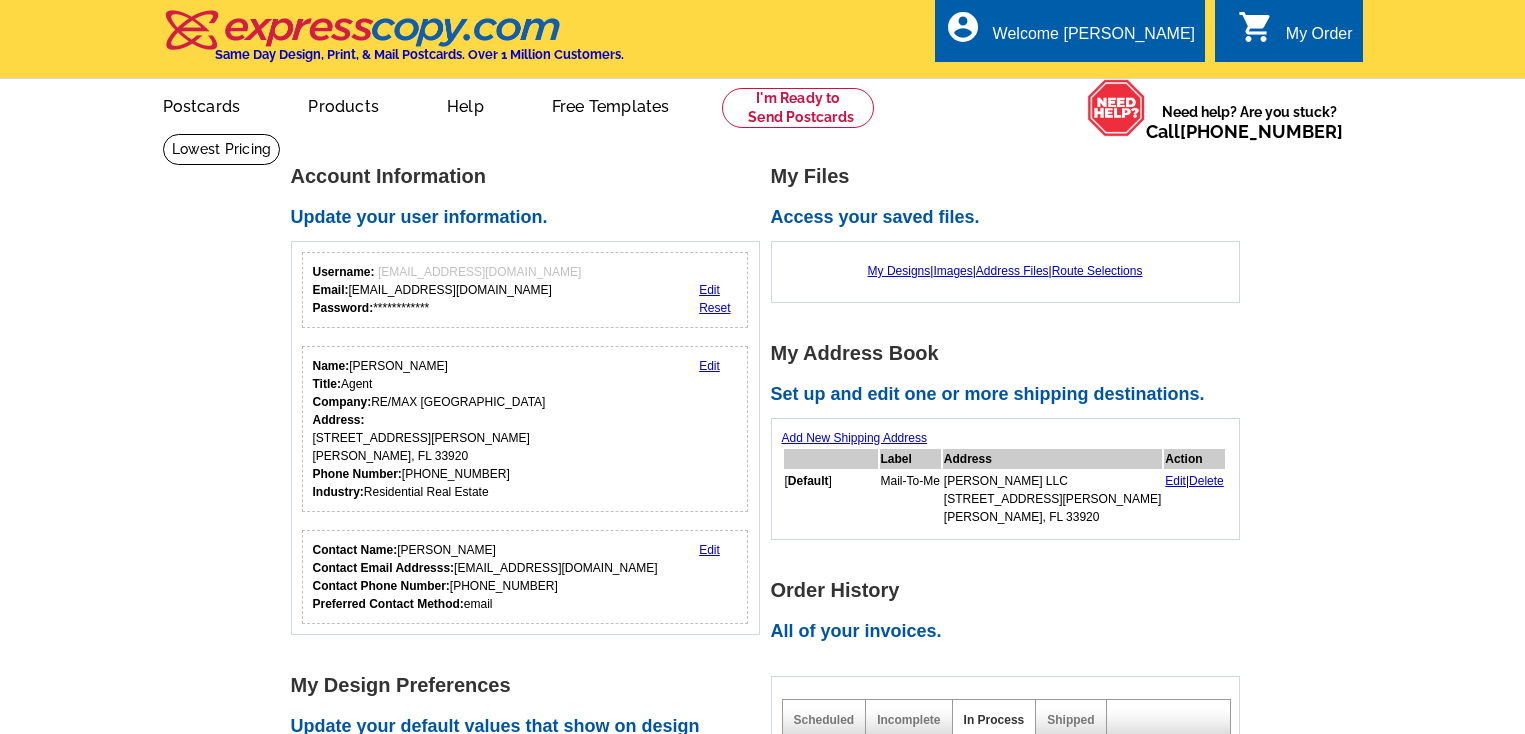 scroll, scrollTop: 0, scrollLeft: 0, axis: both 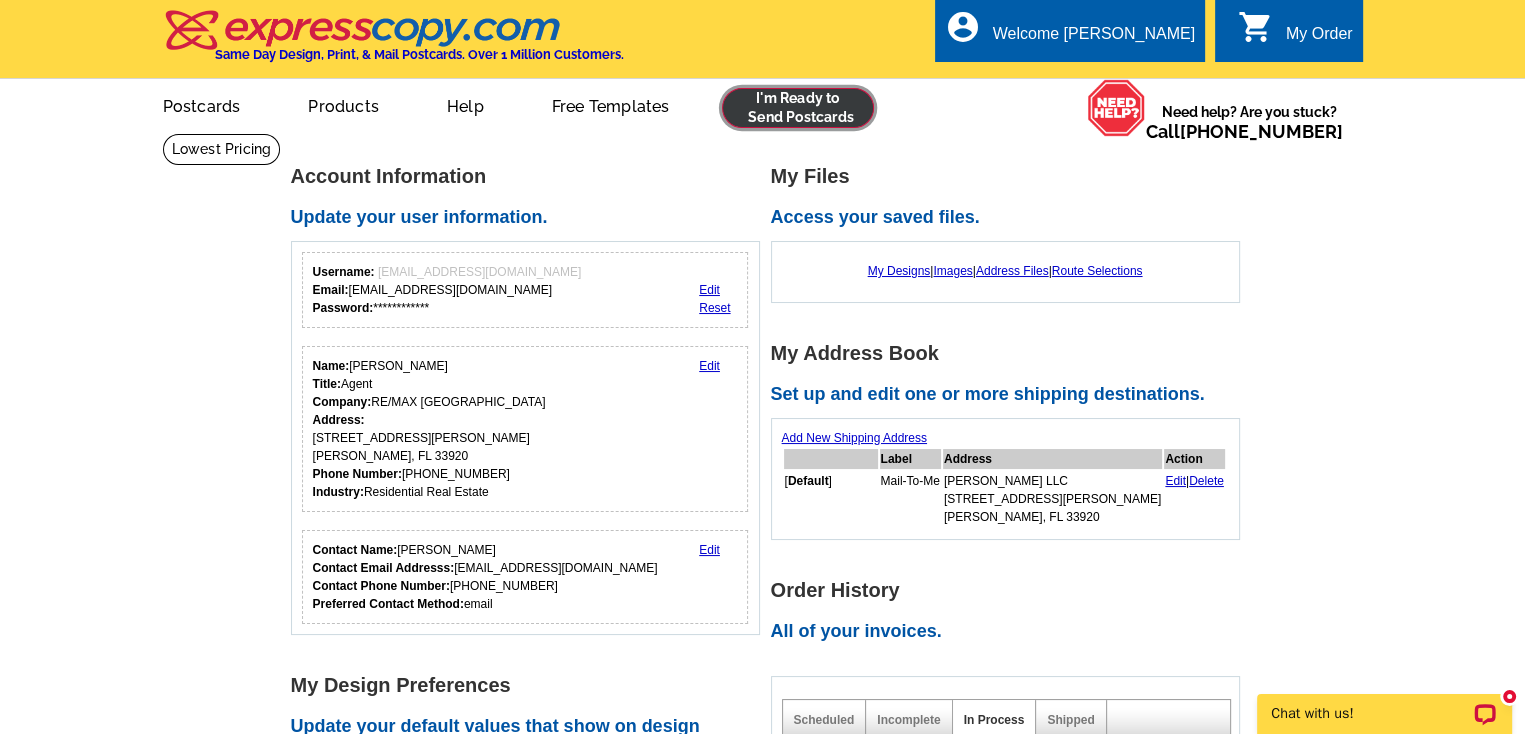 click at bounding box center (798, 108) 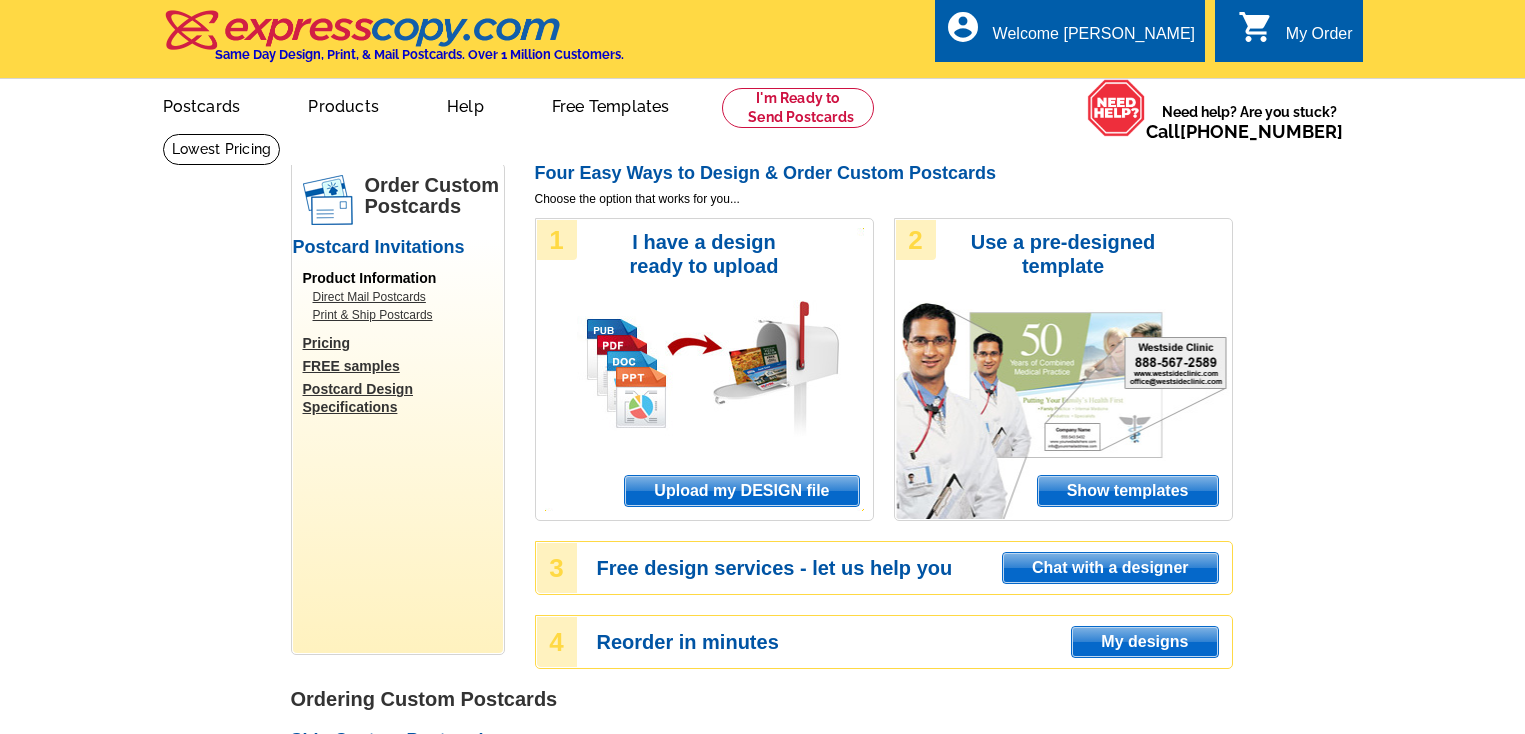 scroll, scrollTop: 0, scrollLeft: 0, axis: both 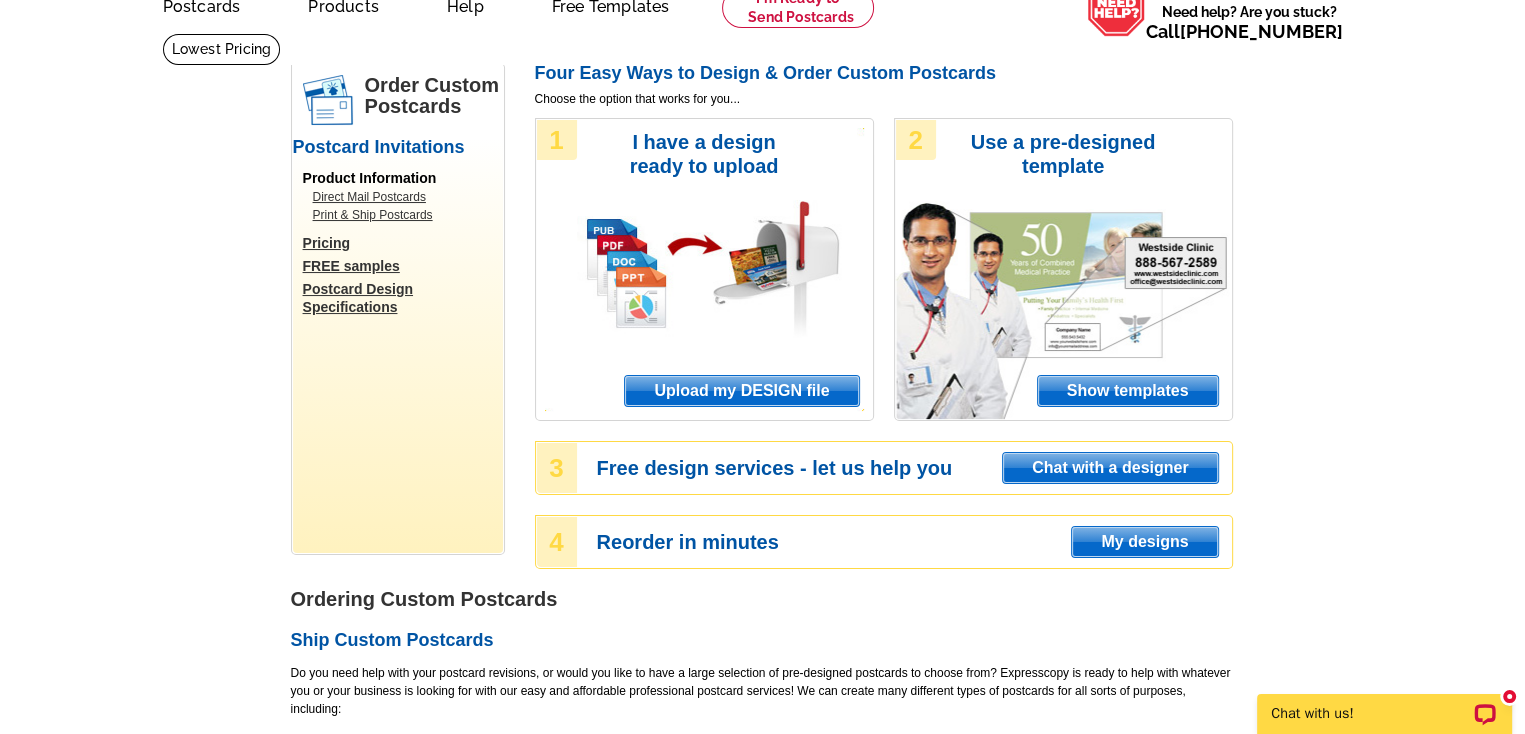 click on "Show templates" at bounding box center [1128, 391] 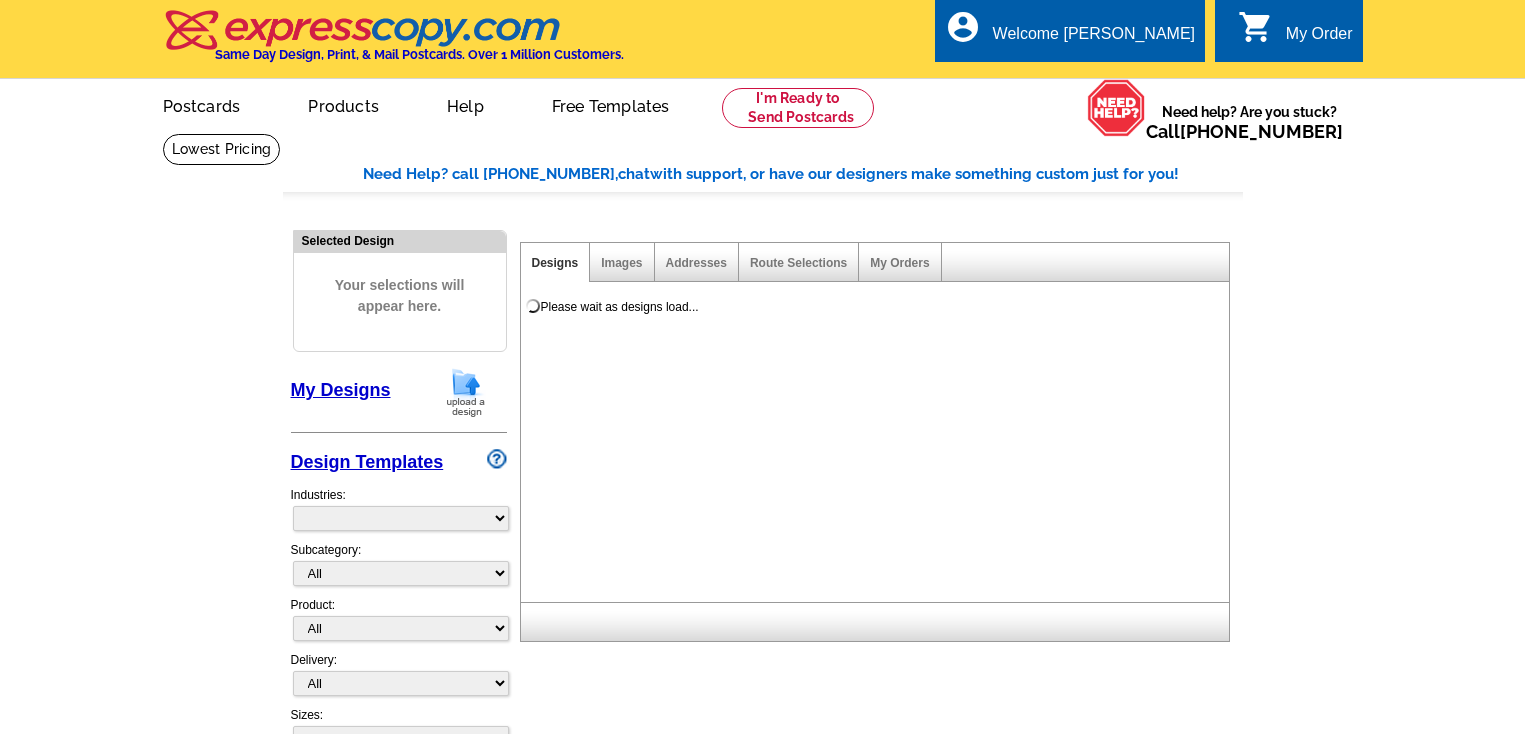 scroll, scrollTop: 0, scrollLeft: 0, axis: both 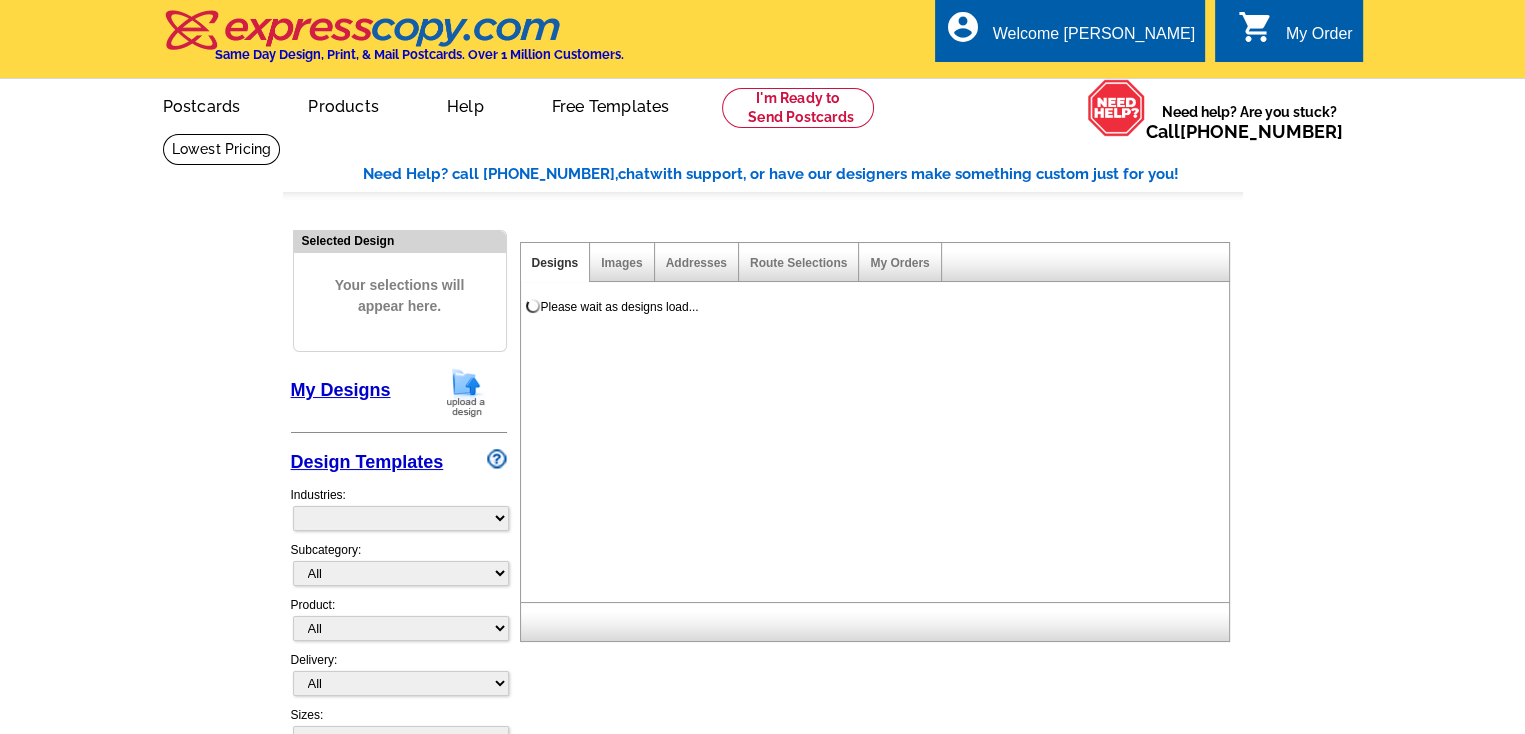 select on "971" 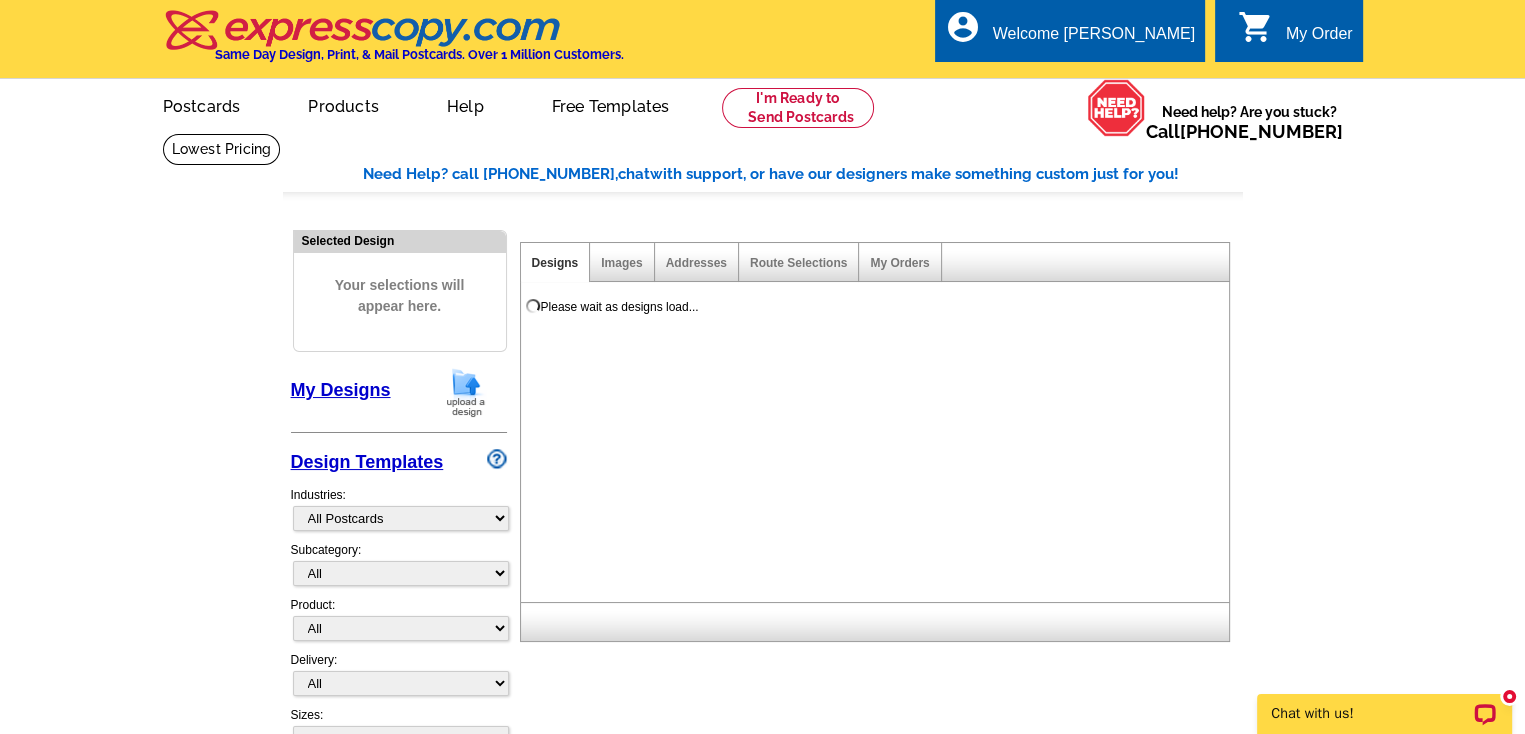 scroll, scrollTop: 0, scrollLeft: 0, axis: both 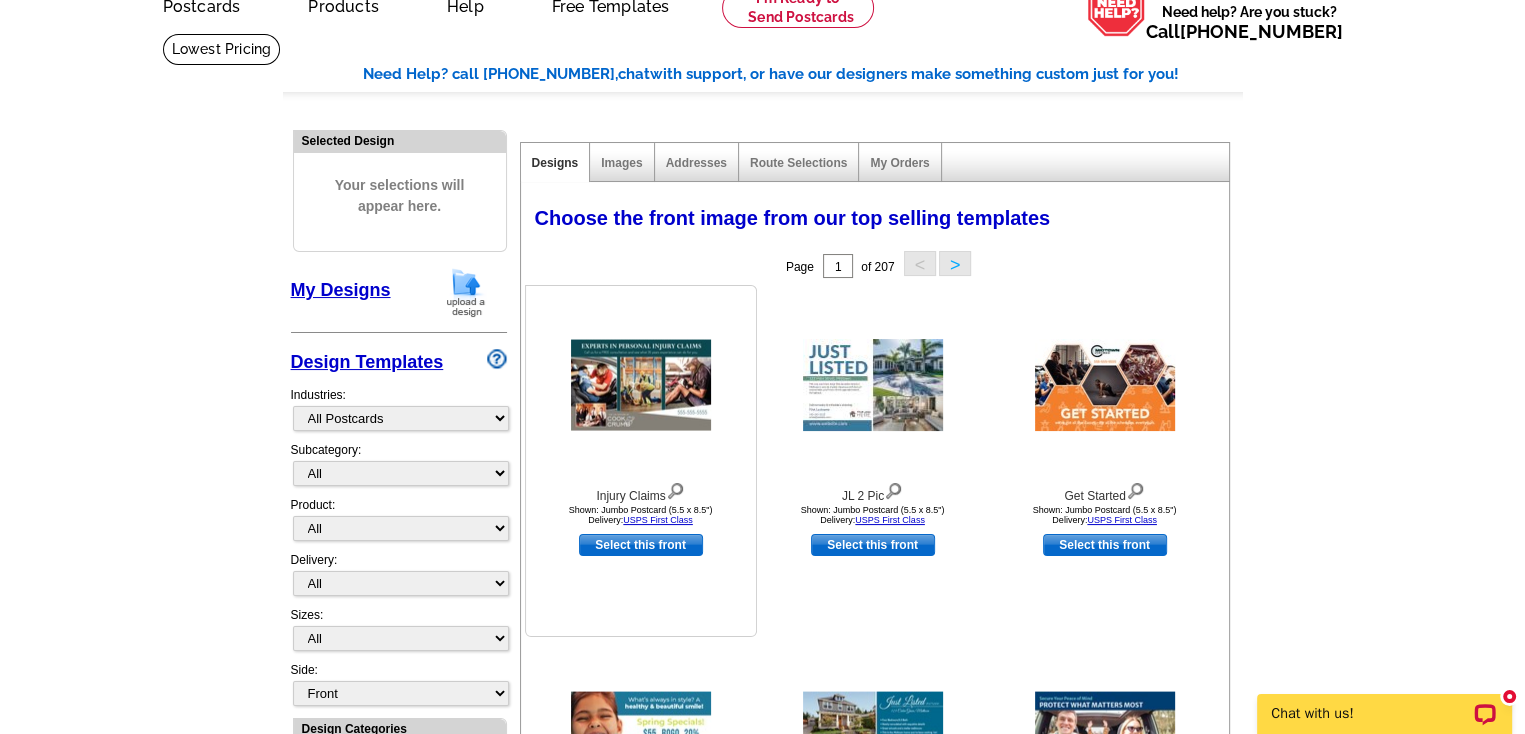 click at bounding box center (641, 385) 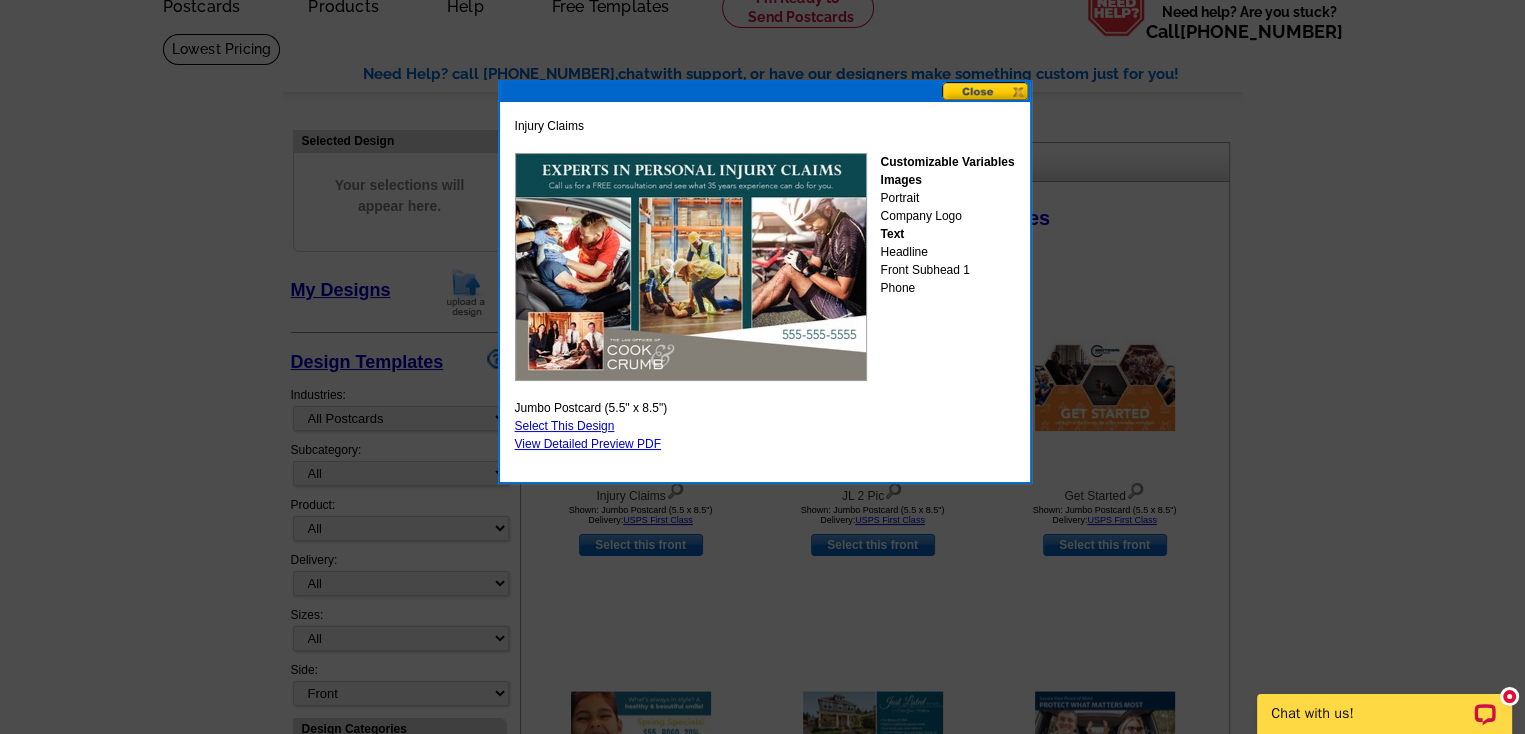 click on "Select This Design" at bounding box center (565, 426) 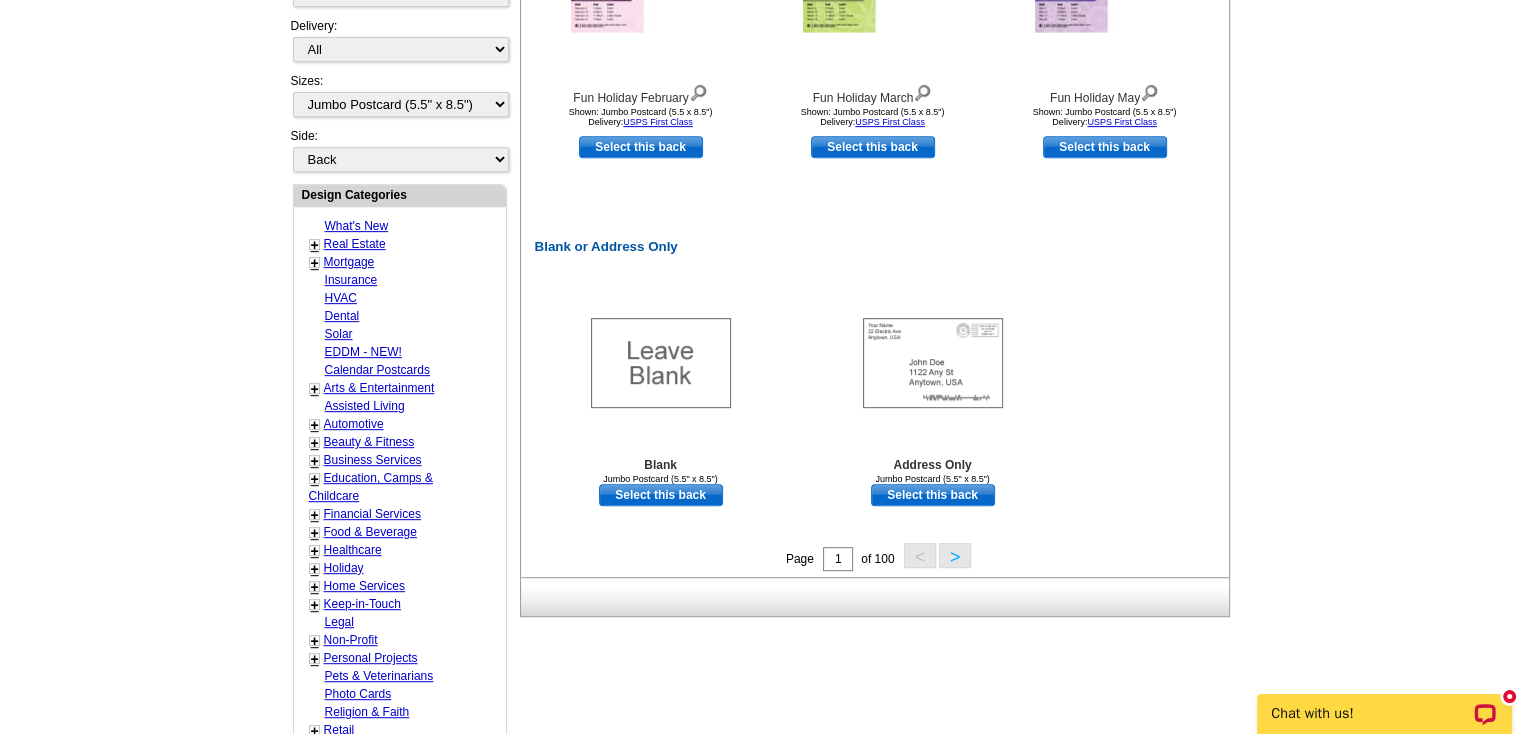 scroll, scrollTop: 300, scrollLeft: 0, axis: vertical 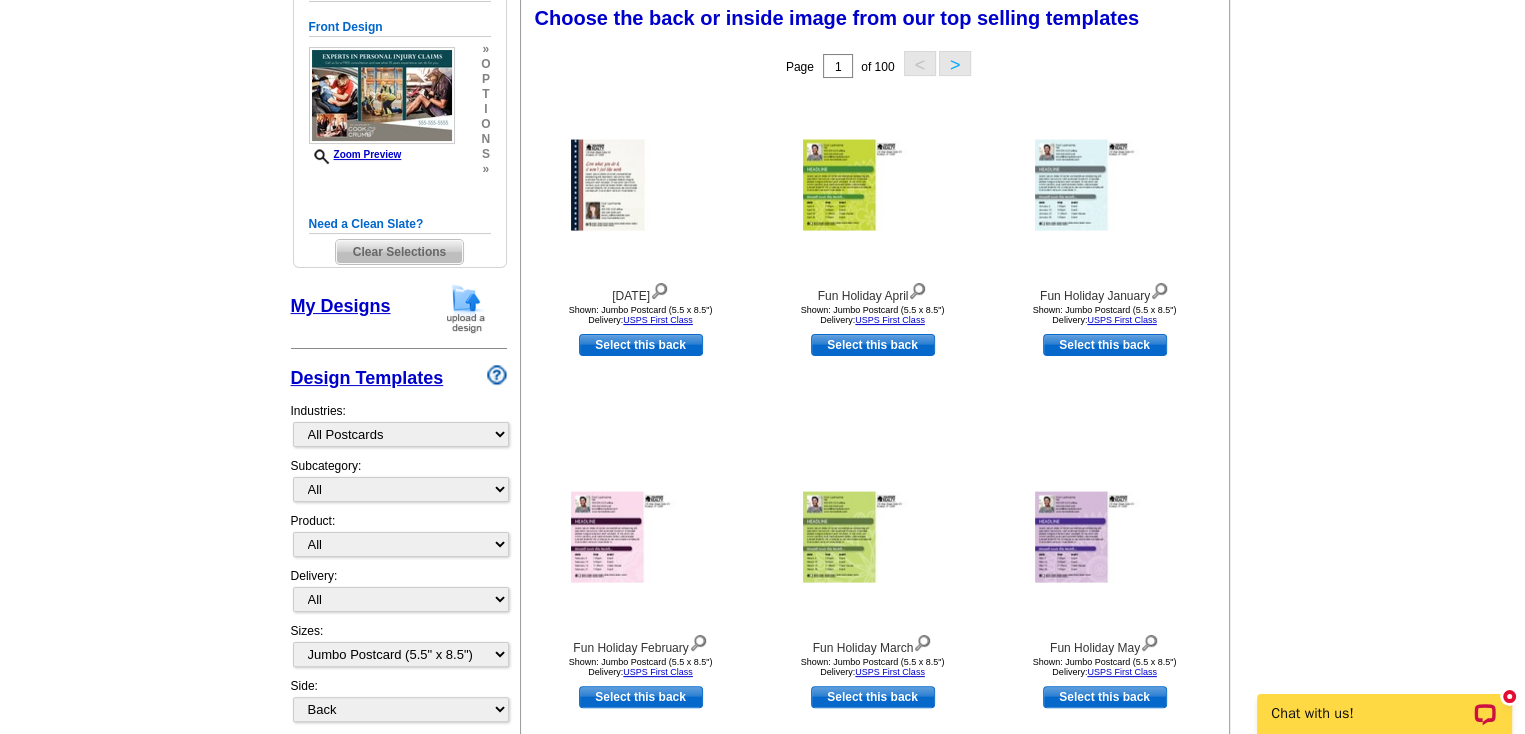 click on "My Designs" at bounding box center (341, 306) 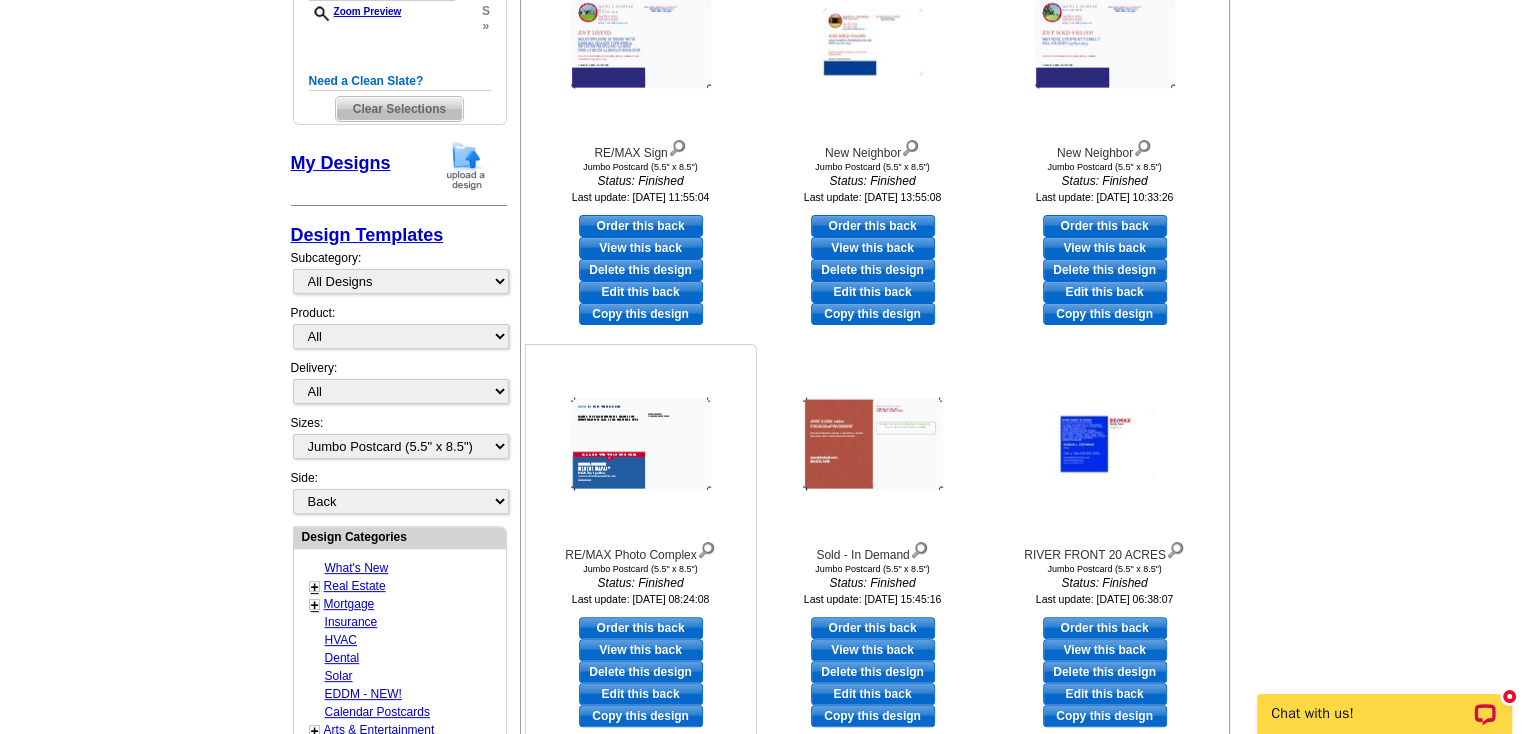 scroll, scrollTop: 100, scrollLeft: 0, axis: vertical 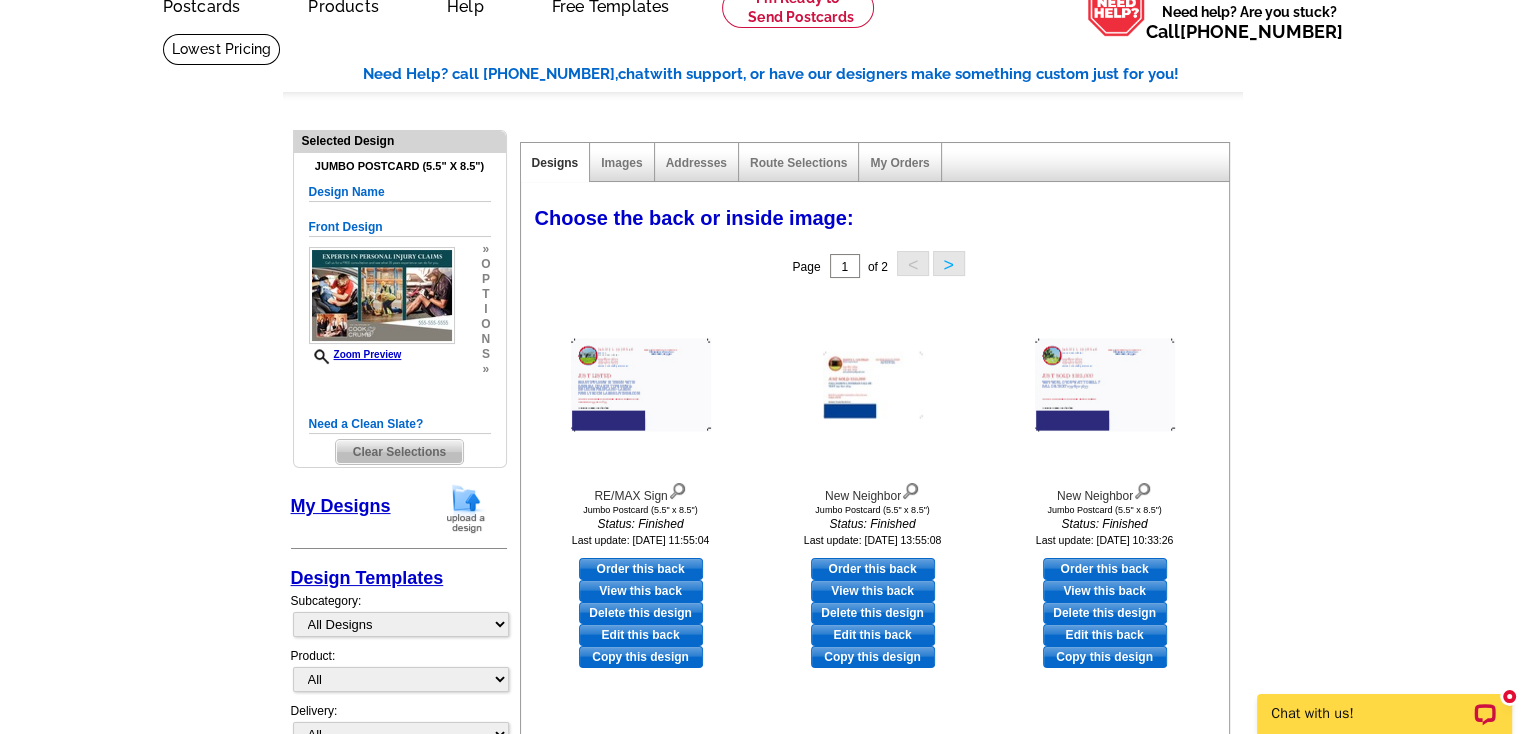 click on ">" at bounding box center (949, 263) 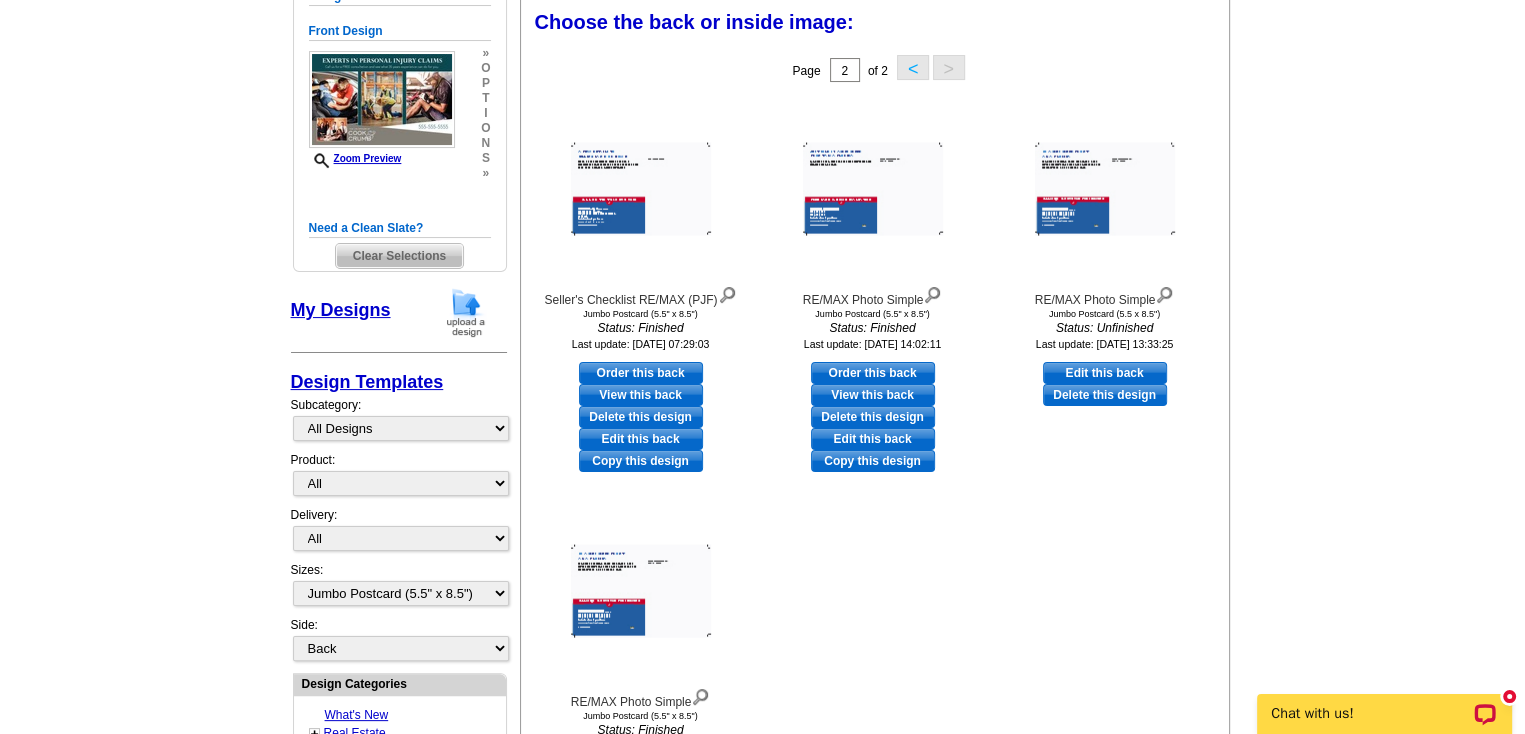 scroll, scrollTop: 300, scrollLeft: 0, axis: vertical 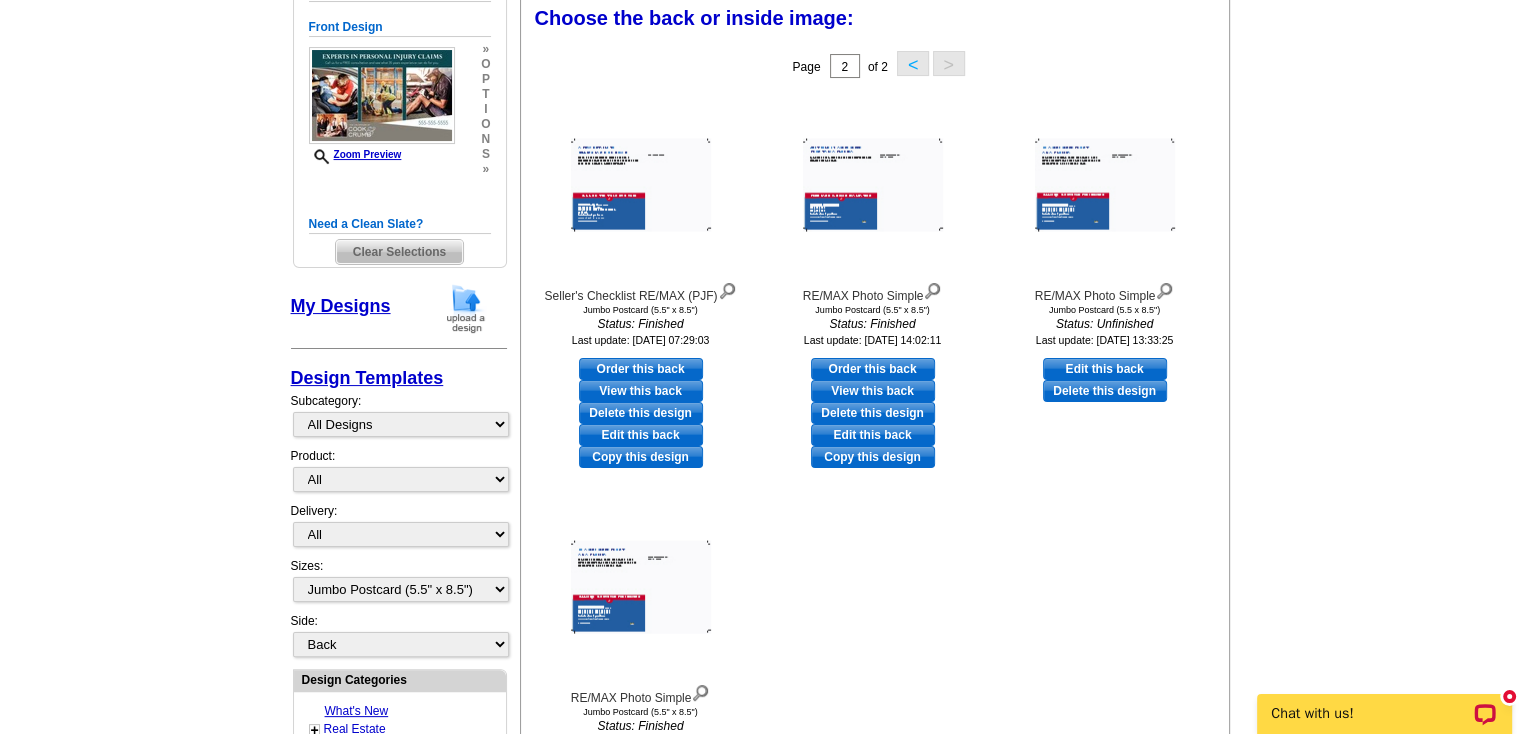 click on "My Designs" at bounding box center (341, 306) 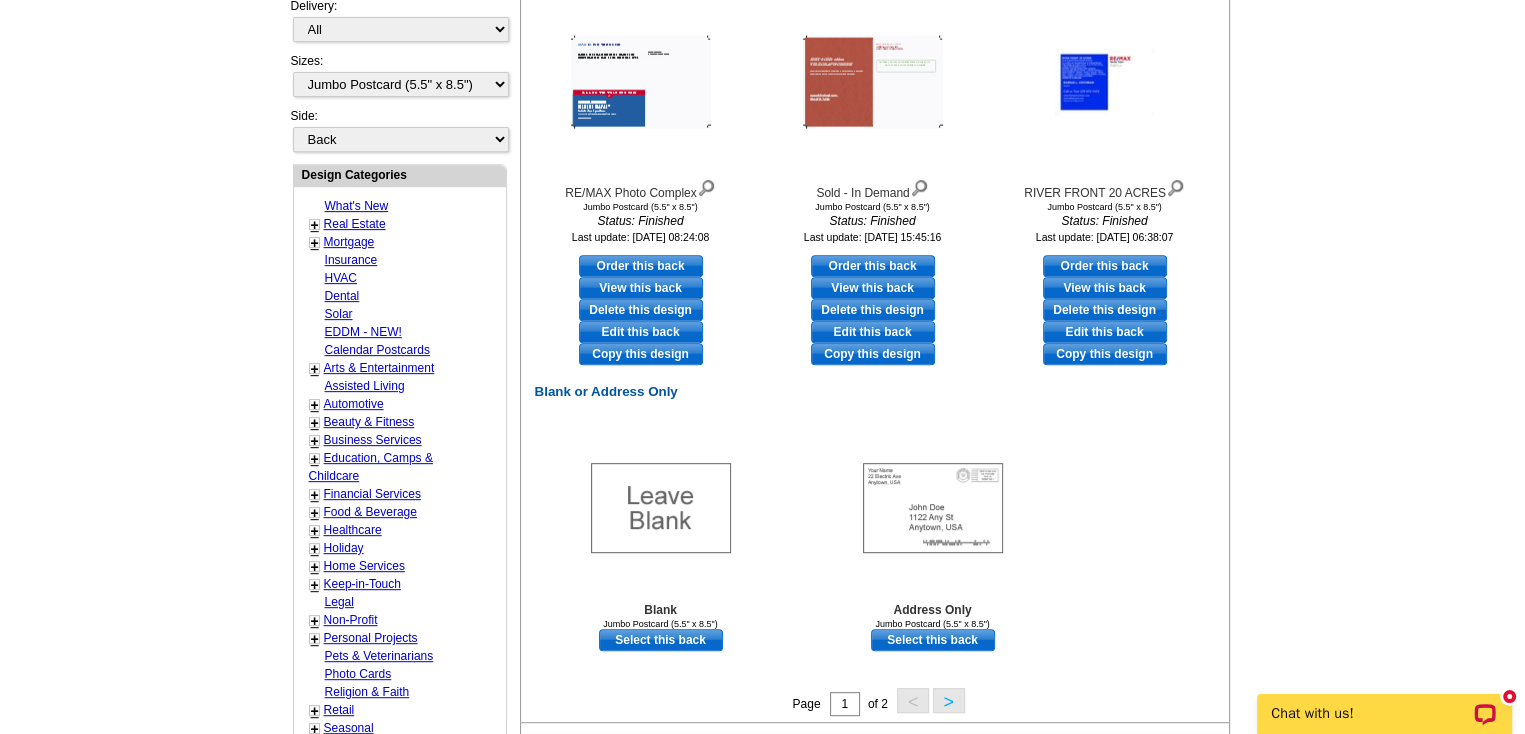 scroll, scrollTop: 1100, scrollLeft: 0, axis: vertical 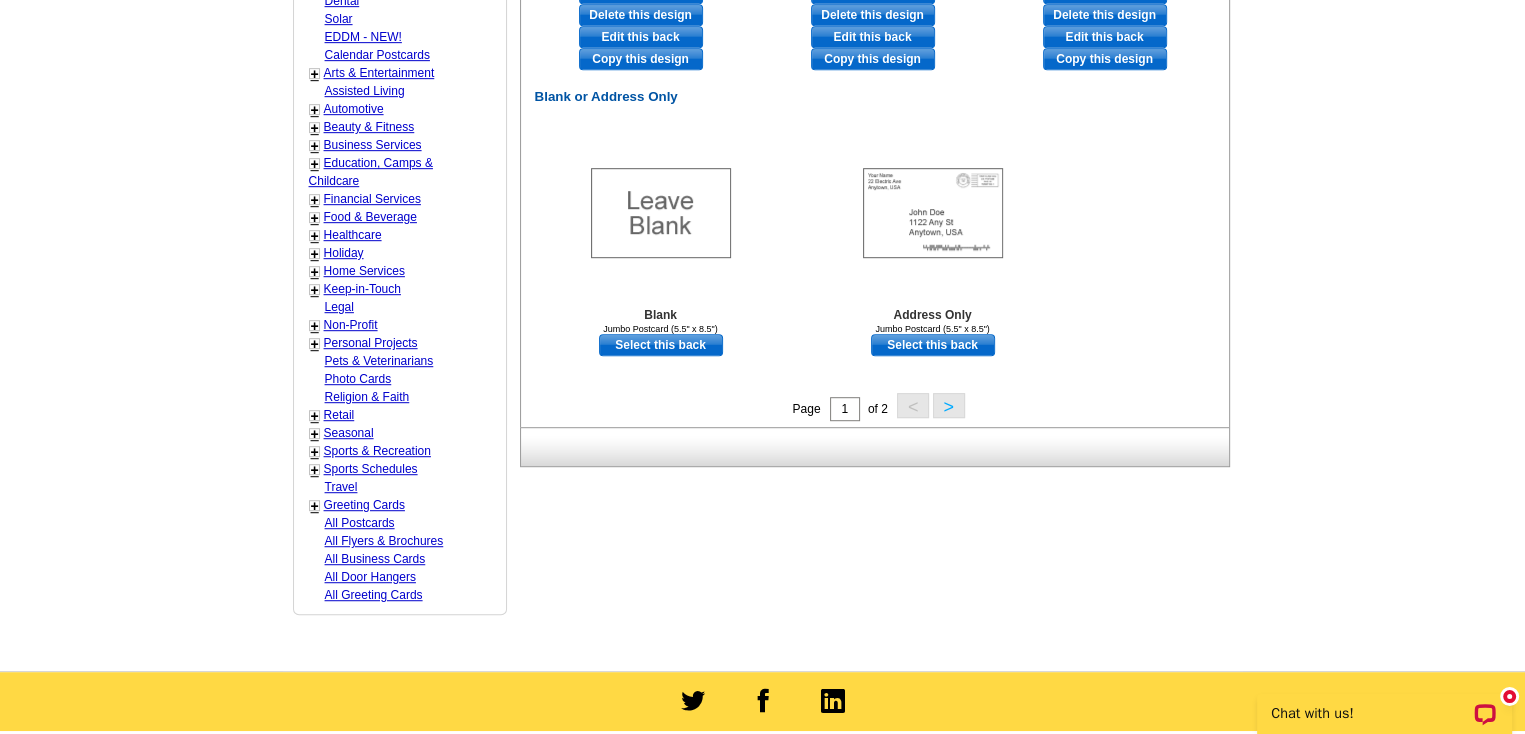 click on ">" at bounding box center [949, 405] 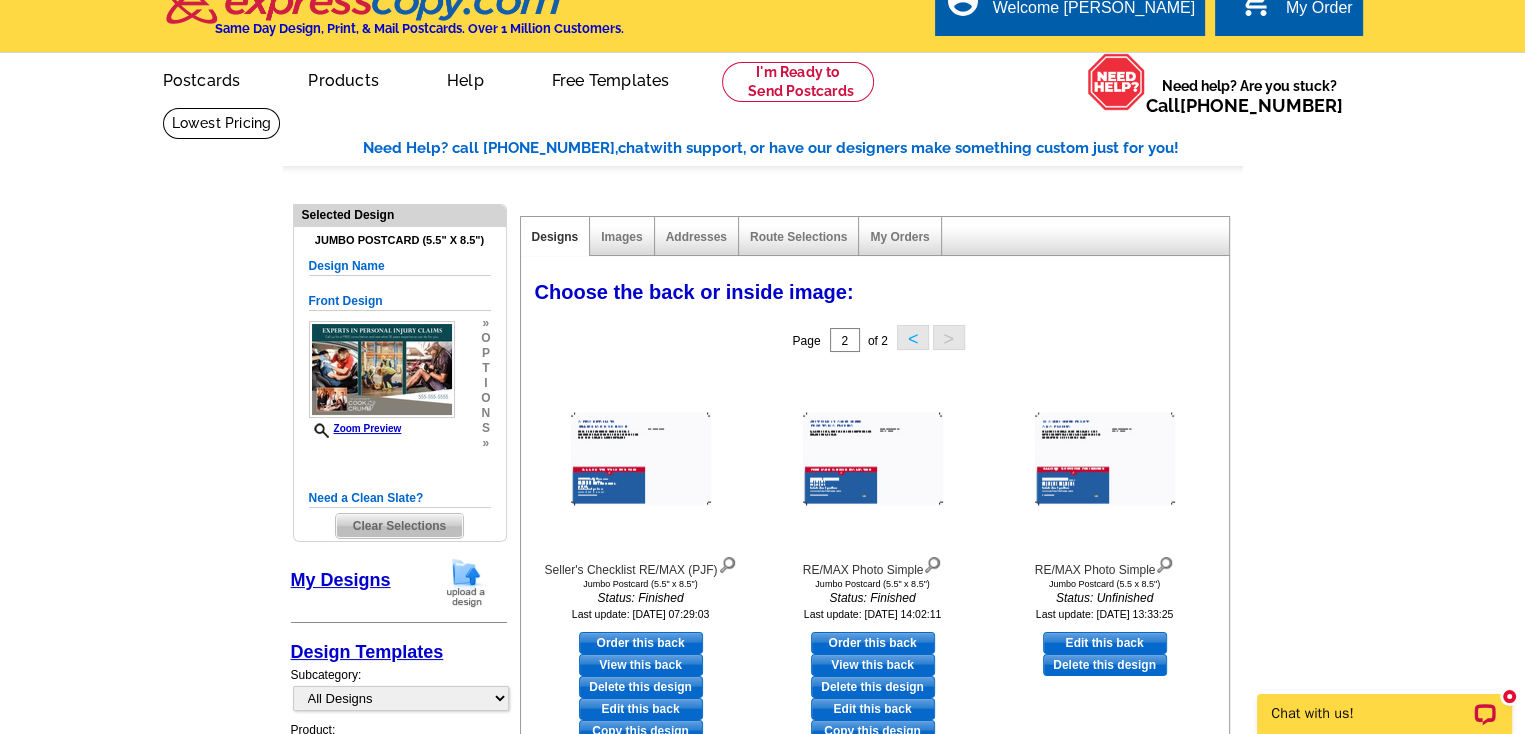 scroll, scrollTop: 0, scrollLeft: 0, axis: both 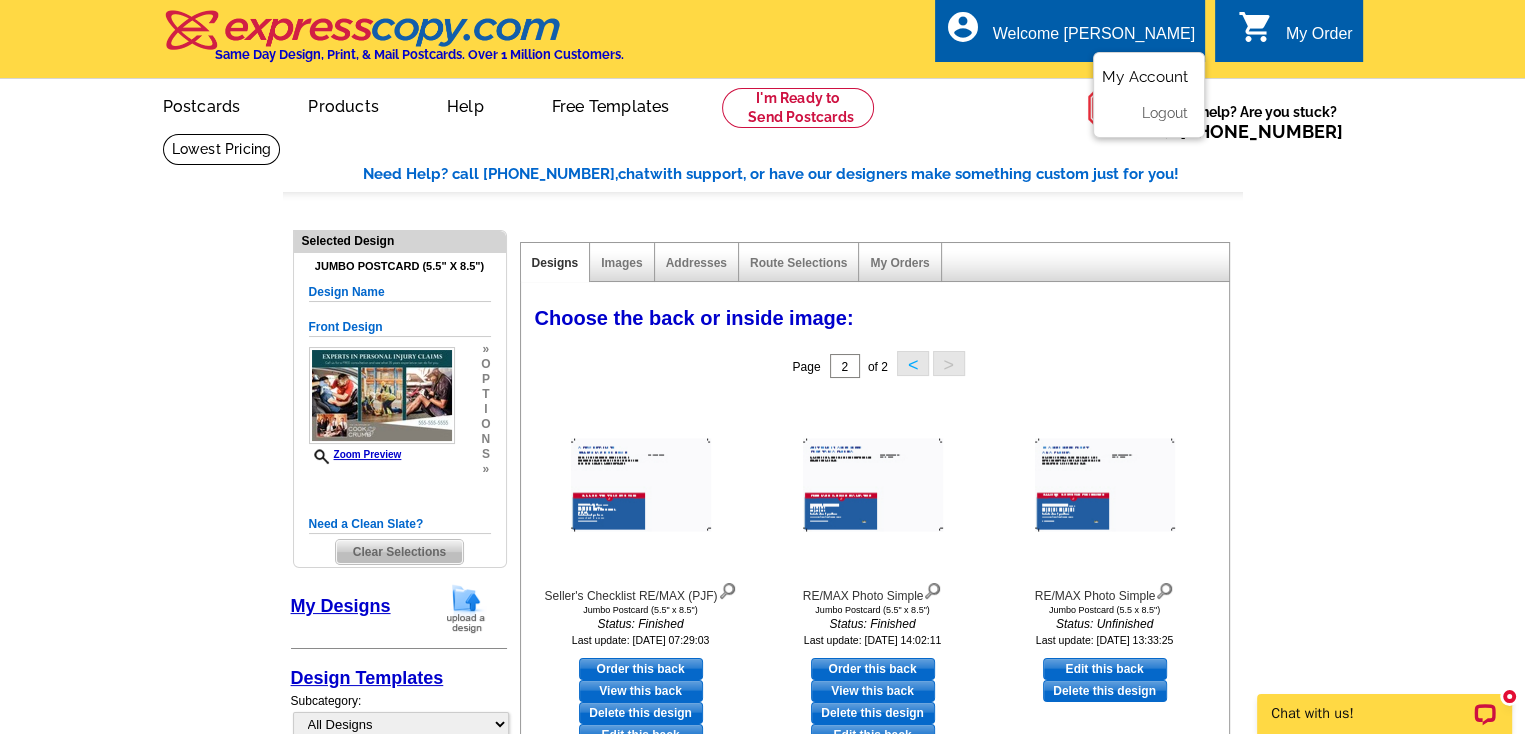 click on "My Account" at bounding box center (1145, 77) 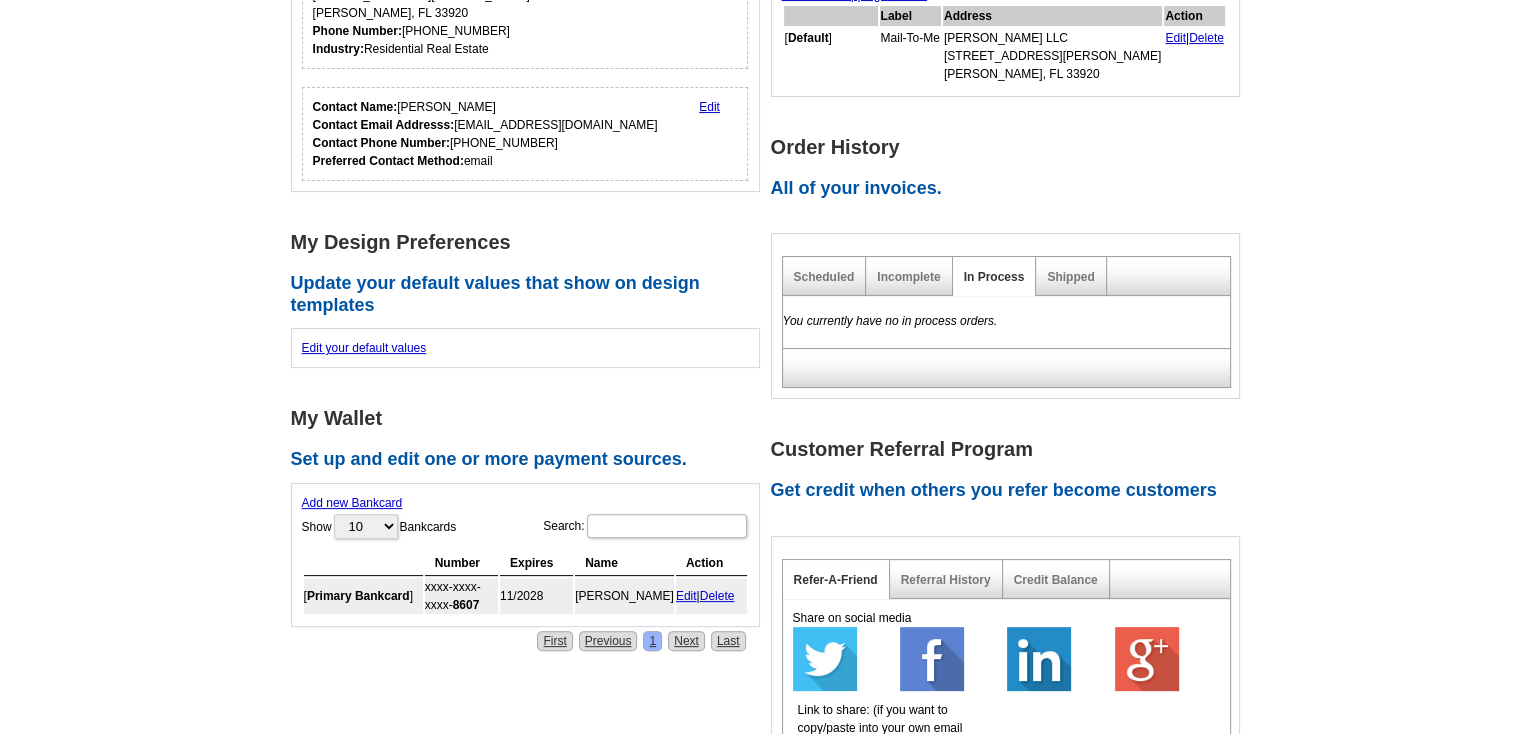scroll, scrollTop: 300, scrollLeft: 0, axis: vertical 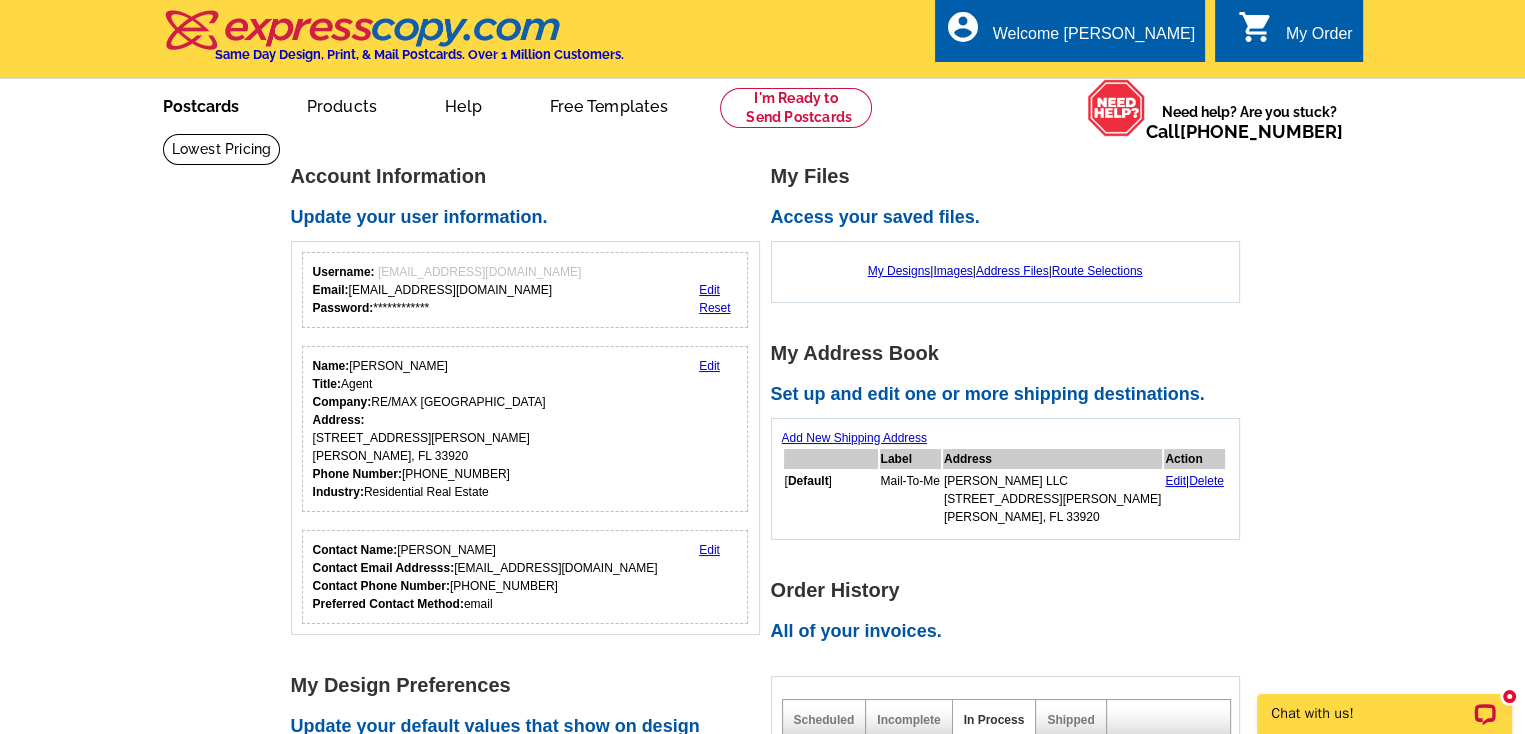 click on "Postcards" at bounding box center (201, 104) 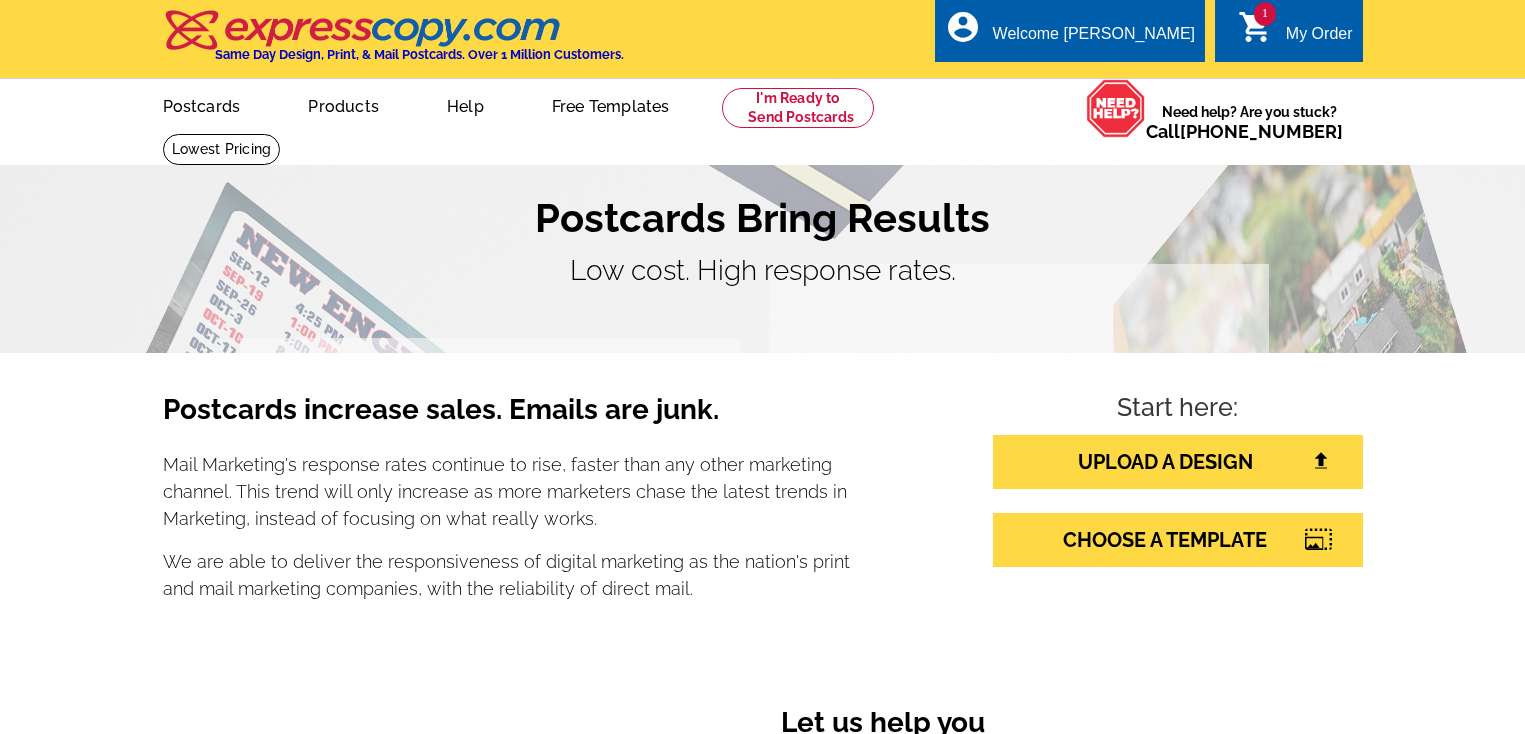 scroll, scrollTop: 0, scrollLeft: 0, axis: both 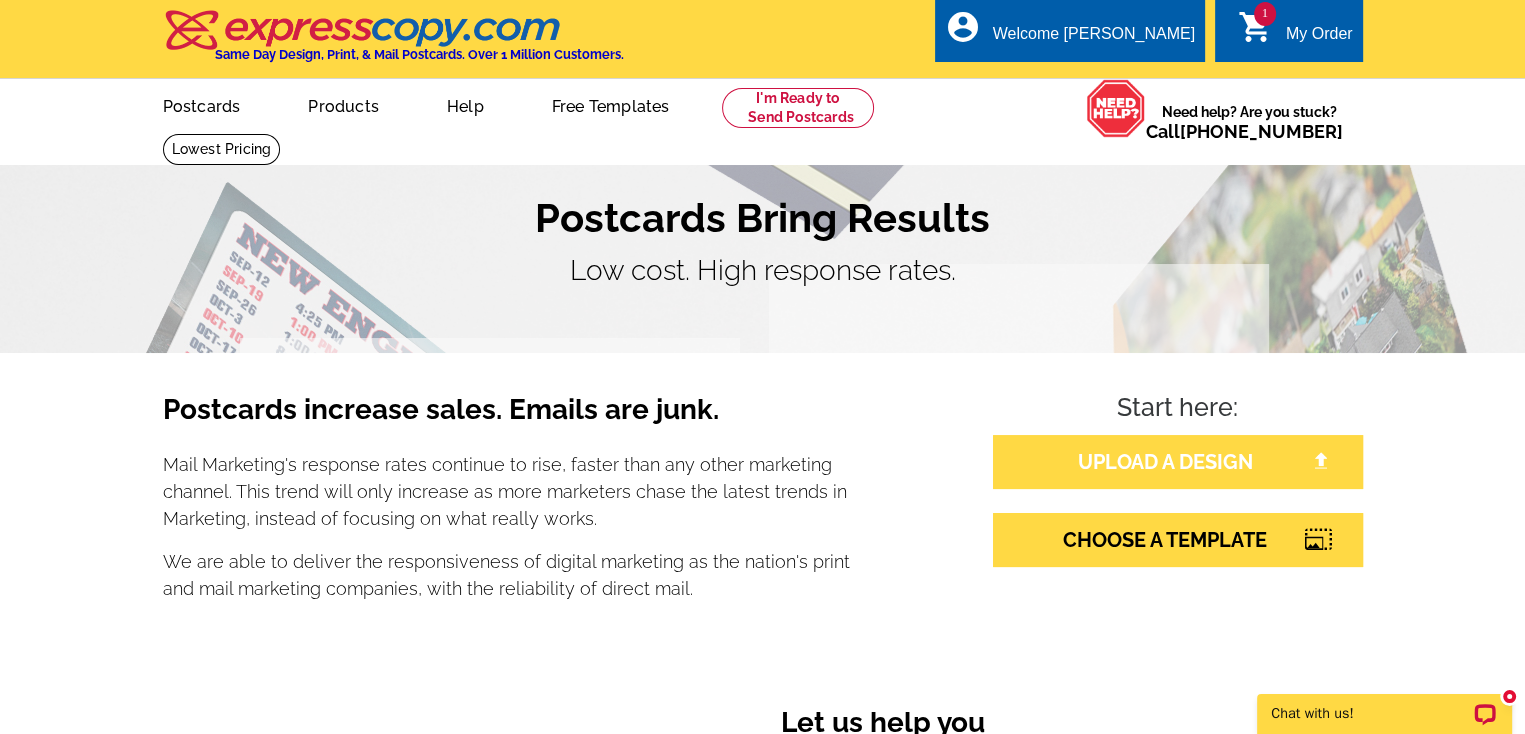 click on "UPLOAD A DESIGN" at bounding box center (1178, 462) 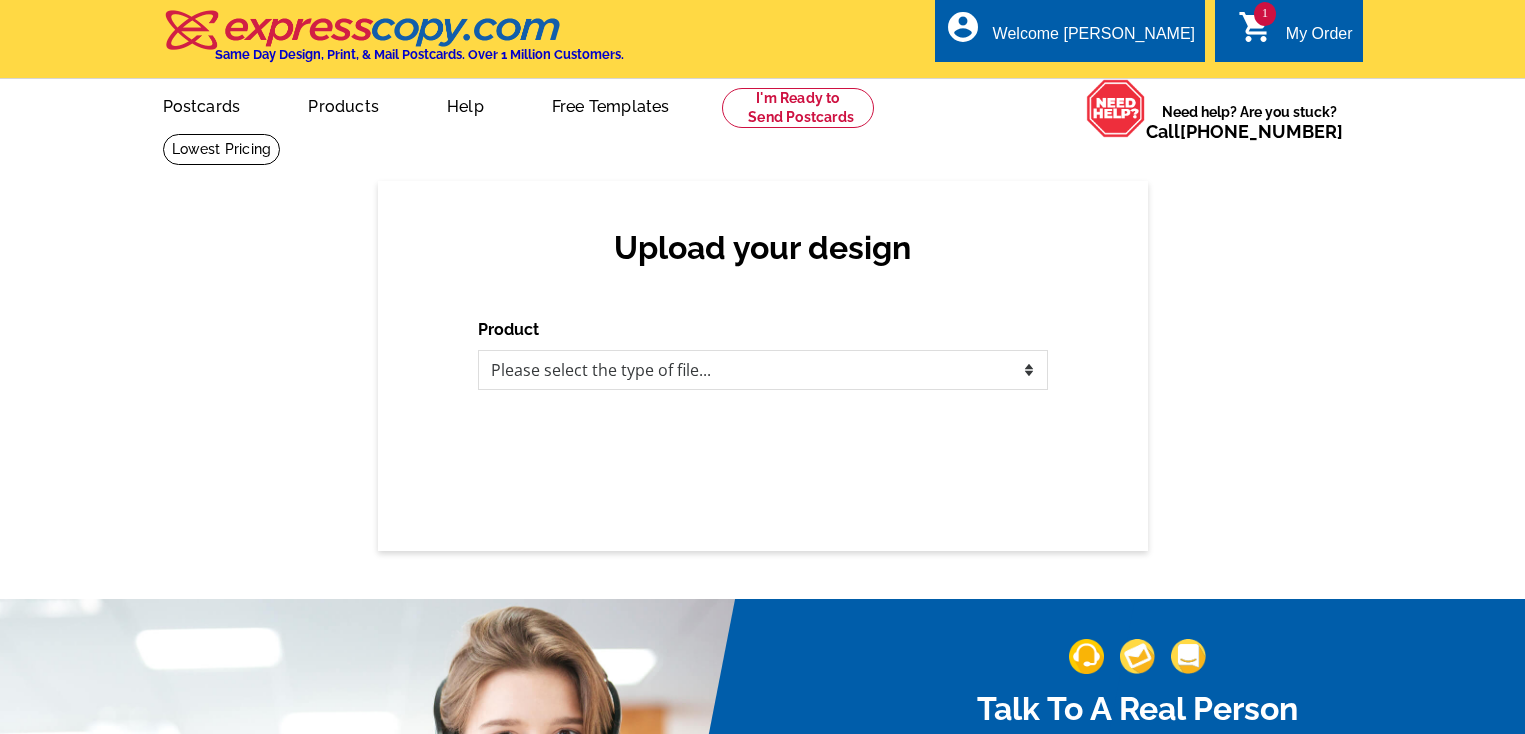 scroll, scrollTop: 0, scrollLeft: 0, axis: both 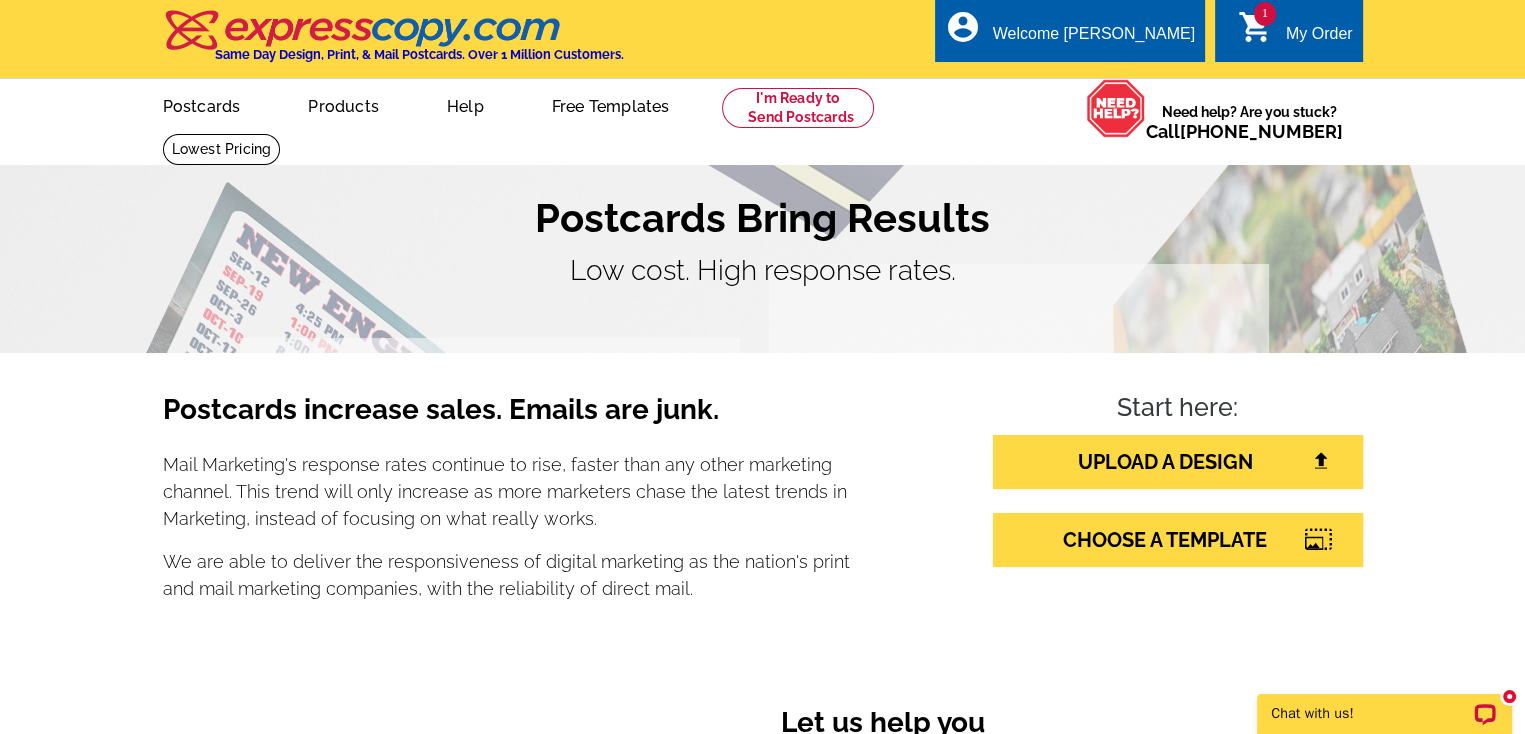 click on "1
shopping_cart
My Order" at bounding box center (1295, 34) 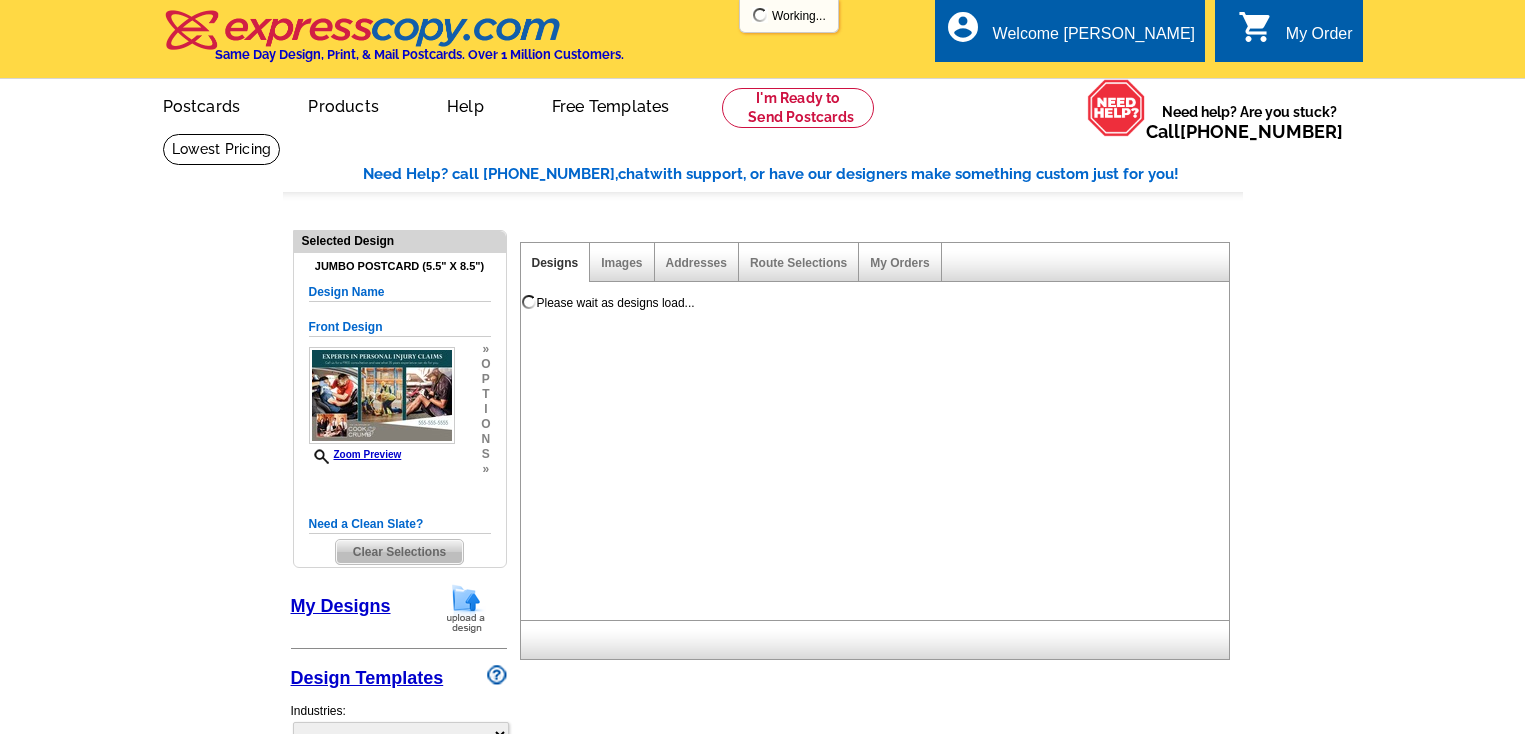 select on "1" 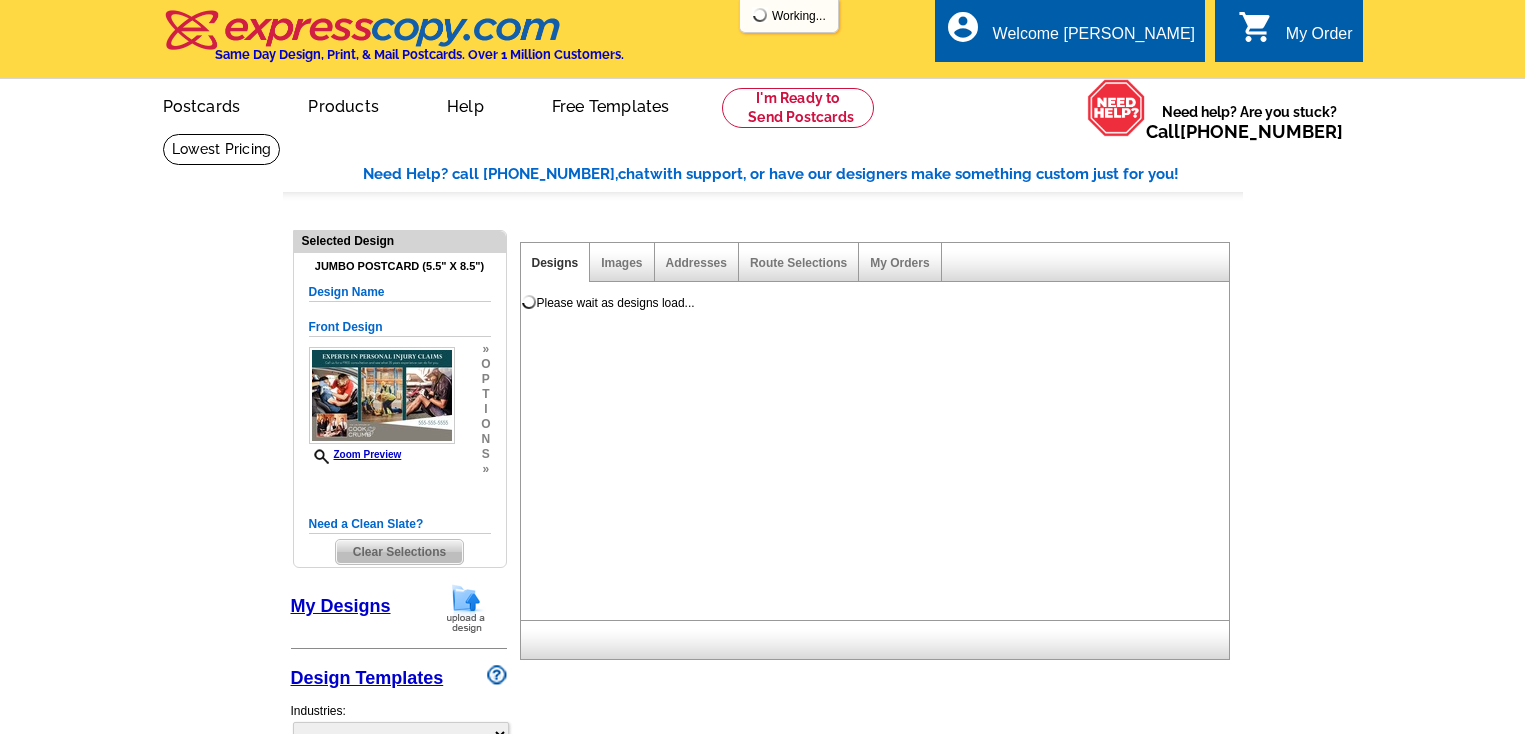 select on "2" 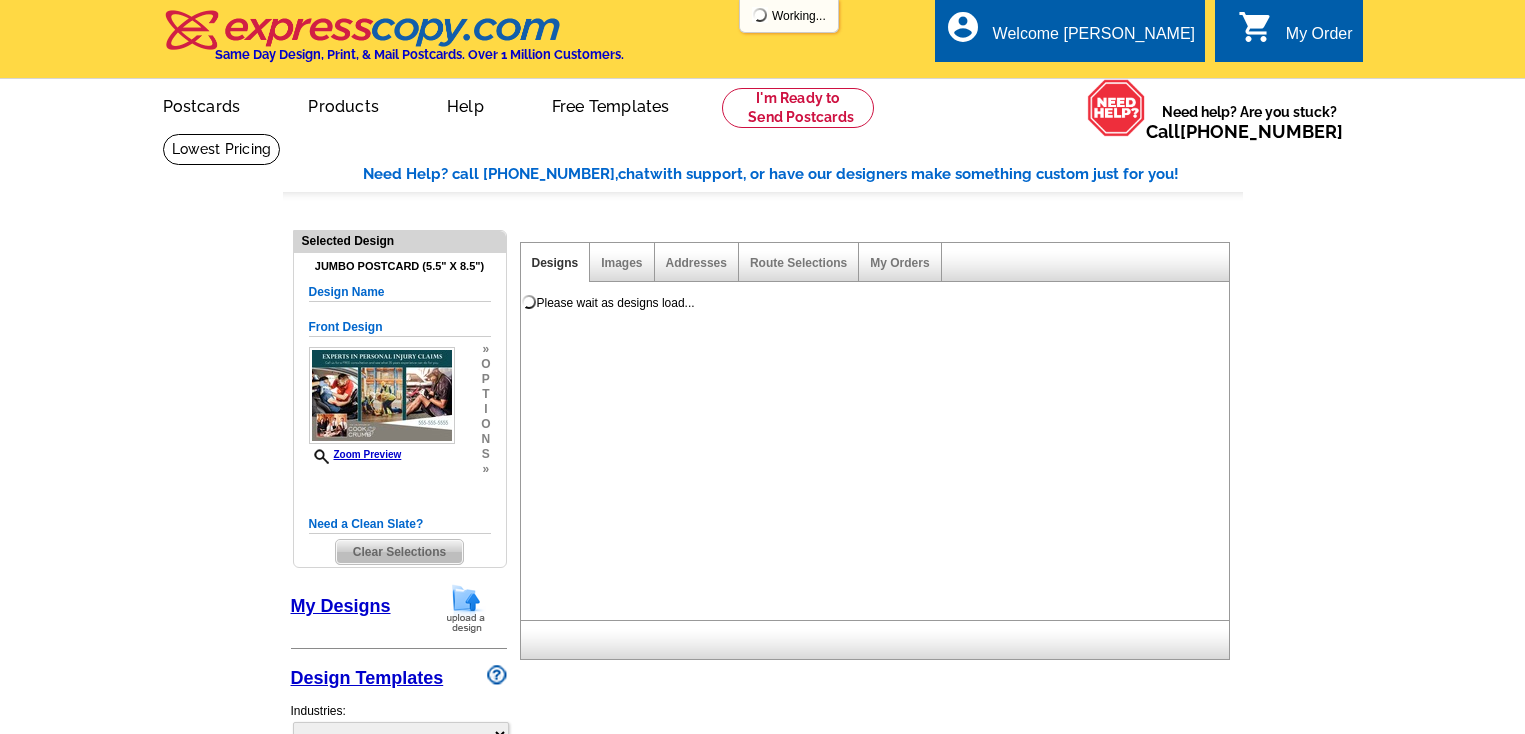 select on "back" 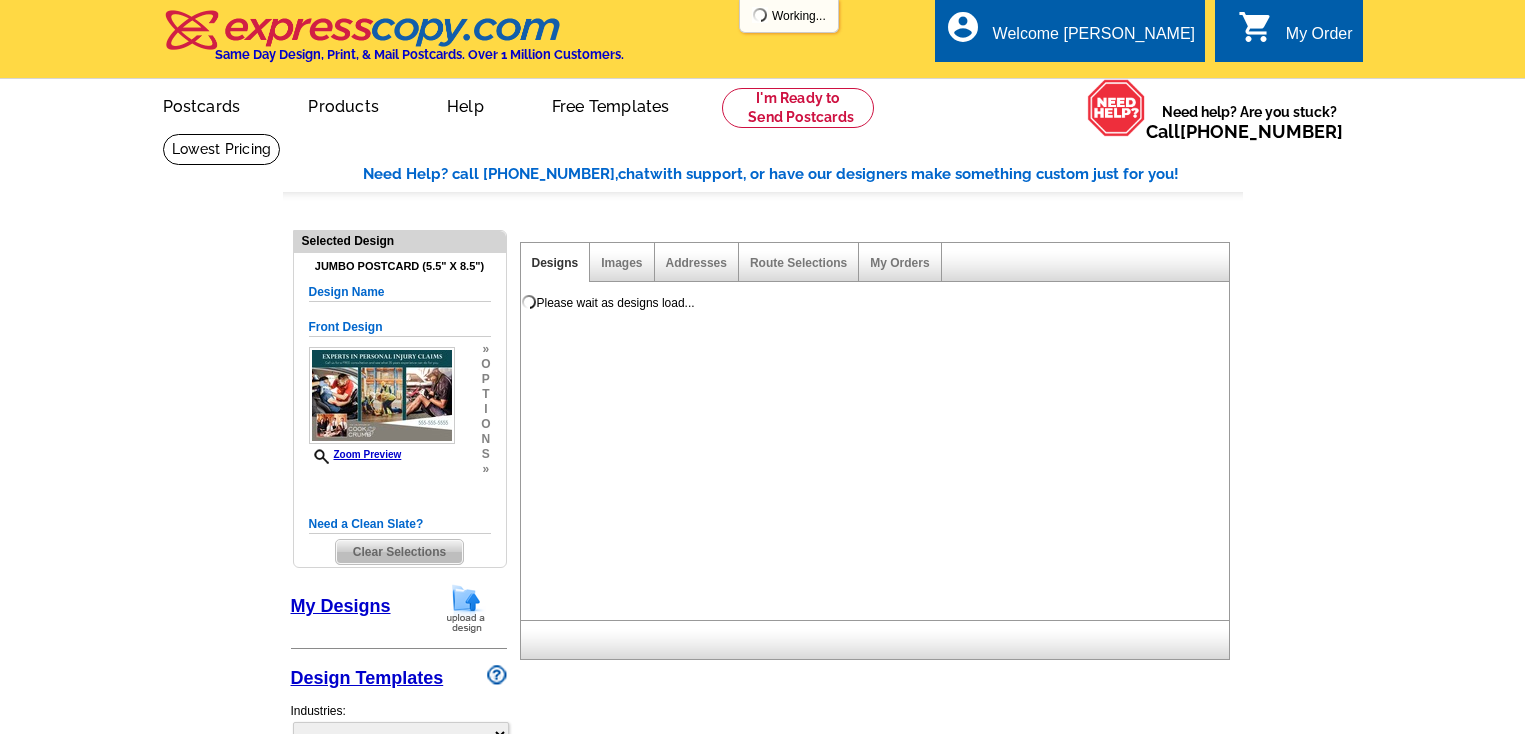 scroll, scrollTop: 0, scrollLeft: 0, axis: both 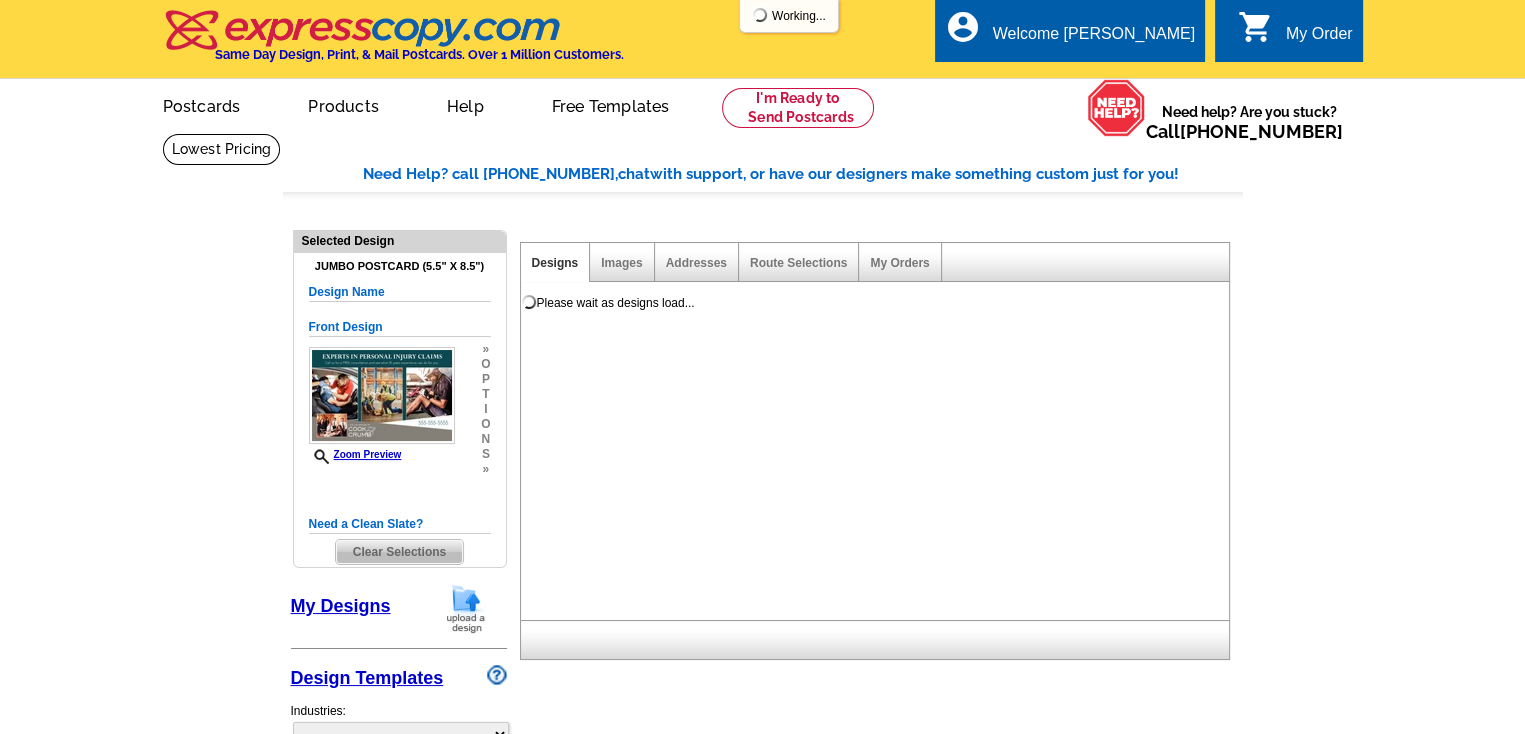 select on "785" 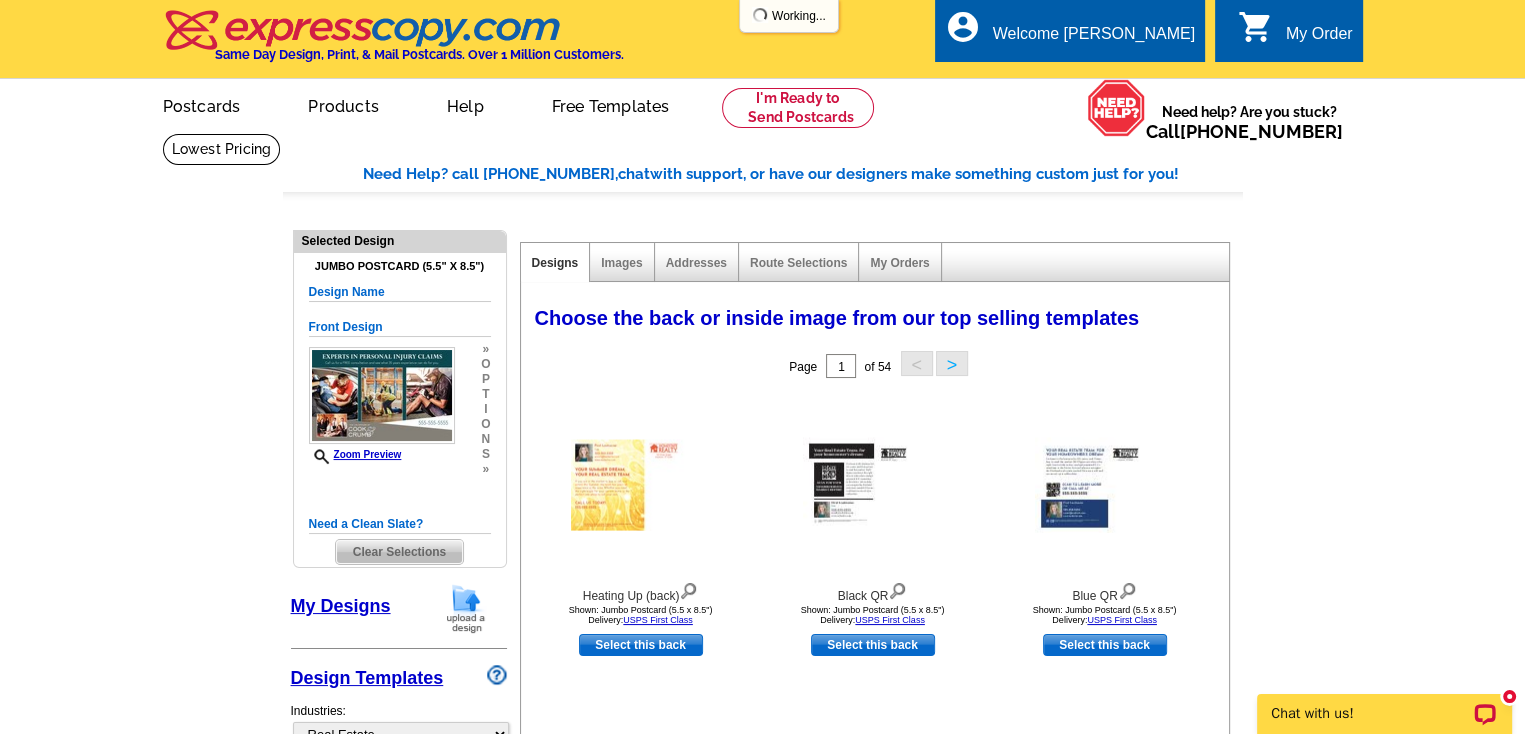 scroll, scrollTop: 0, scrollLeft: 0, axis: both 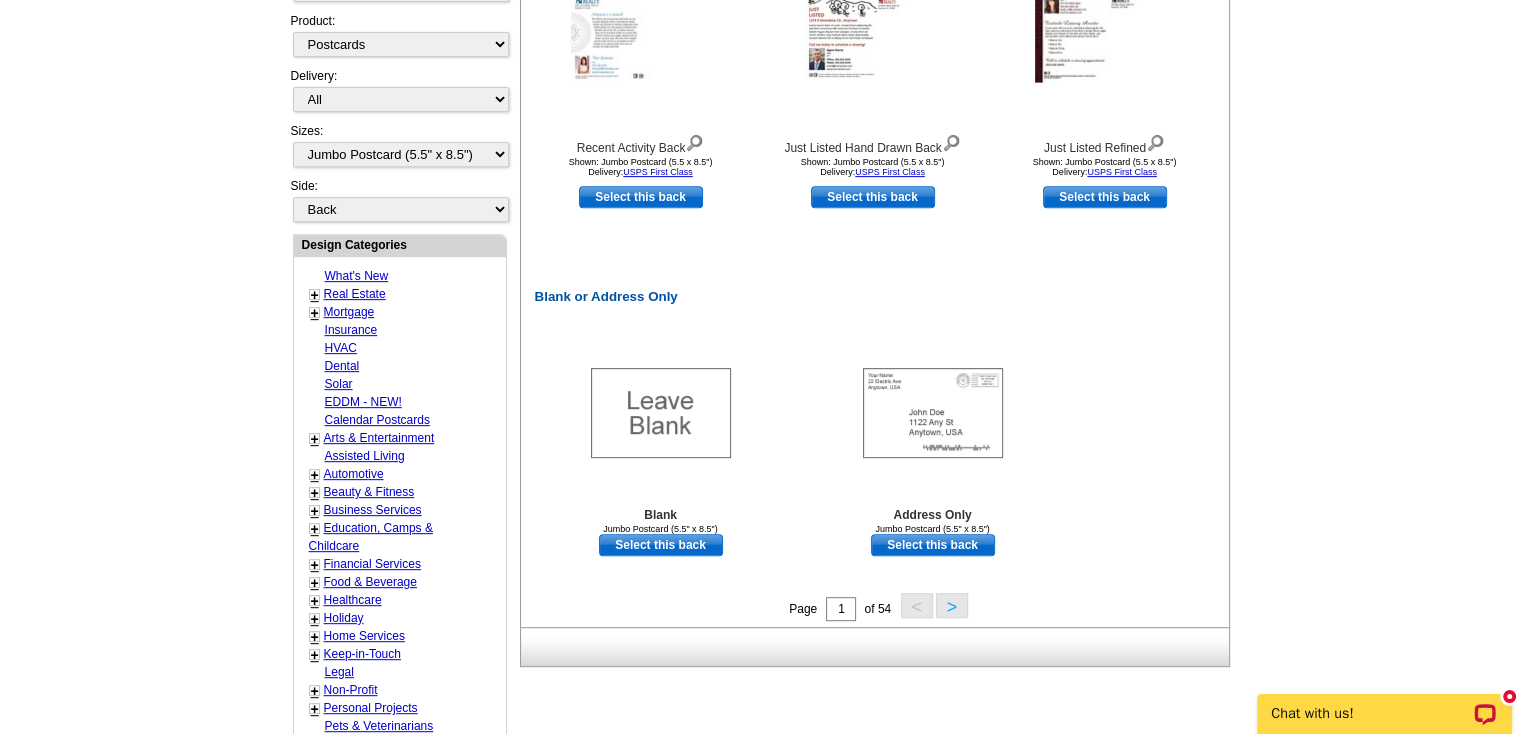 click on ">" at bounding box center (952, 605) 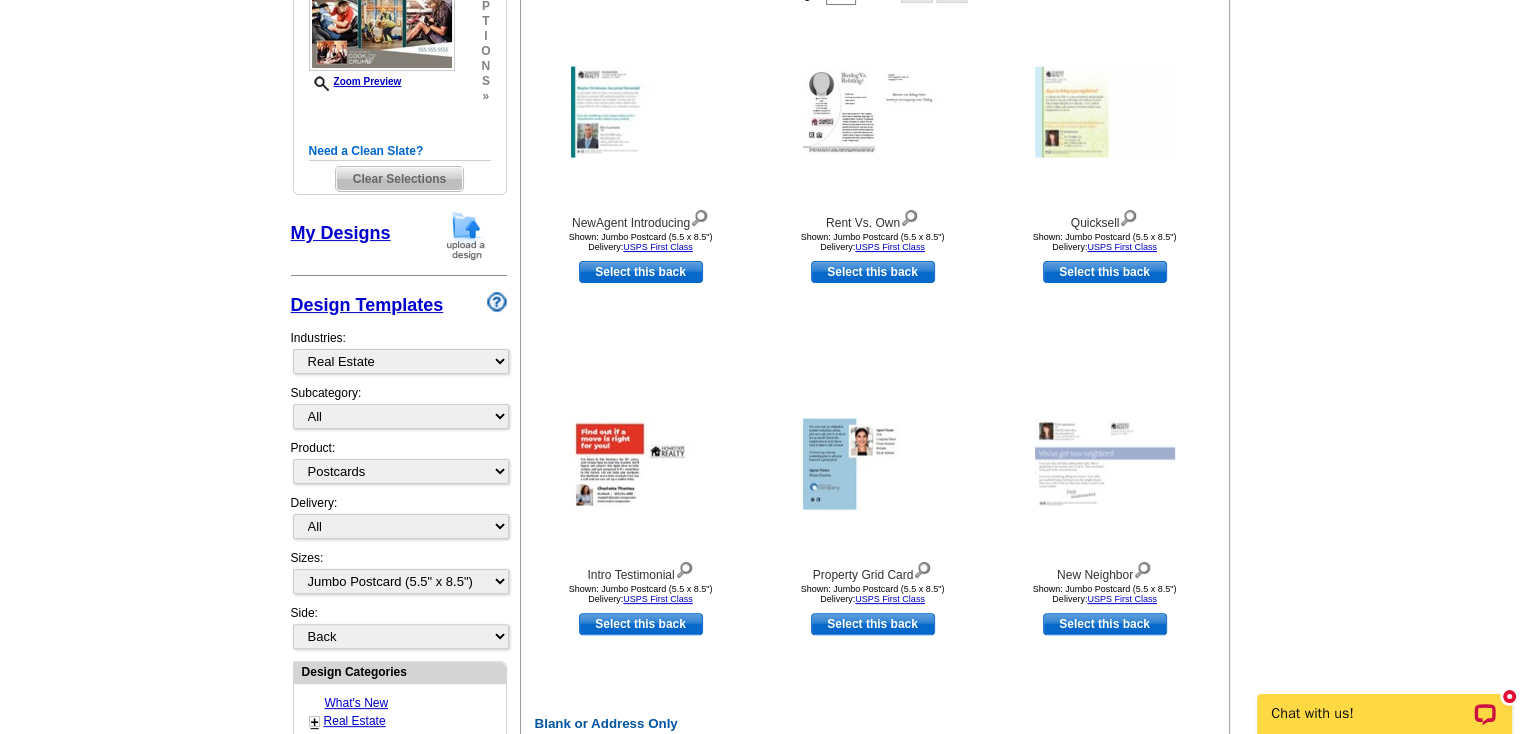 scroll, scrollTop: 395, scrollLeft: 0, axis: vertical 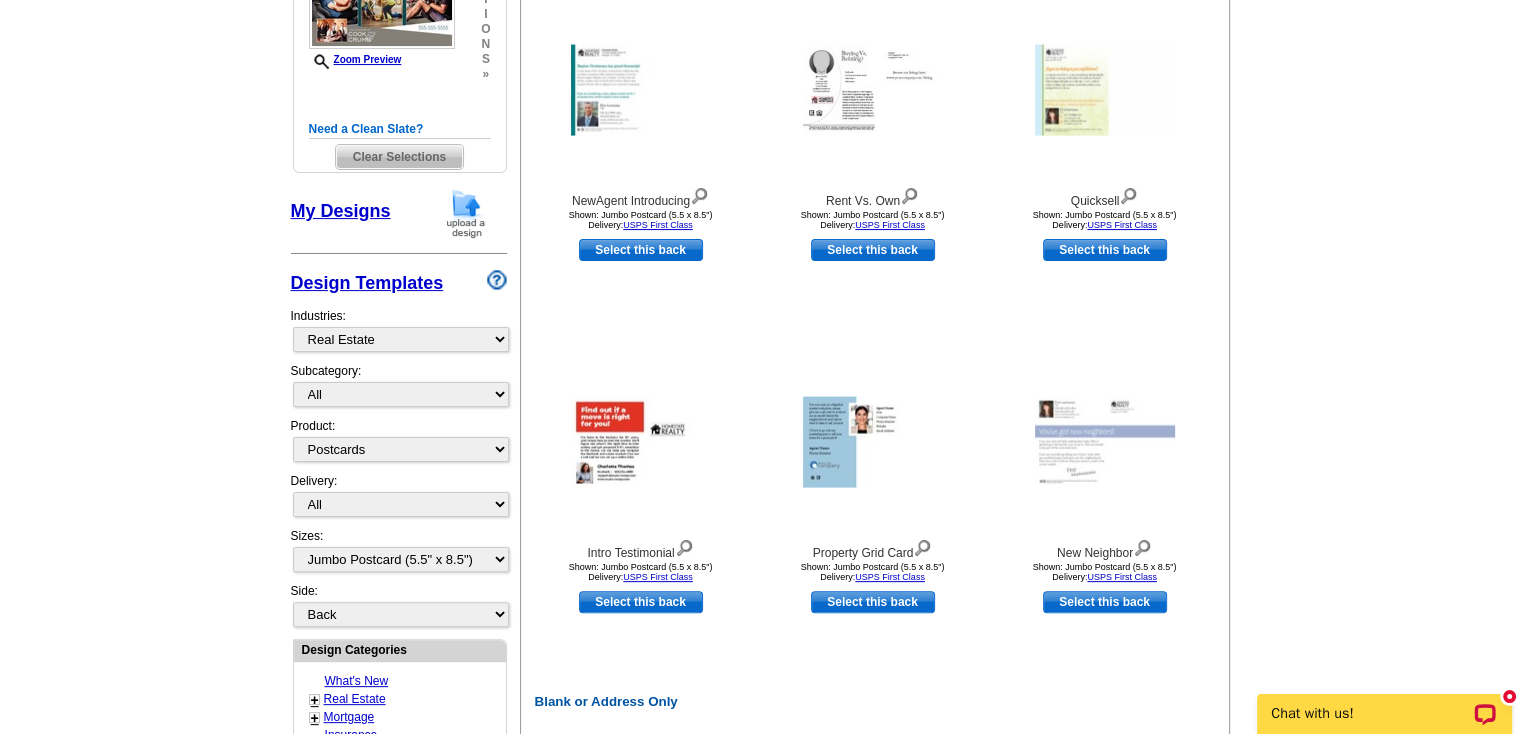 click on "My Designs" at bounding box center [341, 211] 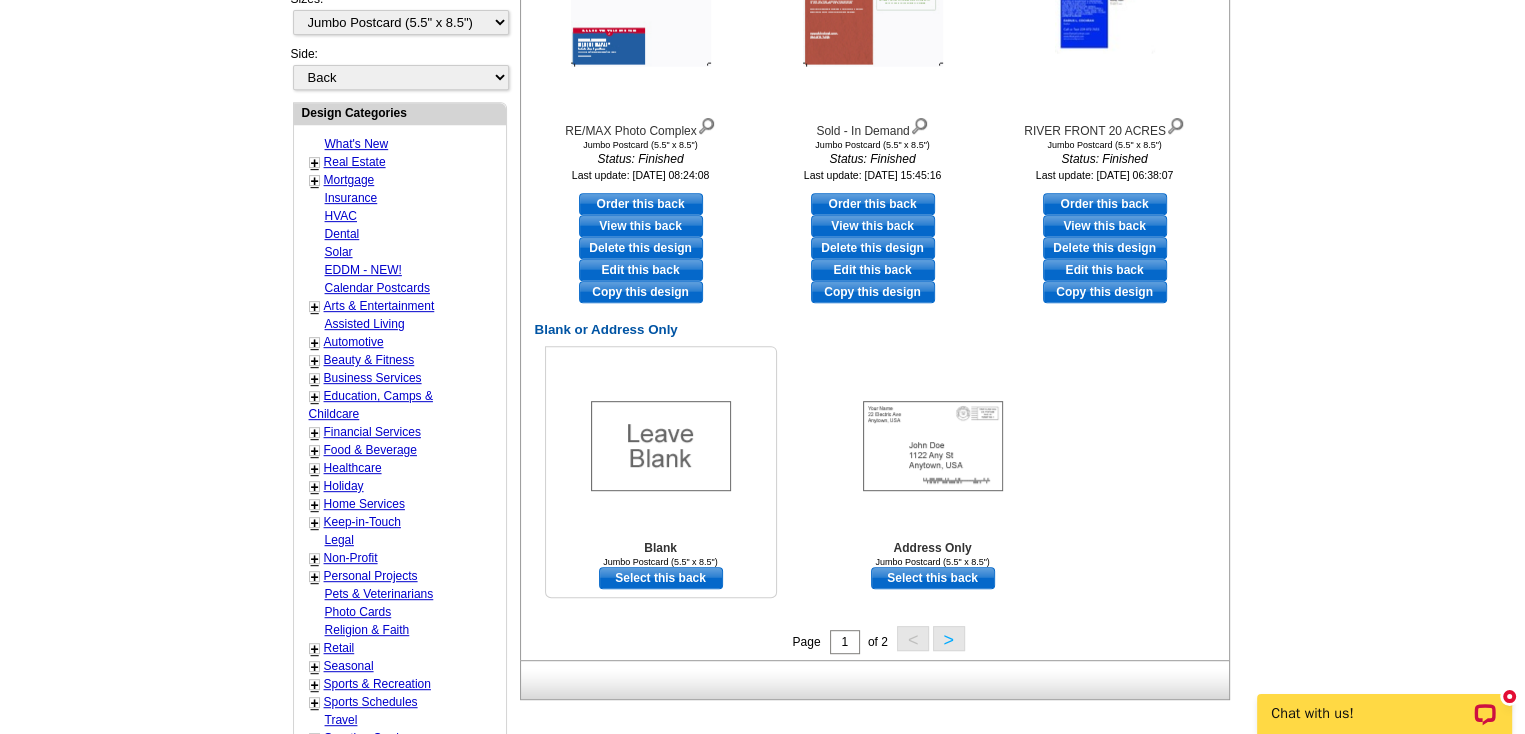scroll, scrollTop: 1095, scrollLeft: 0, axis: vertical 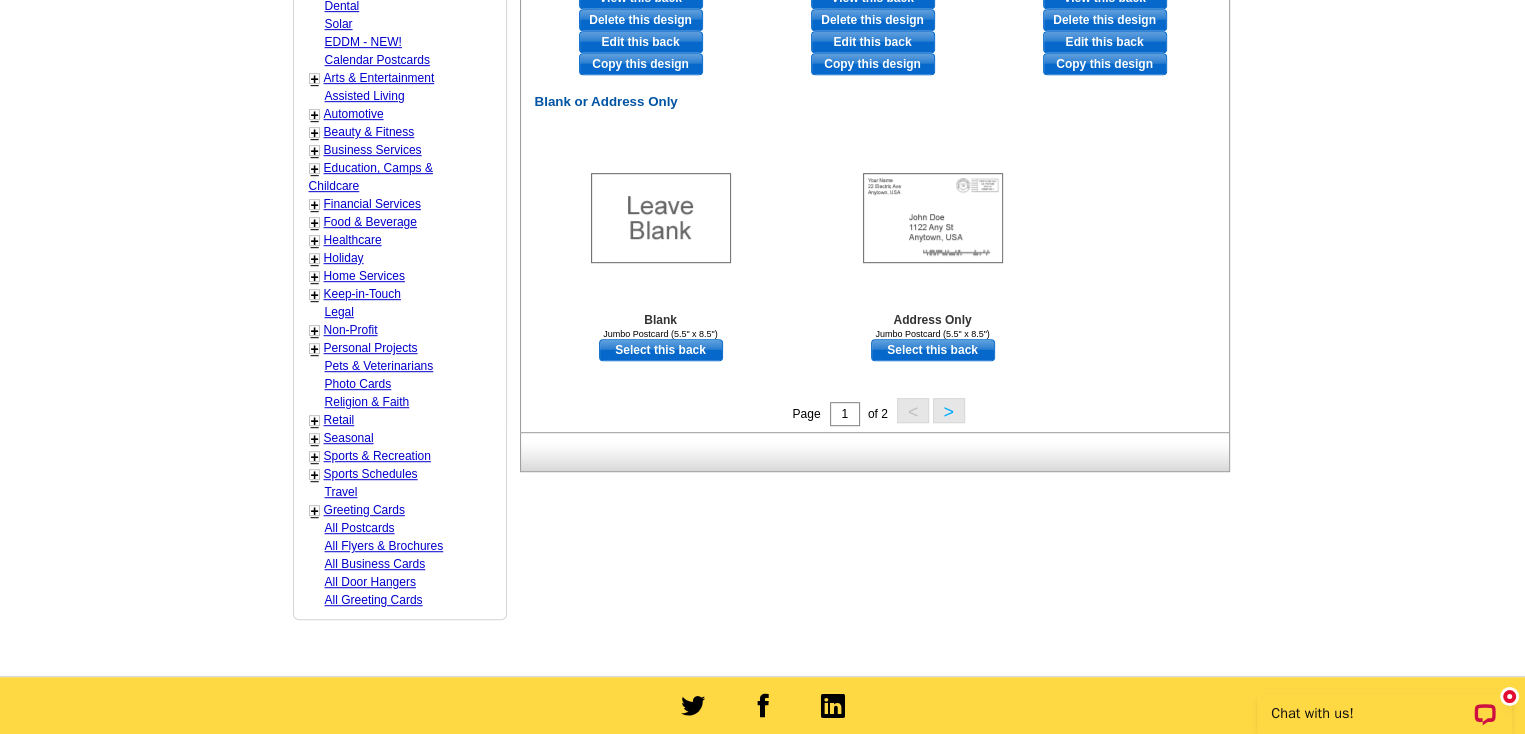 click on ">" at bounding box center [949, 410] 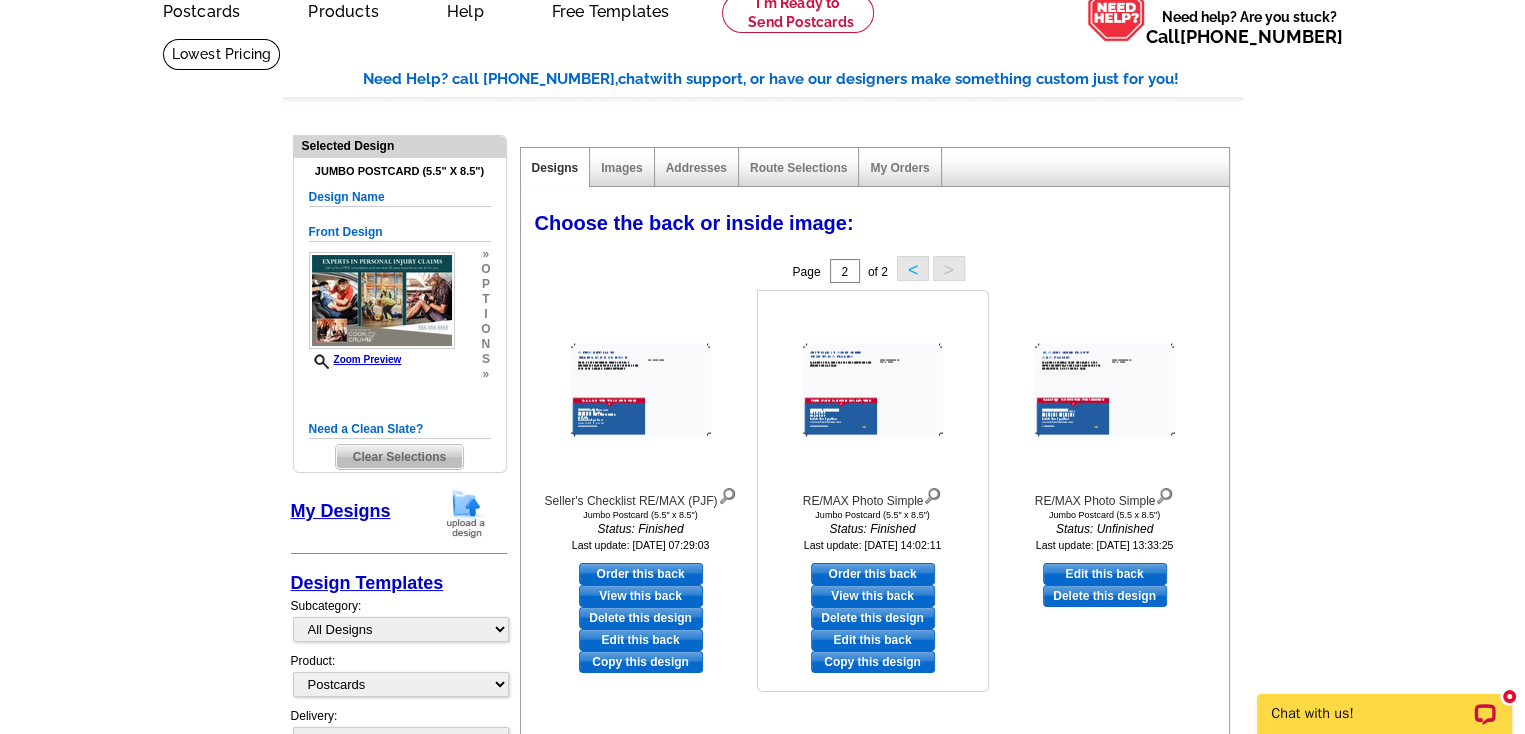 scroll, scrollTop: 0, scrollLeft: 0, axis: both 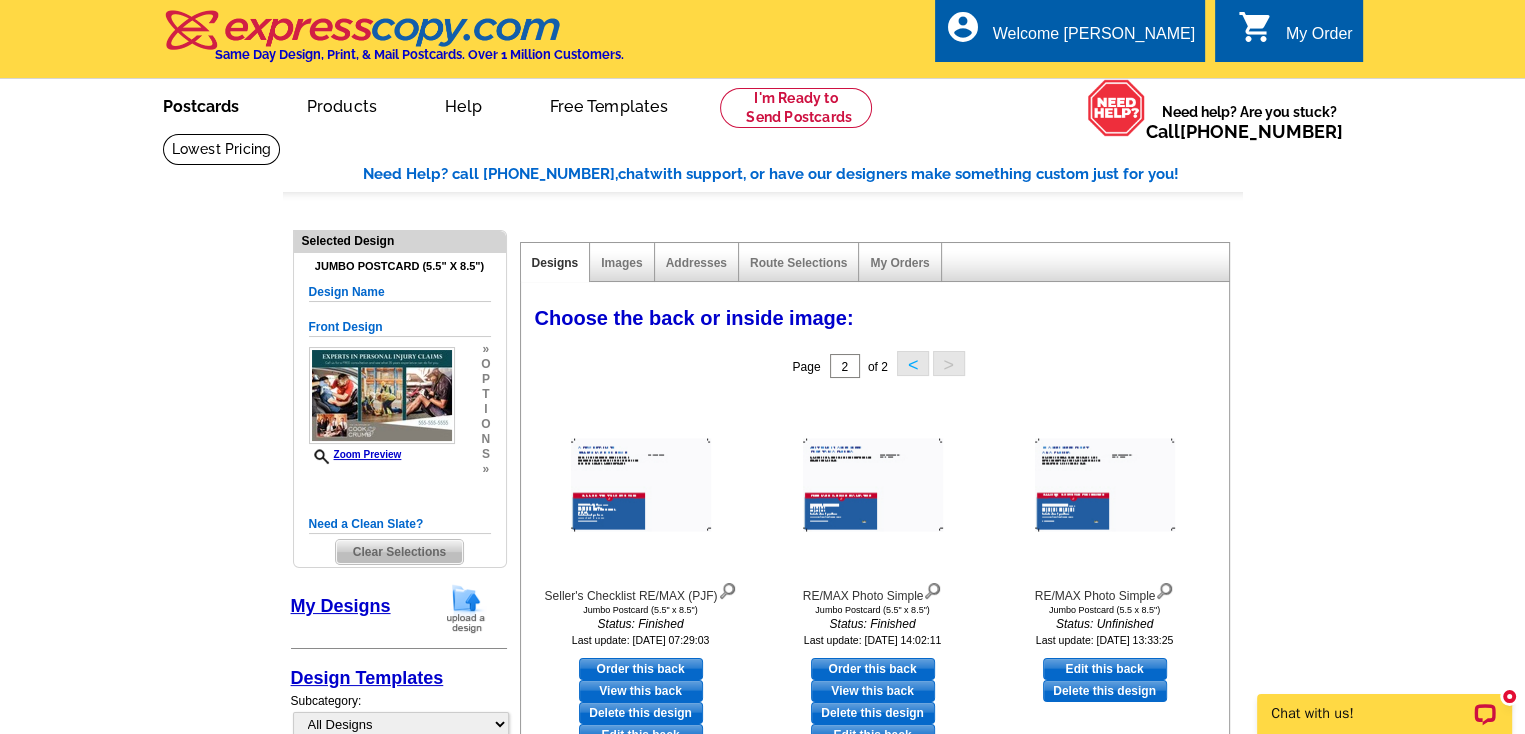 click on "Postcards" at bounding box center [201, 104] 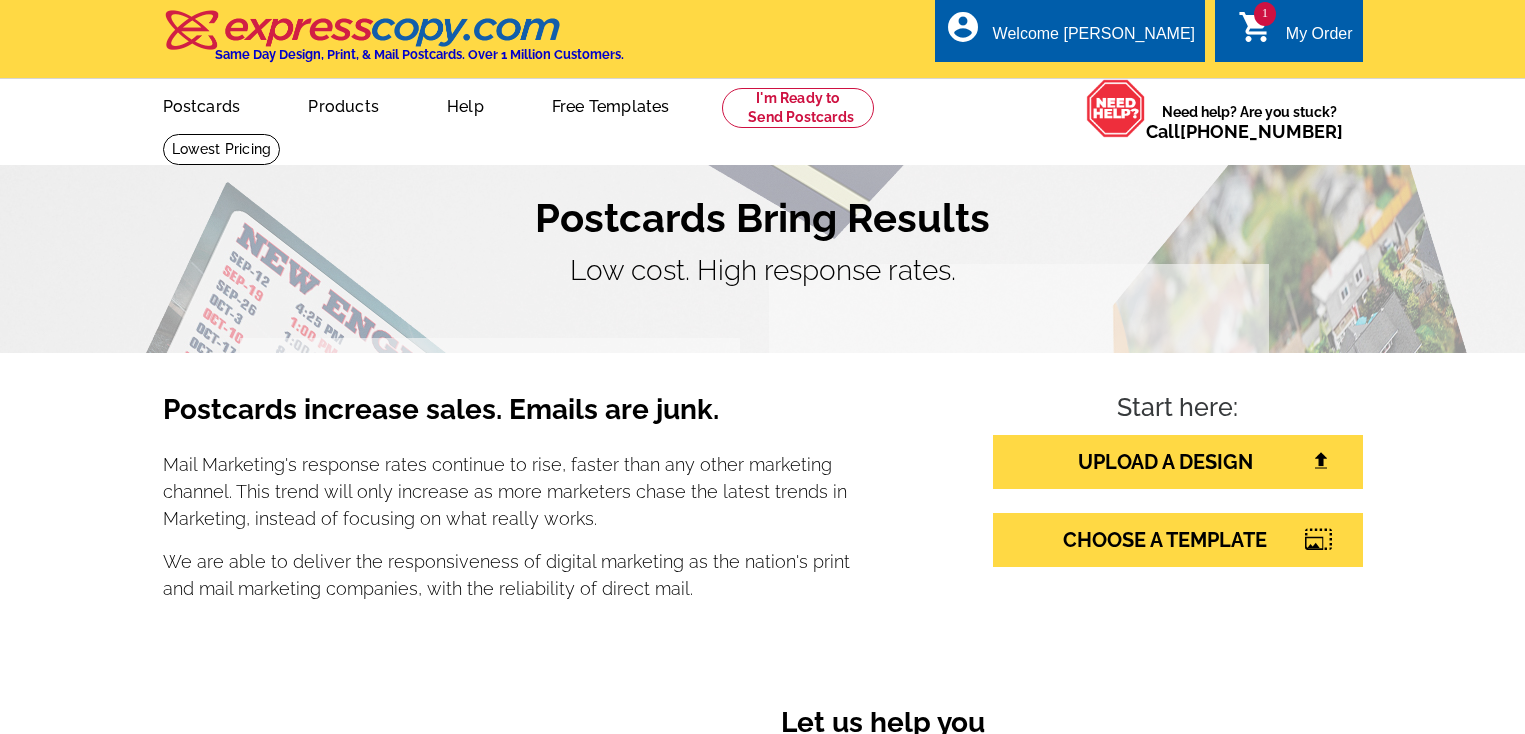 scroll, scrollTop: 0, scrollLeft: 0, axis: both 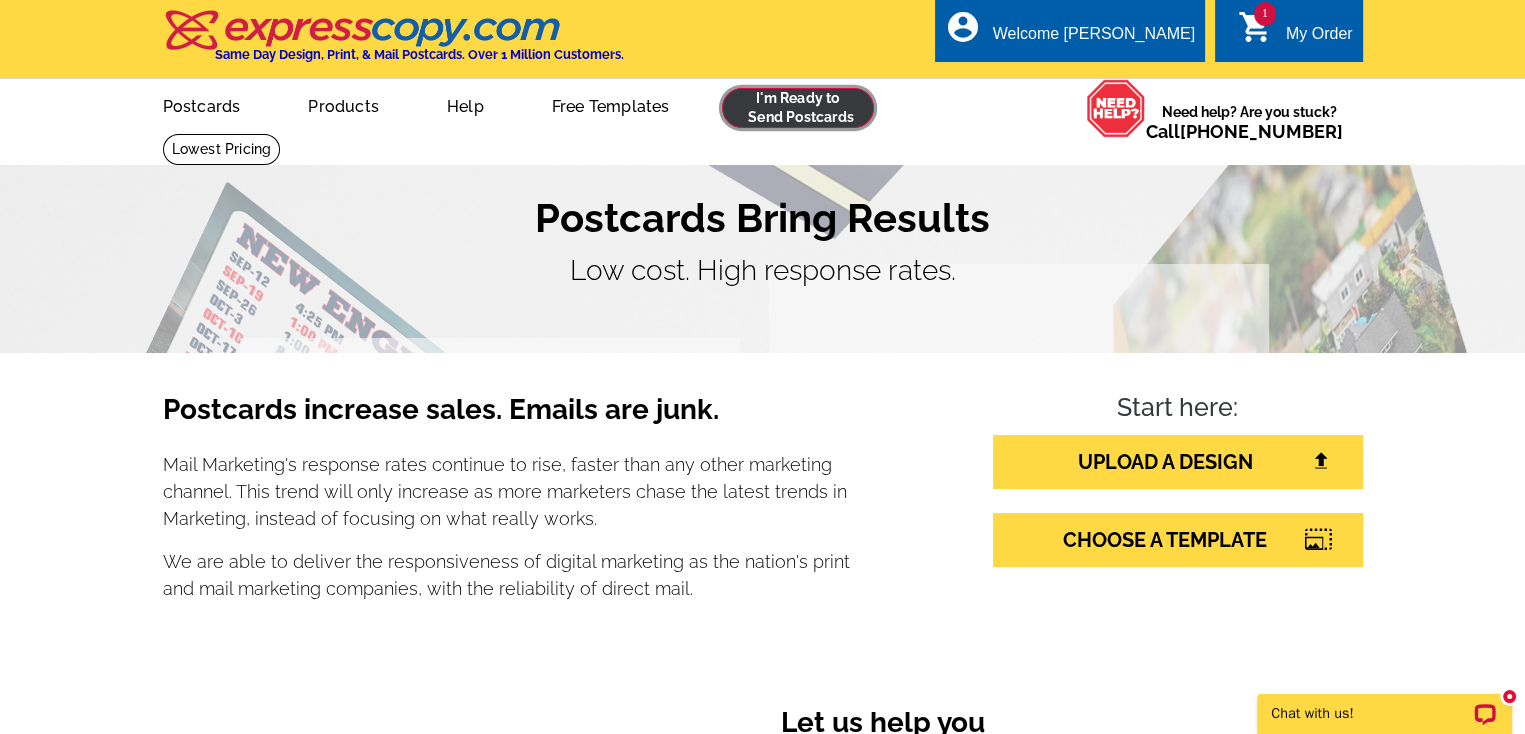 click at bounding box center [798, 108] 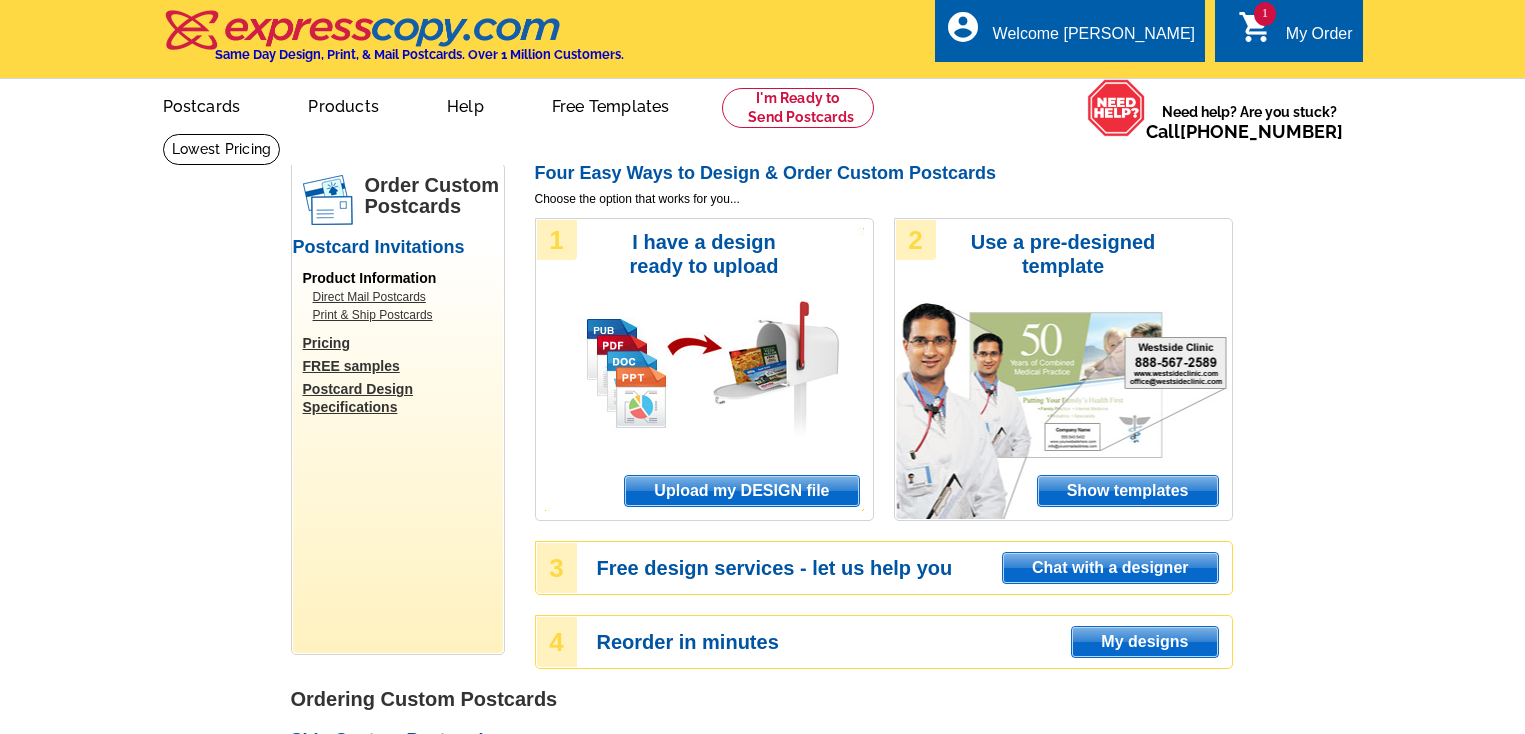 scroll, scrollTop: 0, scrollLeft: 0, axis: both 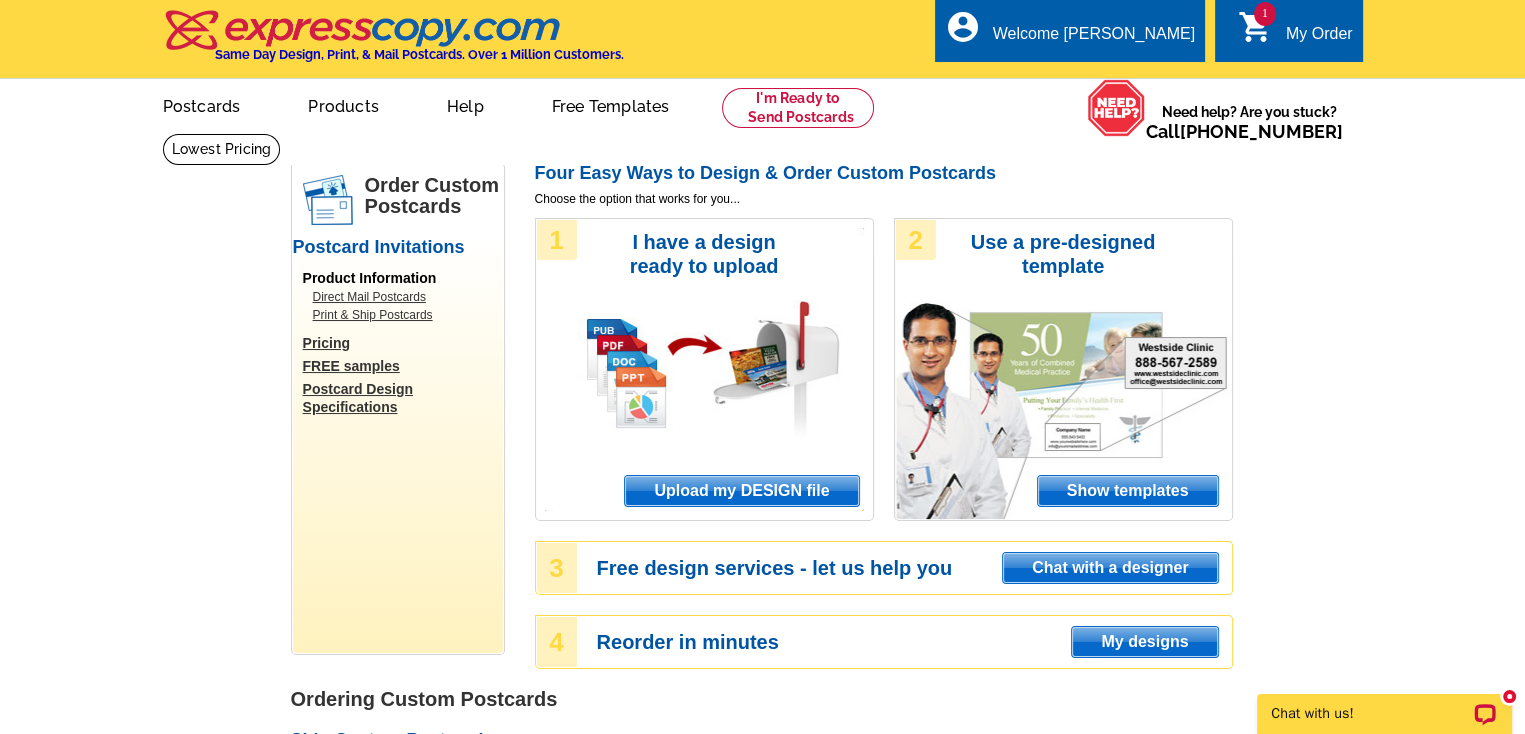 click on "My designs" at bounding box center (1144, 642) 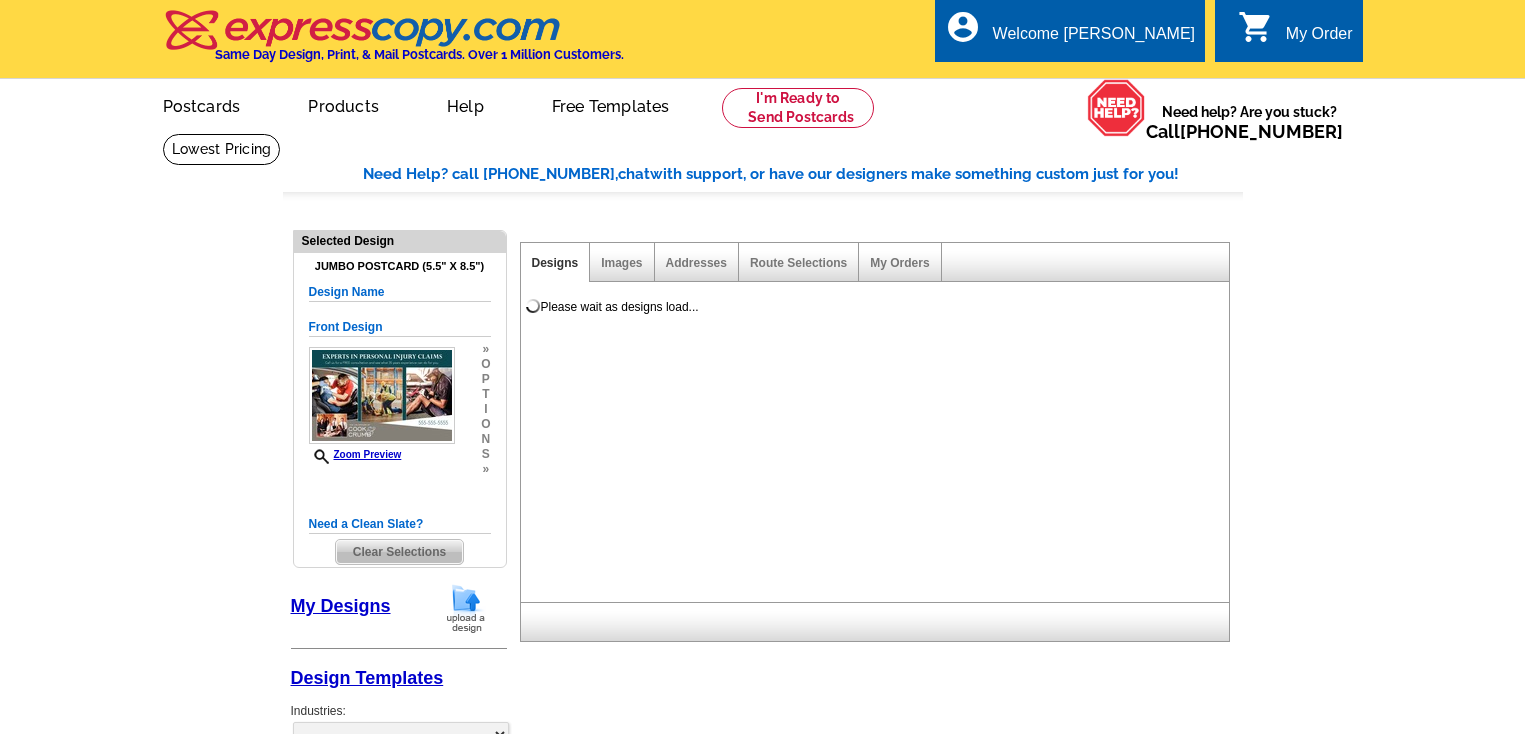 select on "1" 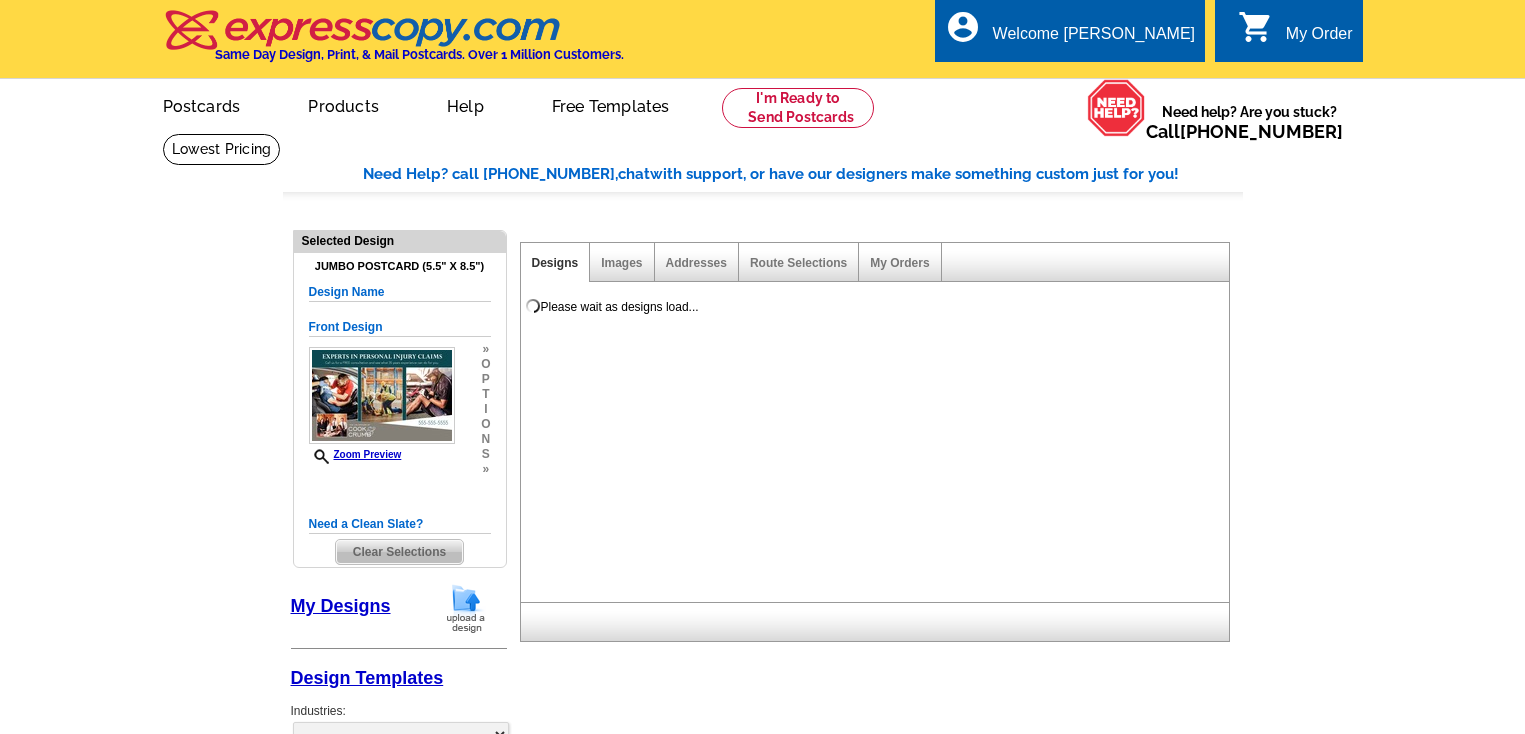 select on "2" 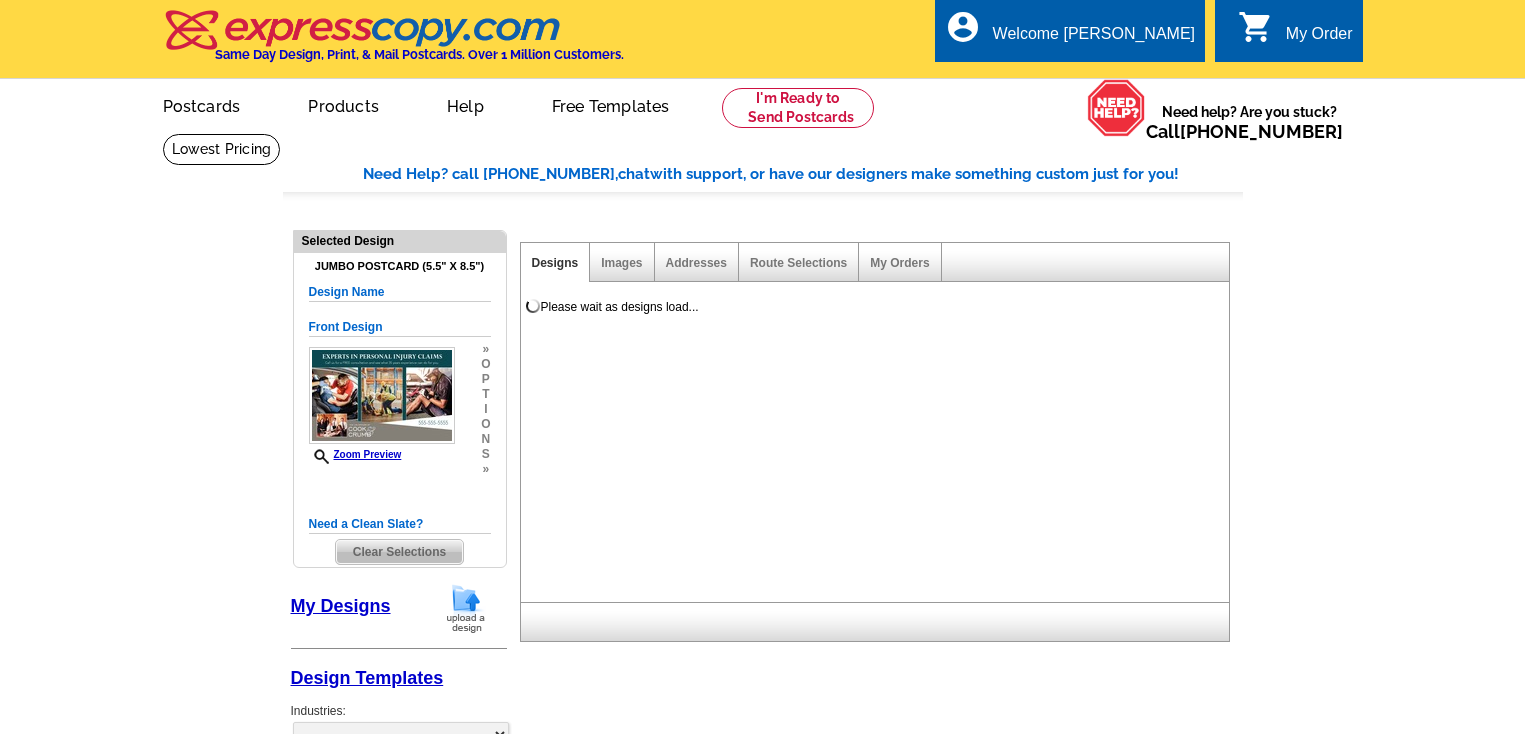 select on "back" 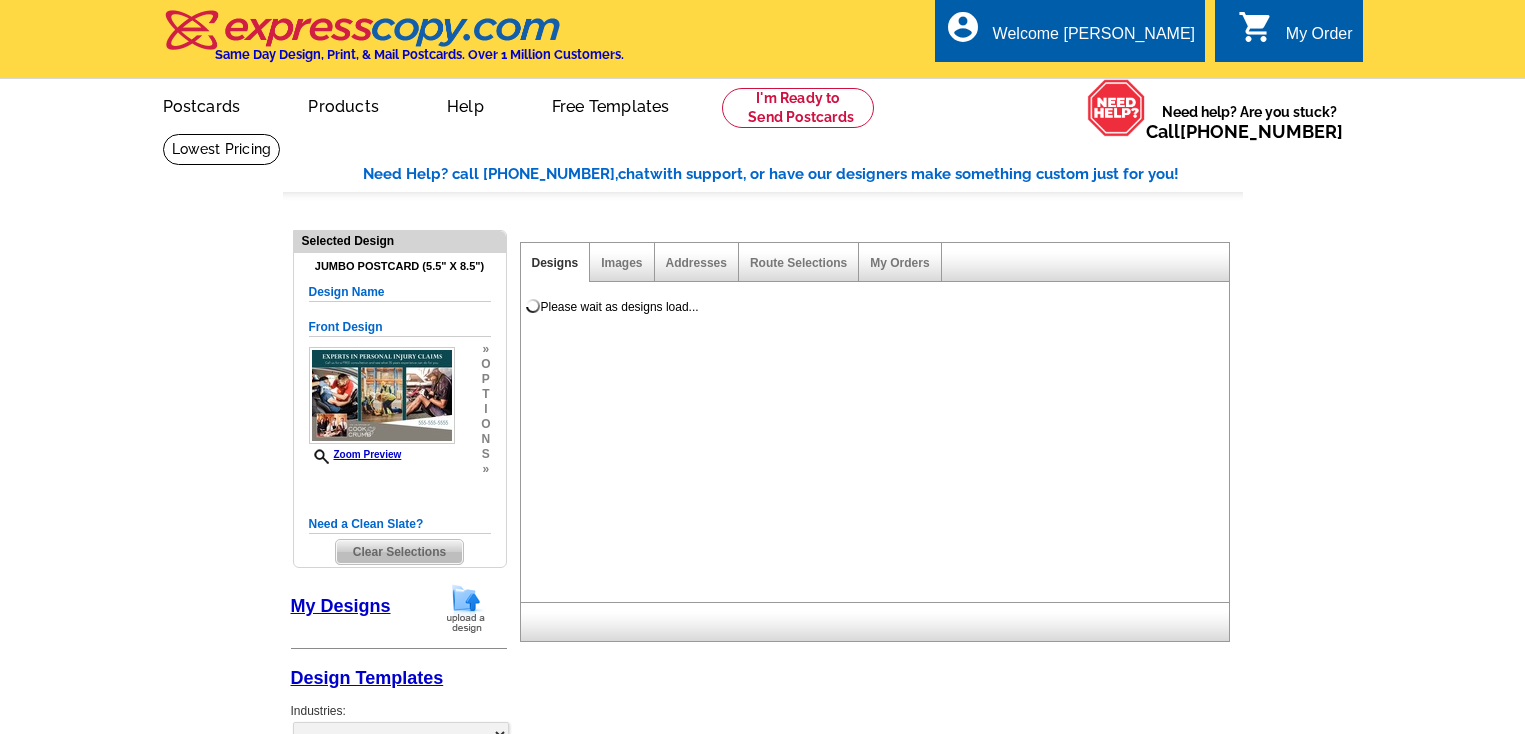 scroll, scrollTop: 0, scrollLeft: 0, axis: both 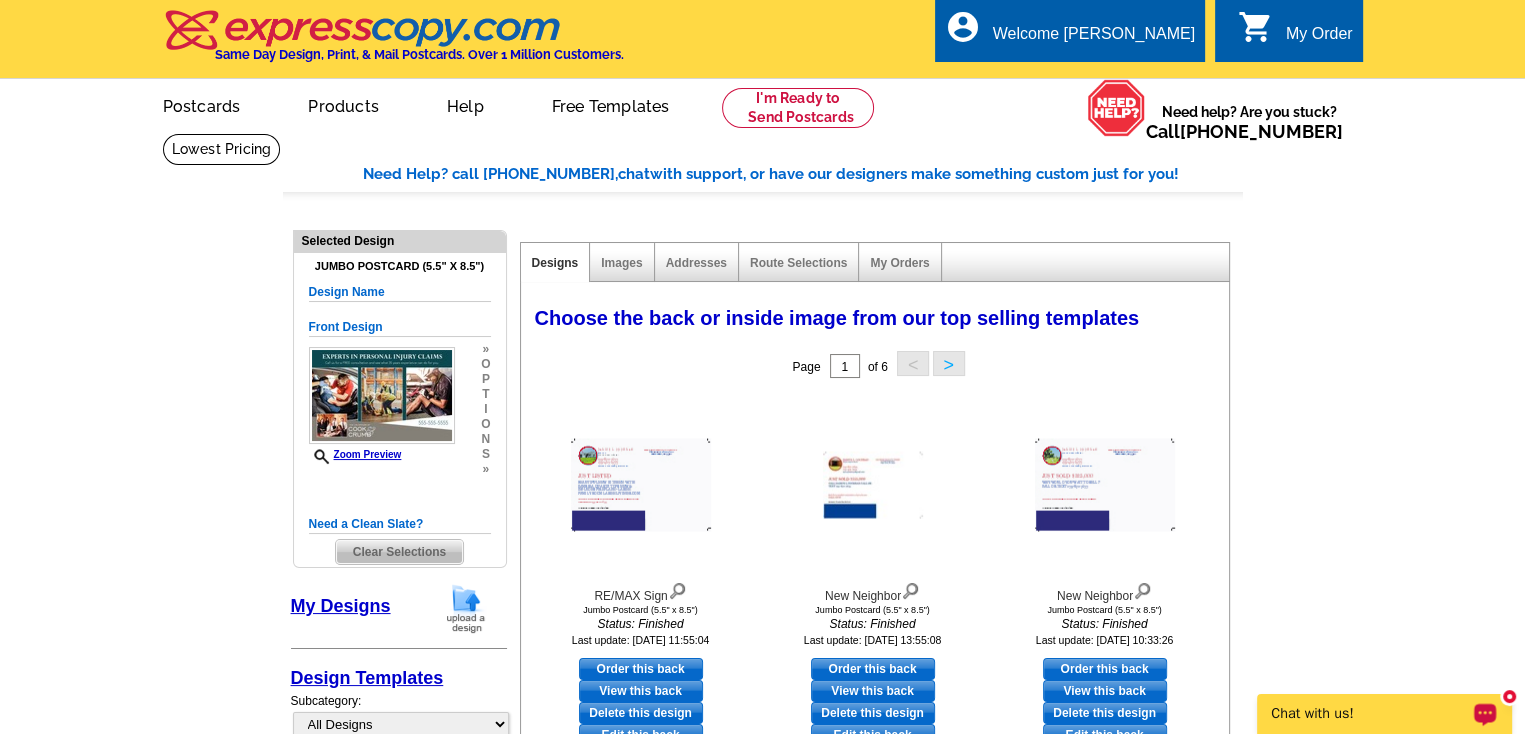 click on "Chat with us!" at bounding box center (1371, 714) 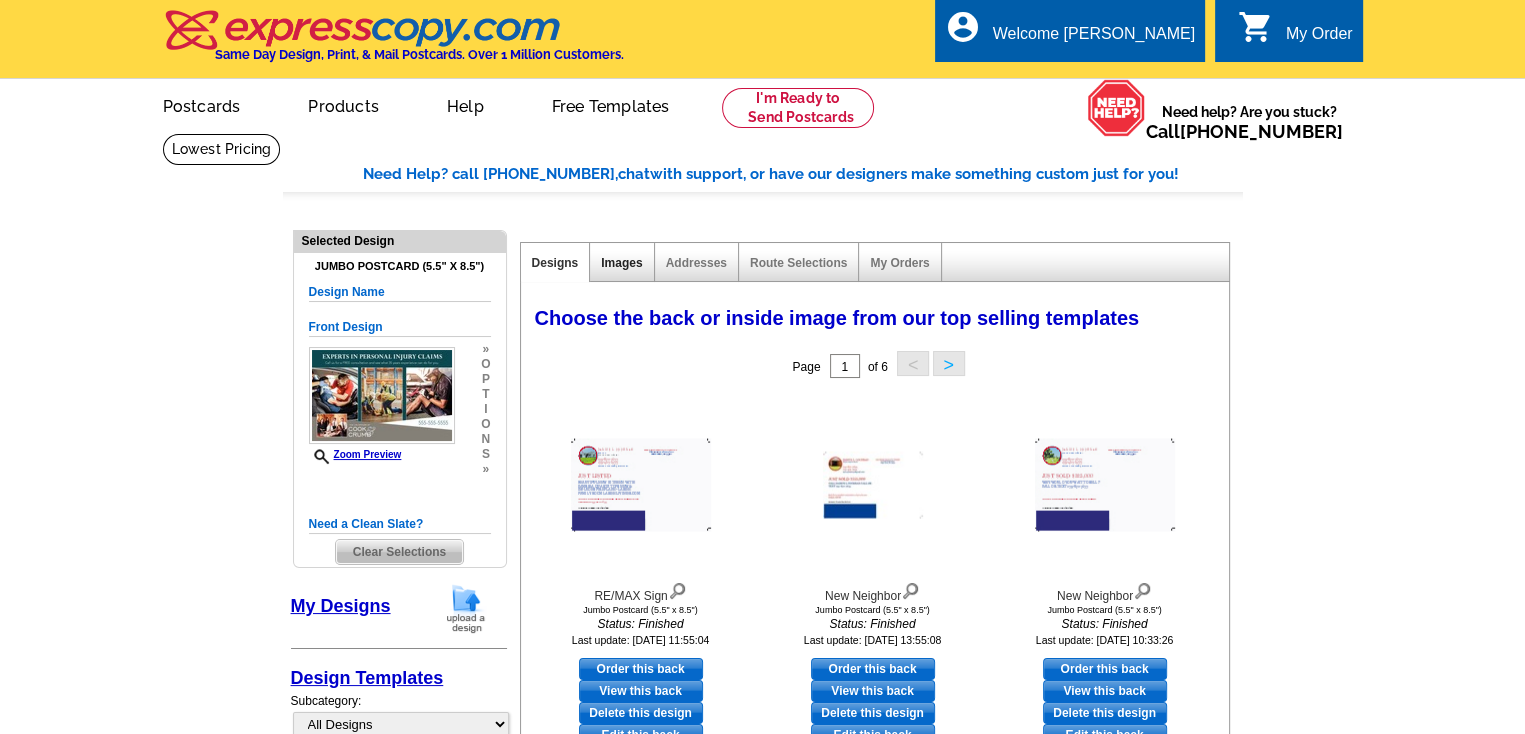 click on "Images" at bounding box center [621, 263] 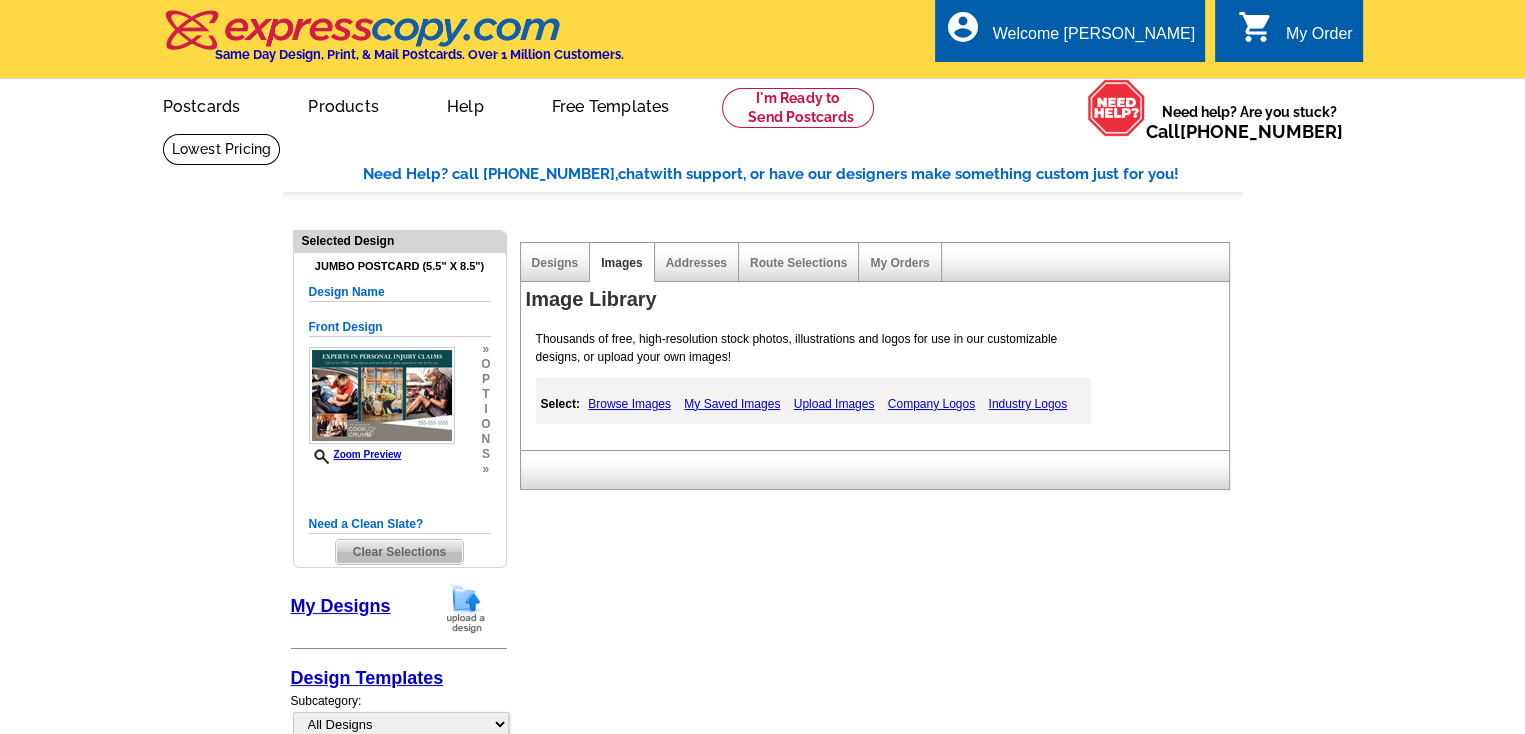 click on "Upload Images" at bounding box center [834, 404] 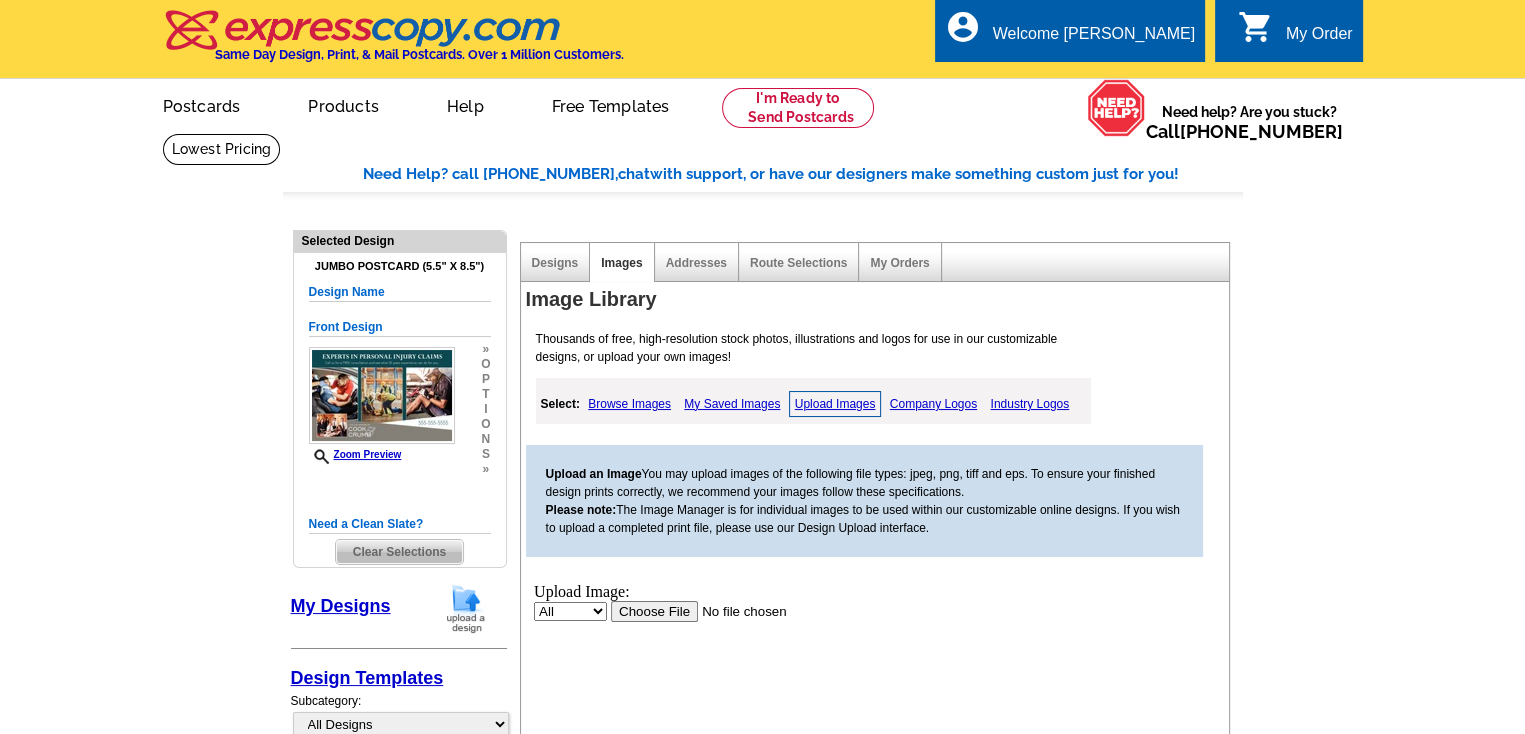 scroll, scrollTop: 0, scrollLeft: 0, axis: both 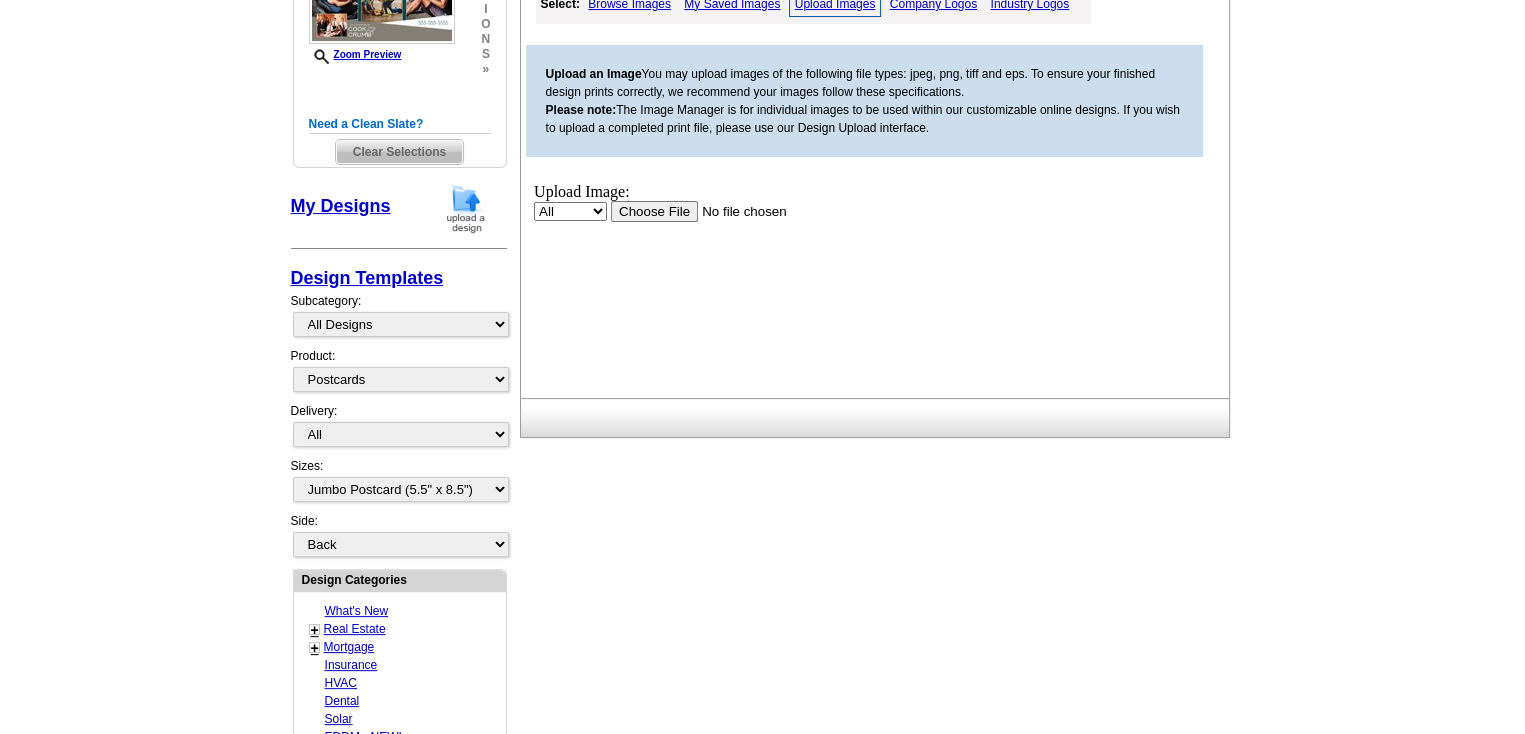 click at bounding box center [736, 210] 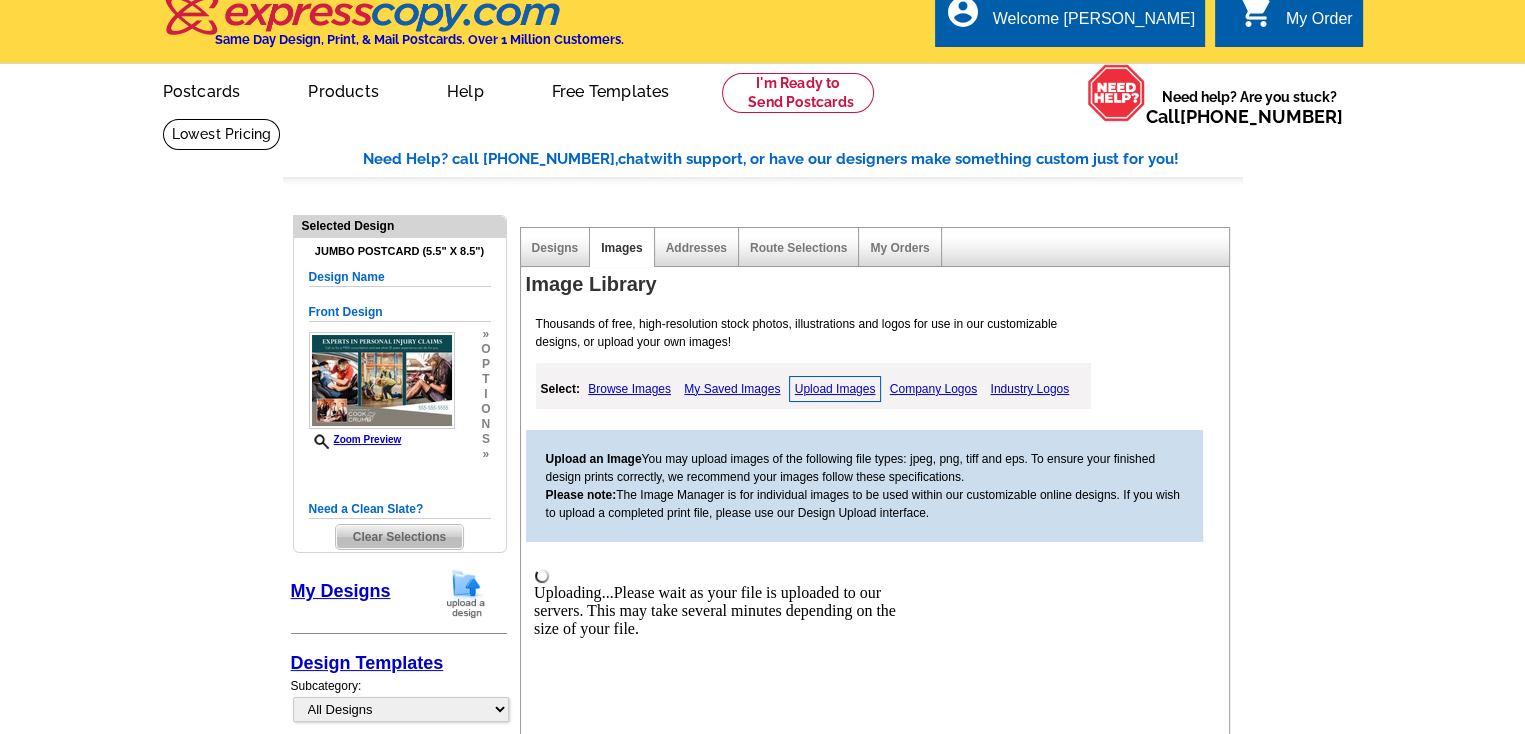 scroll, scrollTop: 0, scrollLeft: 0, axis: both 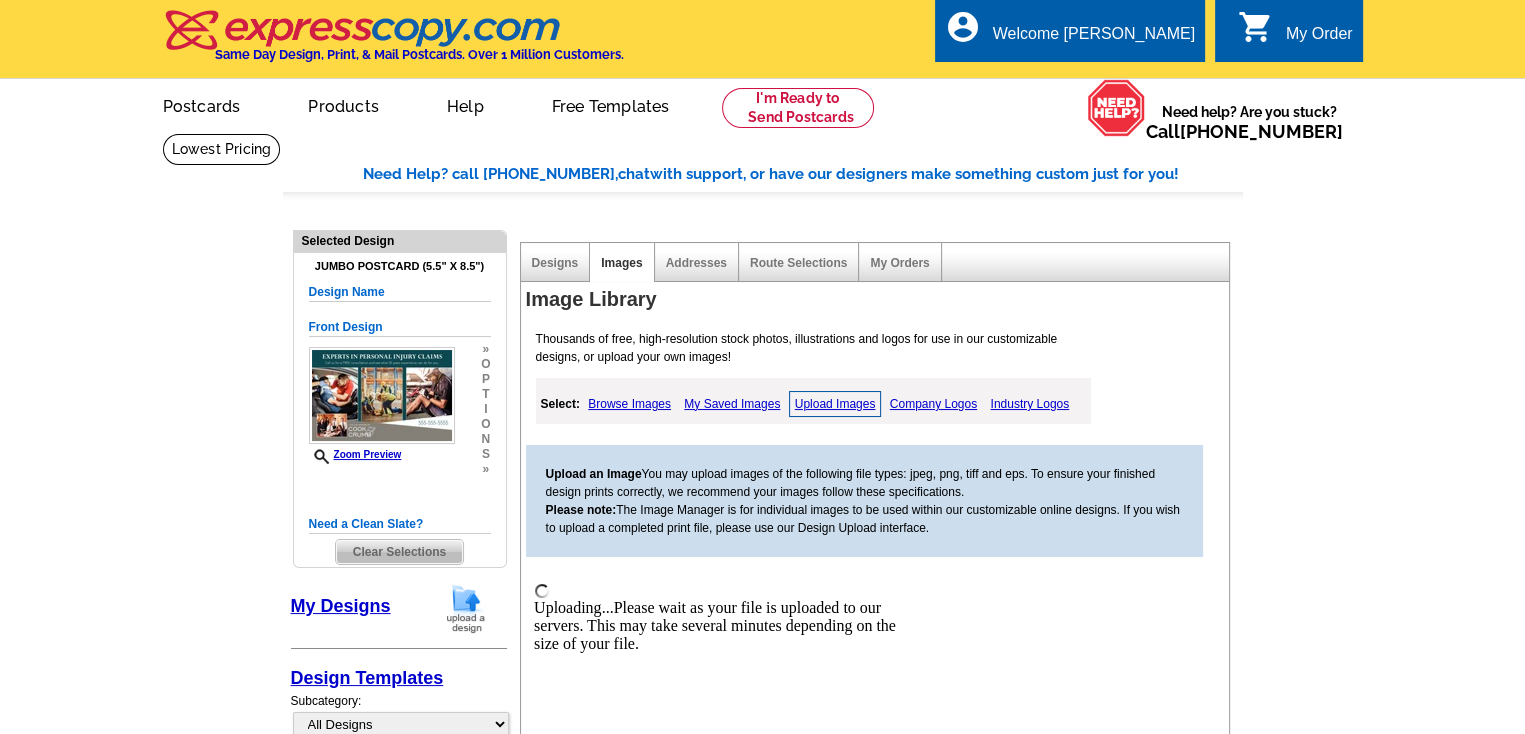 click on "Upload Images" at bounding box center [835, 404] 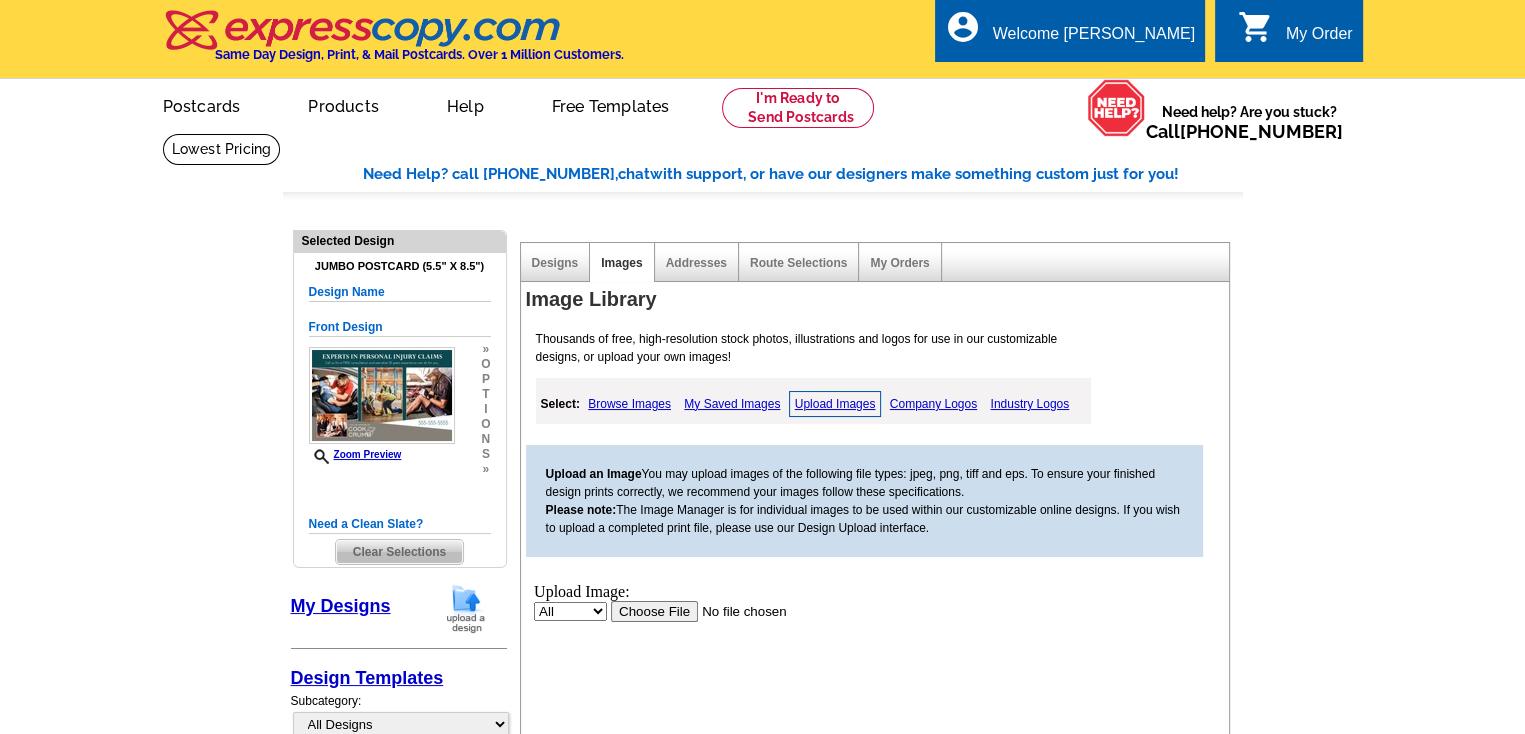 scroll, scrollTop: 0, scrollLeft: 0, axis: both 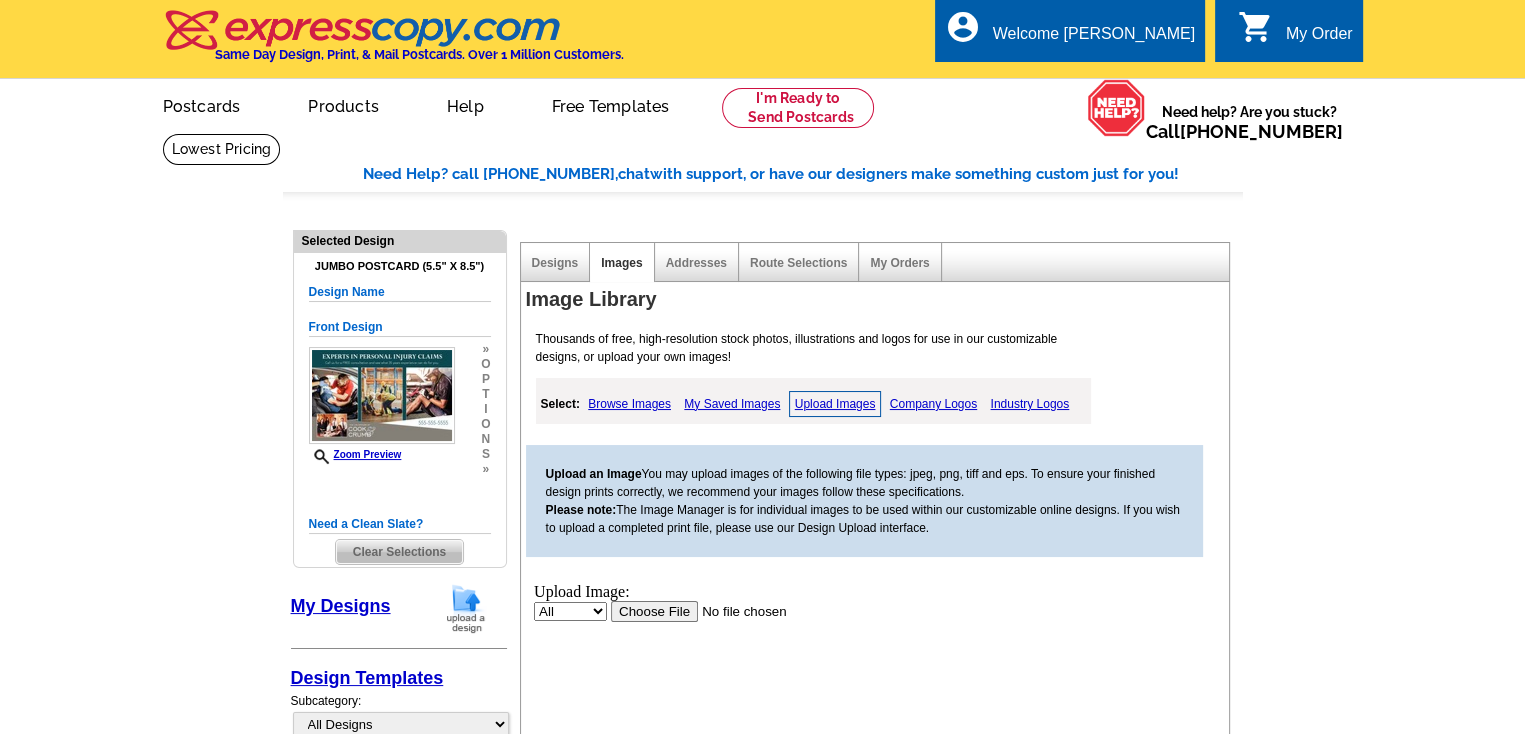 click at bounding box center (736, 610) 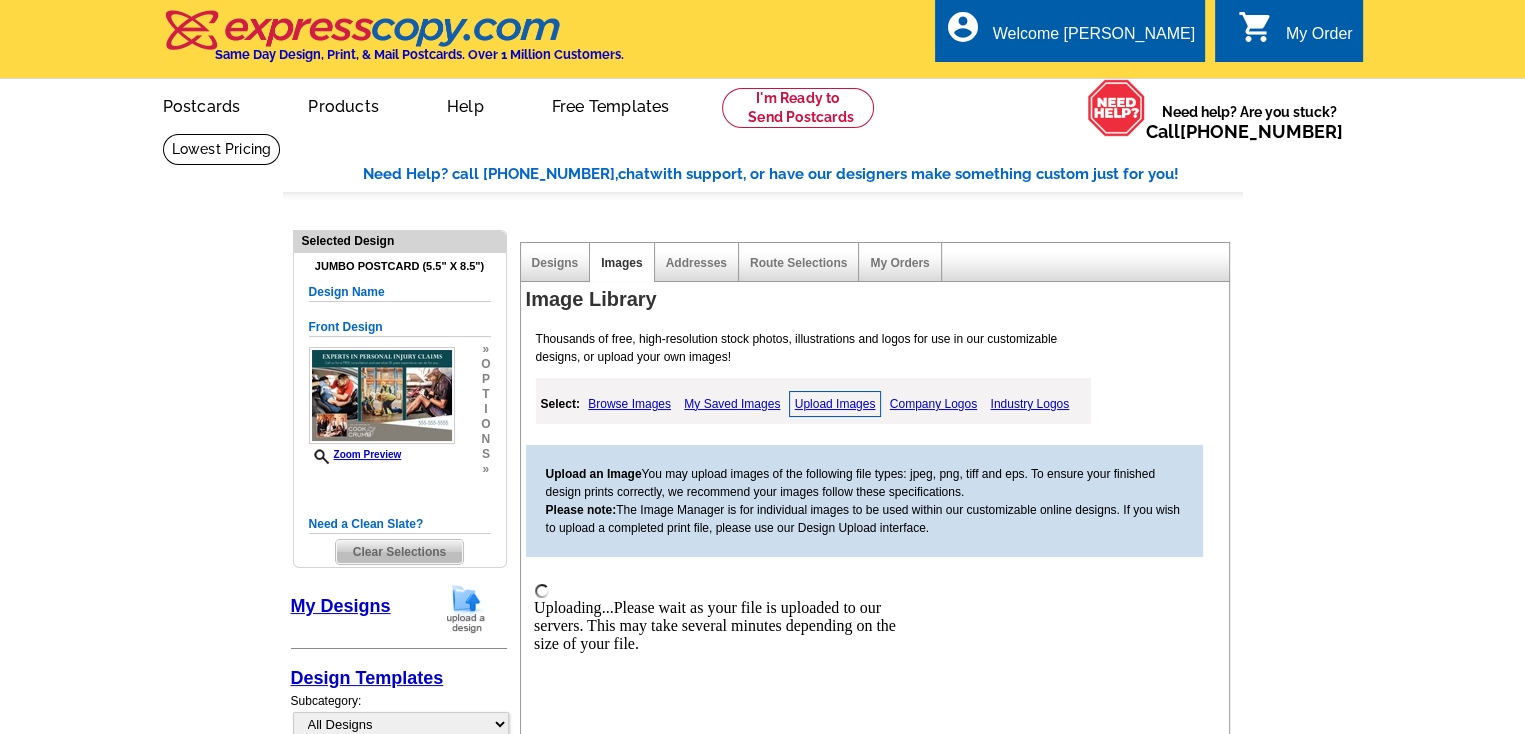 click on "Upload Images" at bounding box center (835, 404) 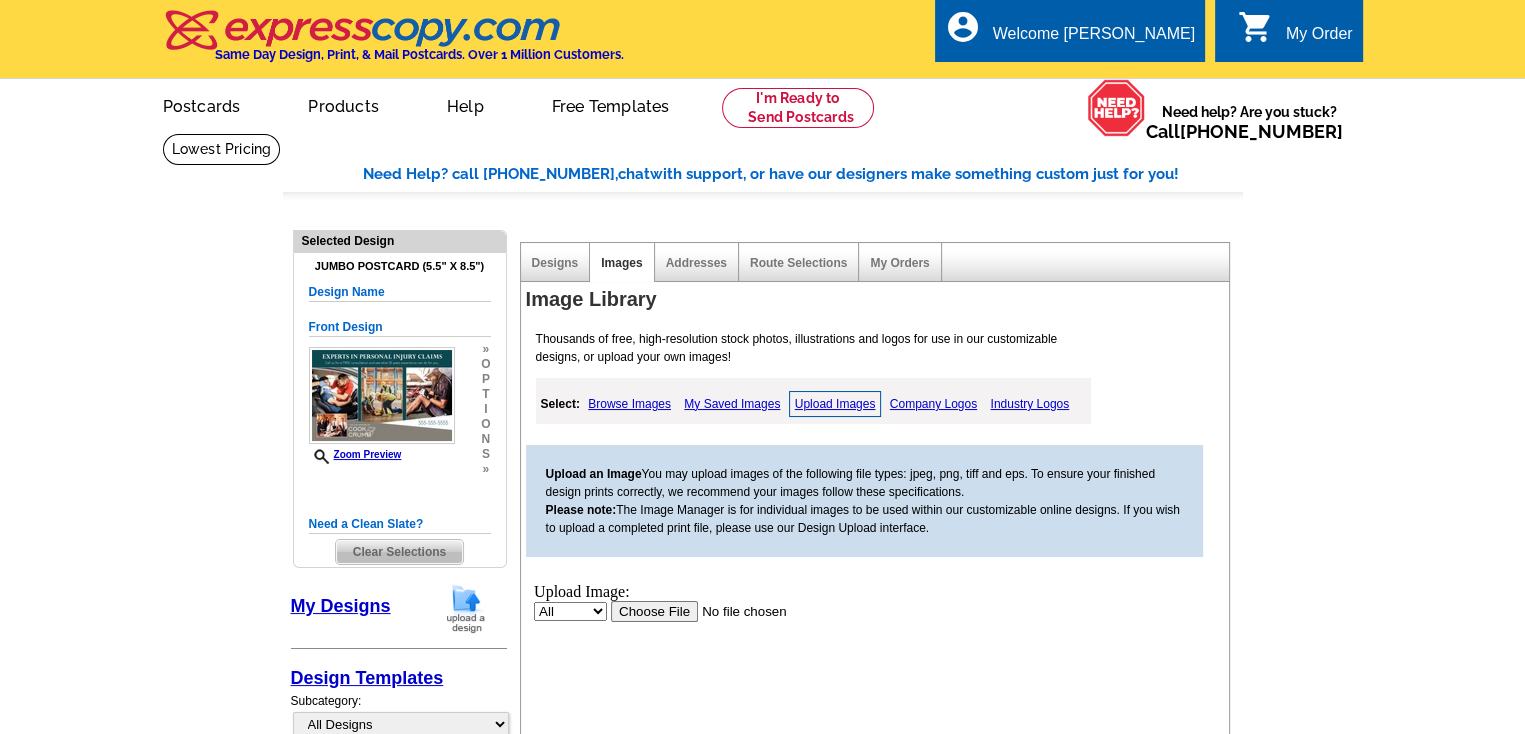 scroll, scrollTop: 0, scrollLeft: 0, axis: both 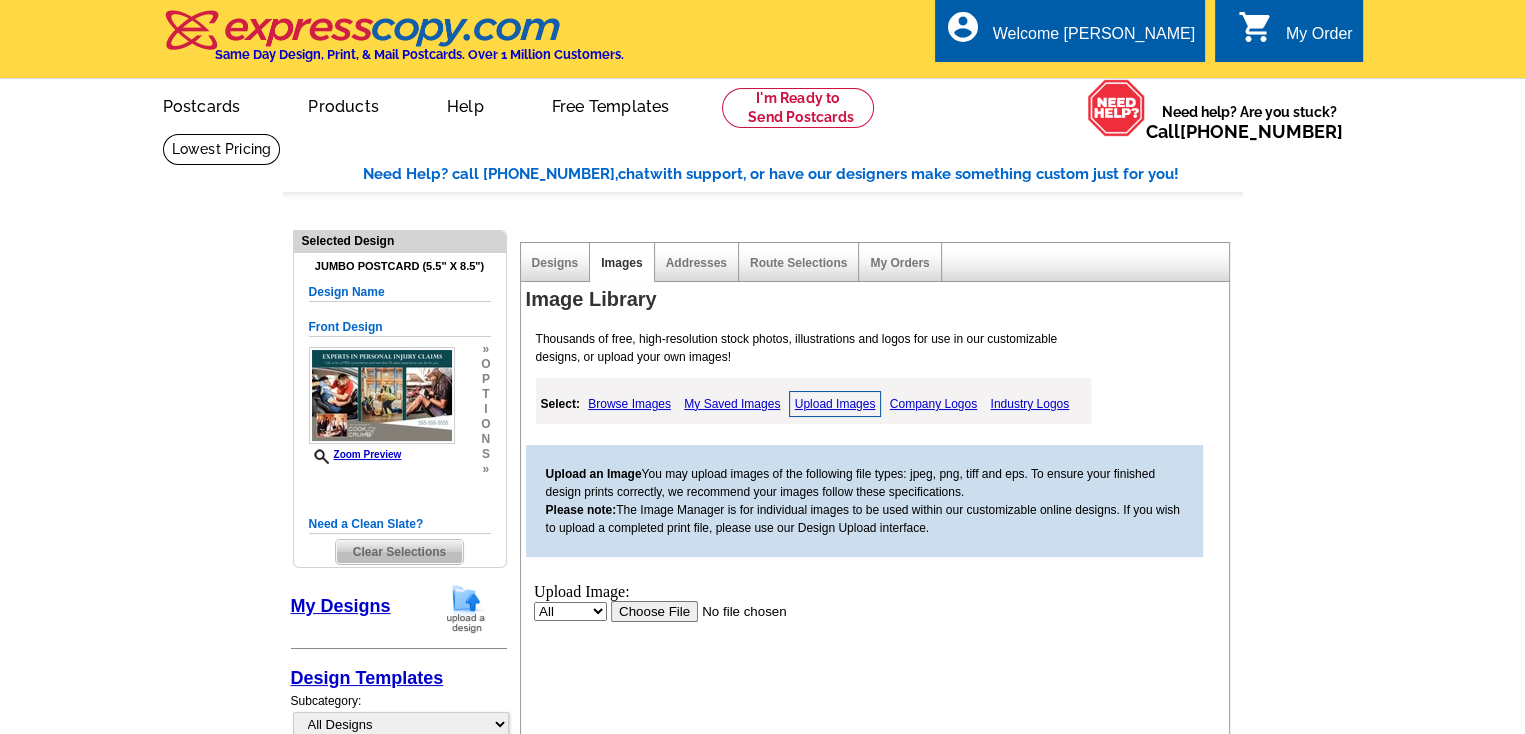 click at bounding box center (736, 610) 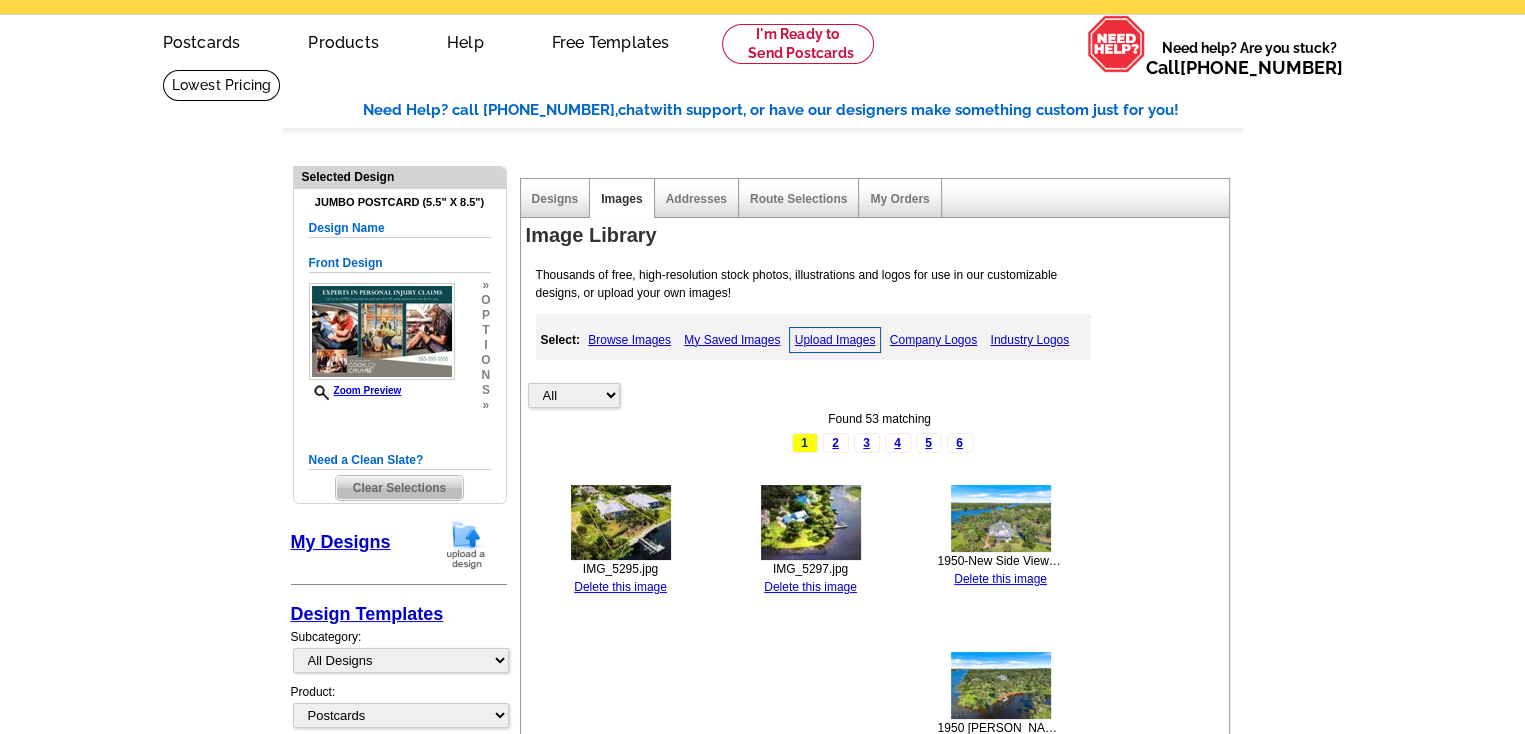 scroll, scrollTop: 0, scrollLeft: 0, axis: both 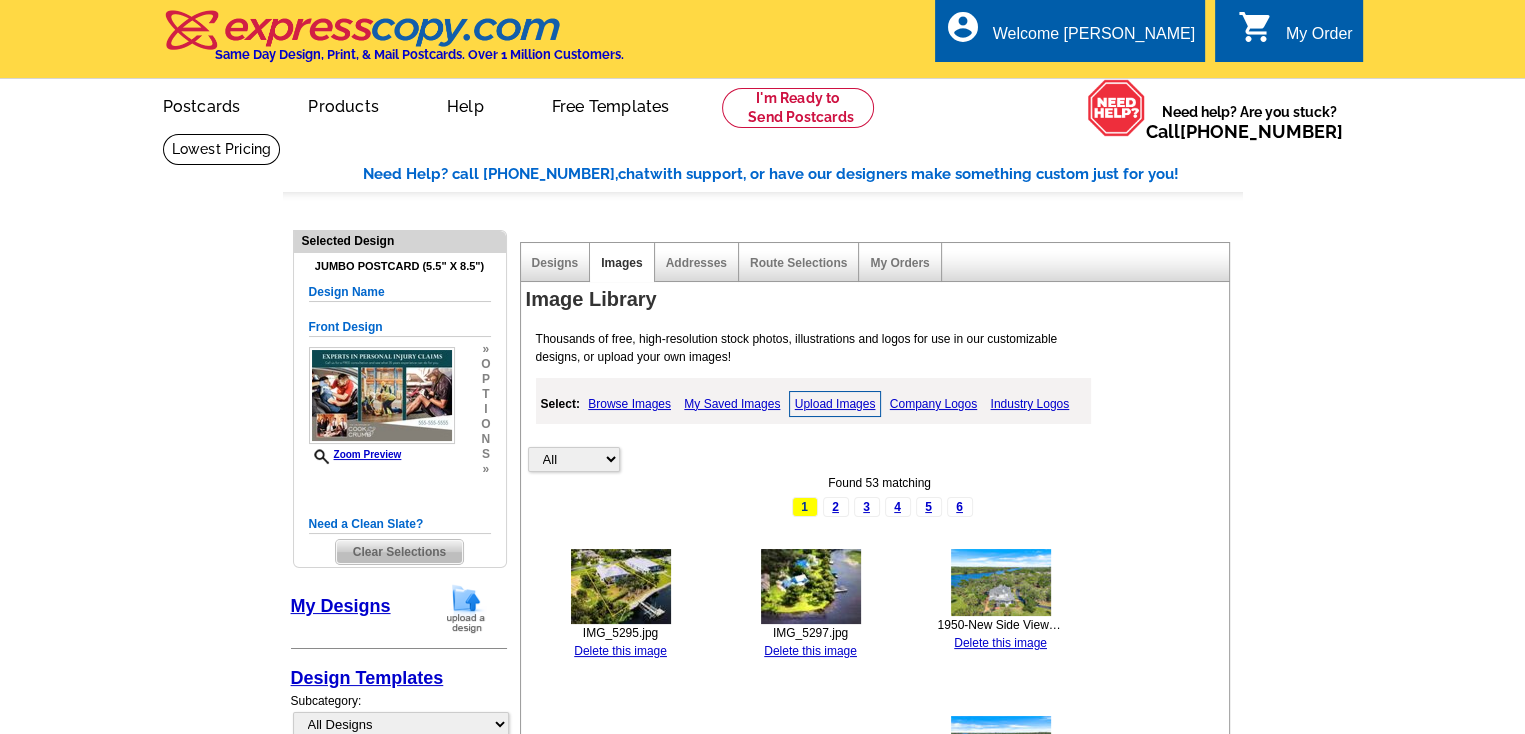 click on "Clear Selections" at bounding box center [399, 552] 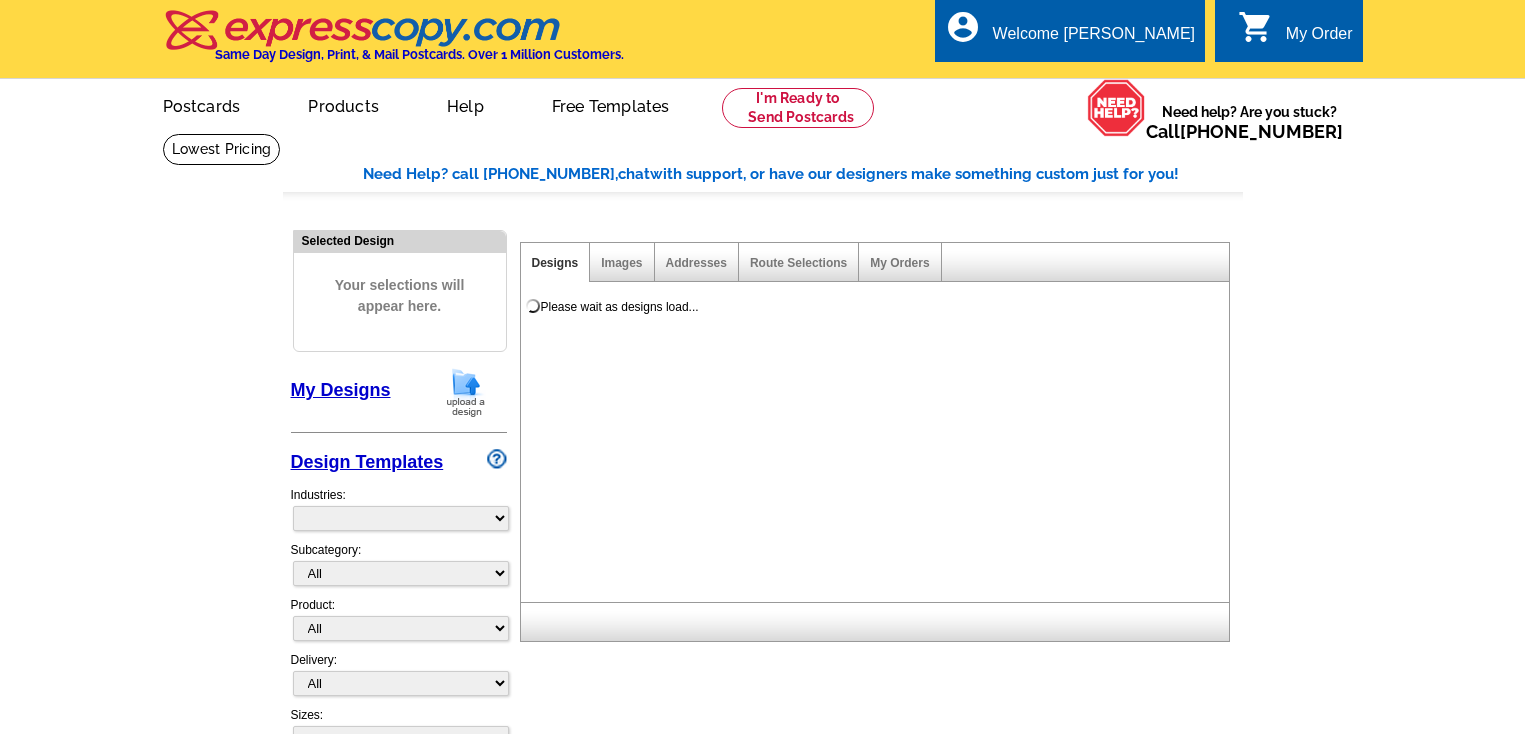 scroll, scrollTop: 0, scrollLeft: 0, axis: both 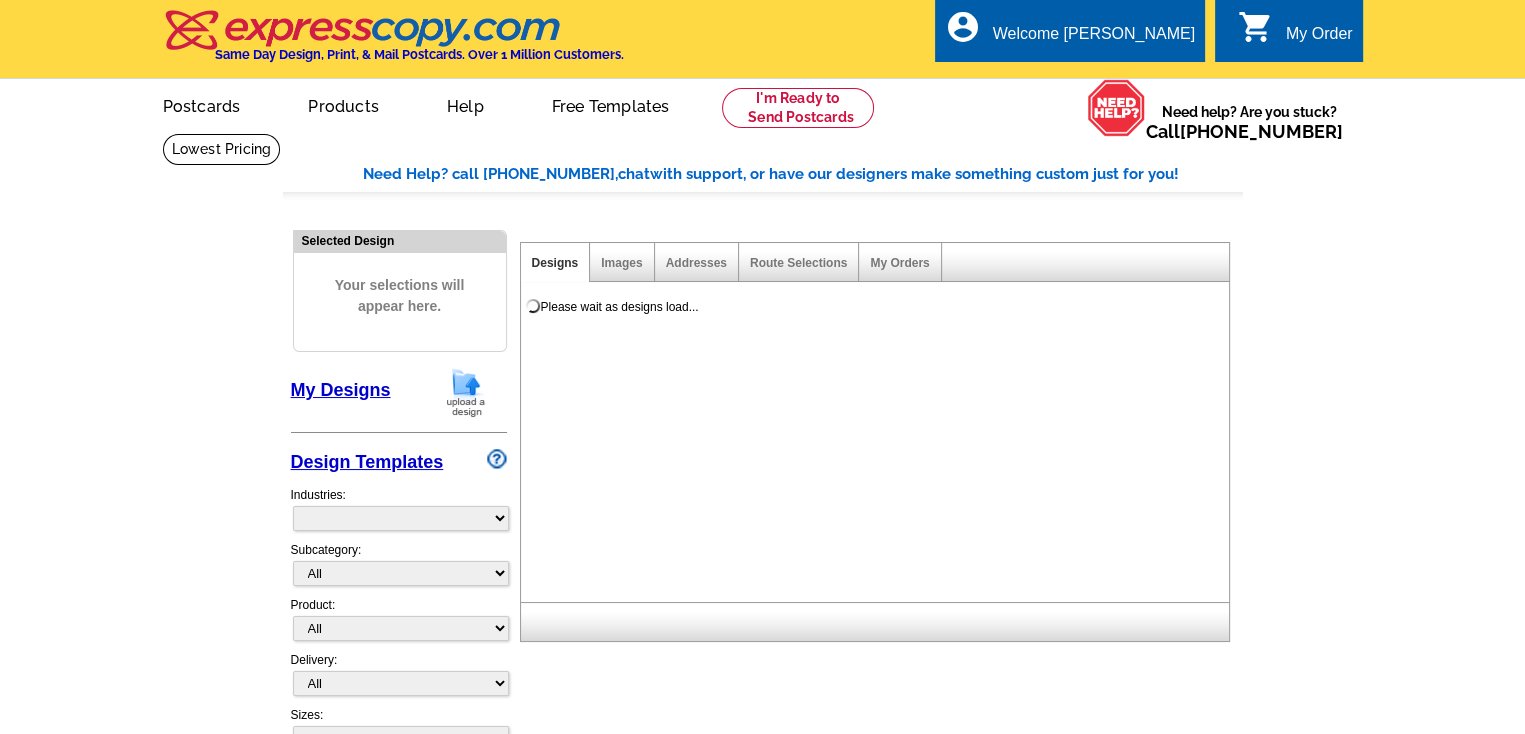 select on "785" 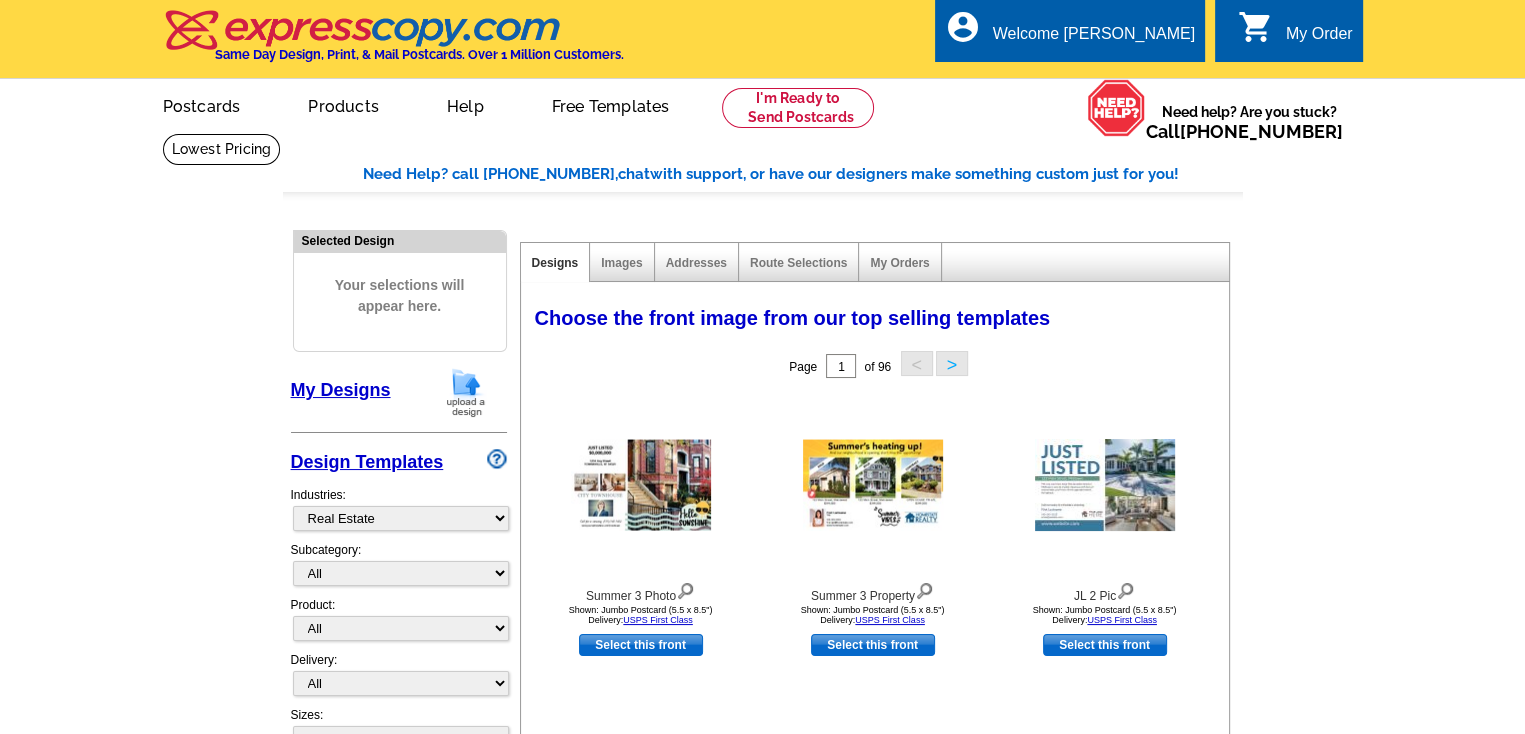 scroll, scrollTop: 0, scrollLeft: 0, axis: both 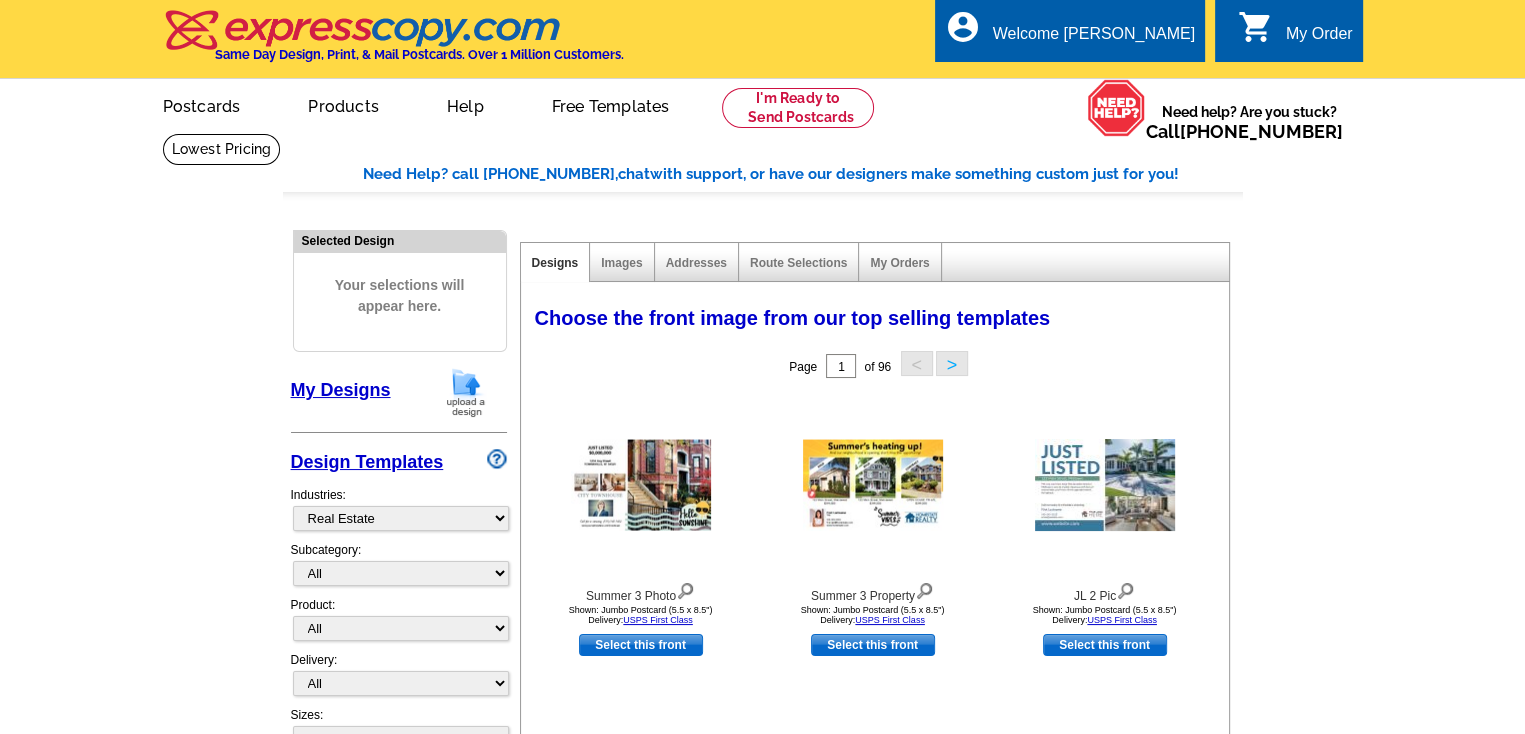 click on "My Designs" at bounding box center [341, 390] 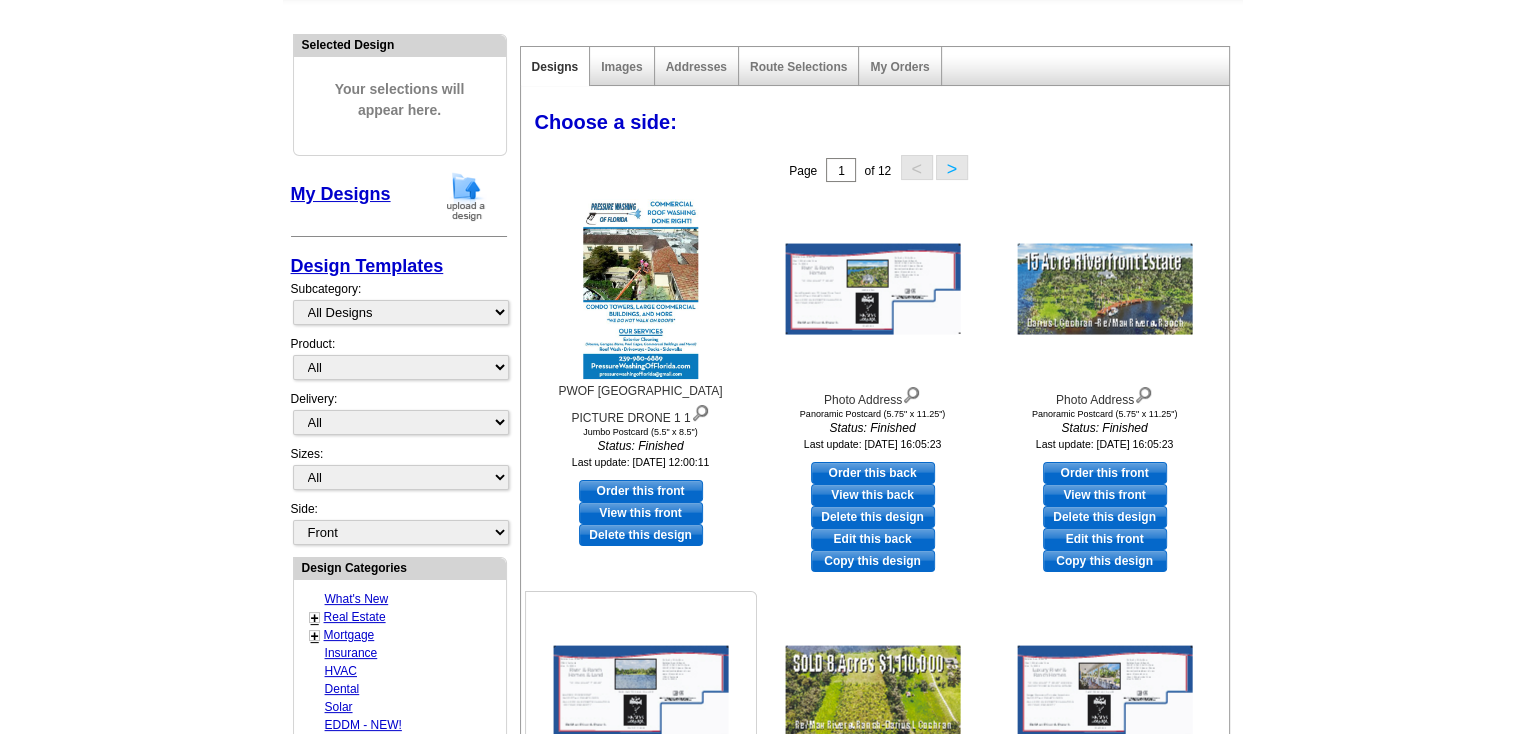 scroll, scrollTop: 500, scrollLeft: 0, axis: vertical 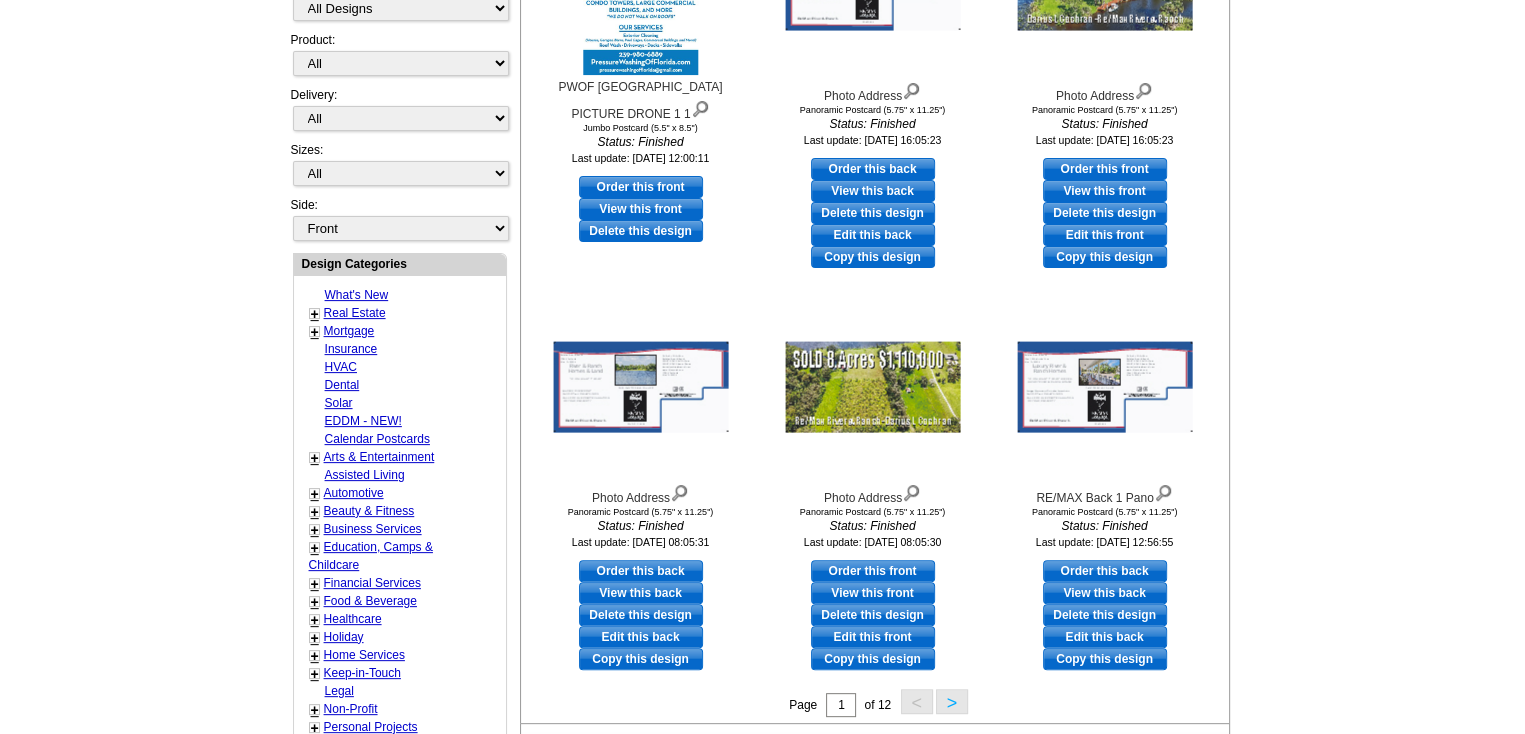click on "Real Estate" at bounding box center [355, 313] 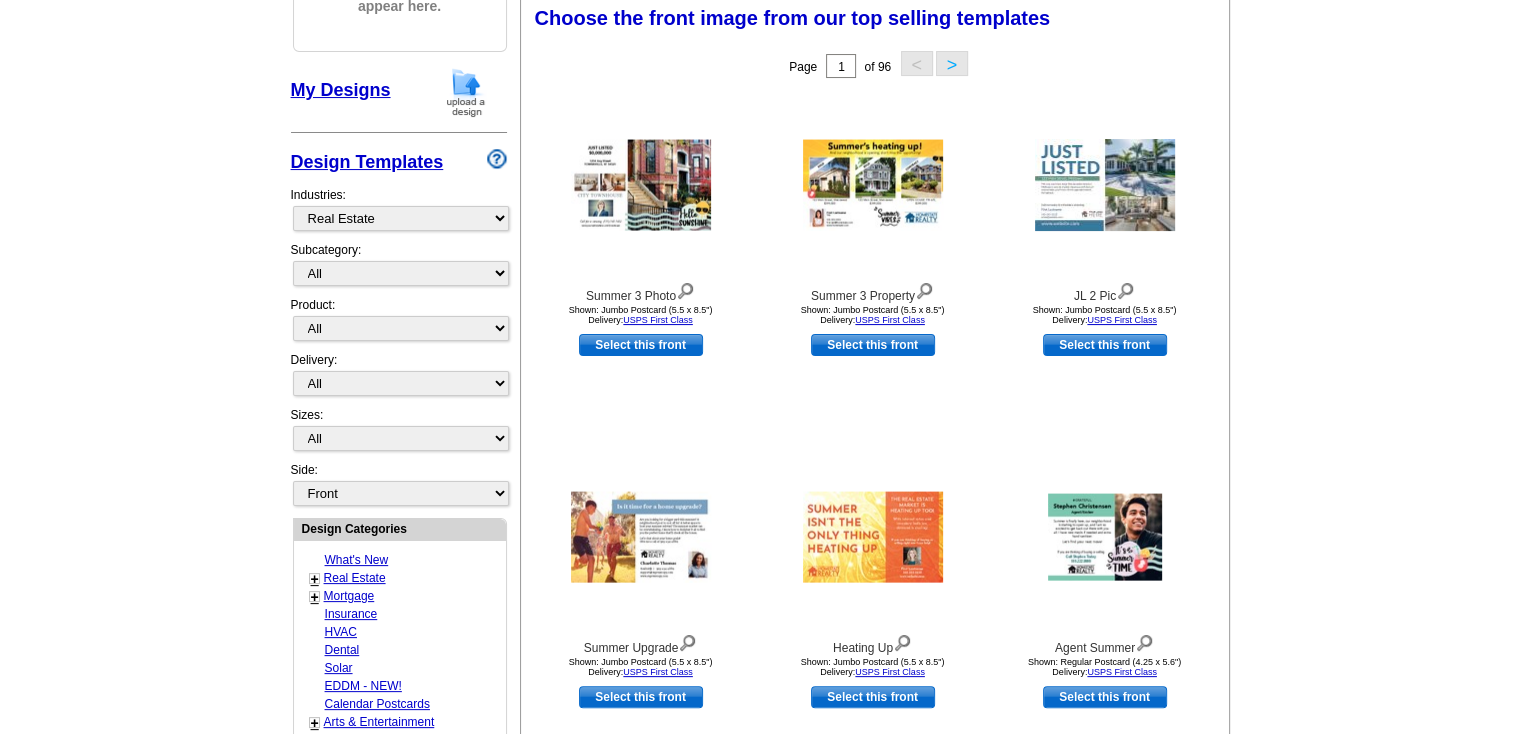 scroll, scrollTop: 295, scrollLeft: 0, axis: vertical 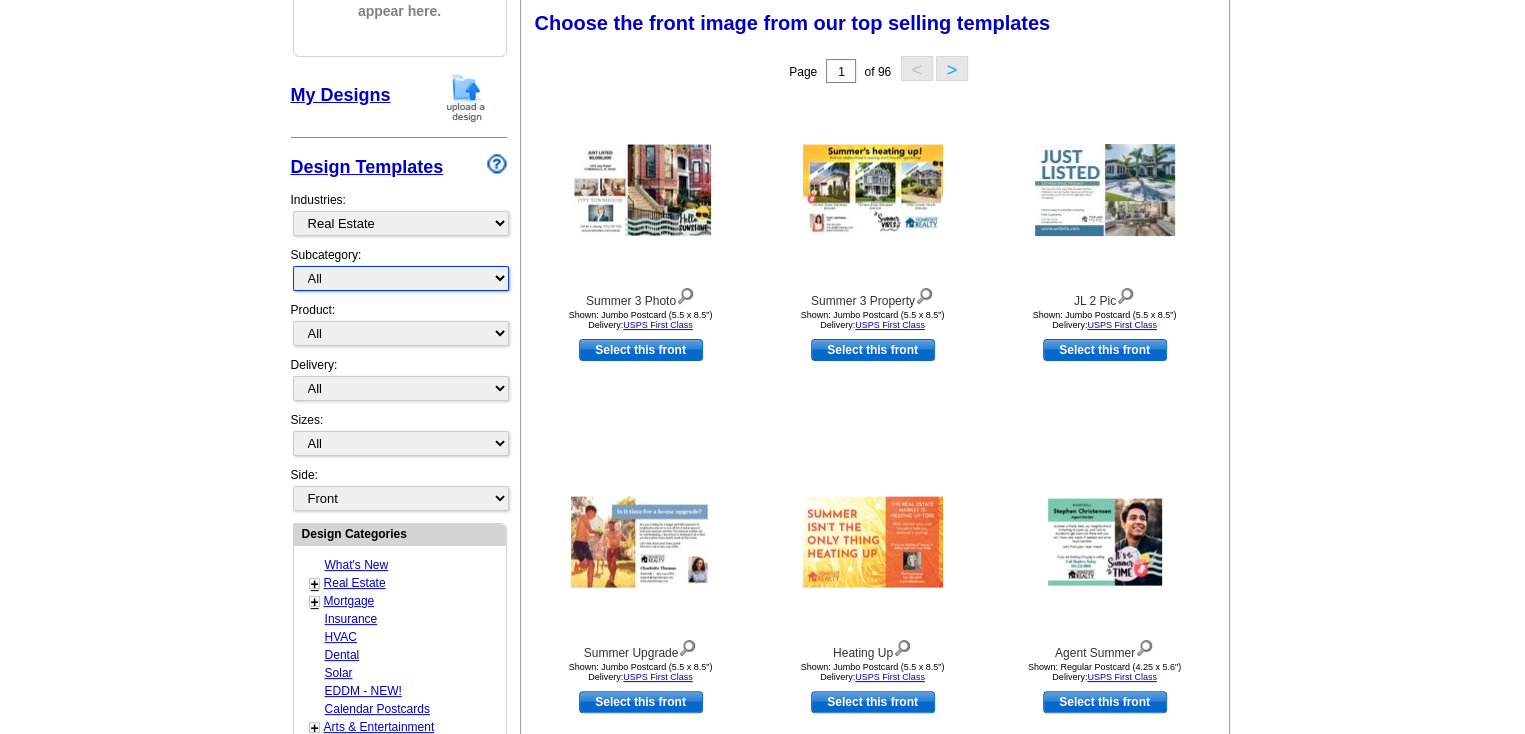 click on "All RE/MAX® Referrals Keller Williams® Berkshire Hathaway Home Services Century 21 Commercial Real Estate QR Code Cards 1st Time Home Buyer Distressed Homeowners Social Networking Farming Just Listed Just Sold Open House Market Report" at bounding box center [401, 278] 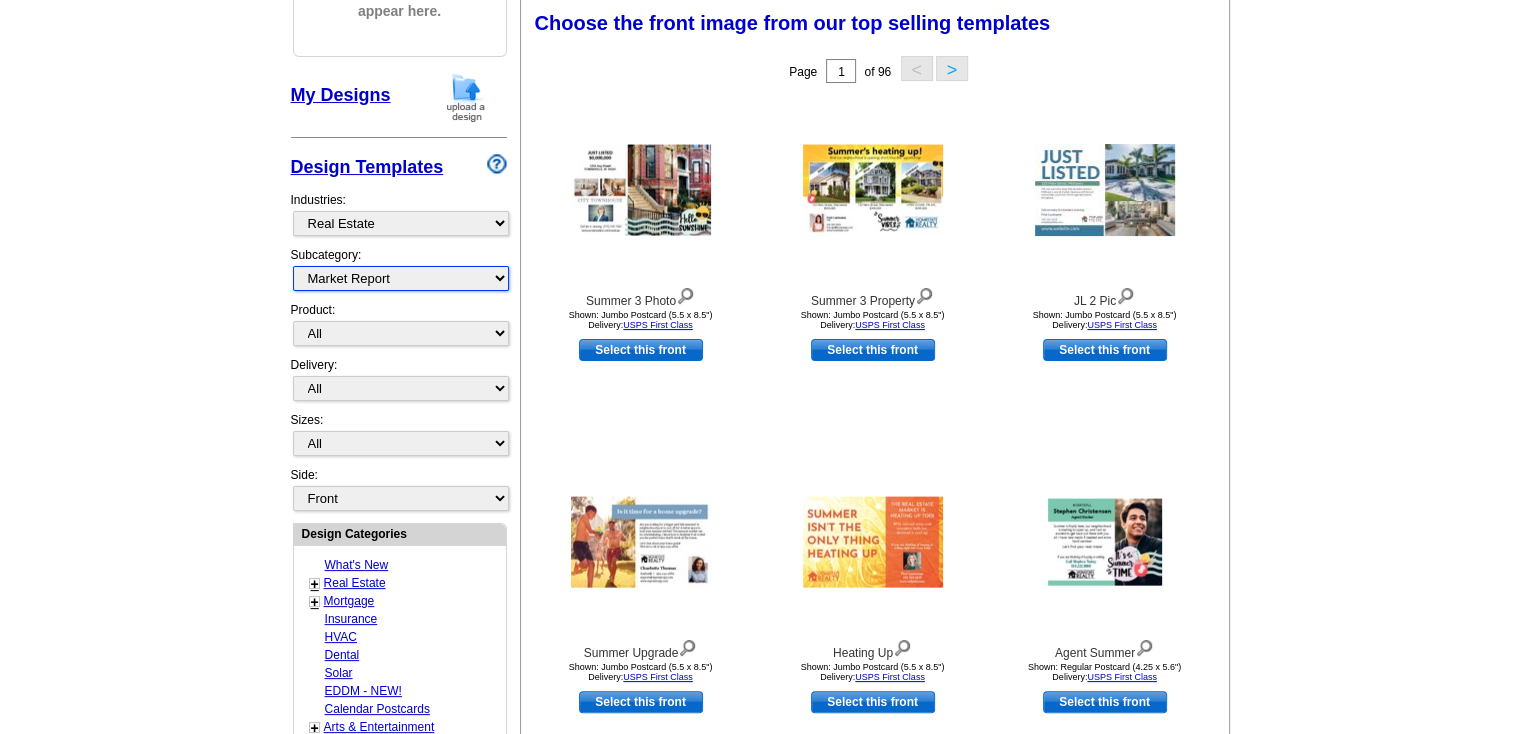 click on "All RE/MAX® Referrals Keller Williams® Berkshire Hathaway Home Services Century 21 Commercial Real Estate QR Code Cards 1st Time Home Buyer Distressed Homeowners Social Networking Farming Just Listed Just Sold Open House Market Report" at bounding box center (401, 278) 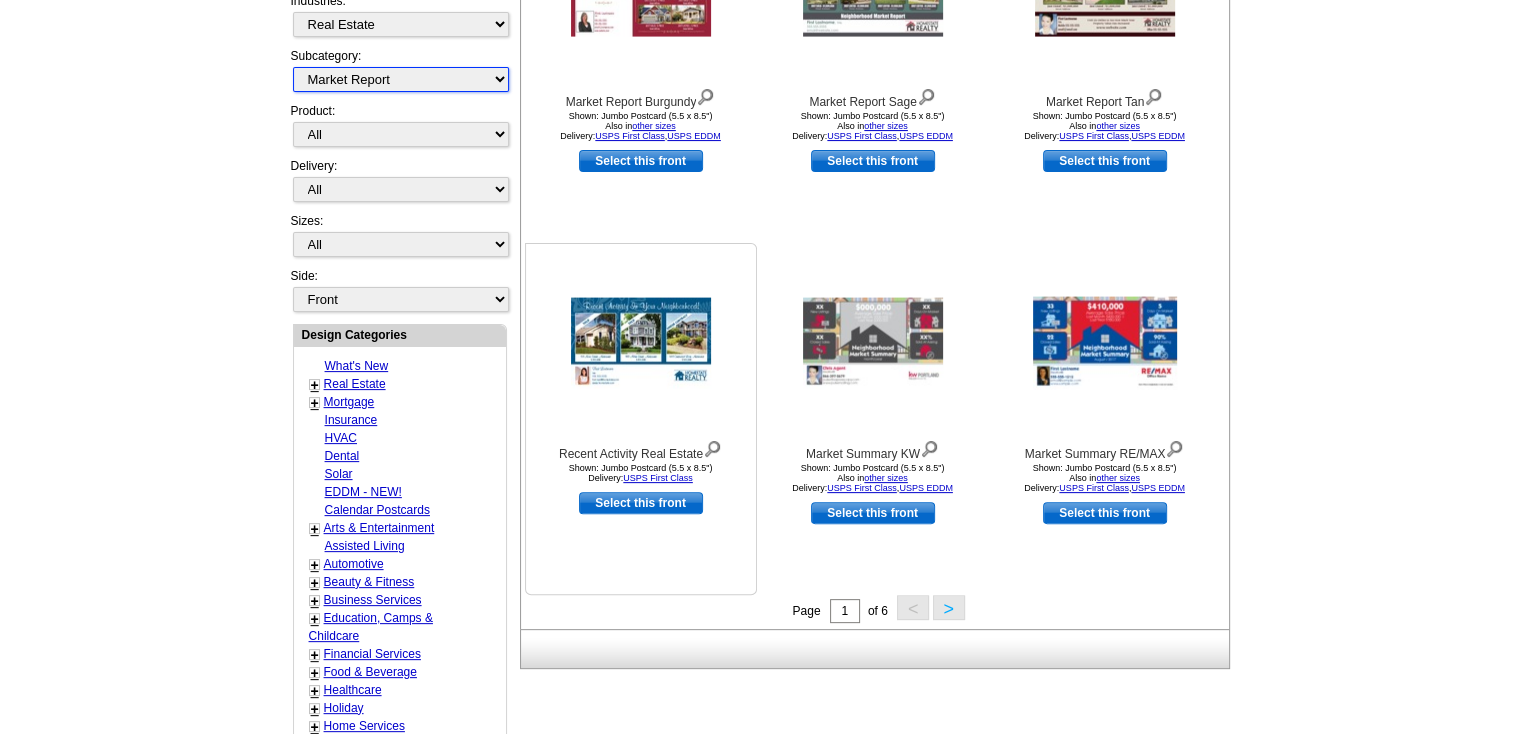 scroll, scrollTop: 495, scrollLeft: 0, axis: vertical 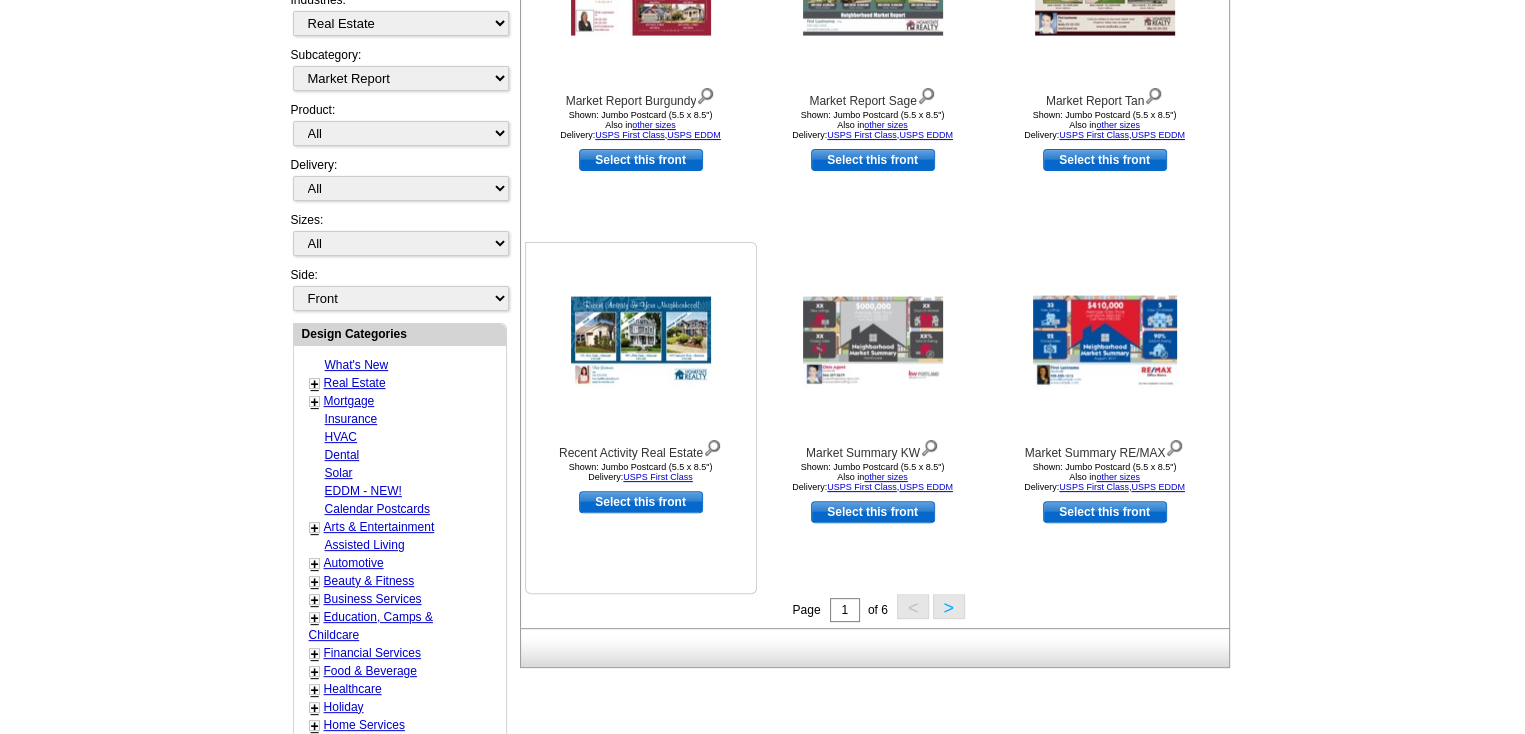 click on "Select this front" at bounding box center [641, 502] 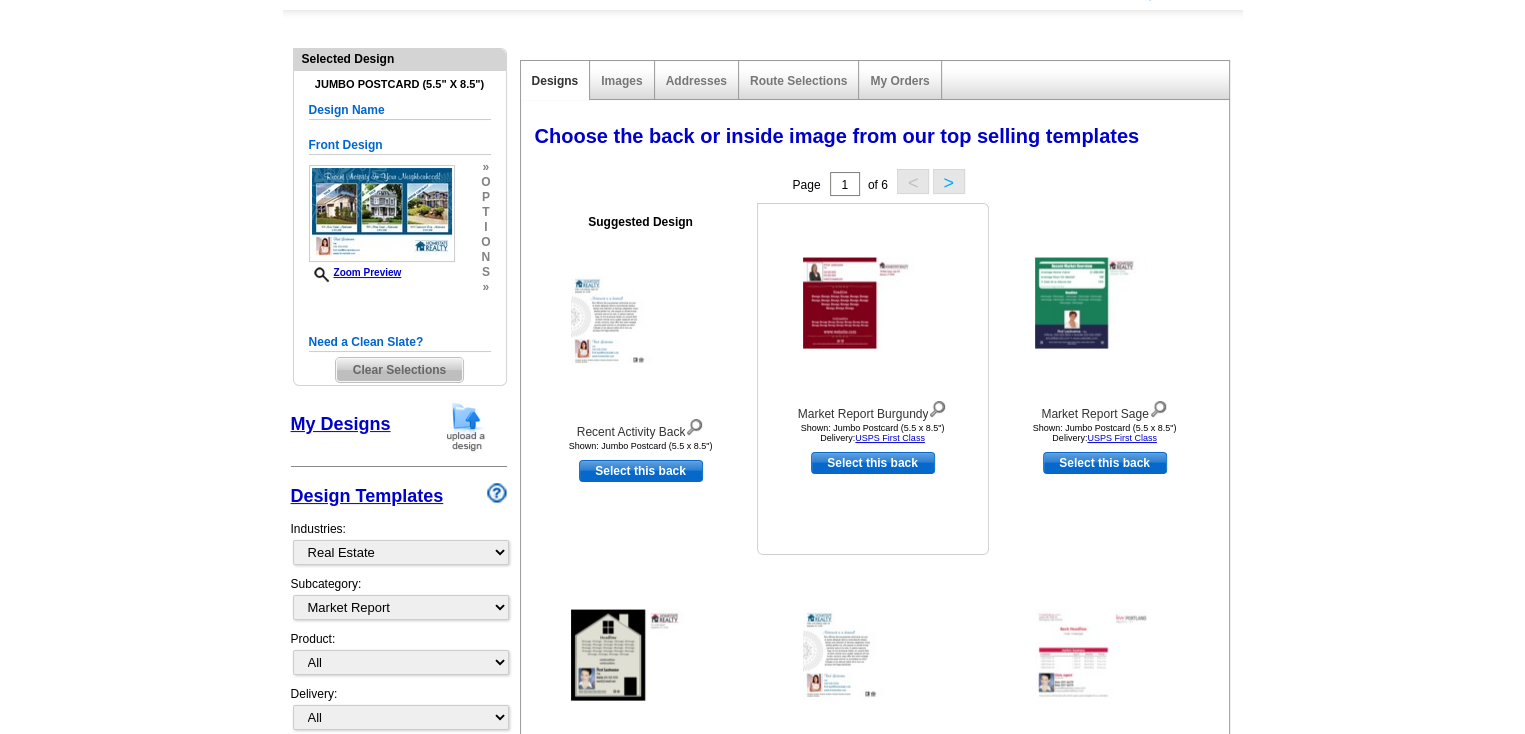 scroll, scrollTop: 100, scrollLeft: 0, axis: vertical 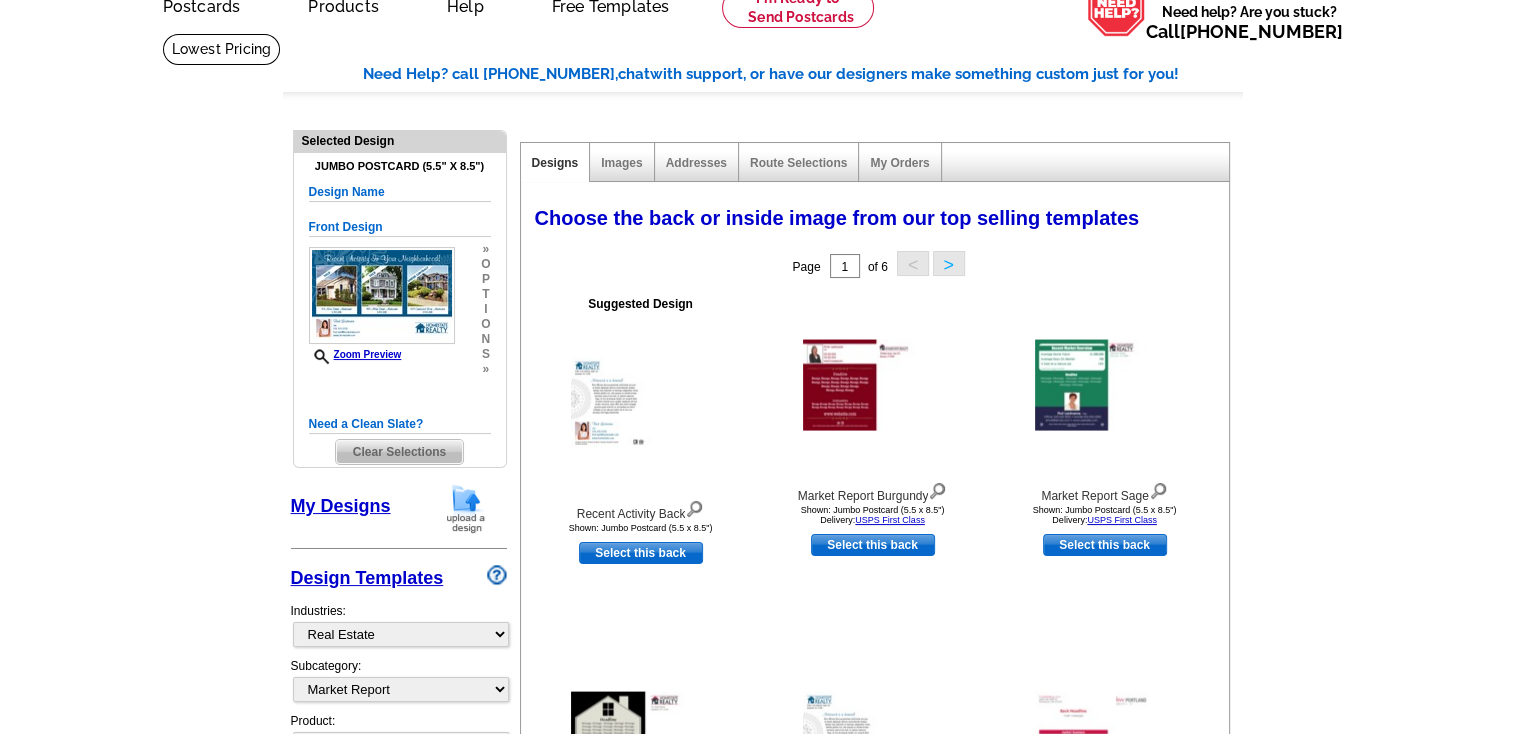 click on "My Designs" at bounding box center [341, 506] 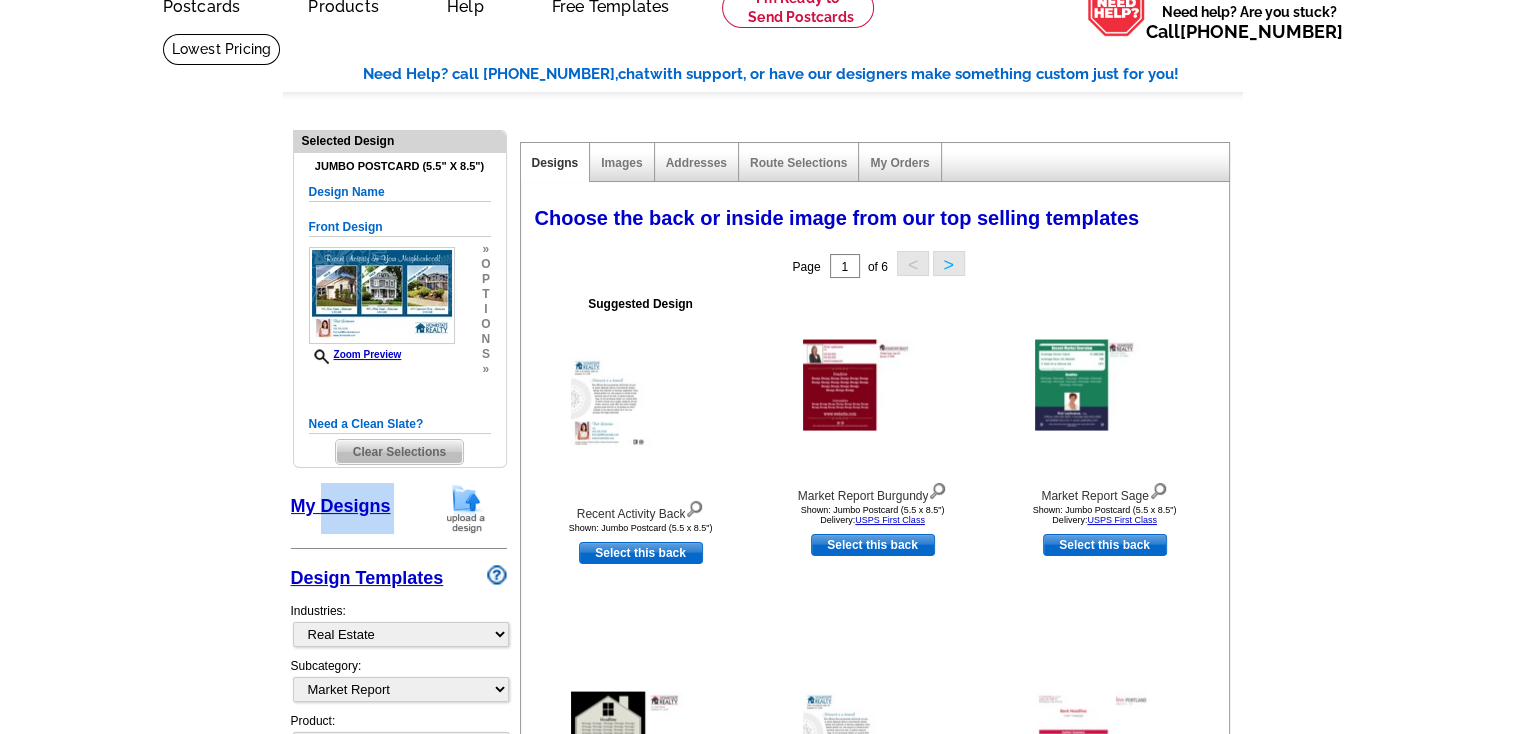click on "My Designs" at bounding box center (341, 506) 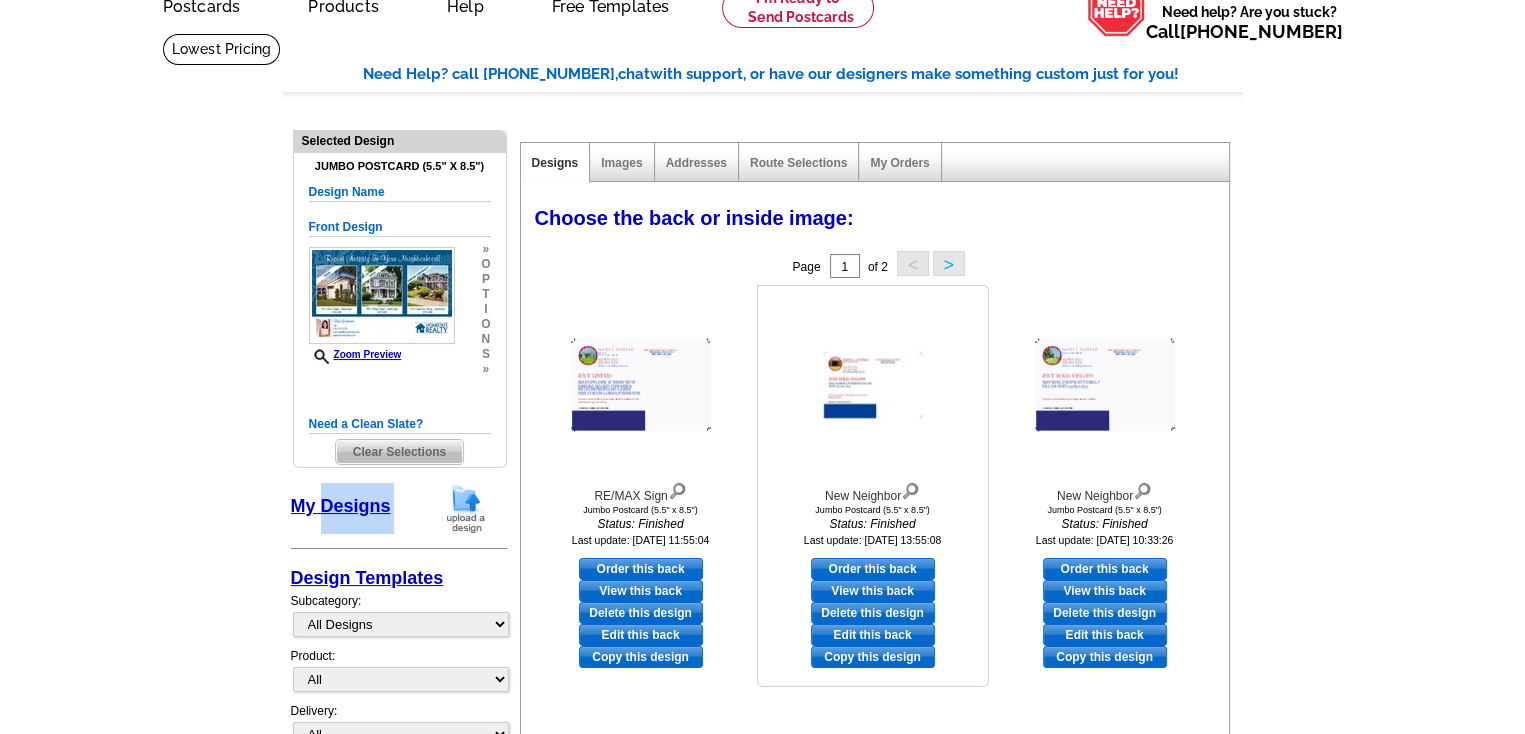 scroll, scrollTop: 200, scrollLeft: 0, axis: vertical 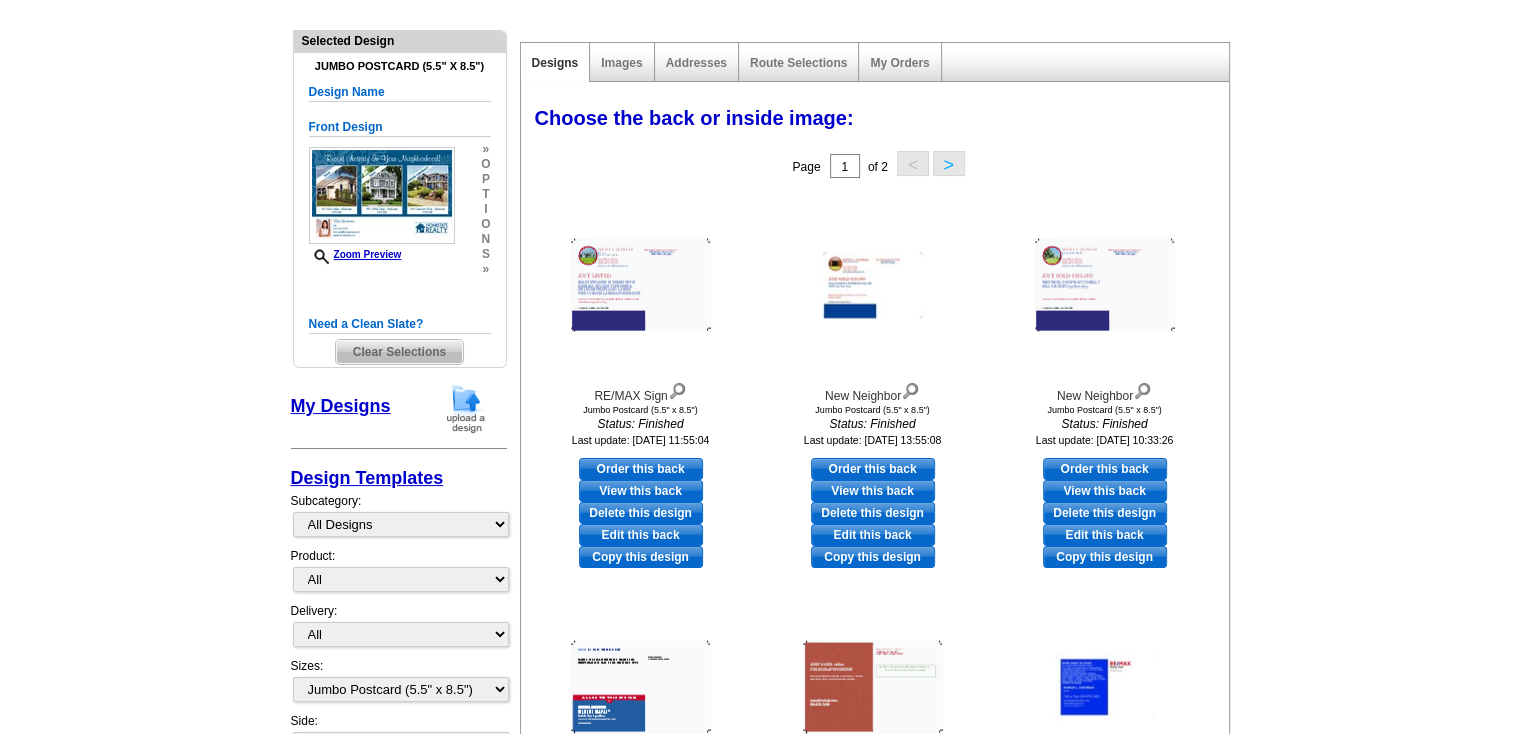 click on "Need Help? call 800-260-5887,  chat  with support, or have our designers make something custom just for you!
Got it, no need for the selection guide next time.
Show Results
Selected Design
Jumbo Postcard (5.5" x 8.5")
Design Name
Front Design
Zoom Preview
»
o
p
t
i
o
n
s
»
+" at bounding box center (762, 752) 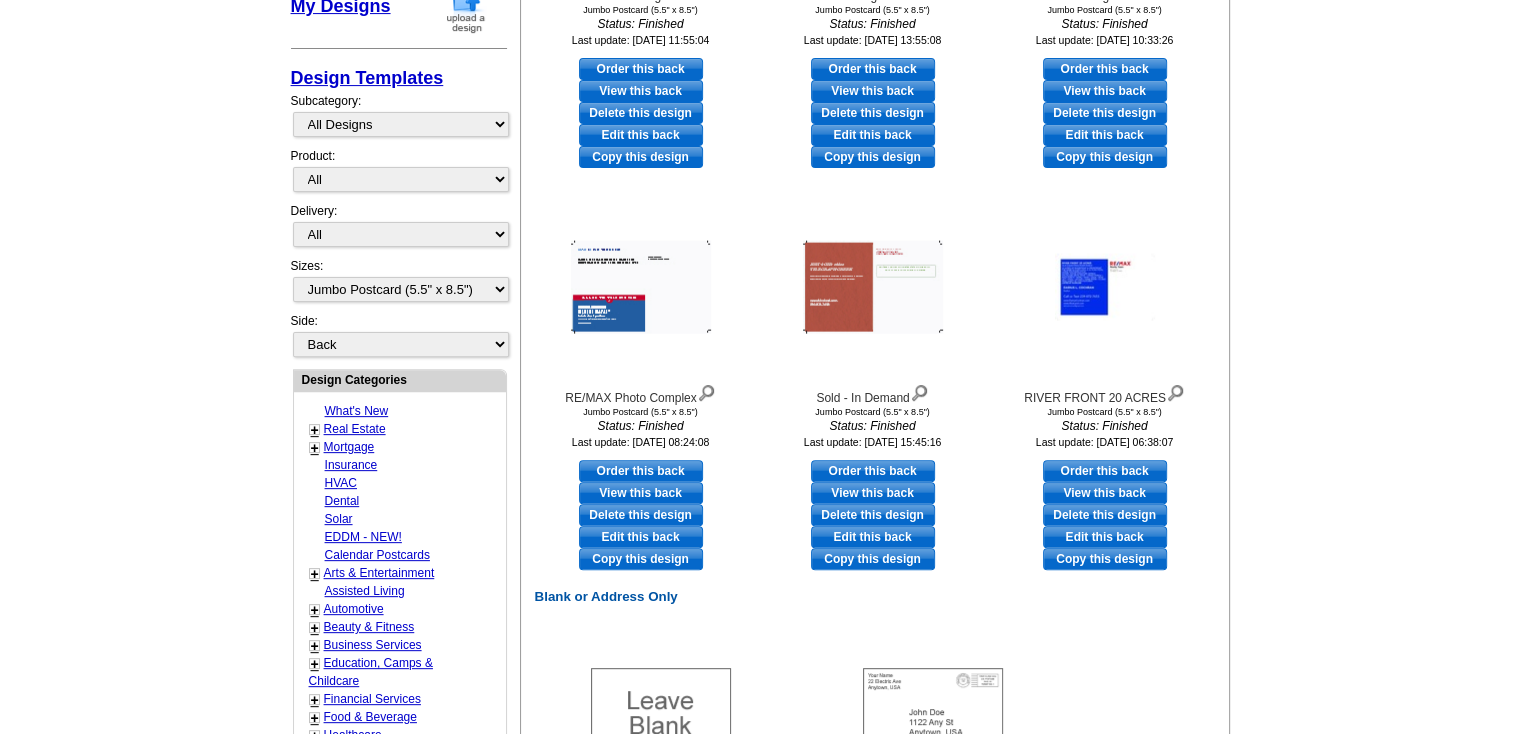 scroll, scrollTop: 600, scrollLeft: 0, axis: vertical 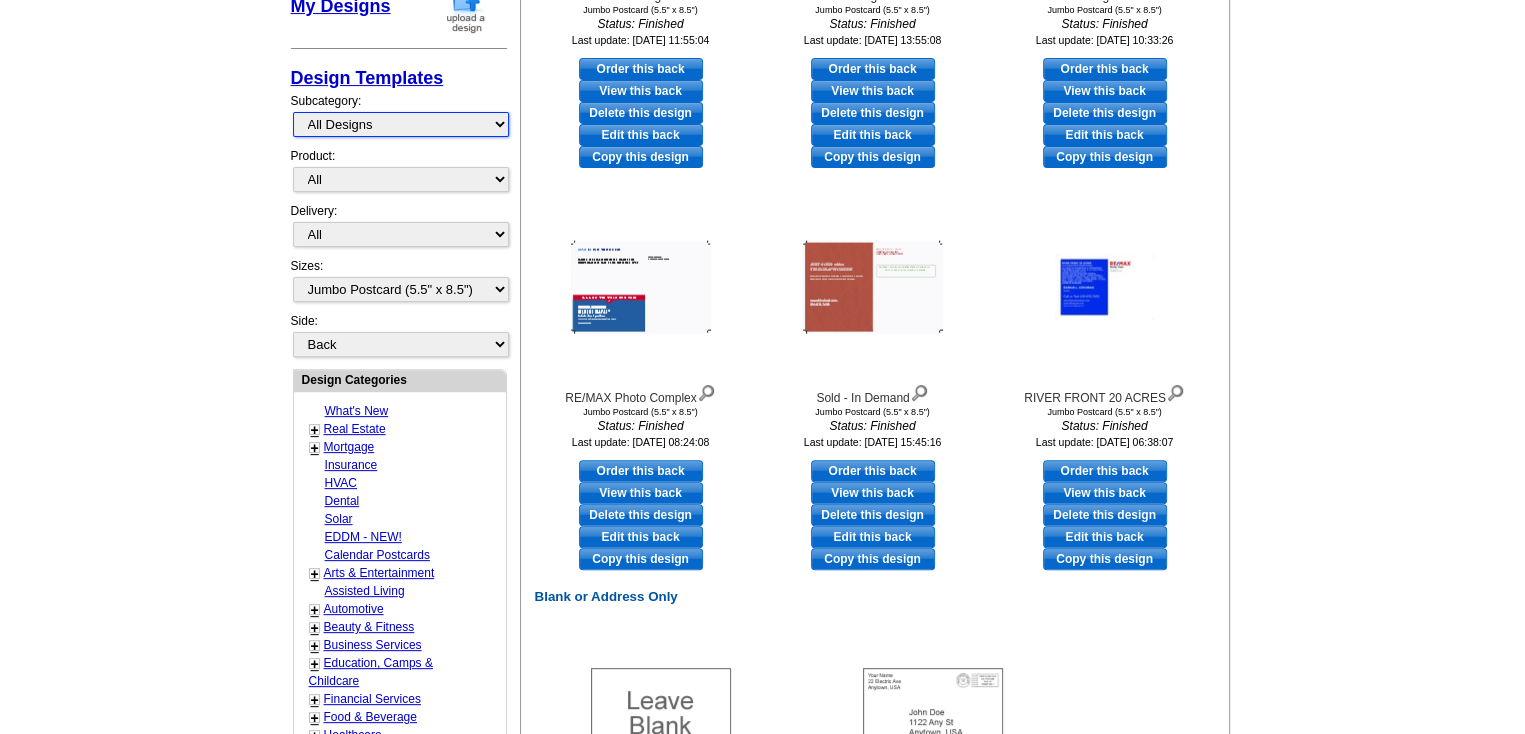 click on "All Designs Finished Designs Unfinished Designs" at bounding box center [401, 124] 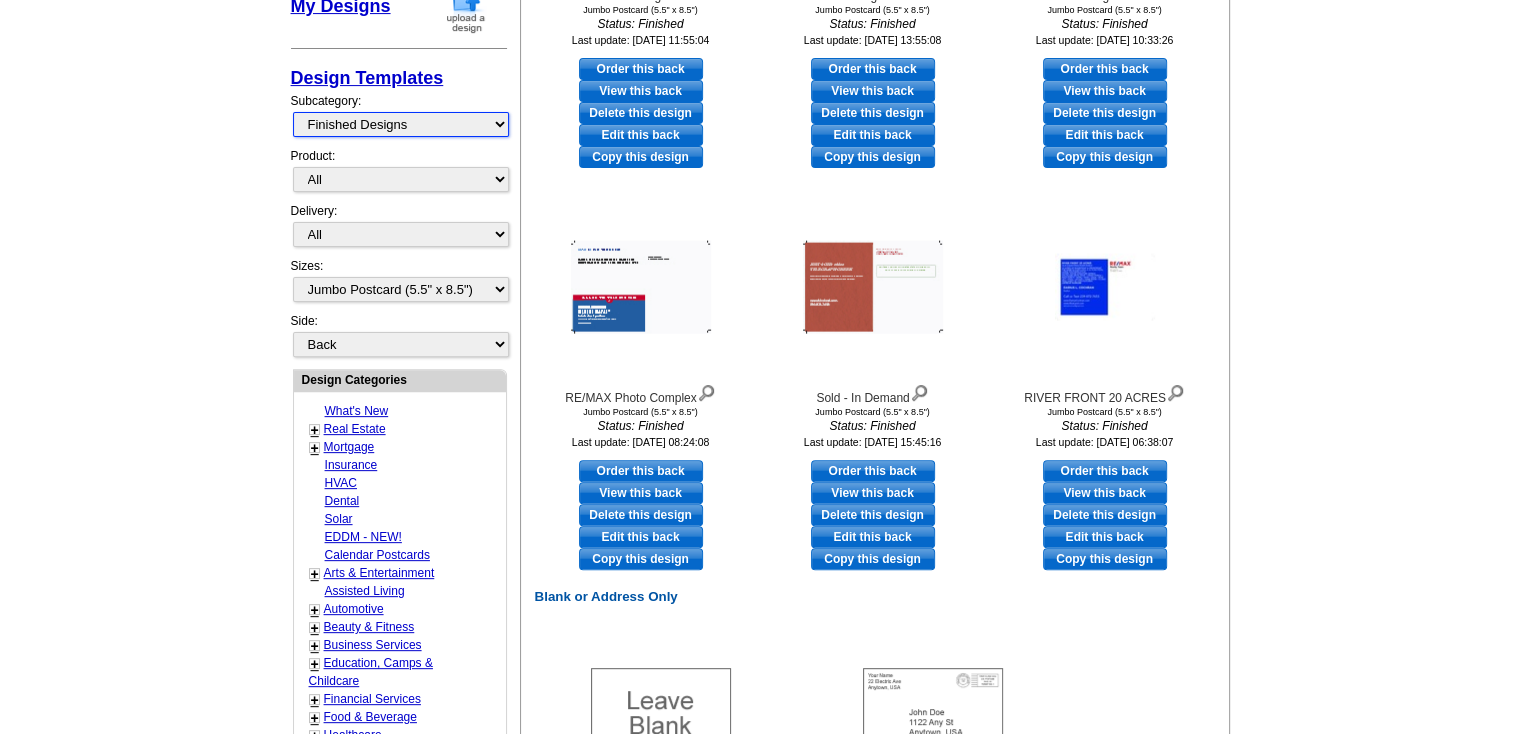 click on "All Designs Finished Designs Unfinished Designs" at bounding box center [401, 124] 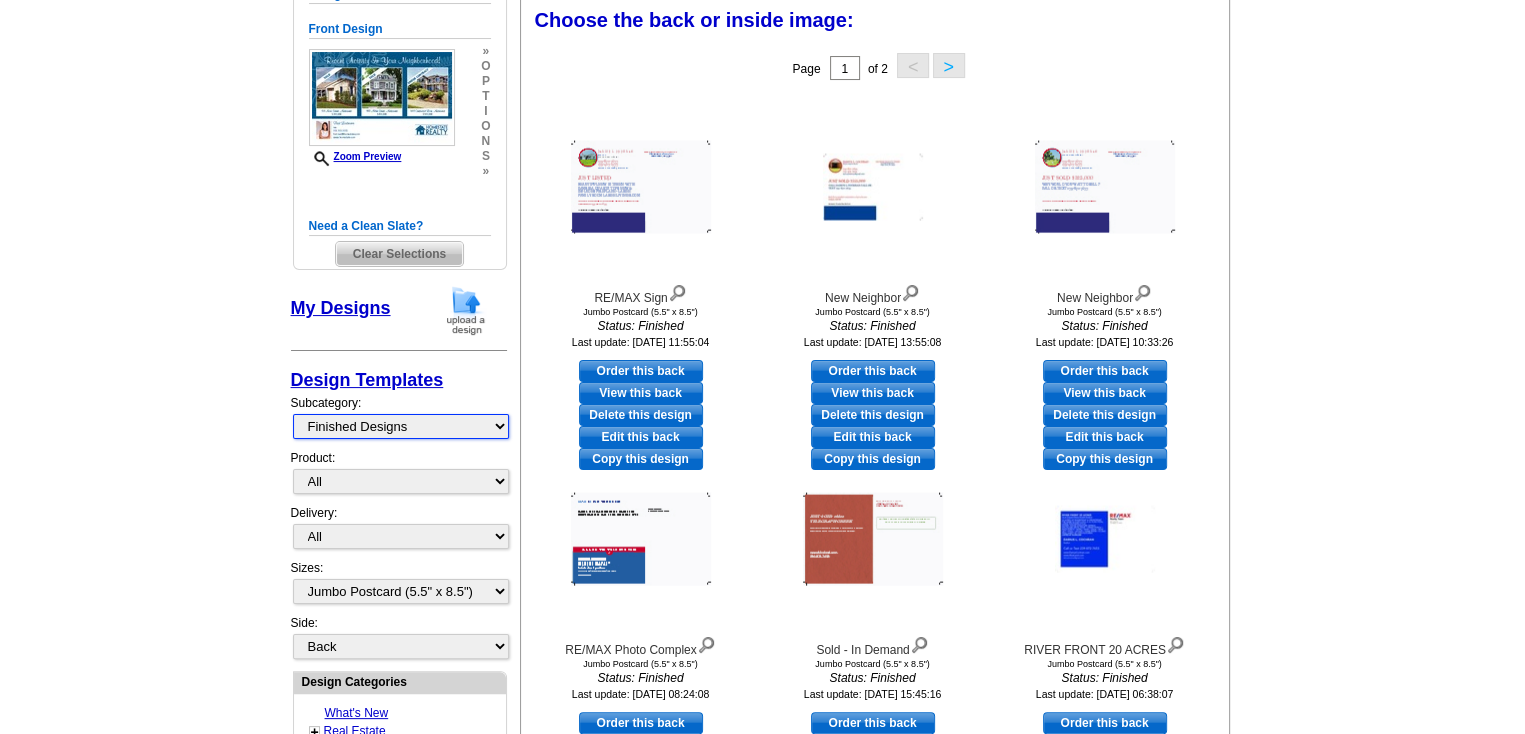 scroll, scrollTop: 295, scrollLeft: 0, axis: vertical 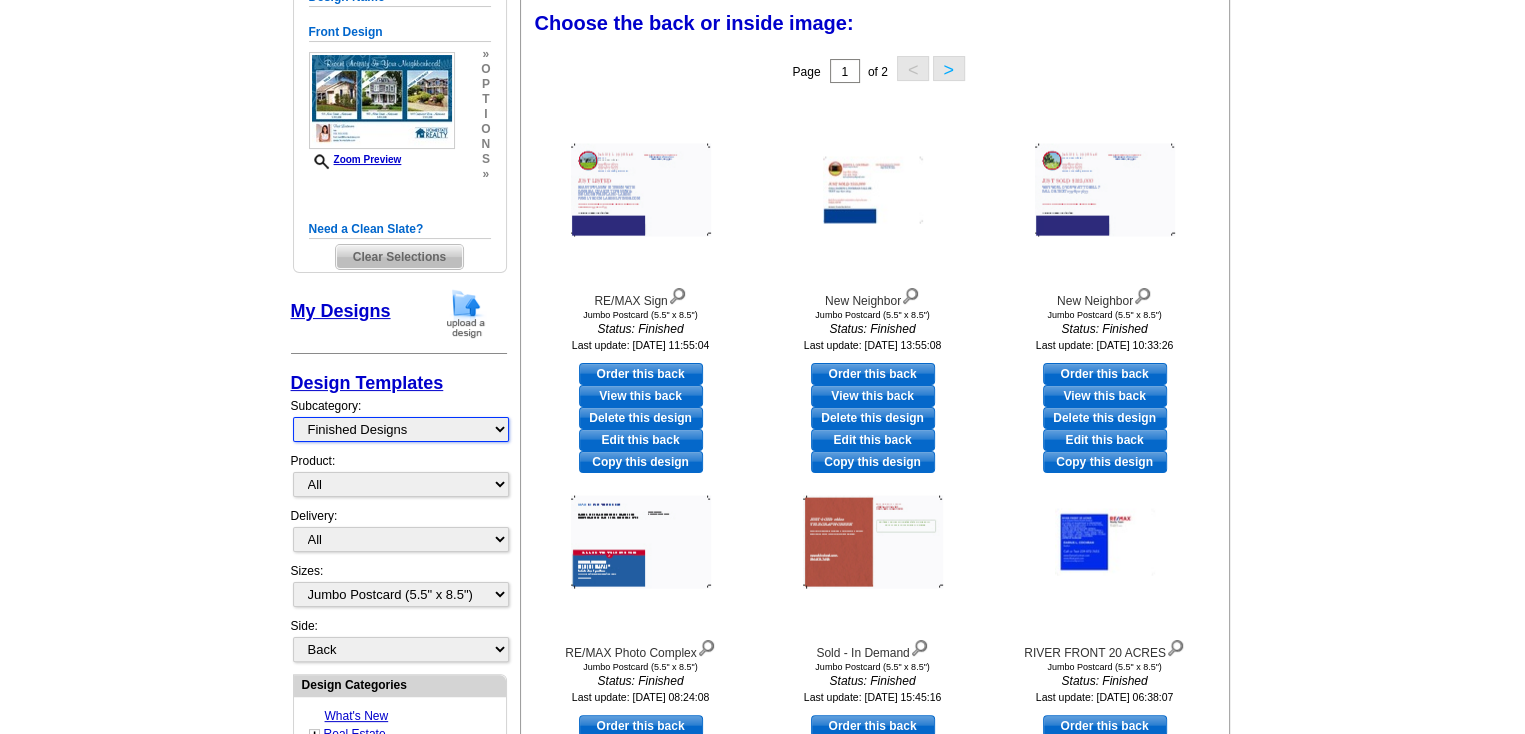 click on "All Designs Finished Designs Unfinished Designs" at bounding box center (401, 429) 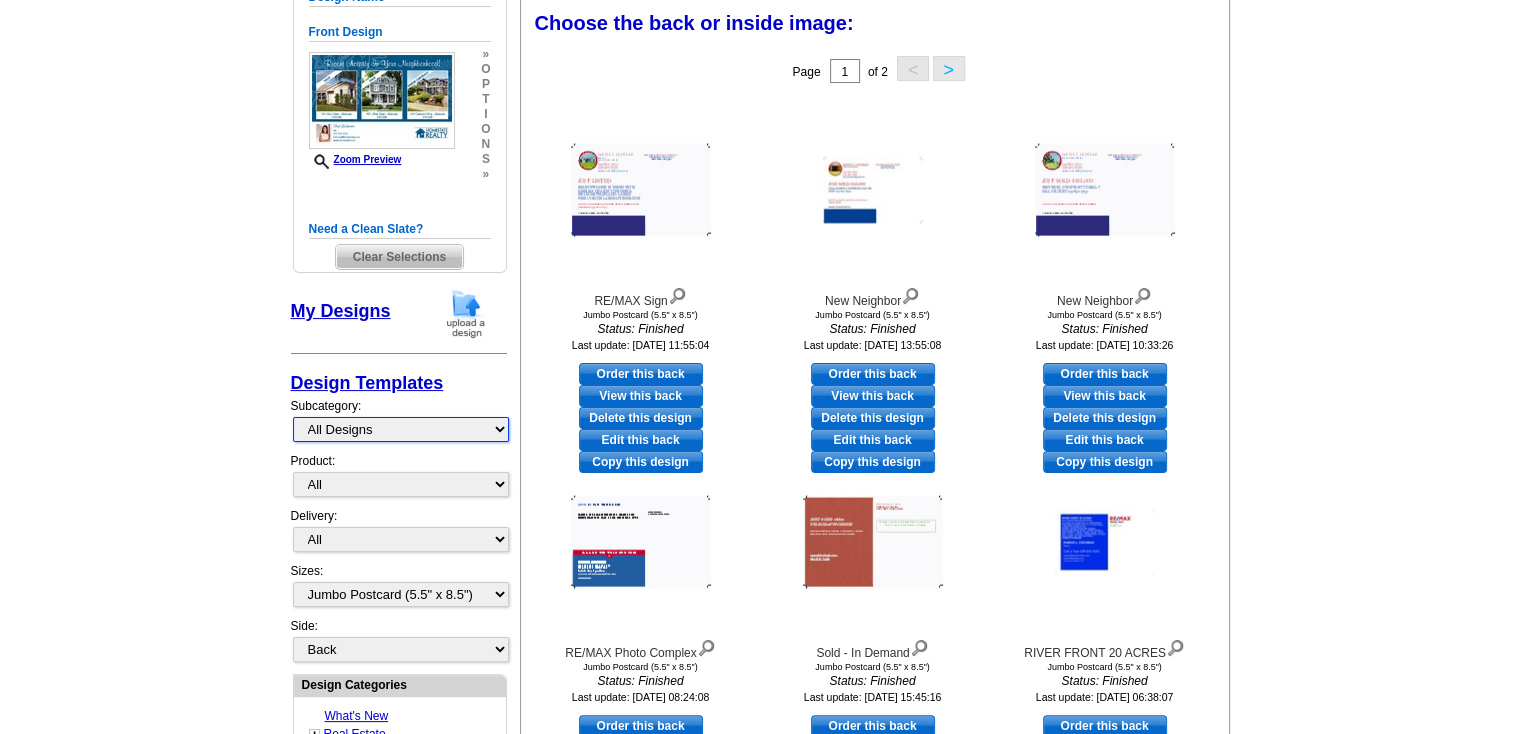 click on "All Designs Finished Designs Unfinished Designs" at bounding box center [401, 429] 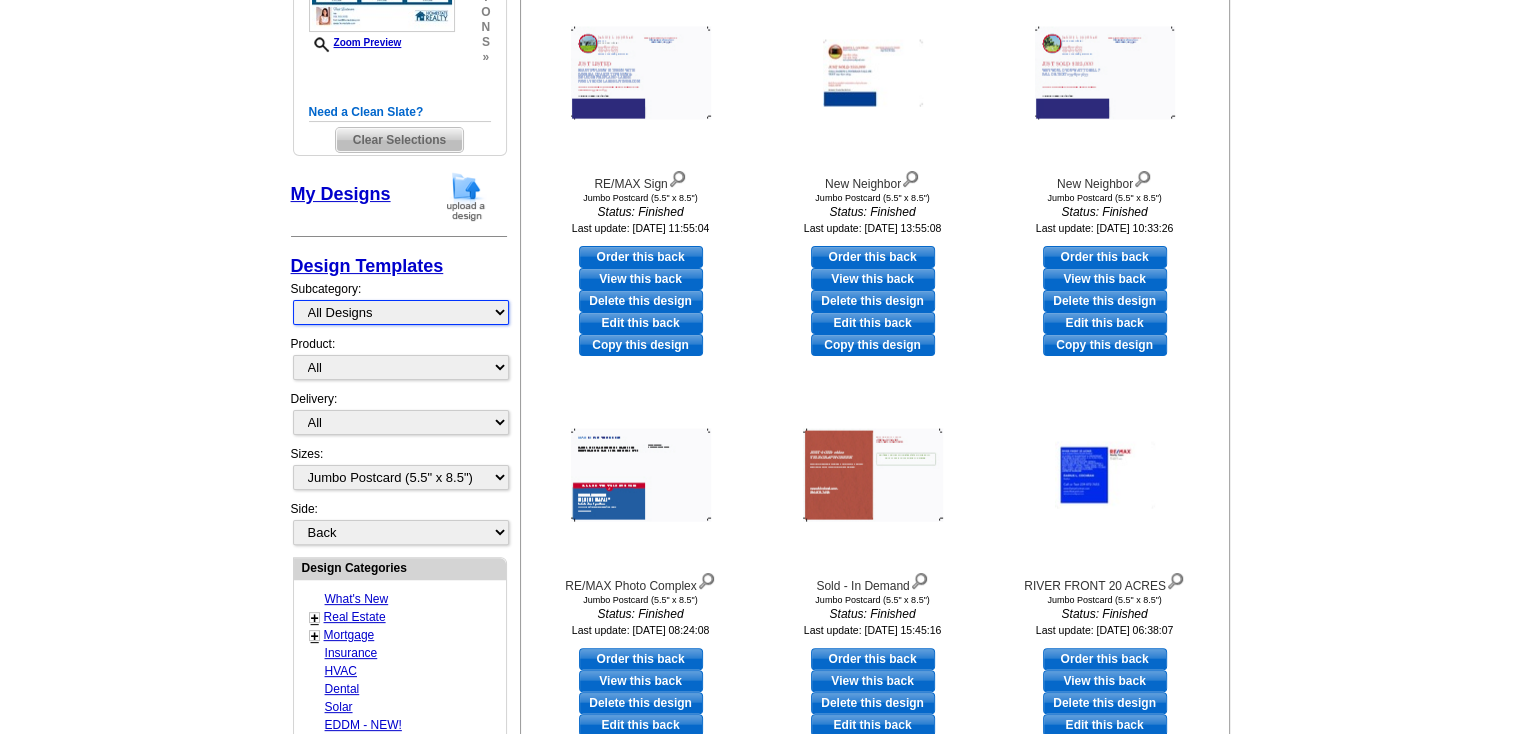 scroll, scrollTop: 95, scrollLeft: 0, axis: vertical 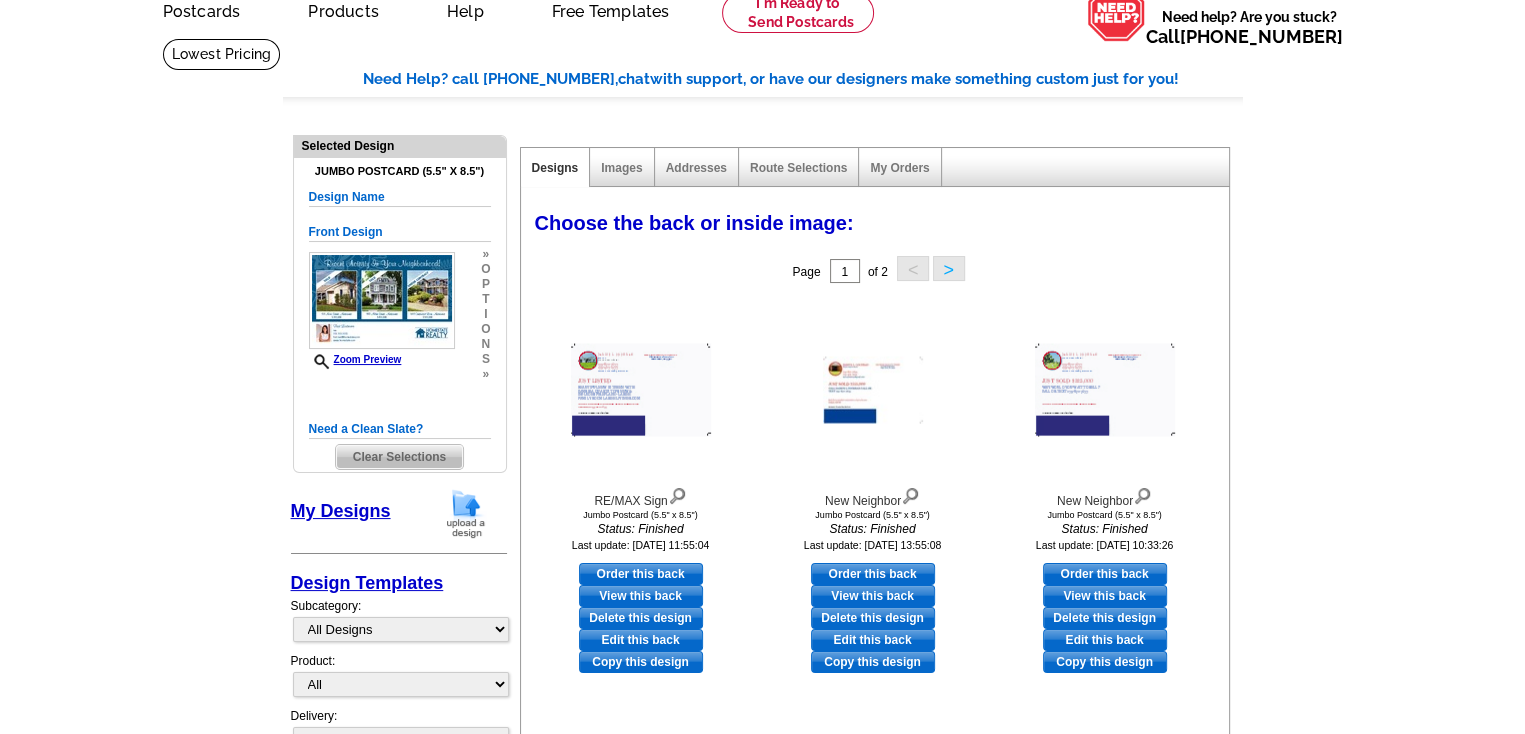 click on "My Designs" at bounding box center (341, 511) 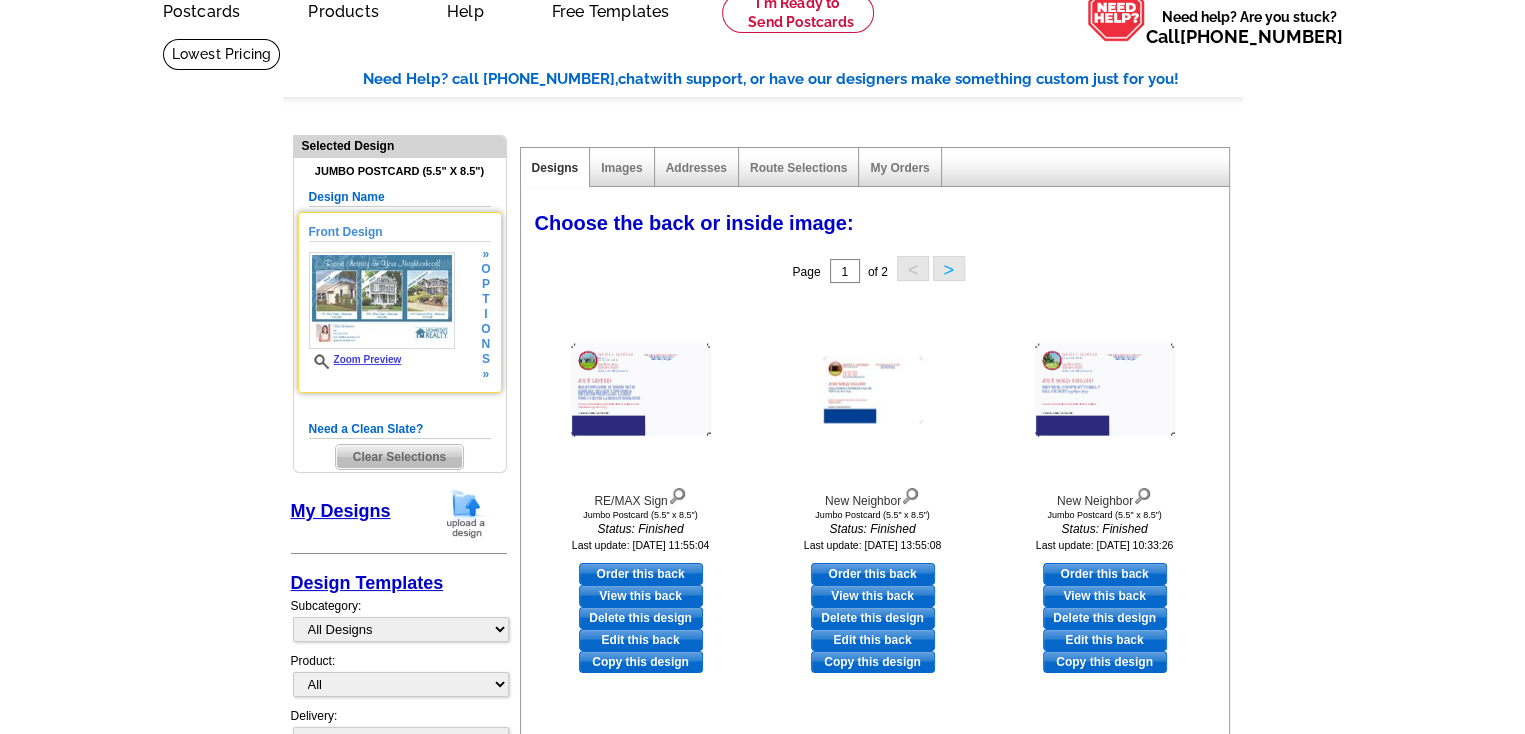click at bounding box center (382, 300) 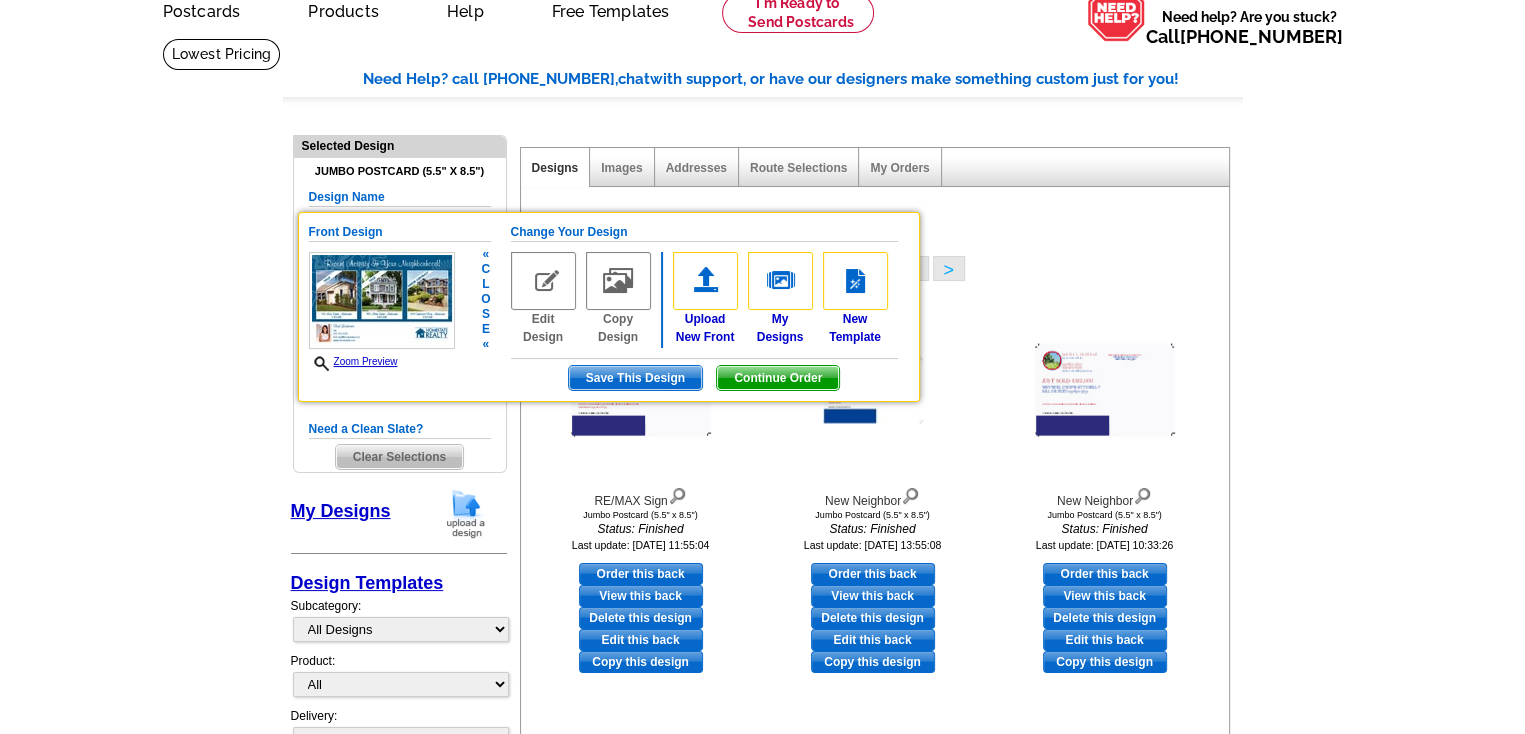 click on "Front Design
Zoom Preview
« c l o s e «
Change Your Design
Edit Design
Copy Design
Upload New Front
My Designs
Continue Order" at bounding box center (609, 307) 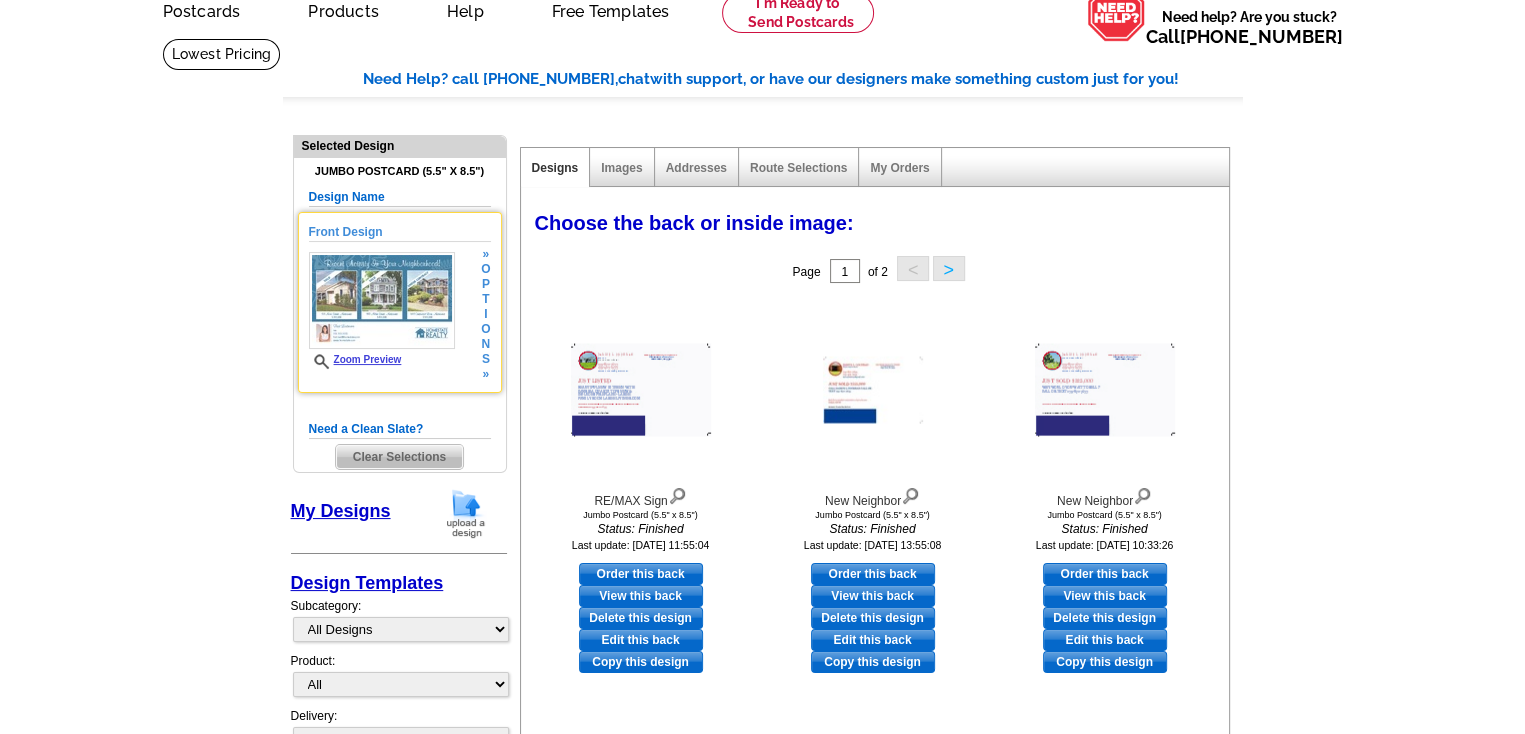 click at bounding box center (382, 300) 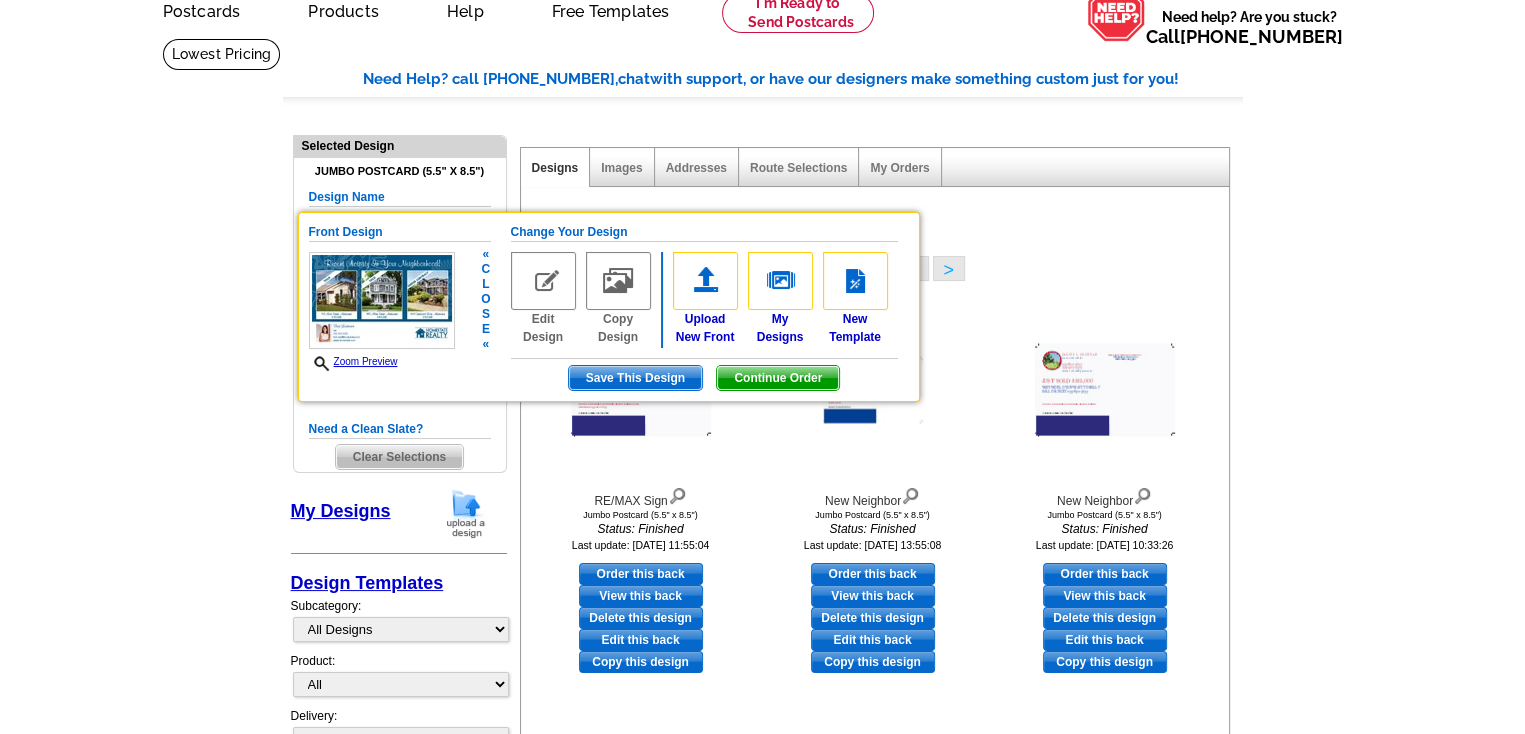 click on "Save This Design" at bounding box center [635, 378] 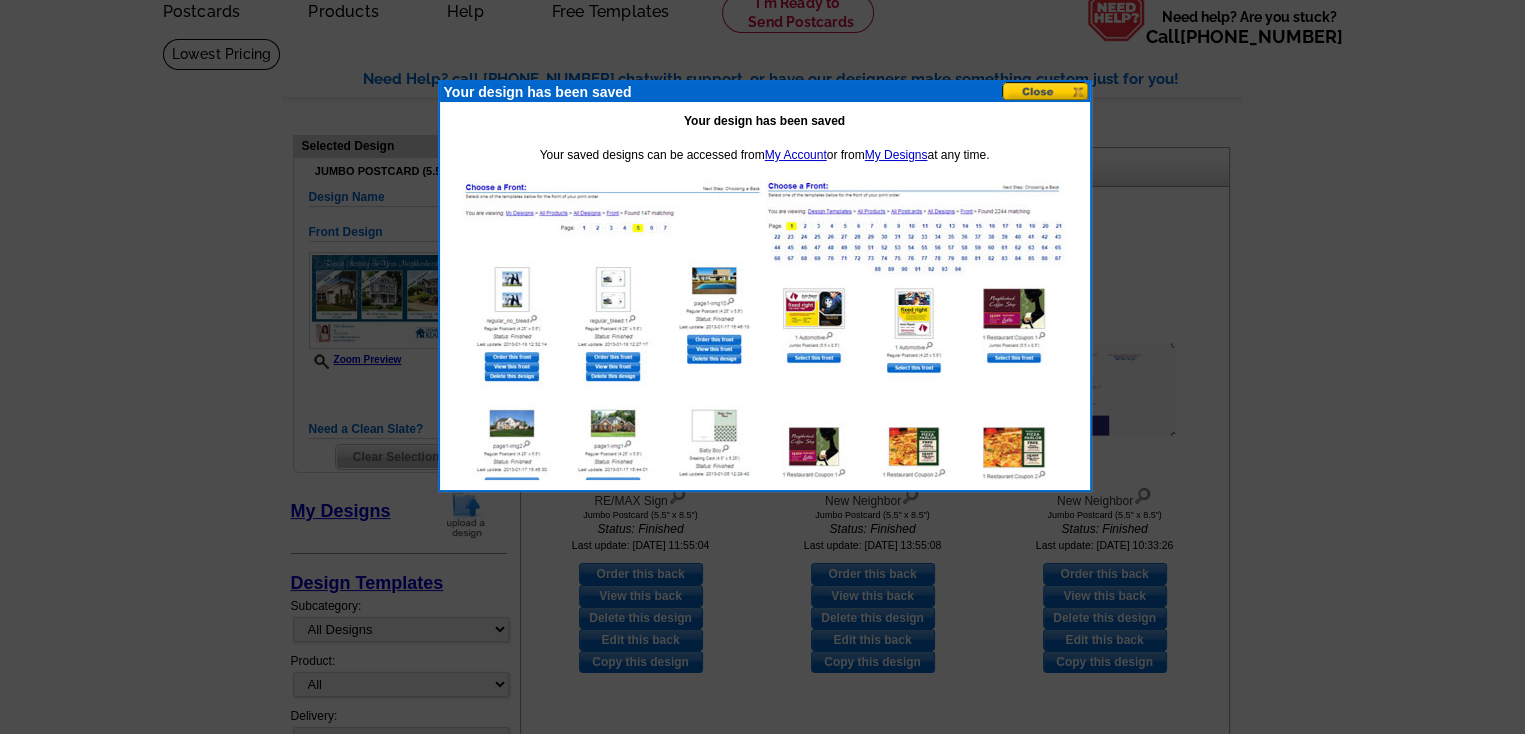 click at bounding box center (1046, 91) 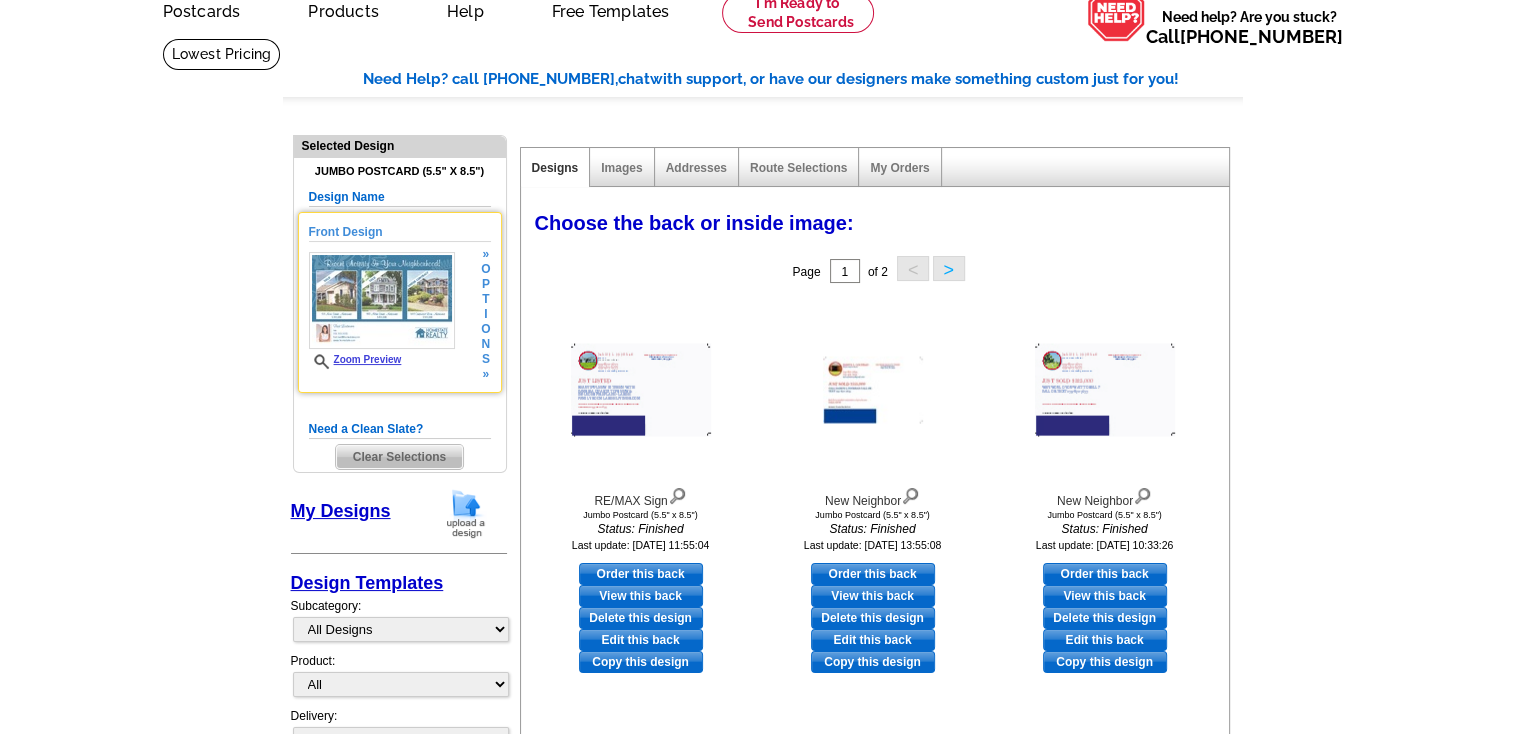 click on "p" at bounding box center (485, 284) 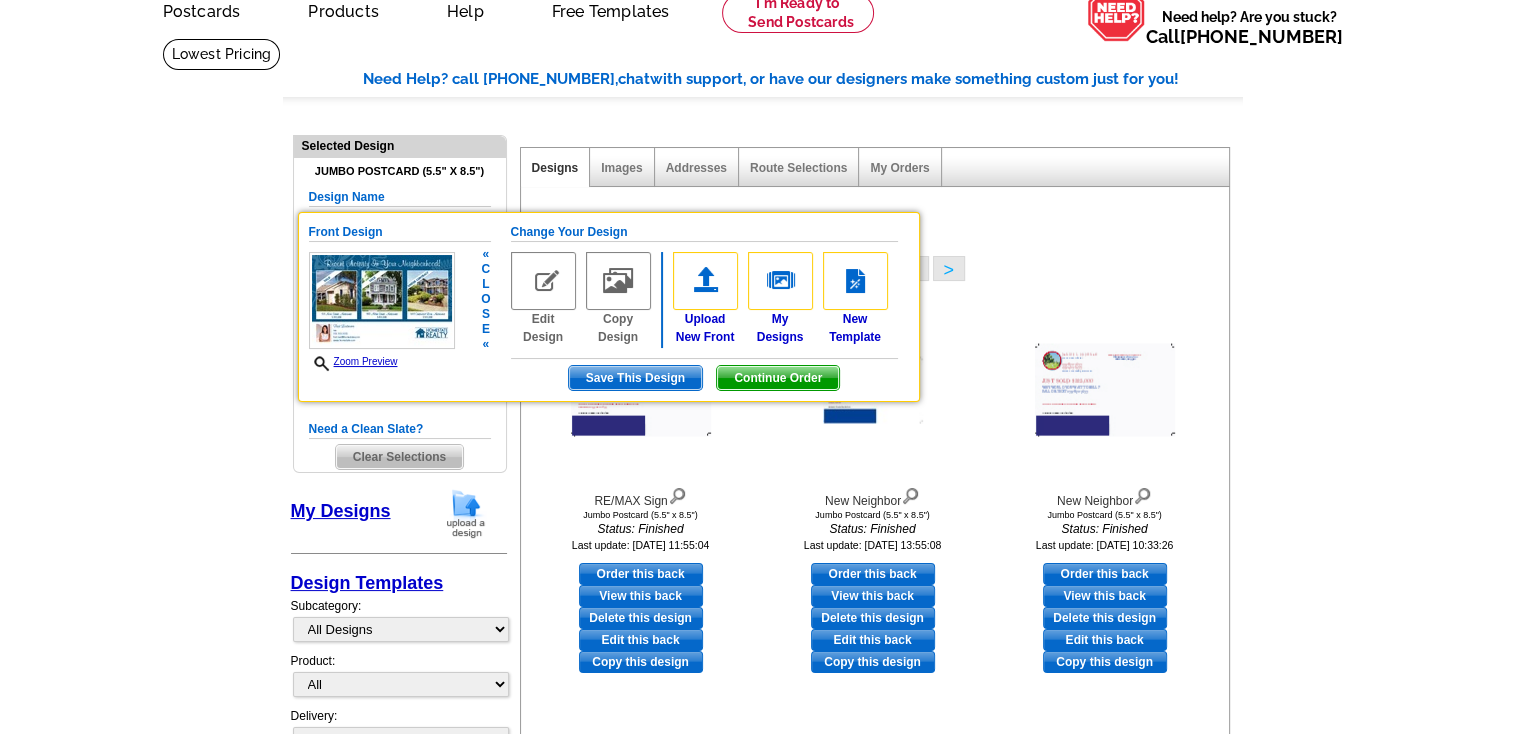 click on "Continue Order" at bounding box center [778, 378] 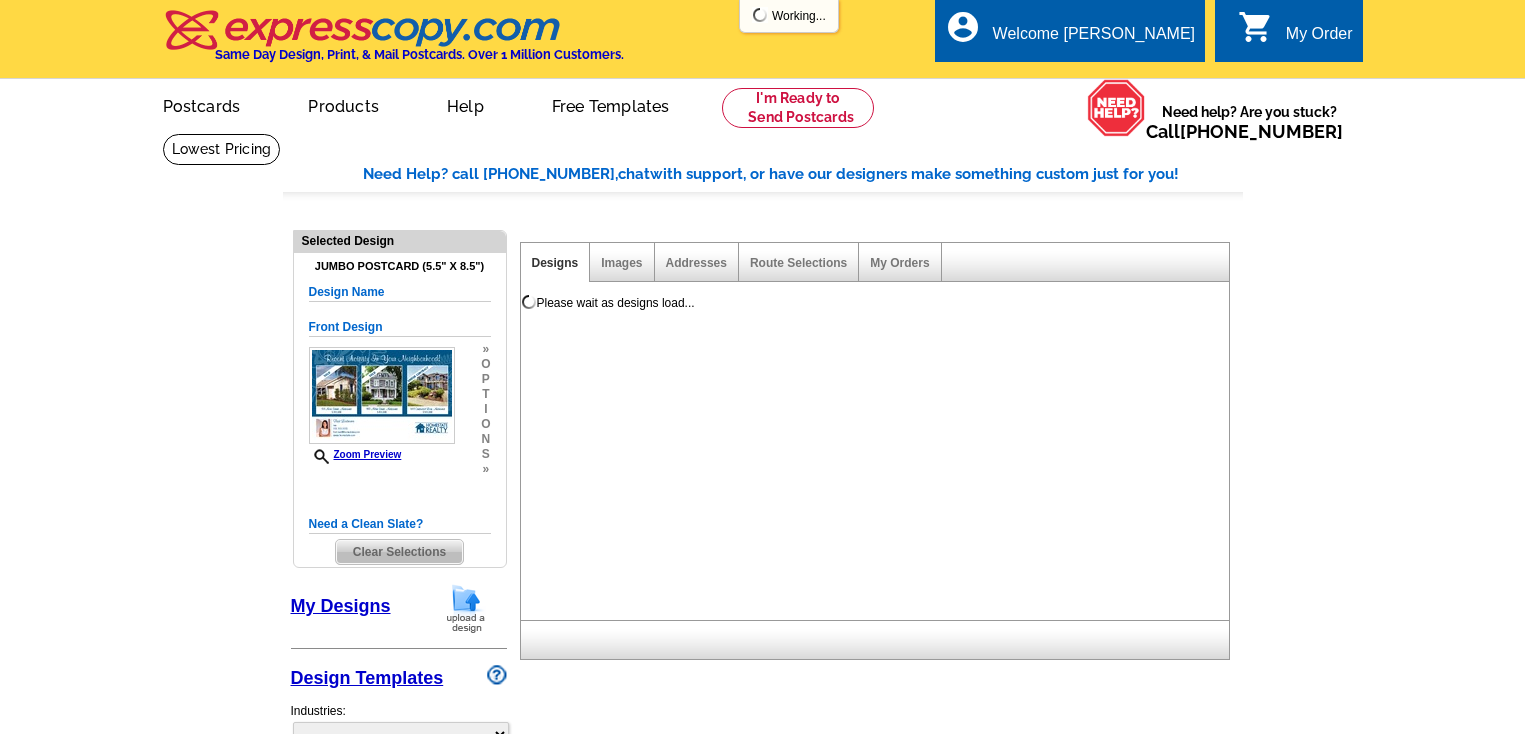 select on "1" 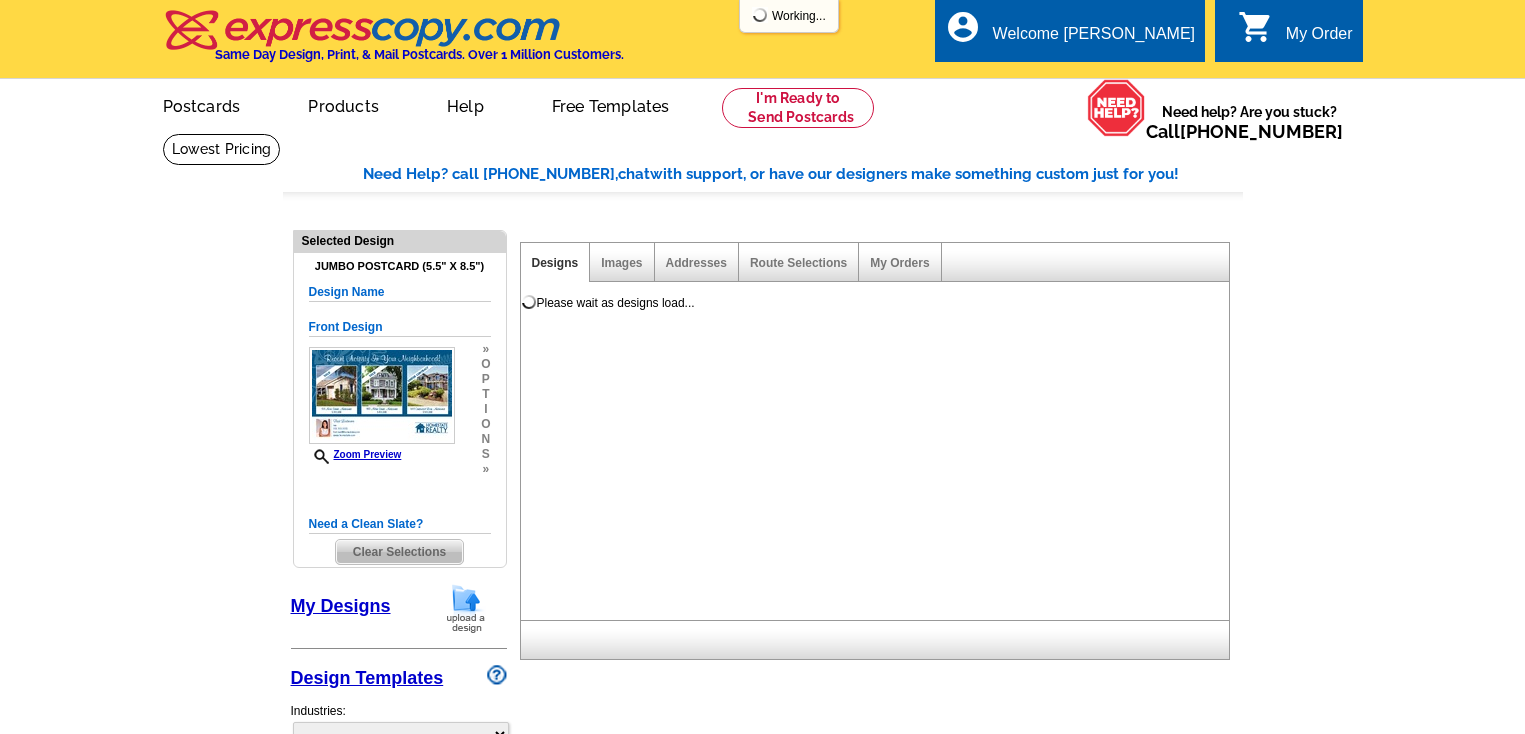 select on "back" 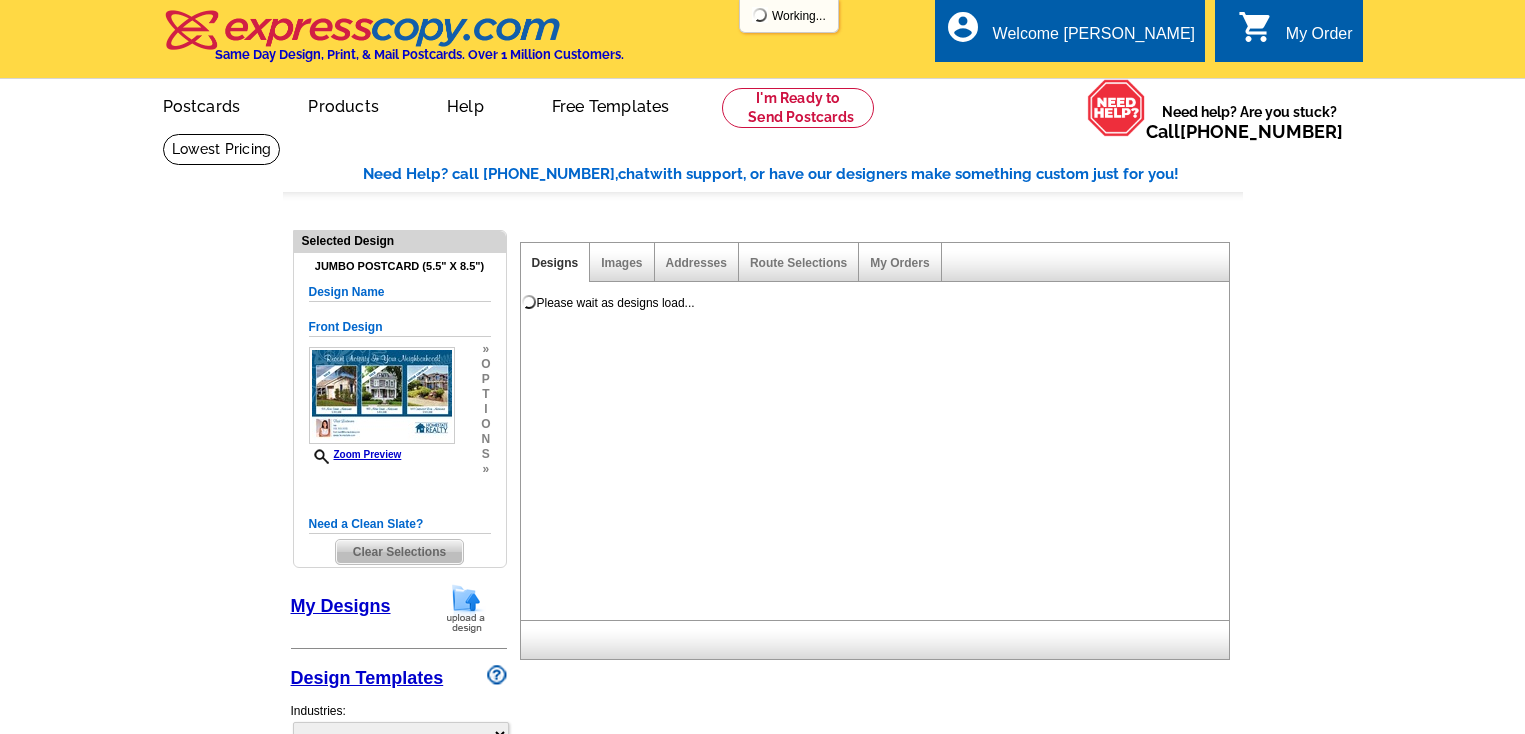 scroll, scrollTop: 0, scrollLeft: 0, axis: both 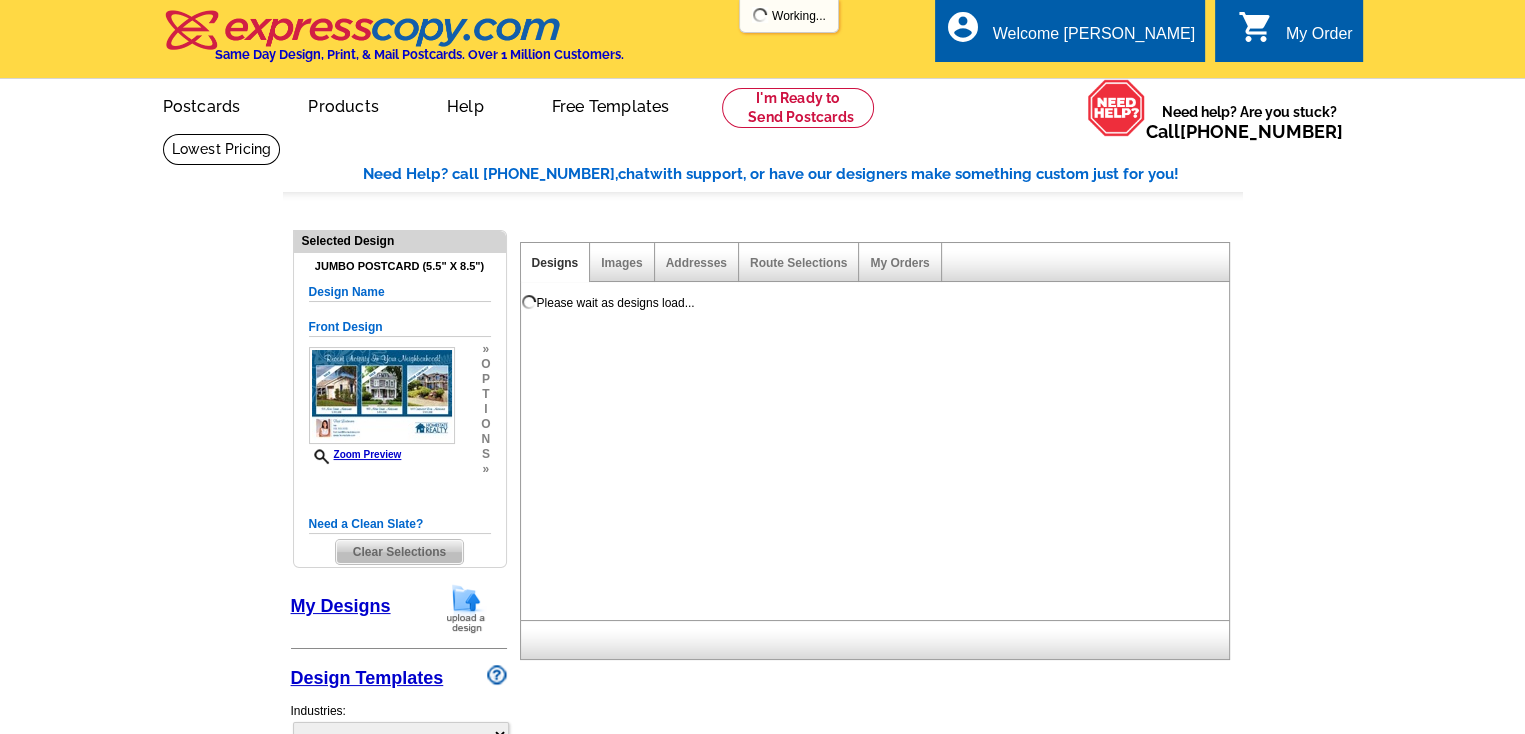 select on "785" 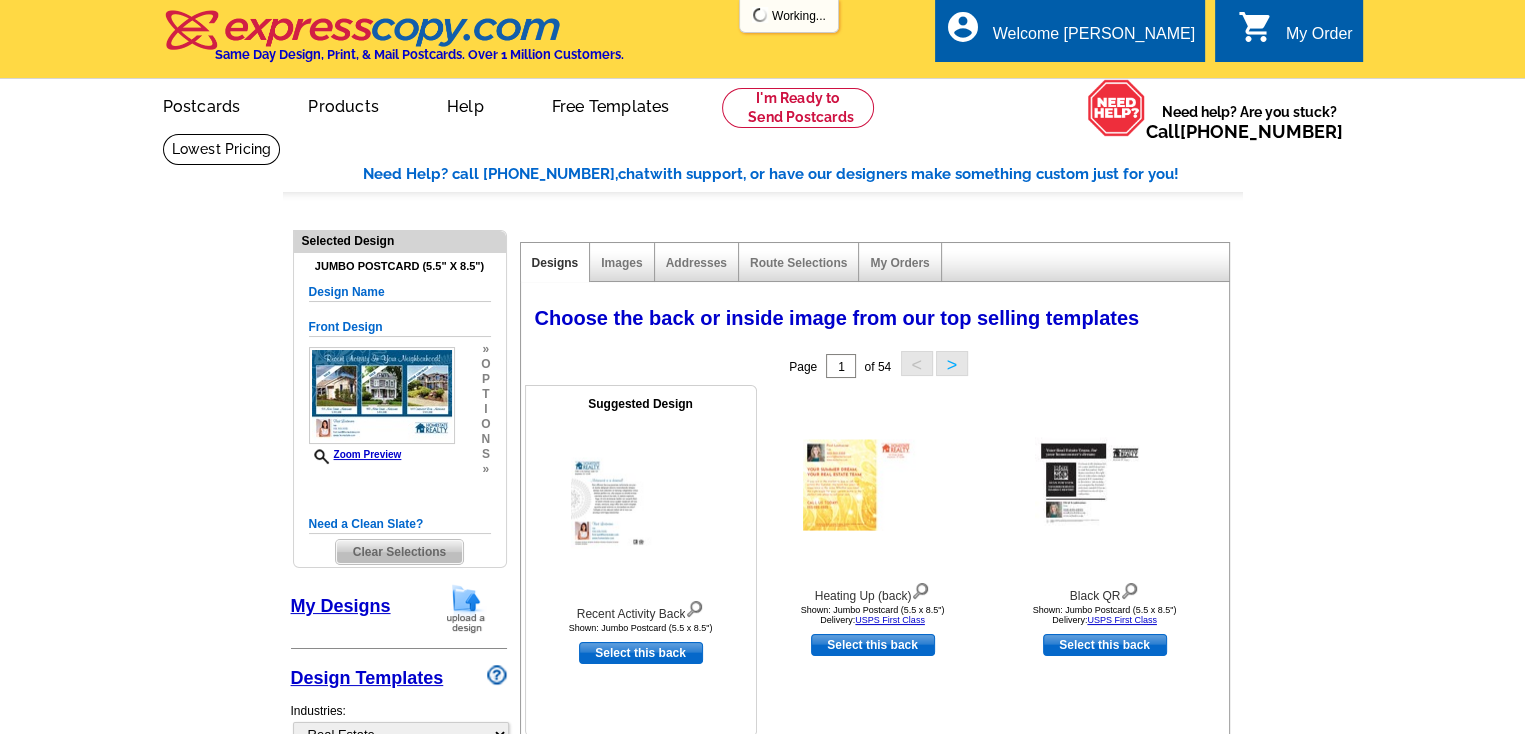 scroll, scrollTop: 0, scrollLeft: 0, axis: both 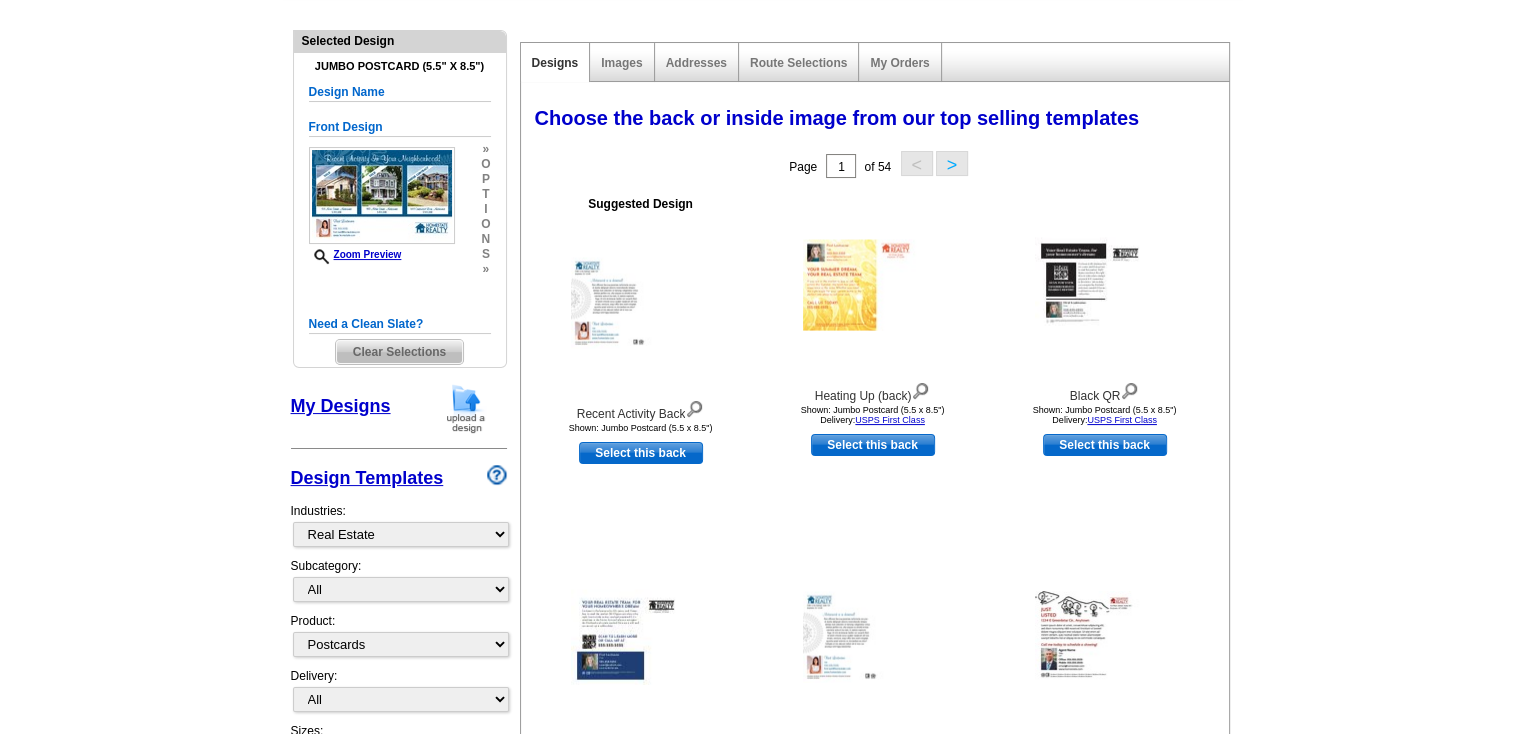 click on "My Designs" at bounding box center (341, 406) 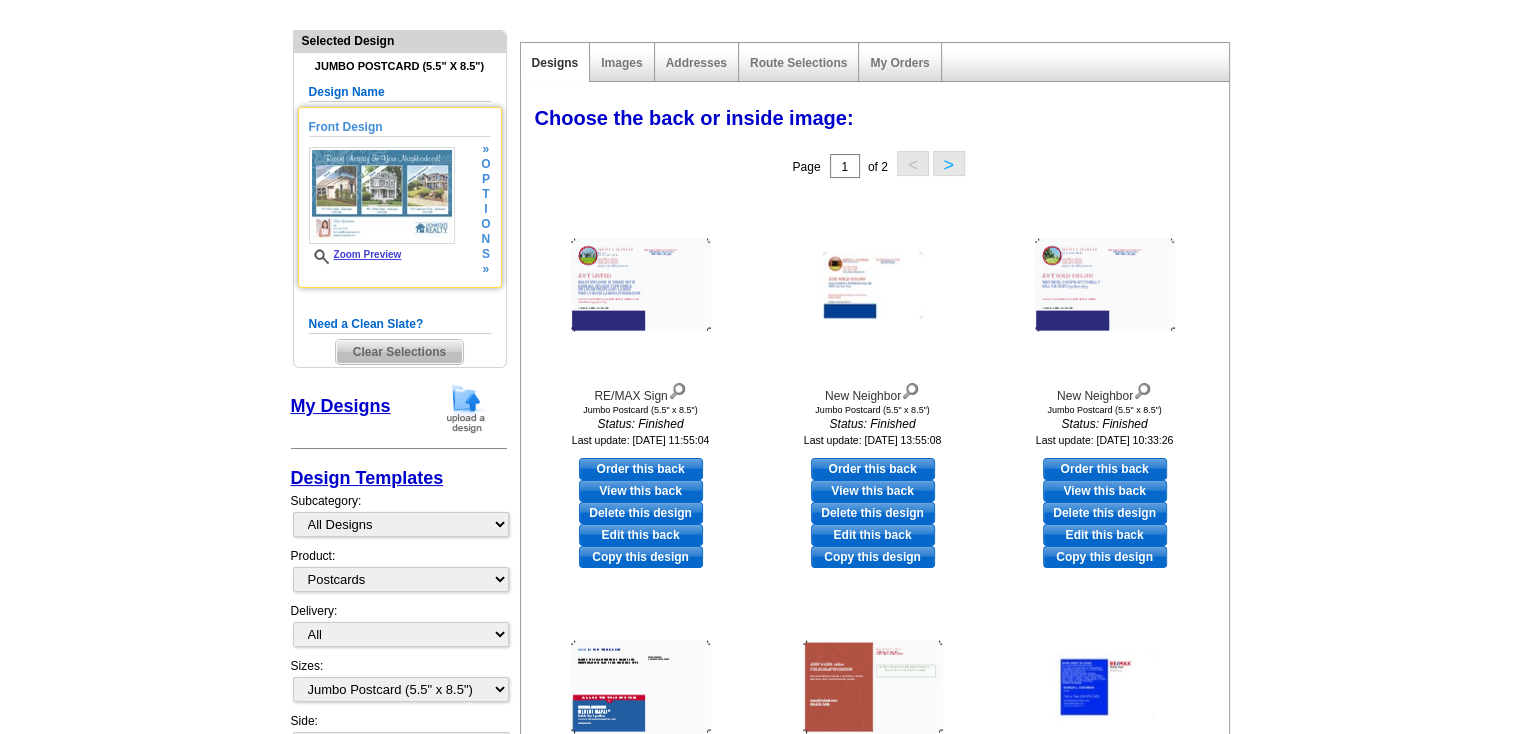 click at bounding box center (382, 195) 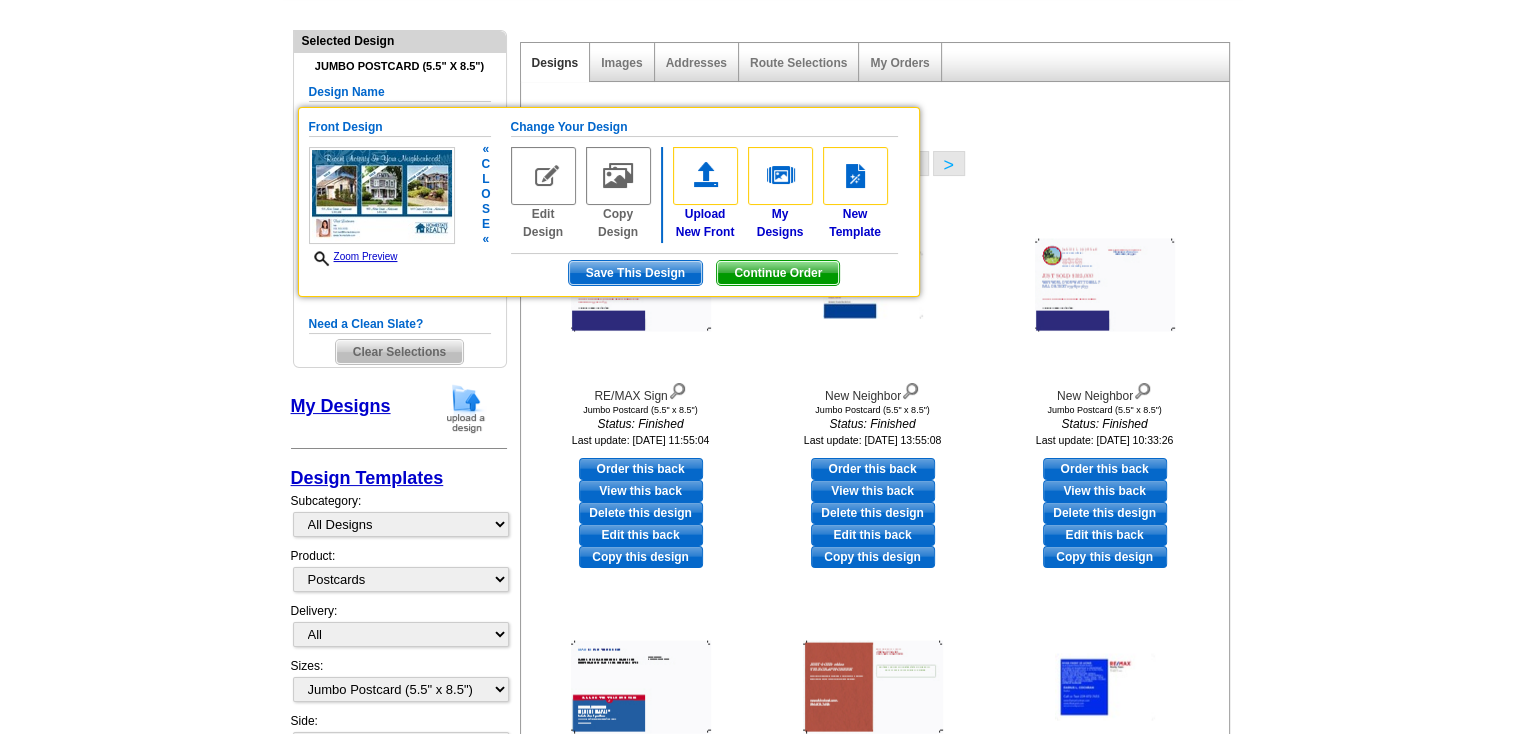 click on "s" at bounding box center [485, 209] 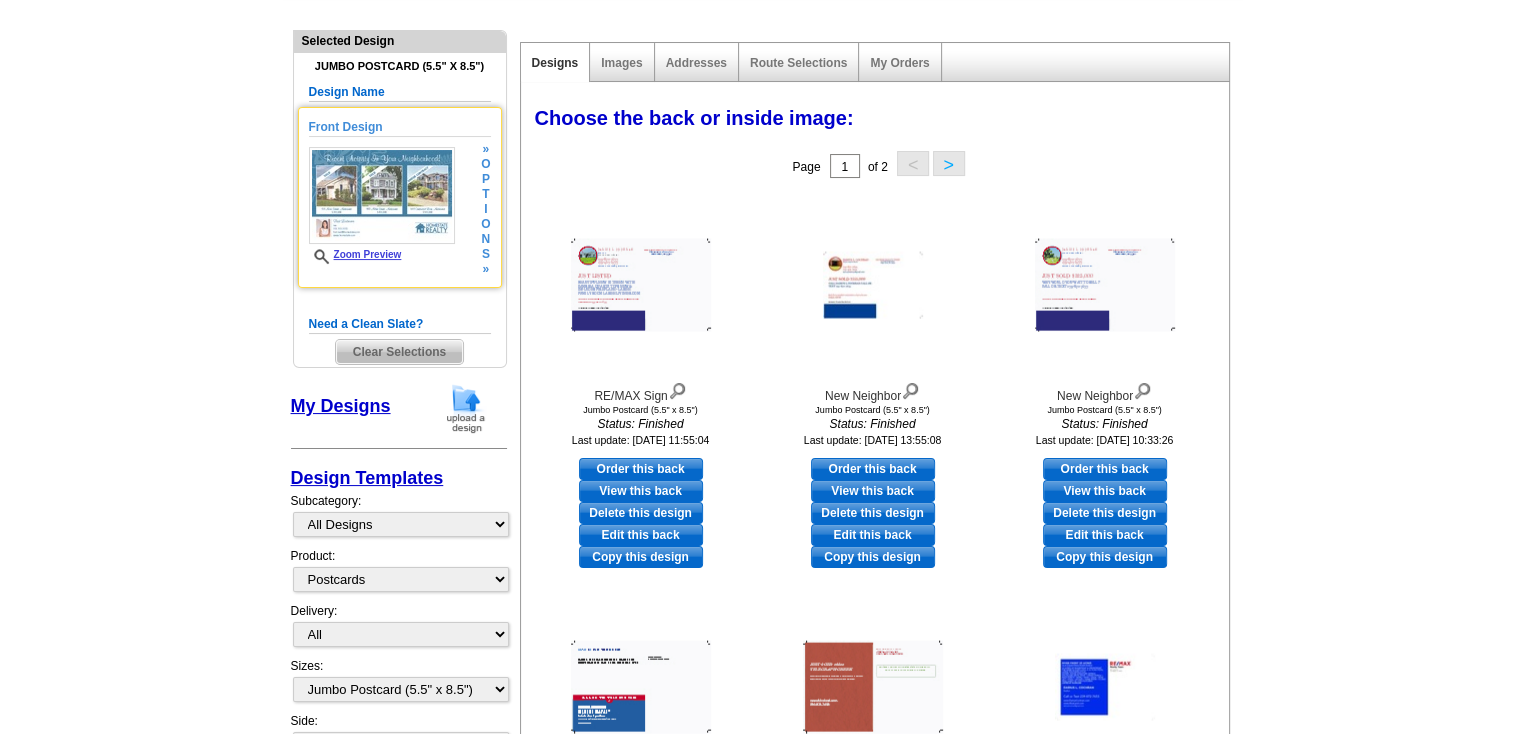 click on "Clear Selections" at bounding box center [399, 352] 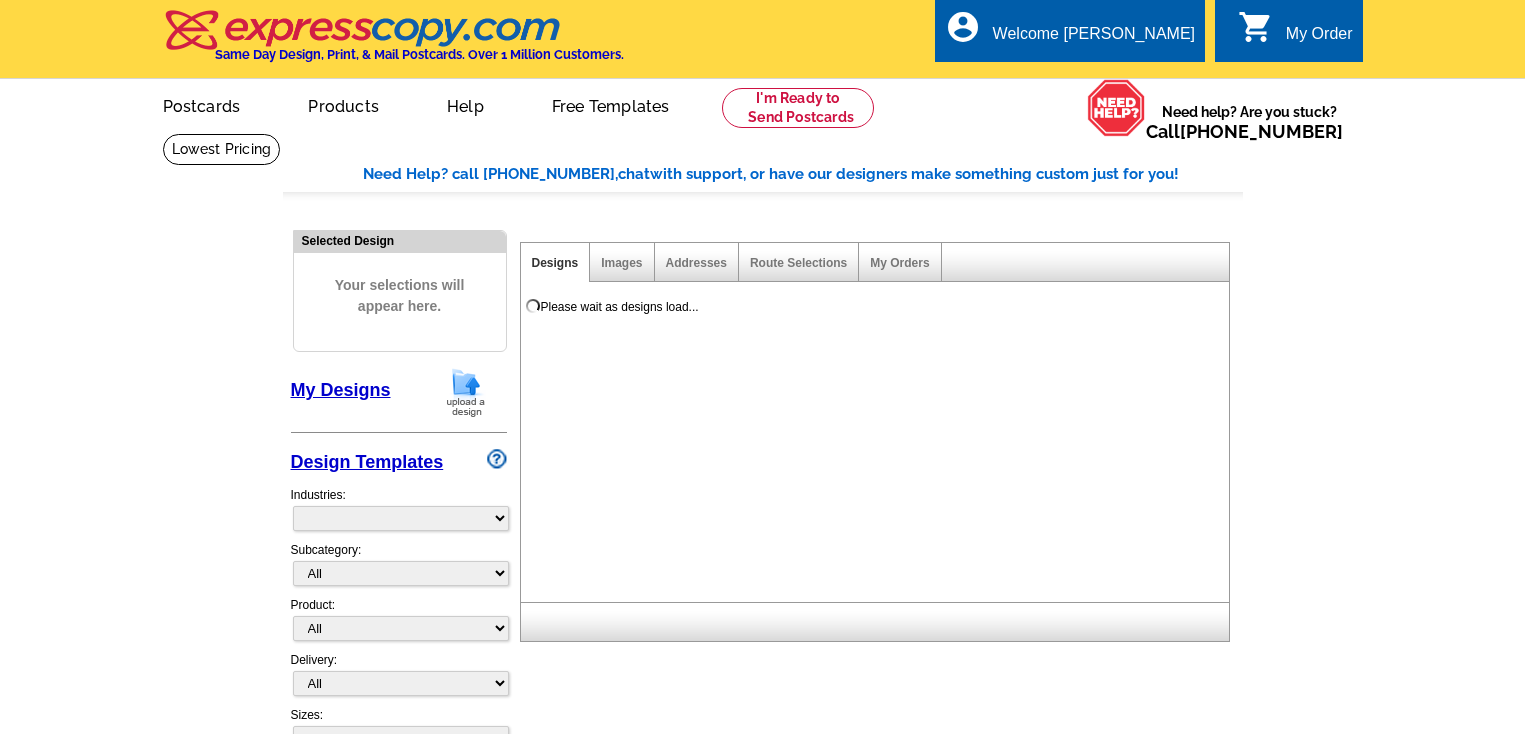 scroll, scrollTop: 0, scrollLeft: 0, axis: both 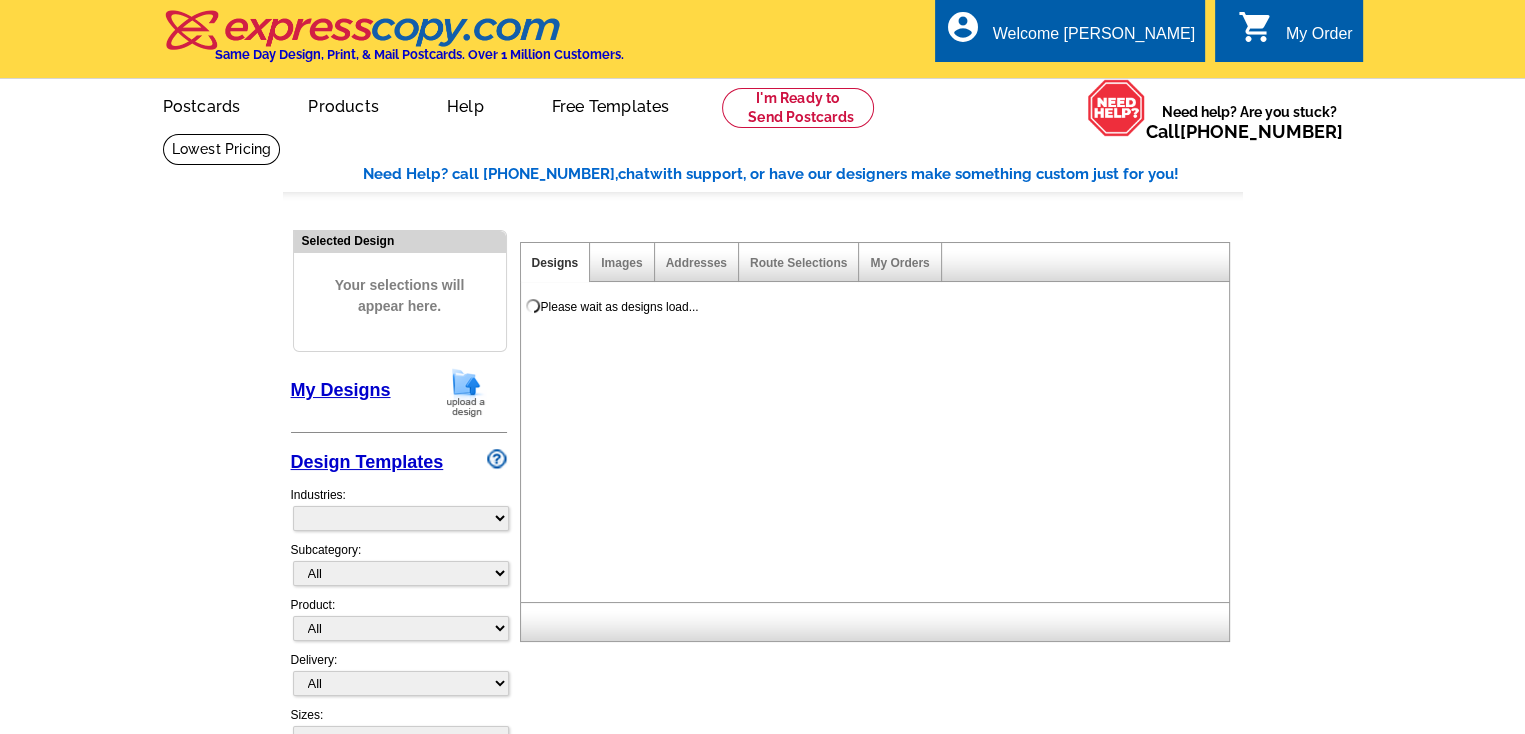 select on "785" 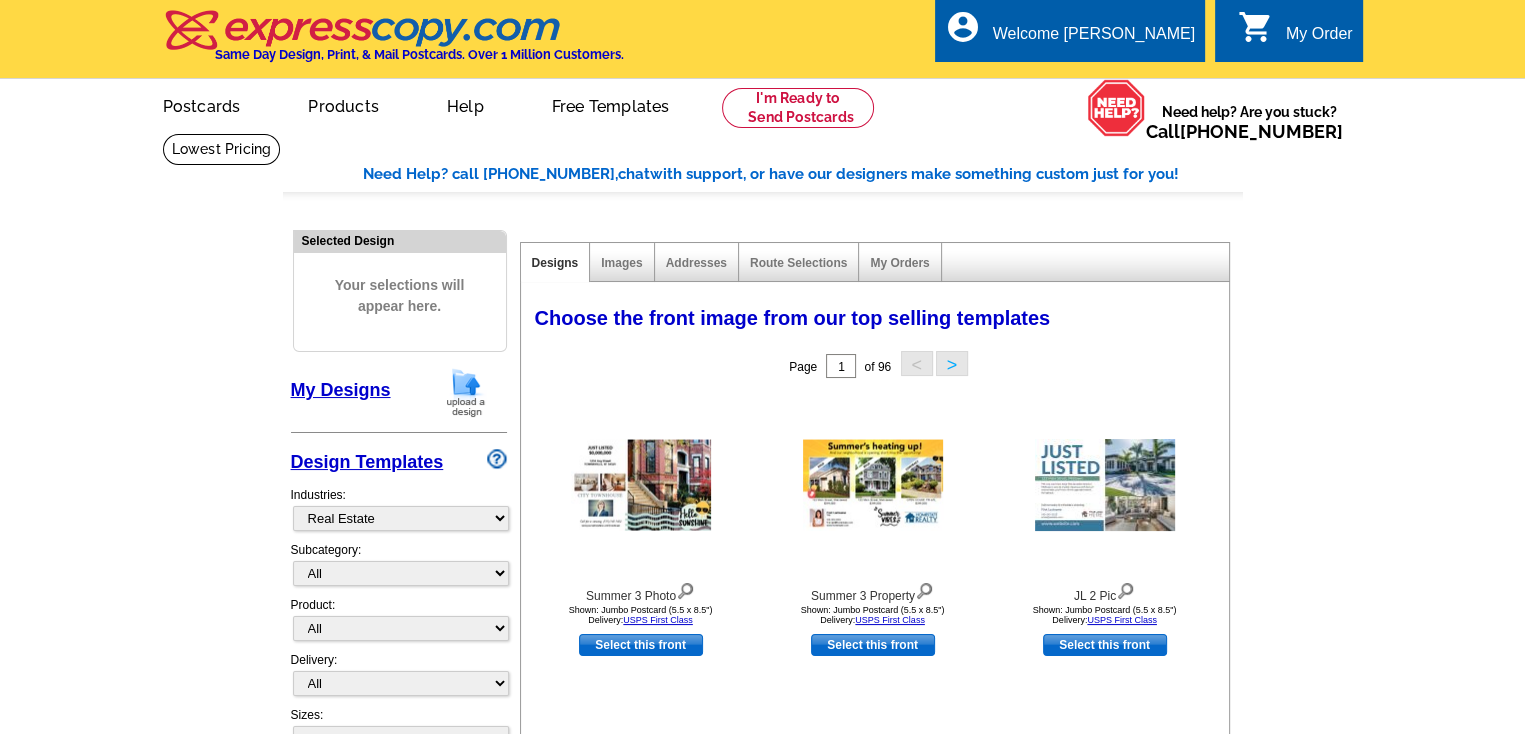 scroll, scrollTop: 0, scrollLeft: 0, axis: both 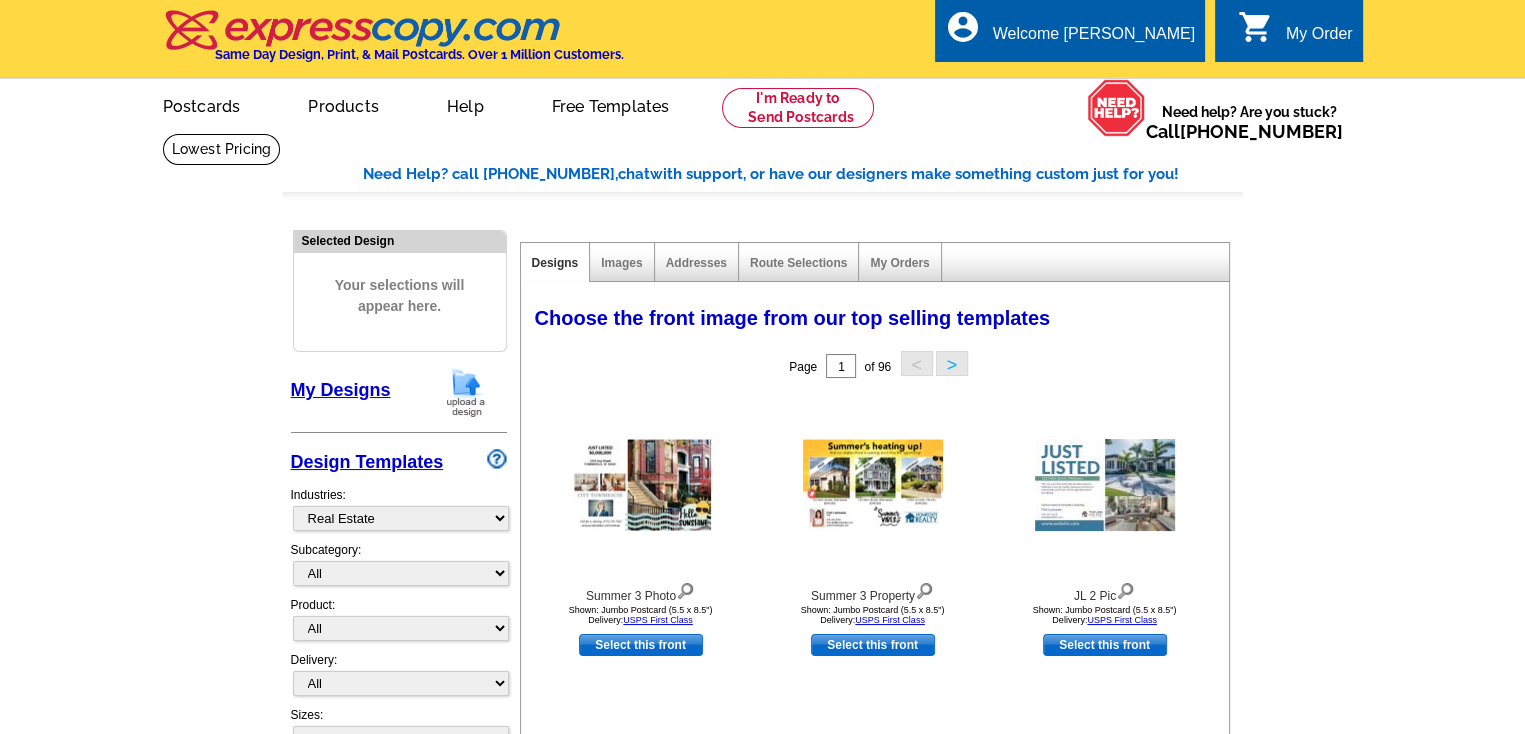 click on "My Designs" at bounding box center [341, 390] 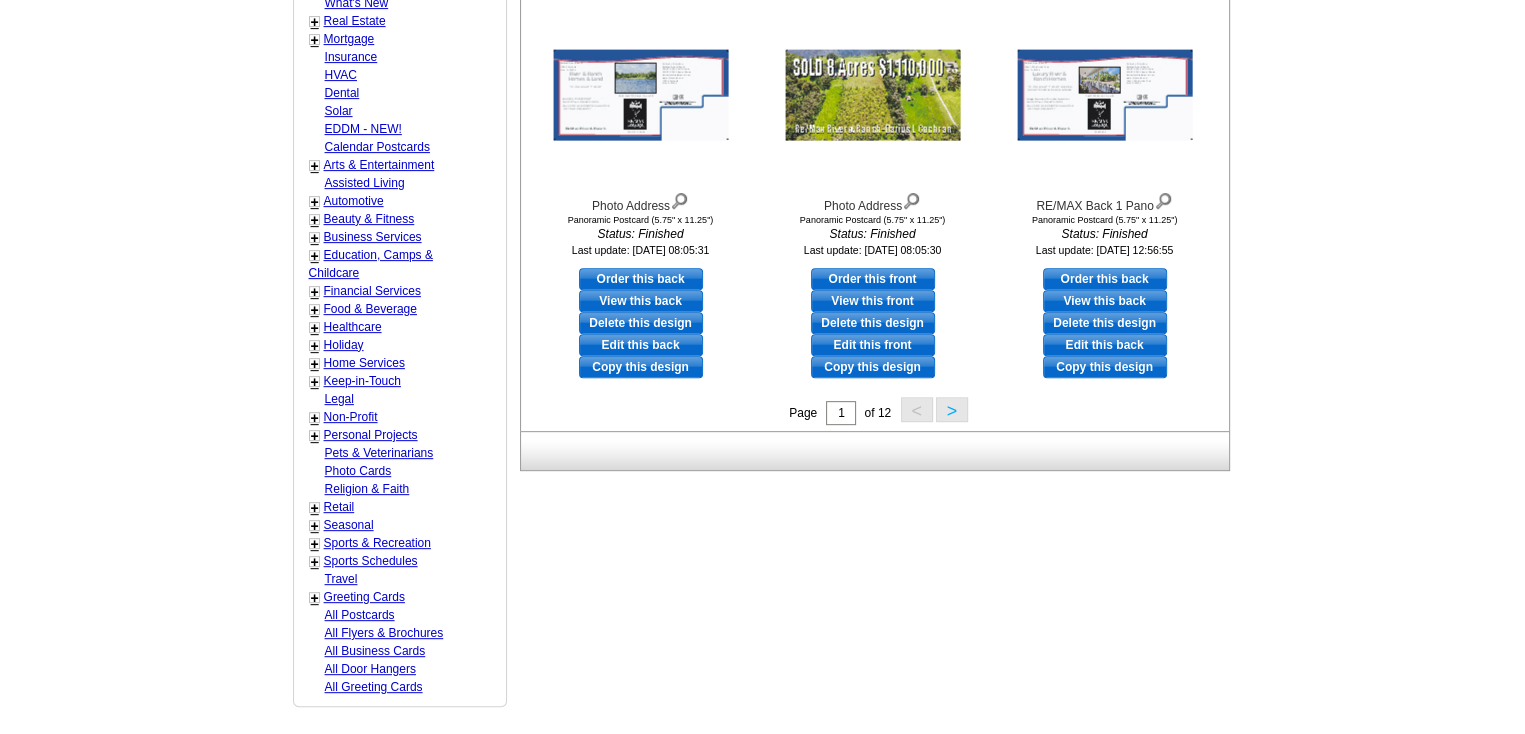 scroll, scrollTop: 800, scrollLeft: 0, axis: vertical 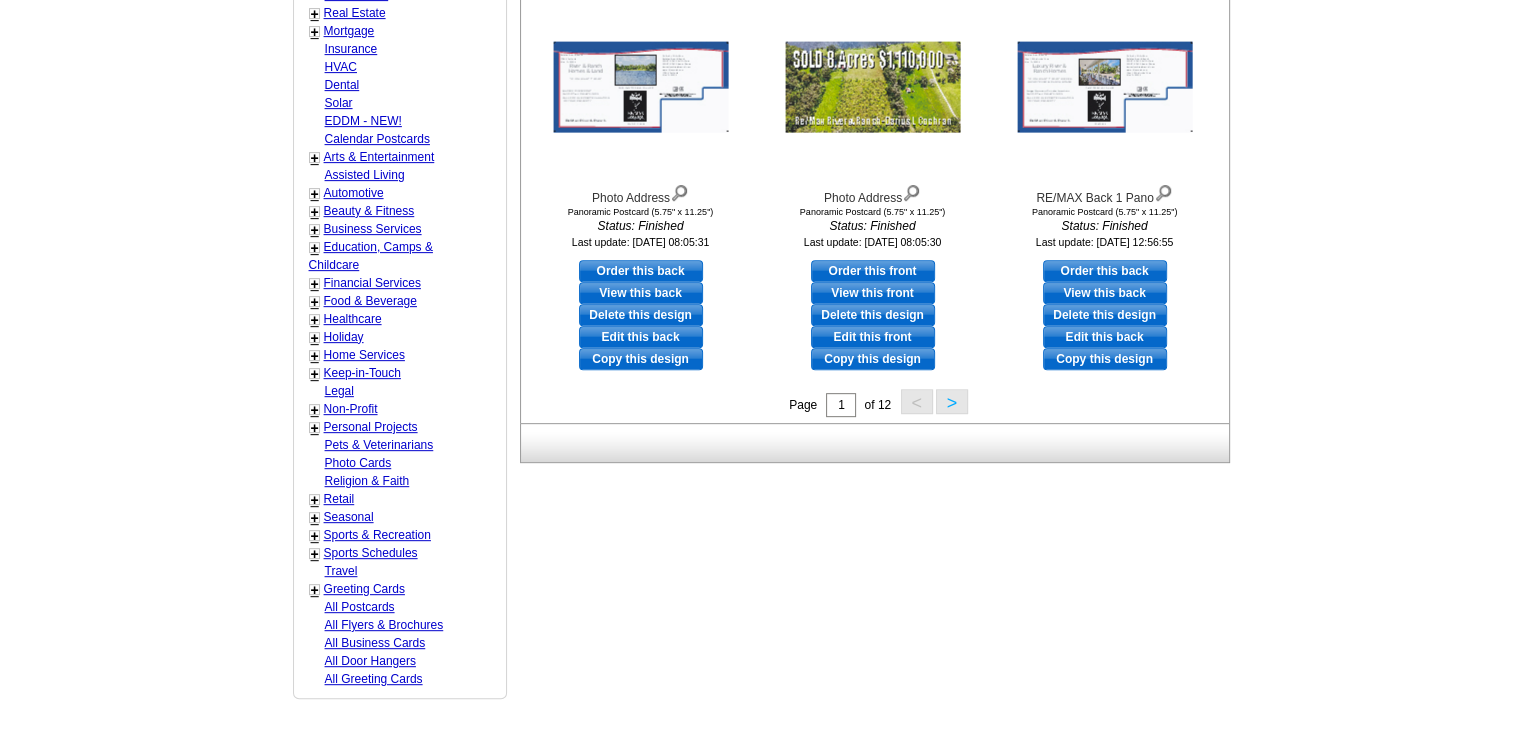 click on ">" at bounding box center (952, 401) 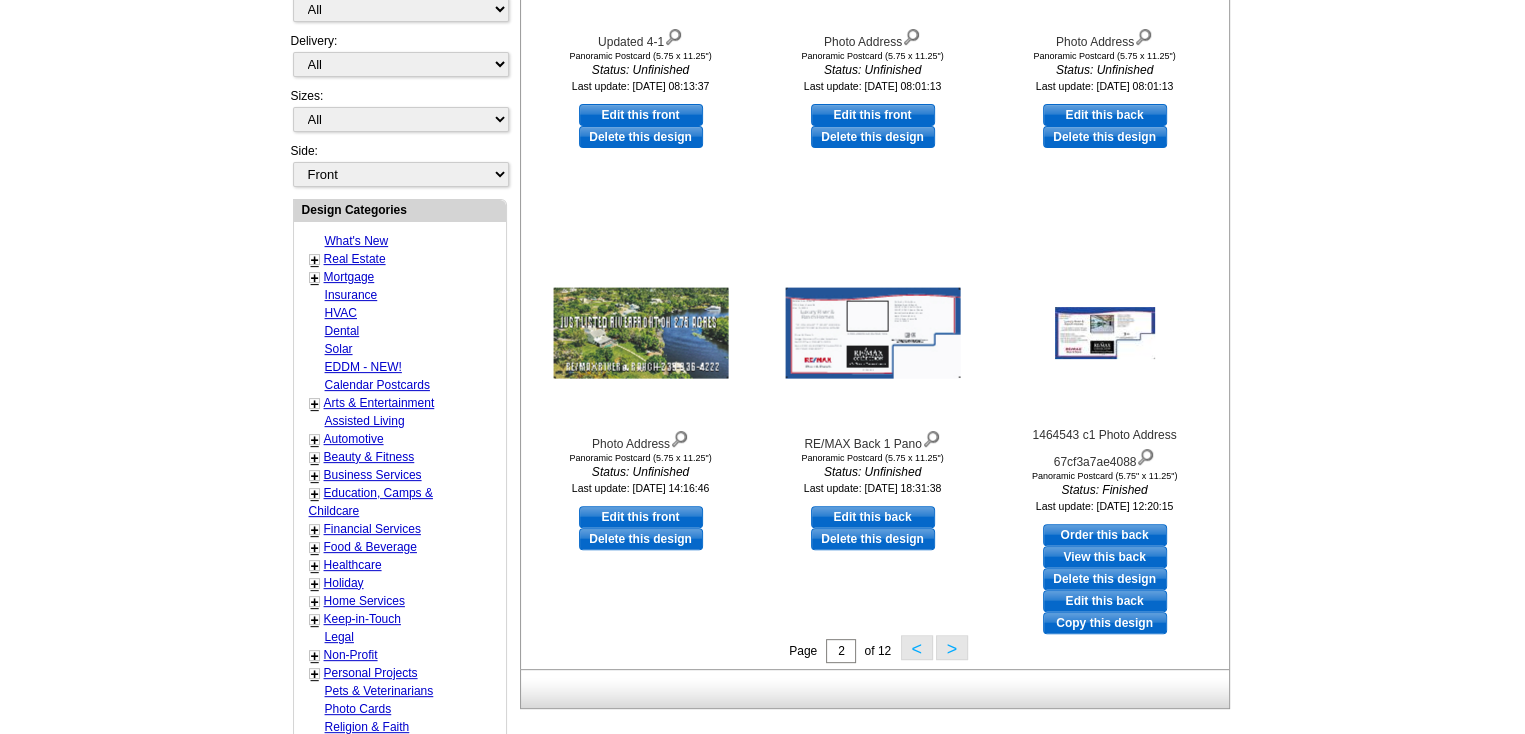 scroll, scrollTop: 895, scrollLeft: 0, axis: vertical 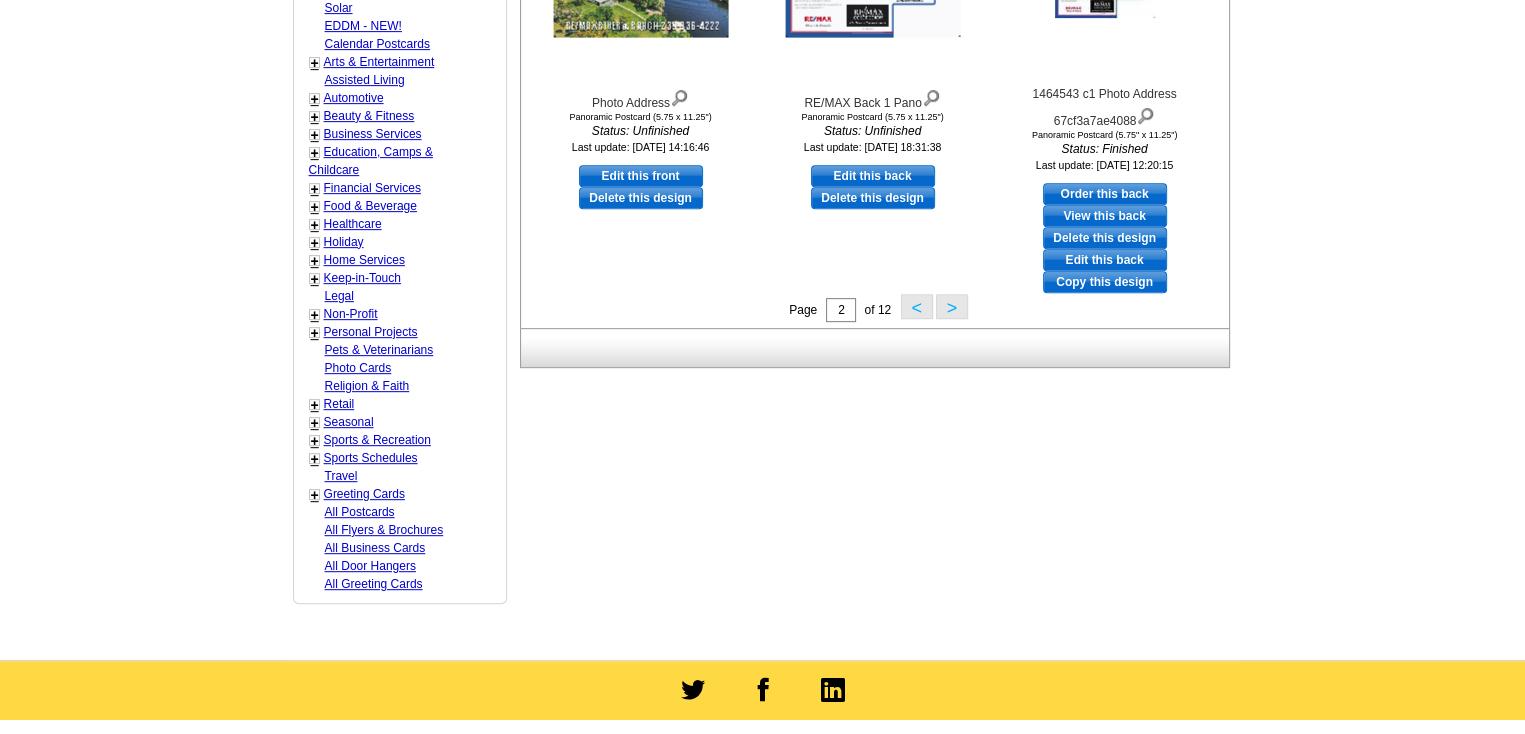 click on ">" at bounding box center [952, 306] 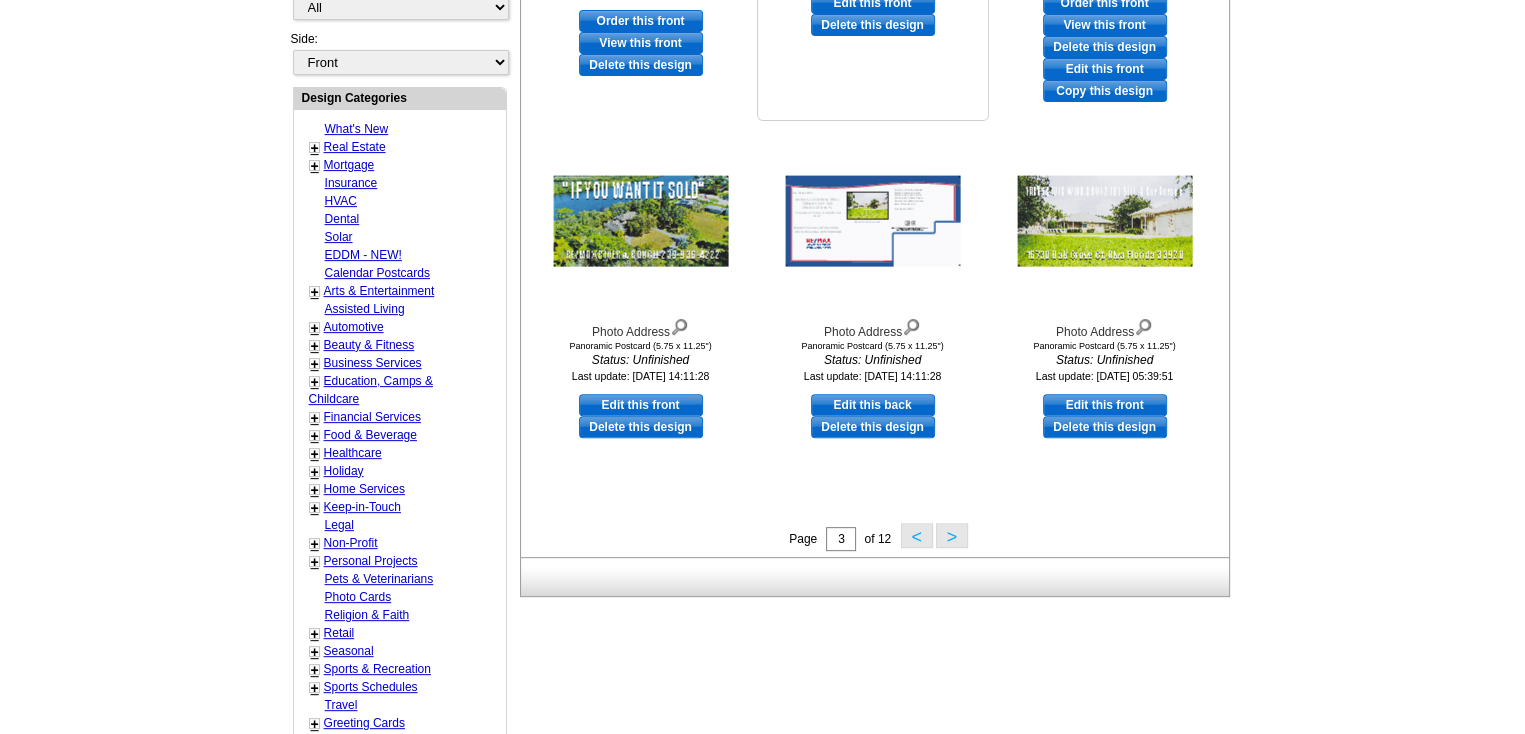scroll, scrollTop: 695, scrollLeft: 0, axis: vertical 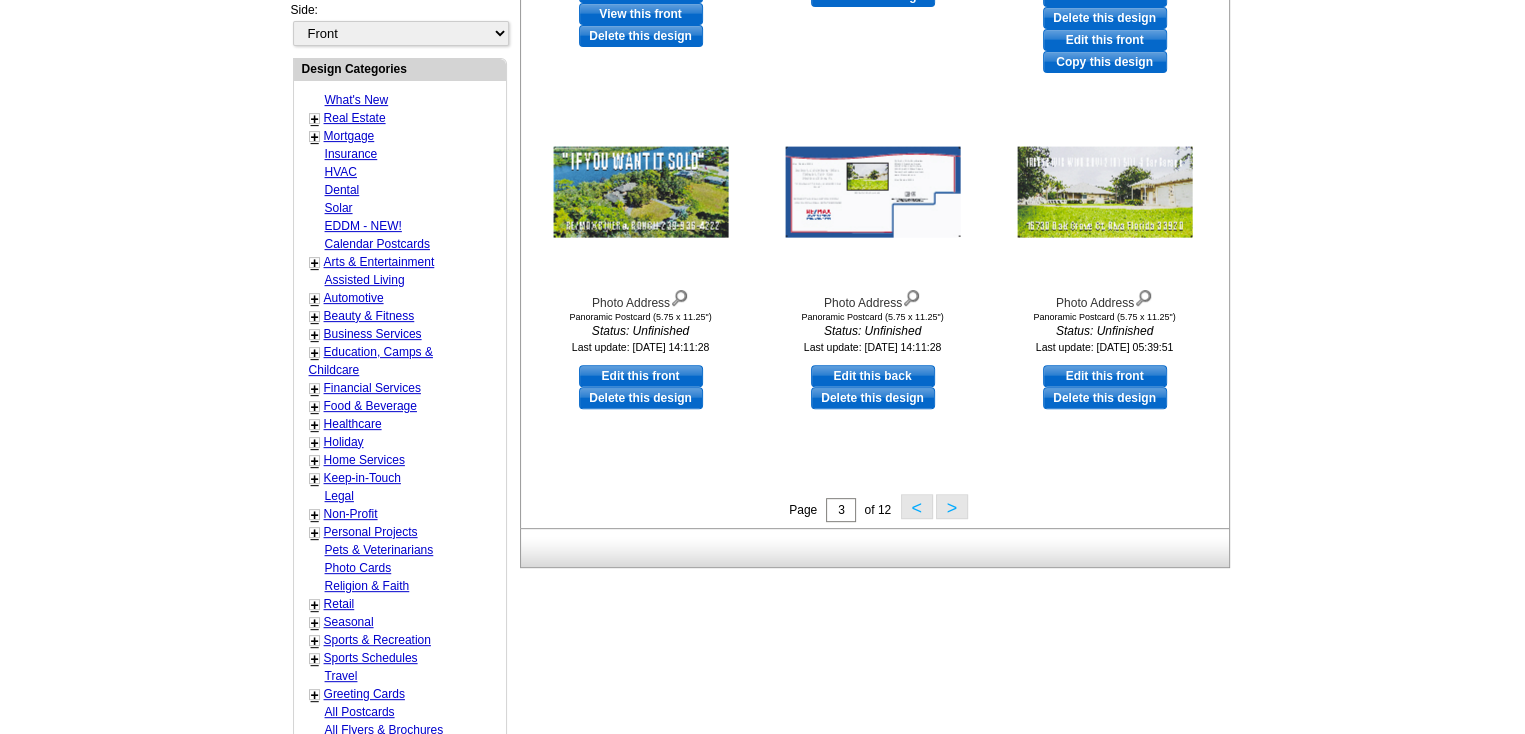 click on ">" at bounding box center (952, 506) 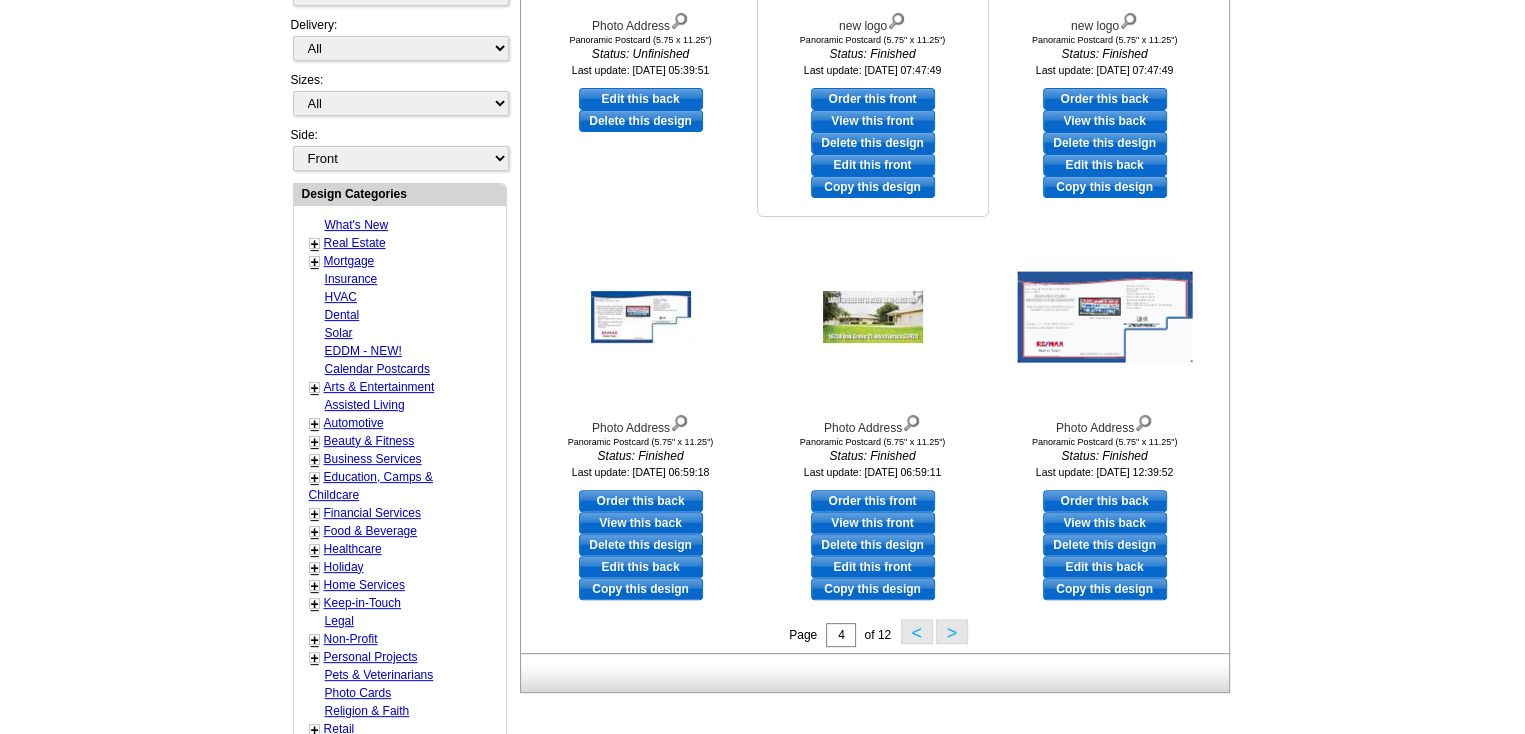scroll, scrollTop: 595, scrollLeft: 0, axis: vertical 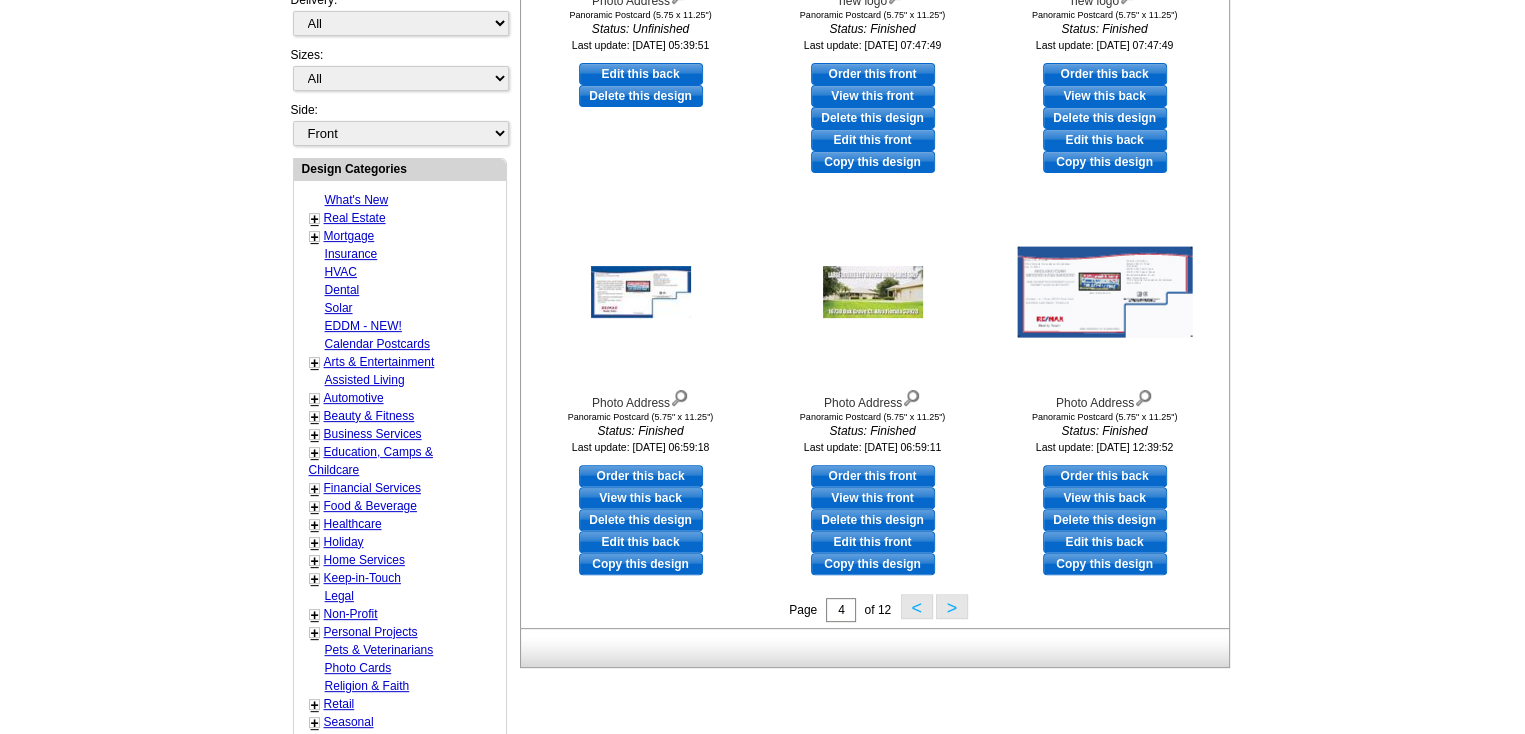 click on ">" at bounding box center (952, 606) 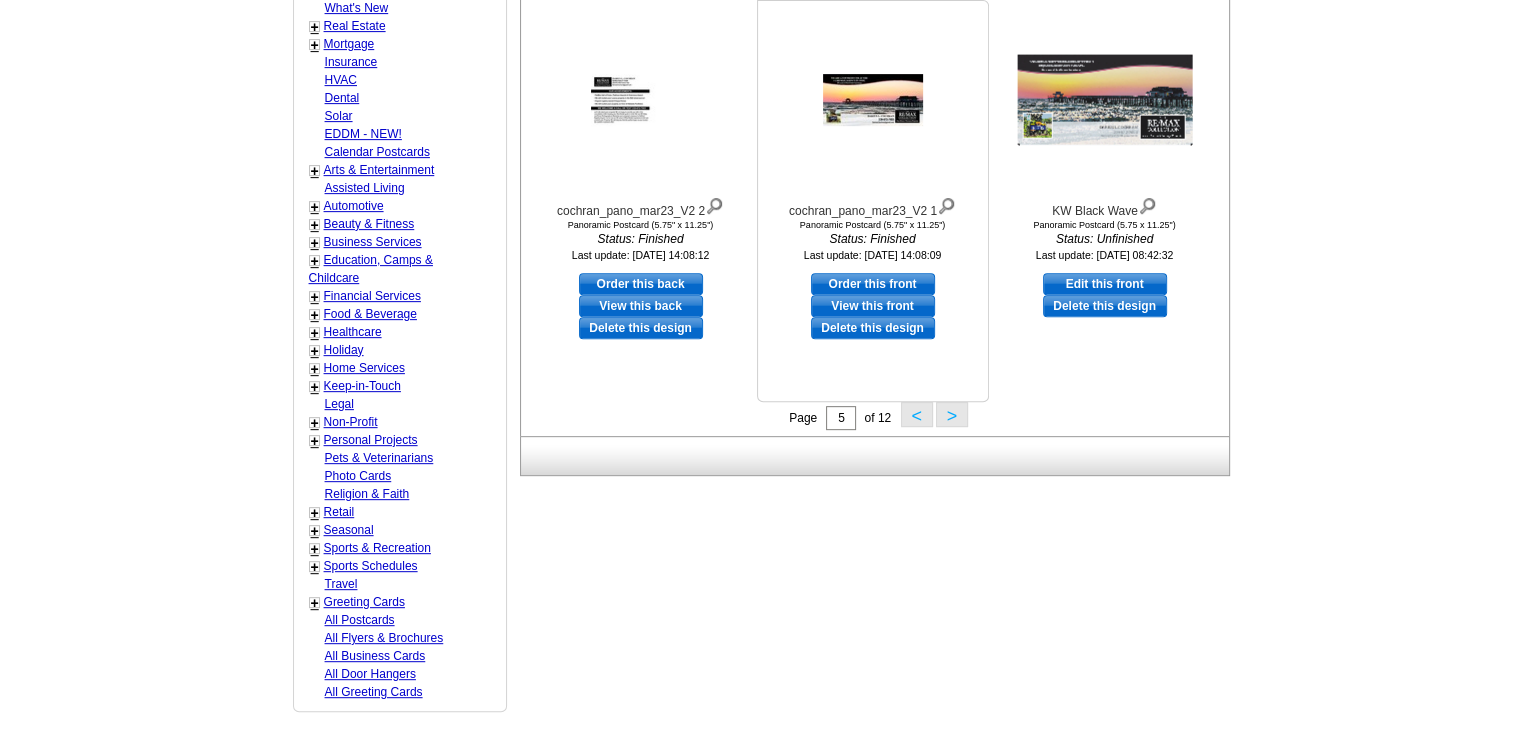 scroll, scrollTop: 795, scrollLeft: 0, axis: vertical 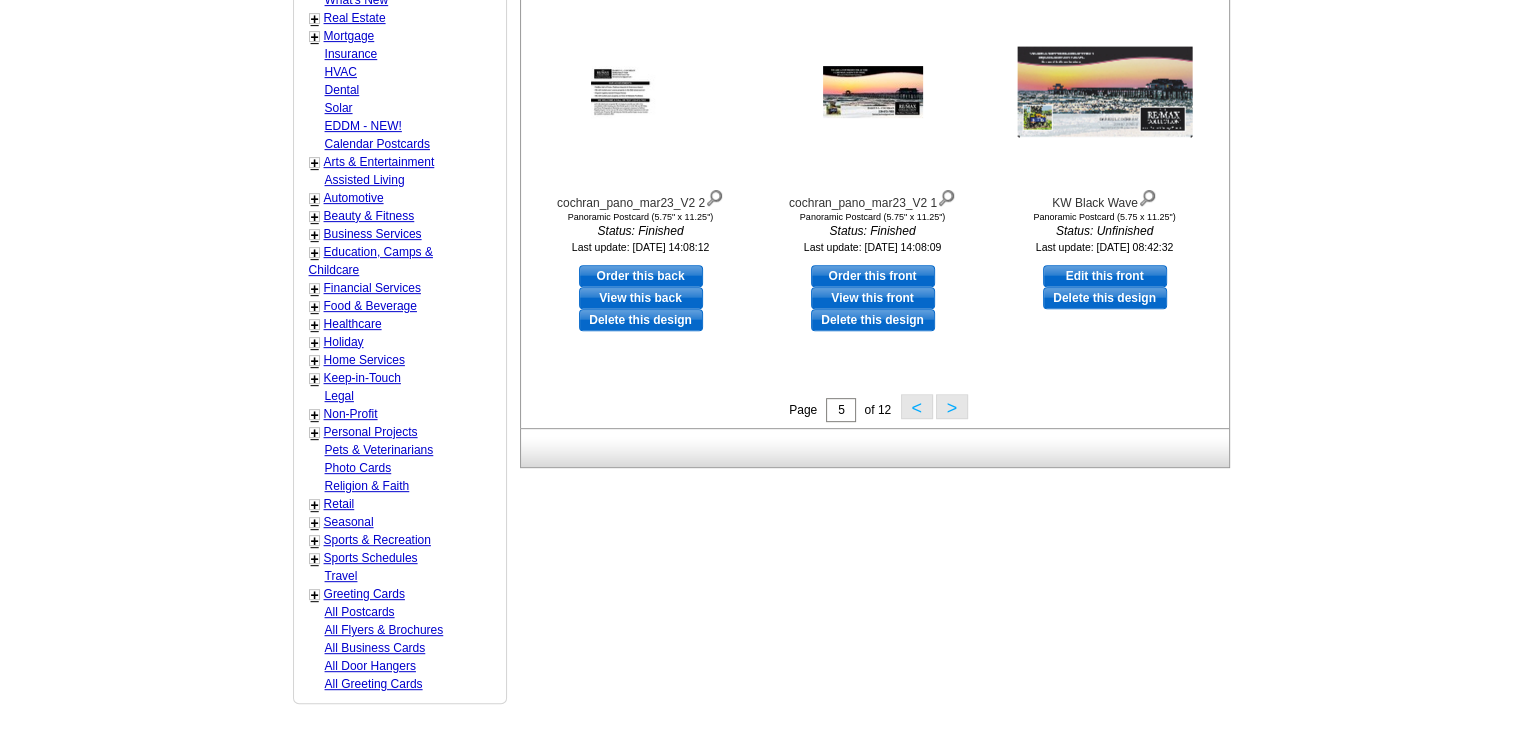 click on ">" at bounding box center [952, 406] 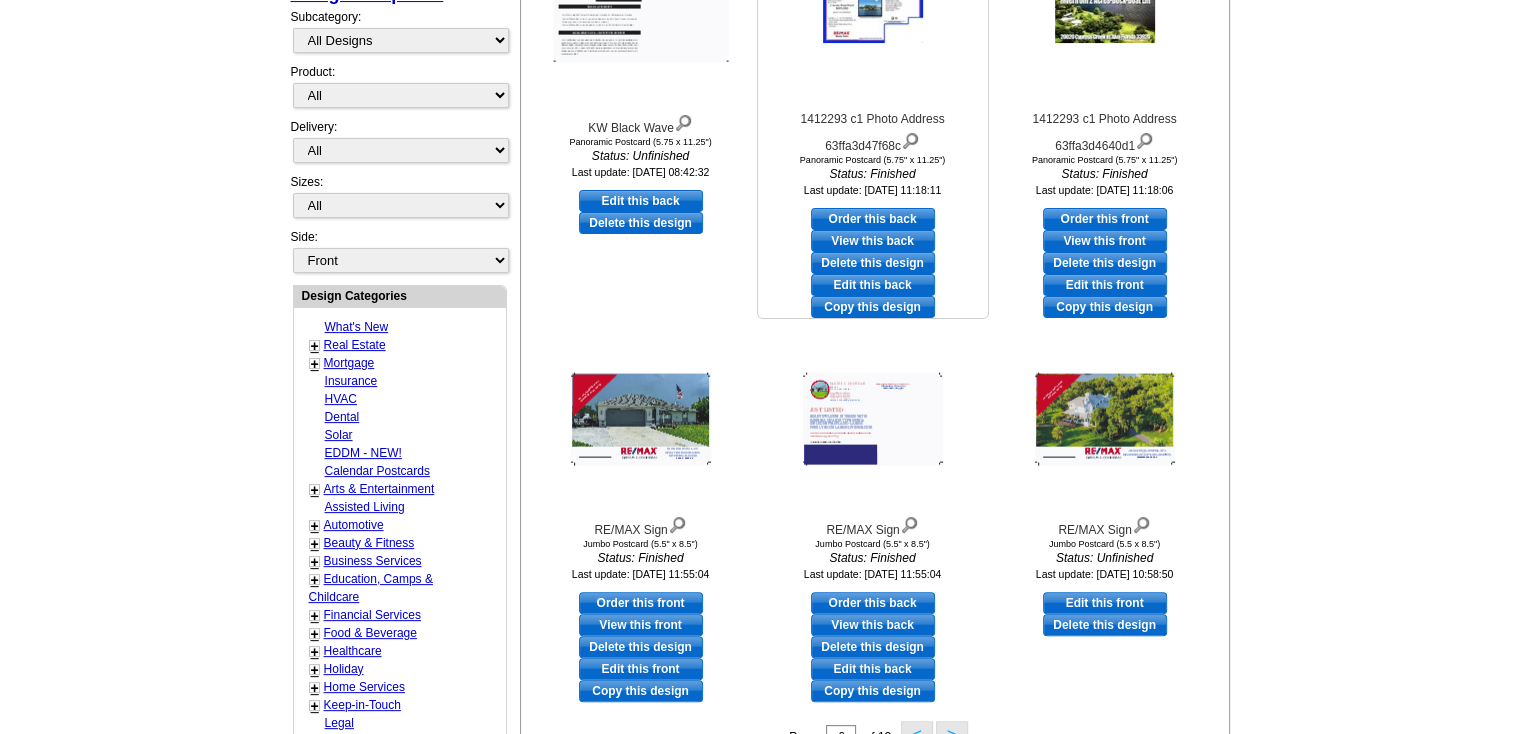 scroll, scrollTop: 695, scrollLeft: 0, axis: vertical 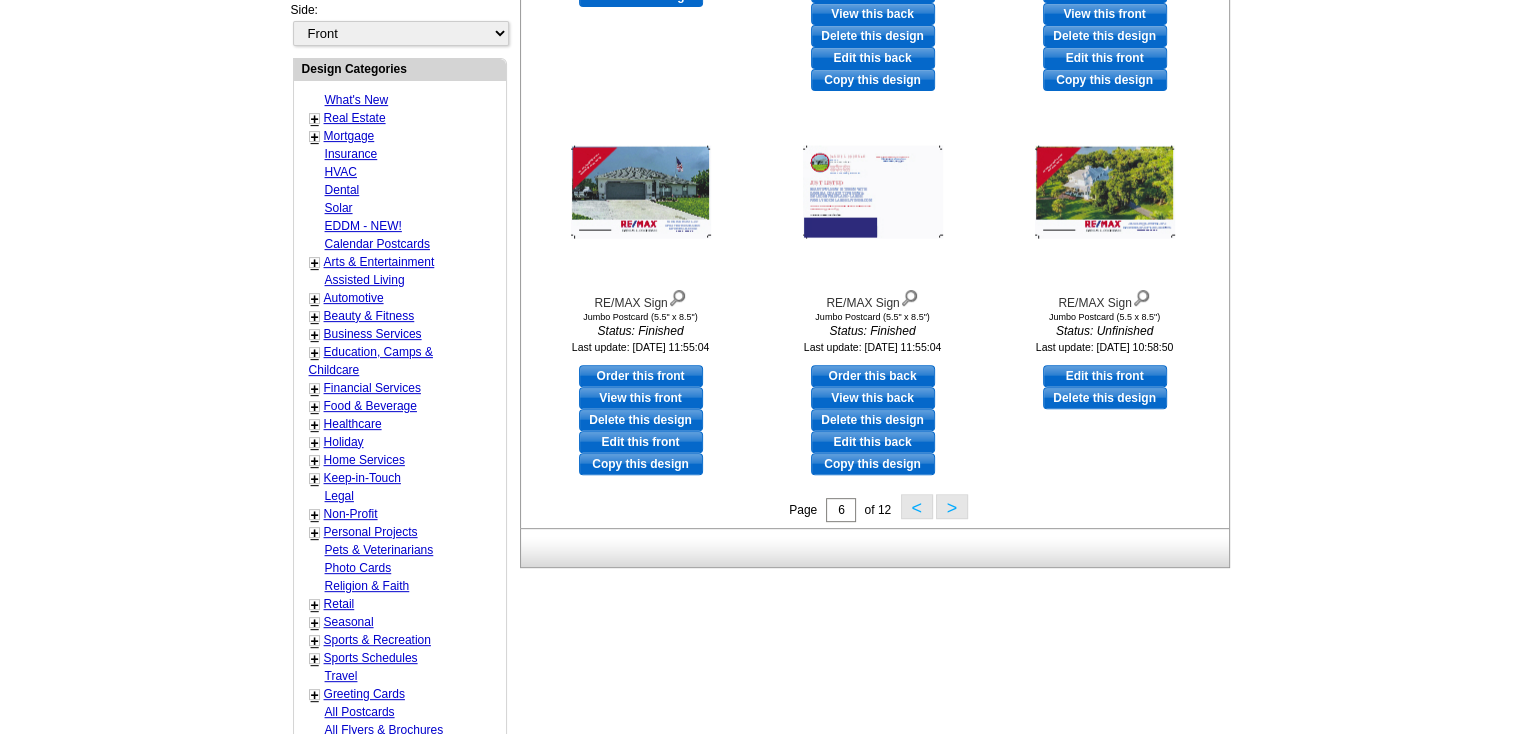 click on ">" at bounding box center [952, 506] 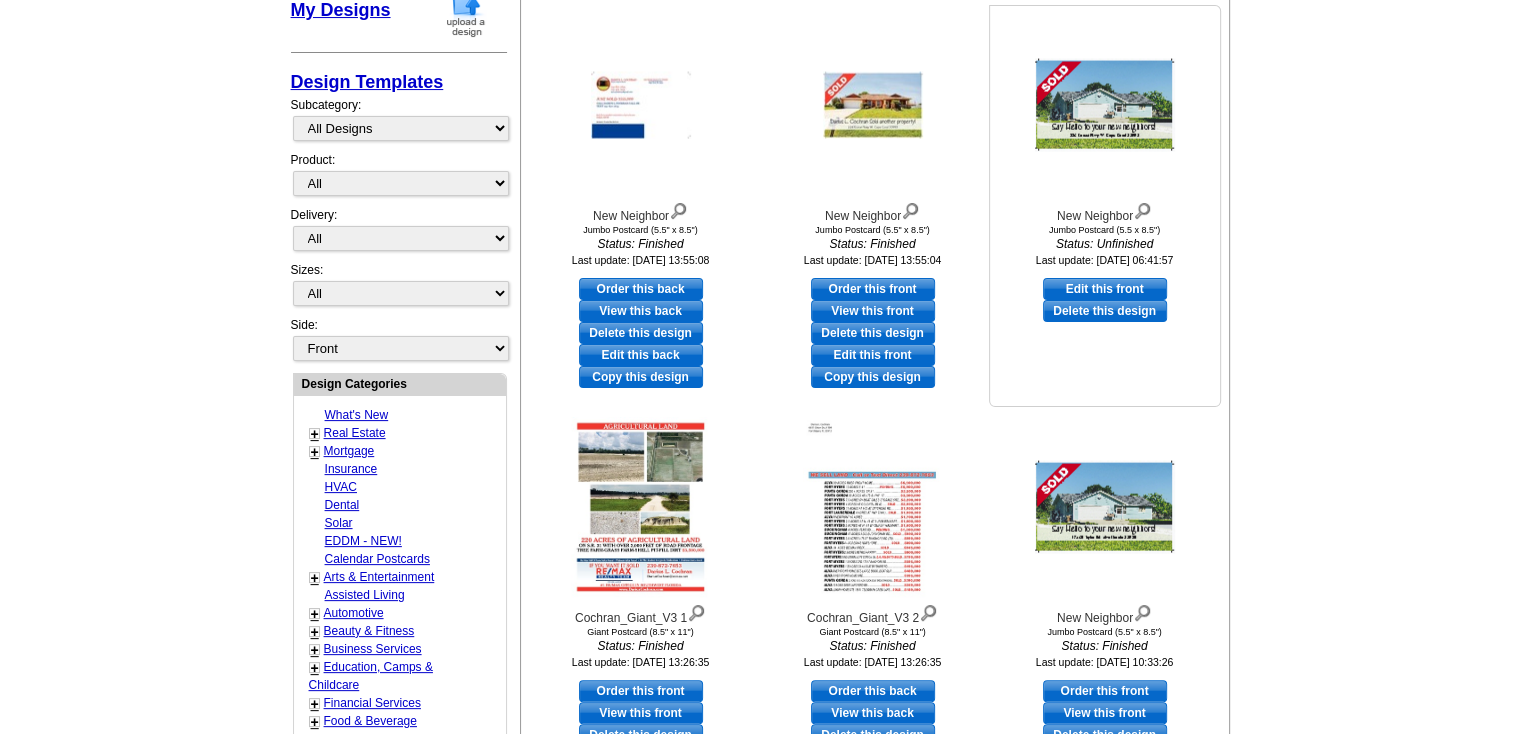 scroll, scrollTop: 595, scrollLeft: 0, axis: vertical 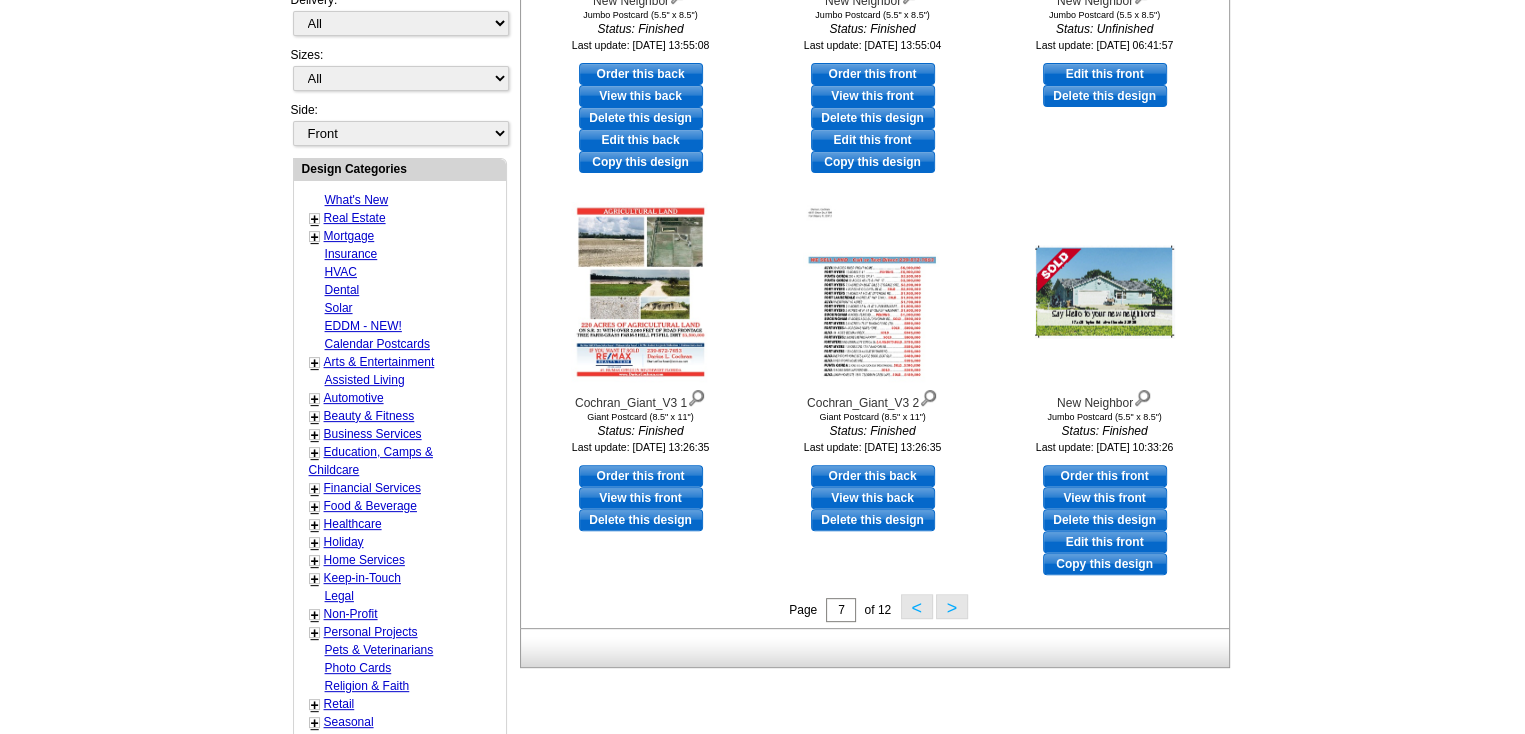click on ">" at bounding box center (952, 606) 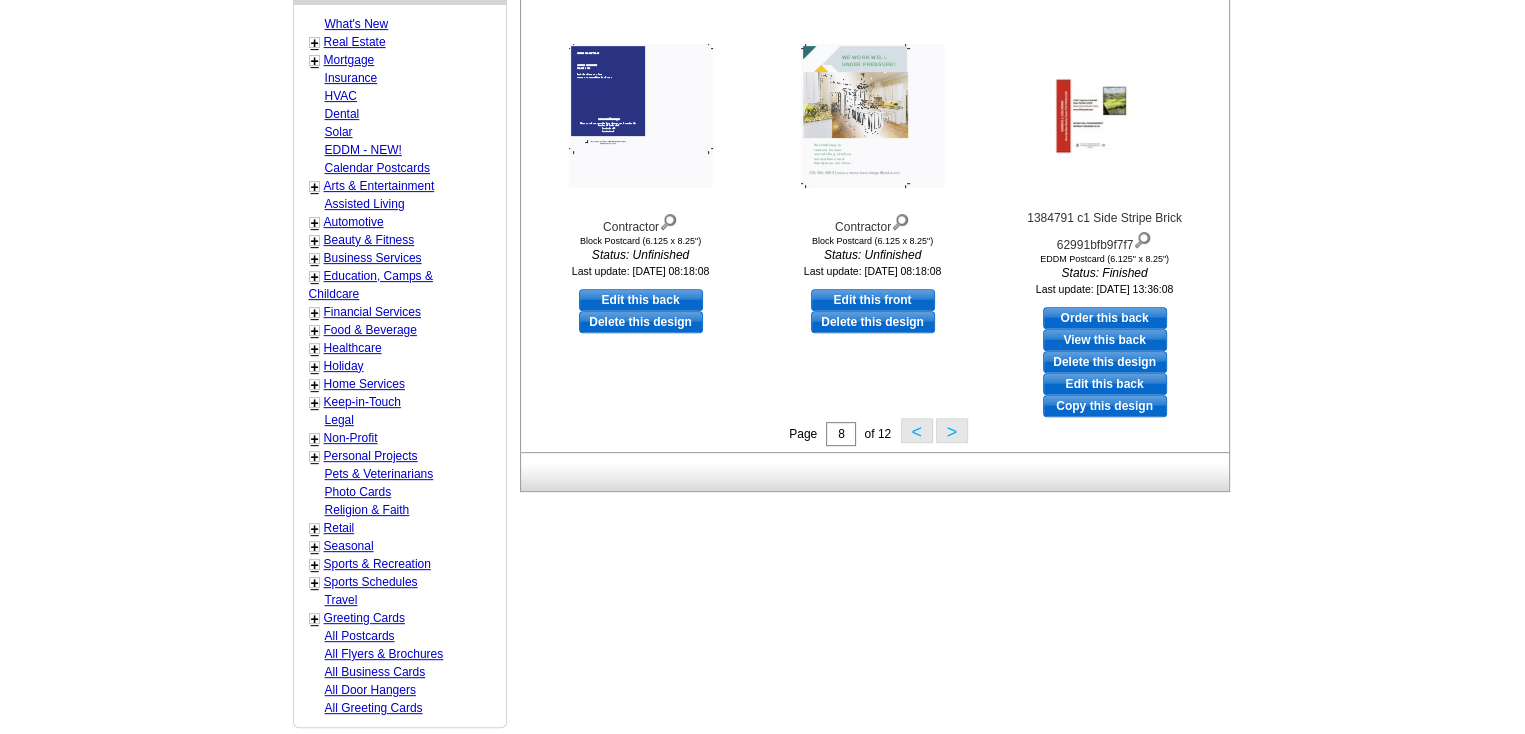 scroll, scrollTop: 795, scrollLeft: 0, axis: vertical 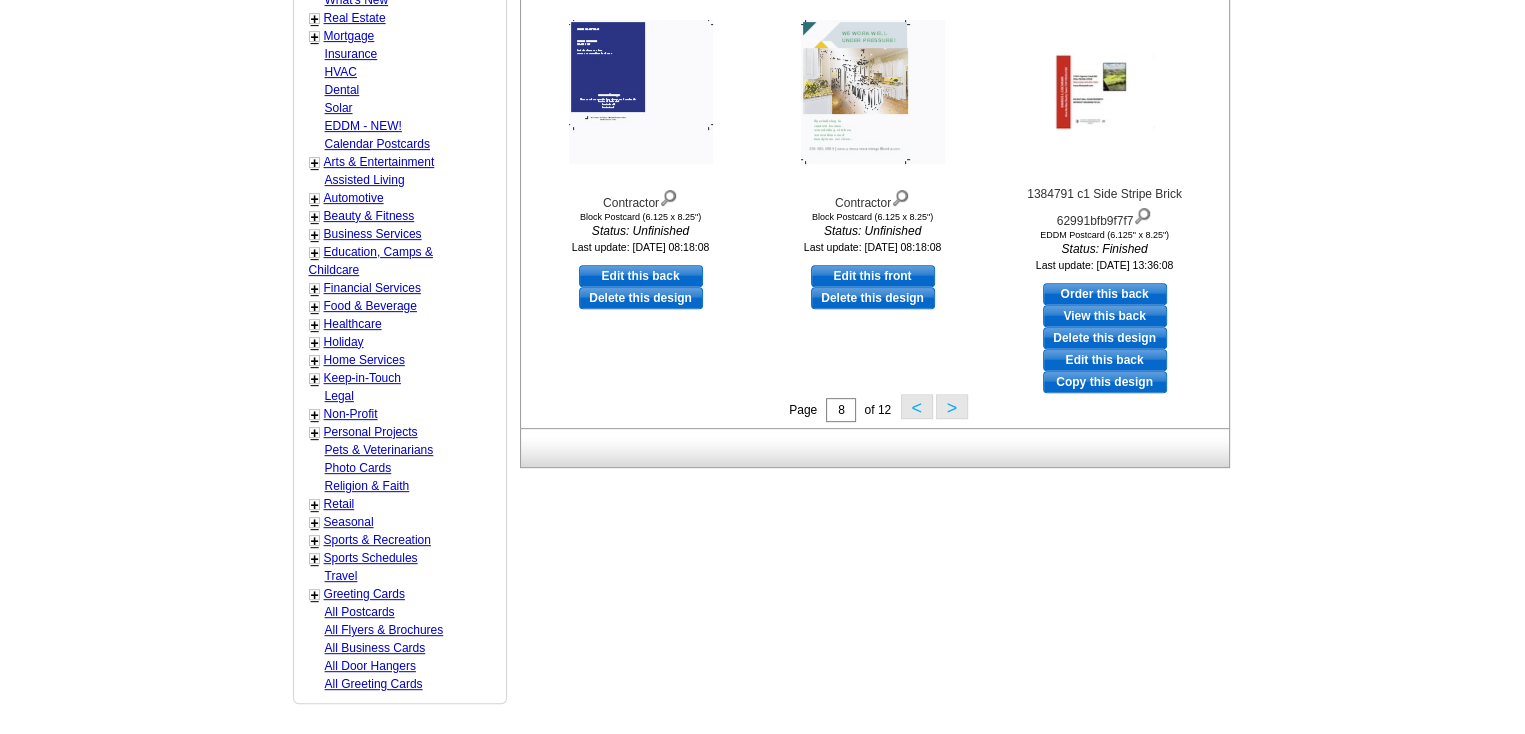click on ">" at bounding box center [952, 406] 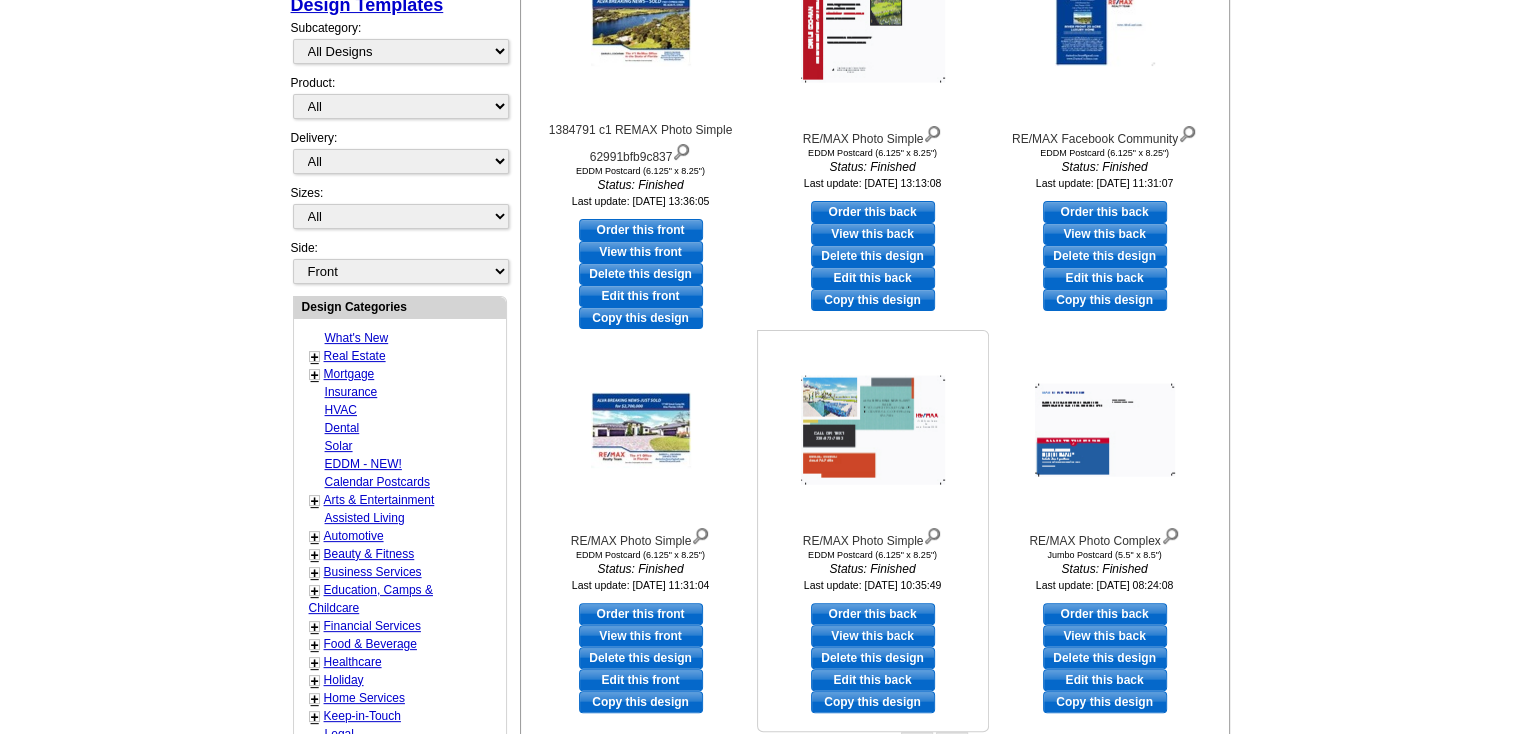 scroll, scrollTop: 695, scrollLeft: 0, axis: vertical 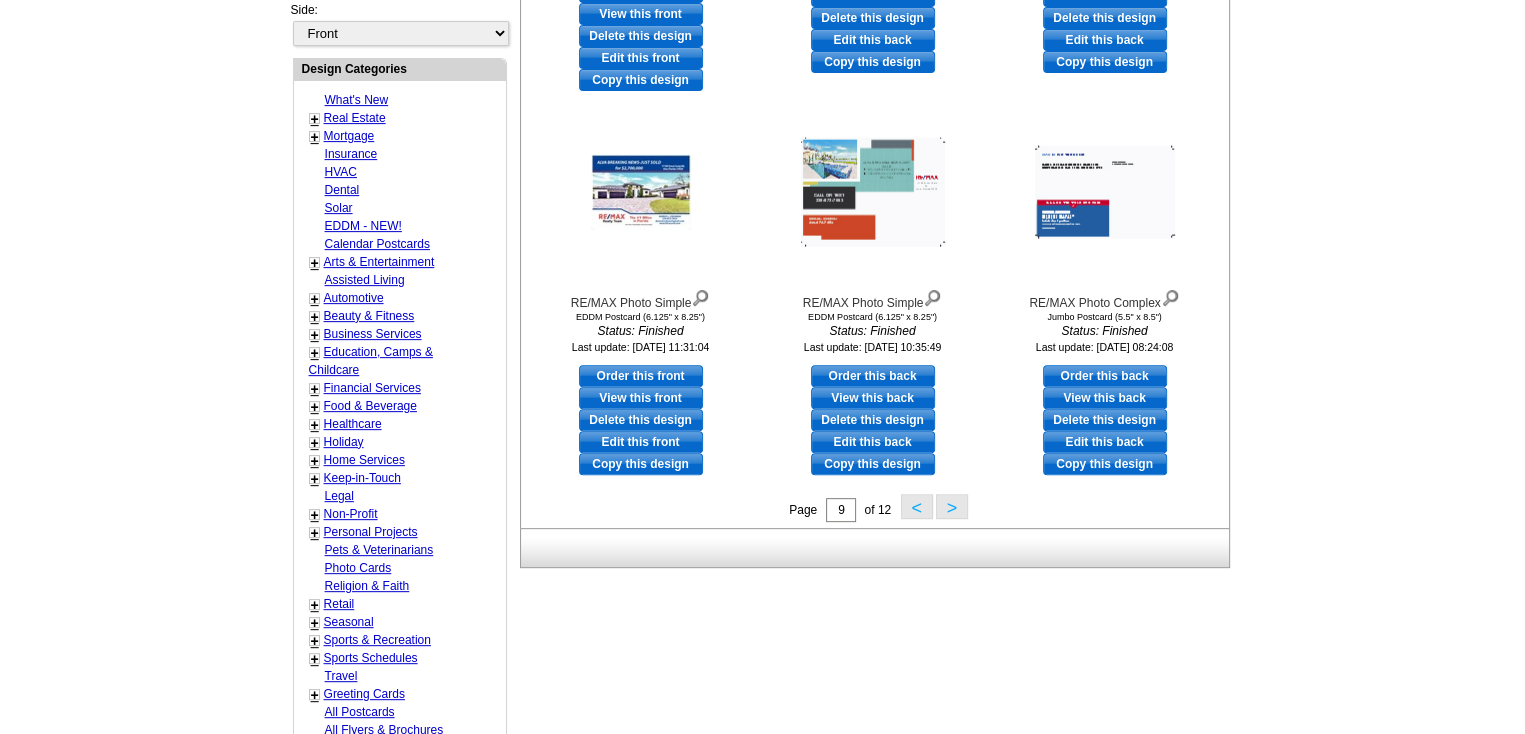 click on ">" at bounding box center (952, 506) 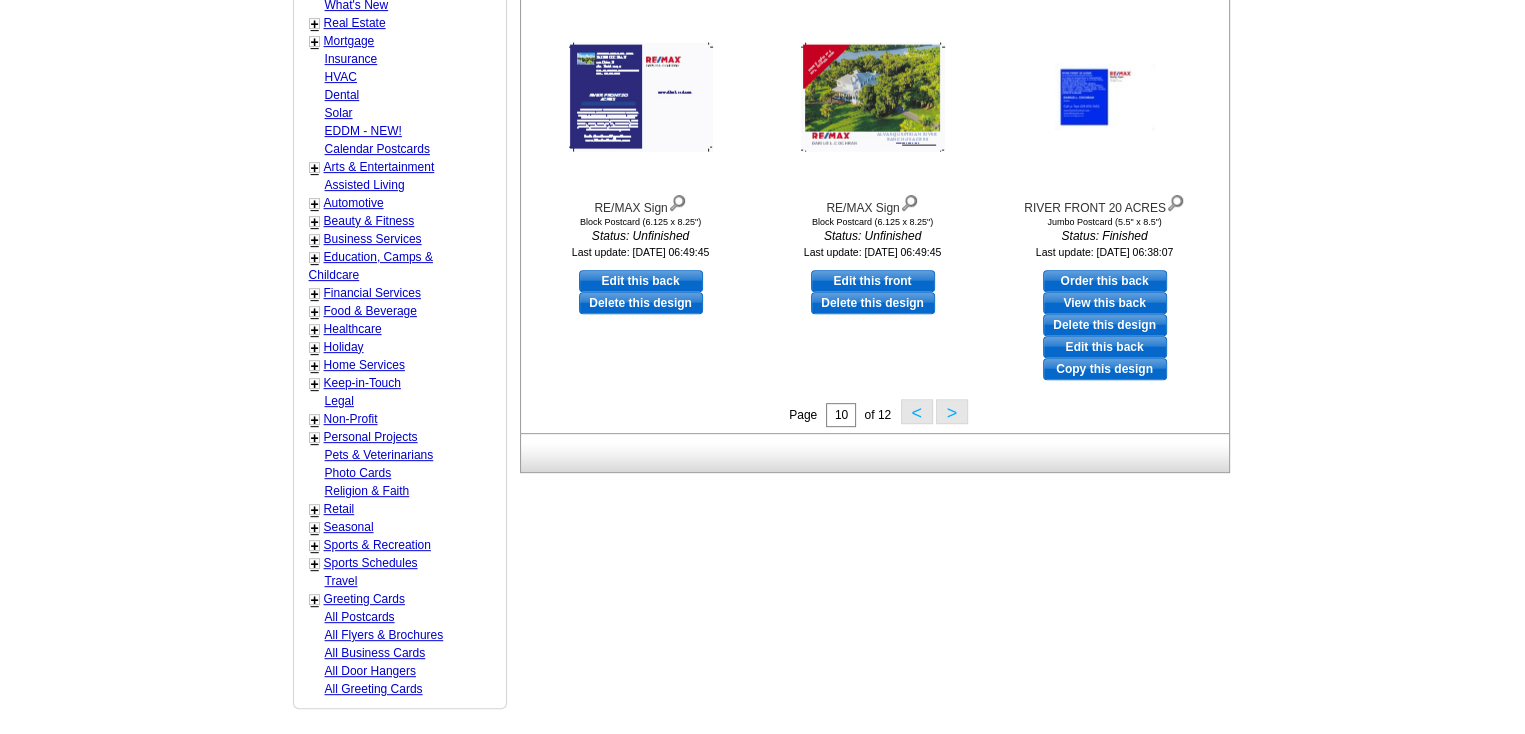 scroll, scrollTop: 795, scrollLeft: 0, axis: vertical 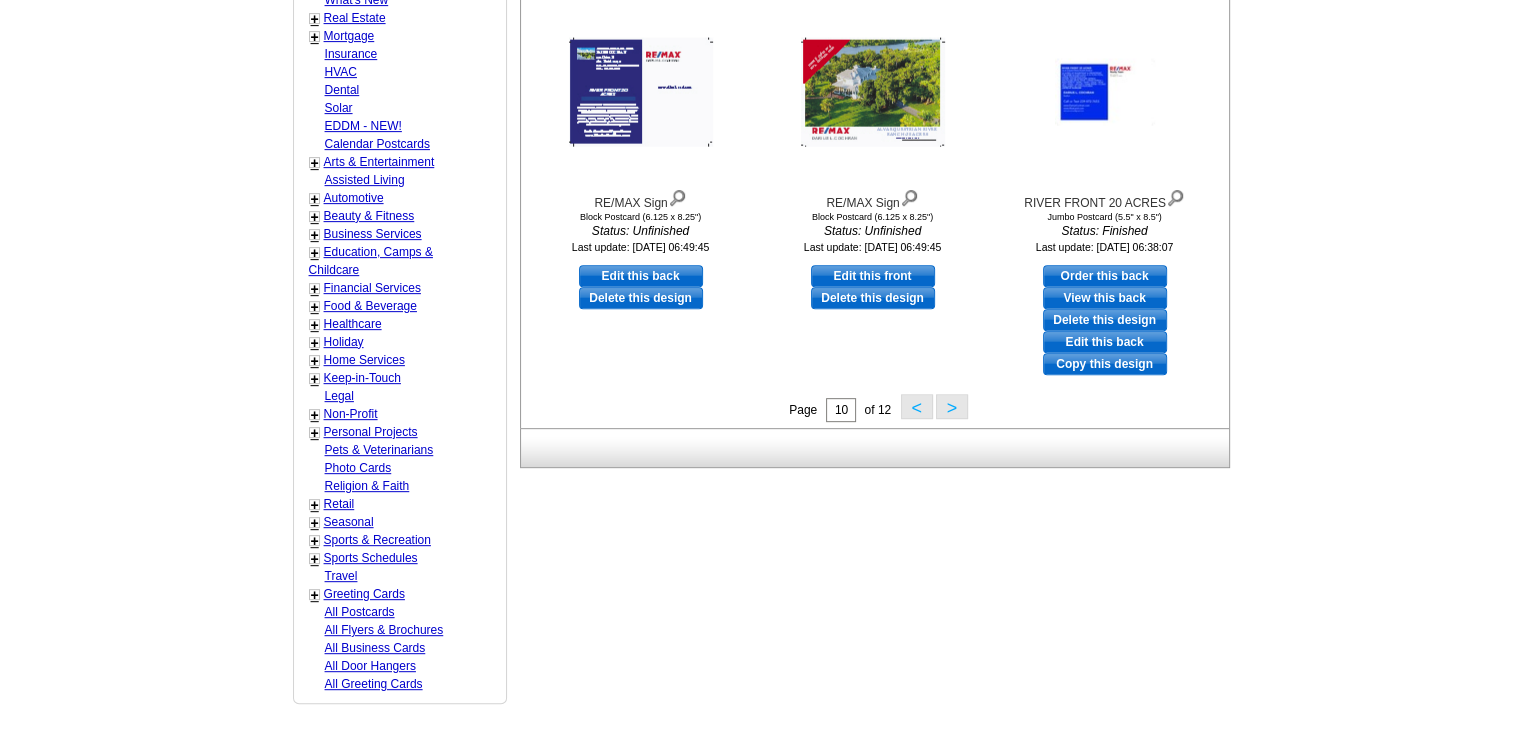 click on ">" at bounding box center [952, 406] 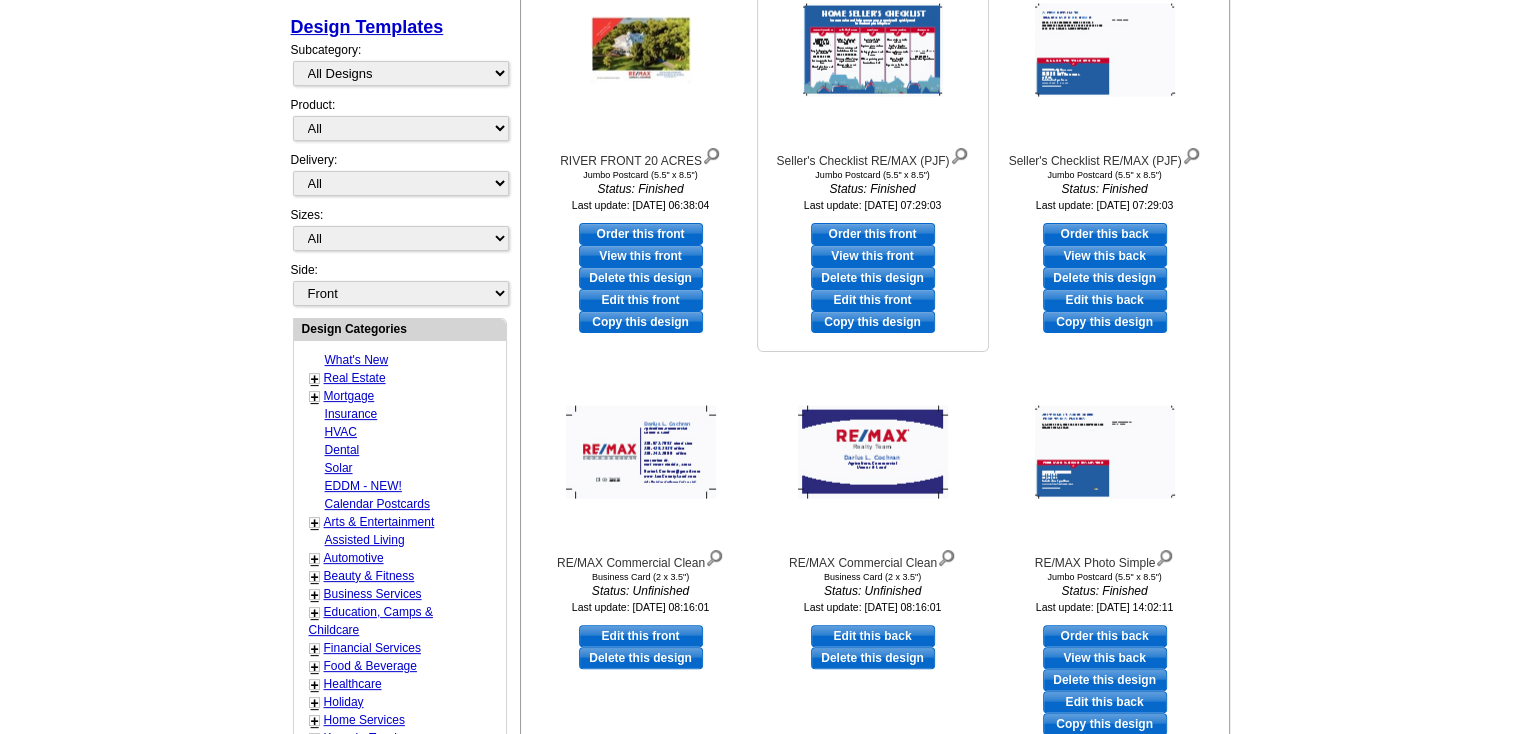 scroll, scrollTop: 695, scrollLeft: 0, axis: vertical 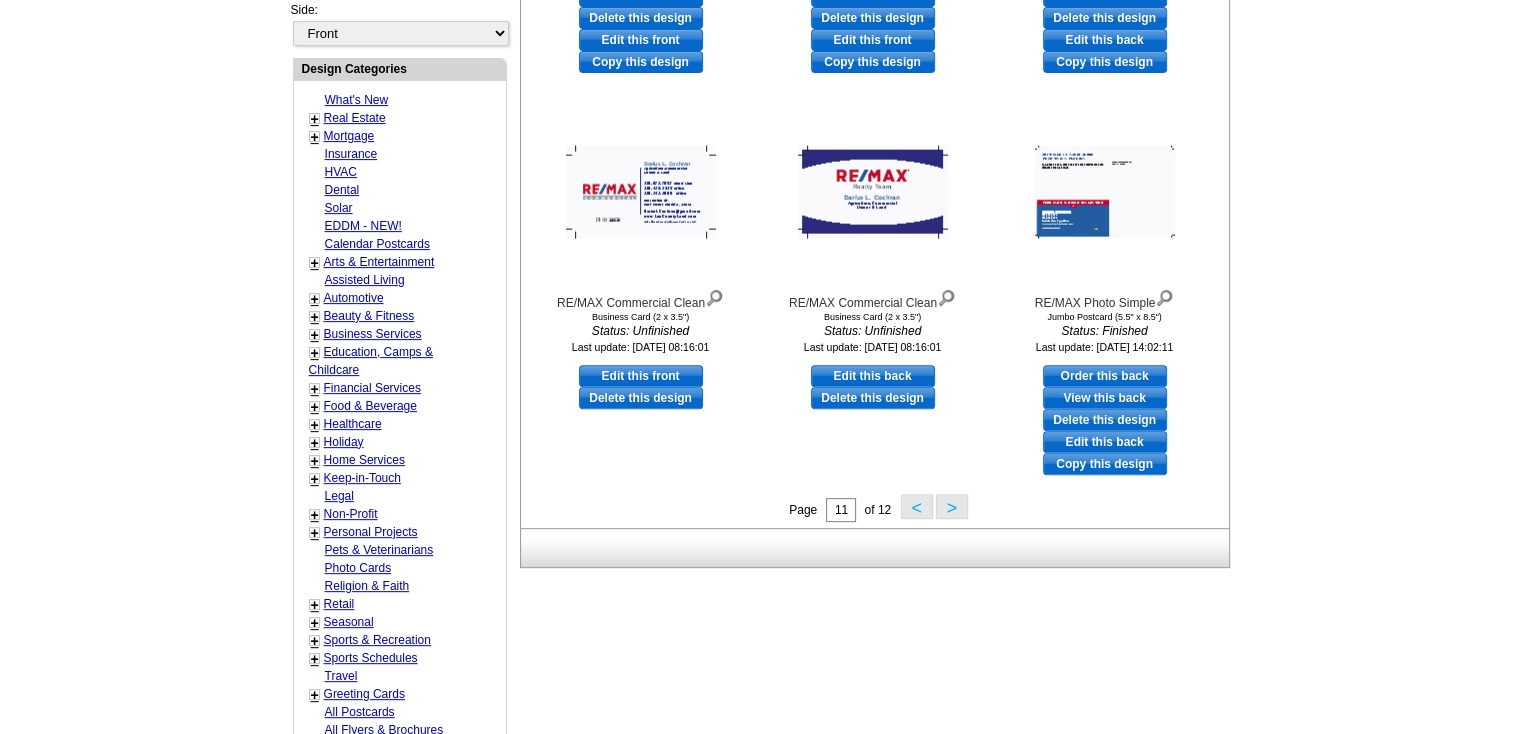 click on ">" at bounding box center (952, 506) 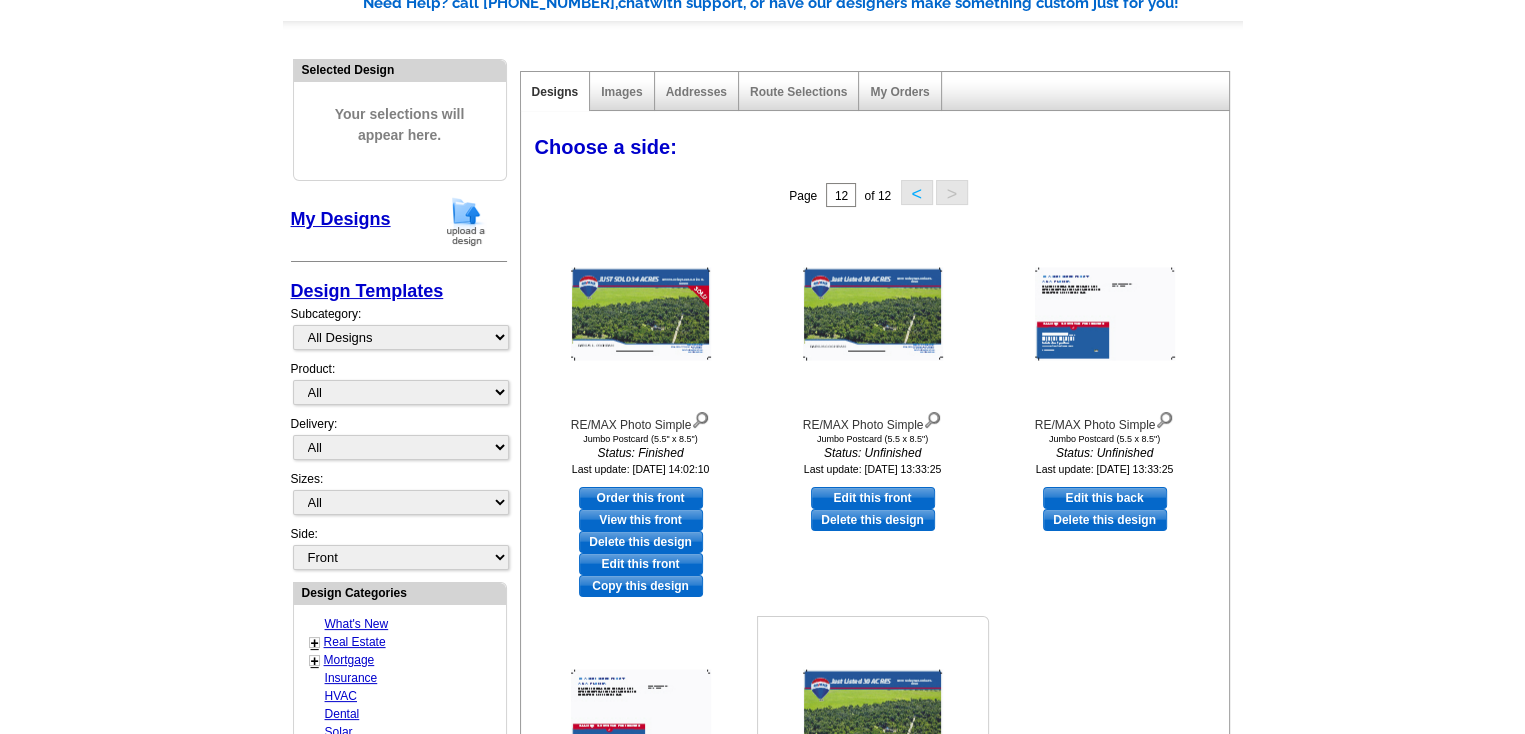 scroll, scrollTop: 0, scrollLeft: 0, axis: both 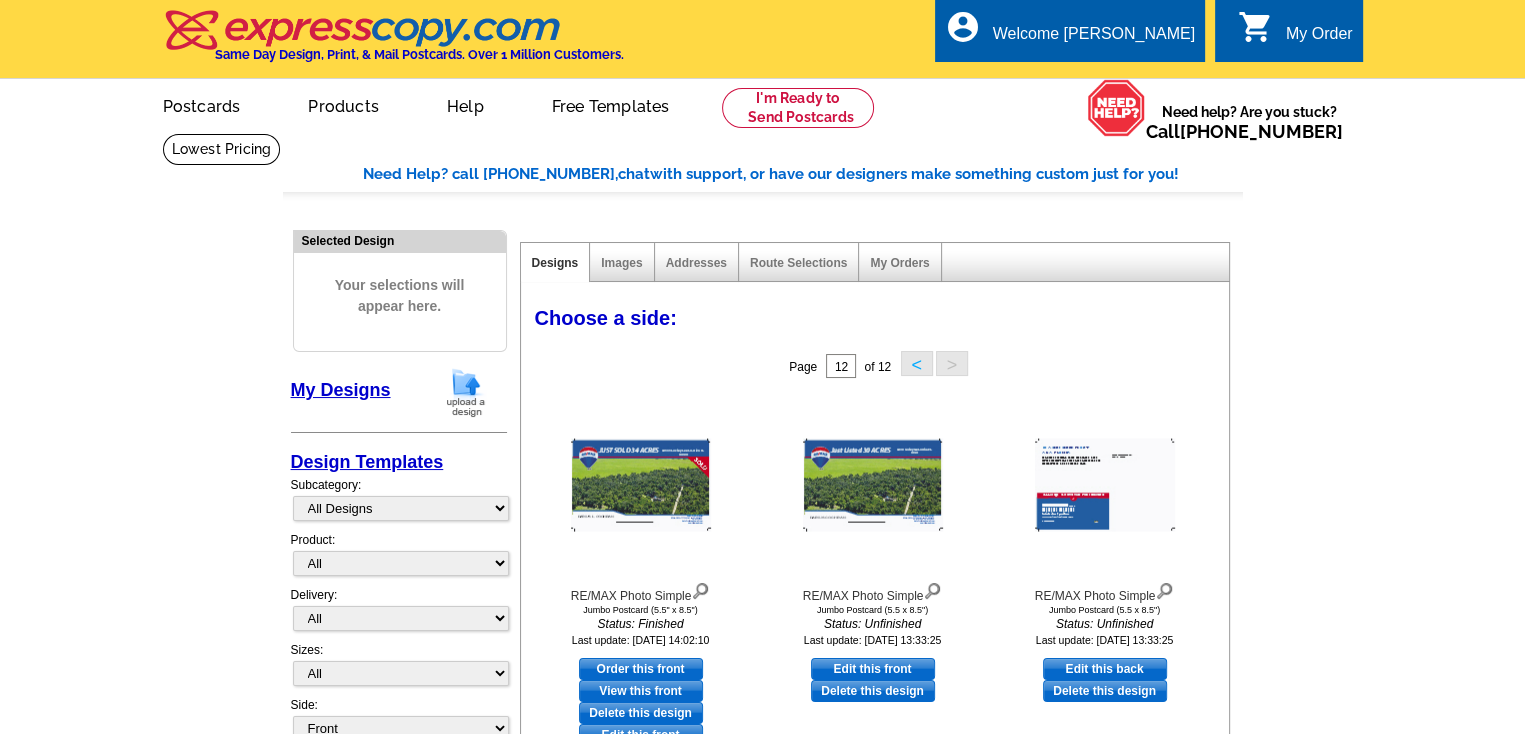 click on "My Designs" at bounding box center [341, 390] 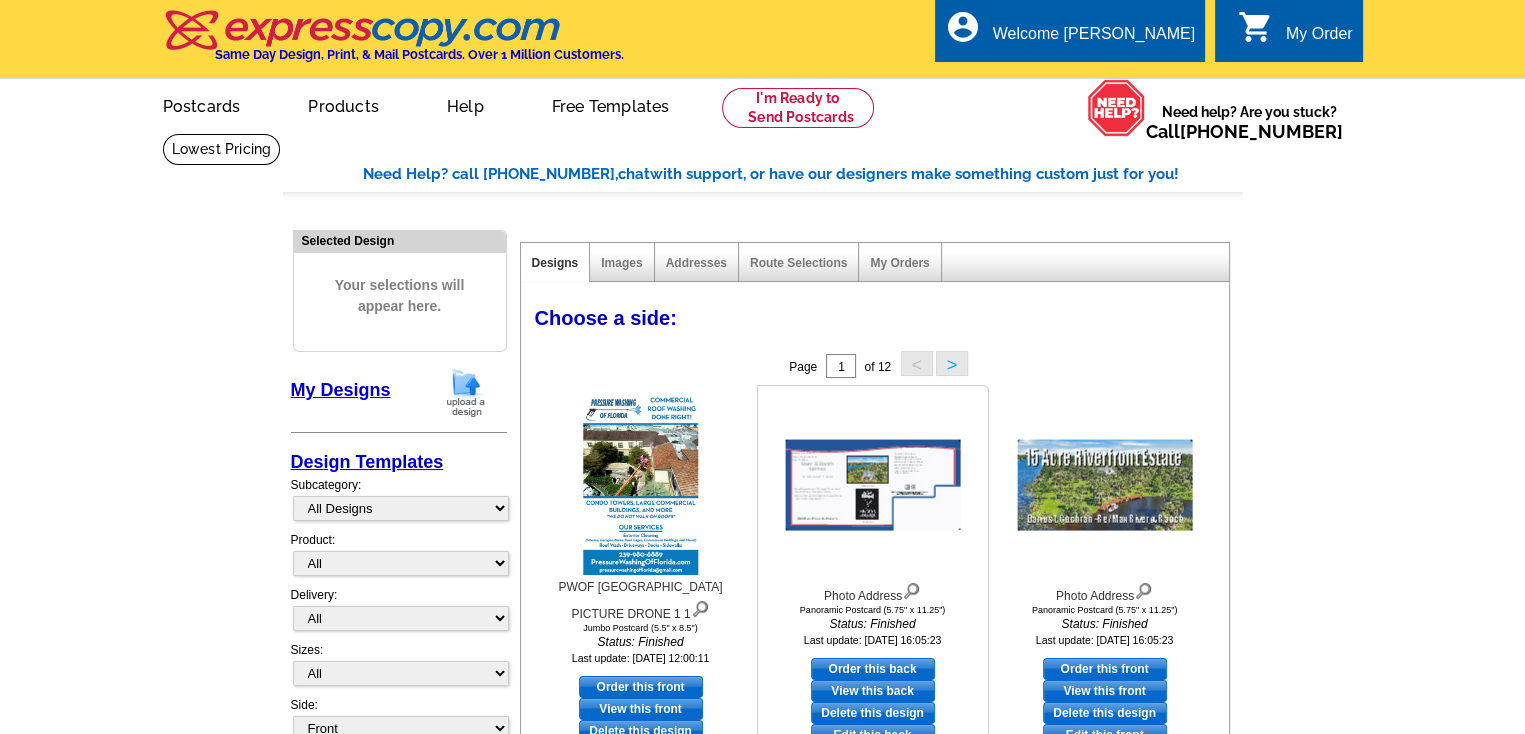 click on "Order this back" at bounding box center (873, 669) 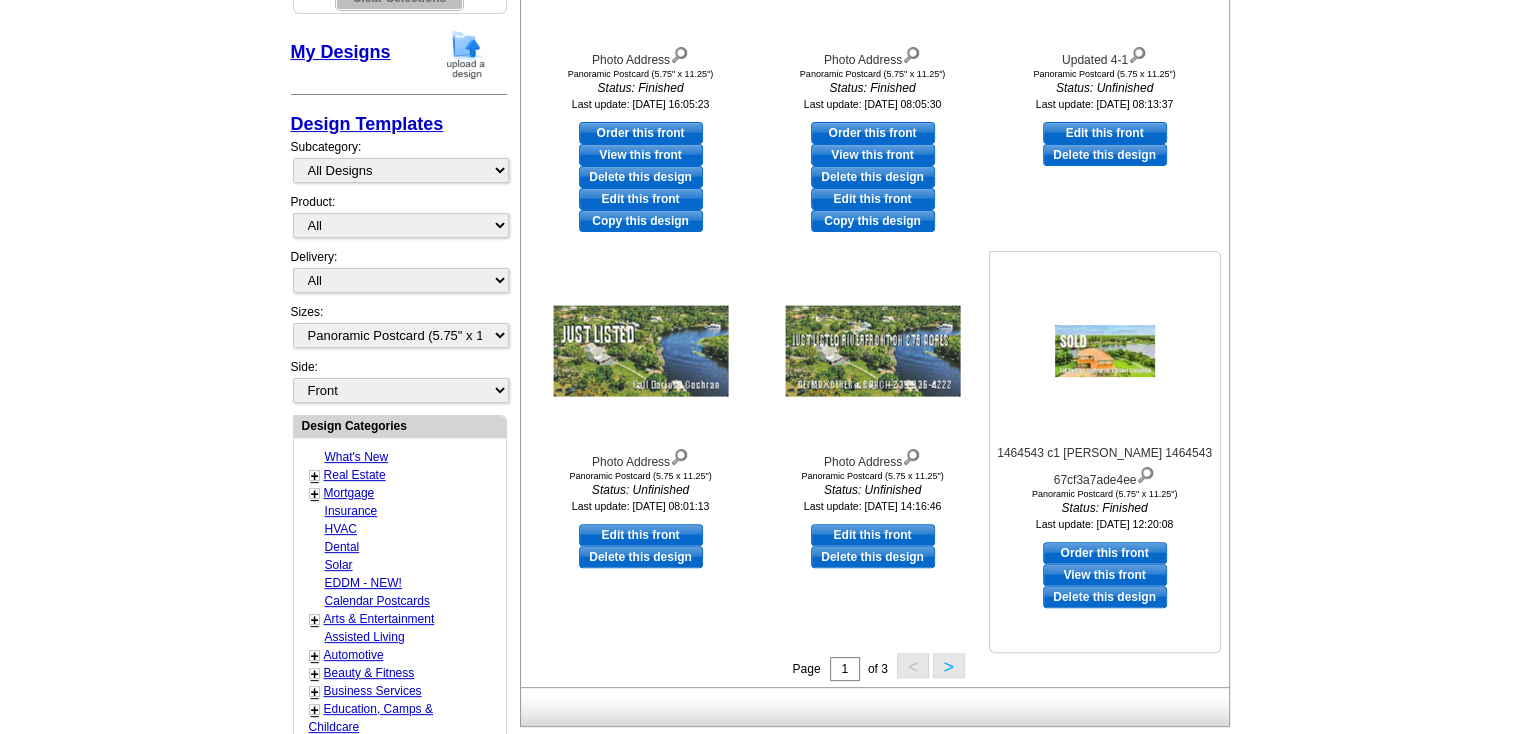 scroll, scrollTop: 600, scrollLeft: 0, axis: vertical 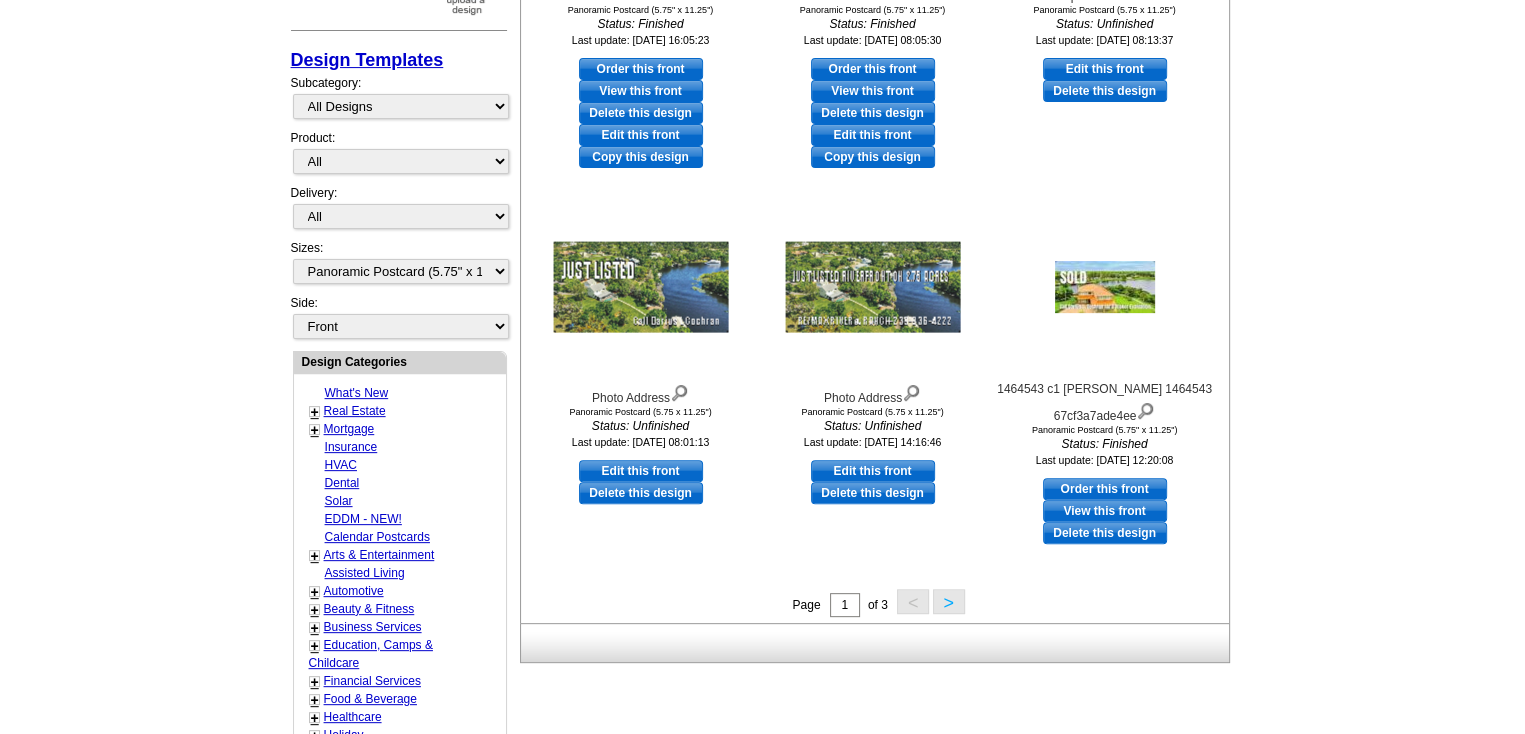 click on ">" at bounding box center [949, 601] 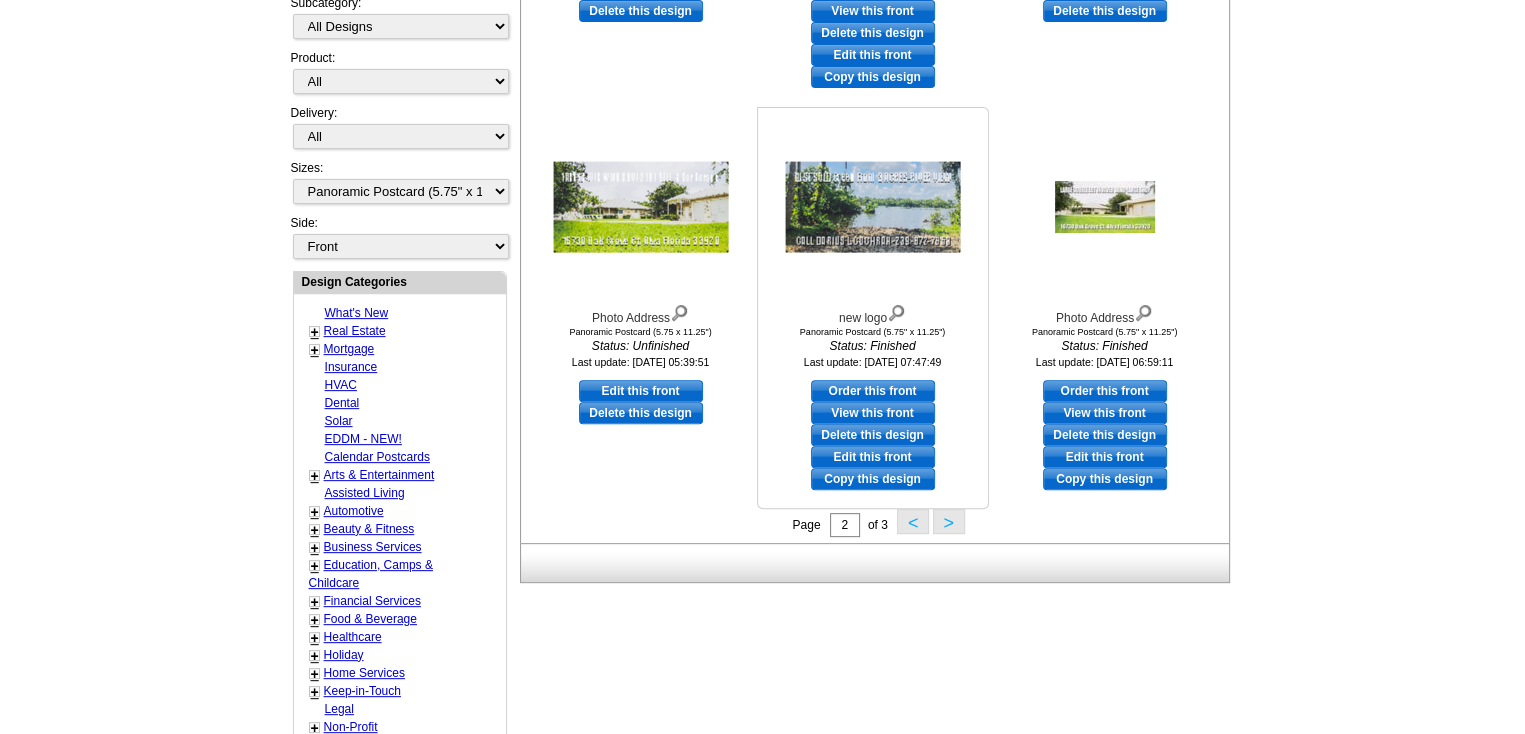 scroll, scrollTop: 695, scrollLeft: 0, axis: vertical 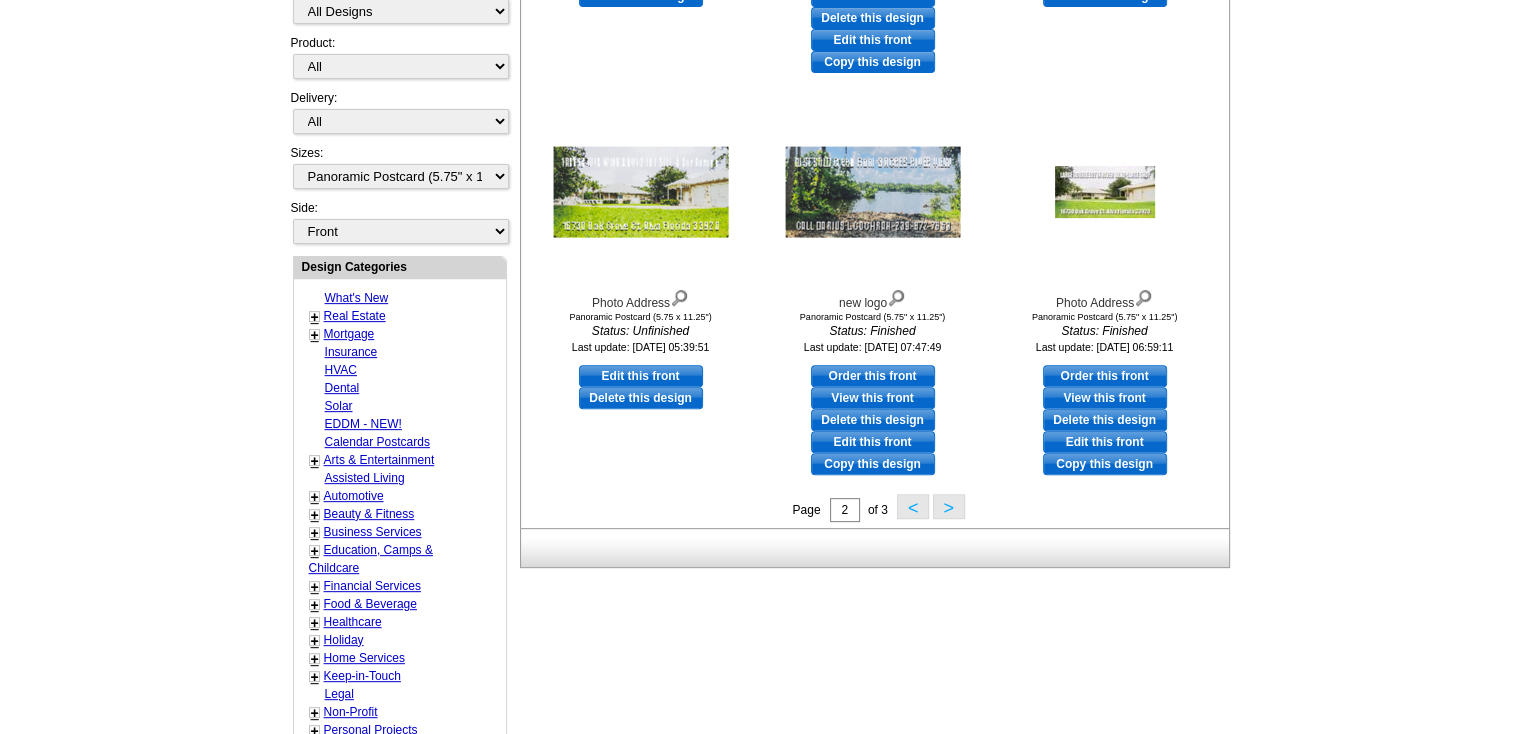 click on ">" at bounding box center [949, 506] 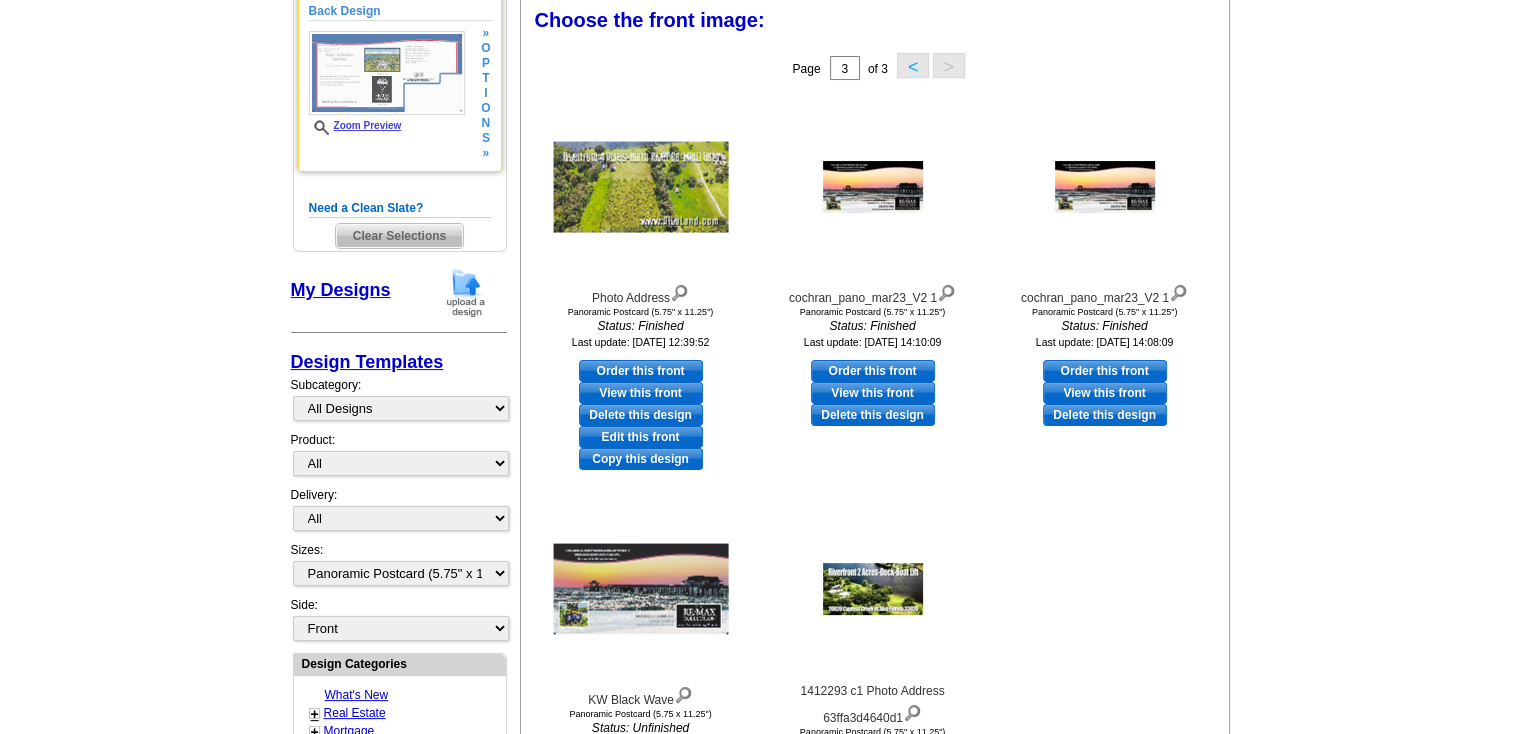scroll, scrollTop: 300, scrollLeft: 0, axis: vertical 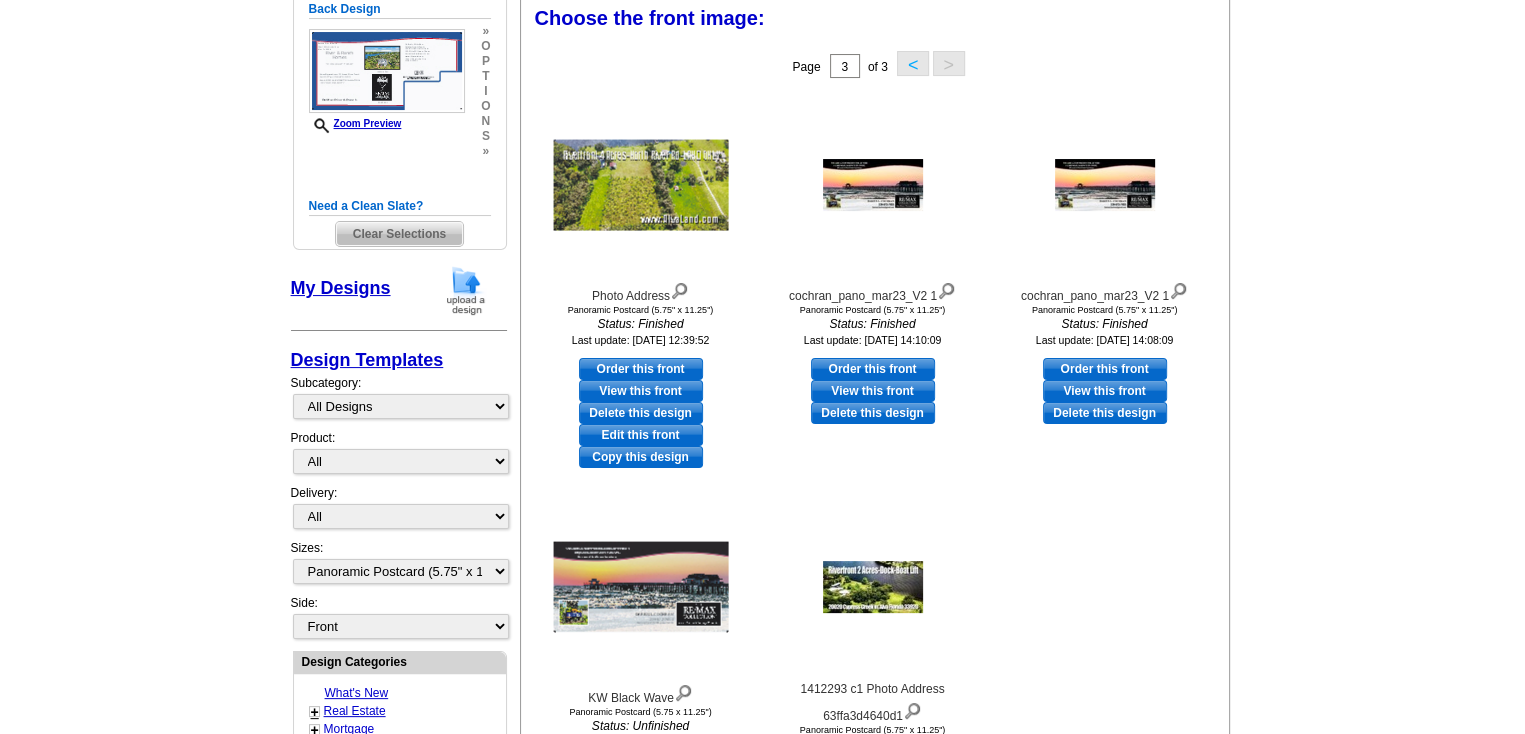 click on "My Designs" at bounding box center [341, 288] 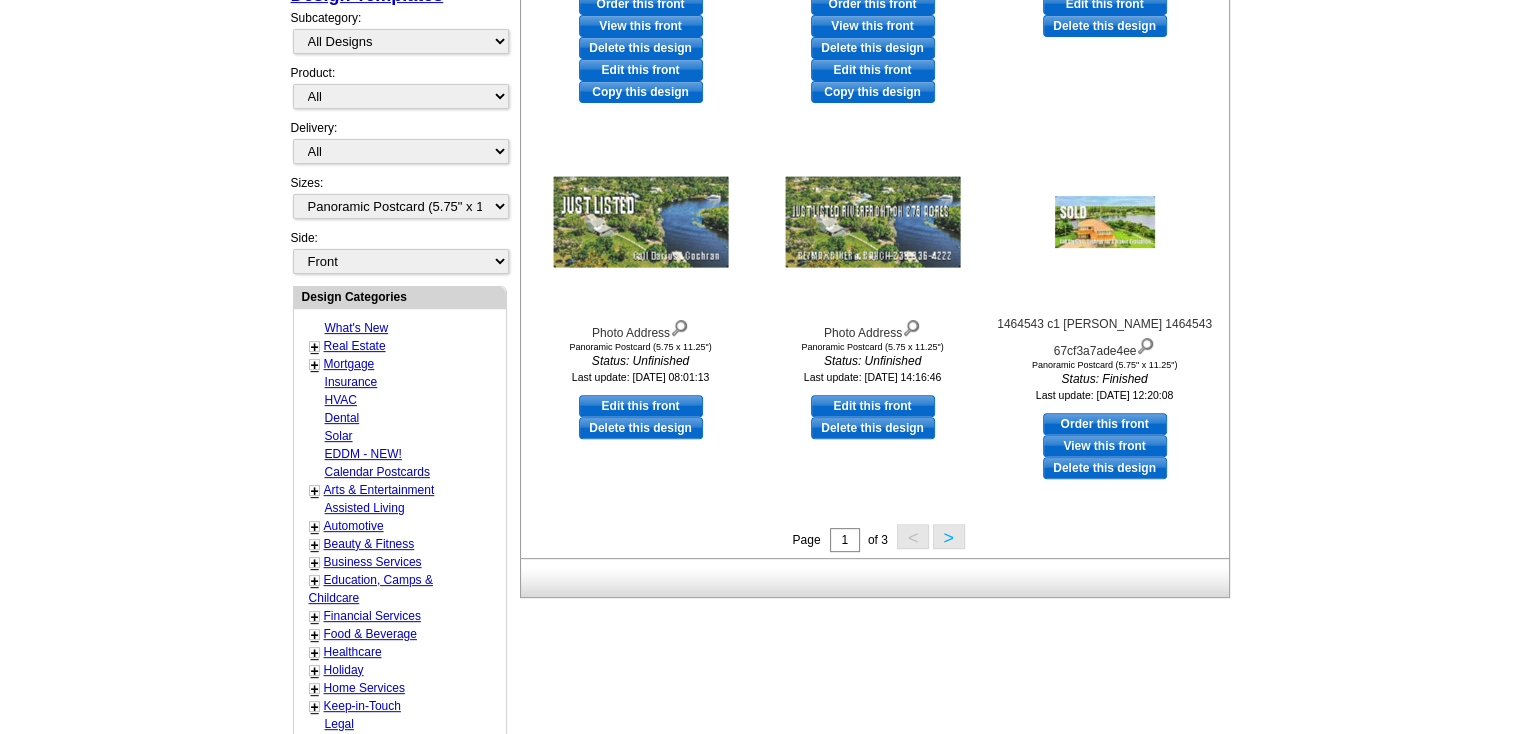 scroll, scrollTop: 700, scrollLeft: 0, axis: vertical 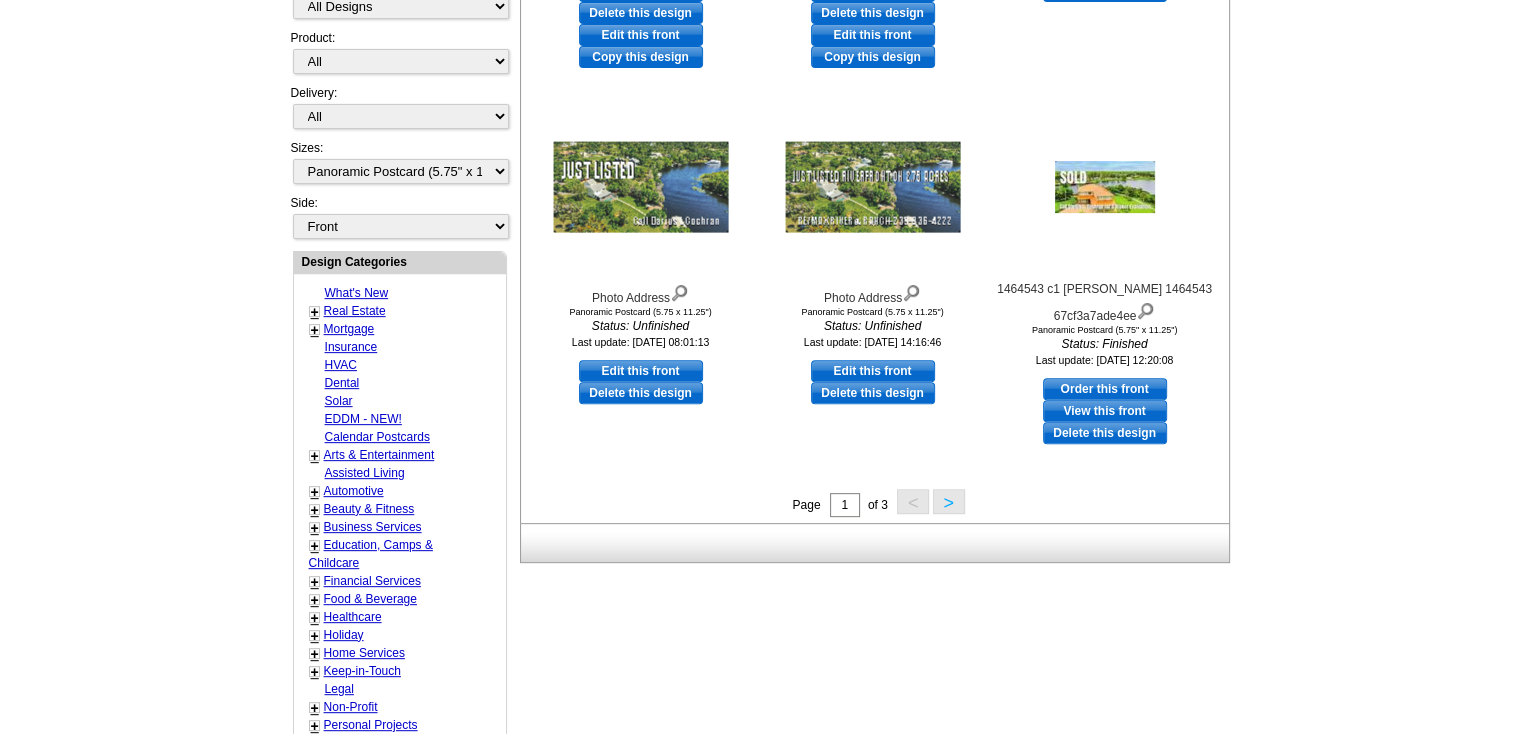 click on "Real Estate" at bounding box center [355, 311] 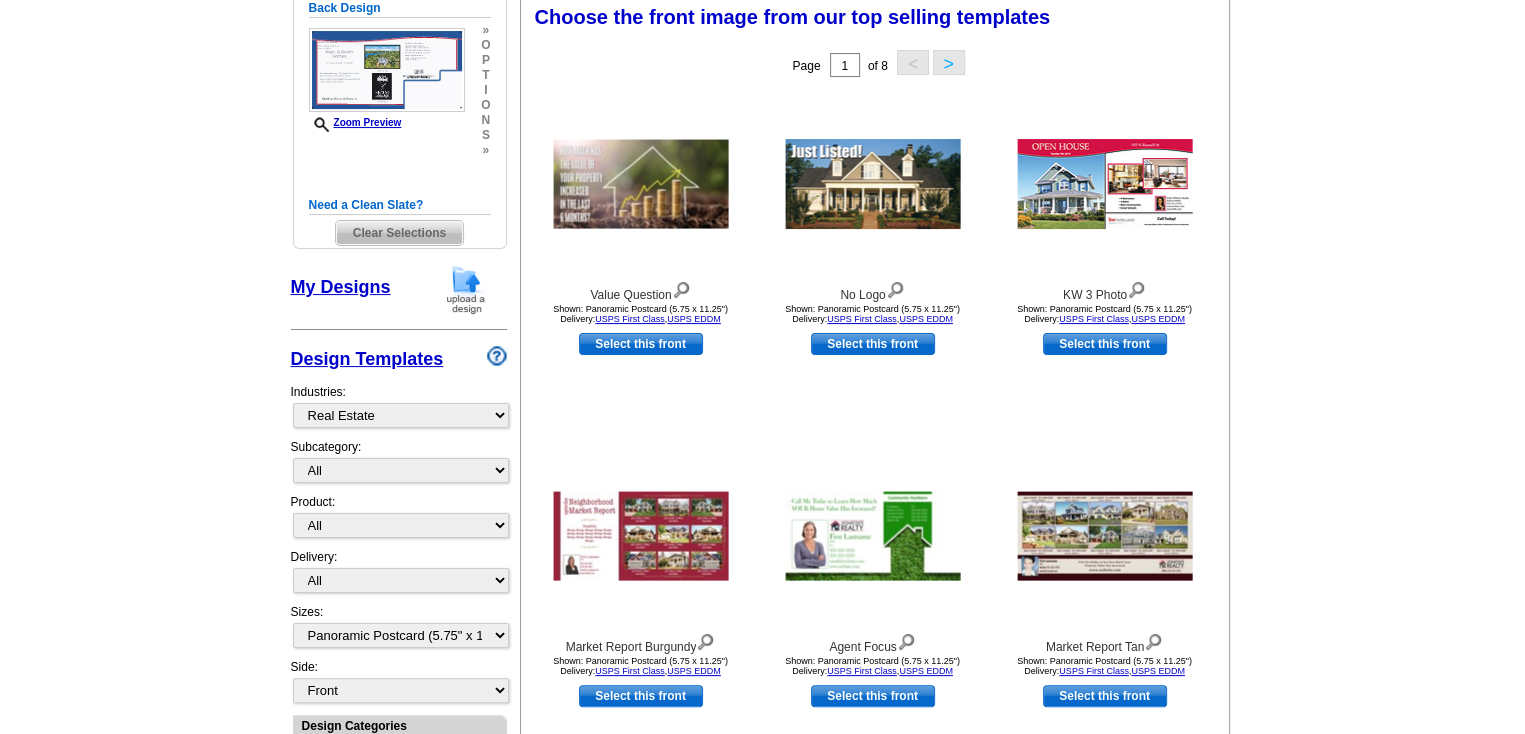 scroll, scrollTop: 295, scrollLeft: 0, axis: vertical 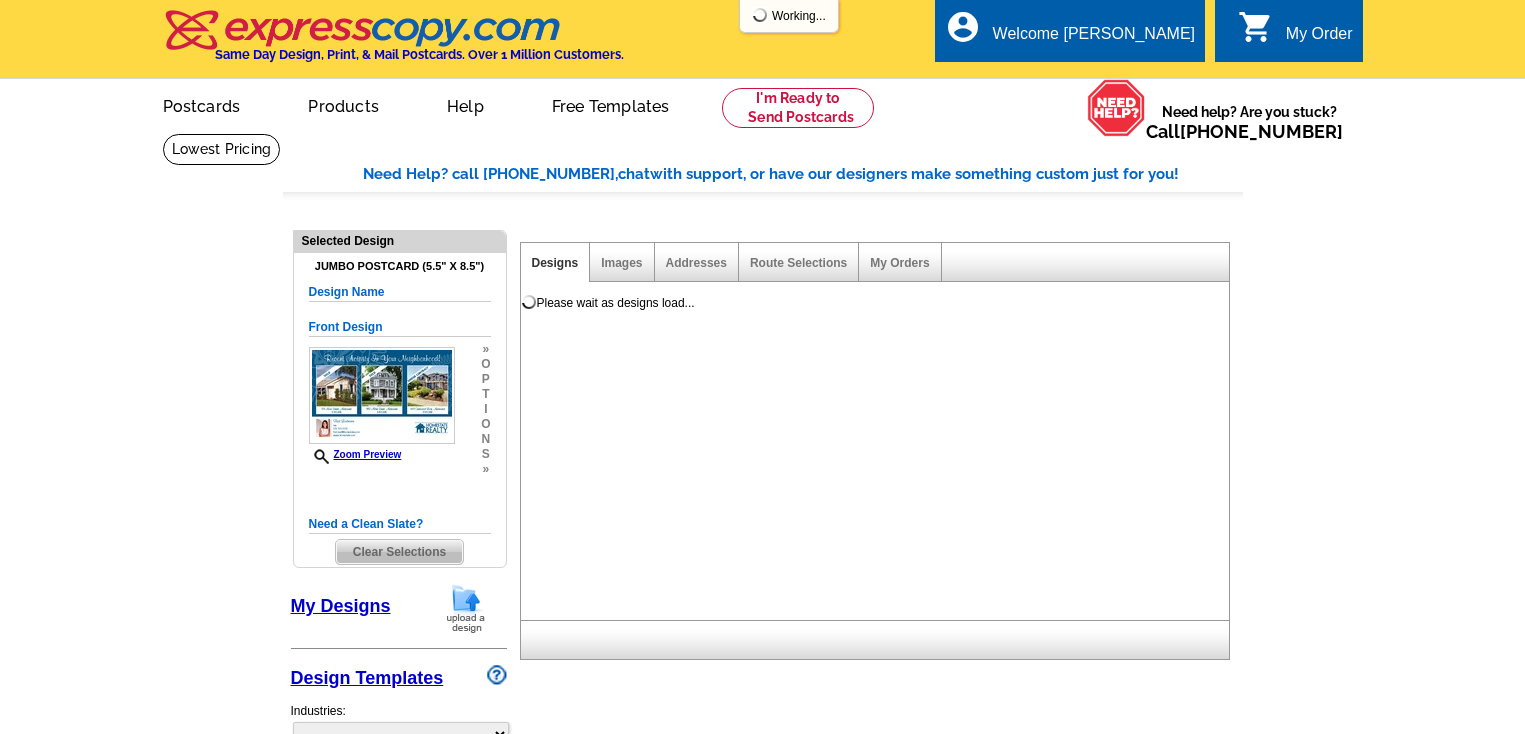 select 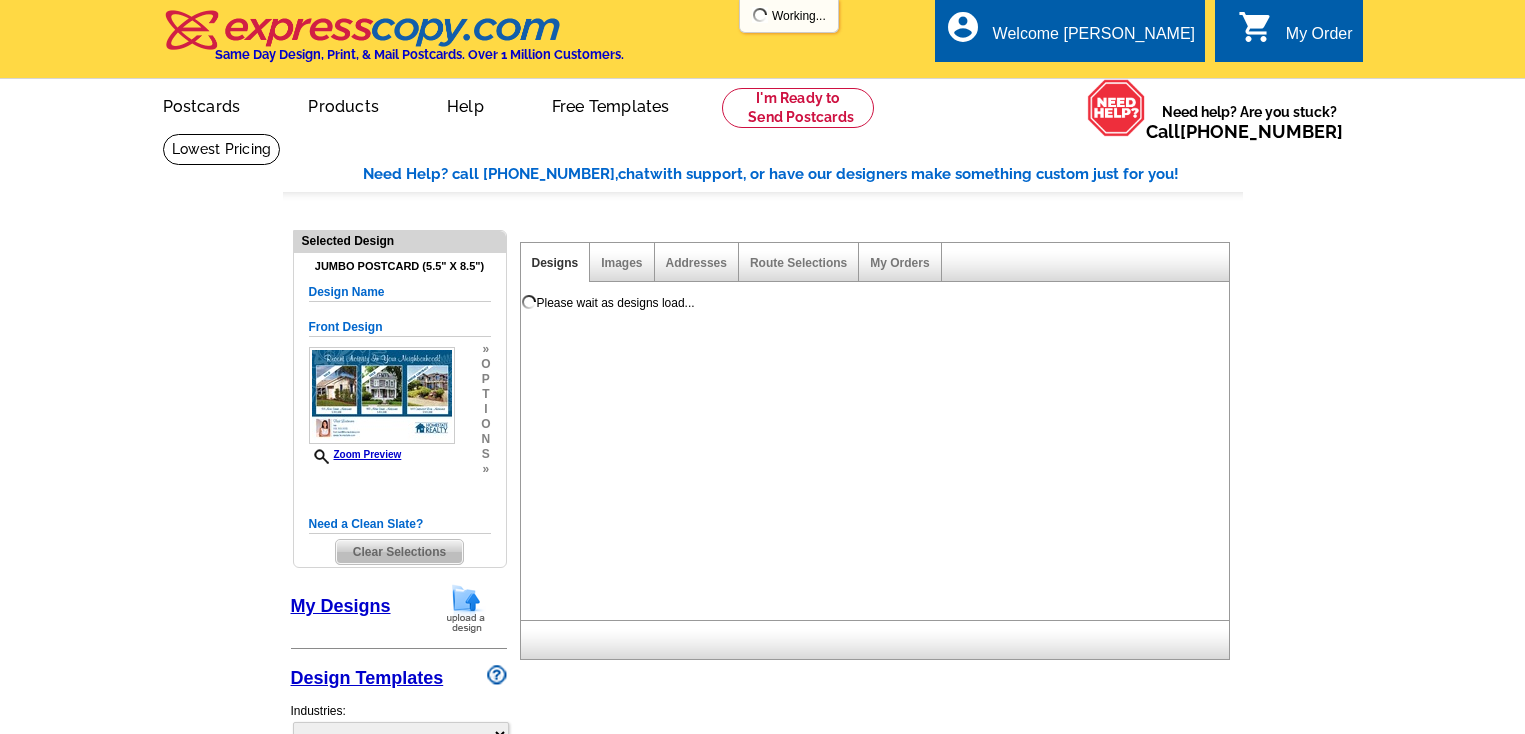 select on "1" 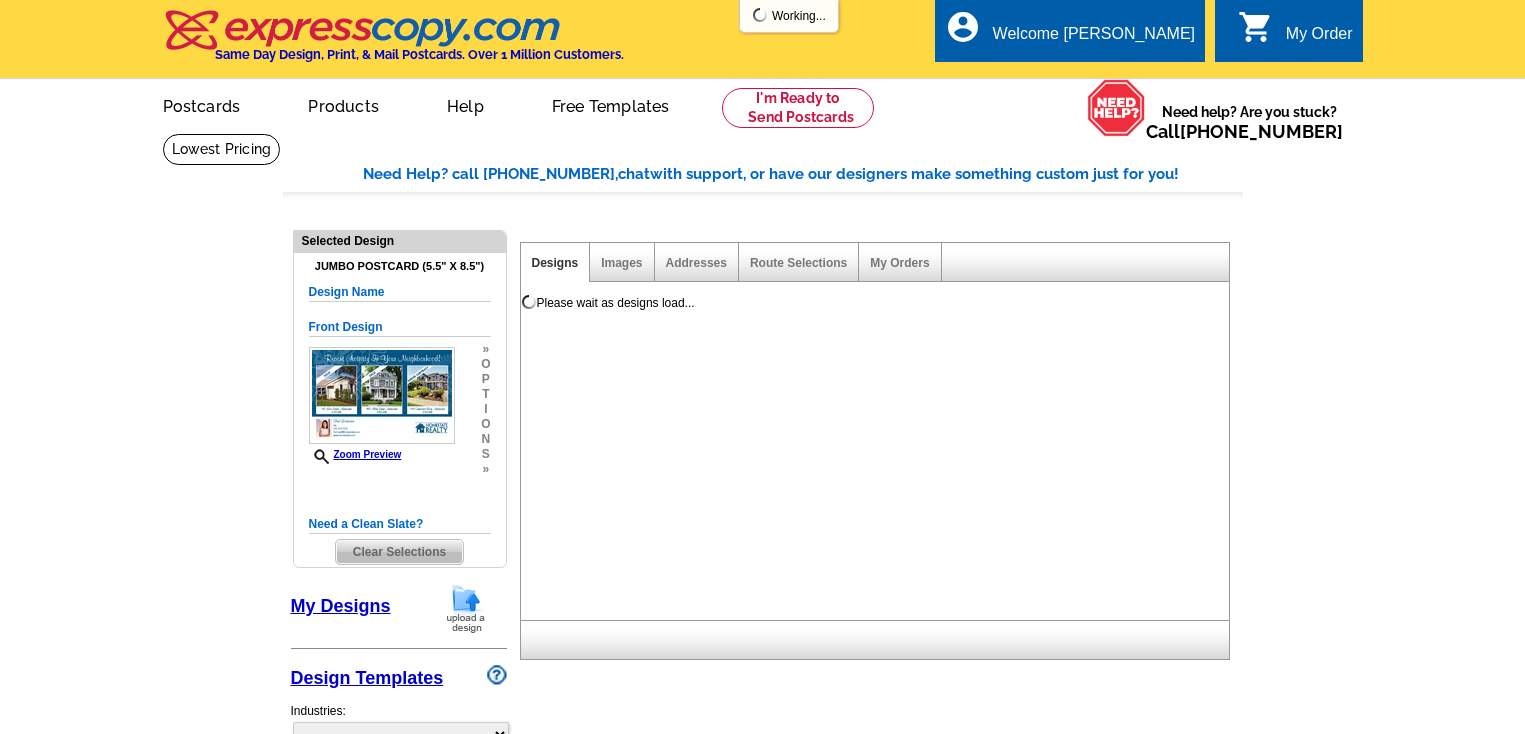 select on "2" 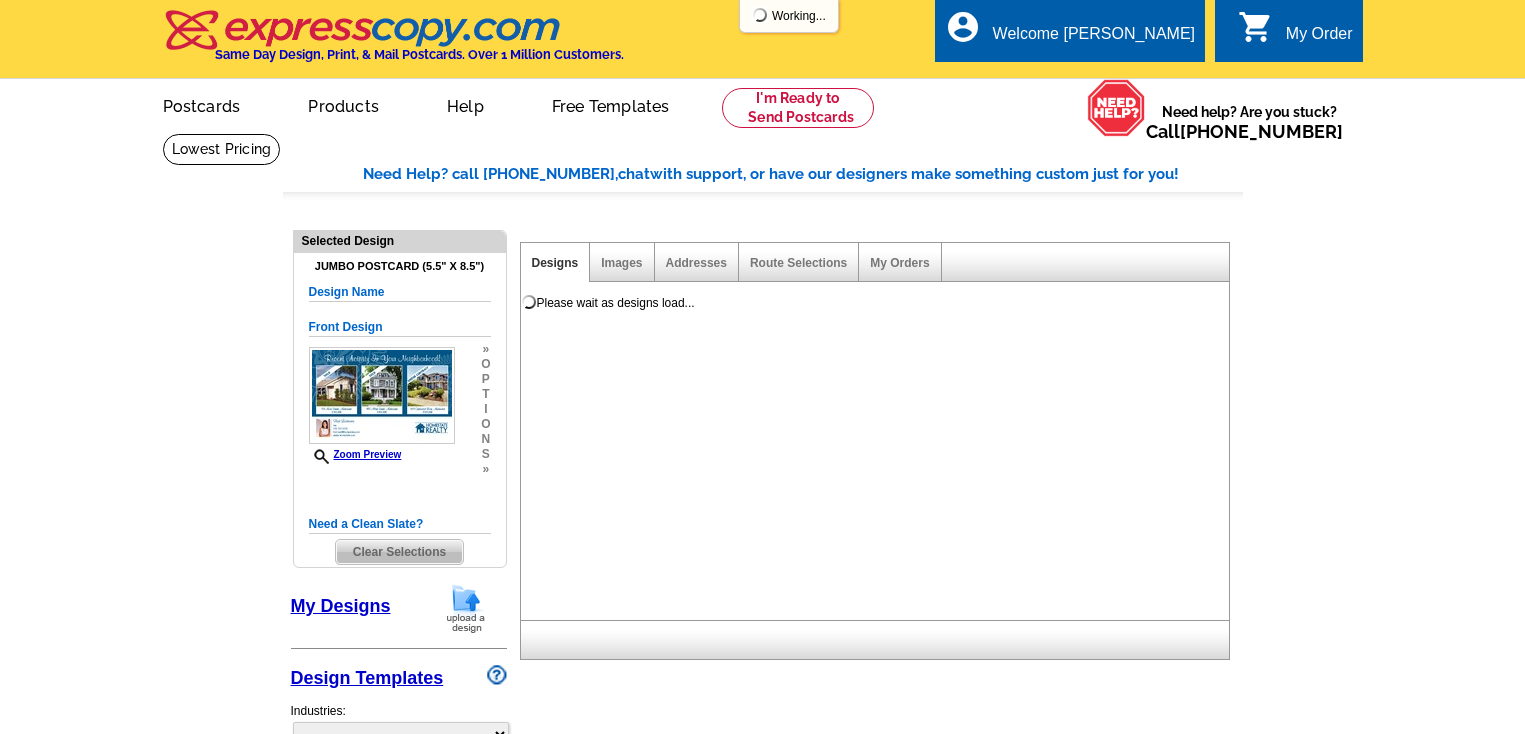 select on "back" 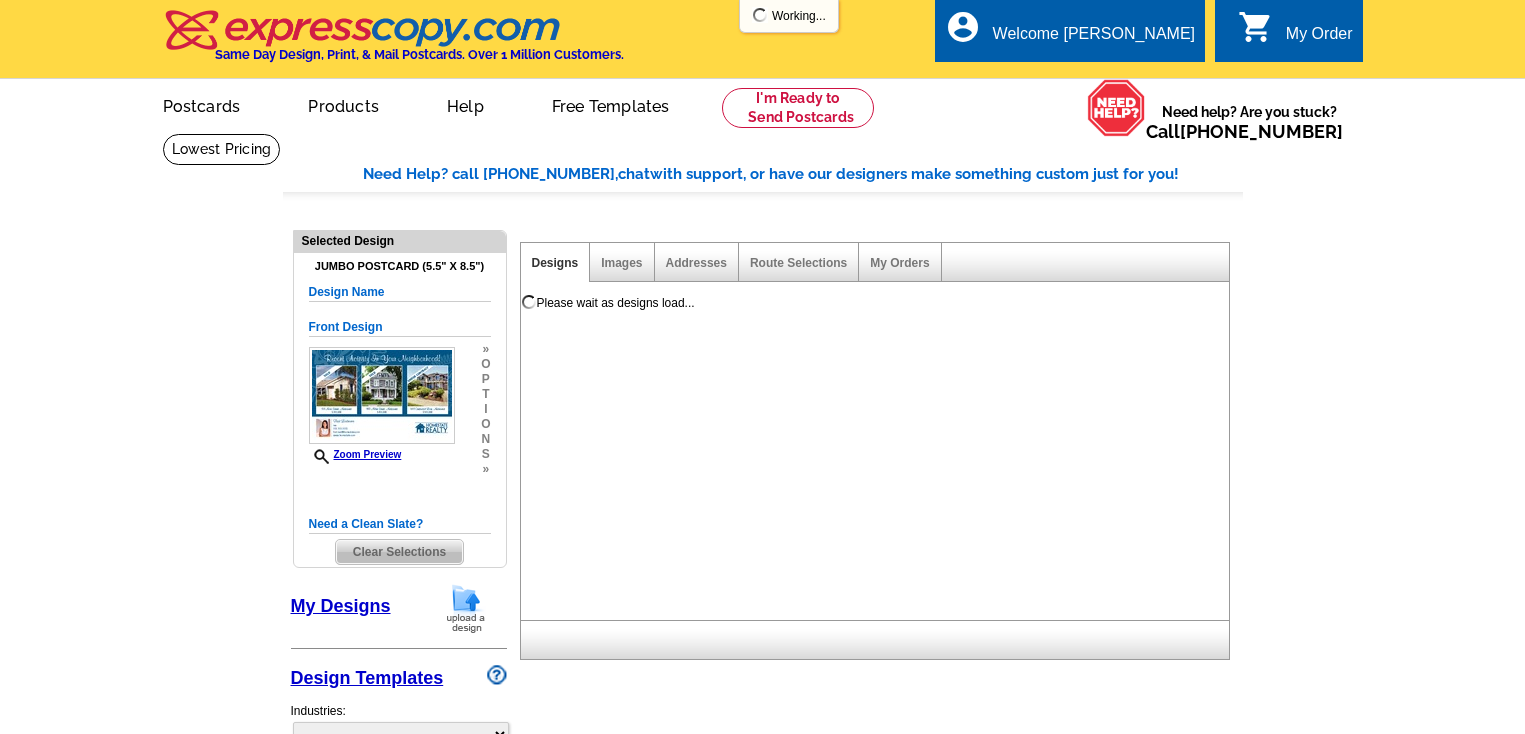 scroll, scrollTop: 200, scrollLeft: 0, axis: vertical 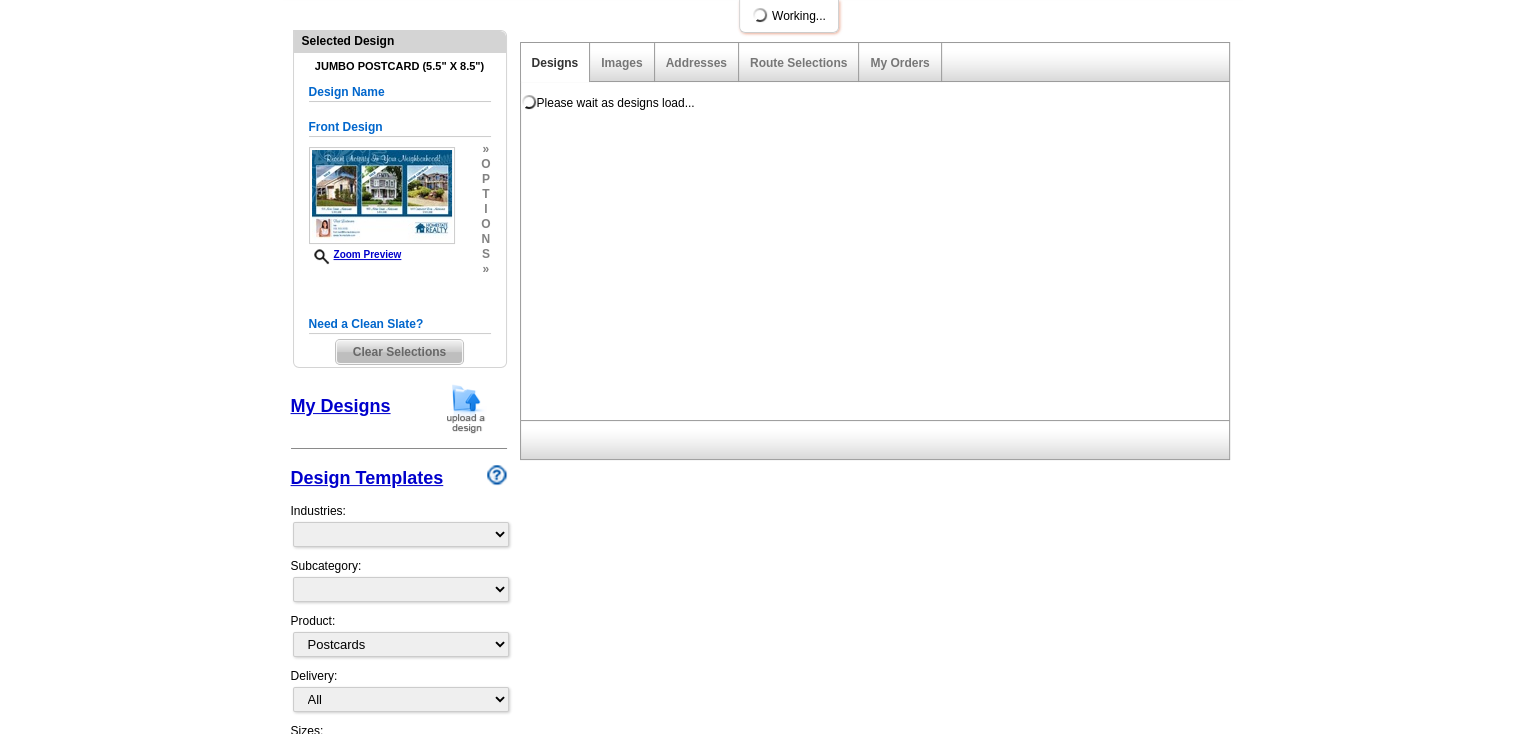 select on "785" 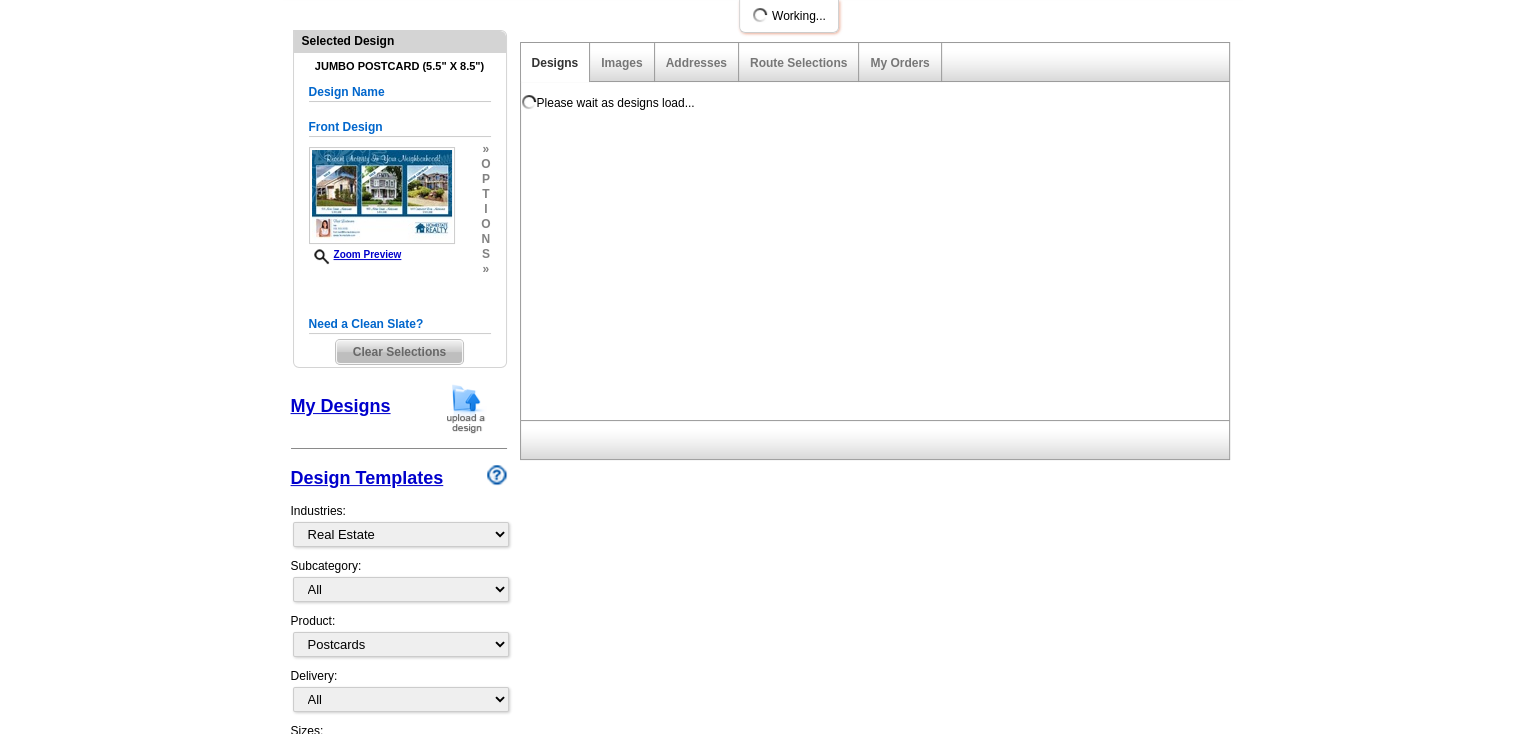 scroll, scrollTop: 0, scrollLeft: 0, axis: both 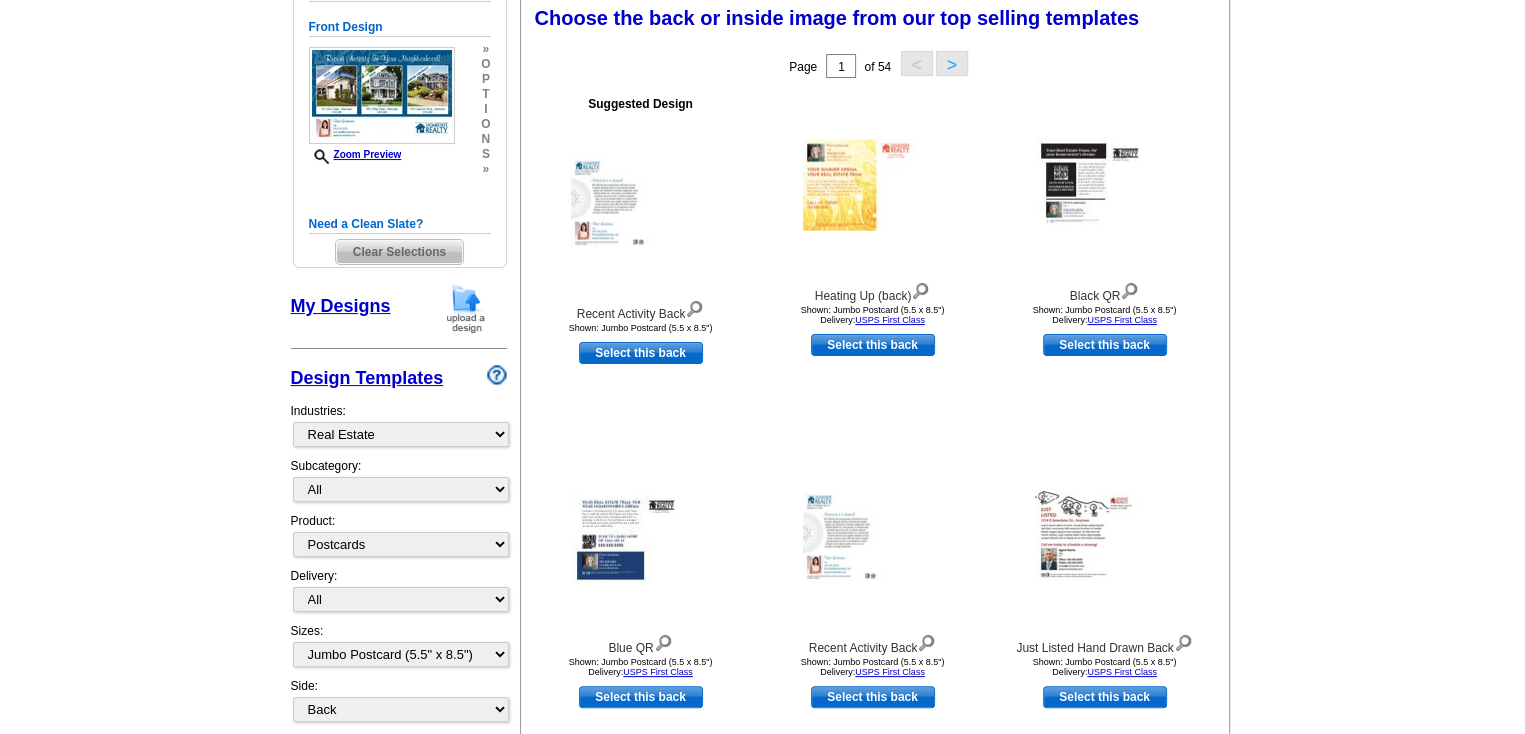 click on "My Designs" at bounding box center (341, 306) 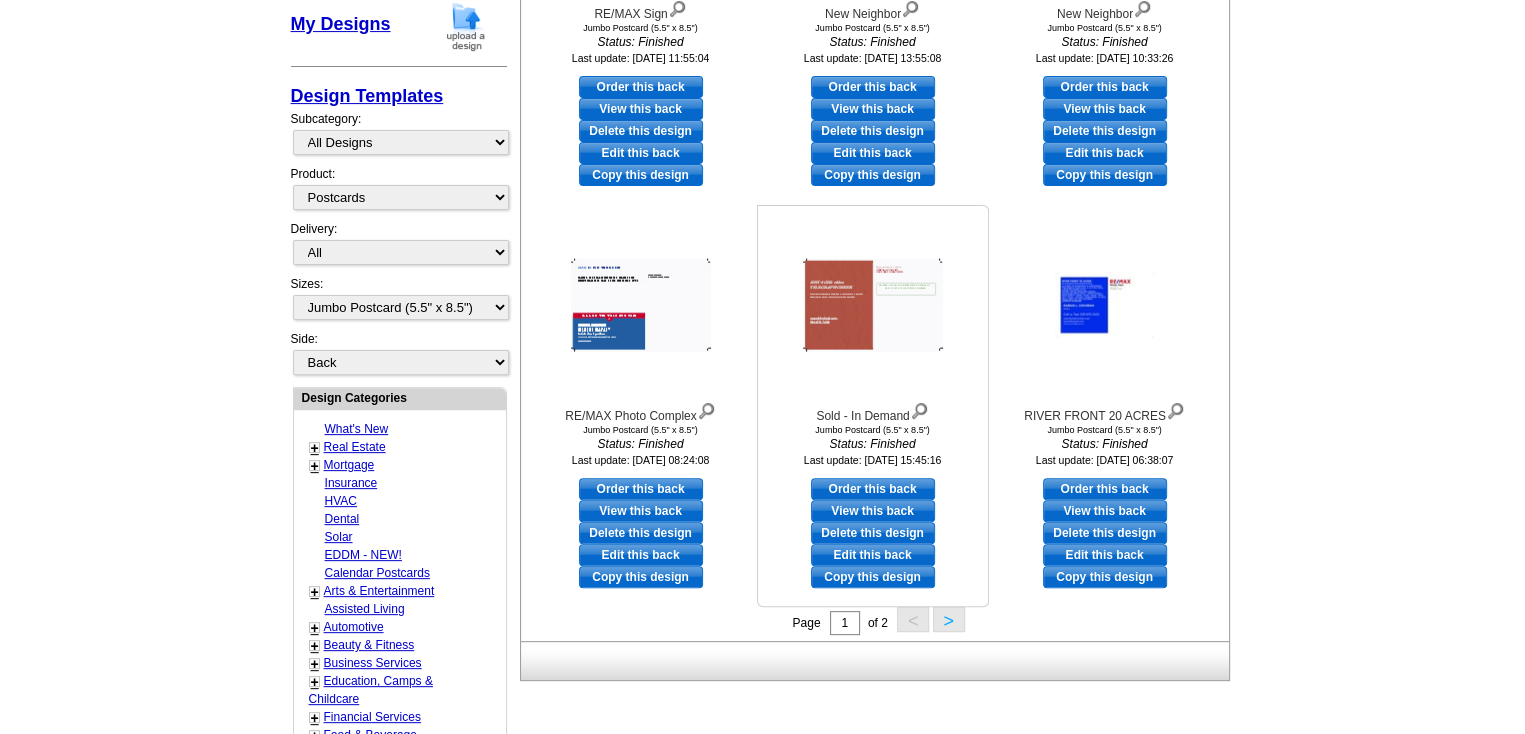 scroll, scrollTop: 600, scrollLeft: 0, axis: vertical 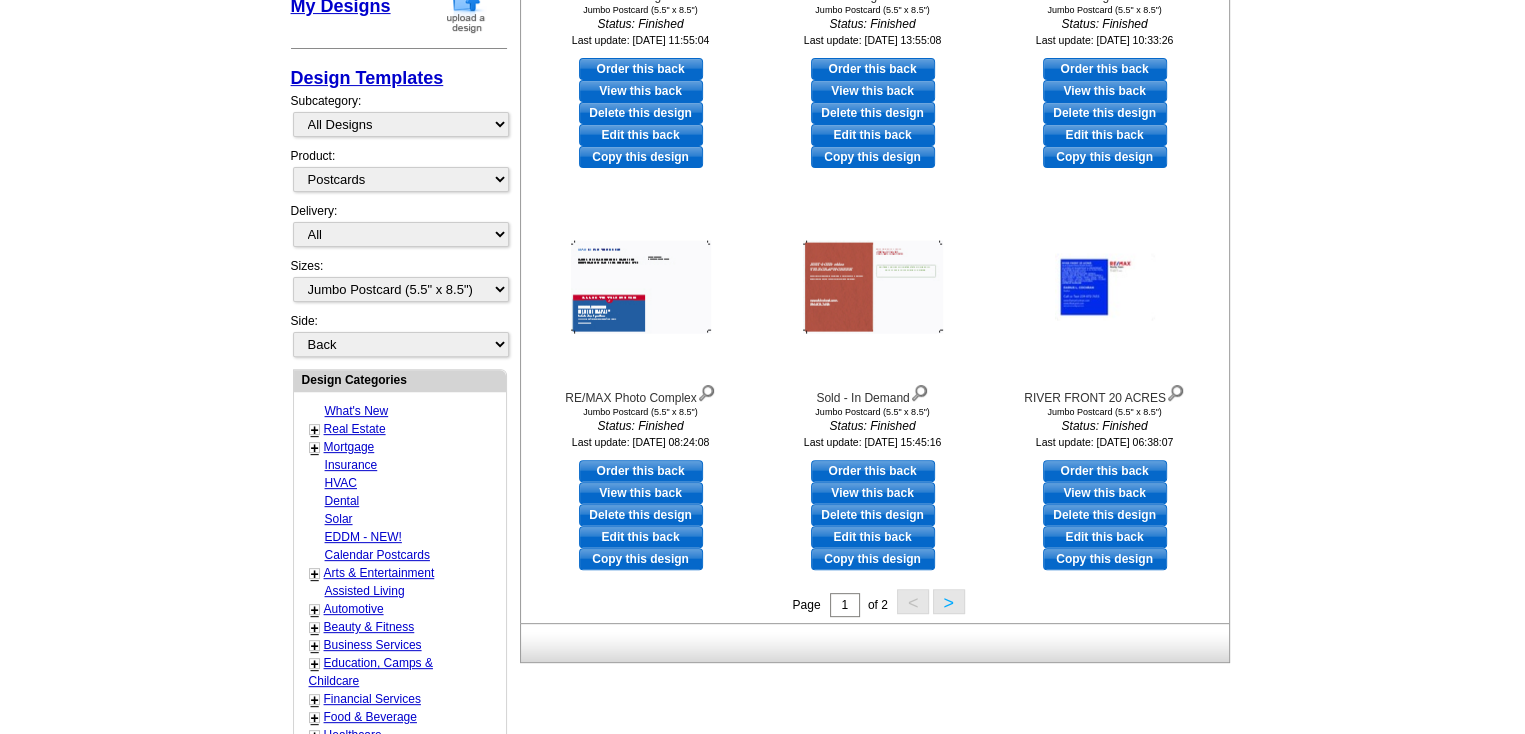 click on ">" at bounding box center [949, 601] 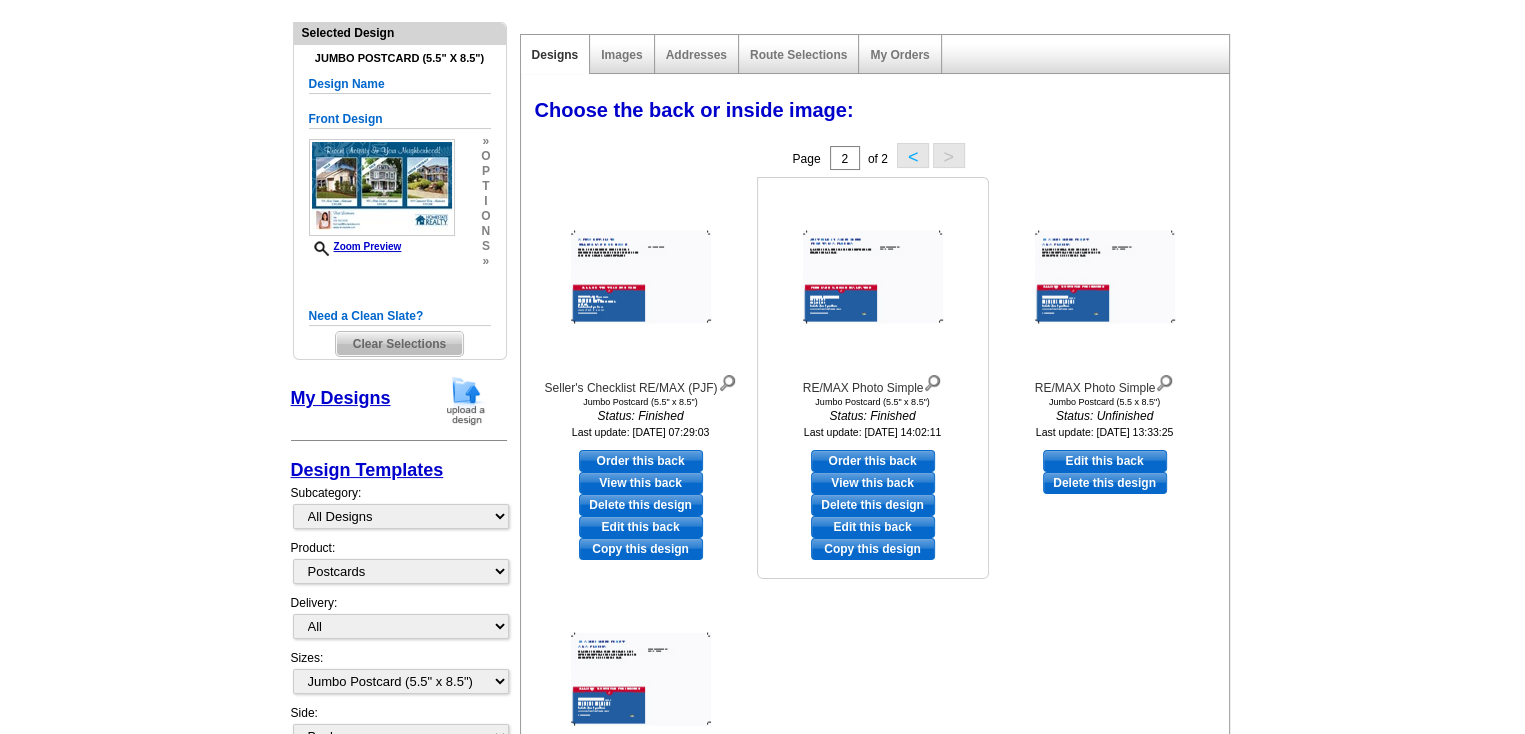 scroll, scrollTop: 195, scrollLeft: 0, axis: vertical 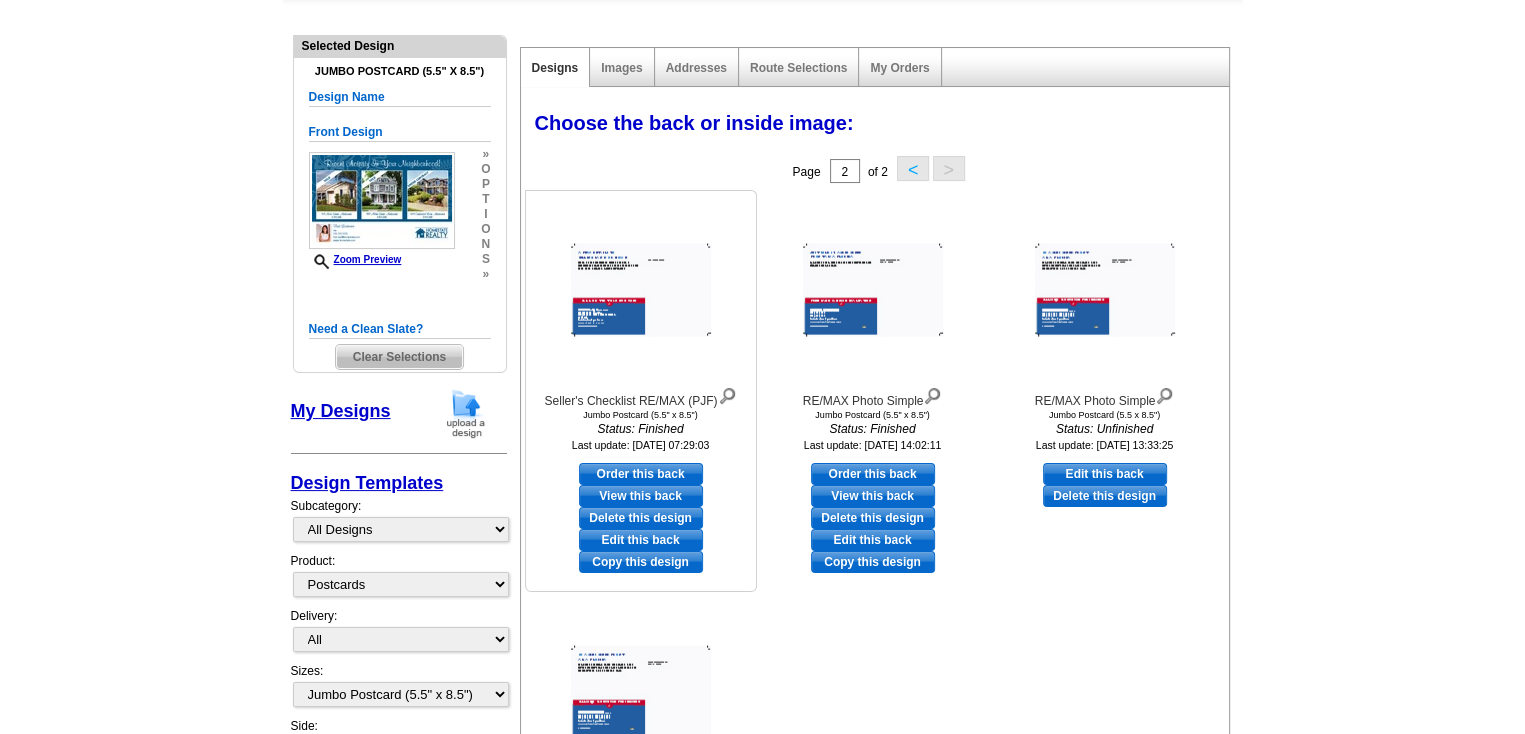 click at bounding box center (641, 290) 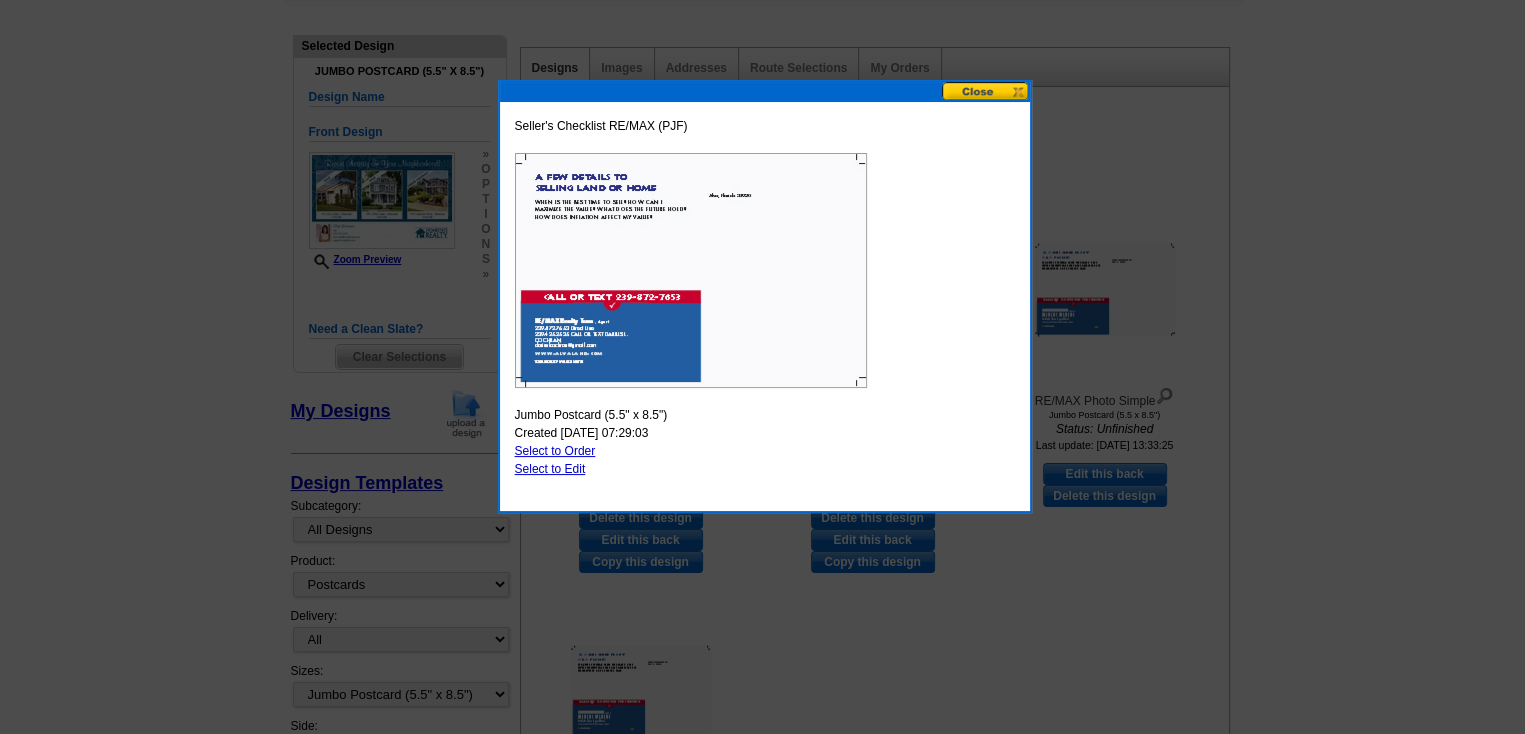 click on "Select to Order" at bounding box center [555, 451] 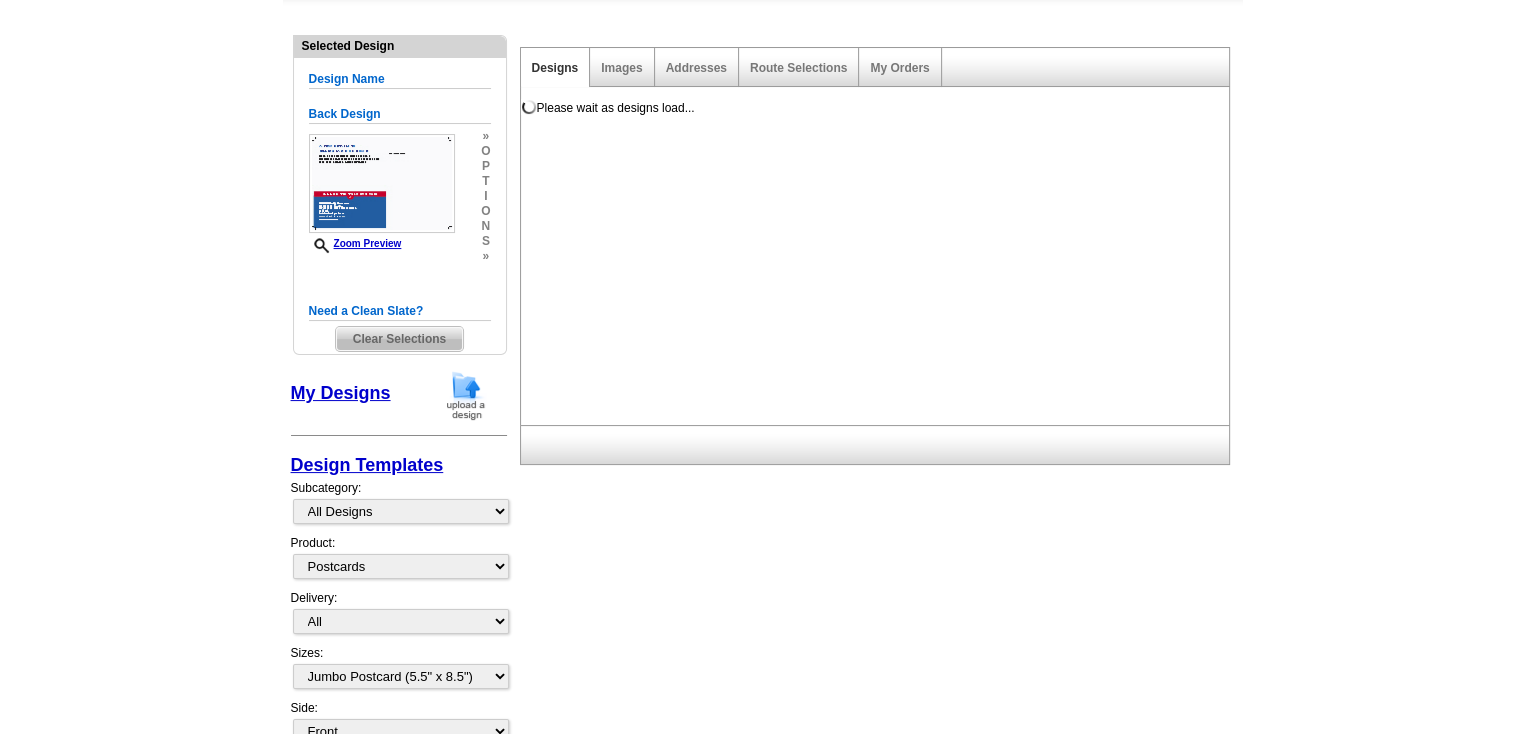 scroll, scrollTop: 0, scrollLeft: 0, axis: both 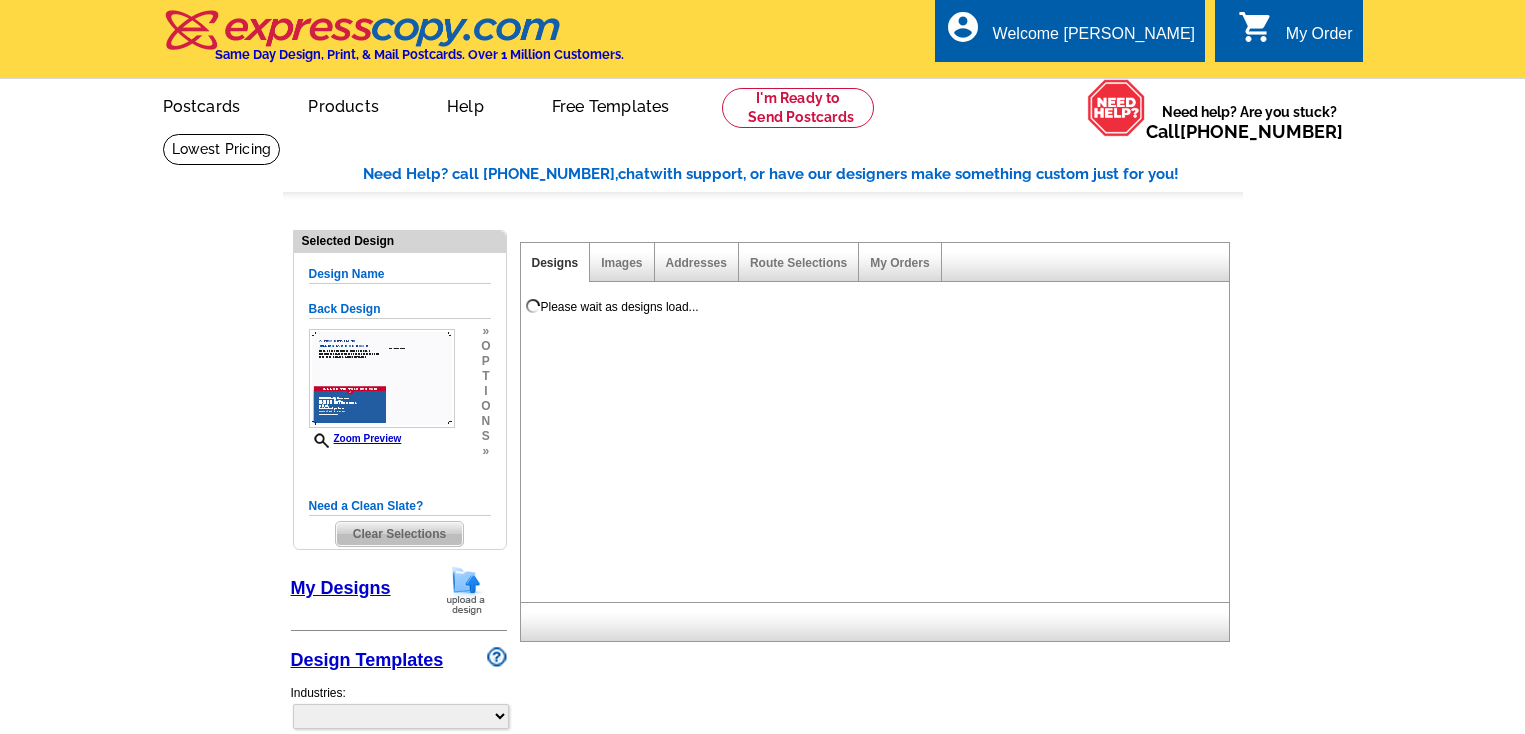 select on "1" 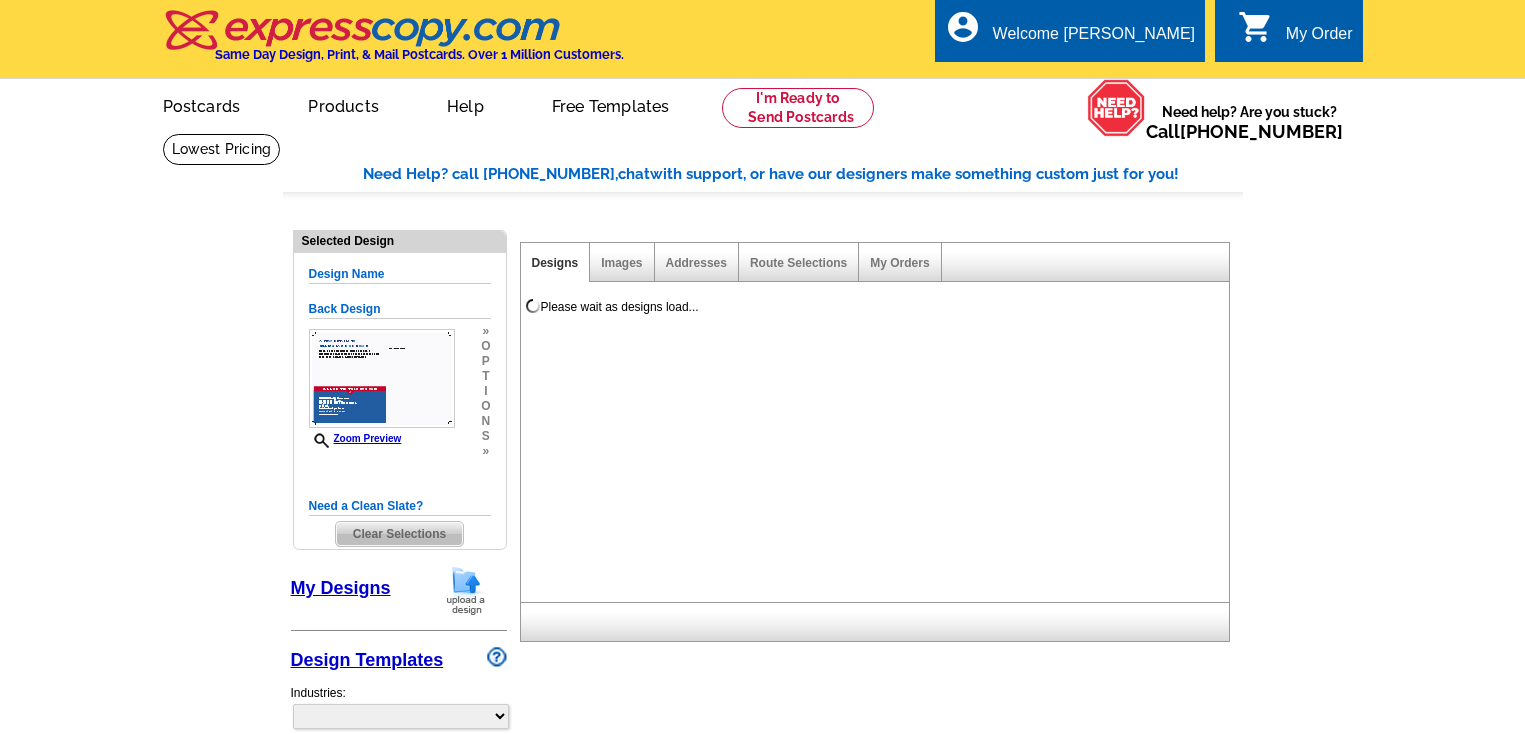 select on "2" 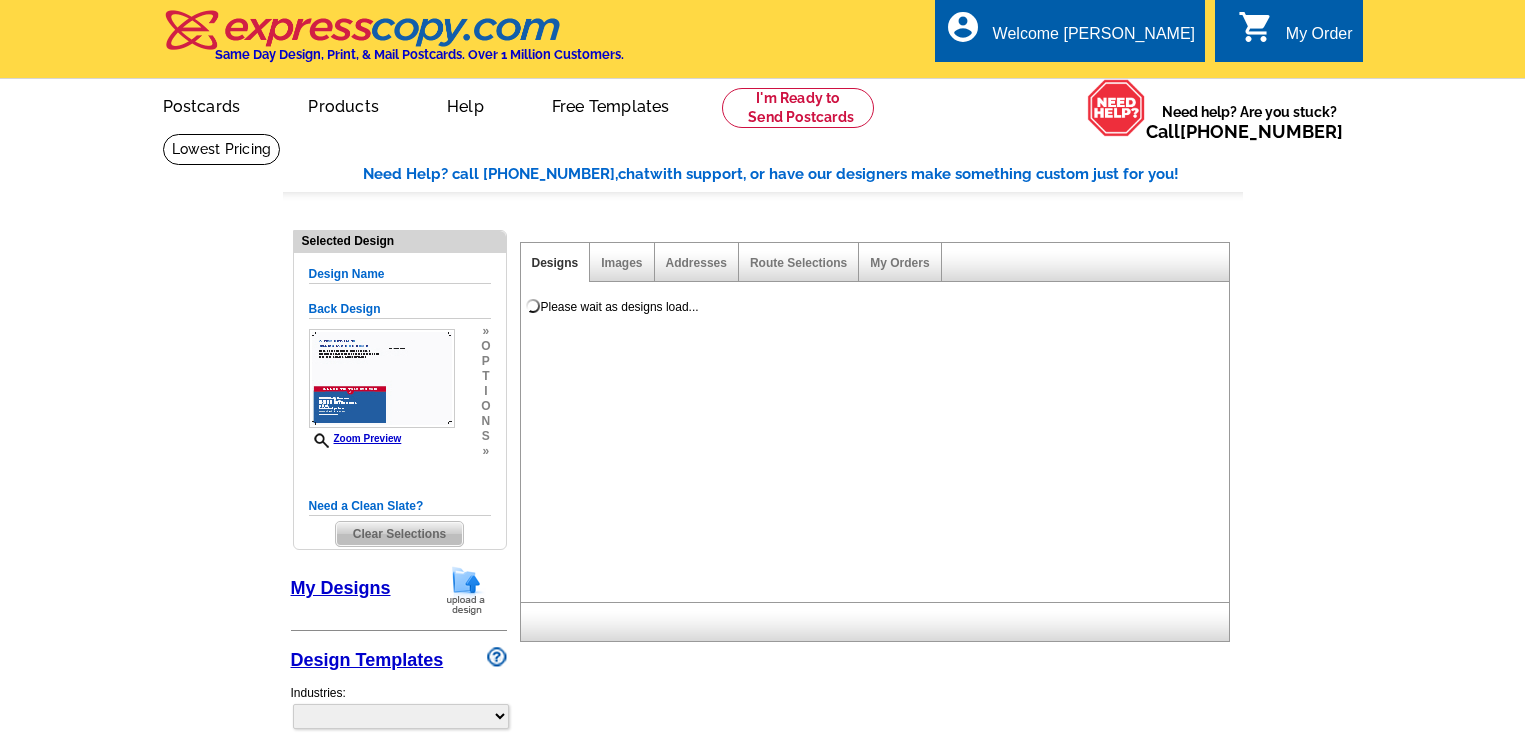 scroll, scrollTop: 0, scrollLeft: 0, axis: both 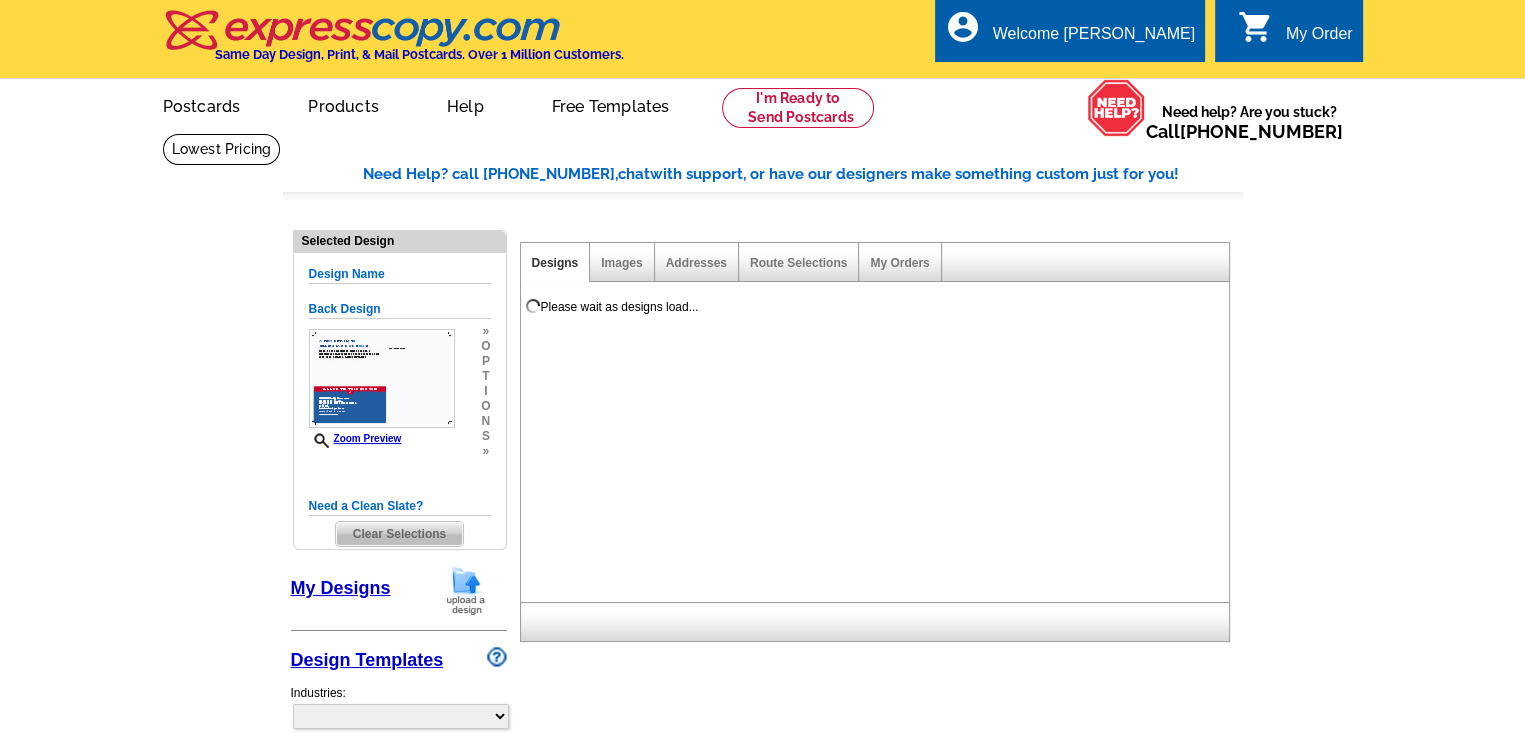 select on "785" 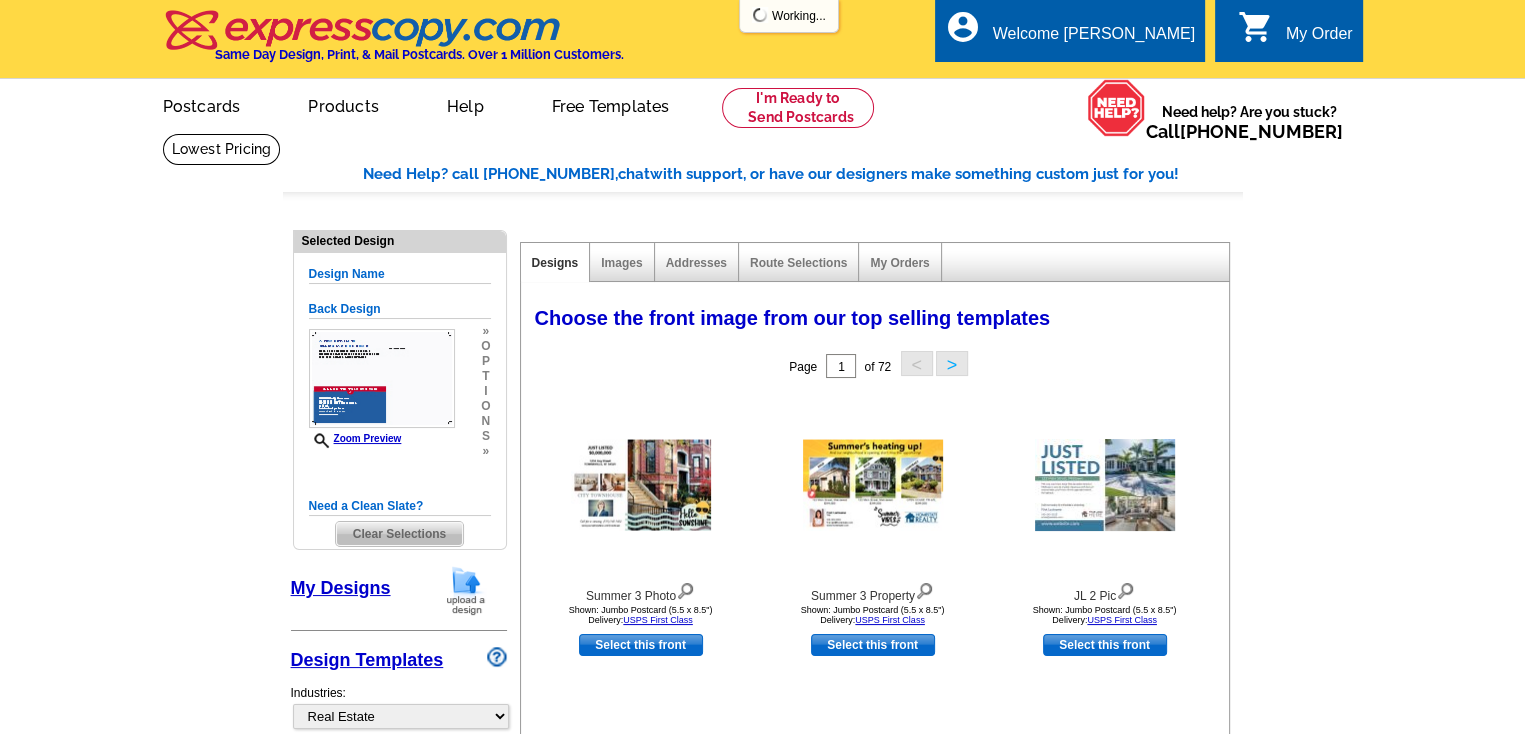 scroll, scrollTop: 0, scrollLeft: 0, axis: both 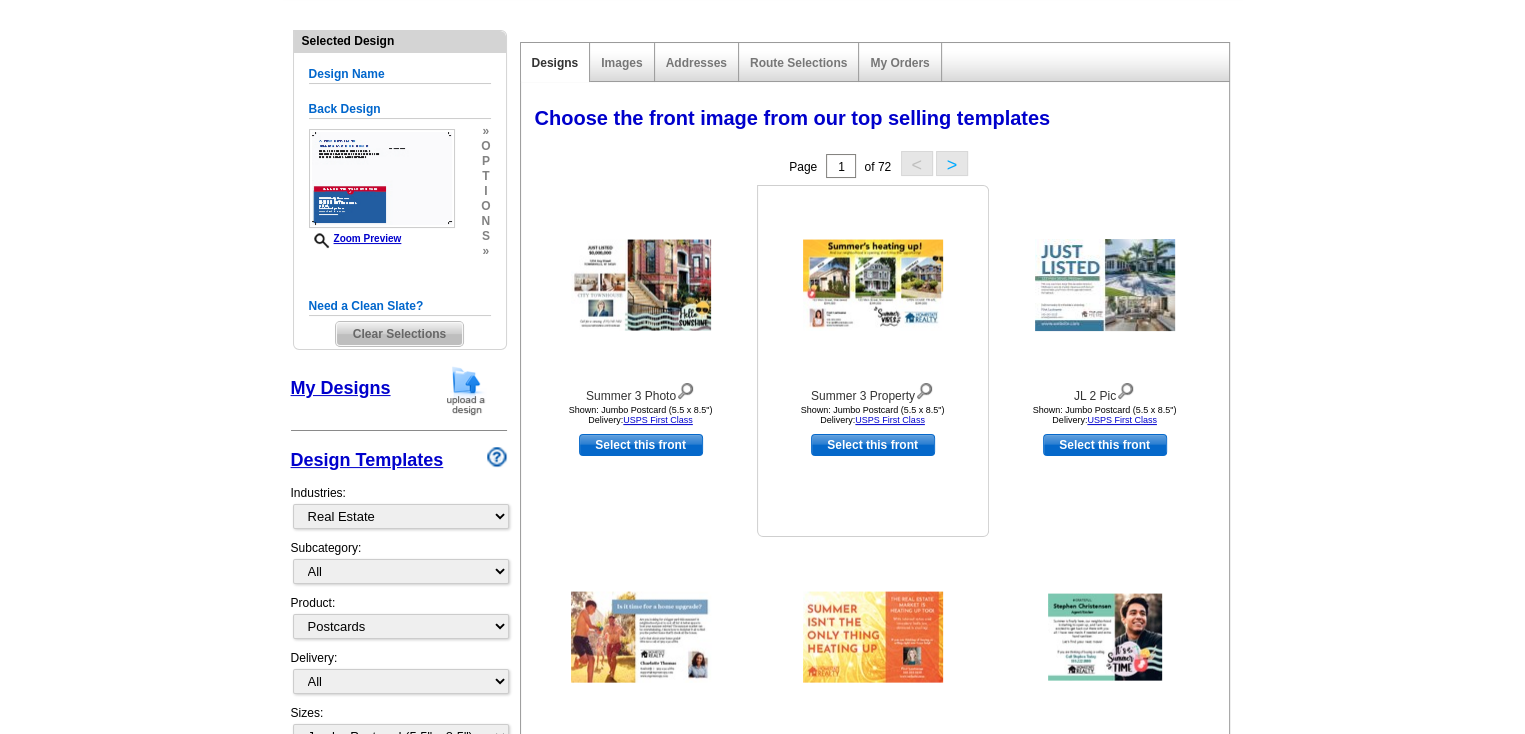 click on "Select this front" at bounding box center (873, 445) 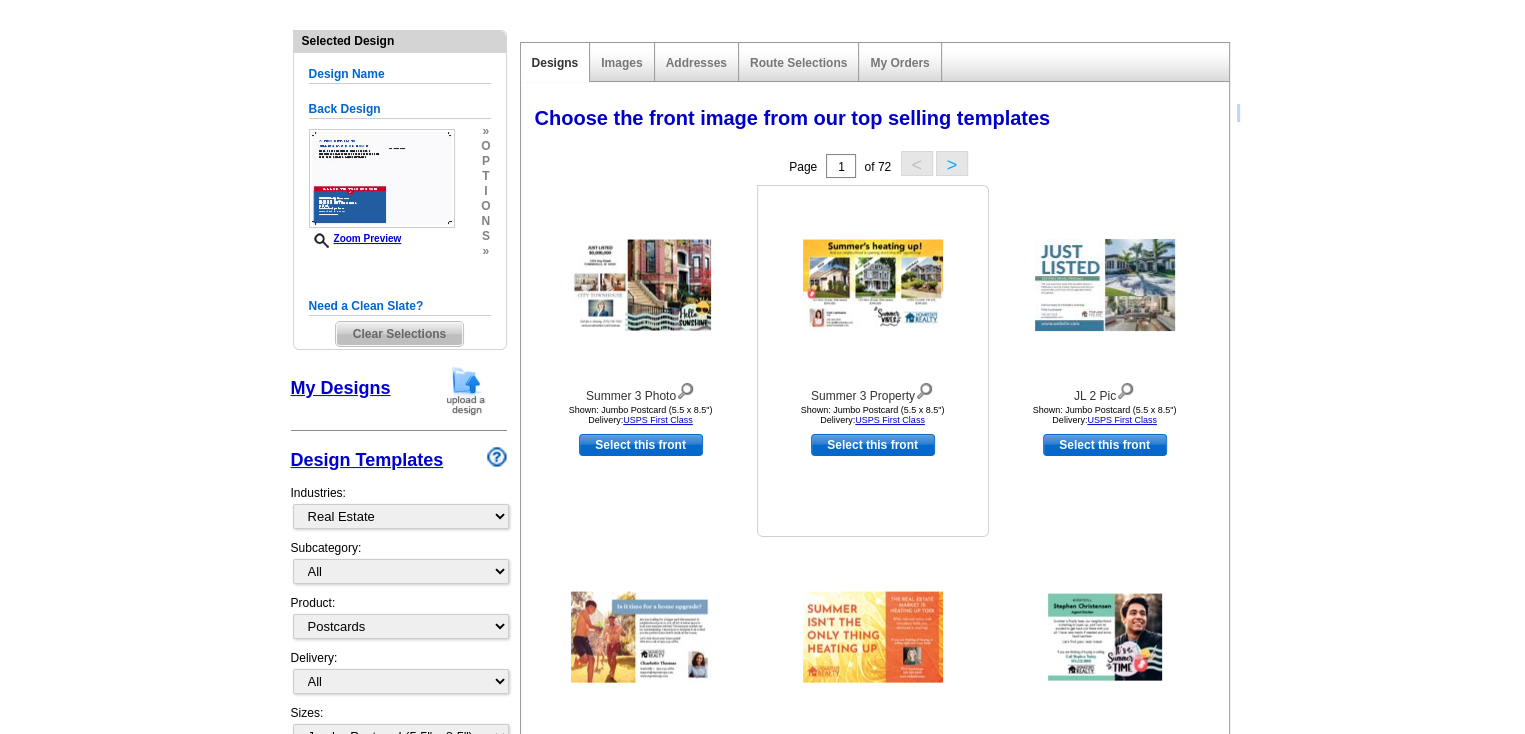 click on "Choose the front image from our top selling templates
Select one of the templates below for the front of your print order.
Next Step: Choosing a Back
Page
1 of 72
<
>
Summer 3 Photo
USPS First Class" at bounding box center [875, 502] 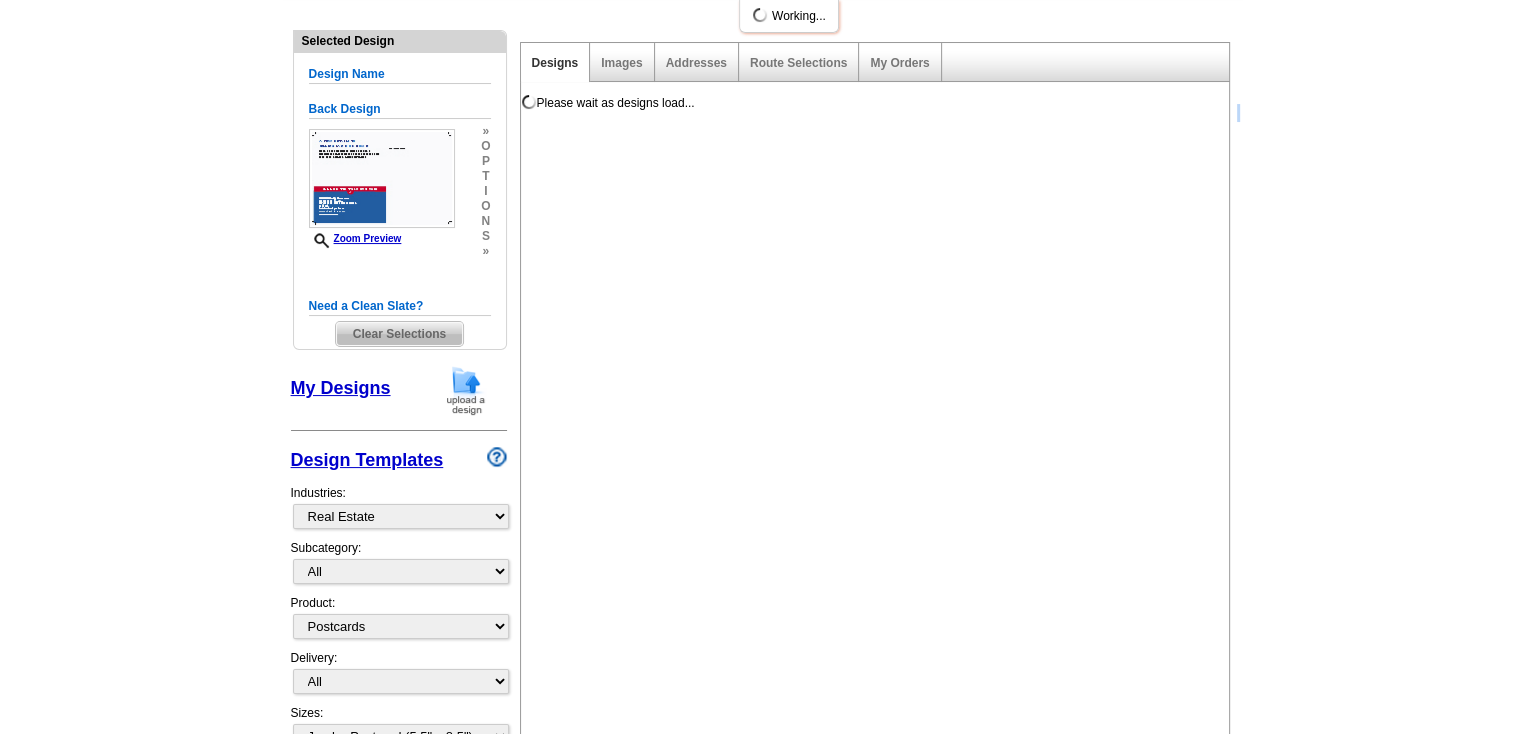 scroll, scrollTop: 0, scrollLeft: 0, axis: both 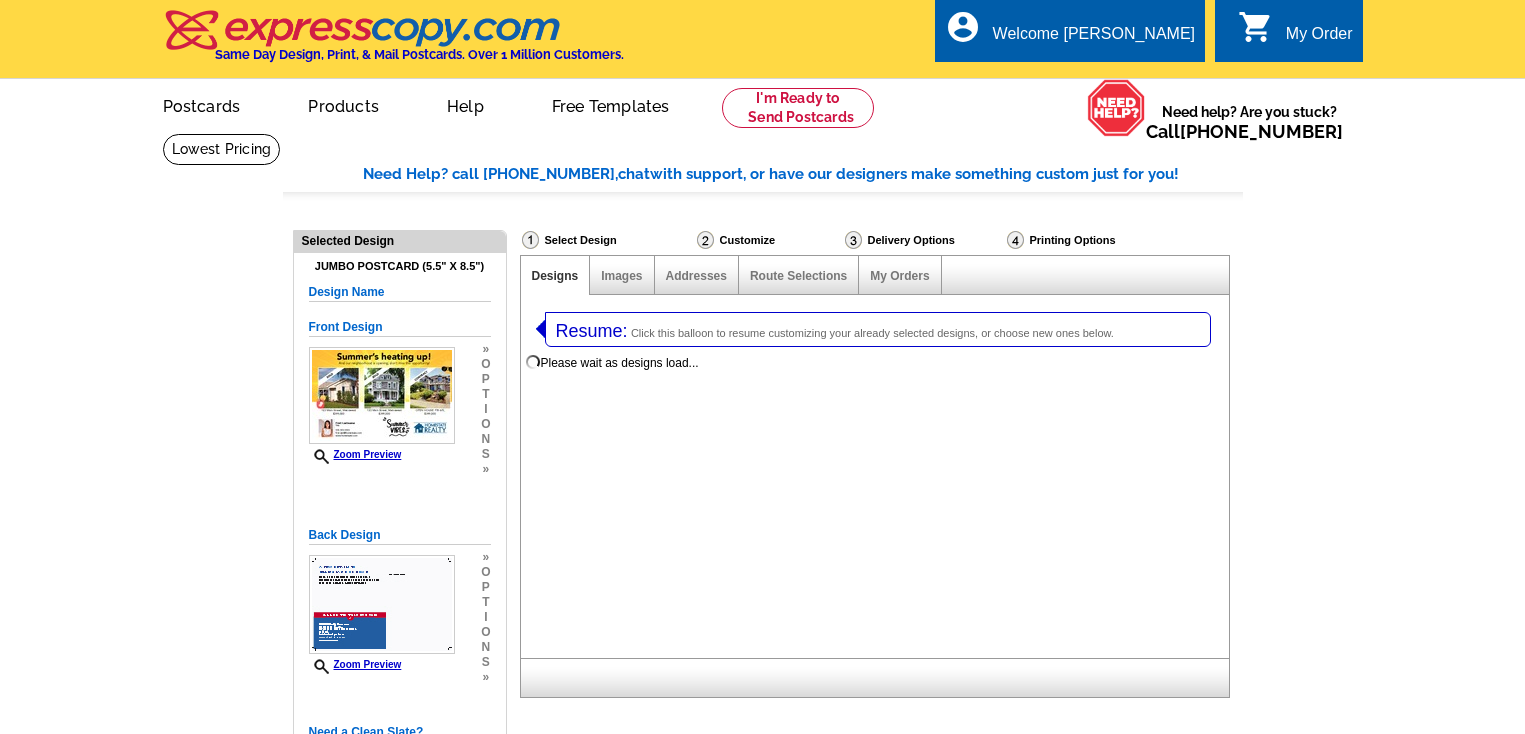 select 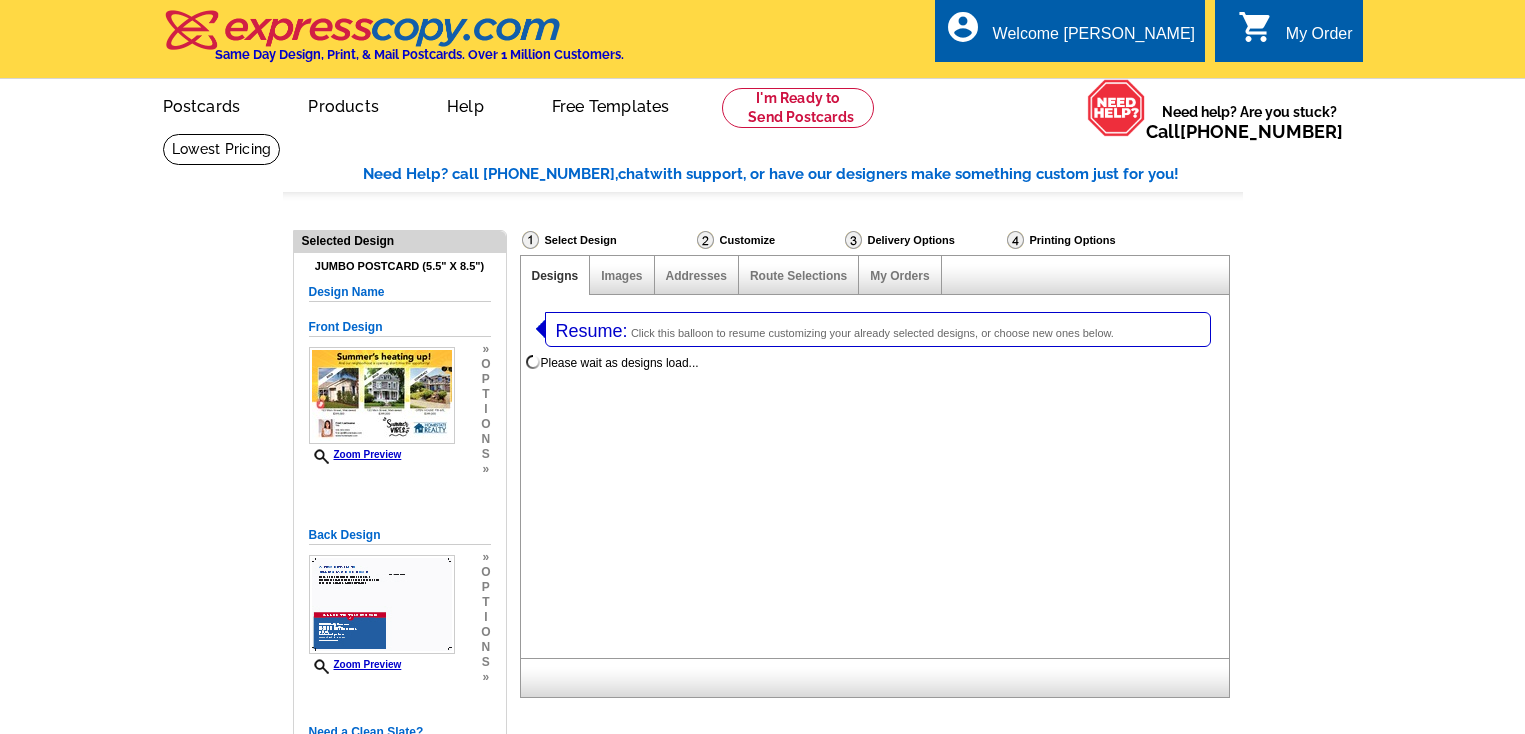 select on "1" 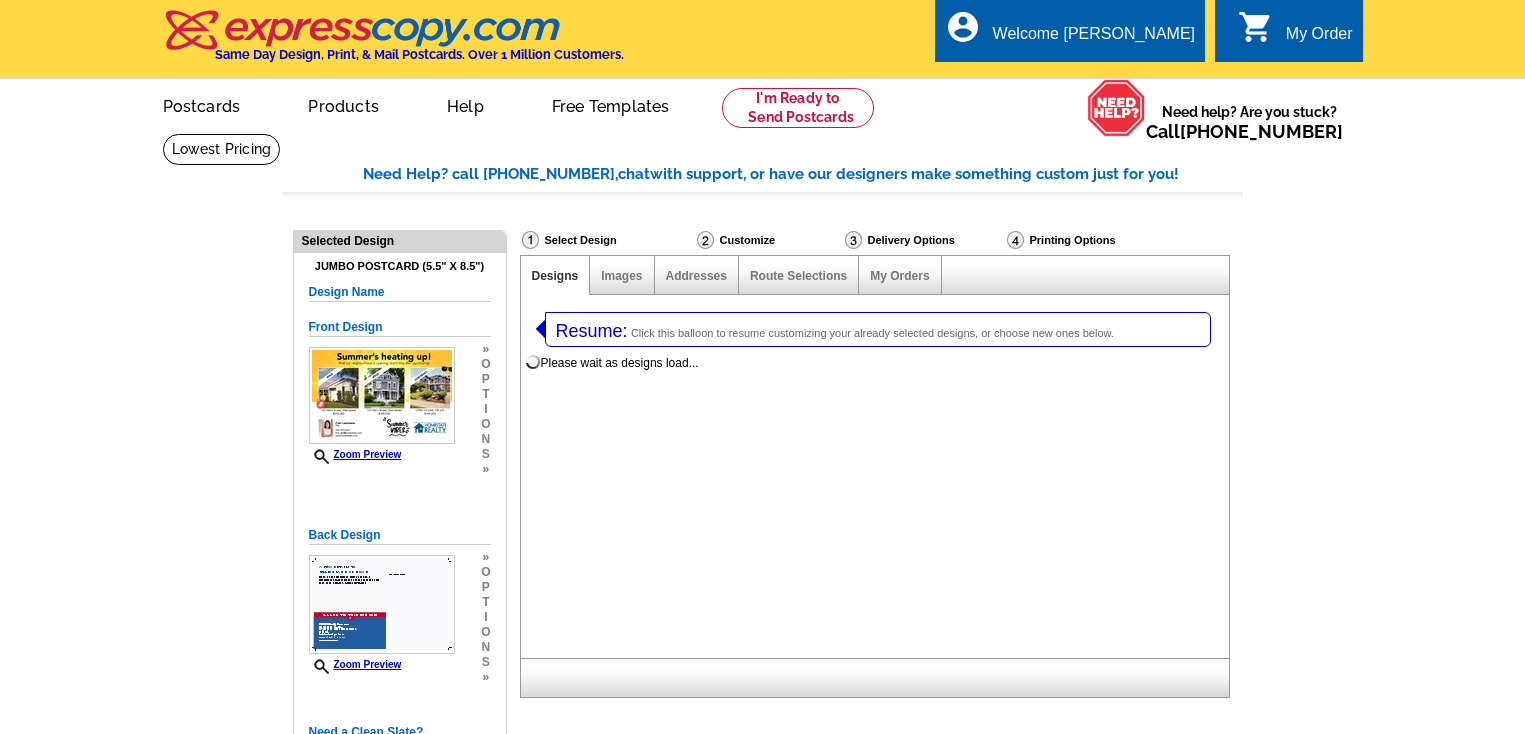 select on "2" 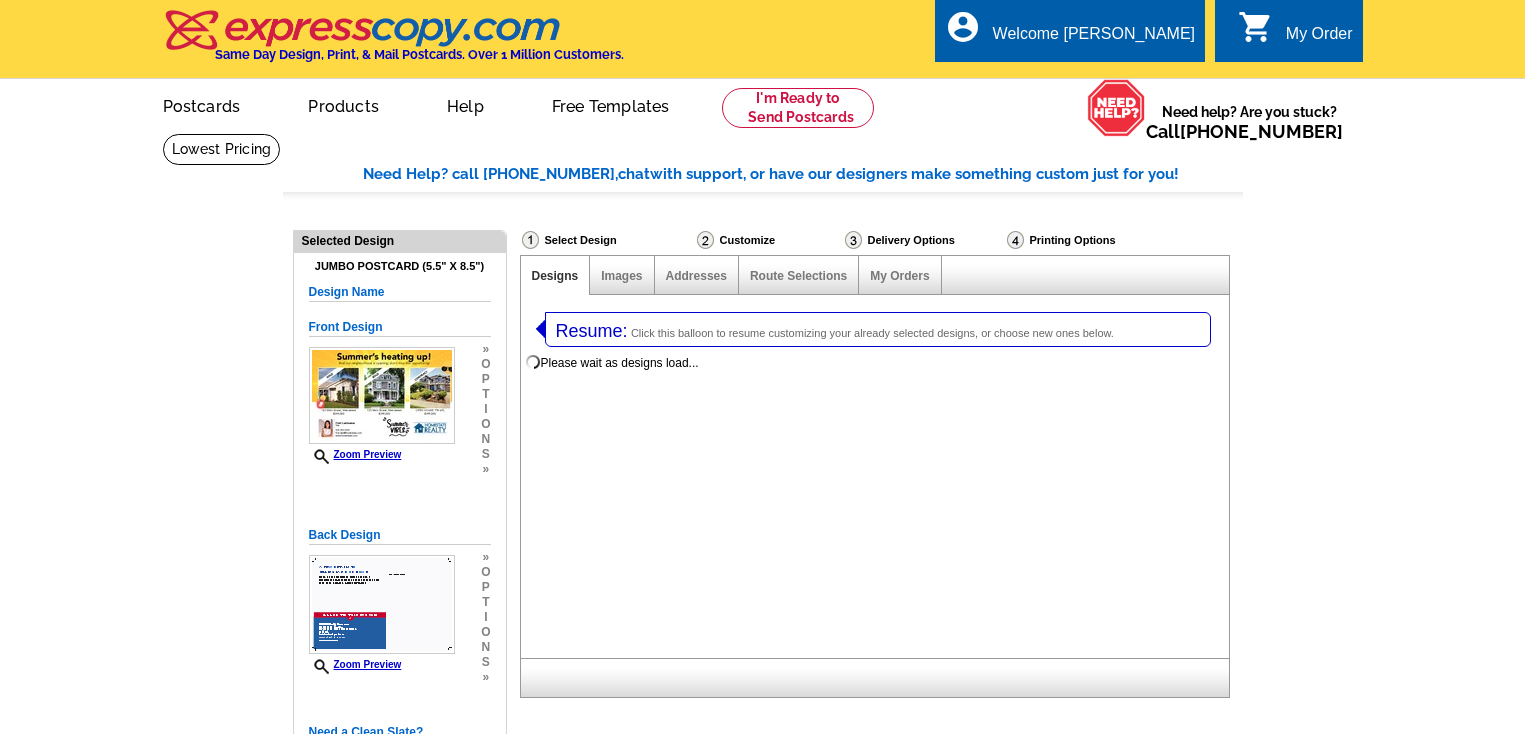 select on "back" 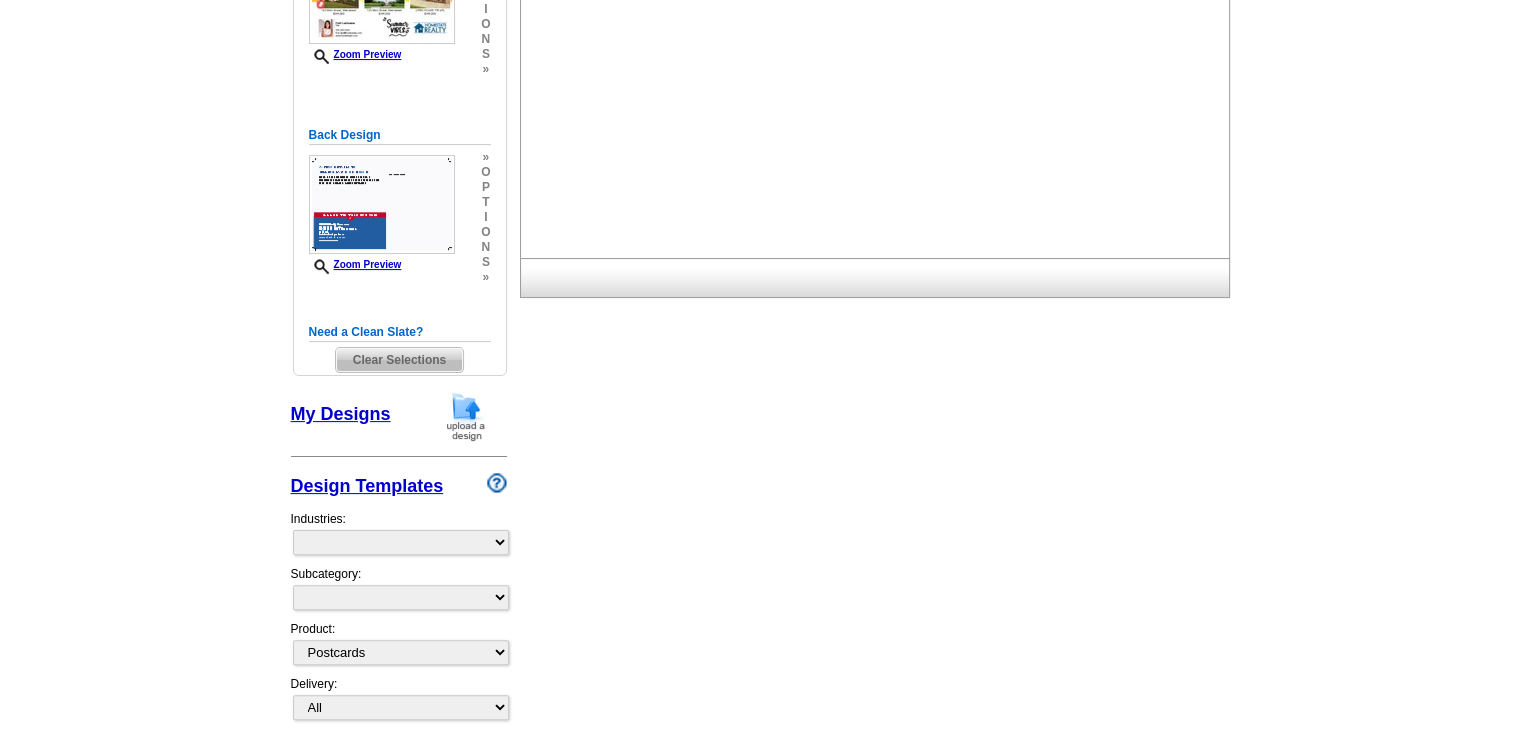 select on "785" 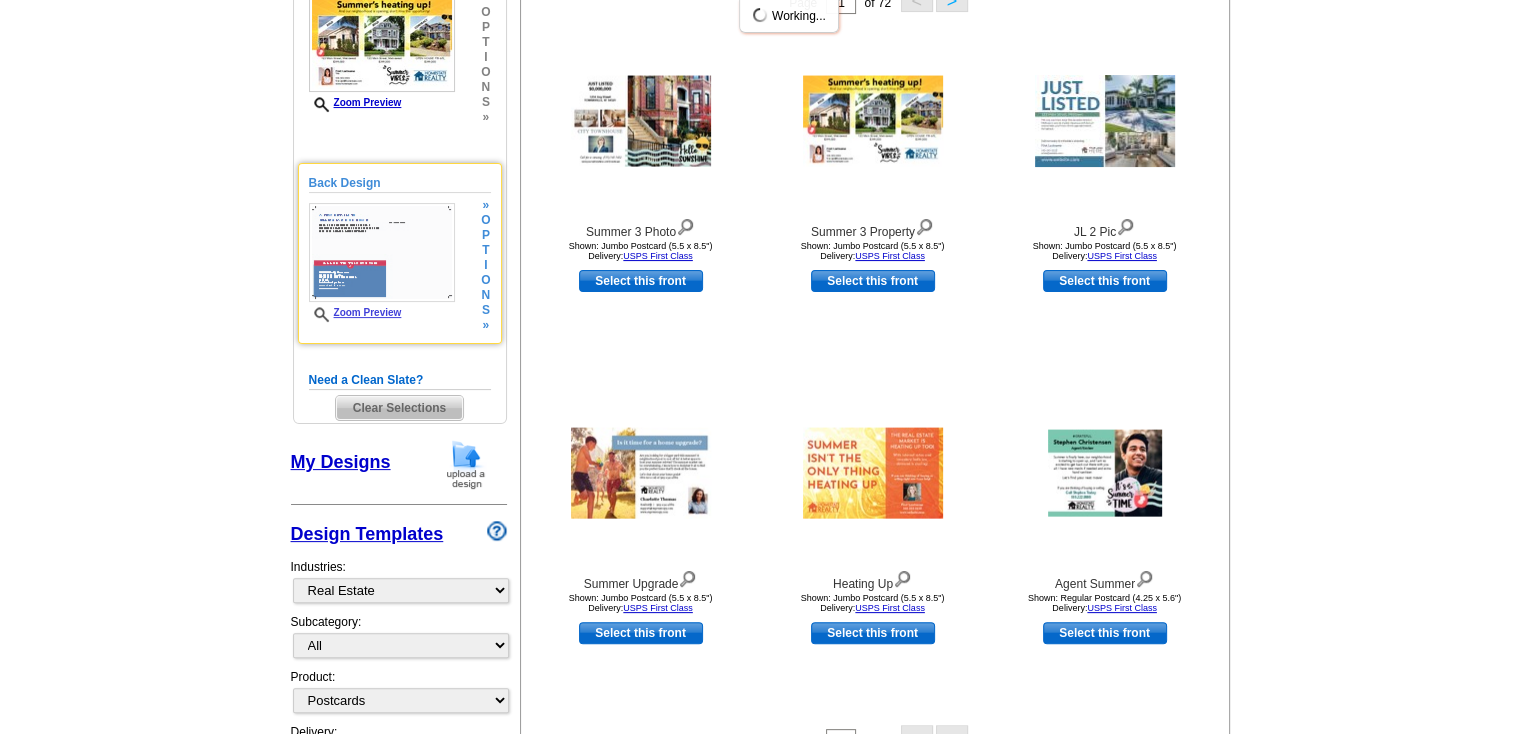 scroll, scrollTop: 333, scrollLeft: 0, axis: vertical 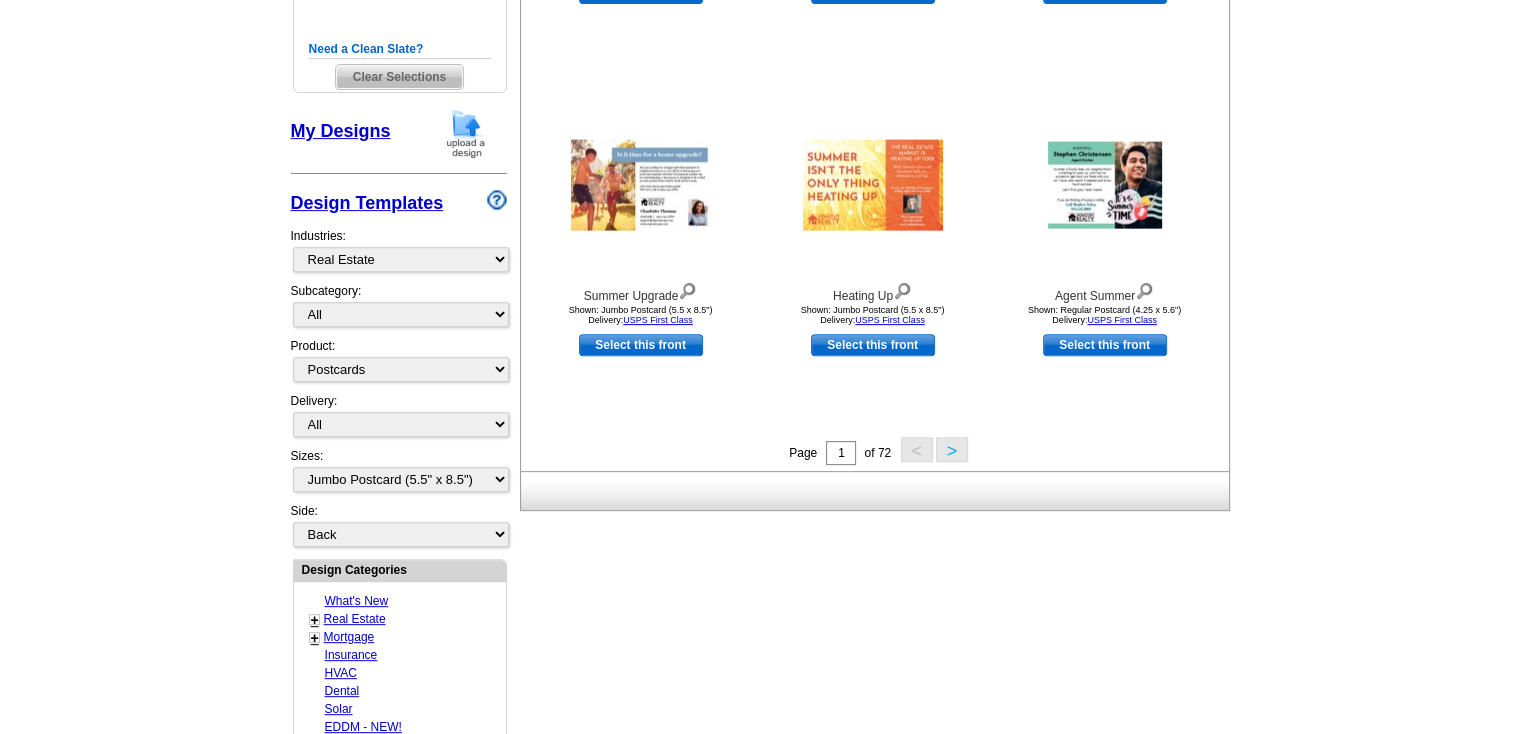 click on ">" at bounding box center (952, 449) 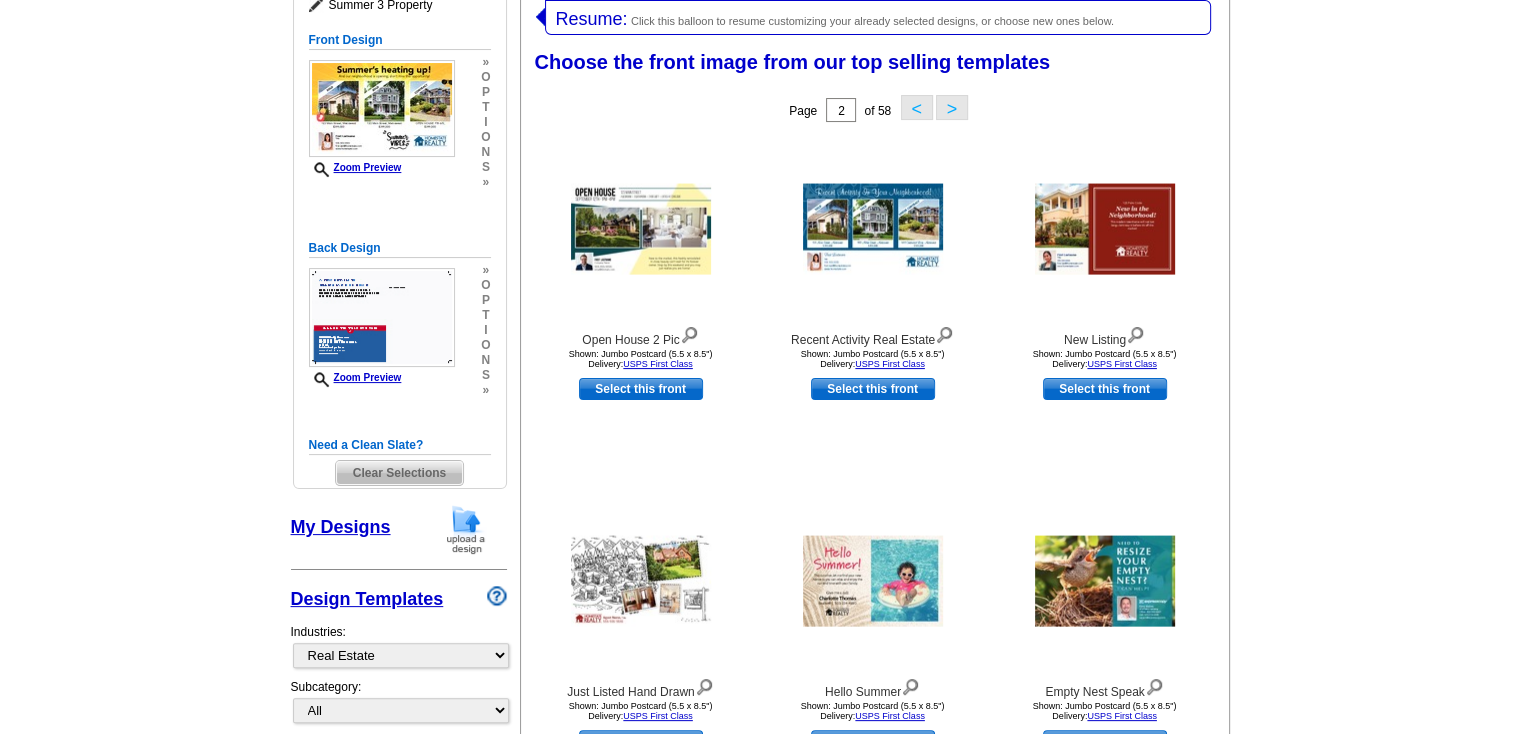scroll, scrollTop: 308, scrollLeft: 0, axis: vertical 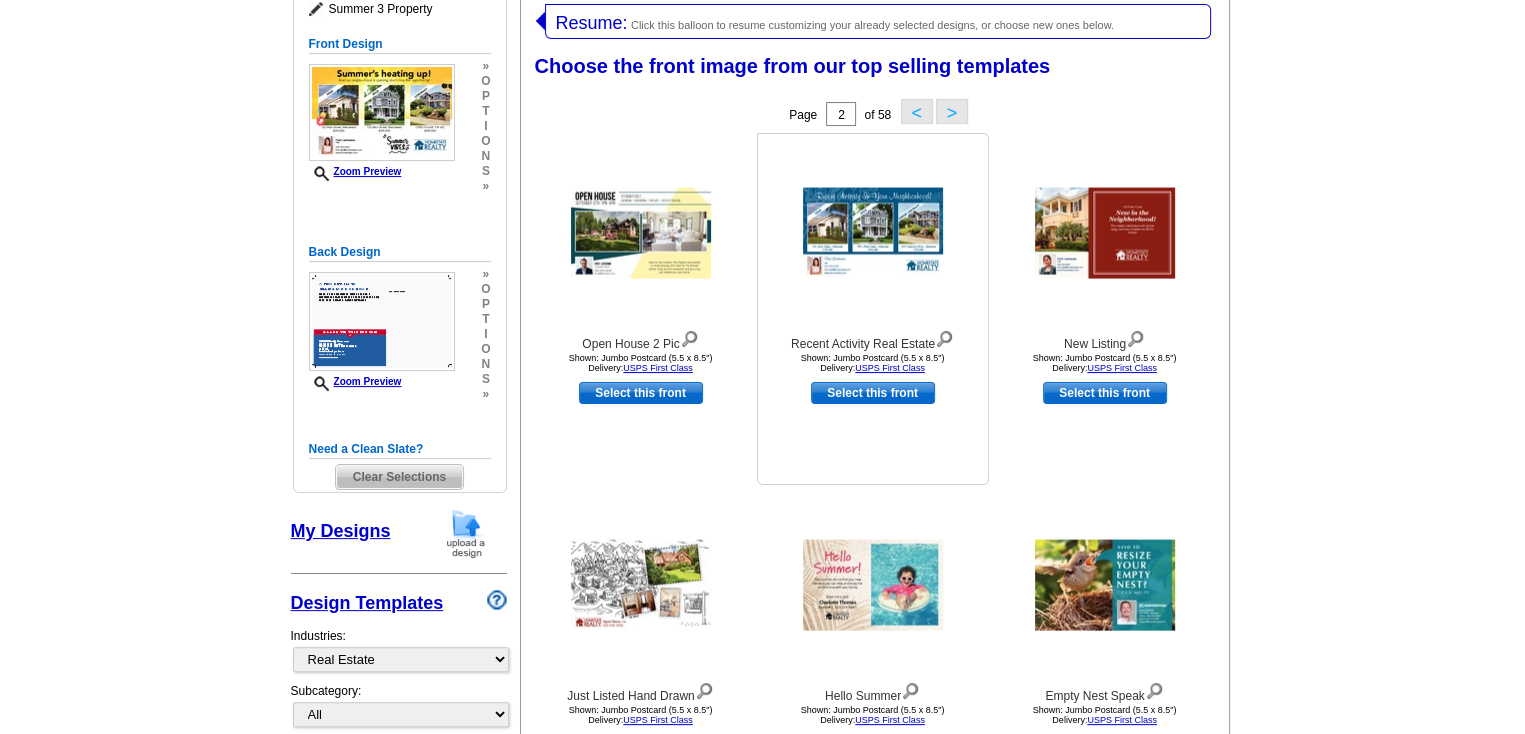 click on "Select this front" at bounding box center (873, 393) 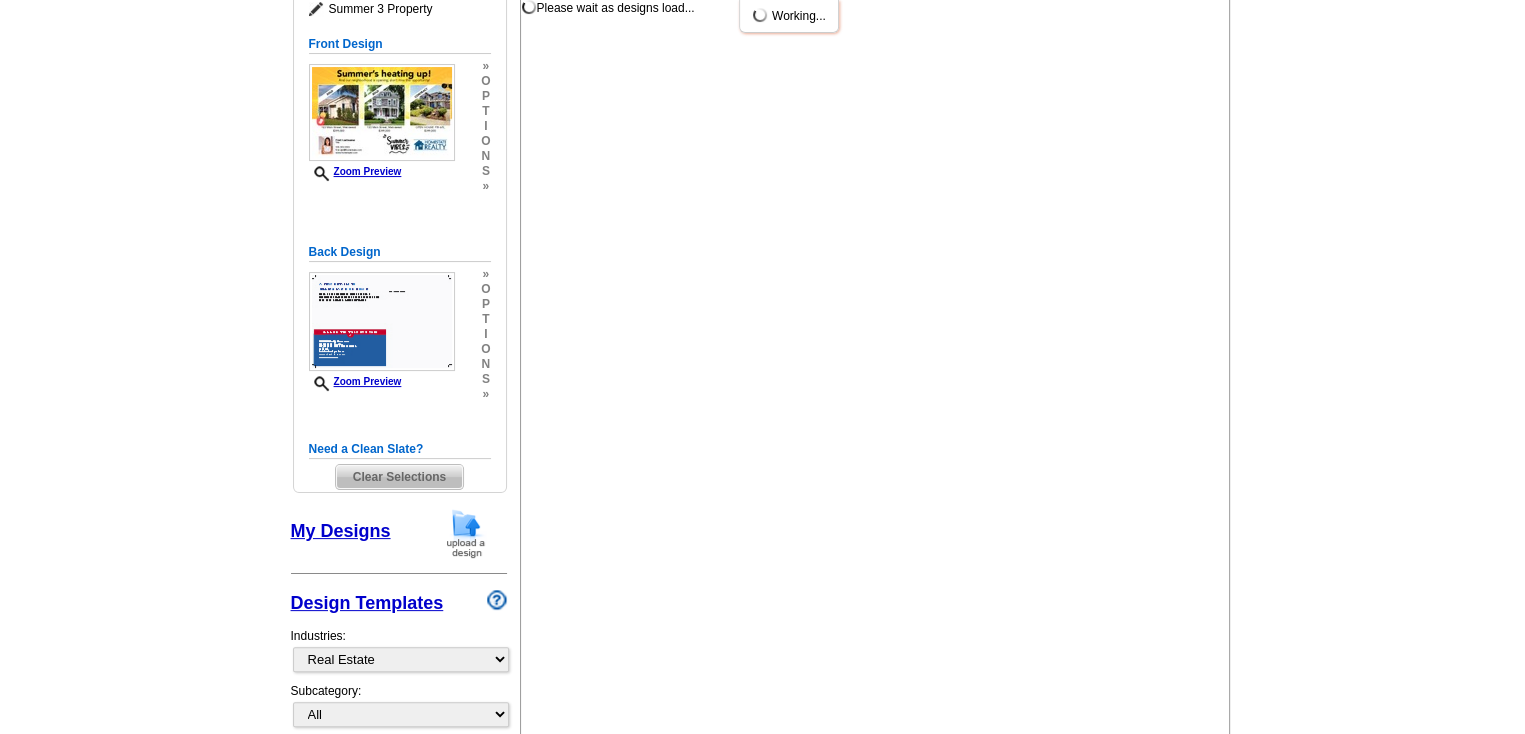 scroll, scrollTop: 0, scrollLeft: 0, axis: both 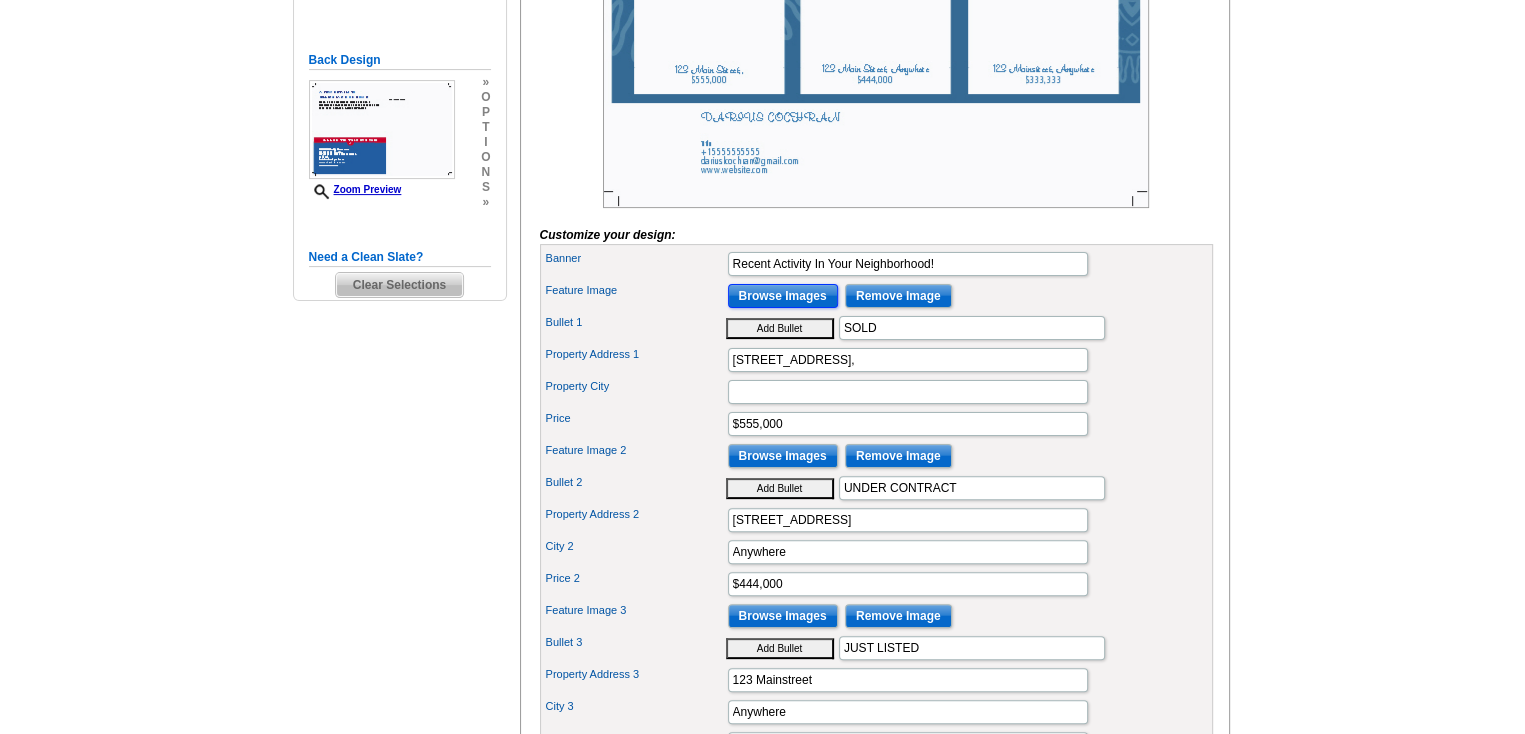 click on "Browse Images" at bounding box center (783, 296) 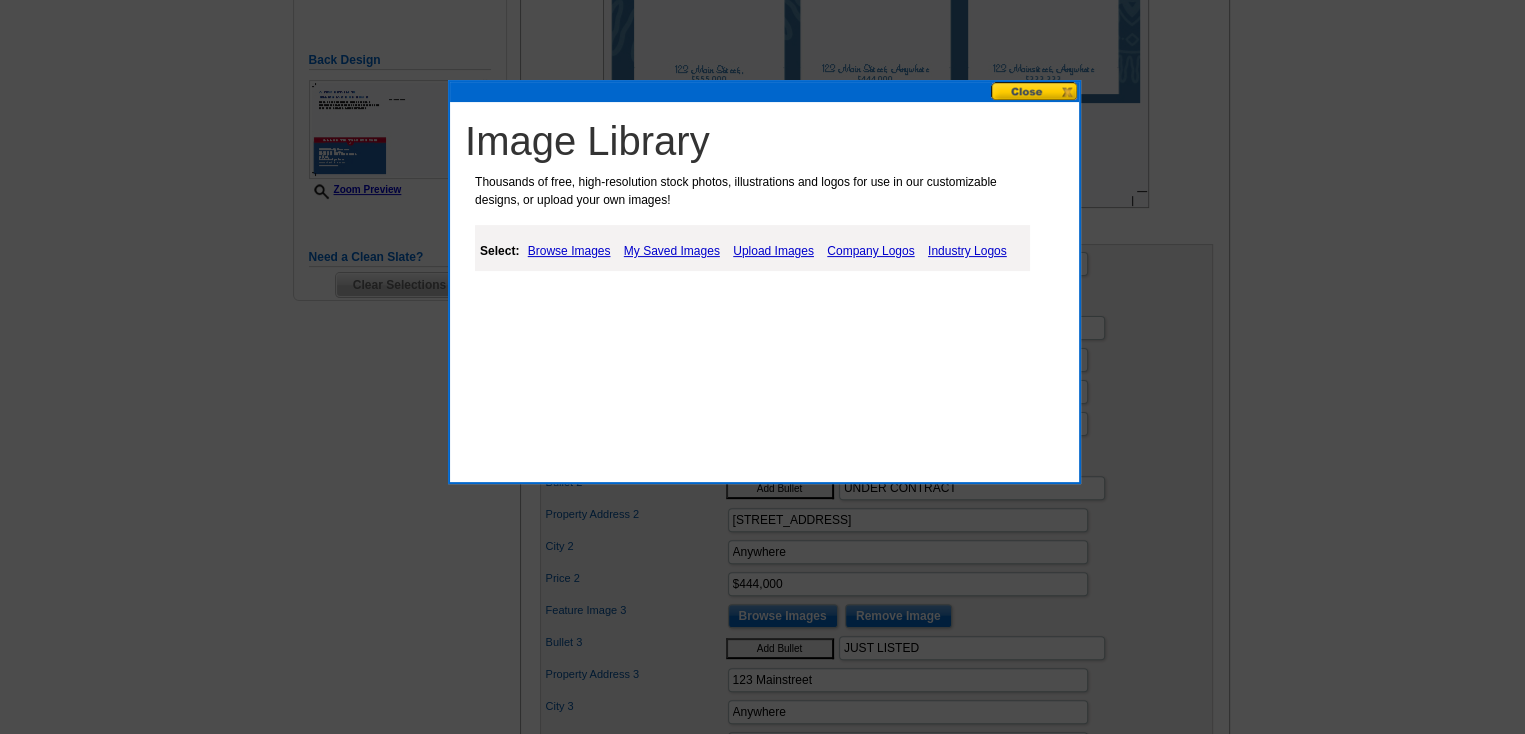 click on "My Saved Images" at bounding box center (672, 251) 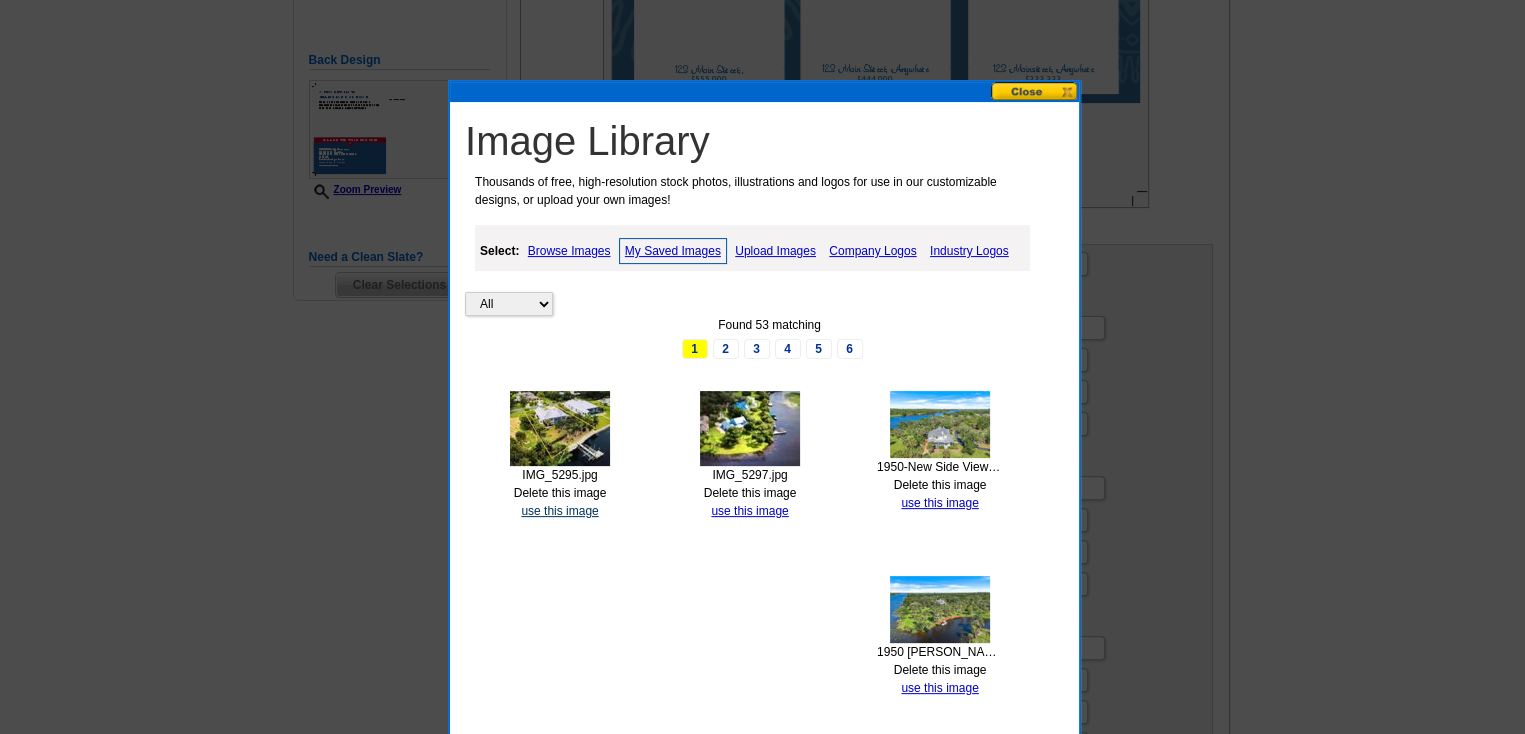 click on "use this image" at bounding box center [559, 511] 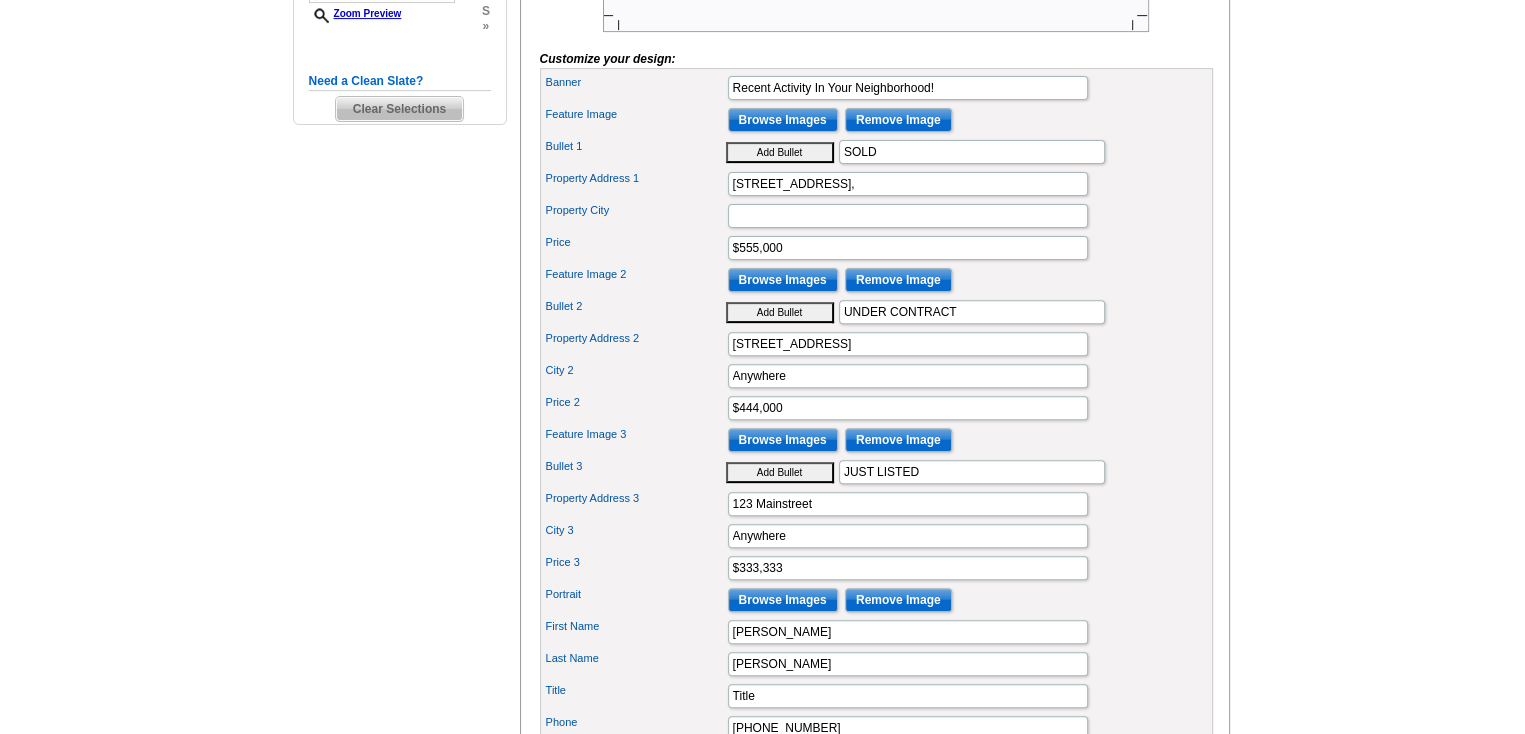 scroll, scrollTop: 600, scrollLeft: 0, axis: vertical 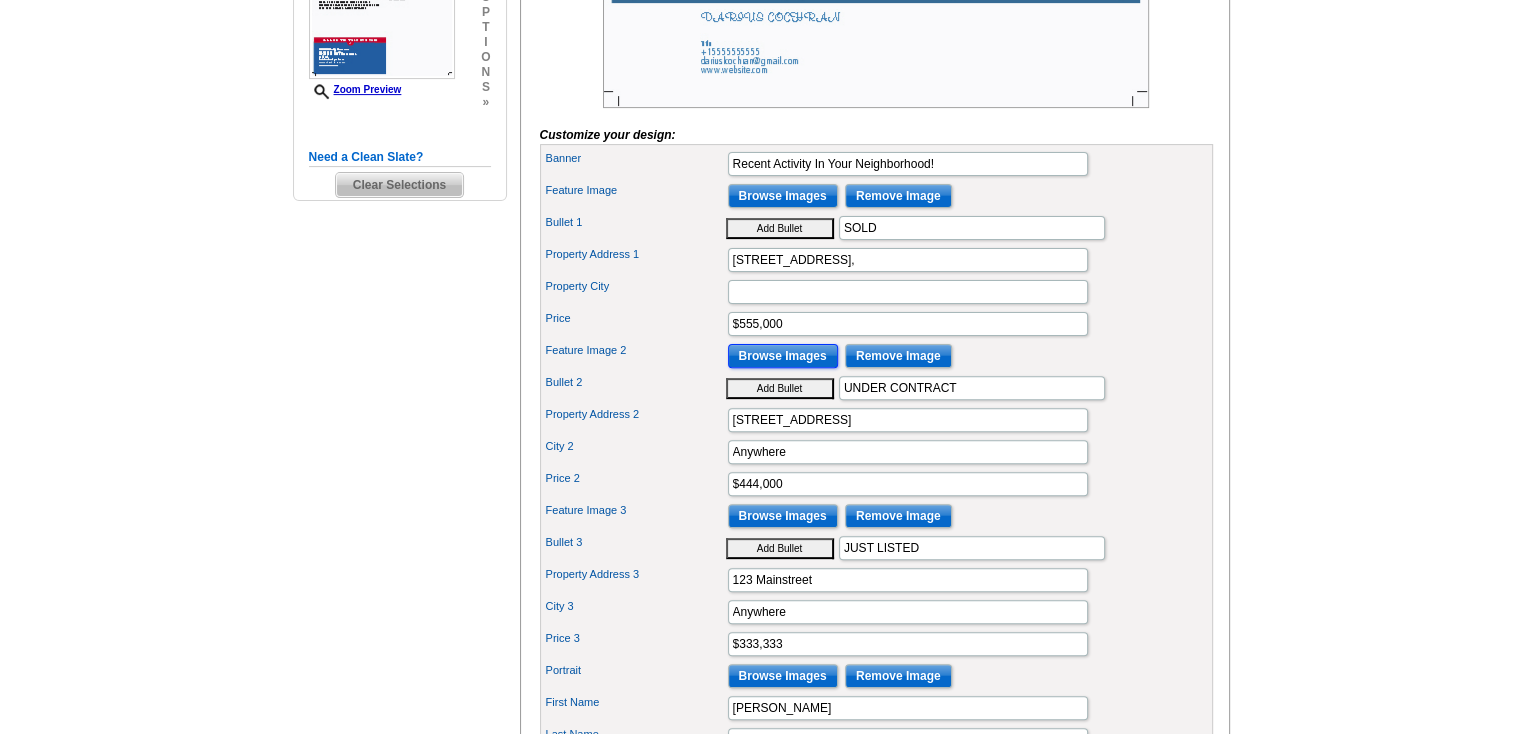 click on "Browse Images" at bounding box center (783, 356) 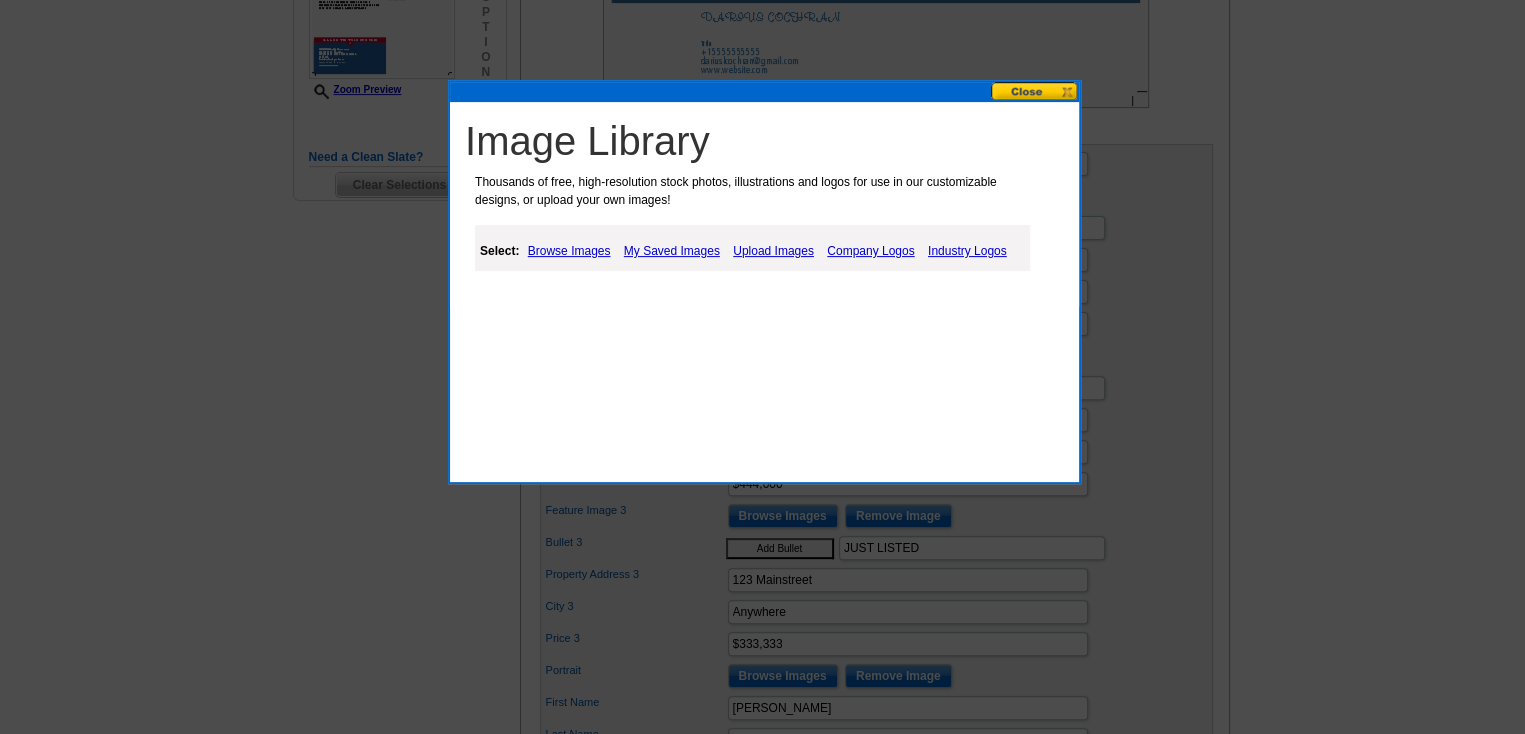 click on "My Saved Images" at bounding box center [672, 251] 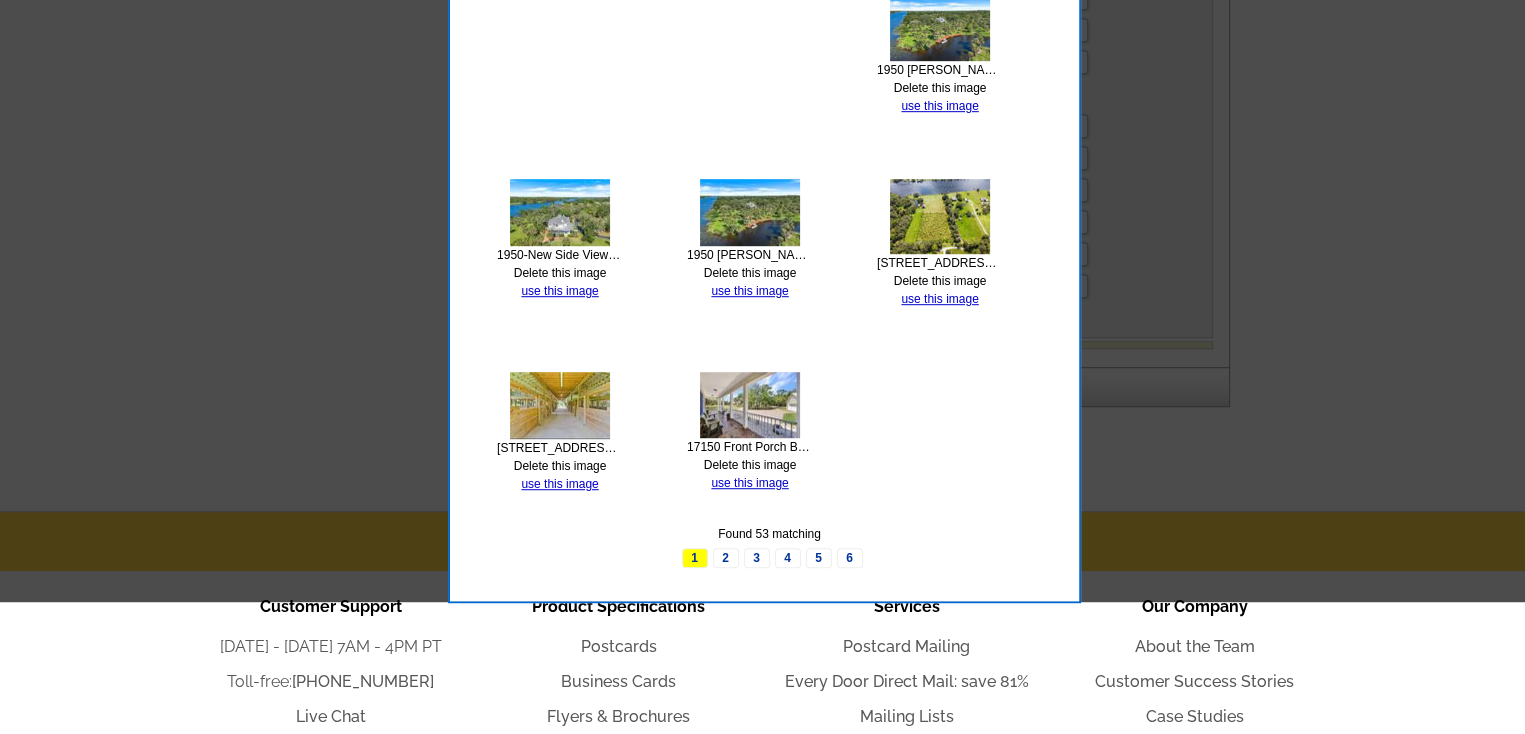 scroll, scrollTop: 1300, scrollLeft: 0, axis: vertical 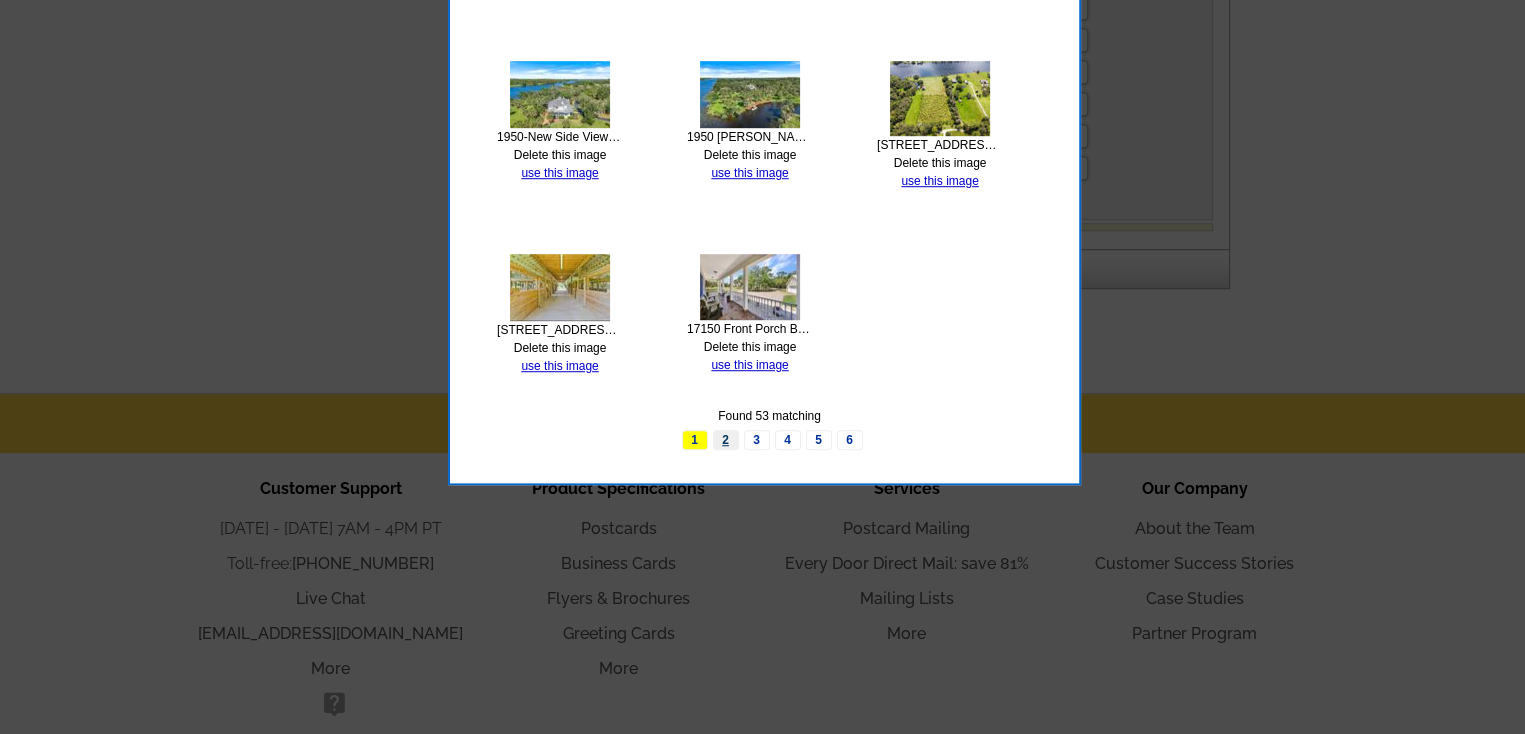 click on "2" at bounding box center [726, 440] 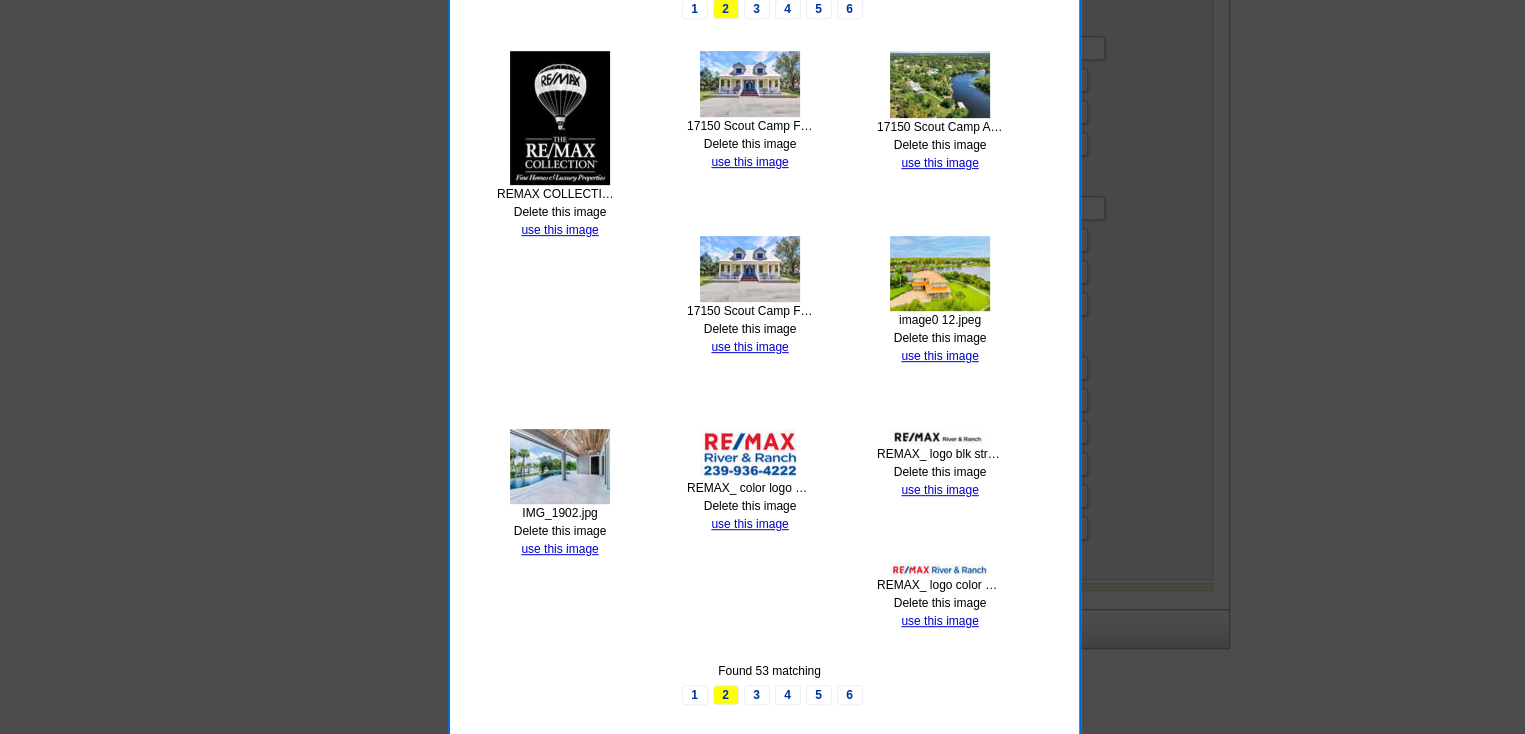 scroll, scrollTop: 900, scrollLeft: 0, axis: vertical 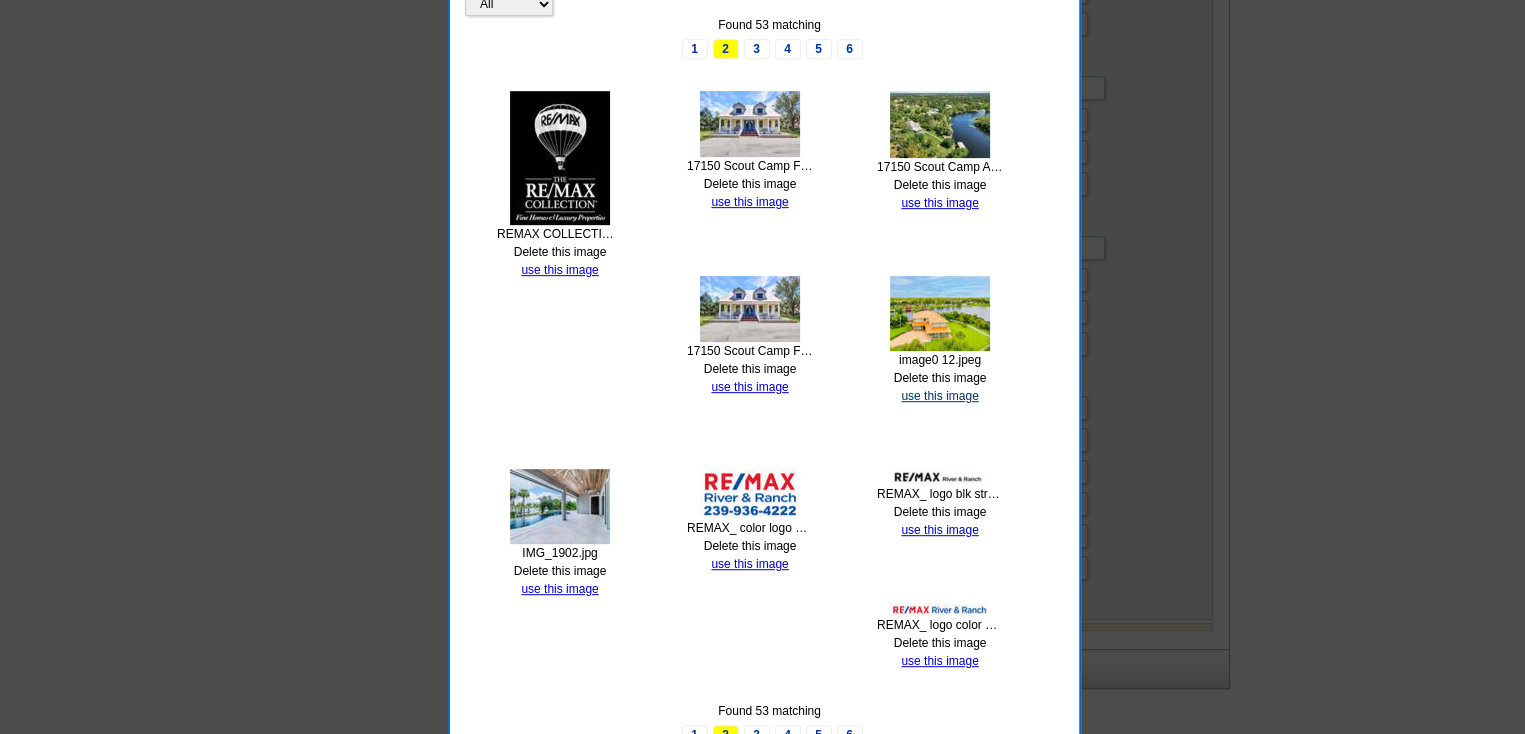 click on "use this image" at bounding box center (939, 396) 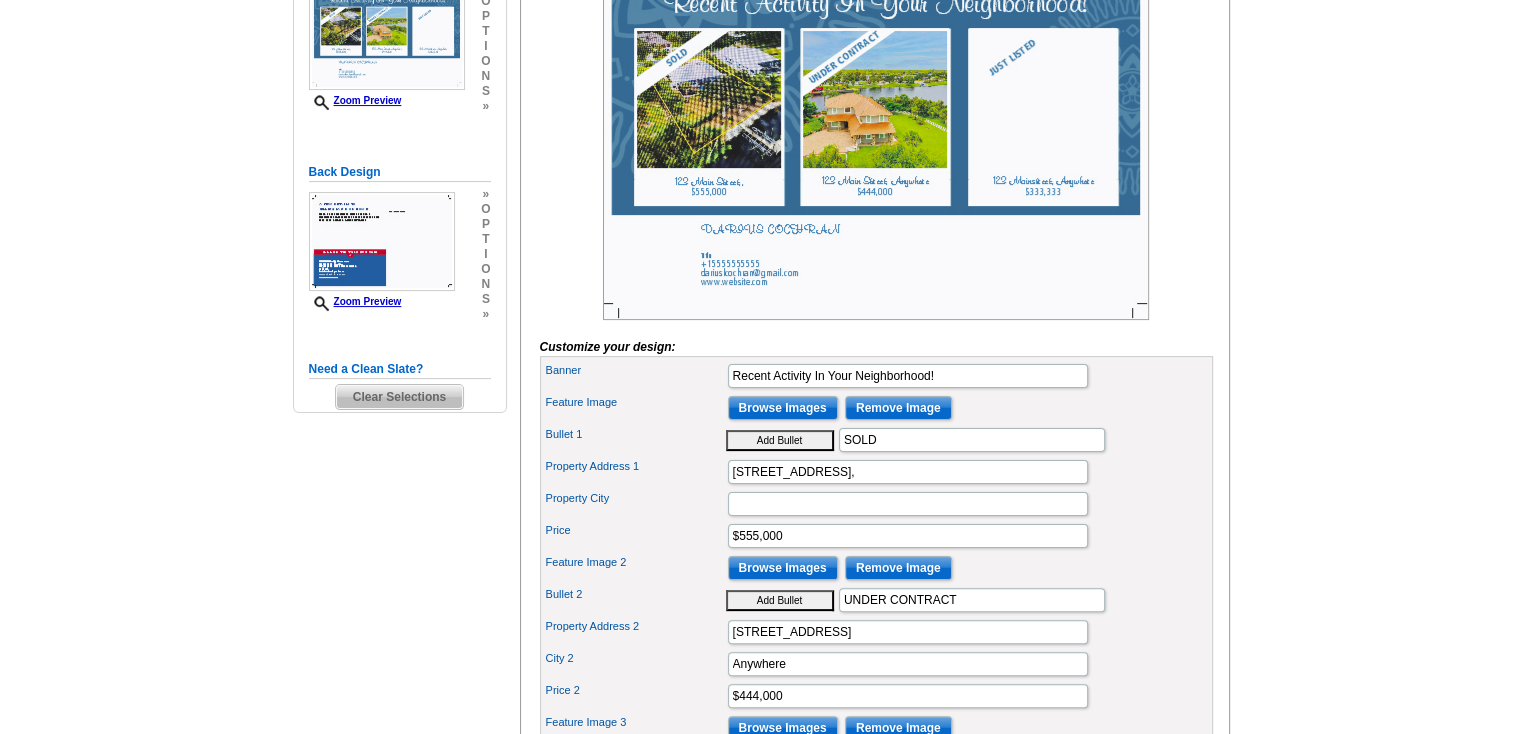 scroll, scrollTop: 400, scrollLeft: 0, axis: vertical 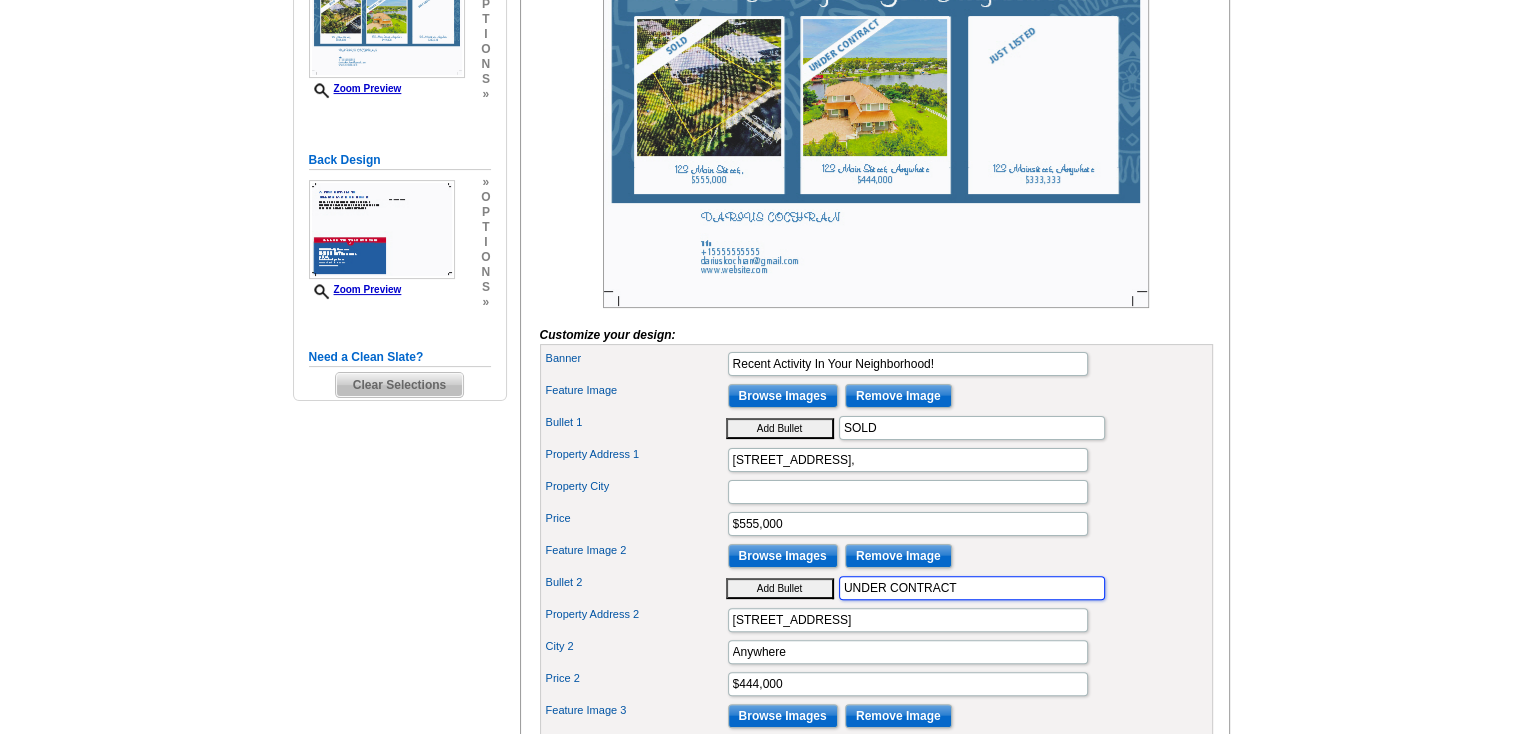 click on "UNDER CONTRACT" at bounding box center [972, 588] 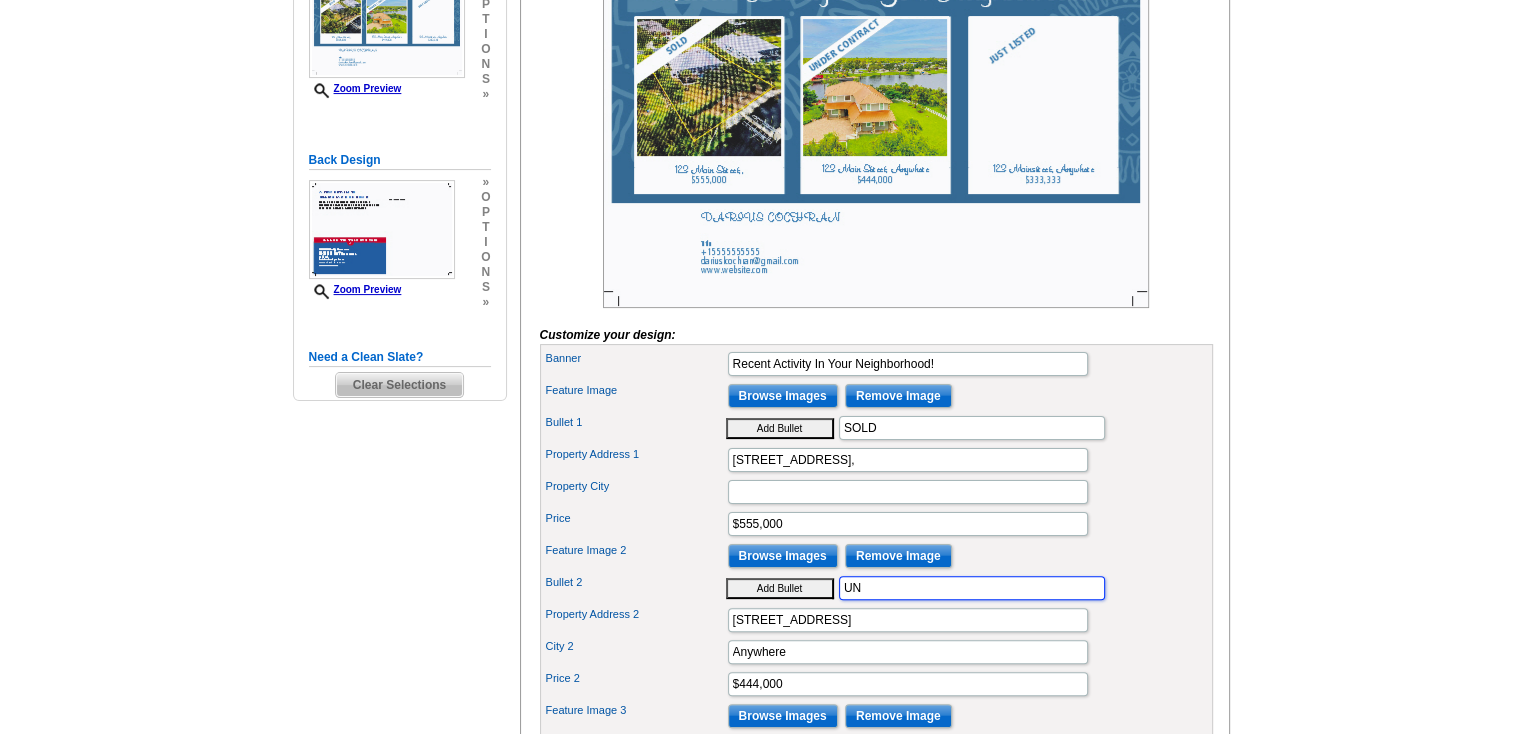 type on "U" 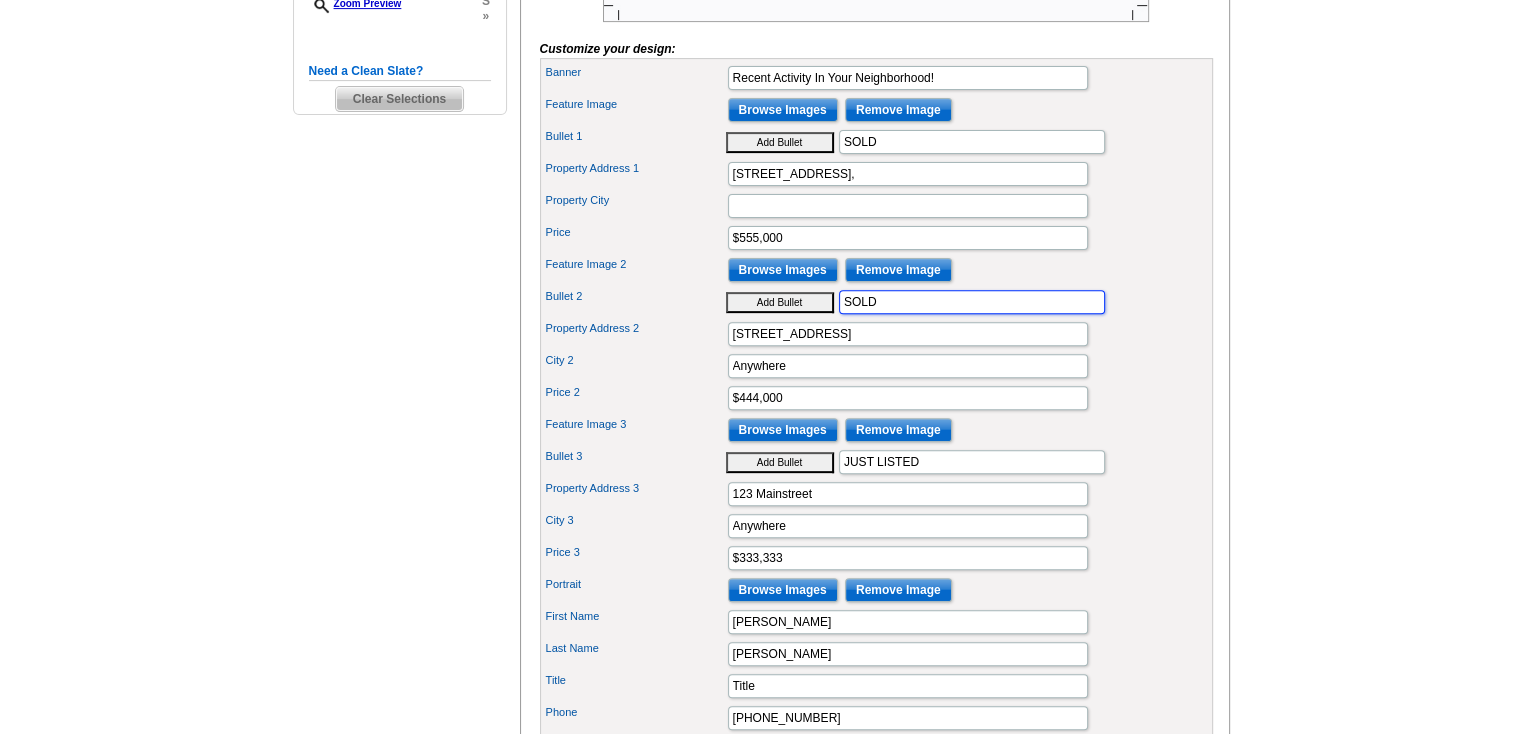 scroll, scrollTop: 700, scrollLeft: 0, axis: vertical 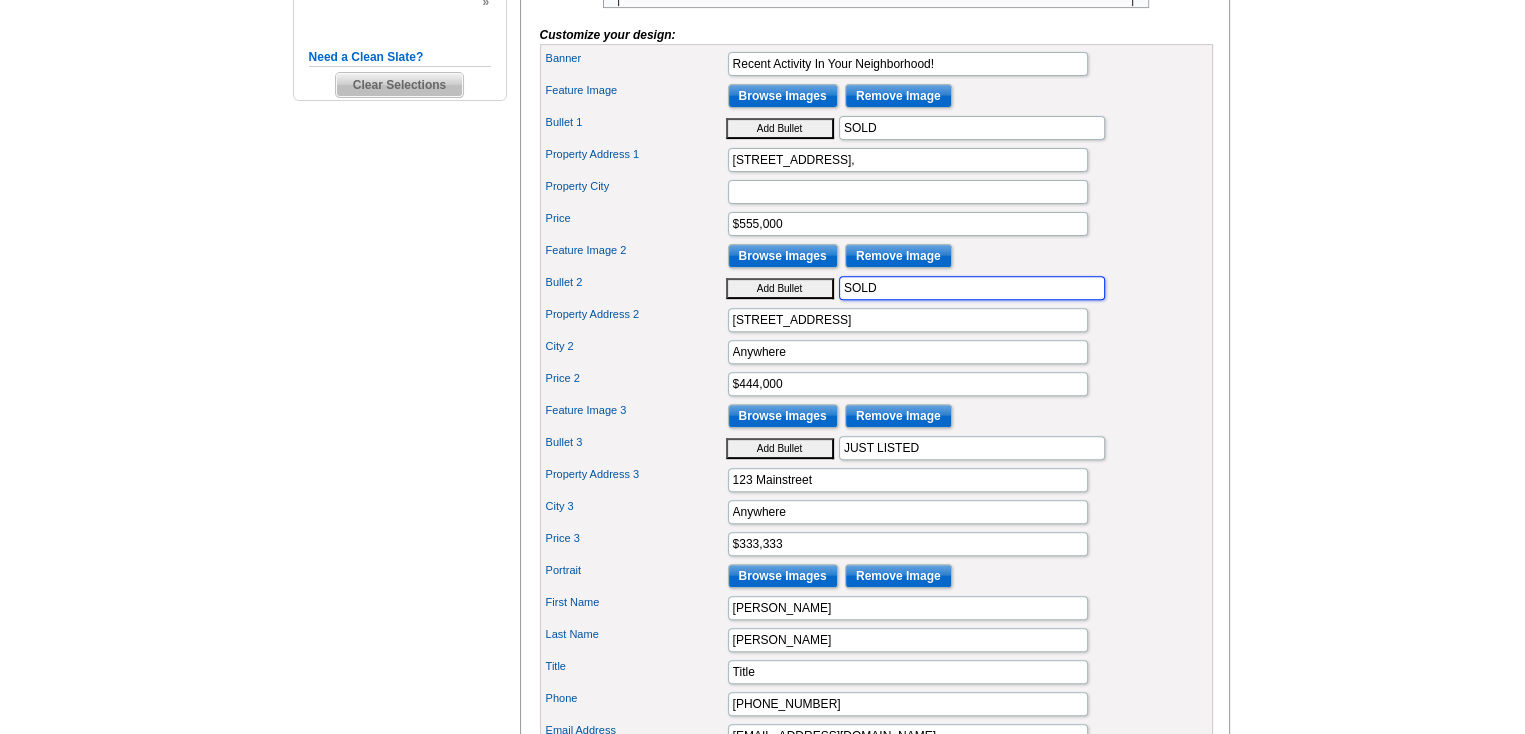 type on "SOLD" 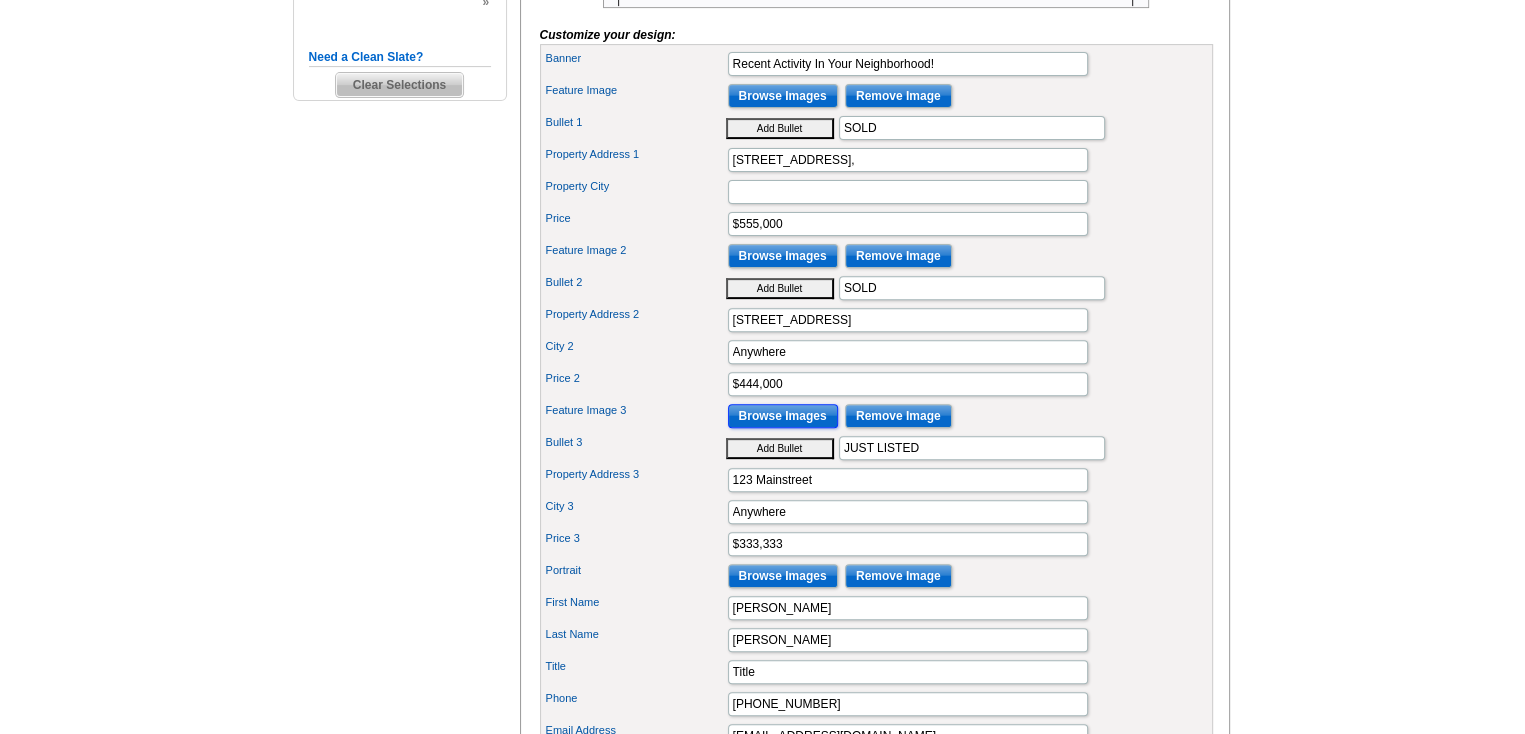 click on "Browse Images" at bounding box center [783, 416] 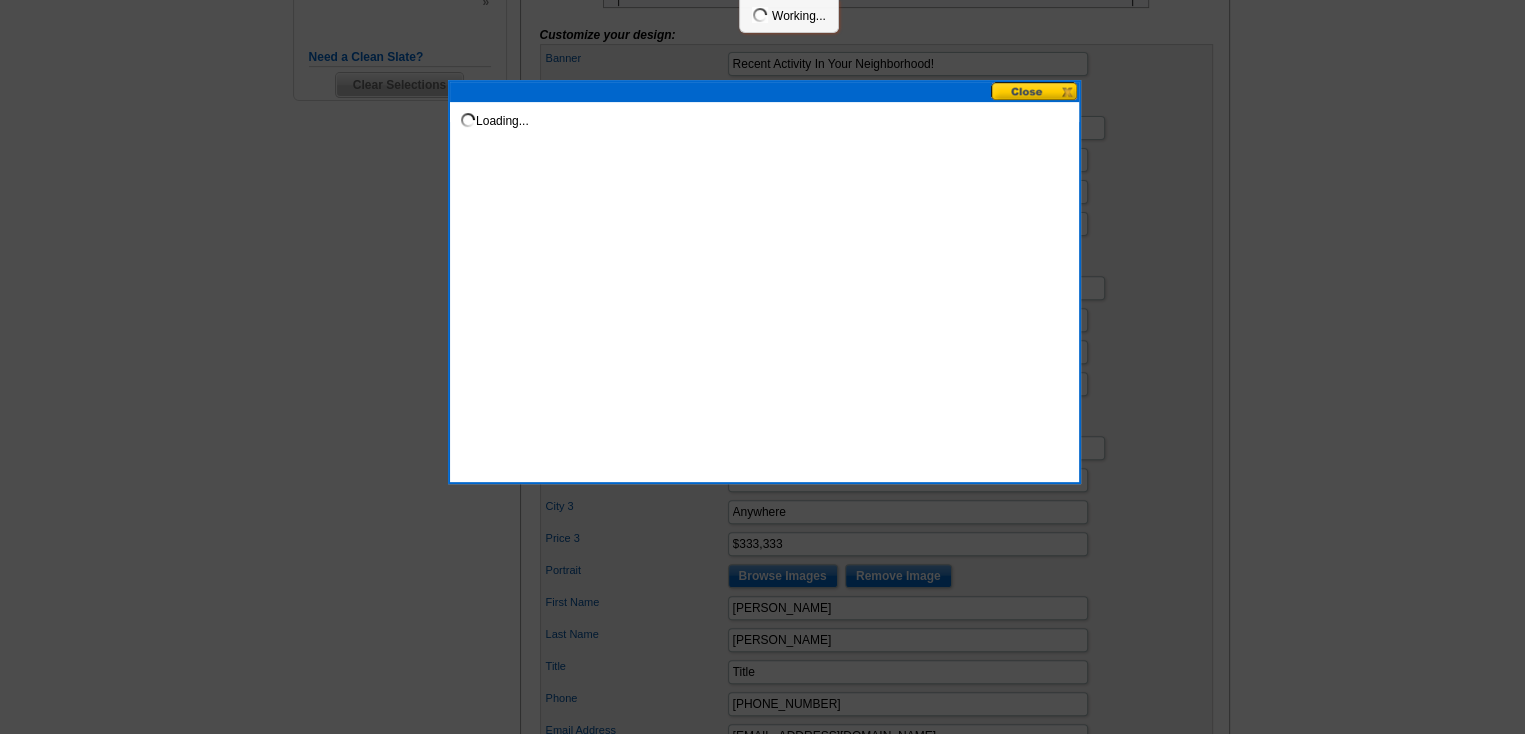 scroll, scrollTop: 0, scrollLeft: 0, axis: both 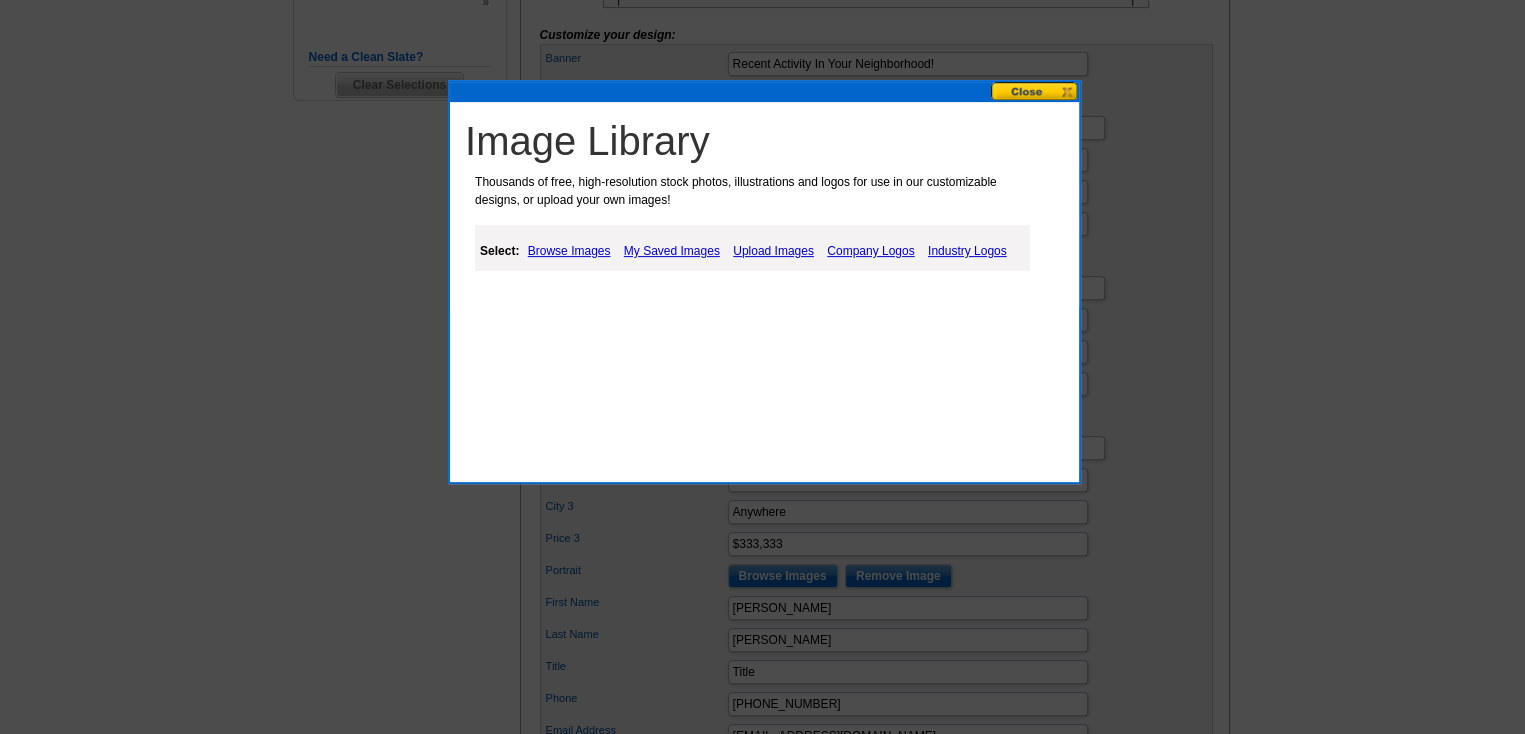 click on "My Saved Images" at bounding box center (672, 251) 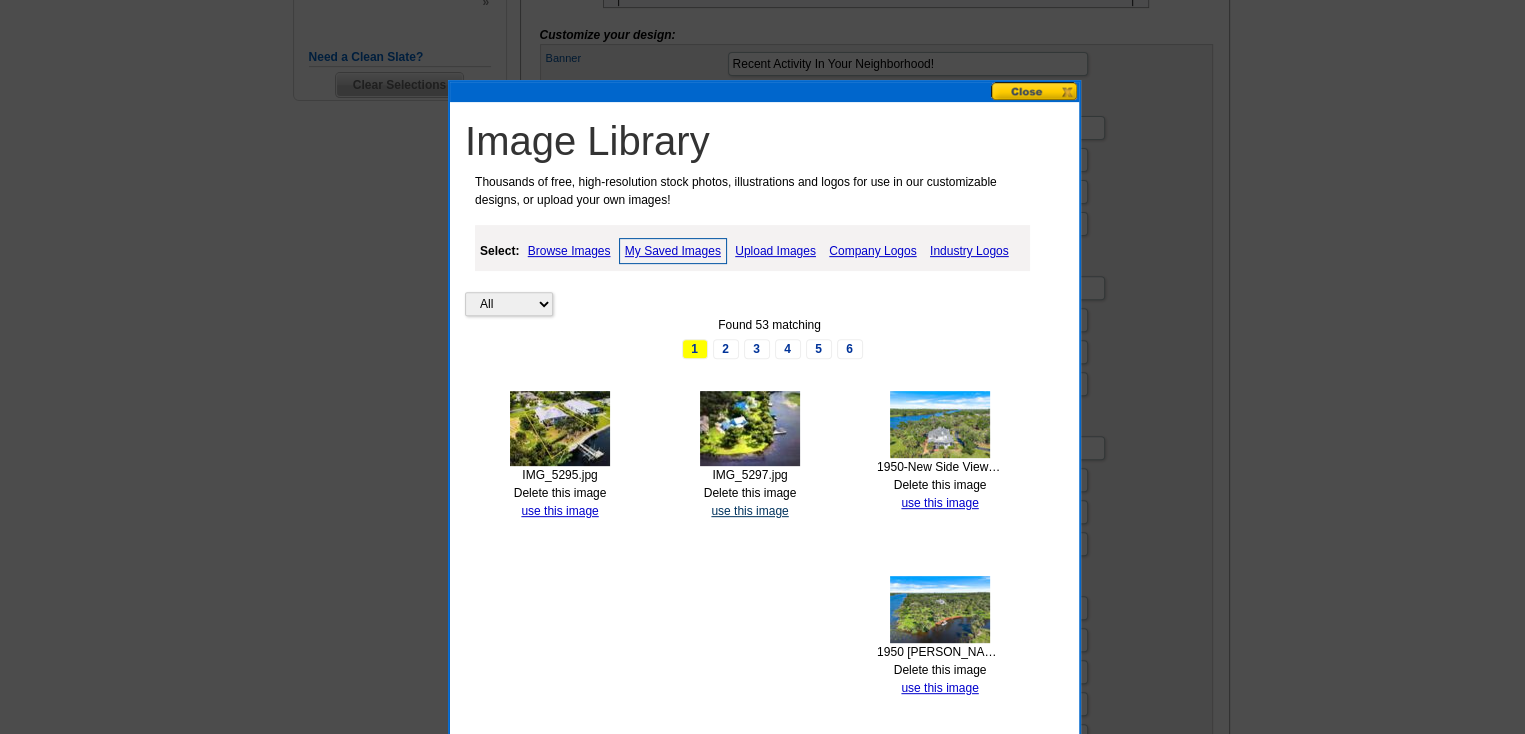 click on "use this image" at bounding box center (749, 511) 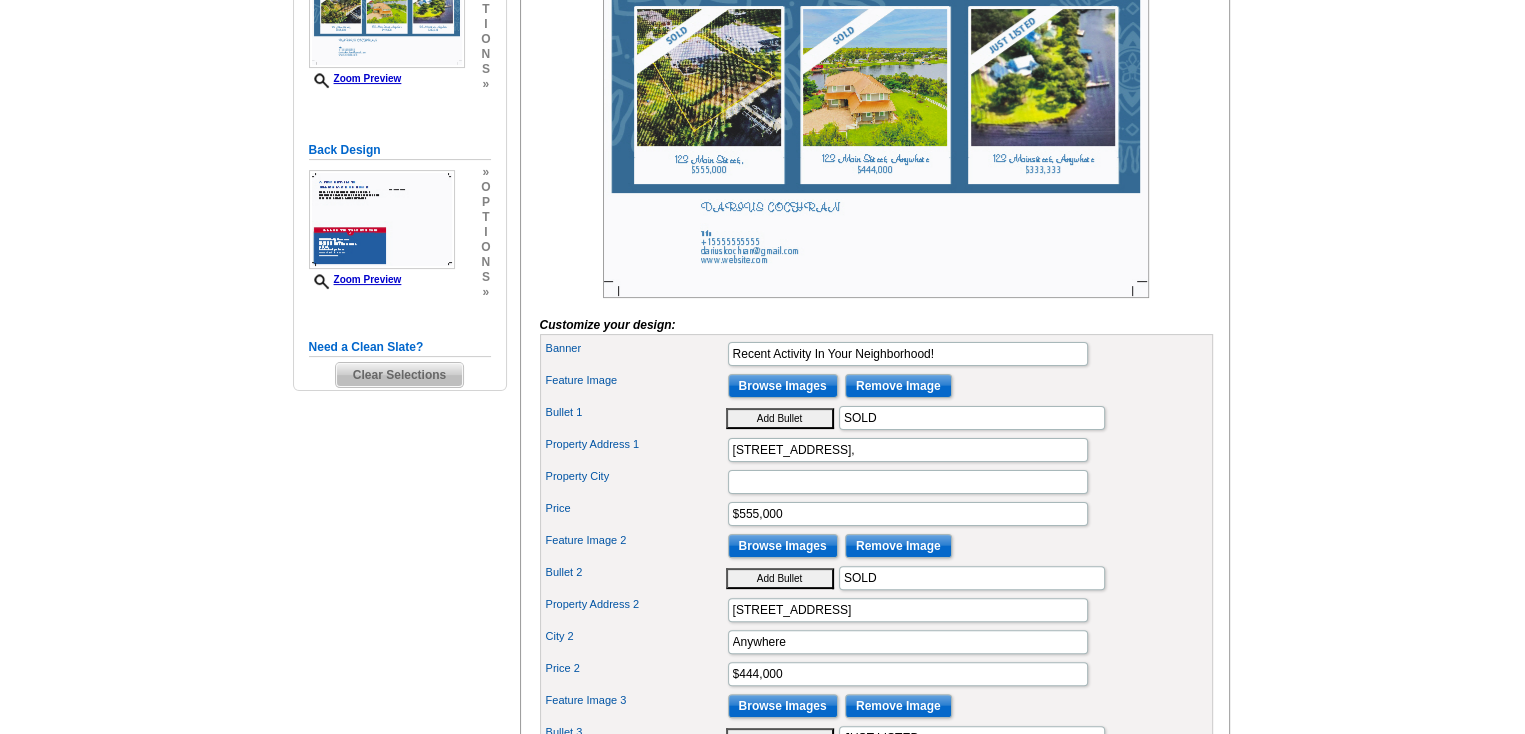 scroll, scrollTop: 400, scrollLeft: 0, axis: vertical 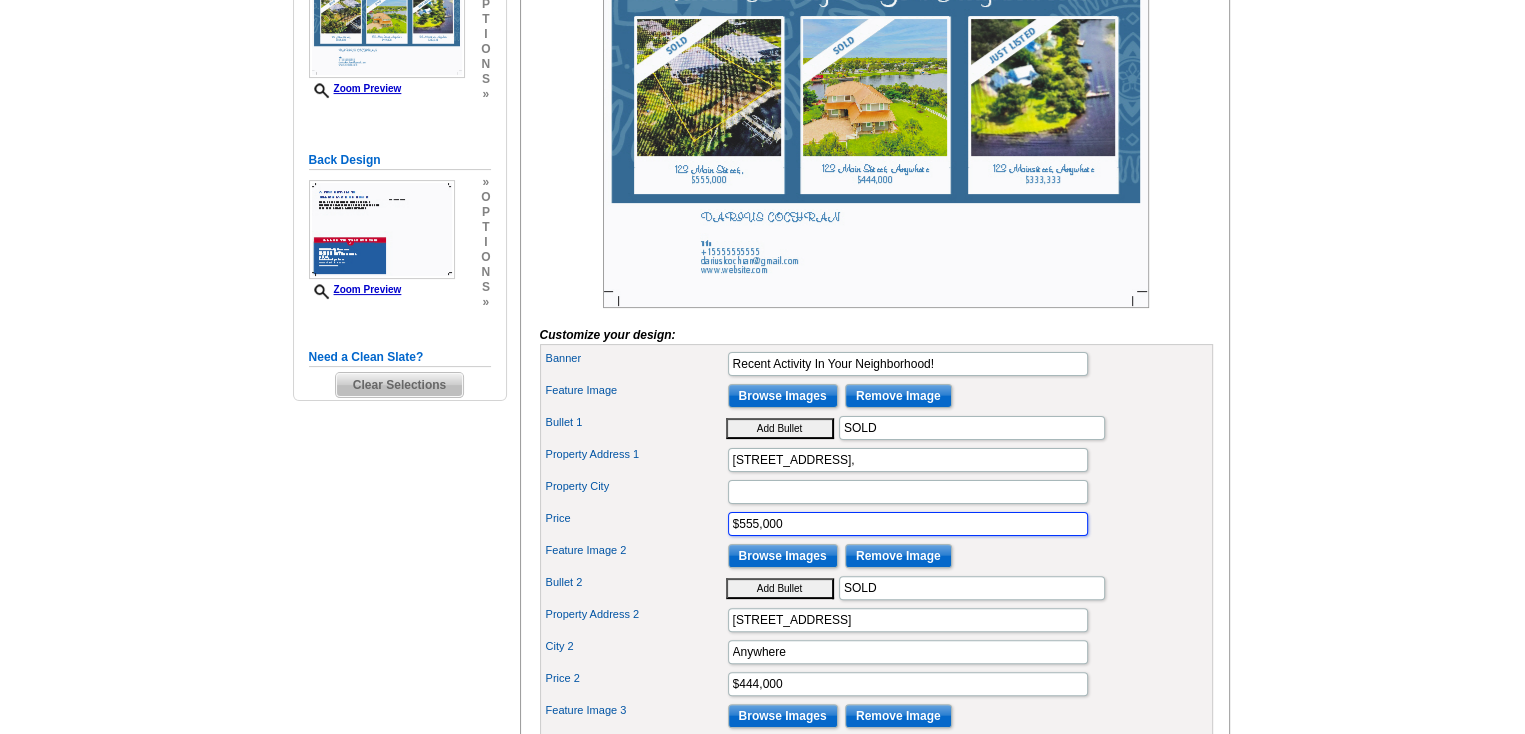 click on "$555,000" at bounding box center [908, 524] 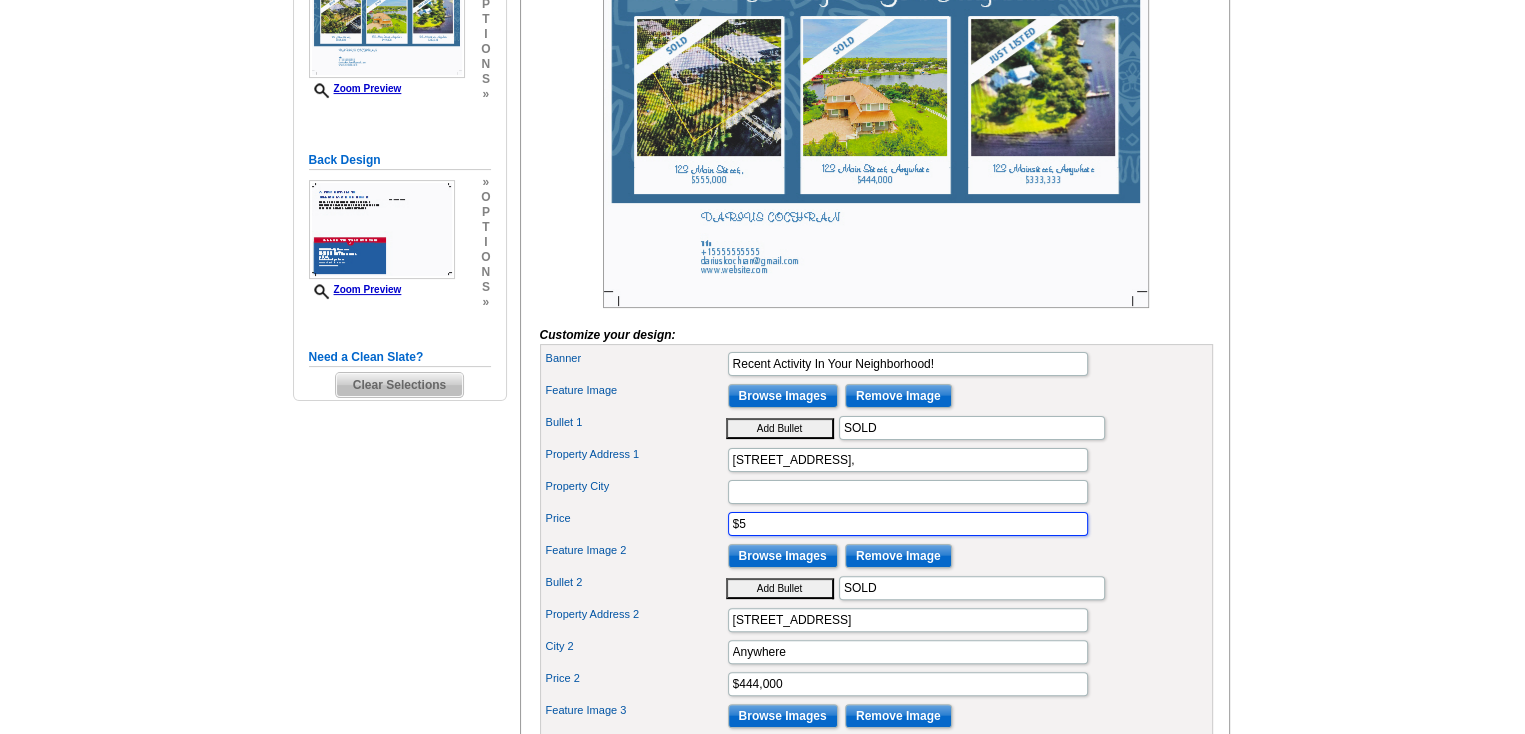 type on "$" 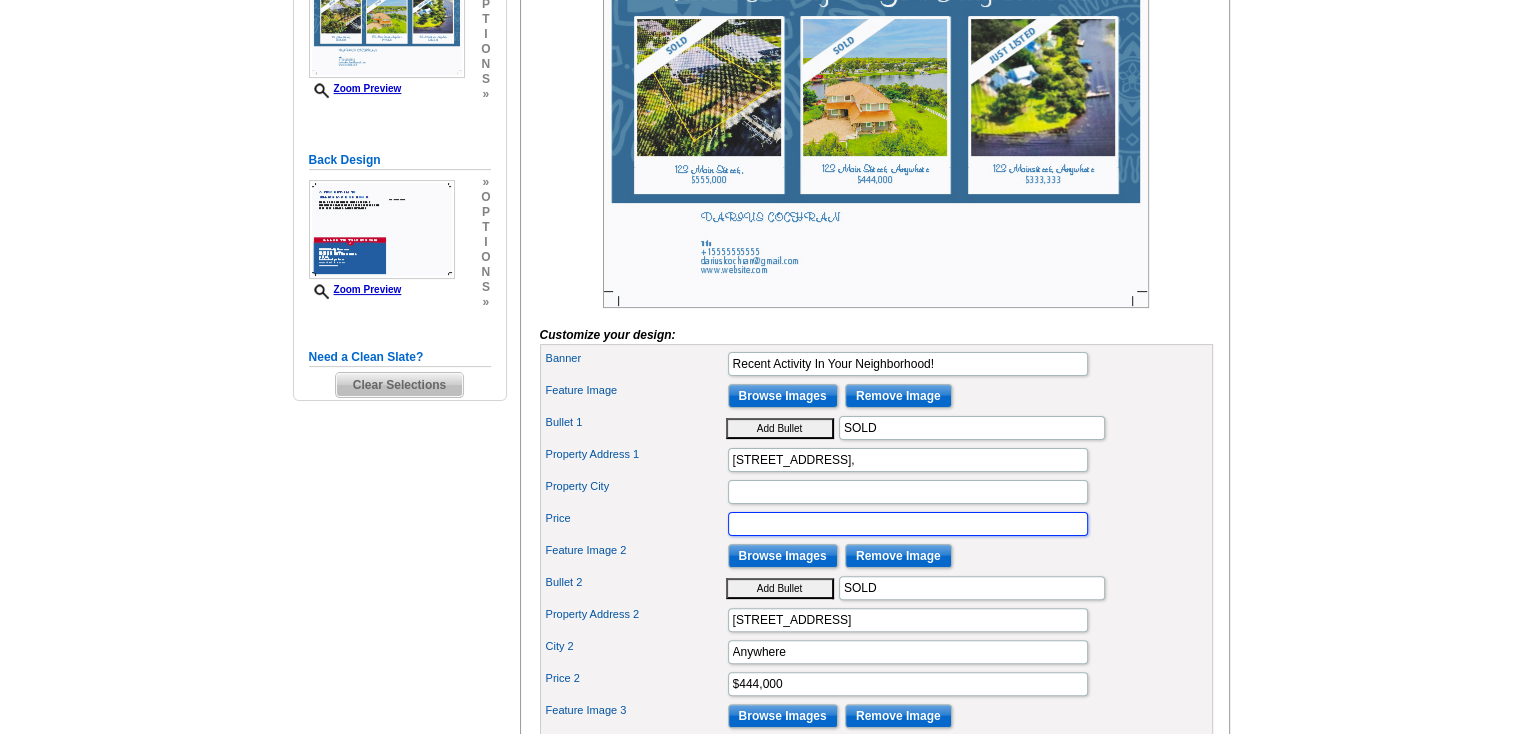 type 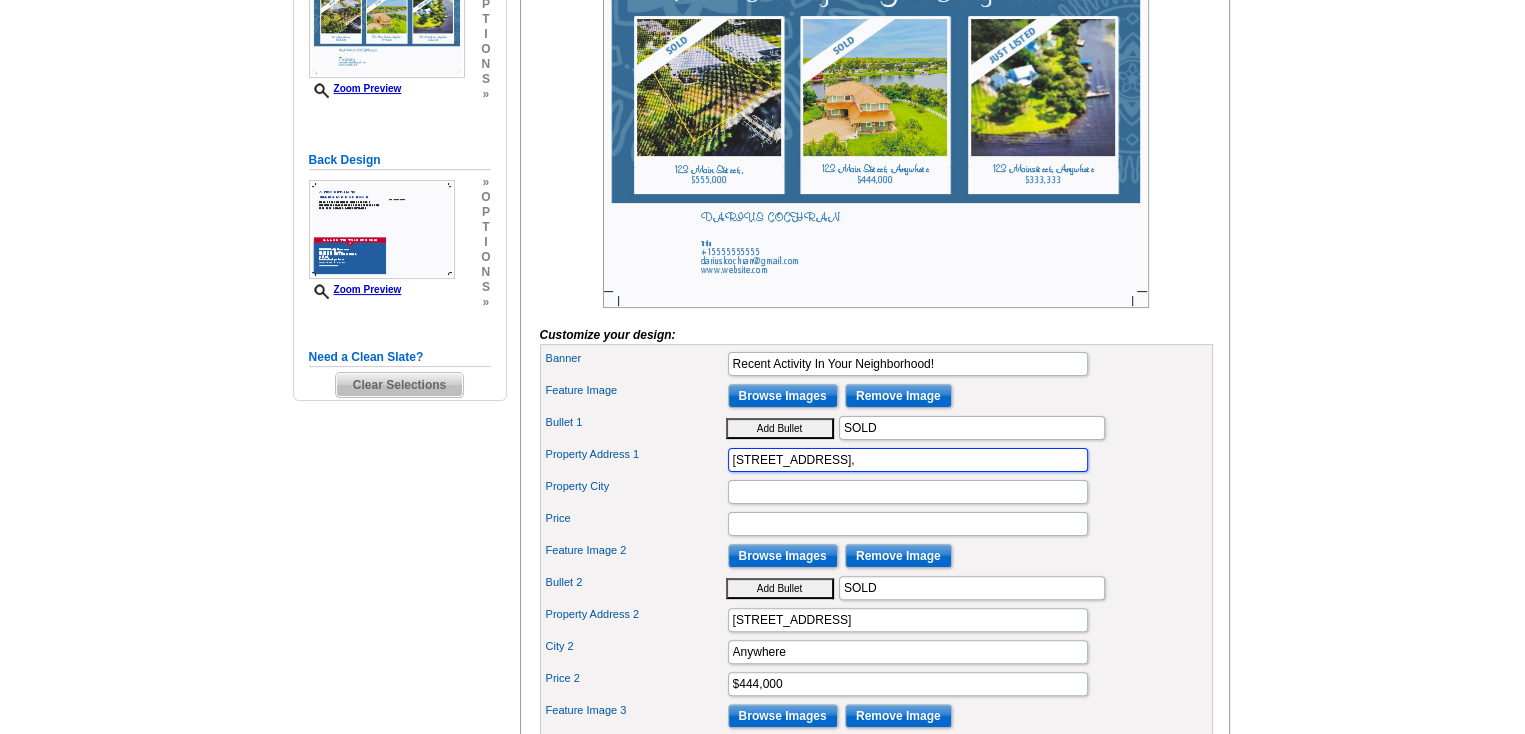 click on "123 Main Street," at bounding box center [908, 460] 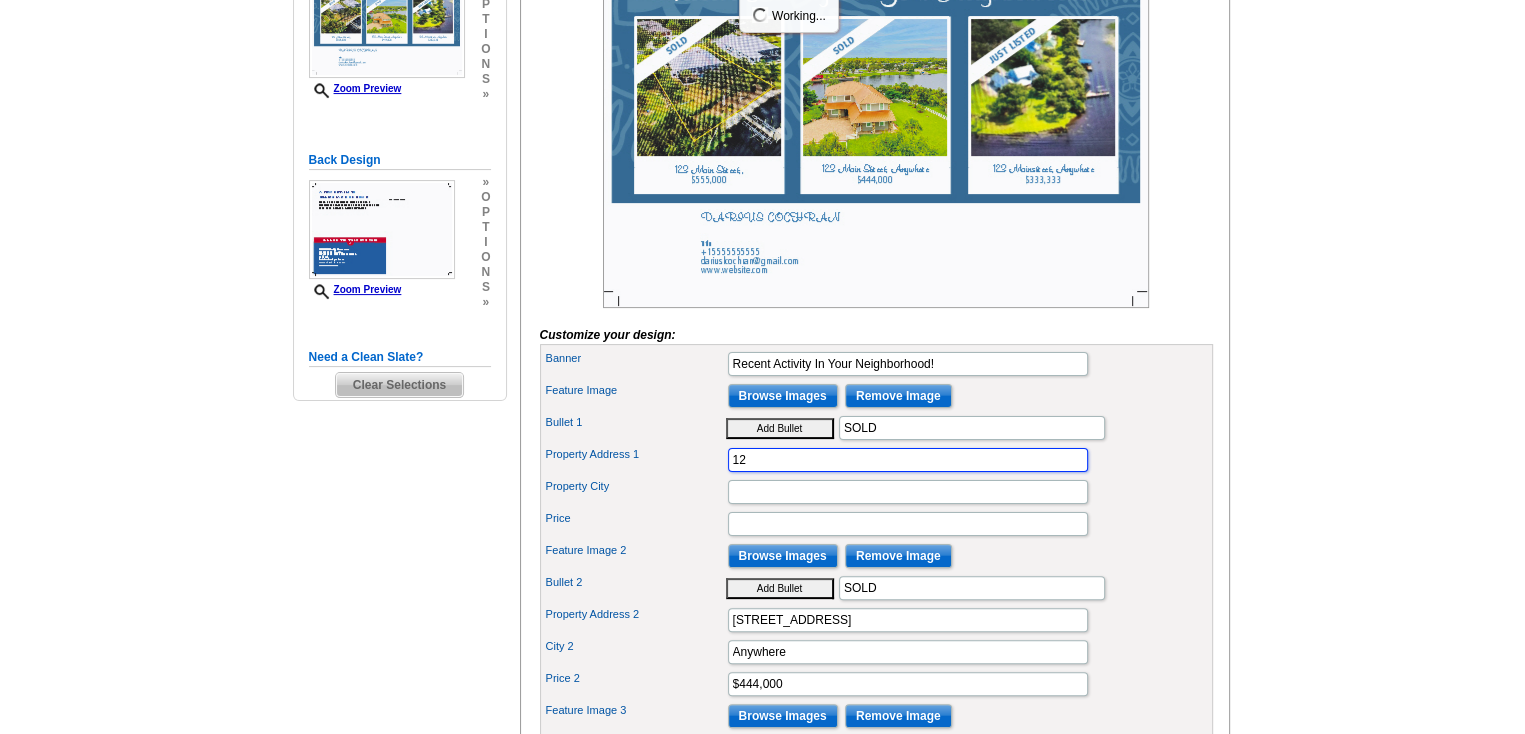 type on "1" 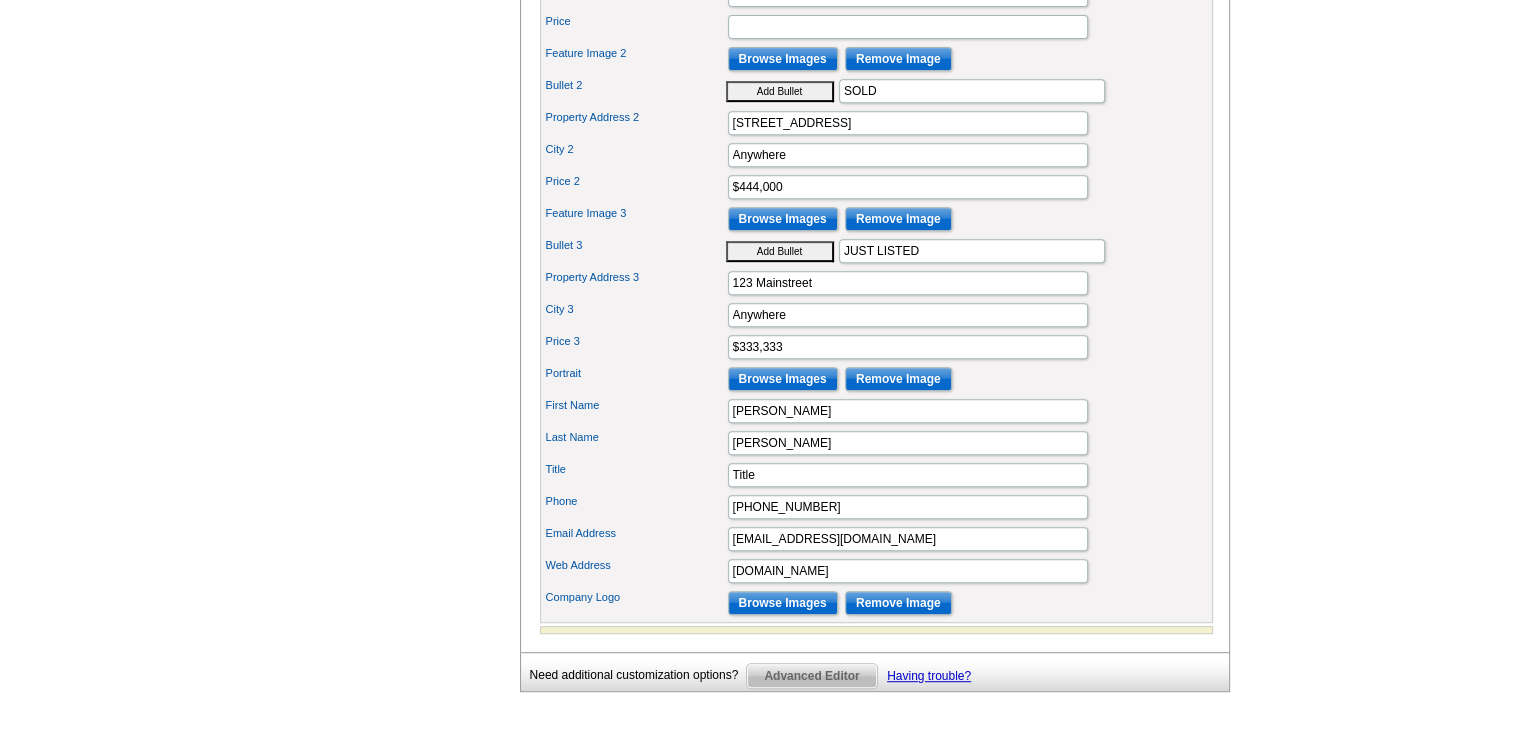 scroll, scrollTop: 900, scrollLeft: 0, axis: vertical 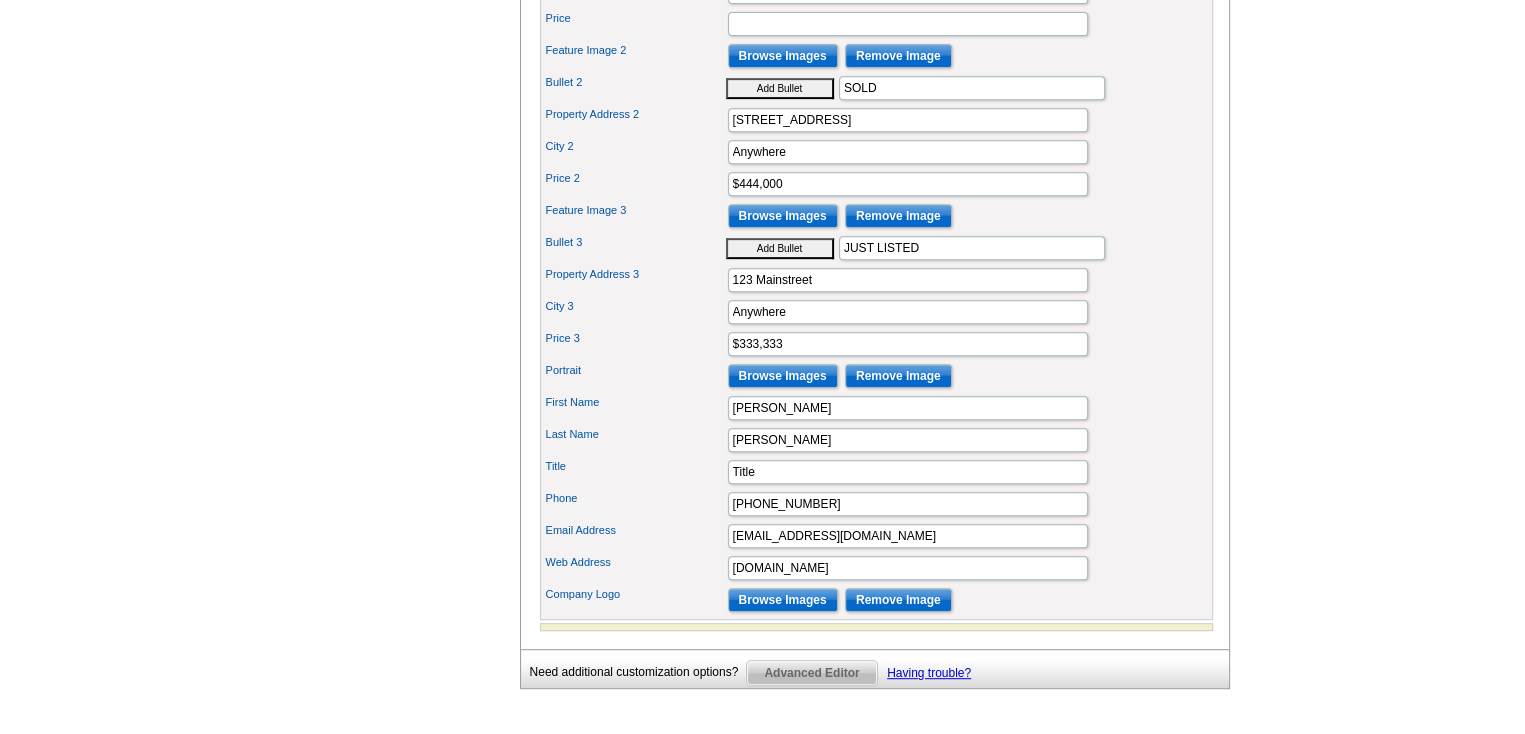 type on "RIVER WIND COVE RIVER FRONT" 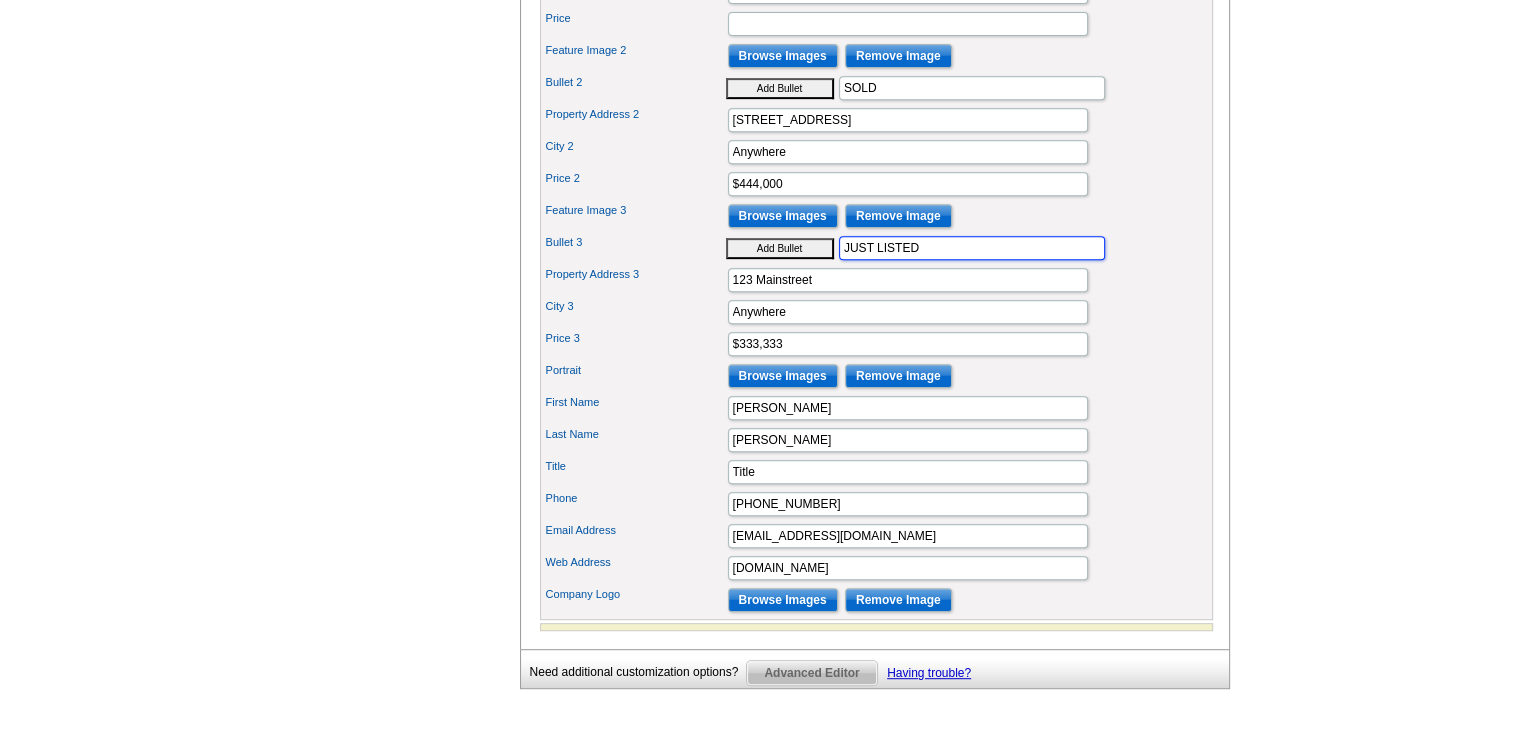 click on "JUST LISTED" at bounding box center (972, 248) 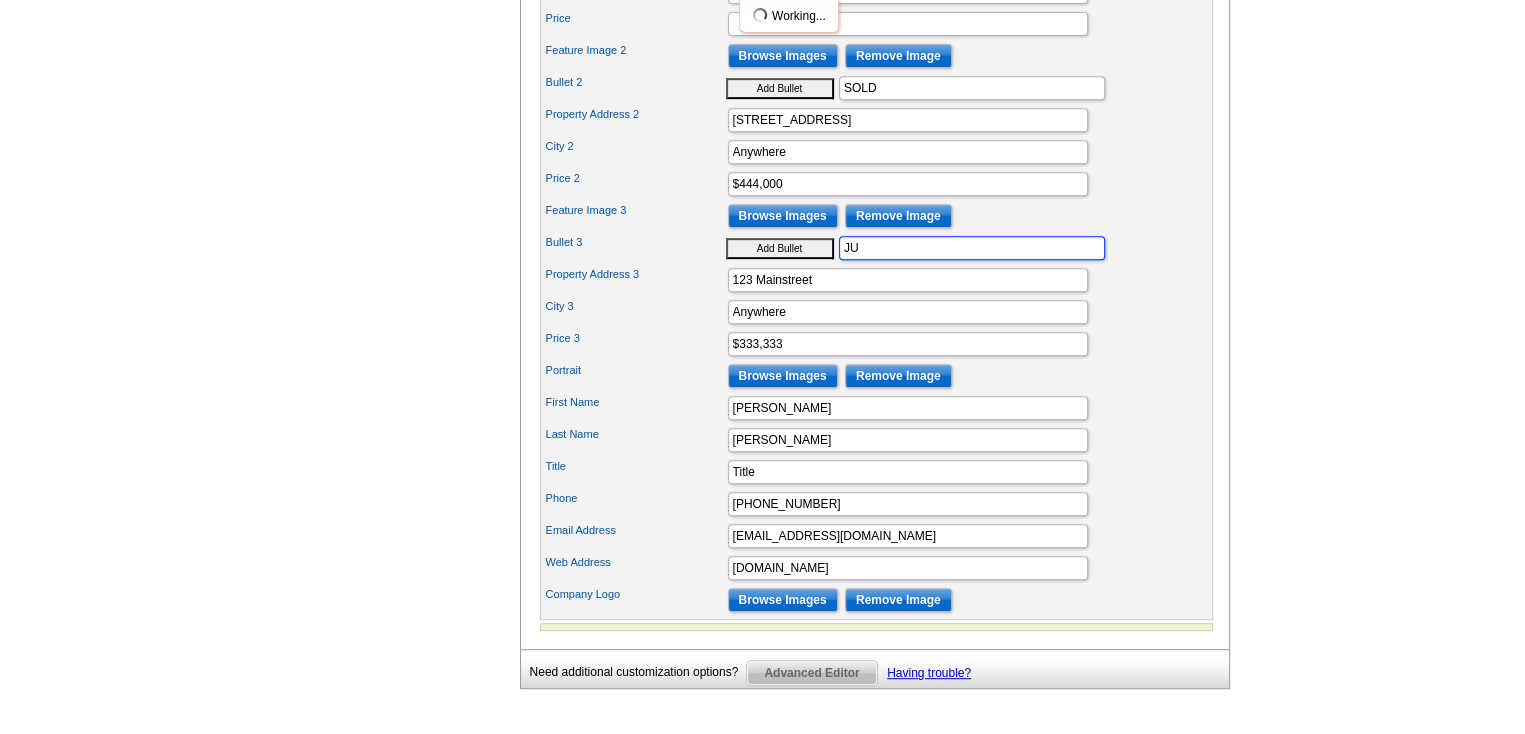 type on "J" 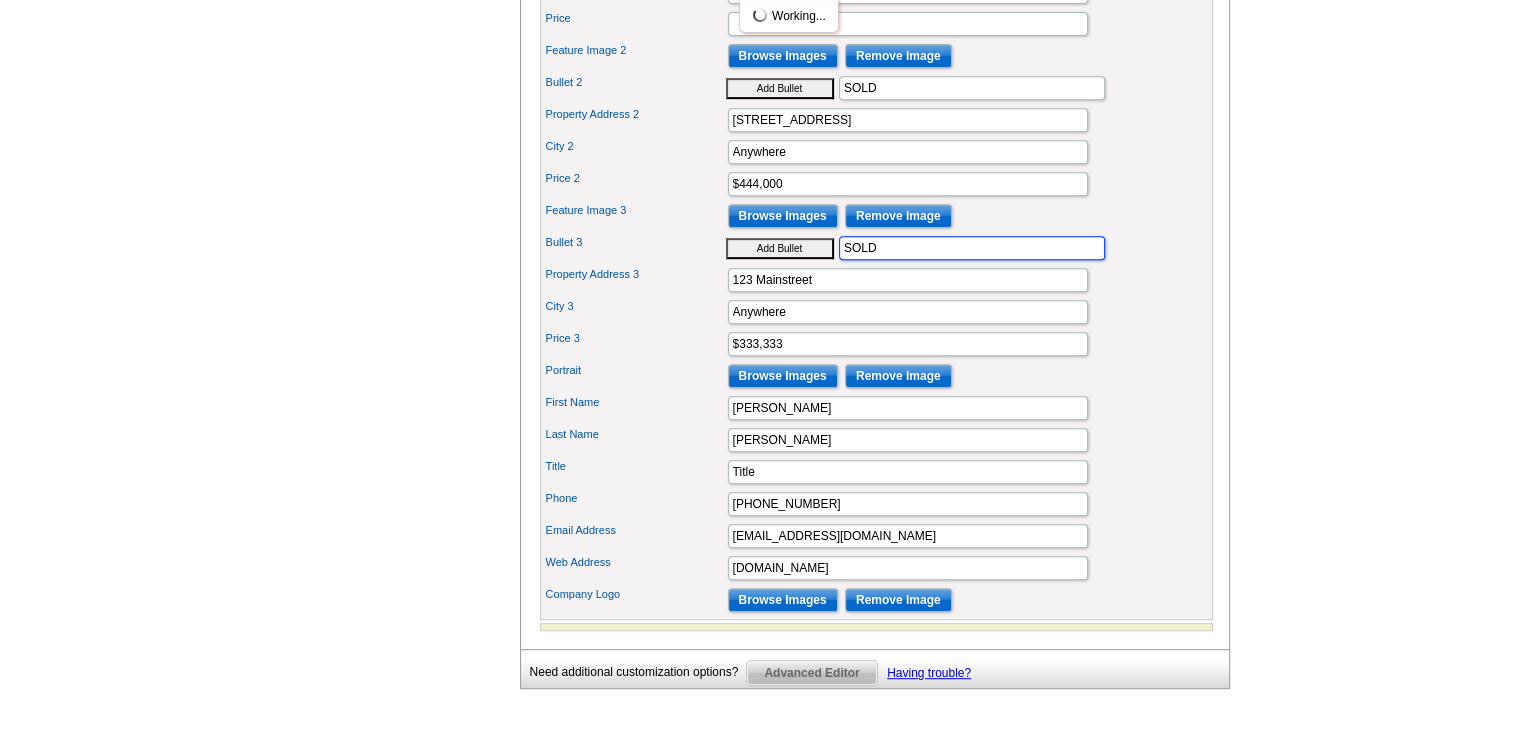 type on "SOLD" 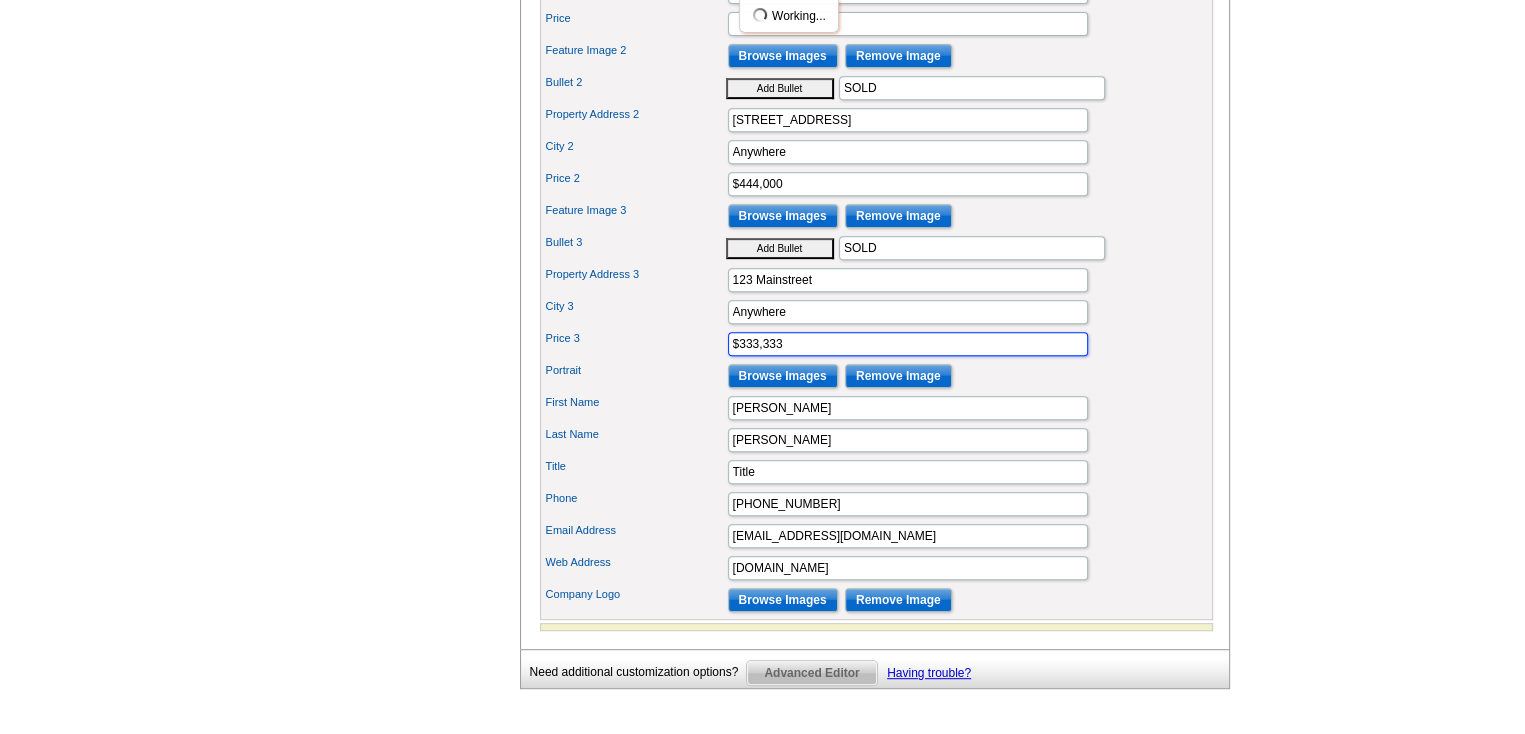 click on "$333,333" at bounding box center [908, 344] 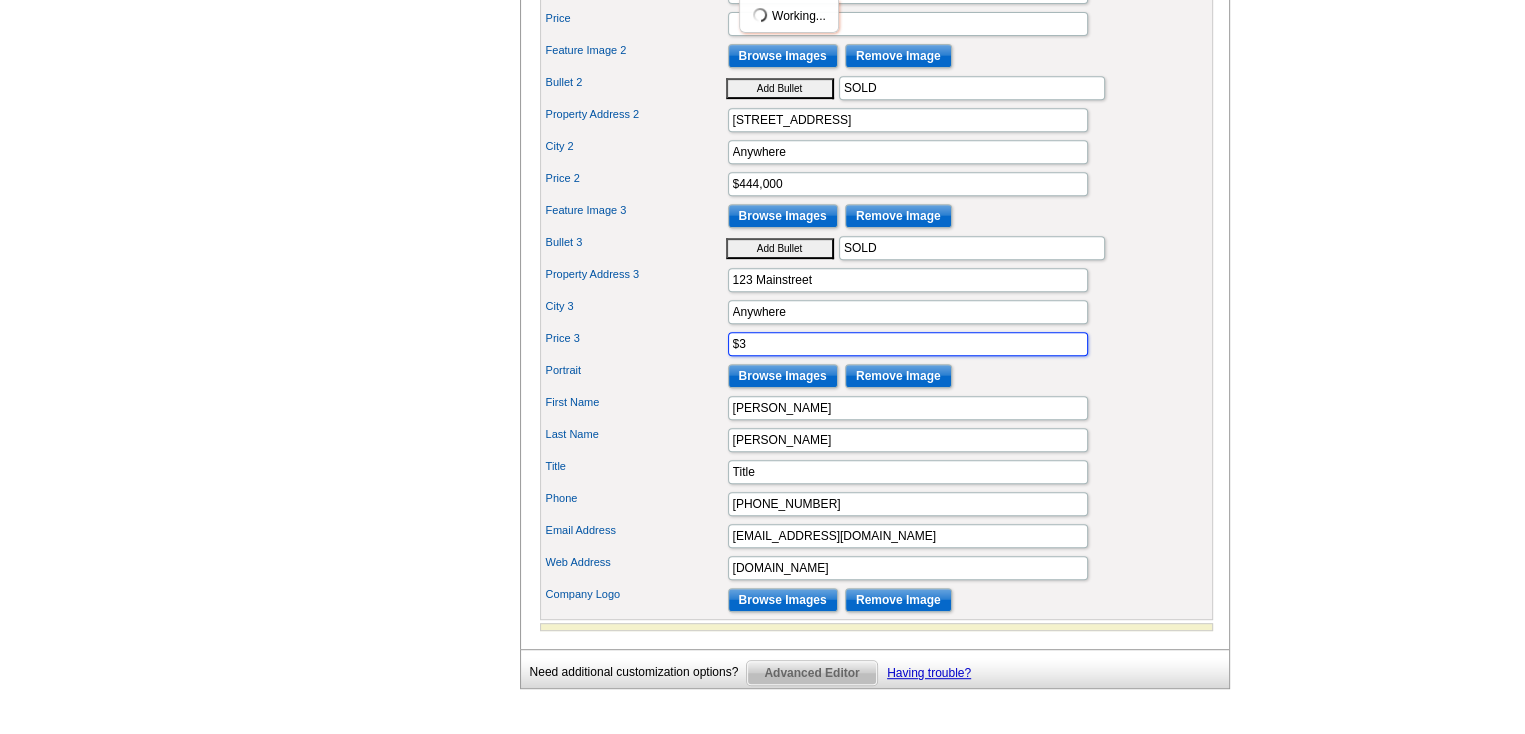 type on "$" 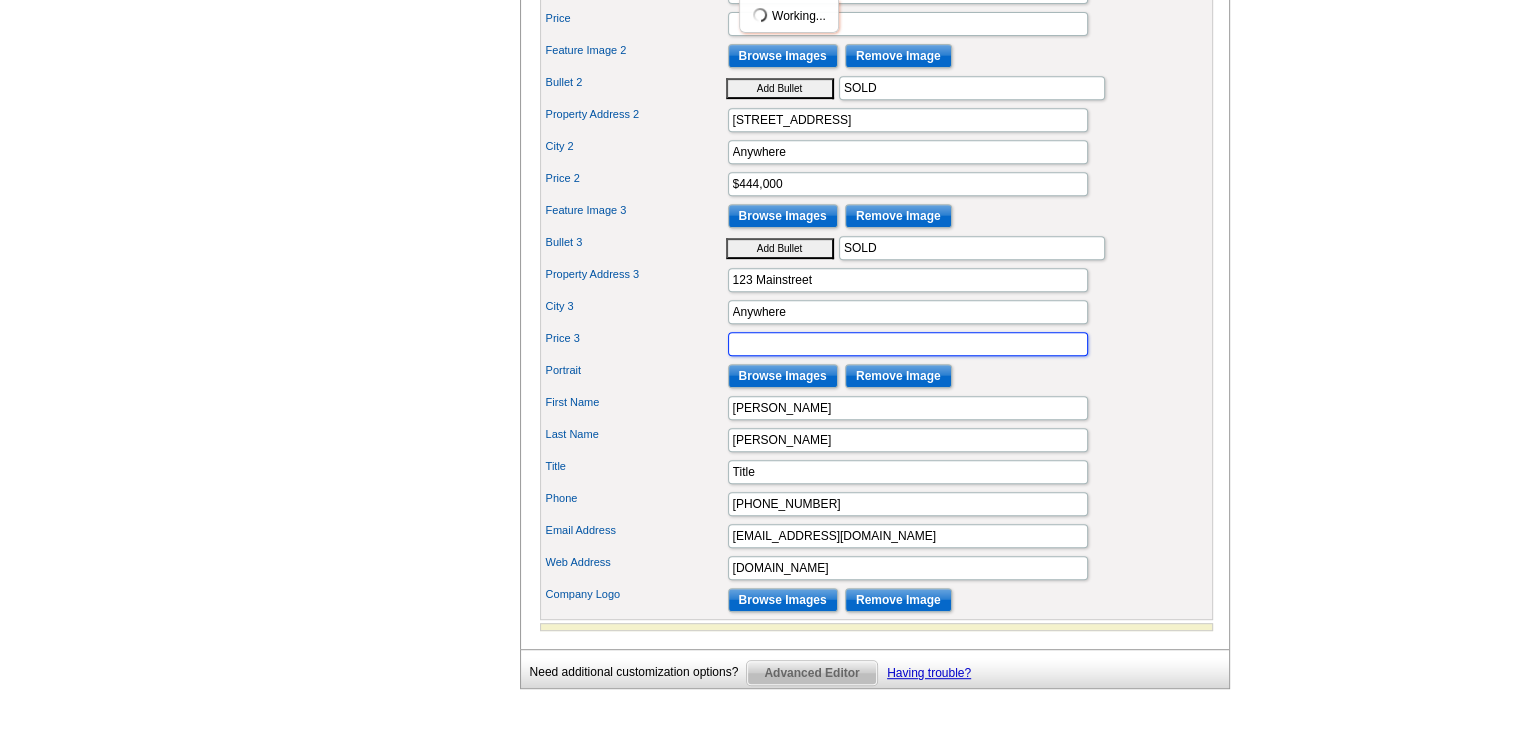 type 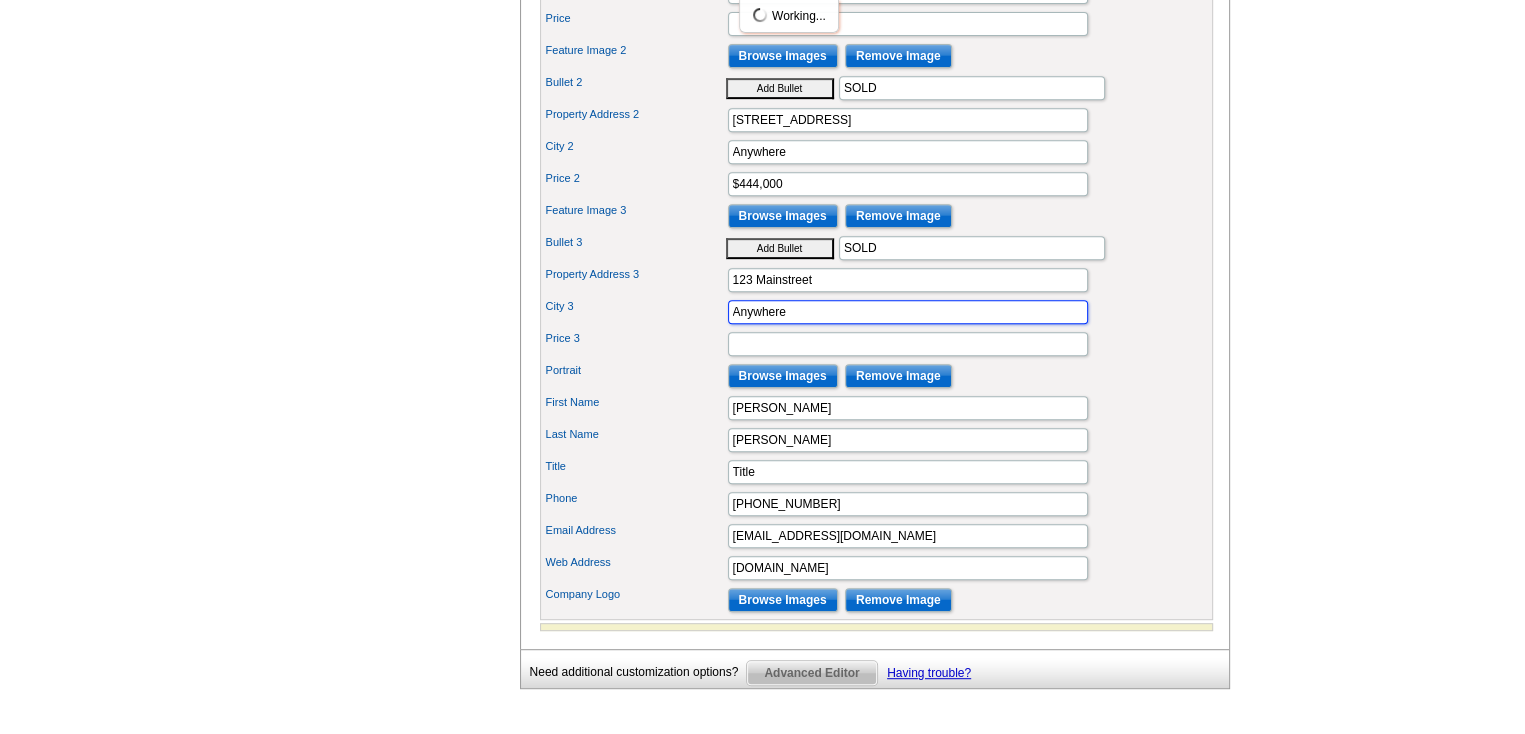 click on "Anywhere" at bounding box center [908, 312] 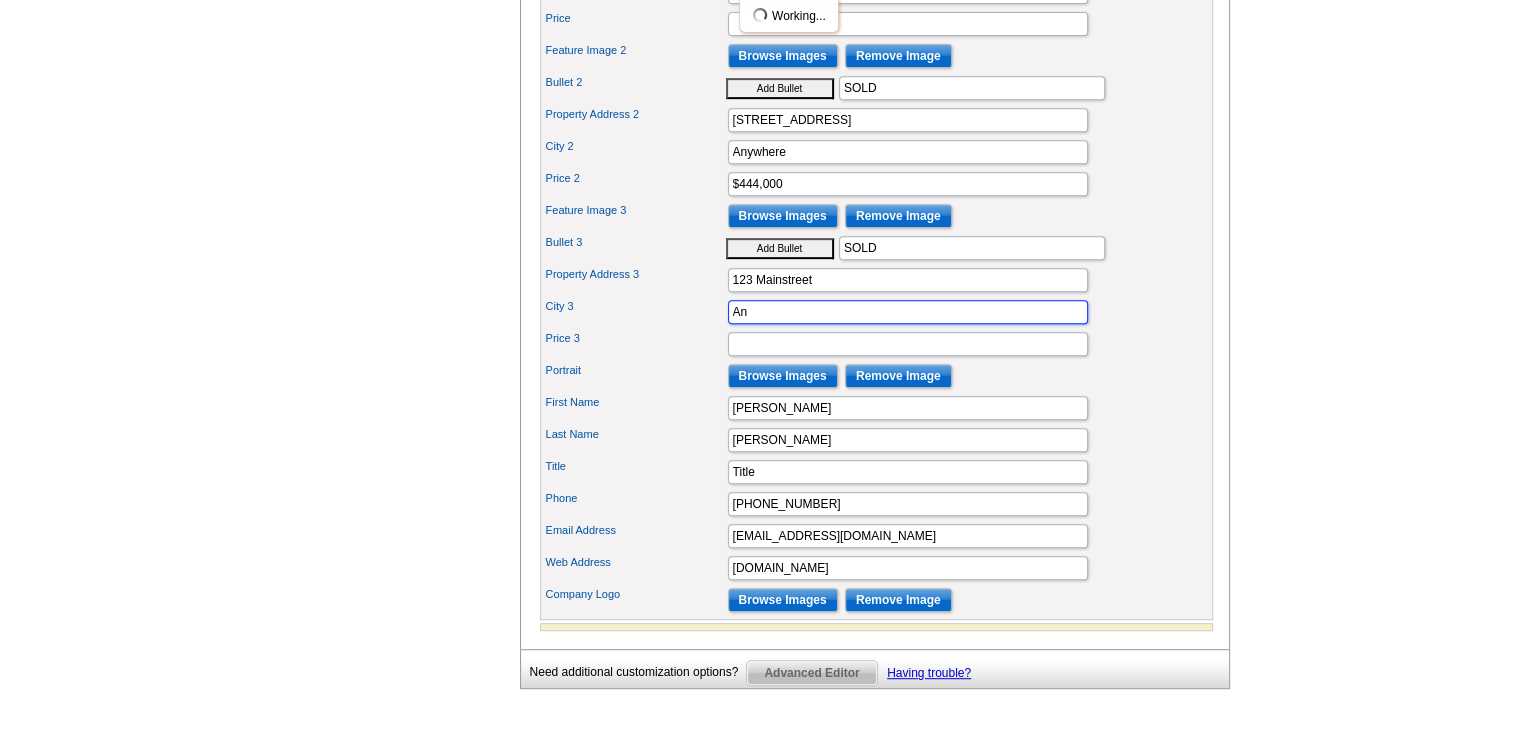 type on "A" 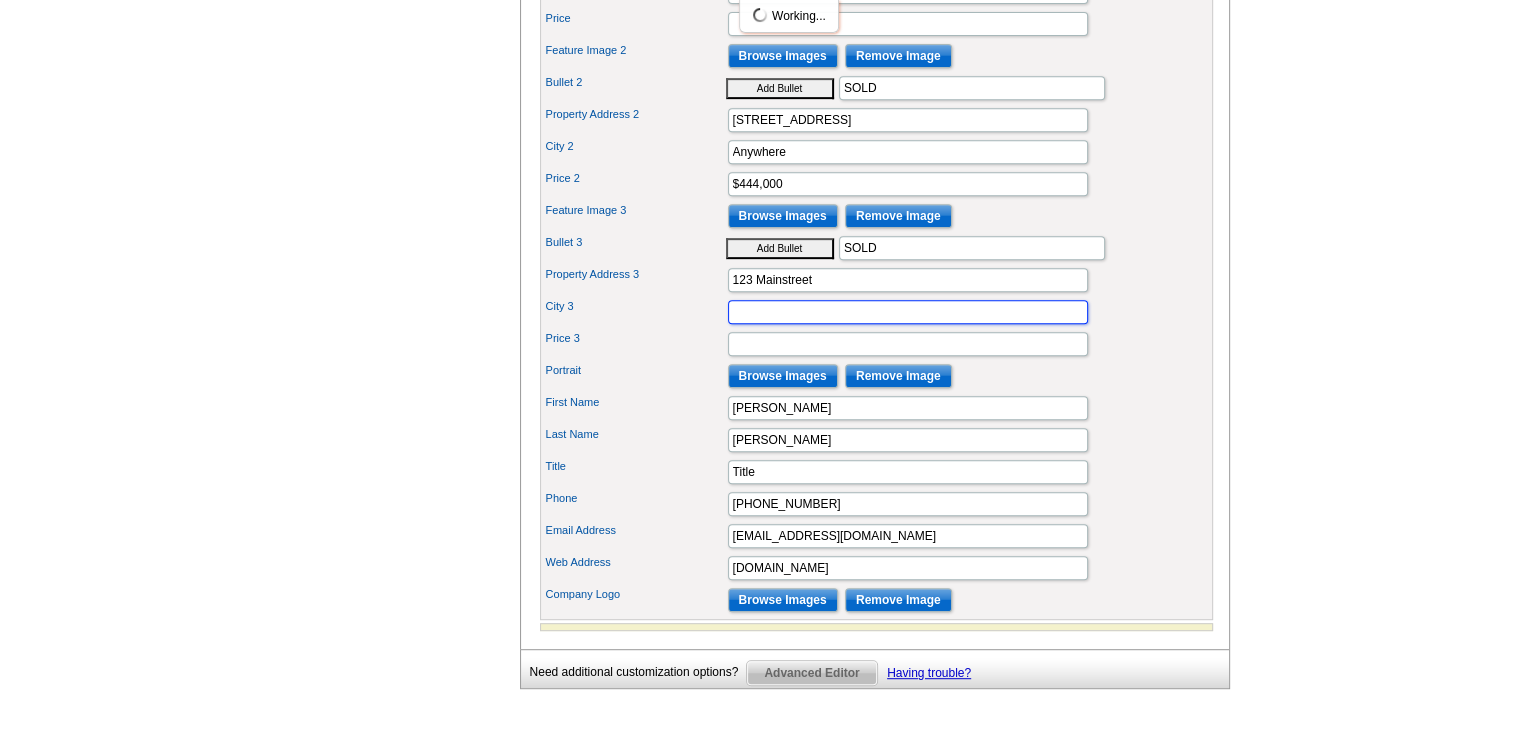type 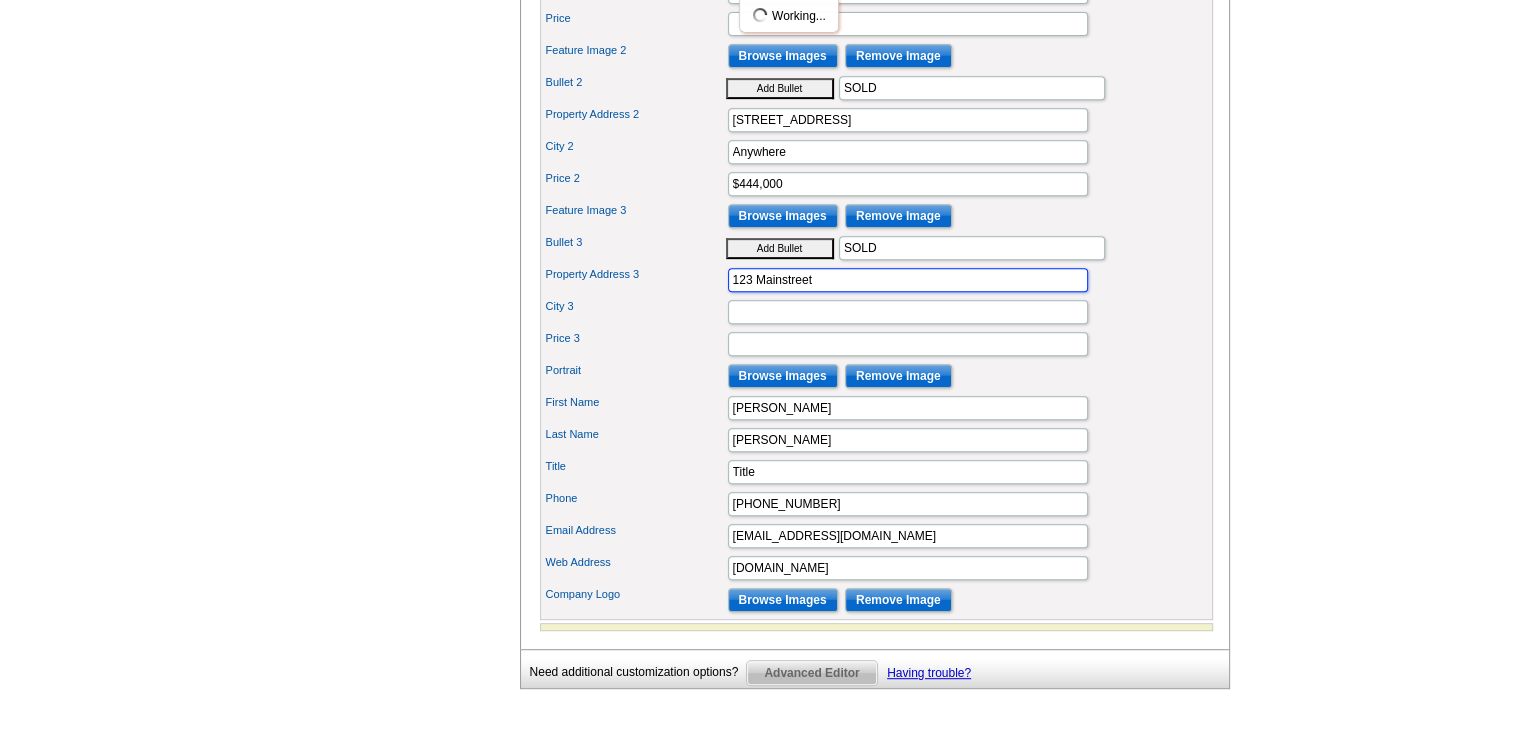 click on "123 Mainstreet" at bounding box center [908, 280] 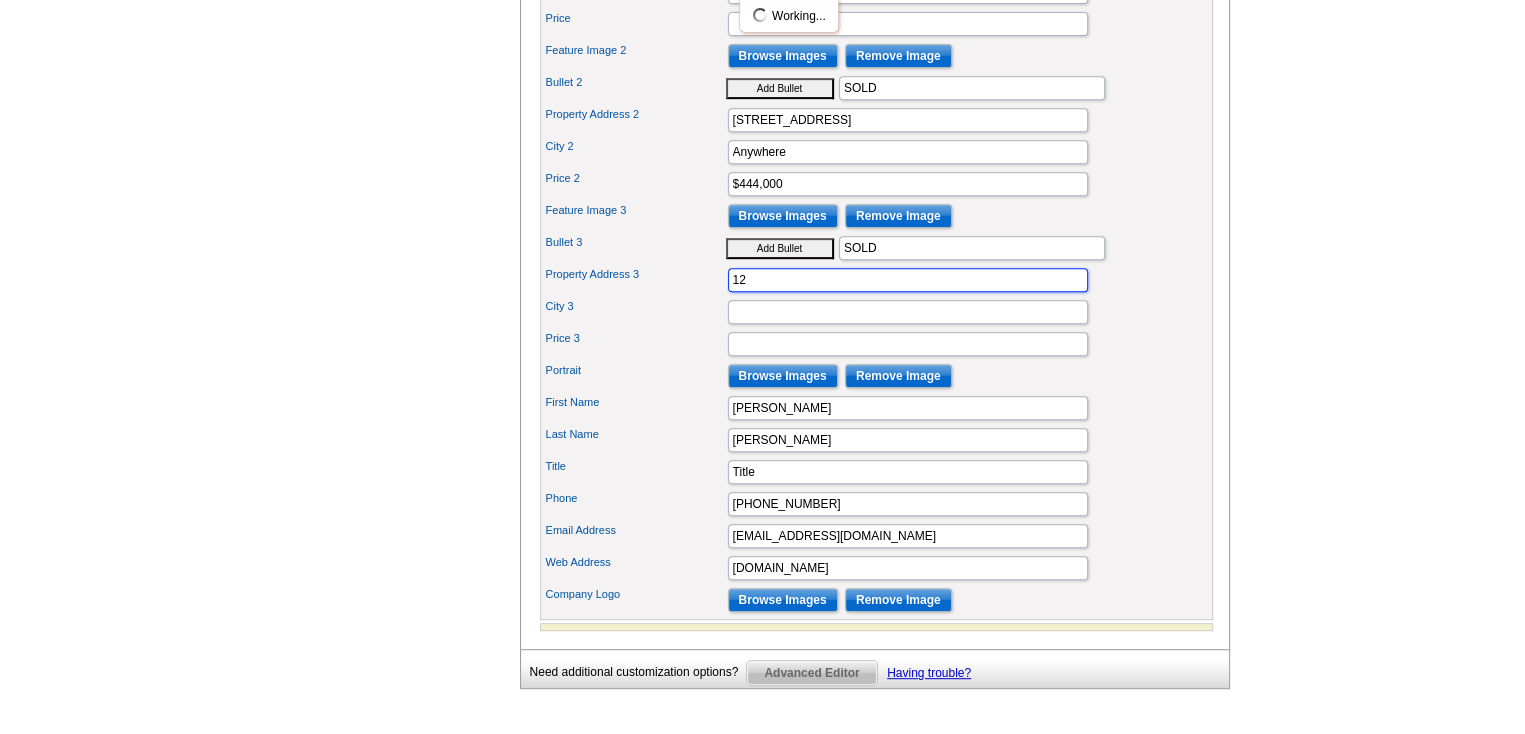 type on "1" 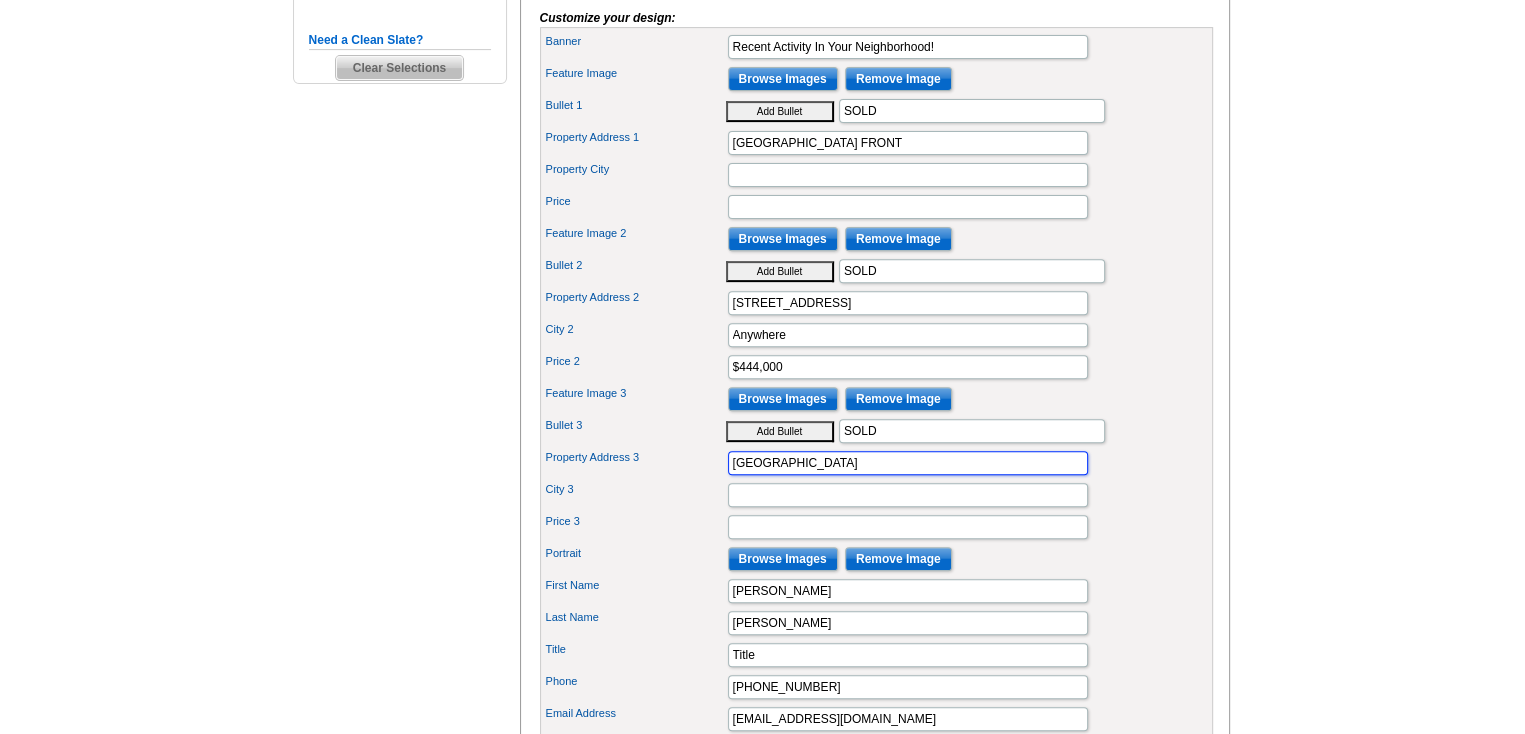 scroll, scrollTop: 700, scrollLeft: 0, axis: vertical 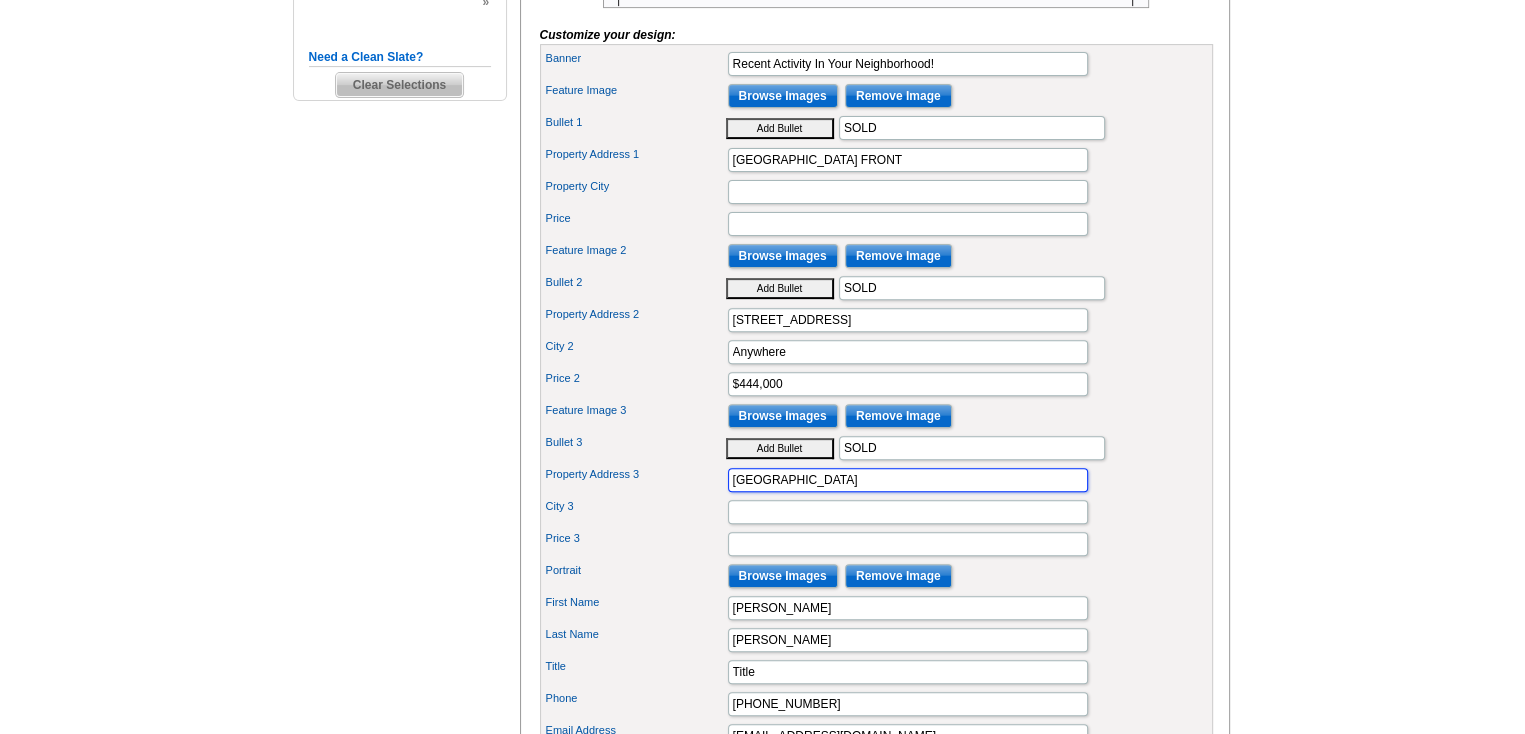 type on "RIVER WIND COVE" 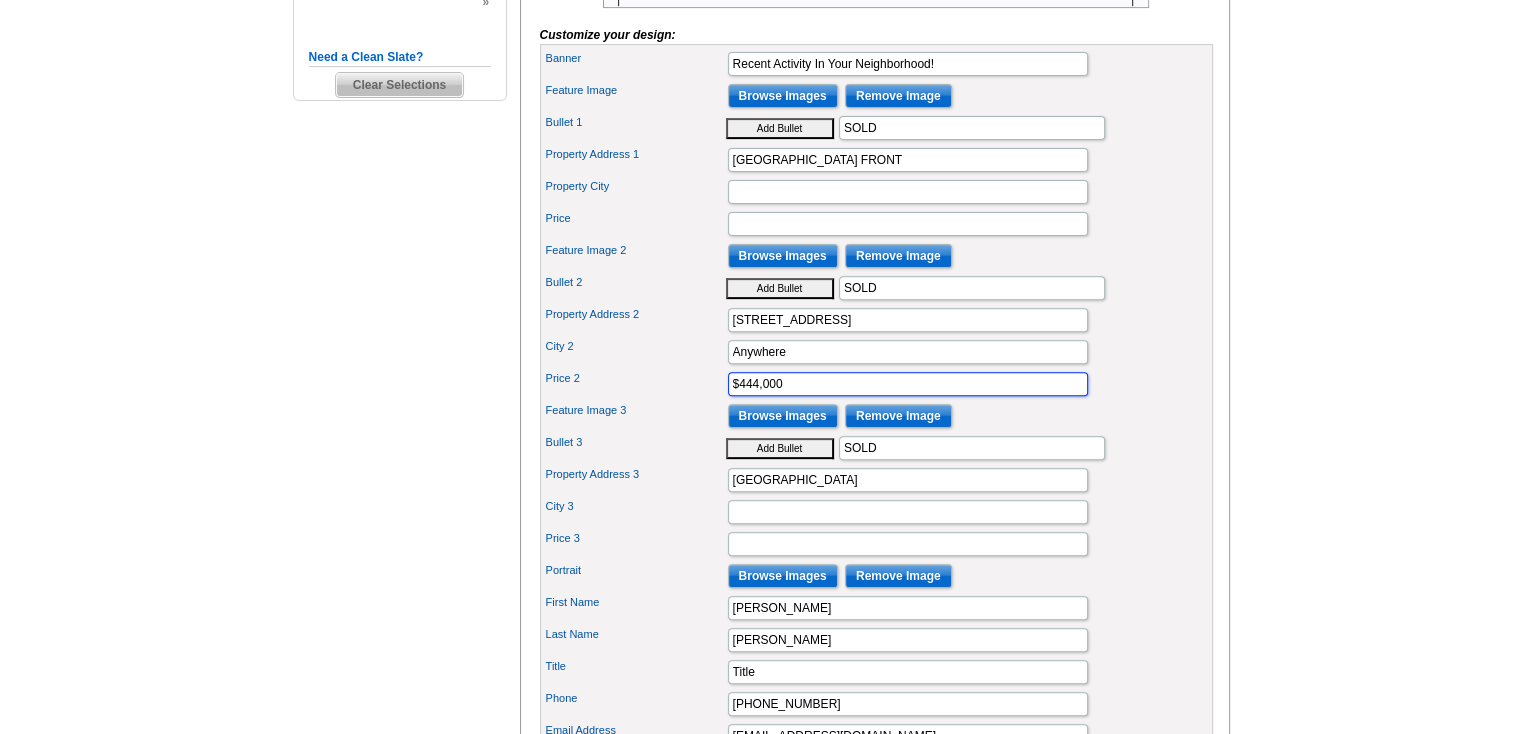 click on "$444,000" at bounding box center (908, 384) 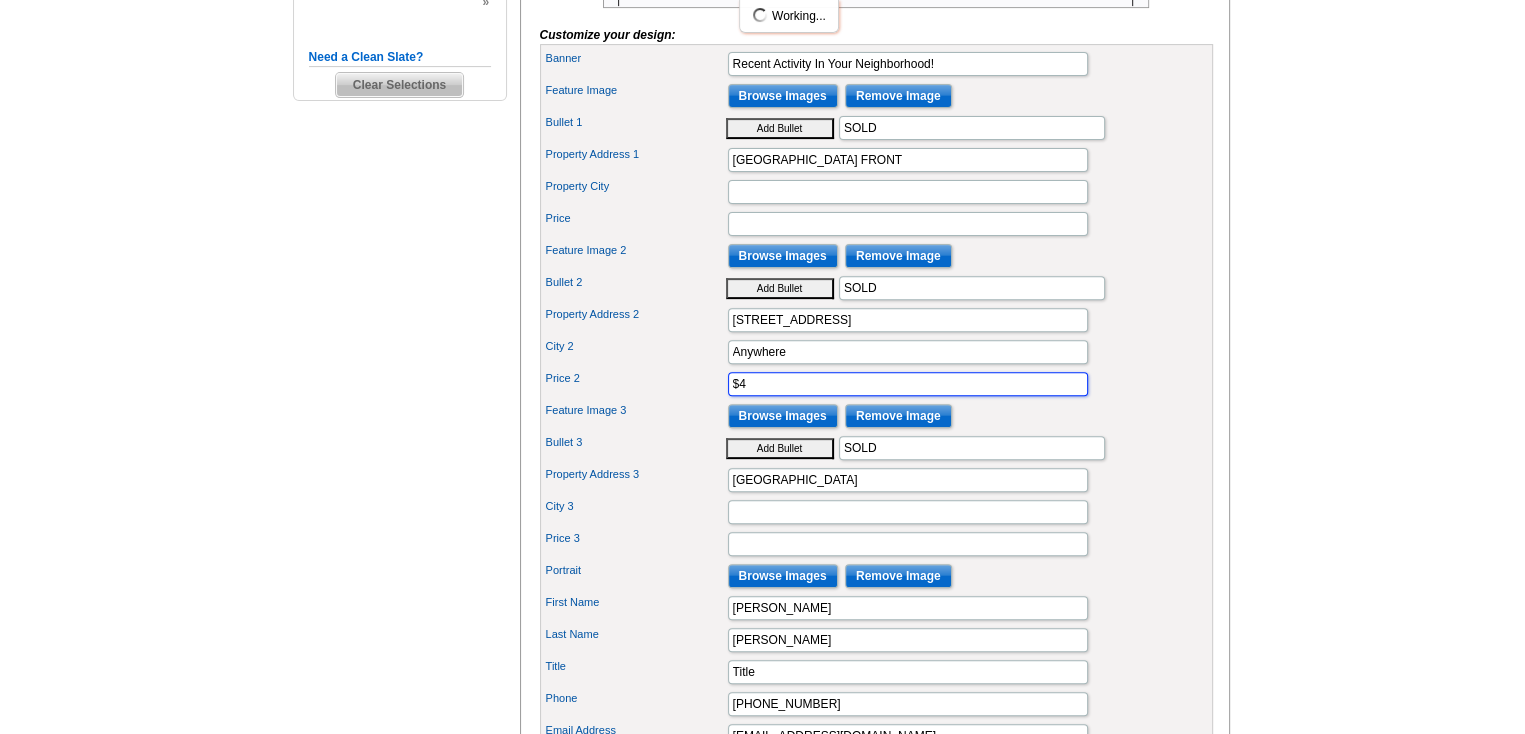 type on "$" 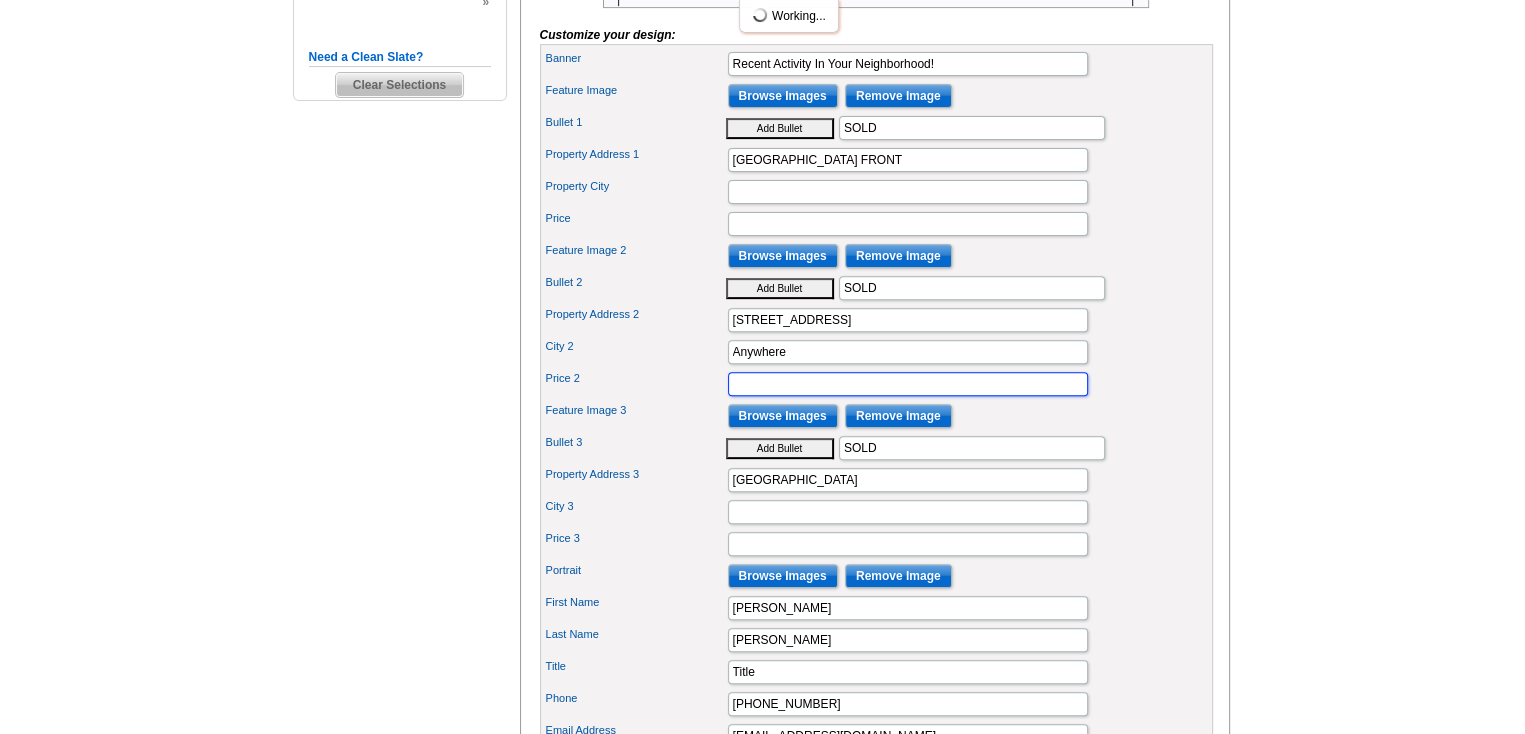 type 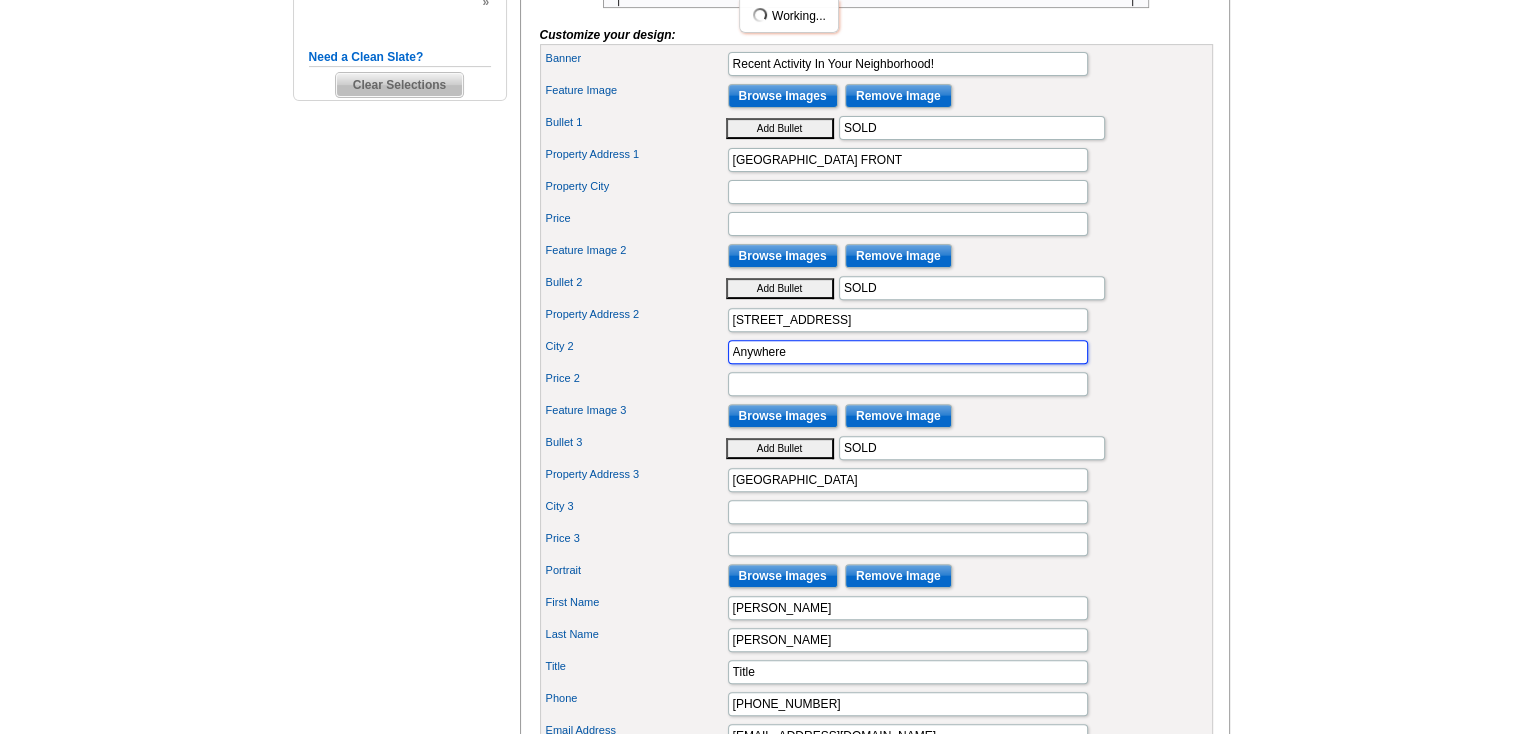 click on "Anywhere" at bounding box center (908, 352) 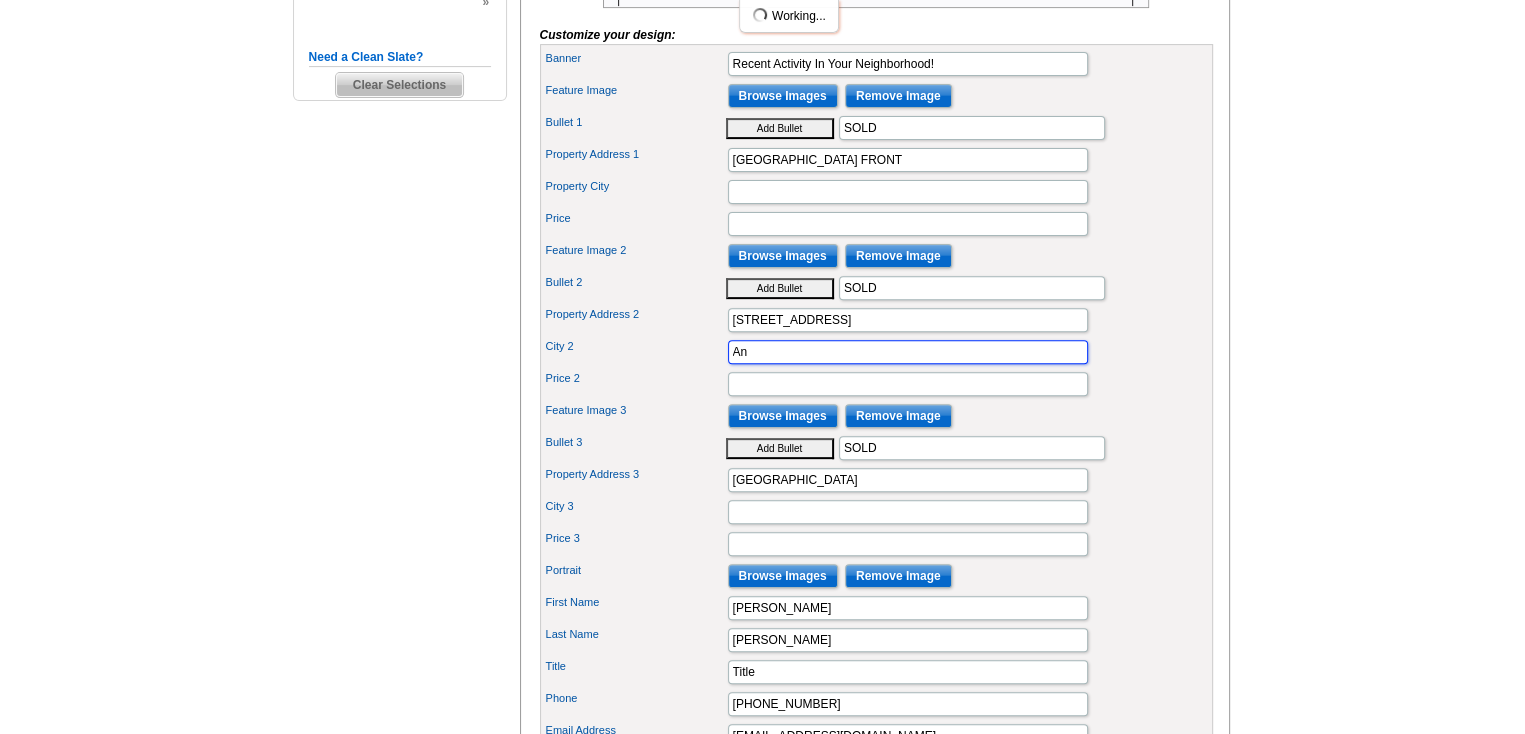 type on "A" 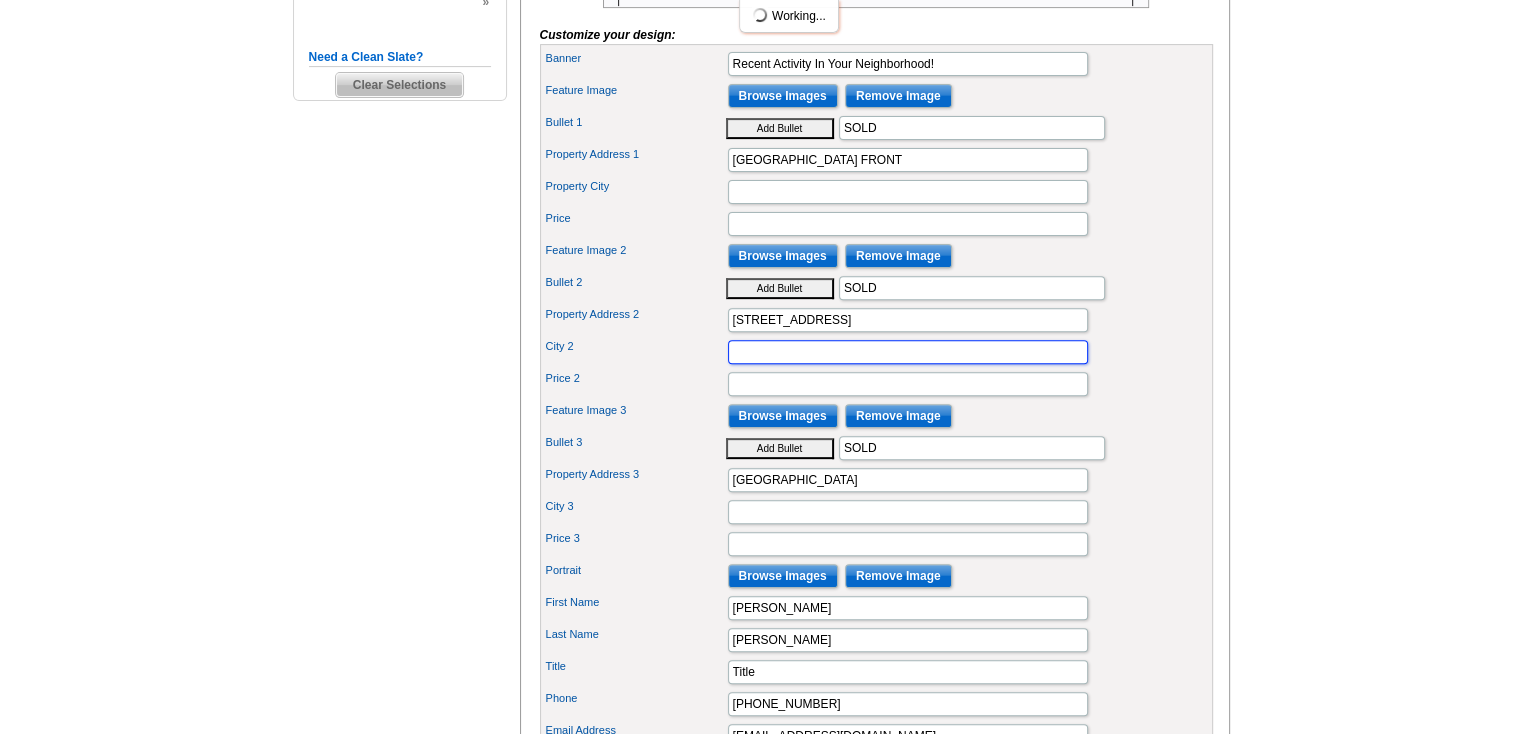 type 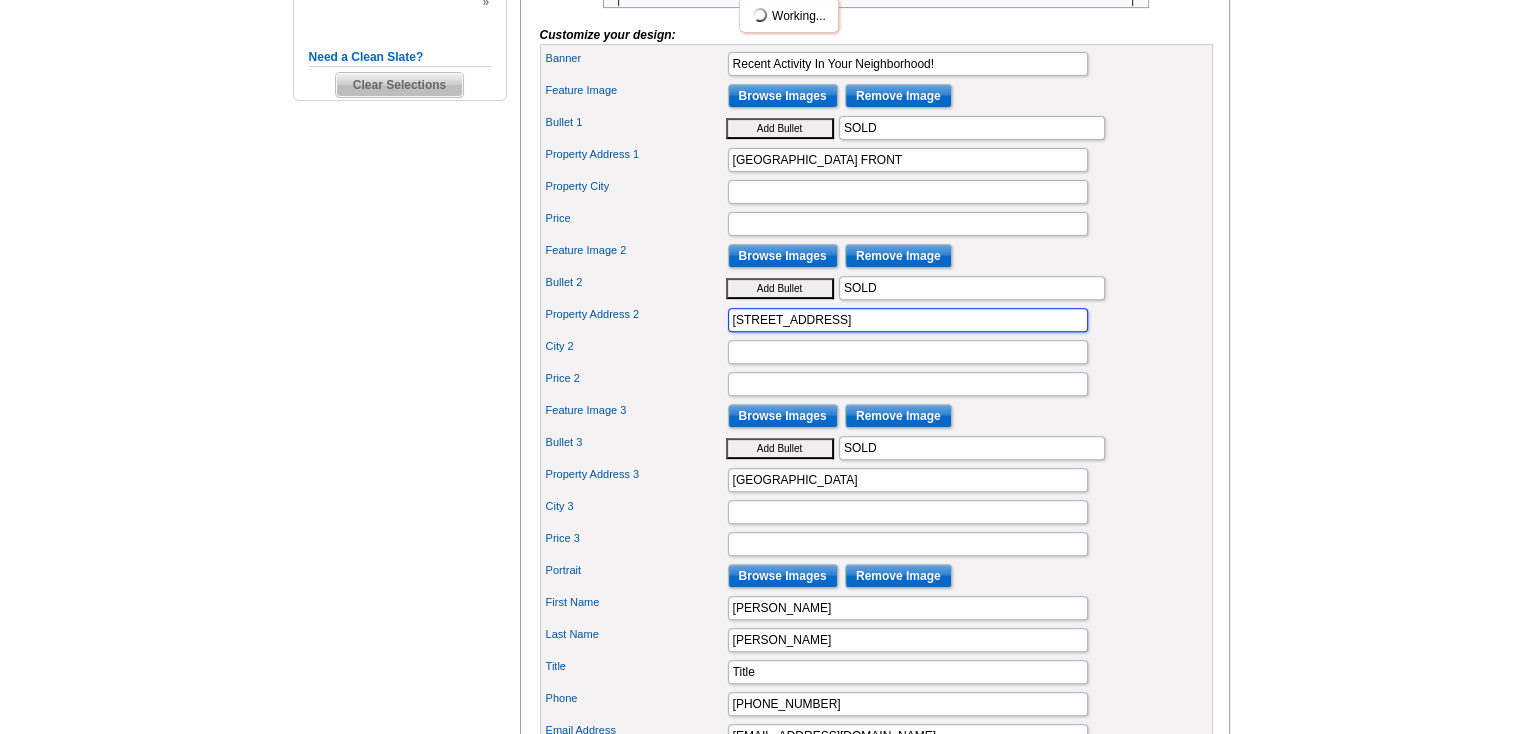 click on "123 Main Street" at bounding box center [908, 320] 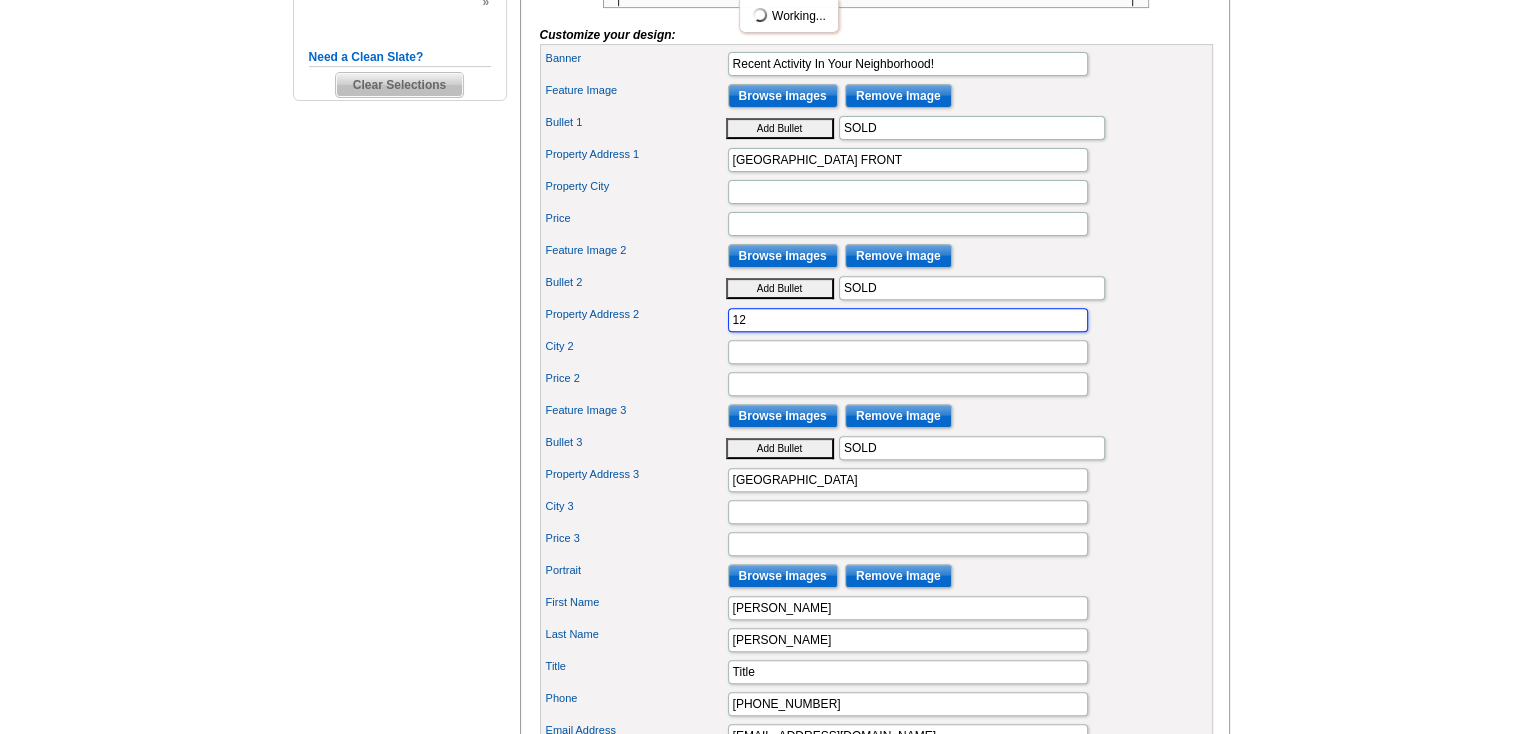 type on "1" 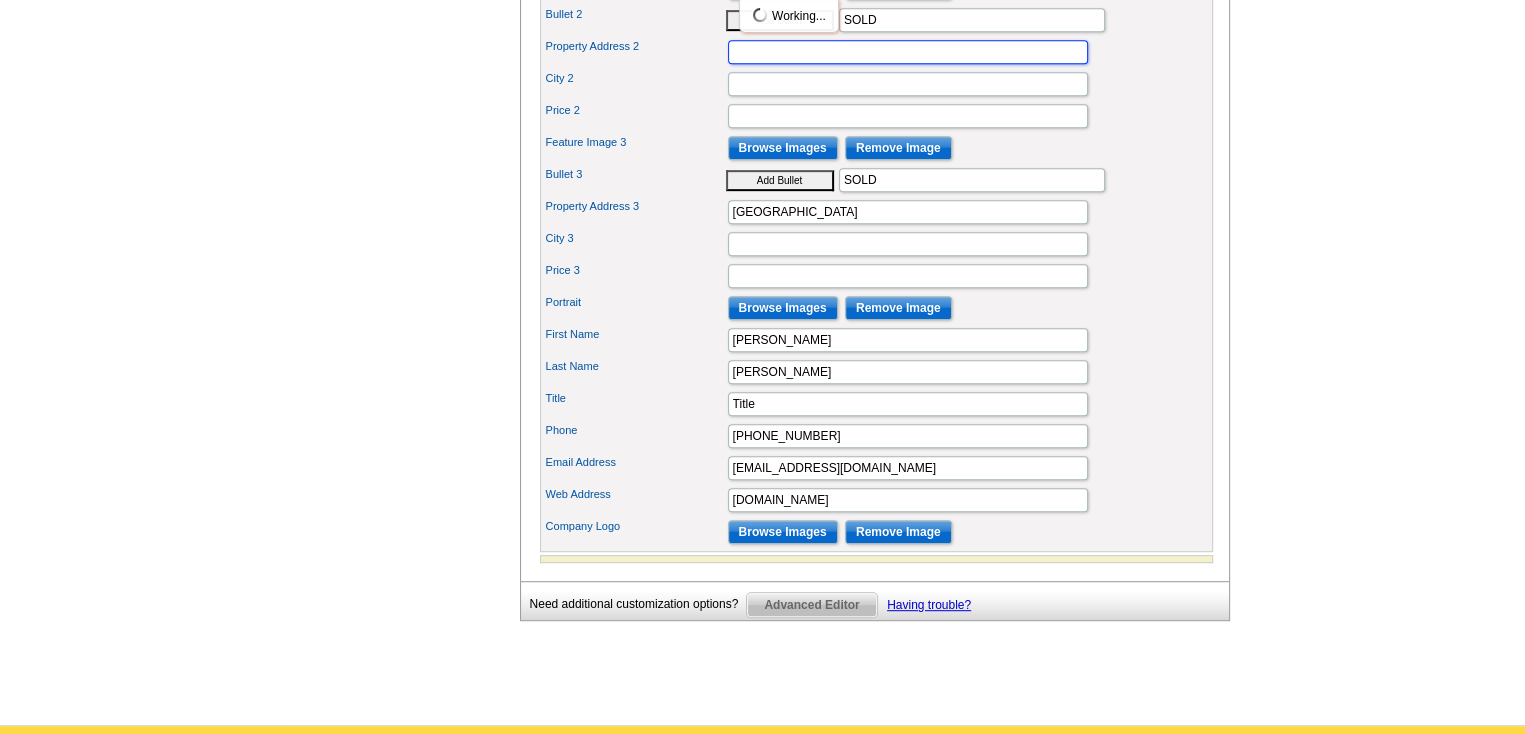 scroll, scrollTop: 1000, scrollLeft: 0, axis: vertical 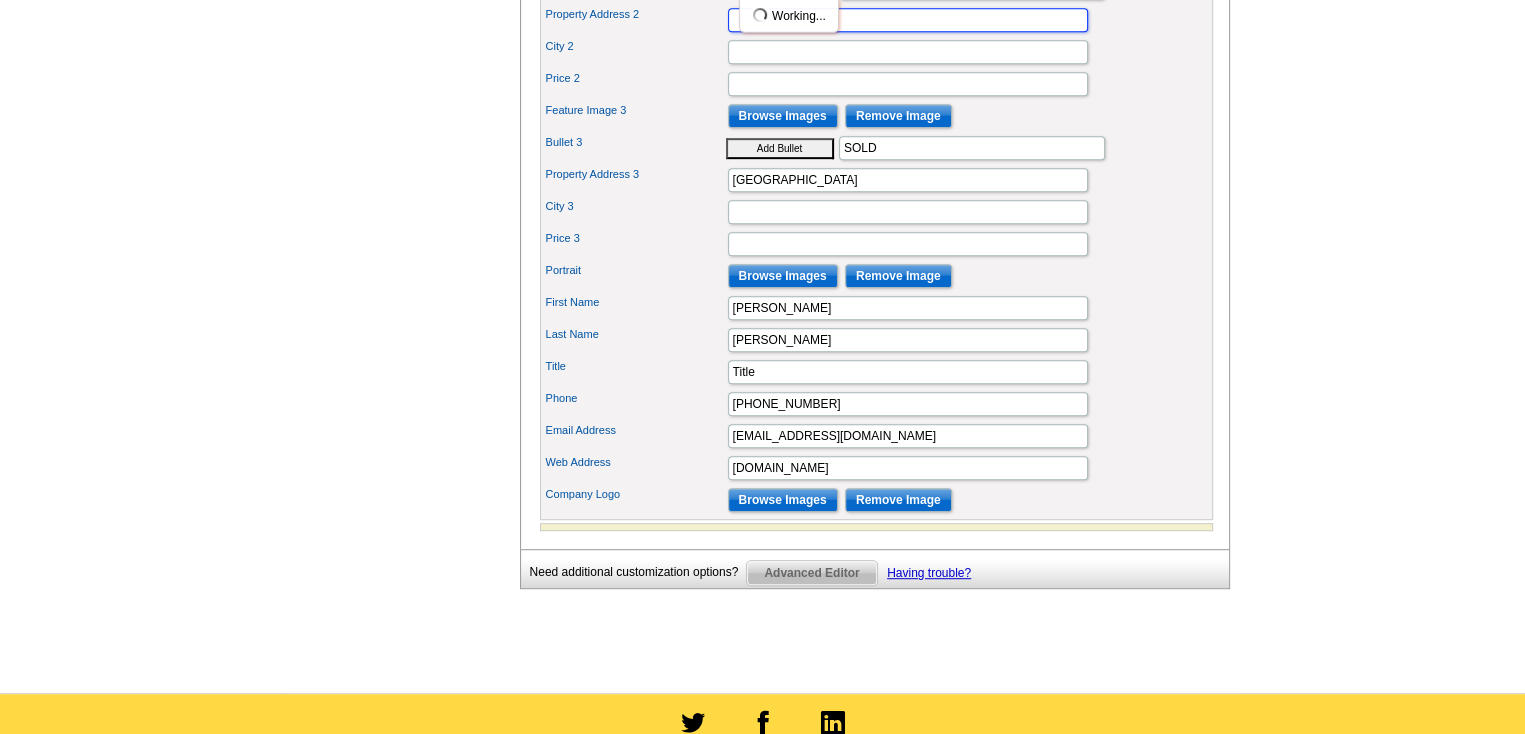type 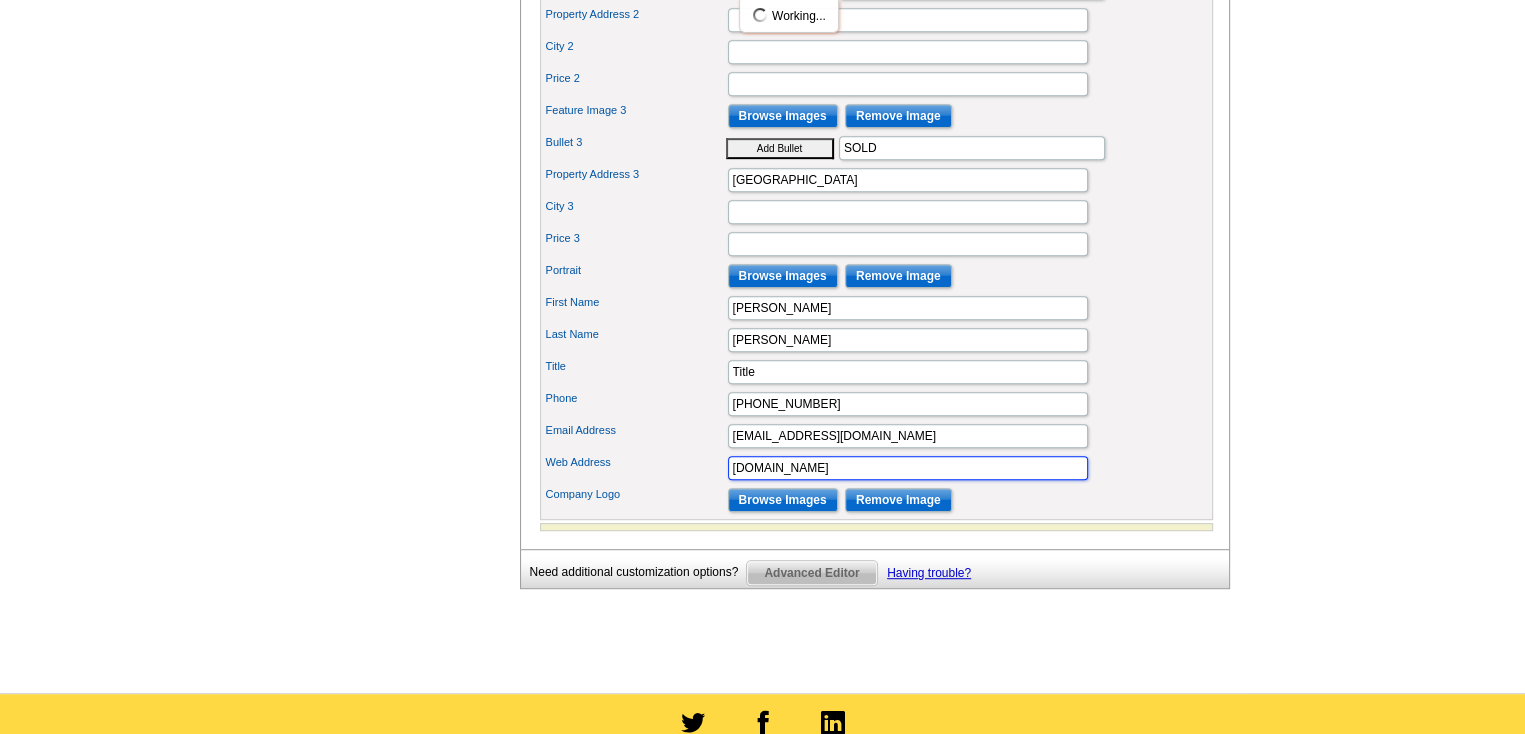 click on "www.website.com" at bounding box center (908, 468) 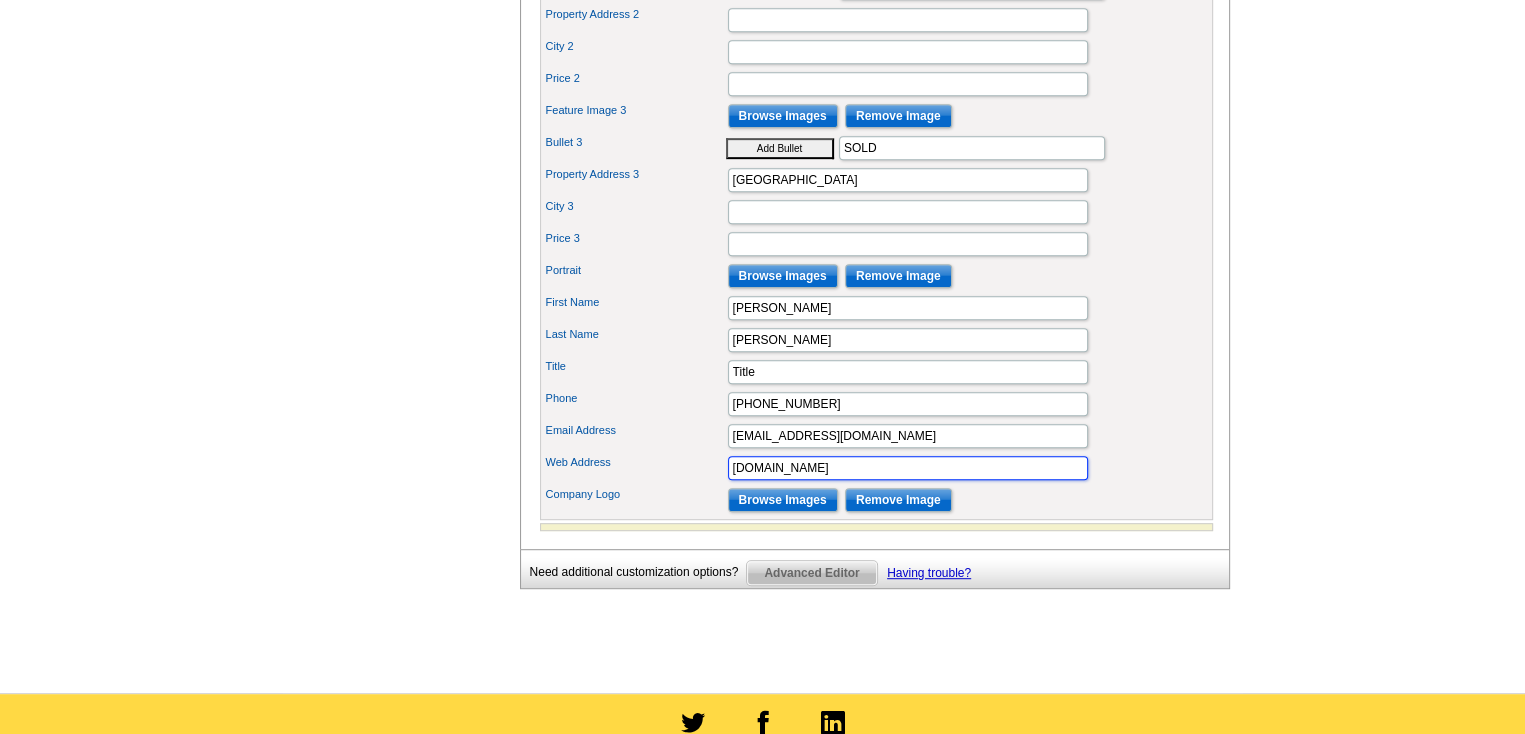 type on "www.AlvaLand.com" 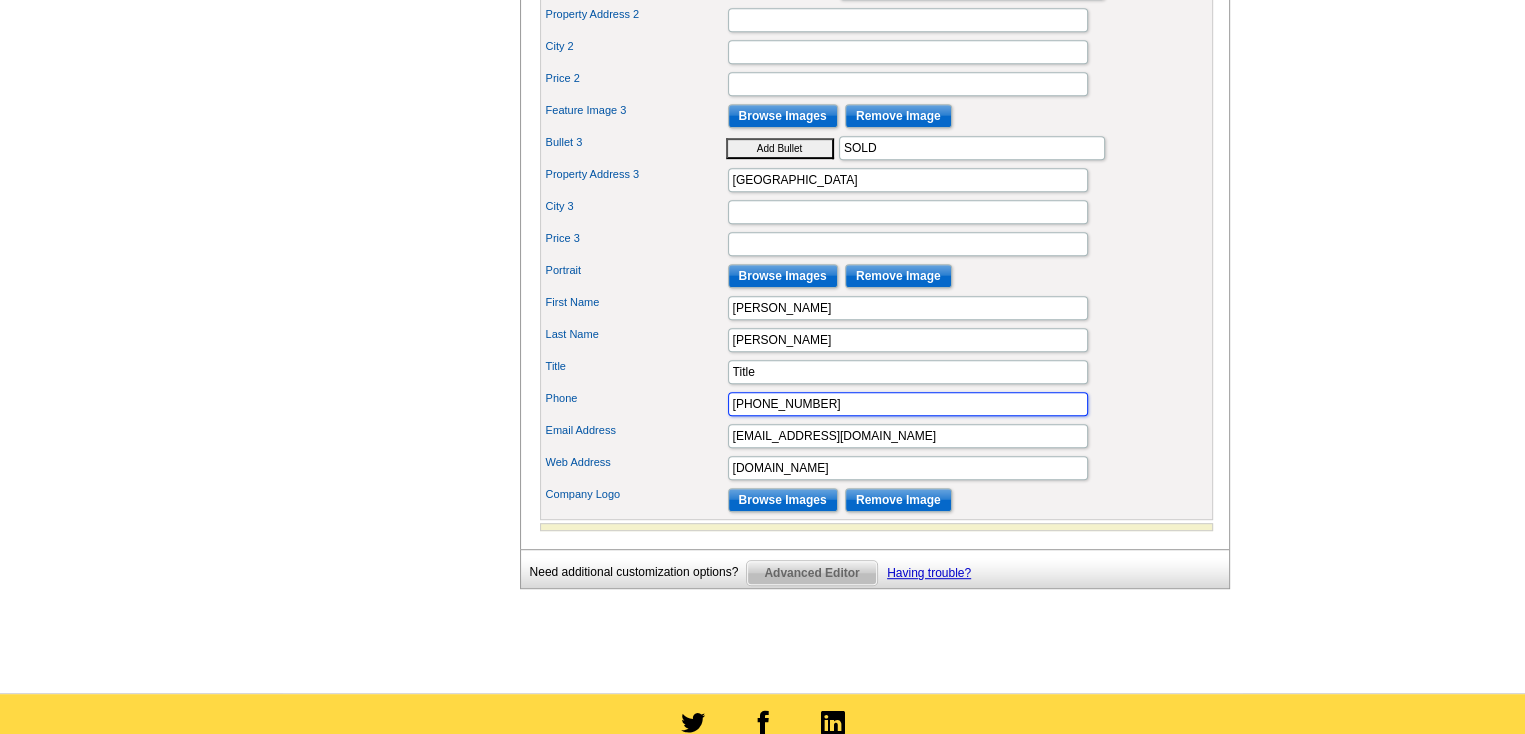 click on "+15555555555" at bounding box center (908, 404) 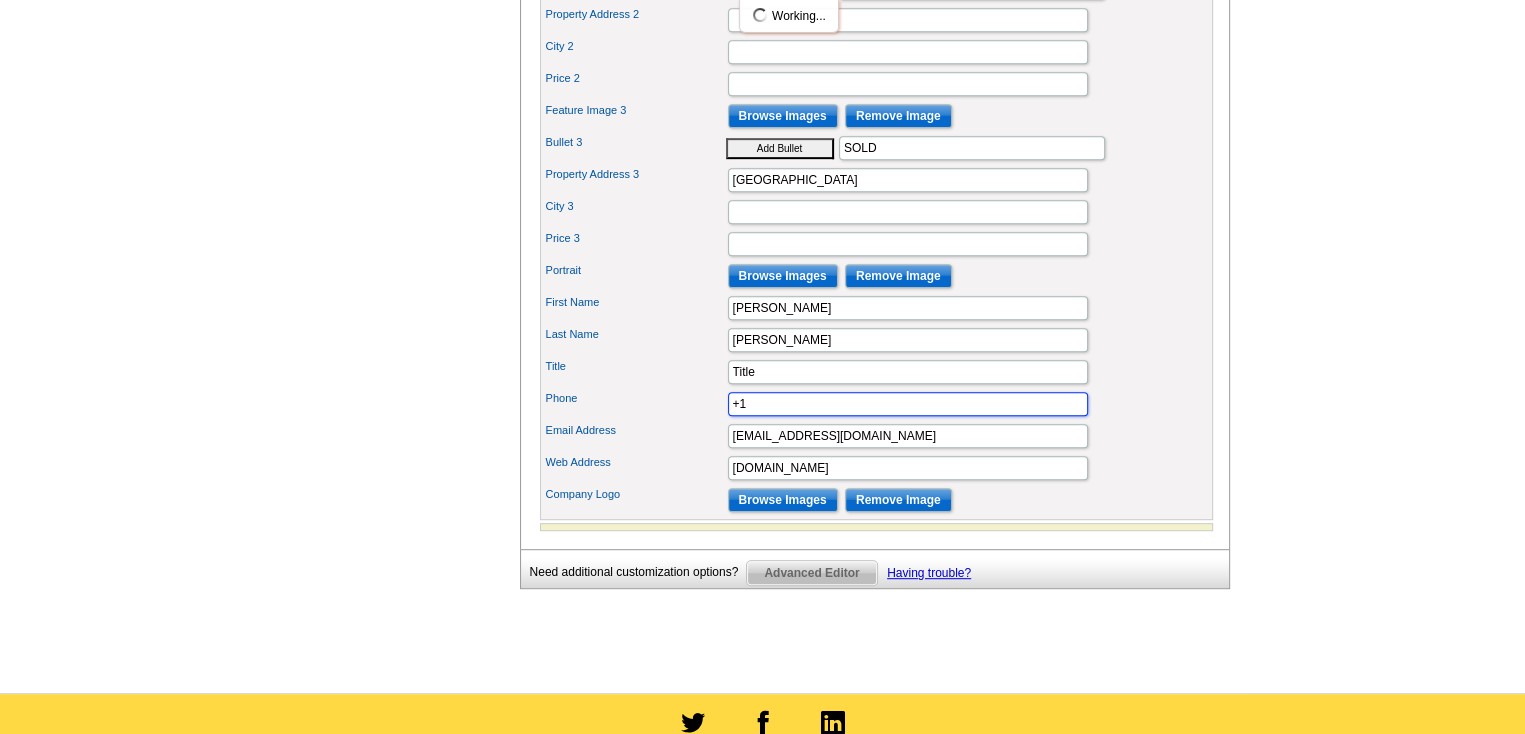 type on "+" 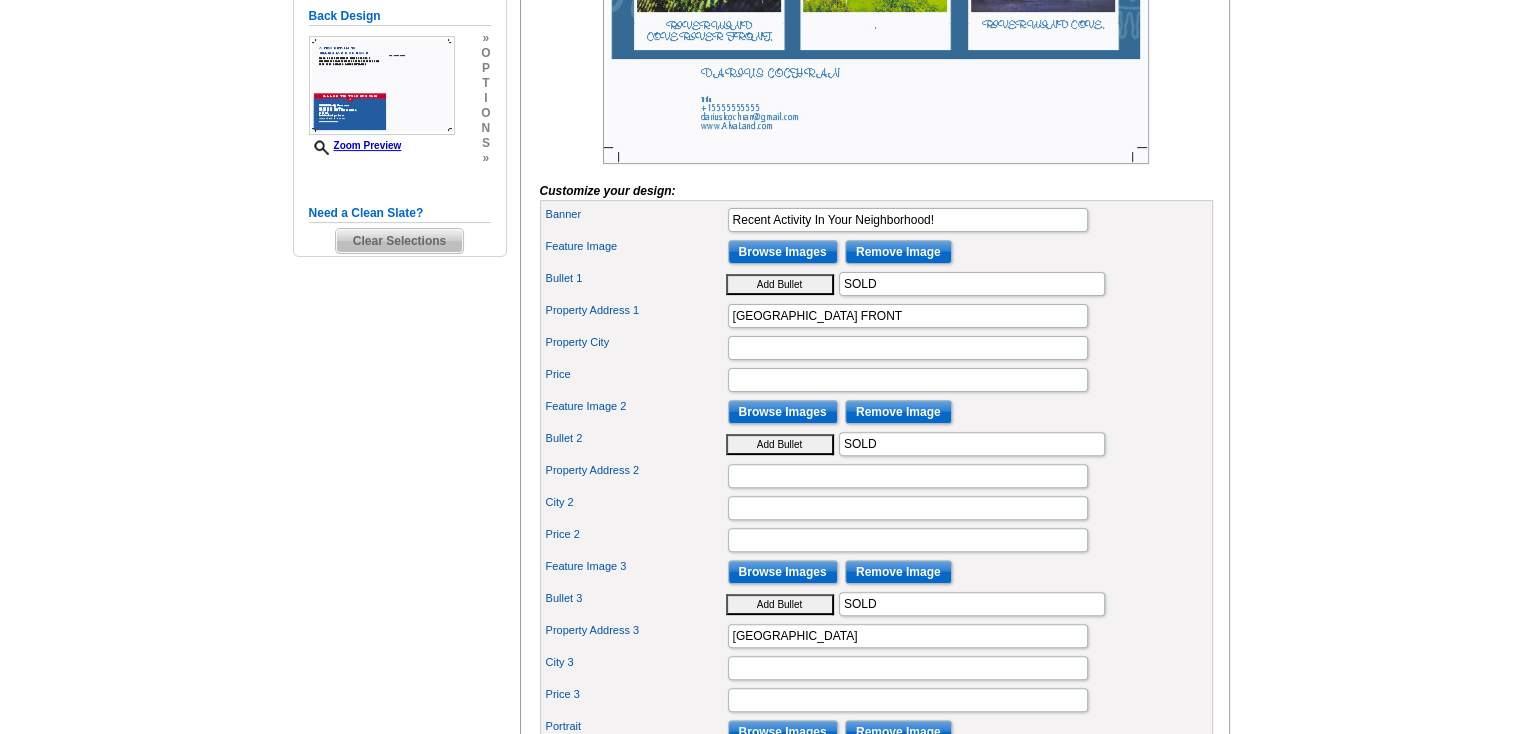 scroll, scrollTop: 600, scrollLeft: 0, axis: vertical 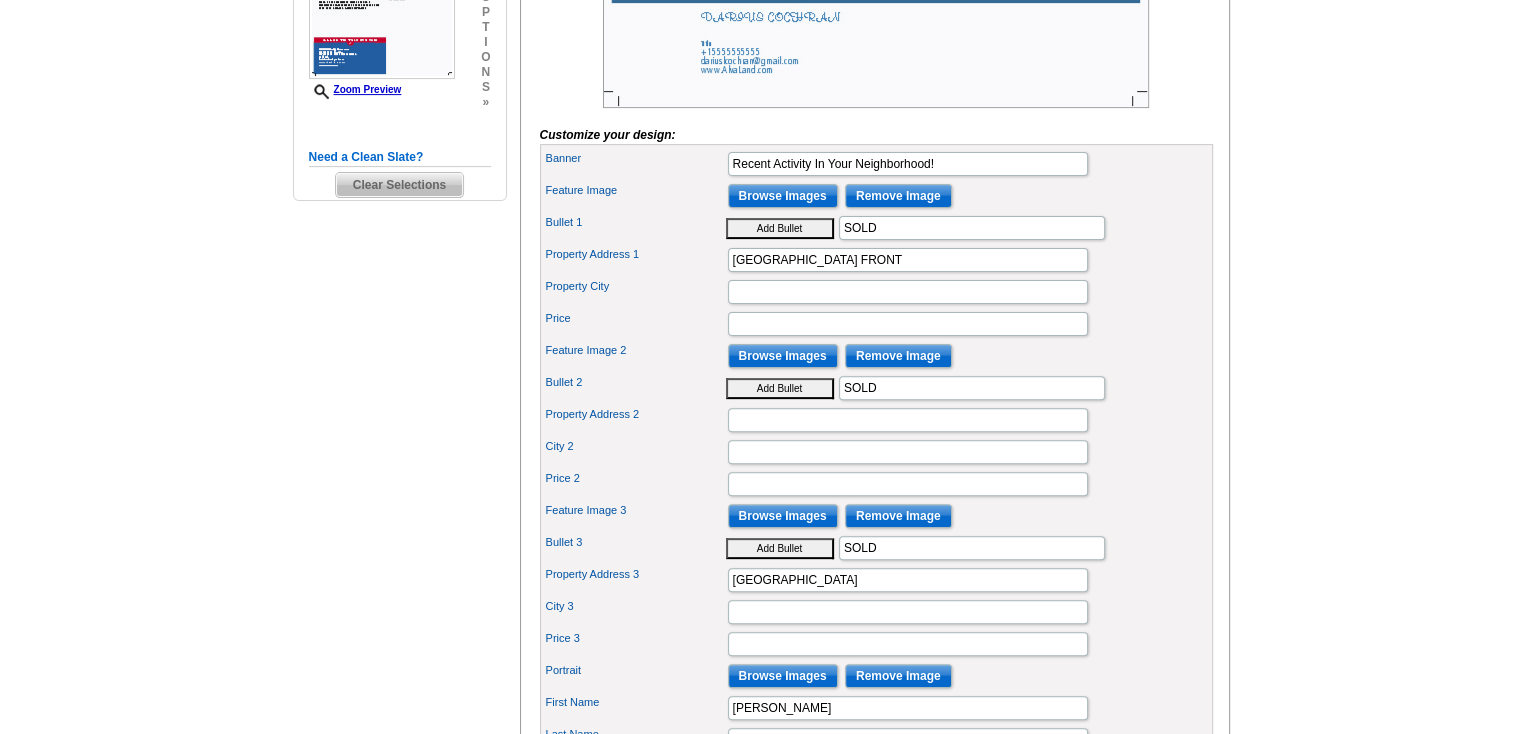 type on "239-872-7653" 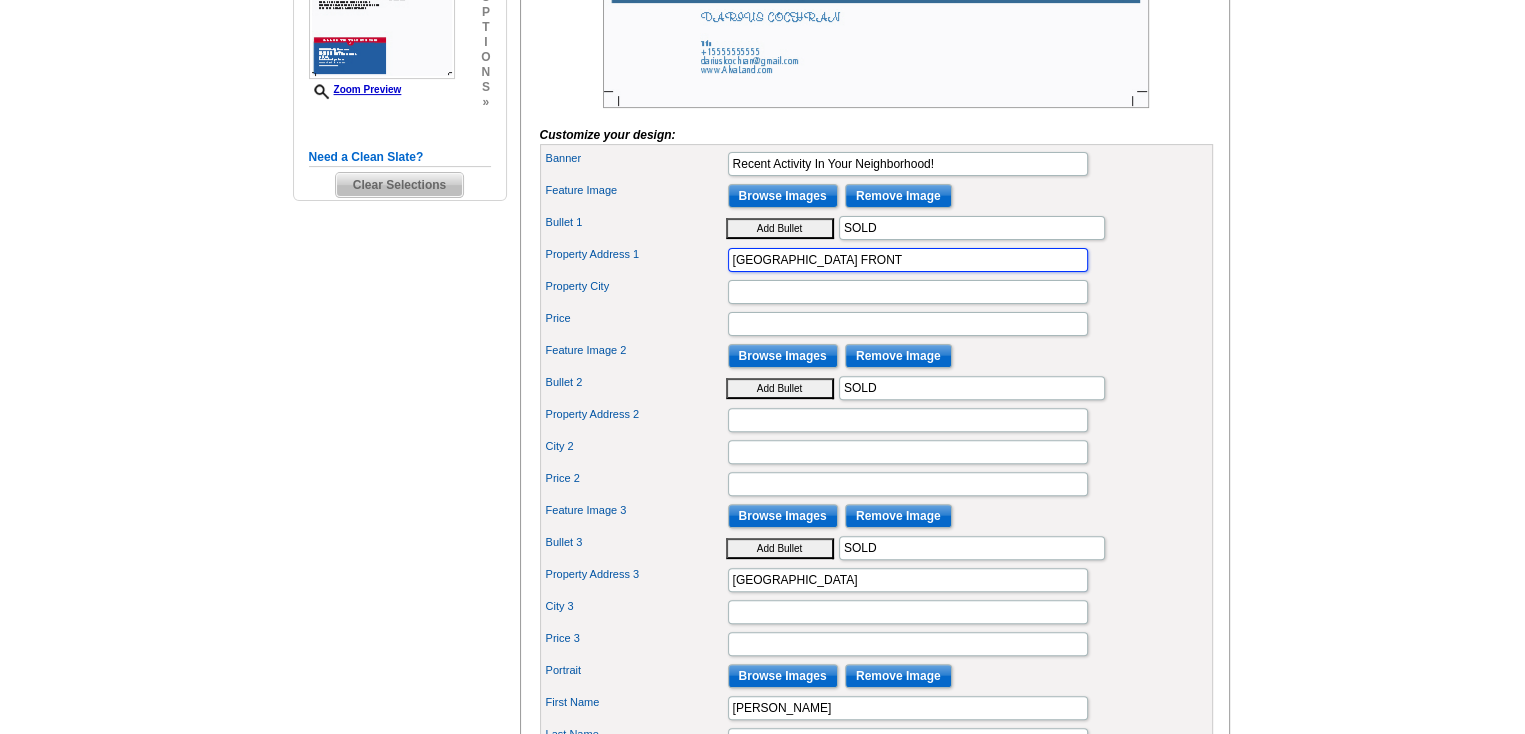 click on "RIVER WIND COVE RIVER FRONT" at bounding box center (908, 260) 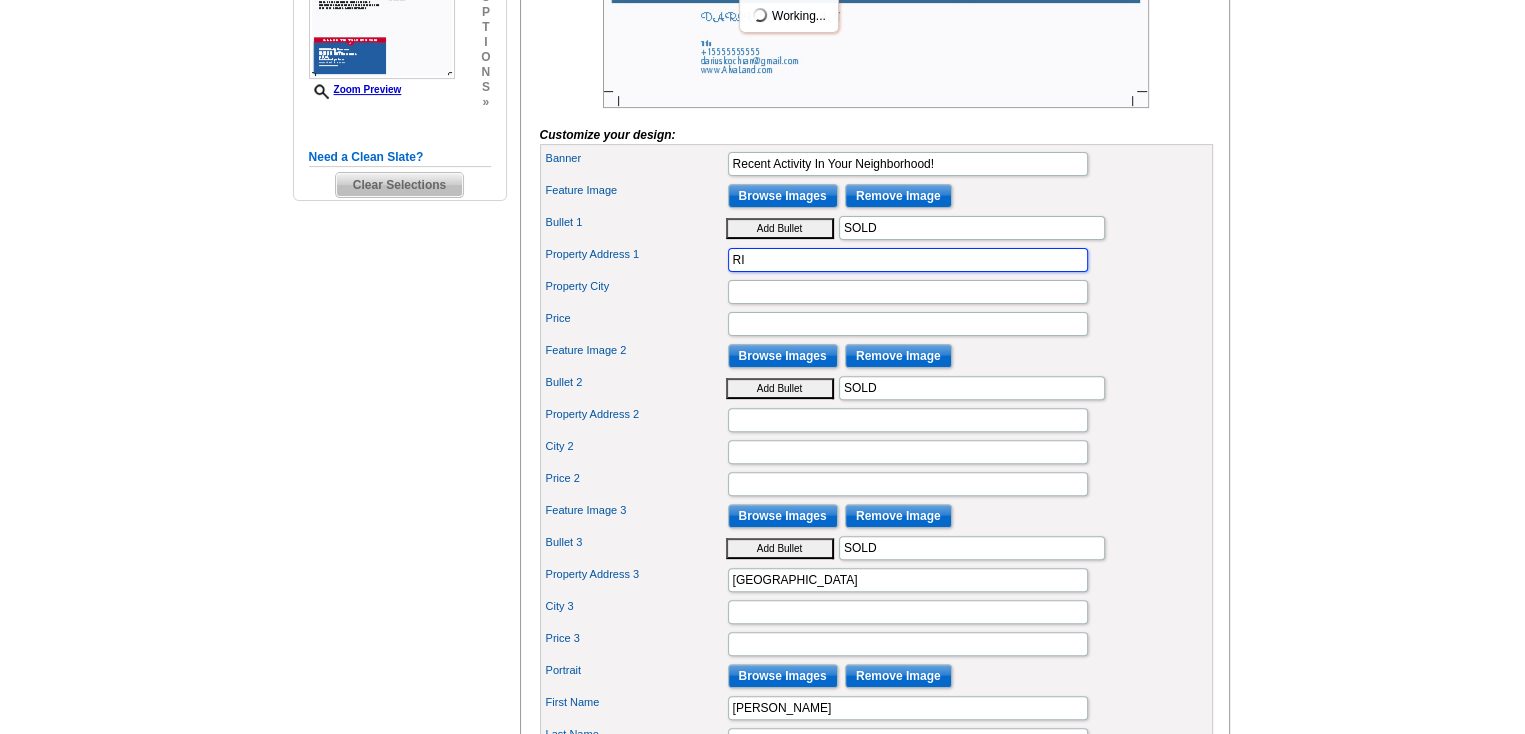 type on "R" 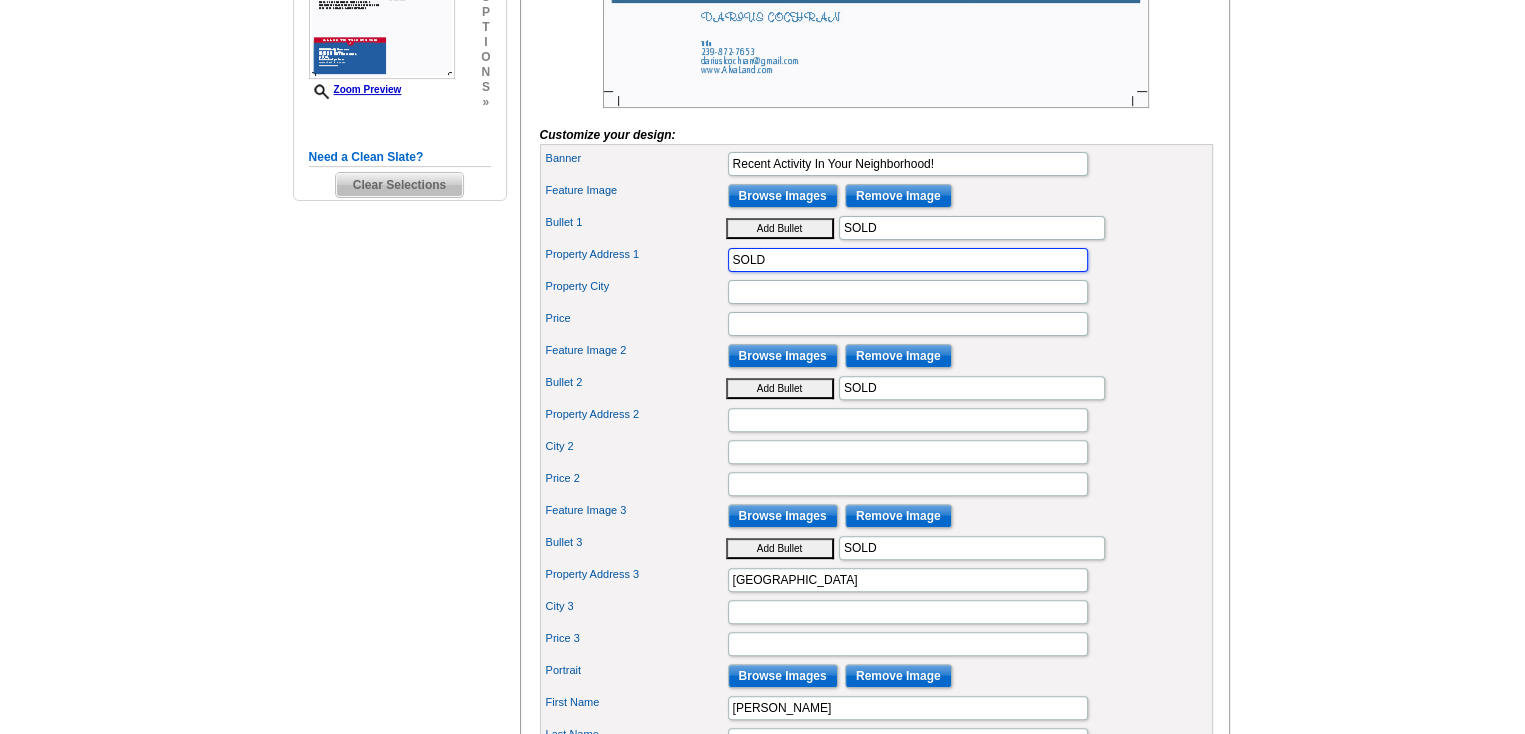 scroll, scrollTop: 800, scrollLeft: 0, axis: vertical 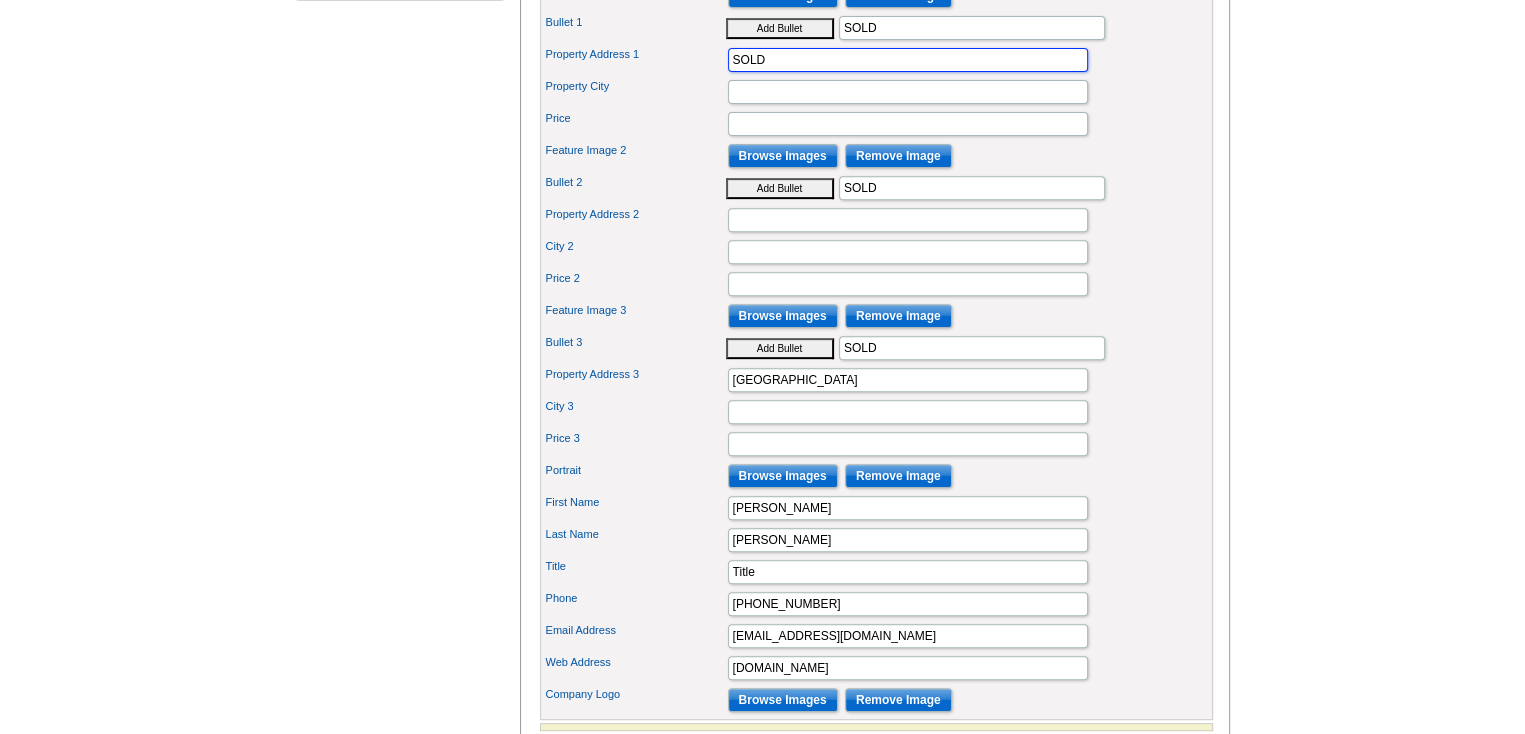 type on "SOLD" 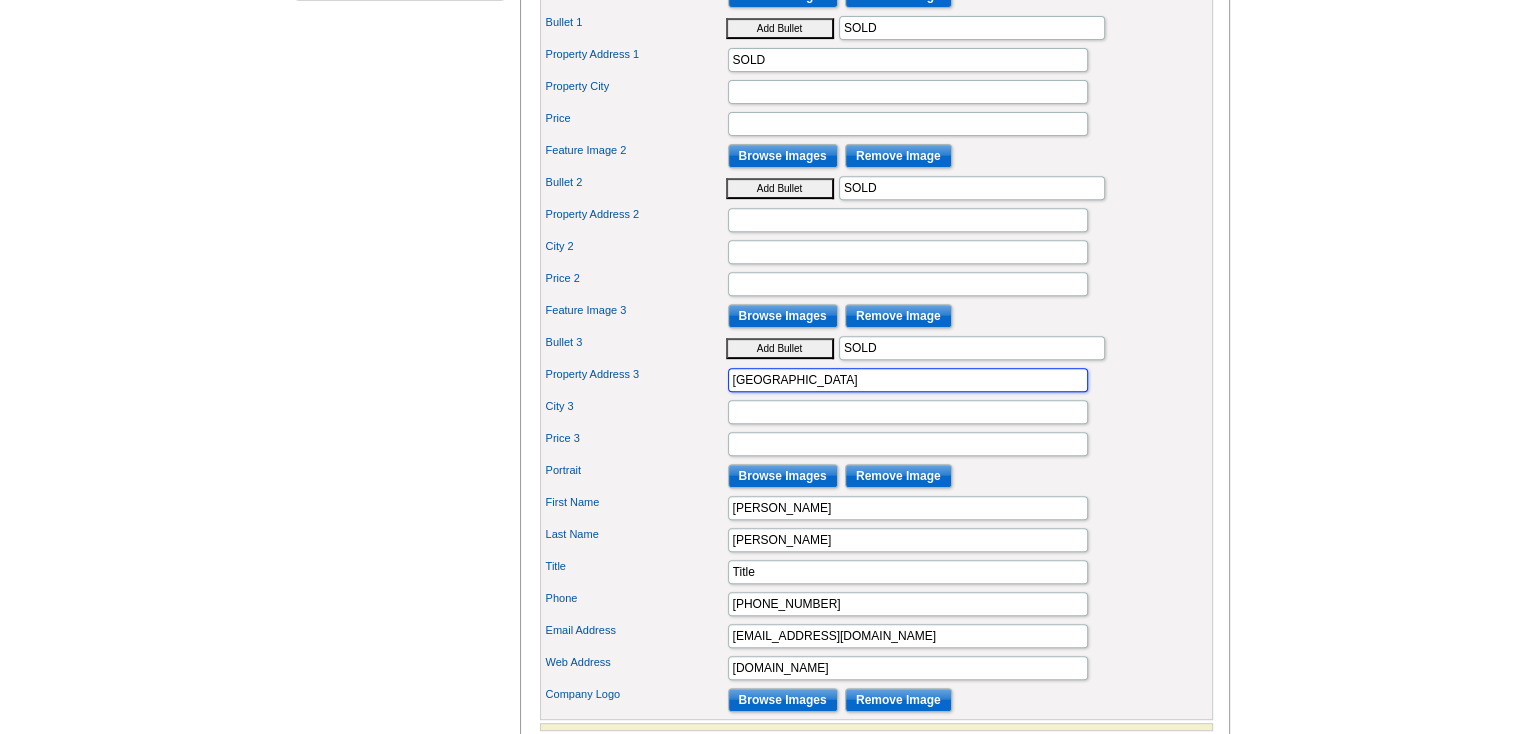 click on "RIVER WIND COVE" at bounding box center (908, 380) 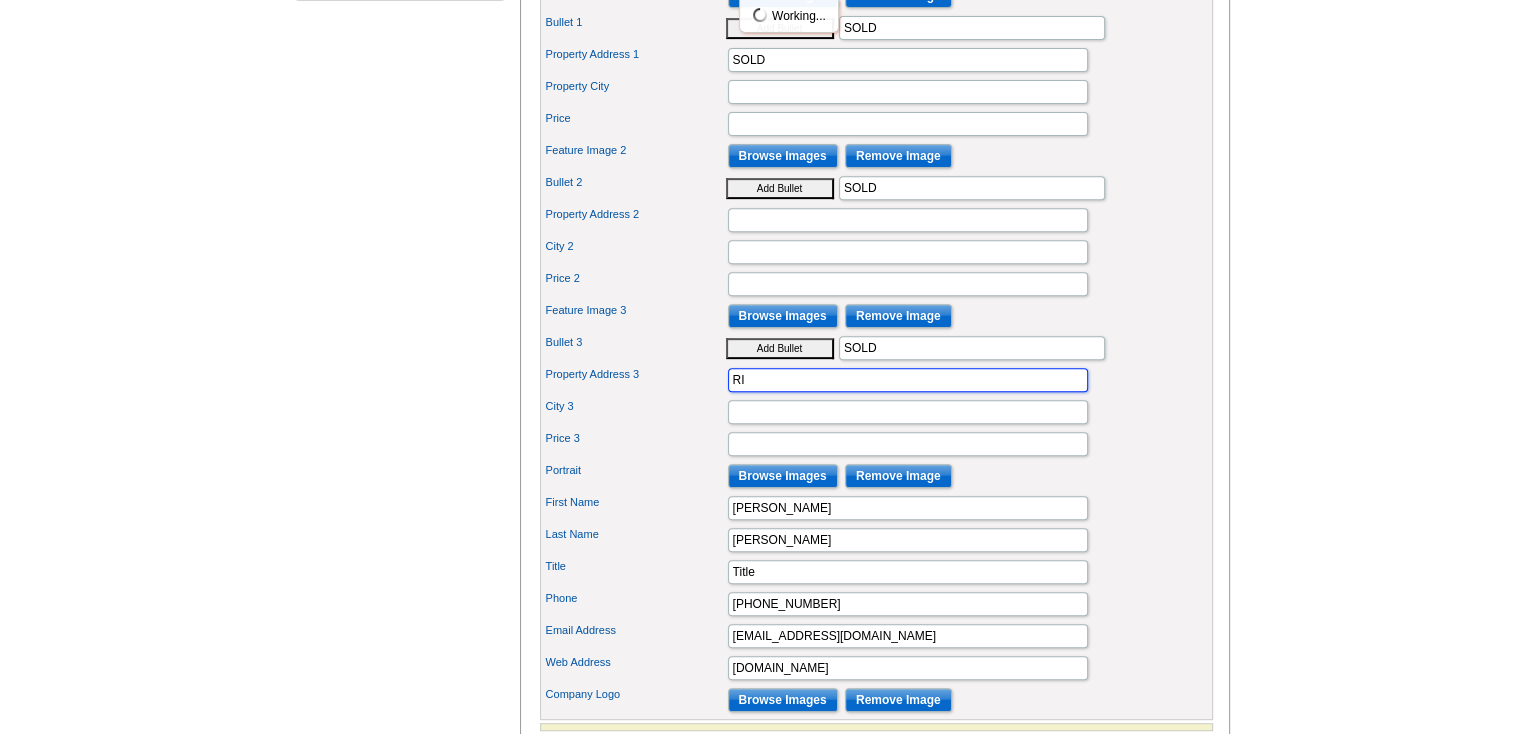 type on "R" 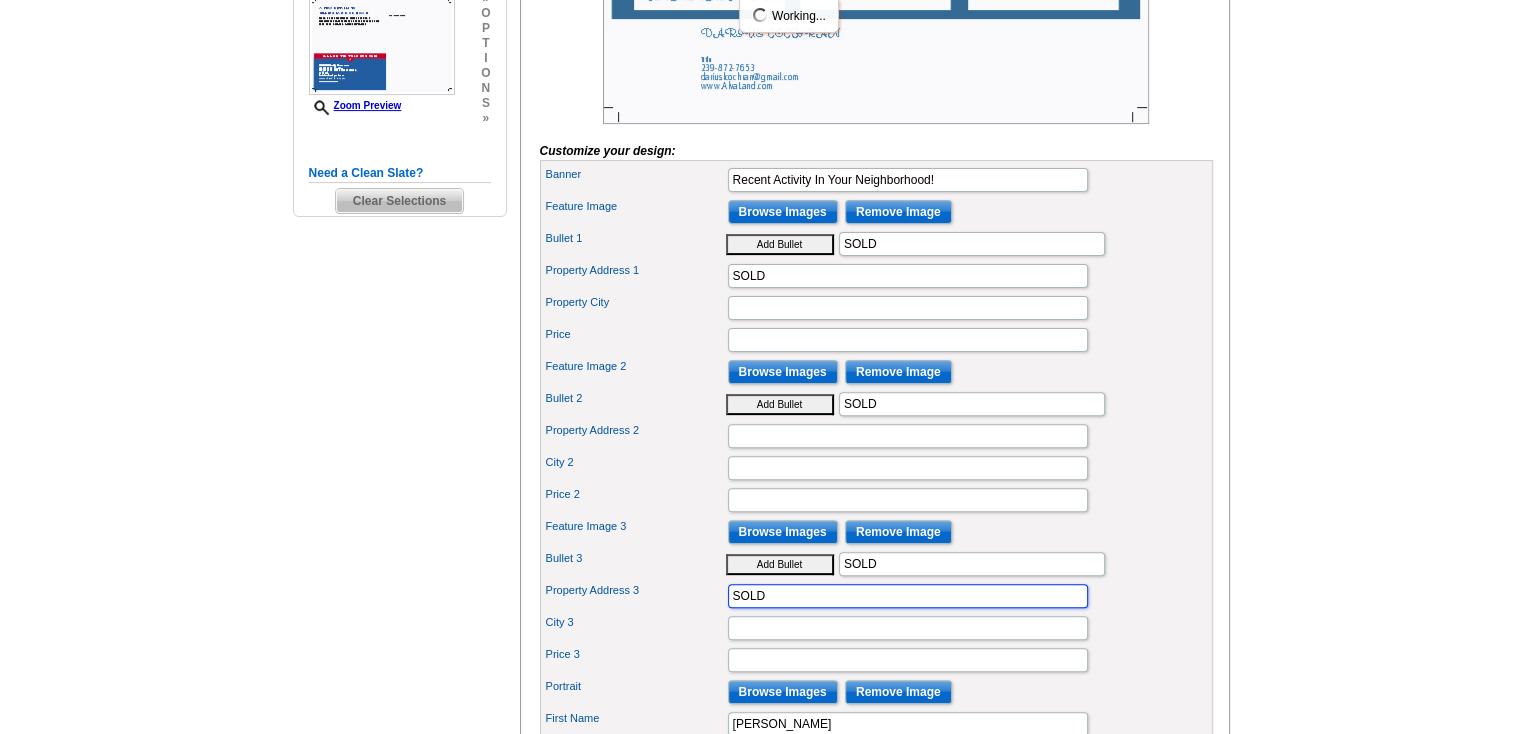 scroll, scrollTop: 200, scrollLeft: 0, axis: vertical 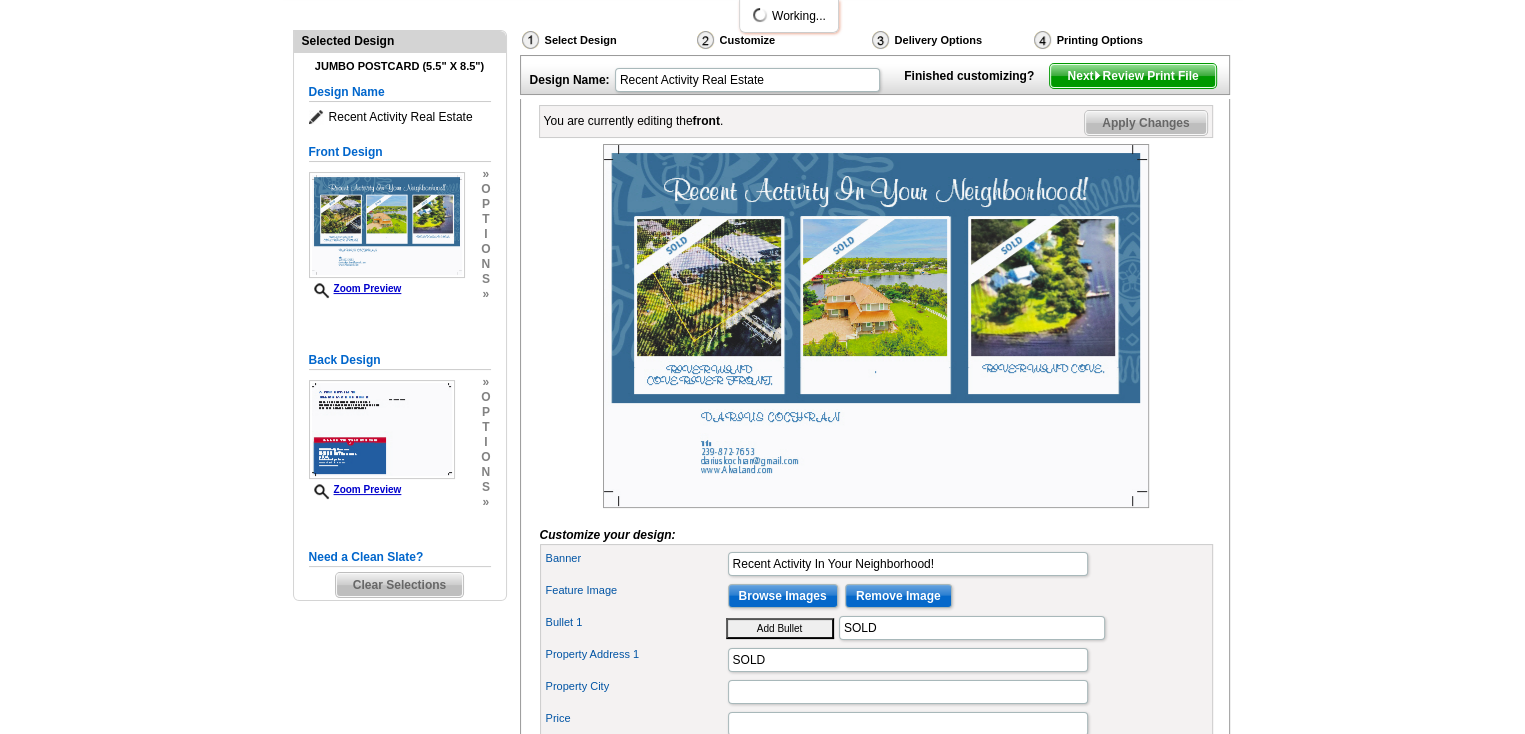 type on "SOLD" 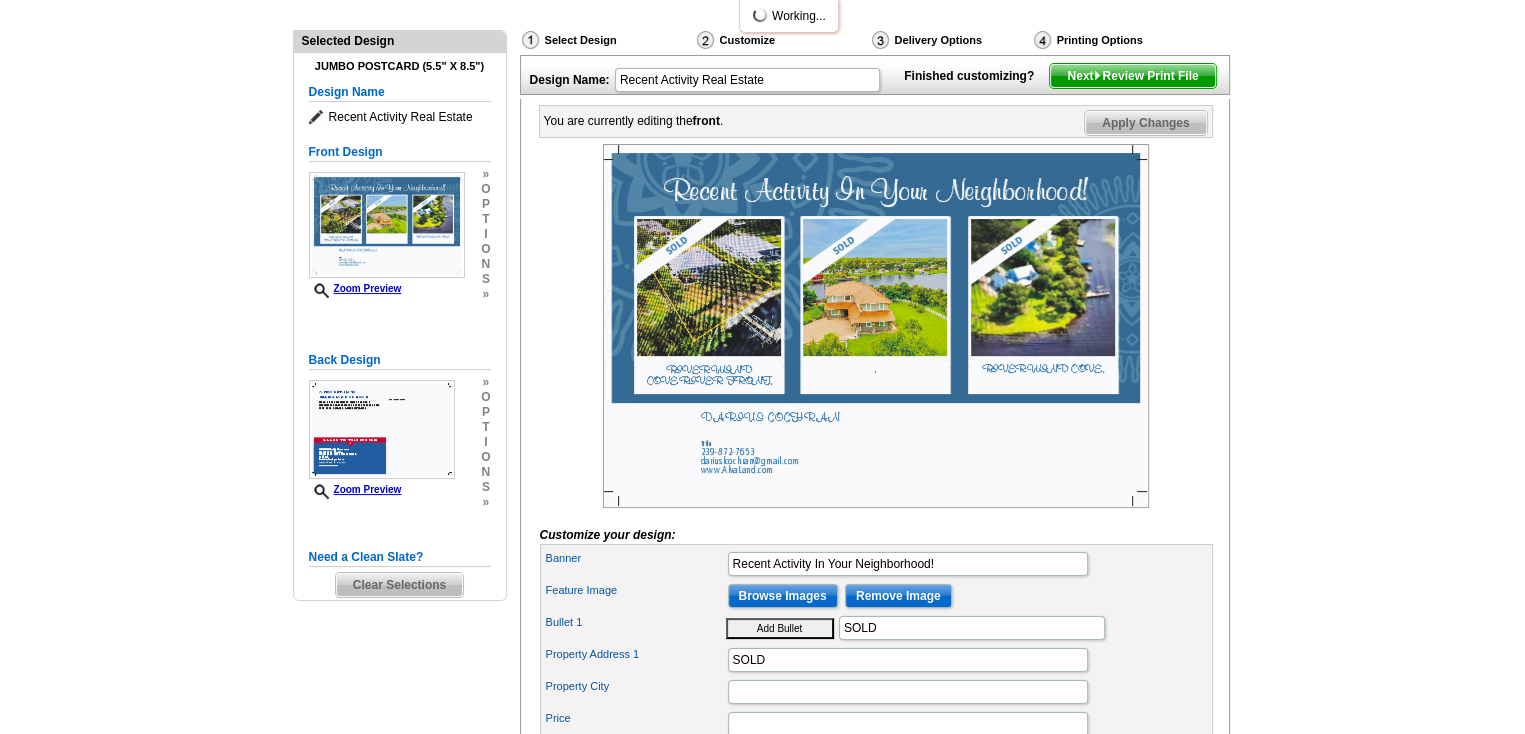 click on "Apply Changes" at bounding box center (1145, 123) 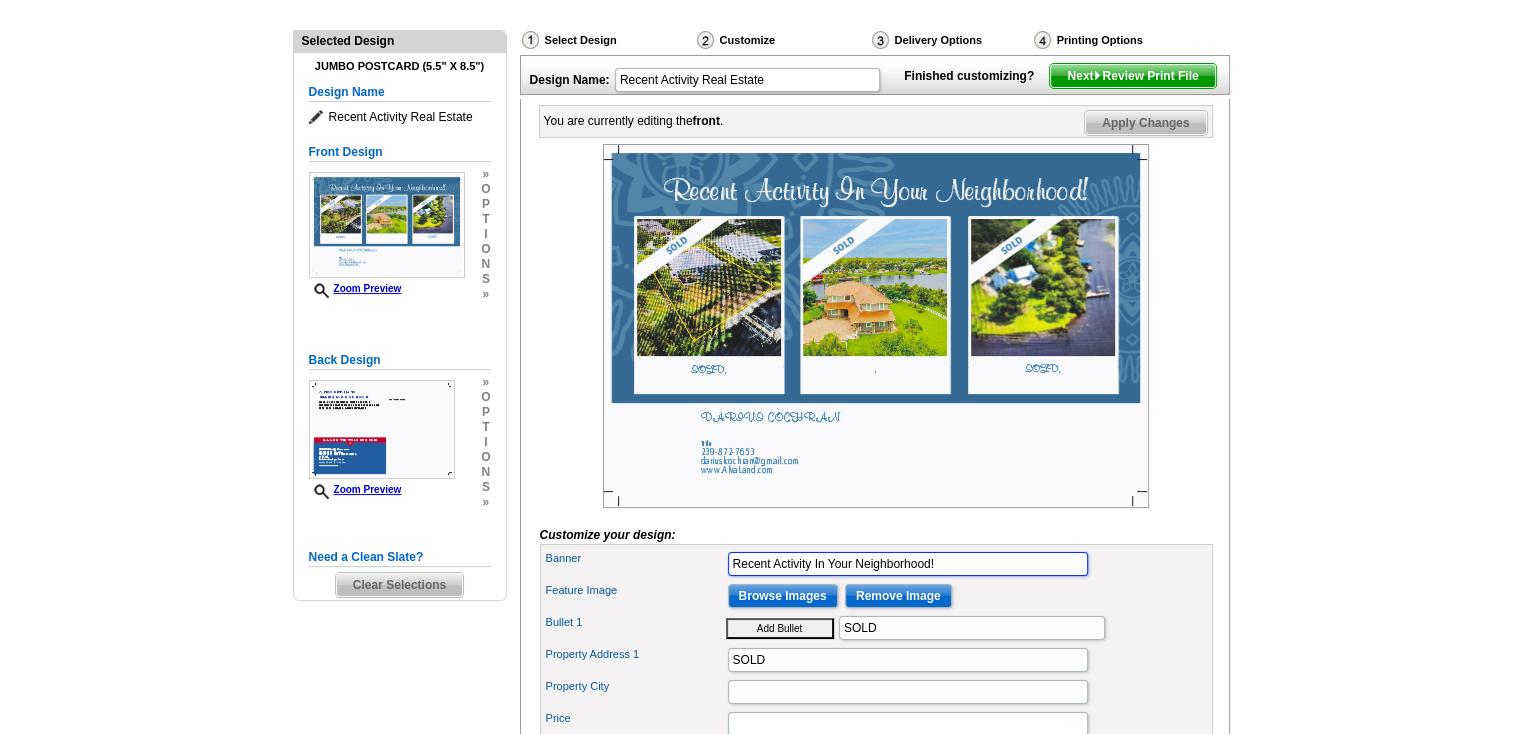 click on "Recent Activity In Your Neighborhood!" at bounding box center [908, 564] 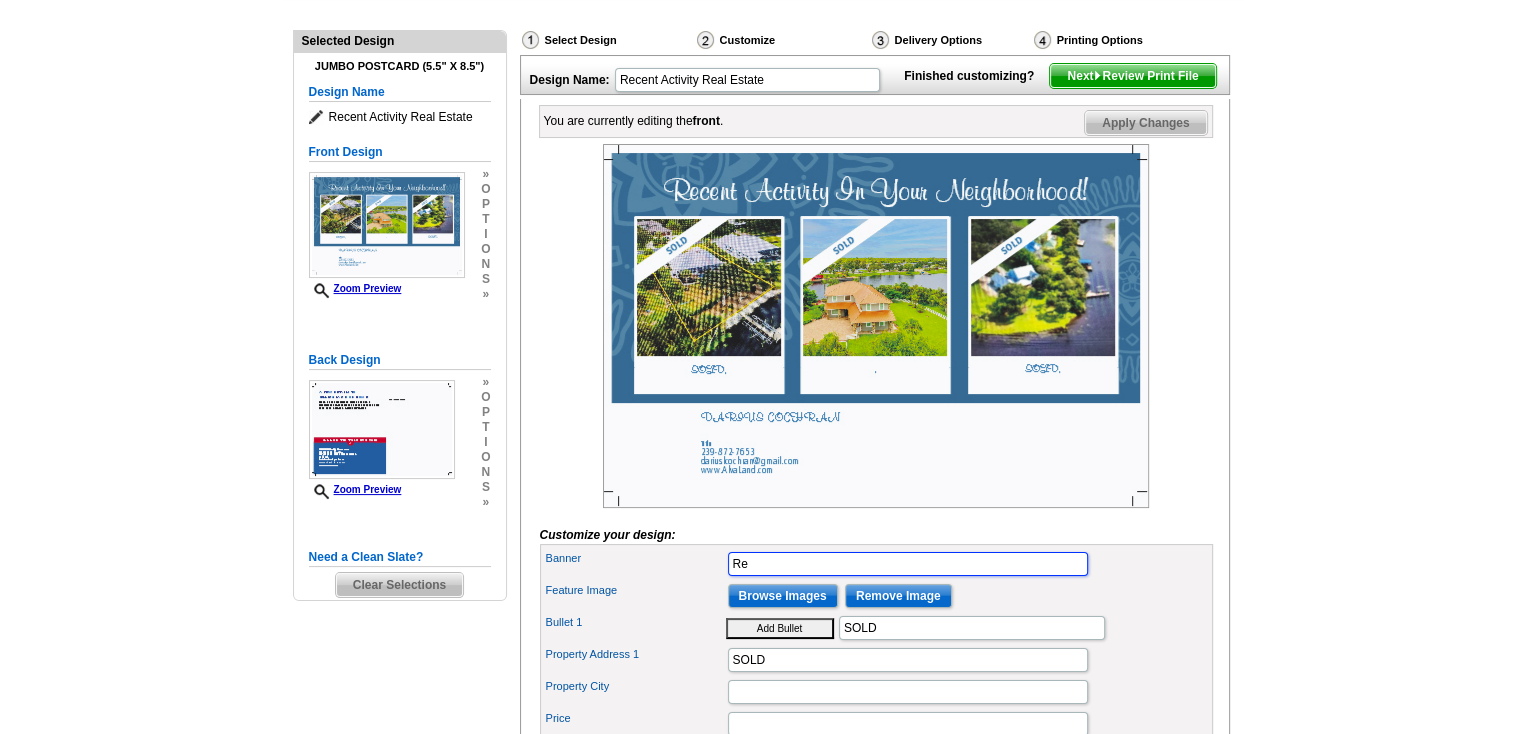 type on "R" 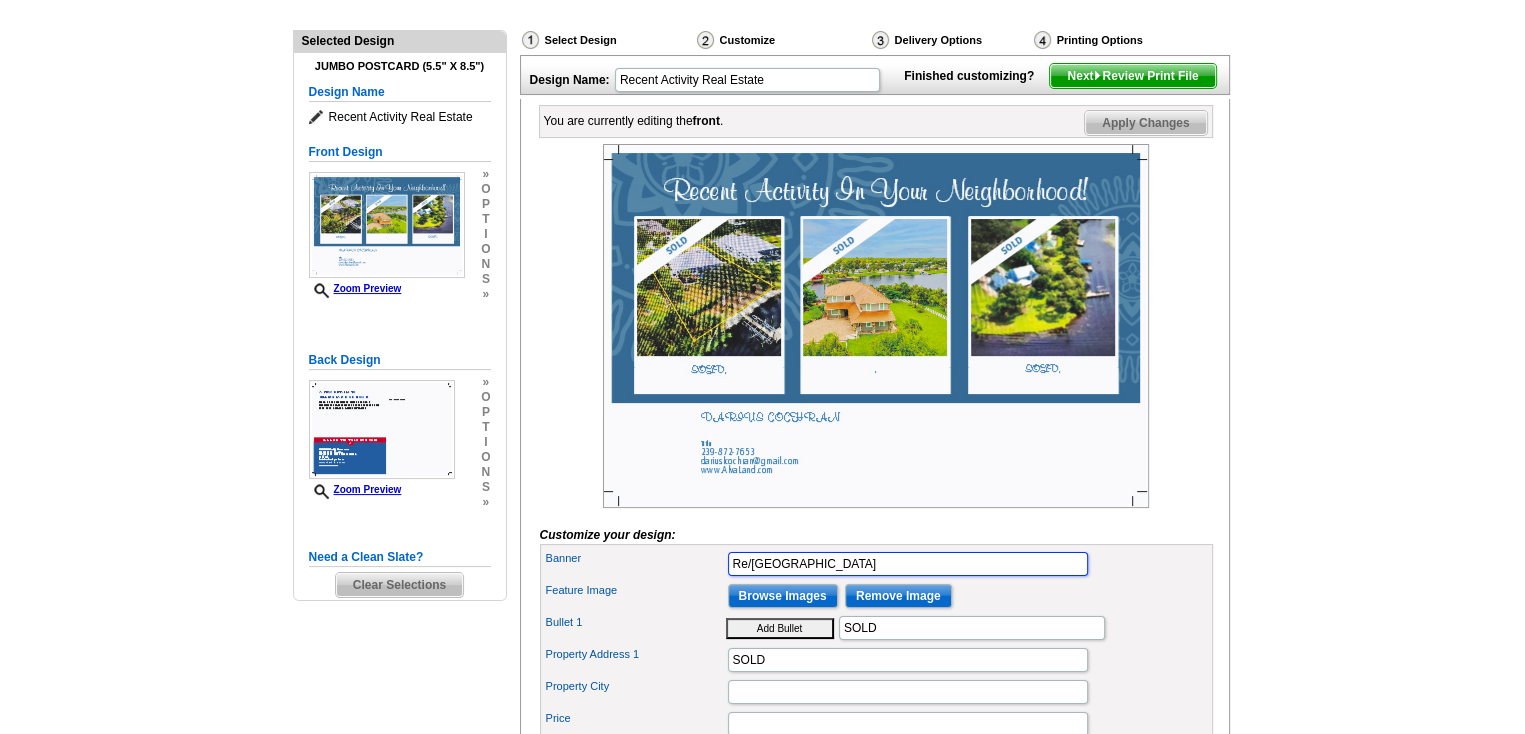 type on "Re/[GEOGRAPHIC_DATA]" 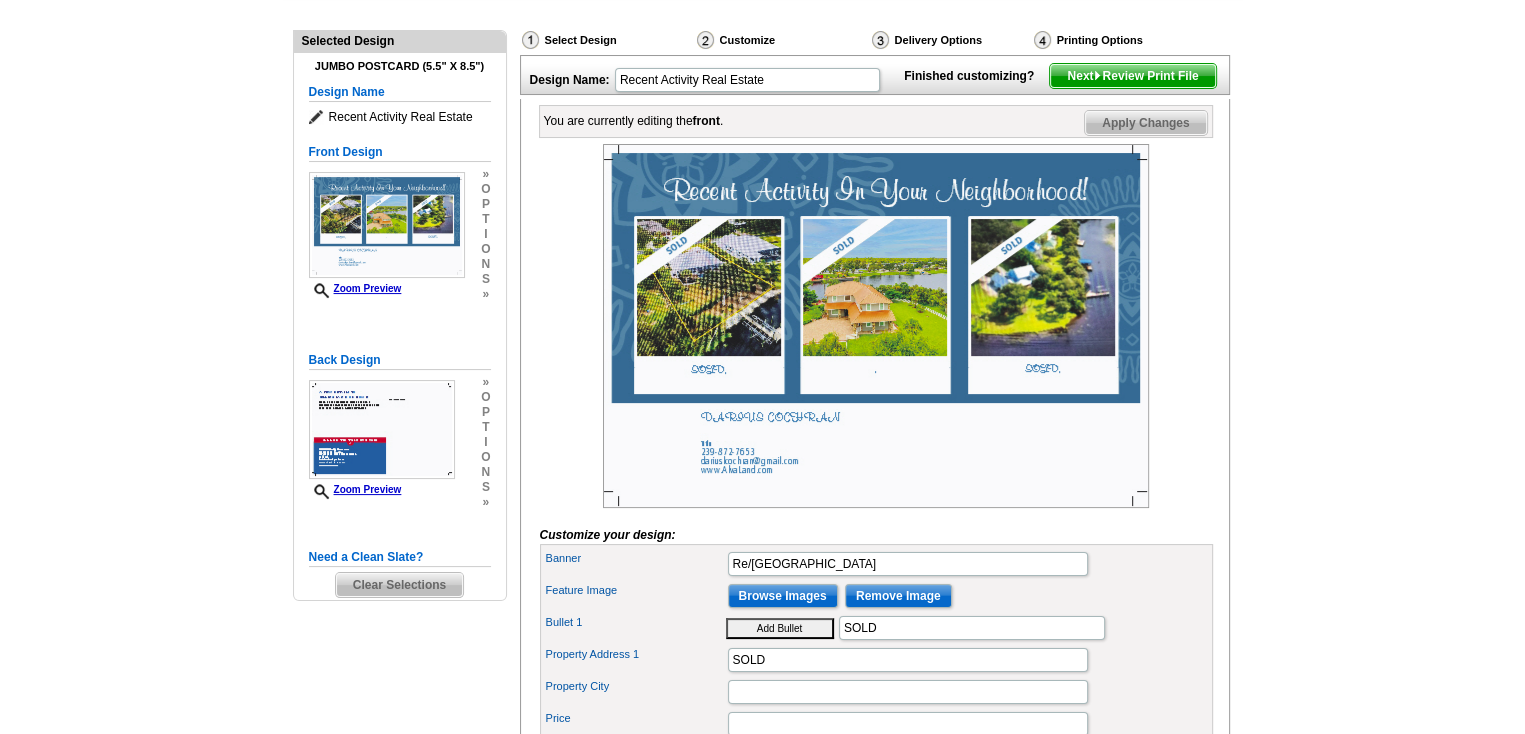 click on "Apply Changes" at bounding box center (1145, 123) 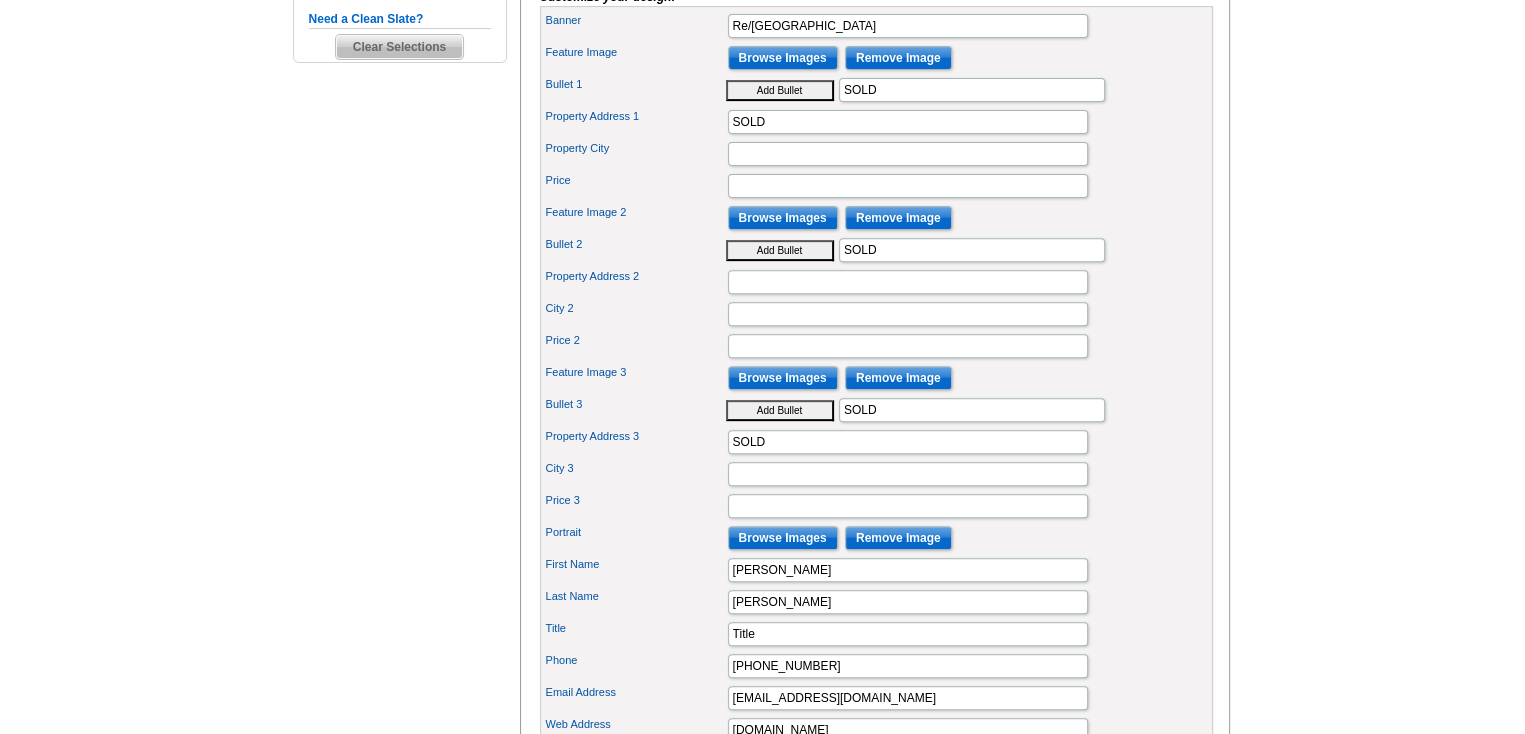 scroll, scrollTop: 800, scrollLeft: 0, axis: vertical 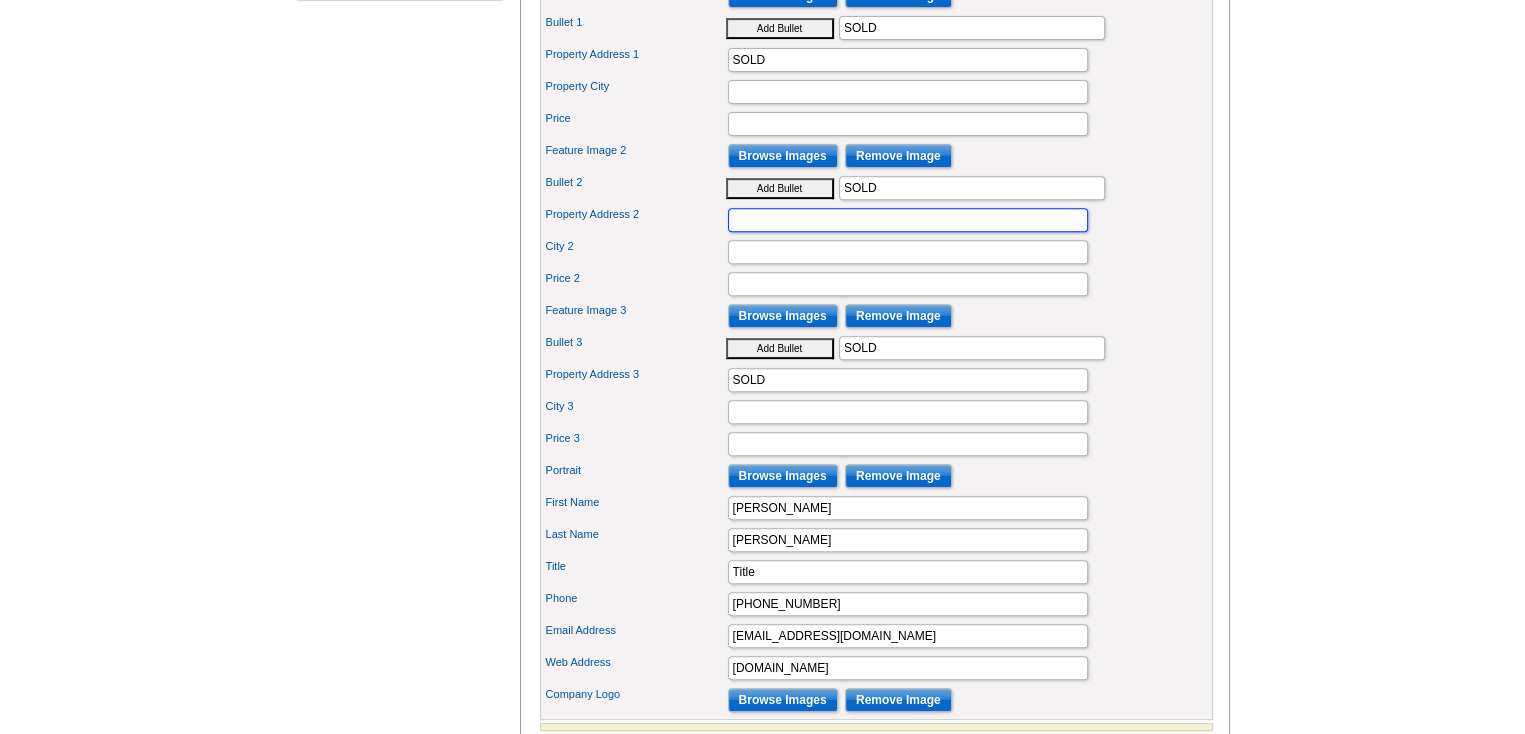click on "Property Address 2" at bounding box center [908, 220] 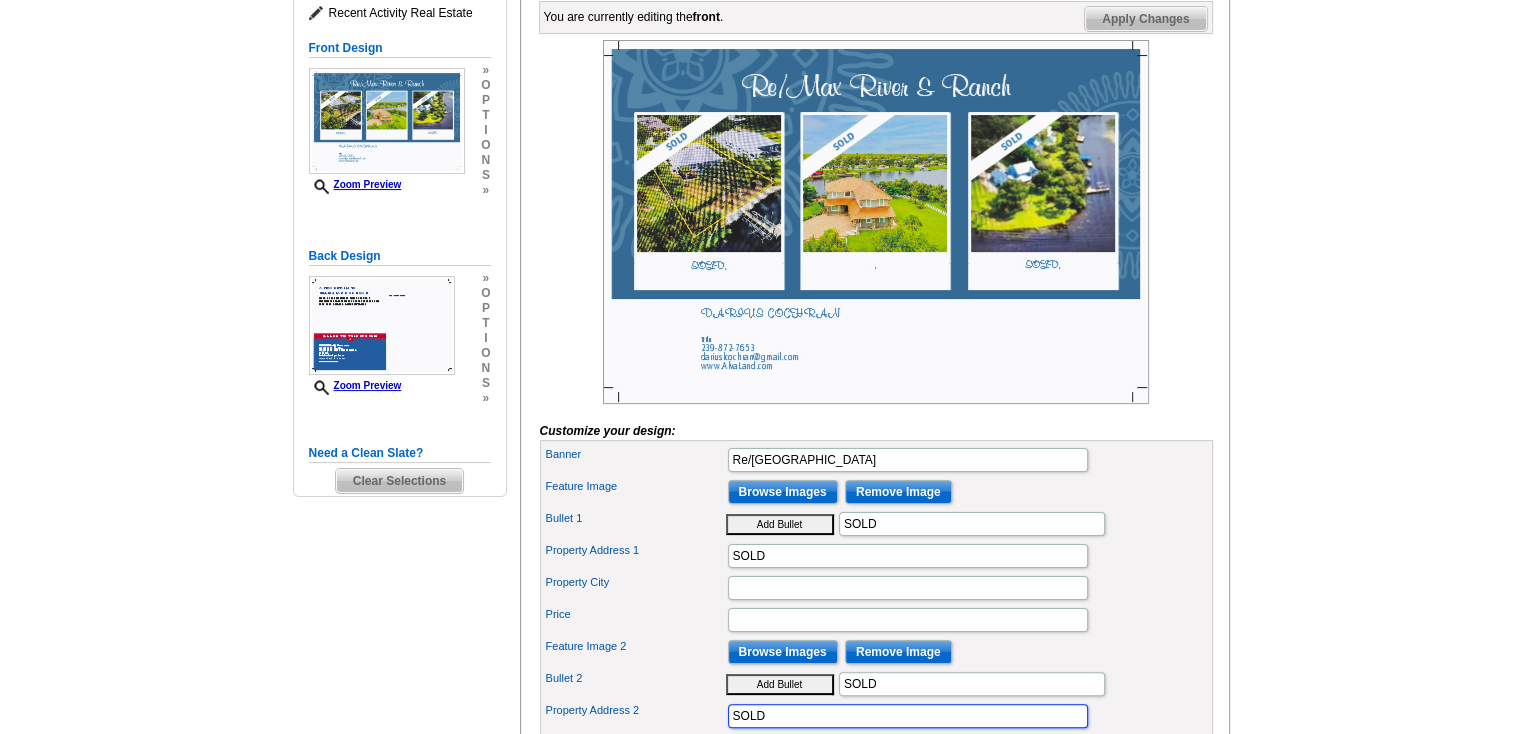 scroll, scrollTop: 300, scrollLeft: 0, axis: vertical 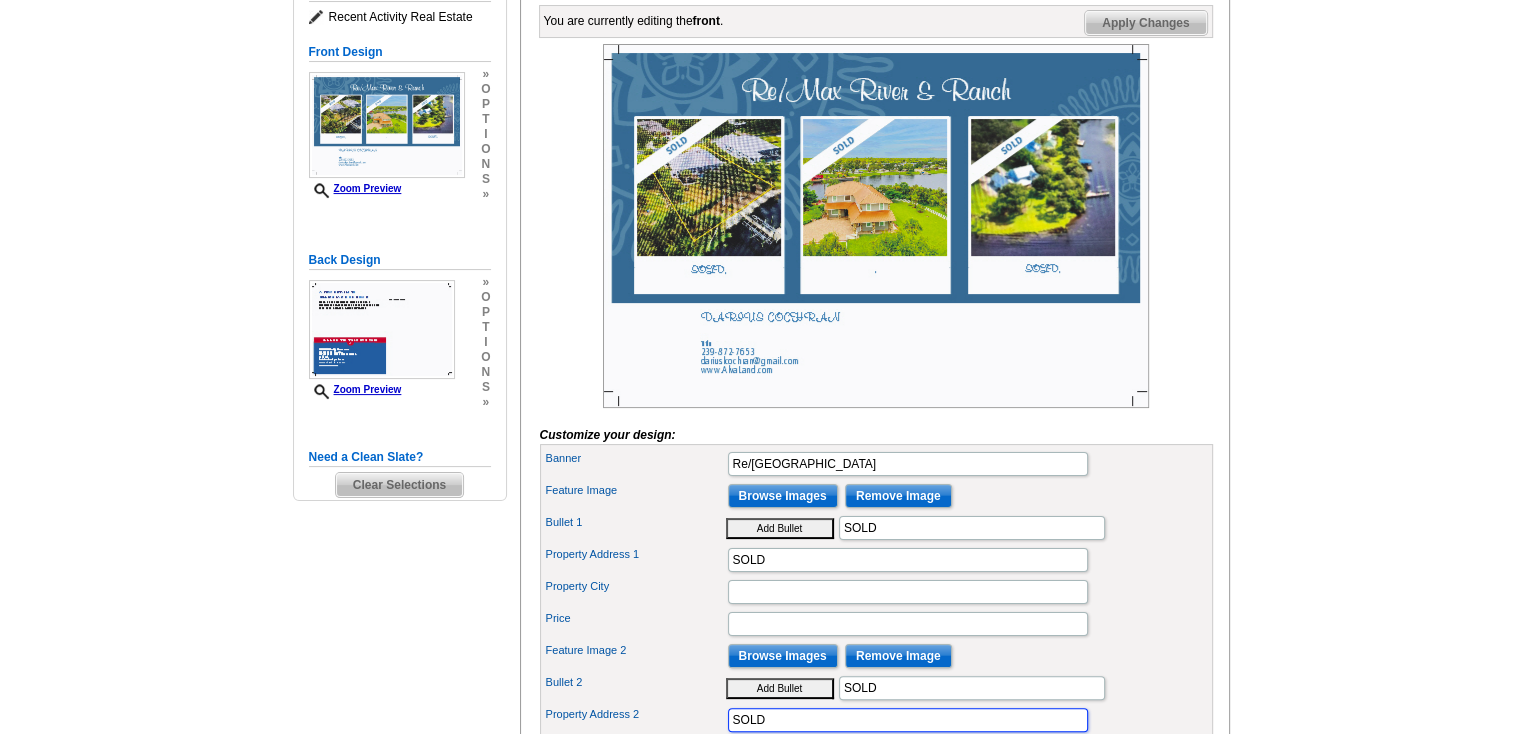 type on "SOLD" 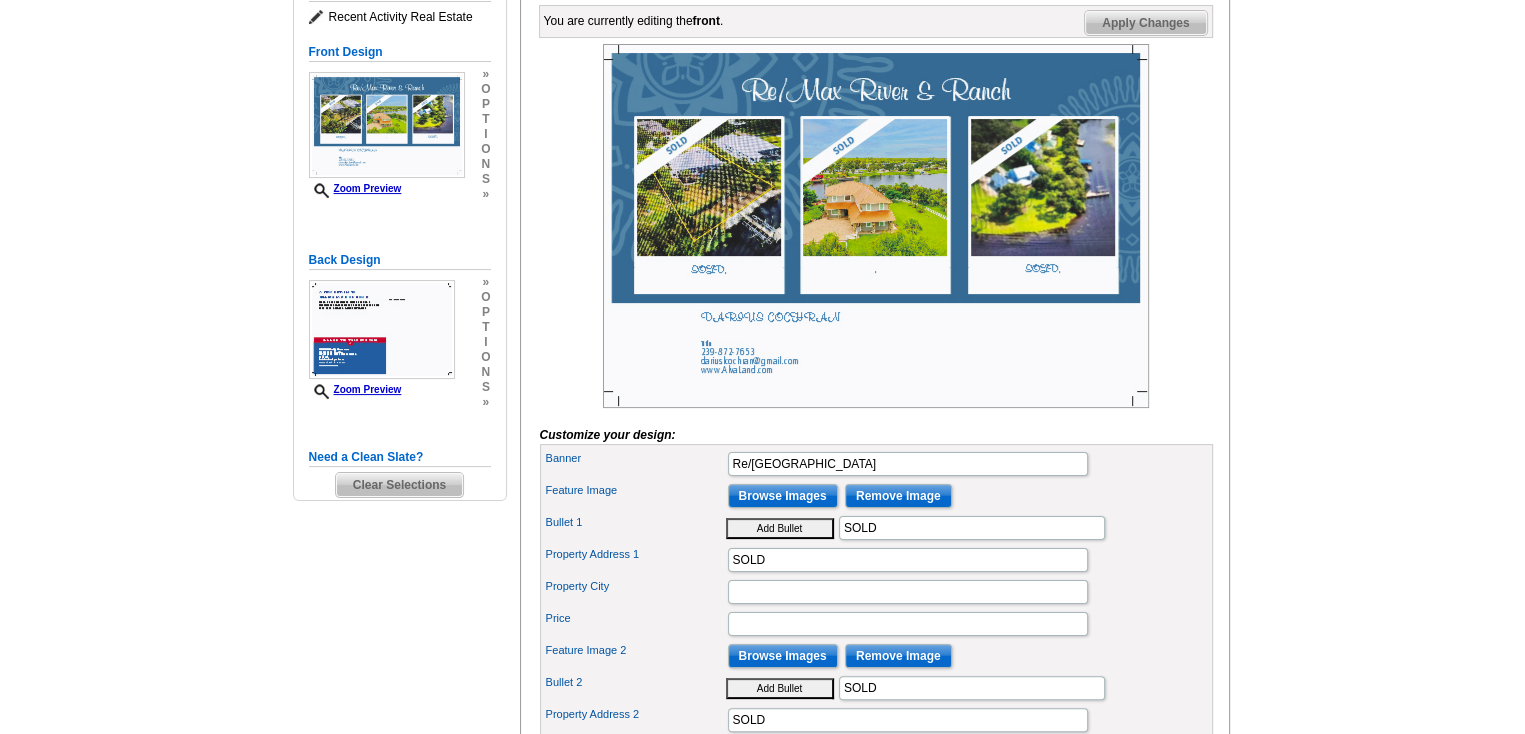 click on "Apply Changes" at bounding box center [1145, 23] 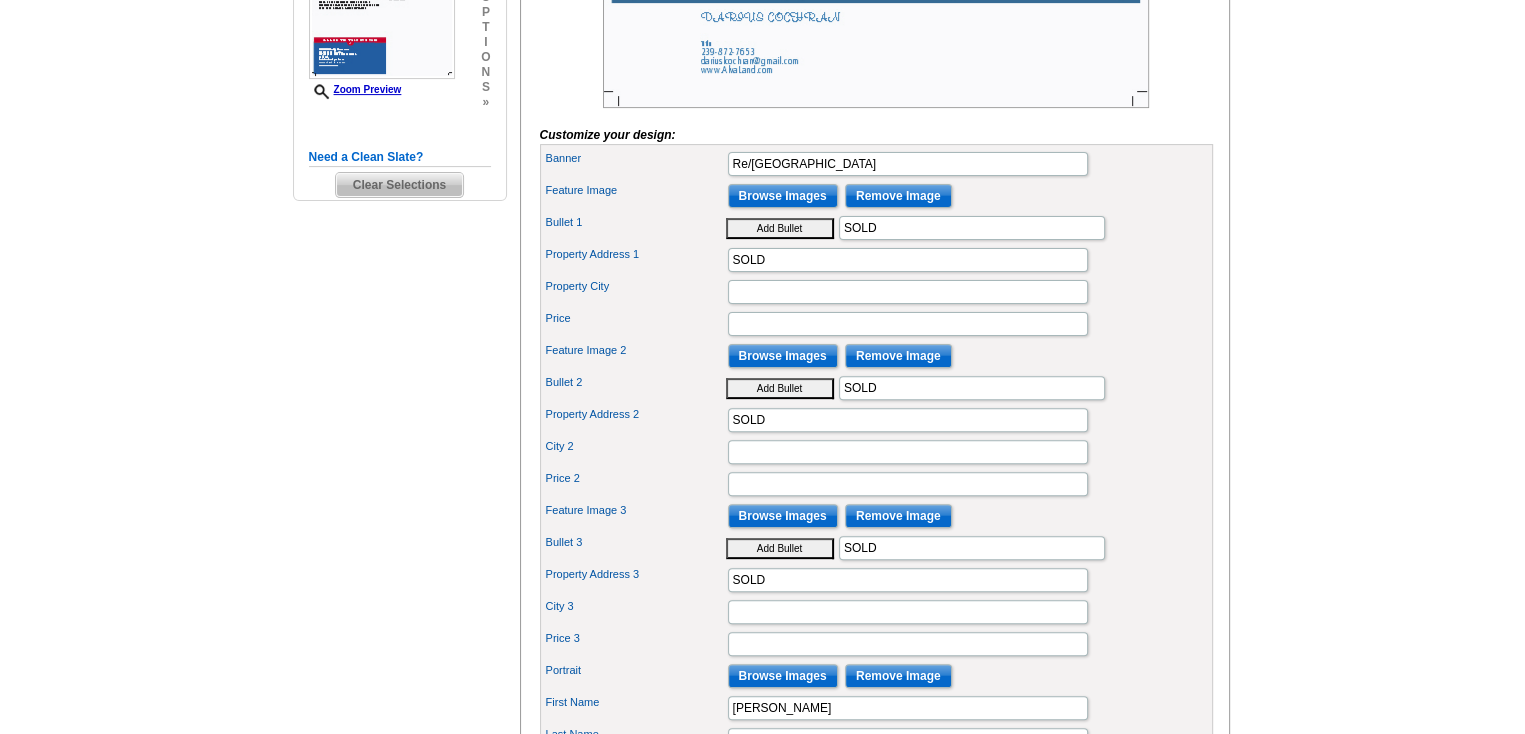 scroll, scrollTop: 100, scrollLeft: 0, axis: vertical 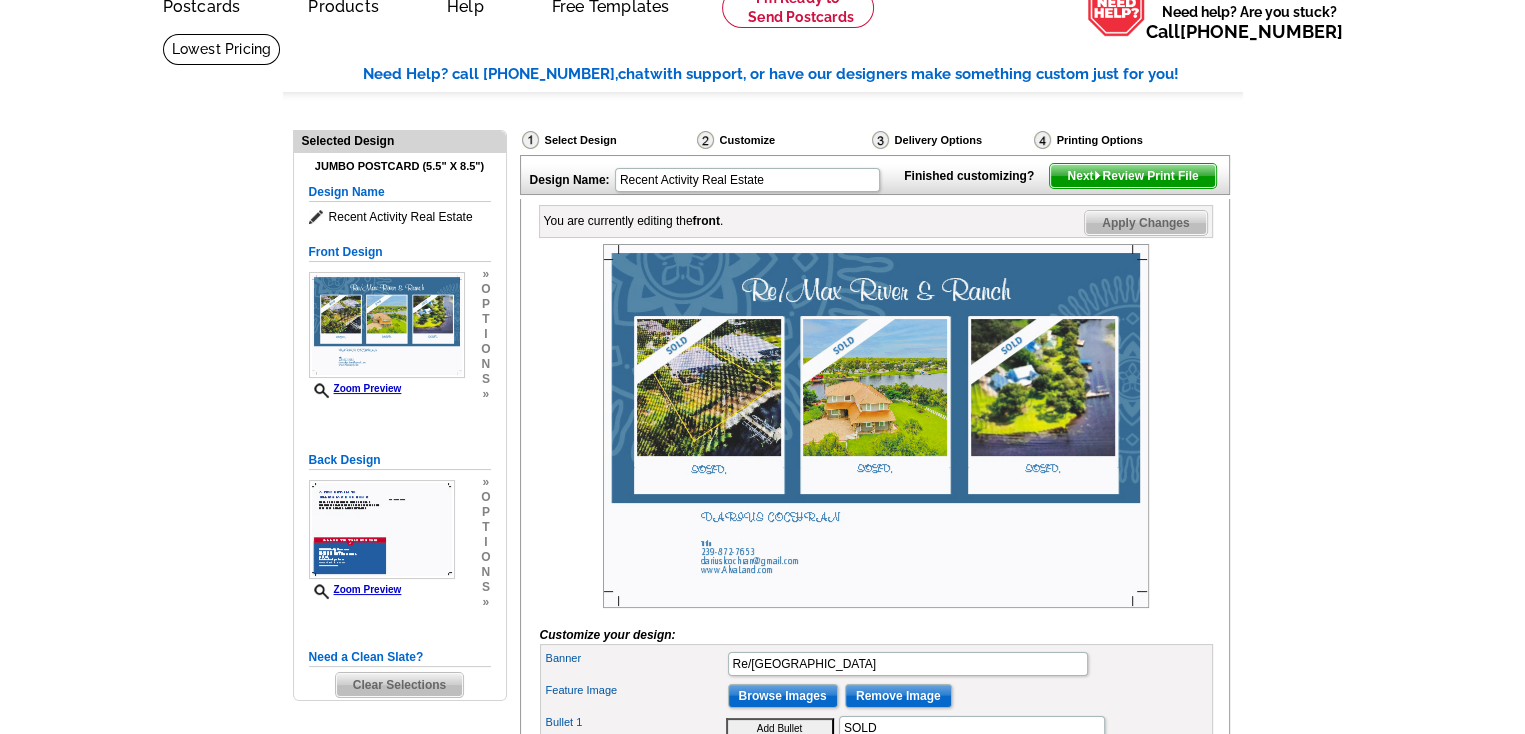 click on "Apply Changes" at bounding box center [1145, 223] 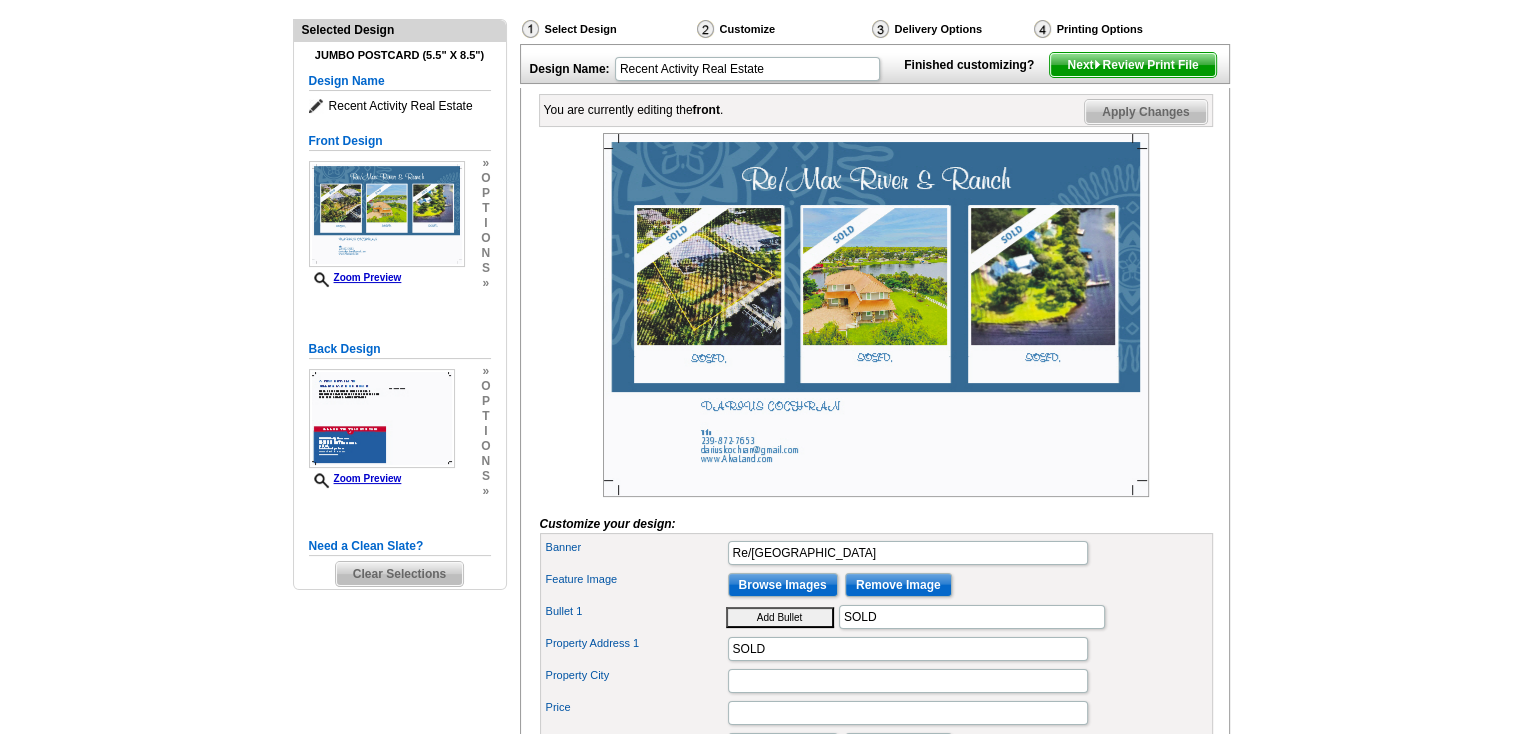 scroll, scrollTop: 100, scrollLeft: 0, axis: vertical 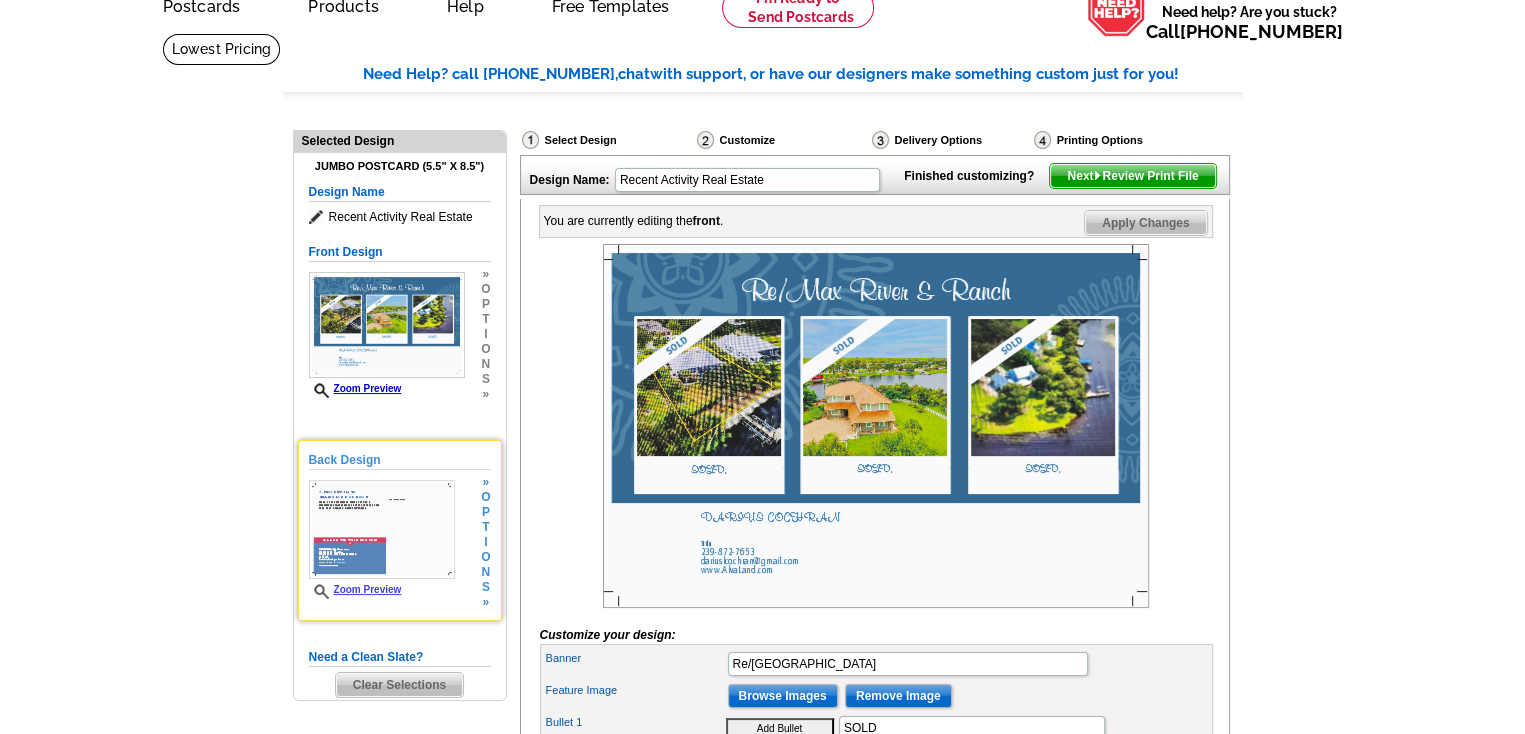 click at bounding box center (382, 529) 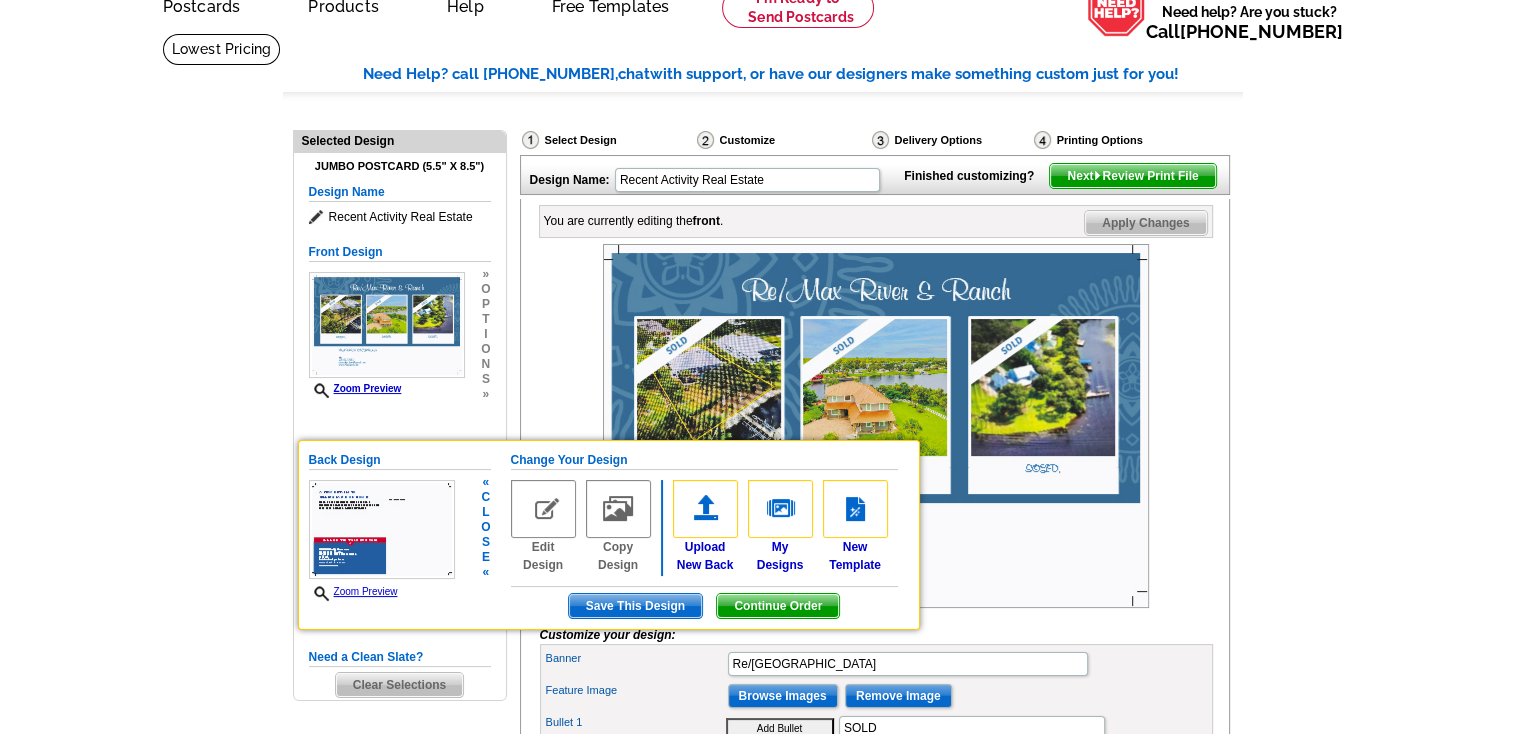 click on "Continue Order" at bounding box center [778, 606] 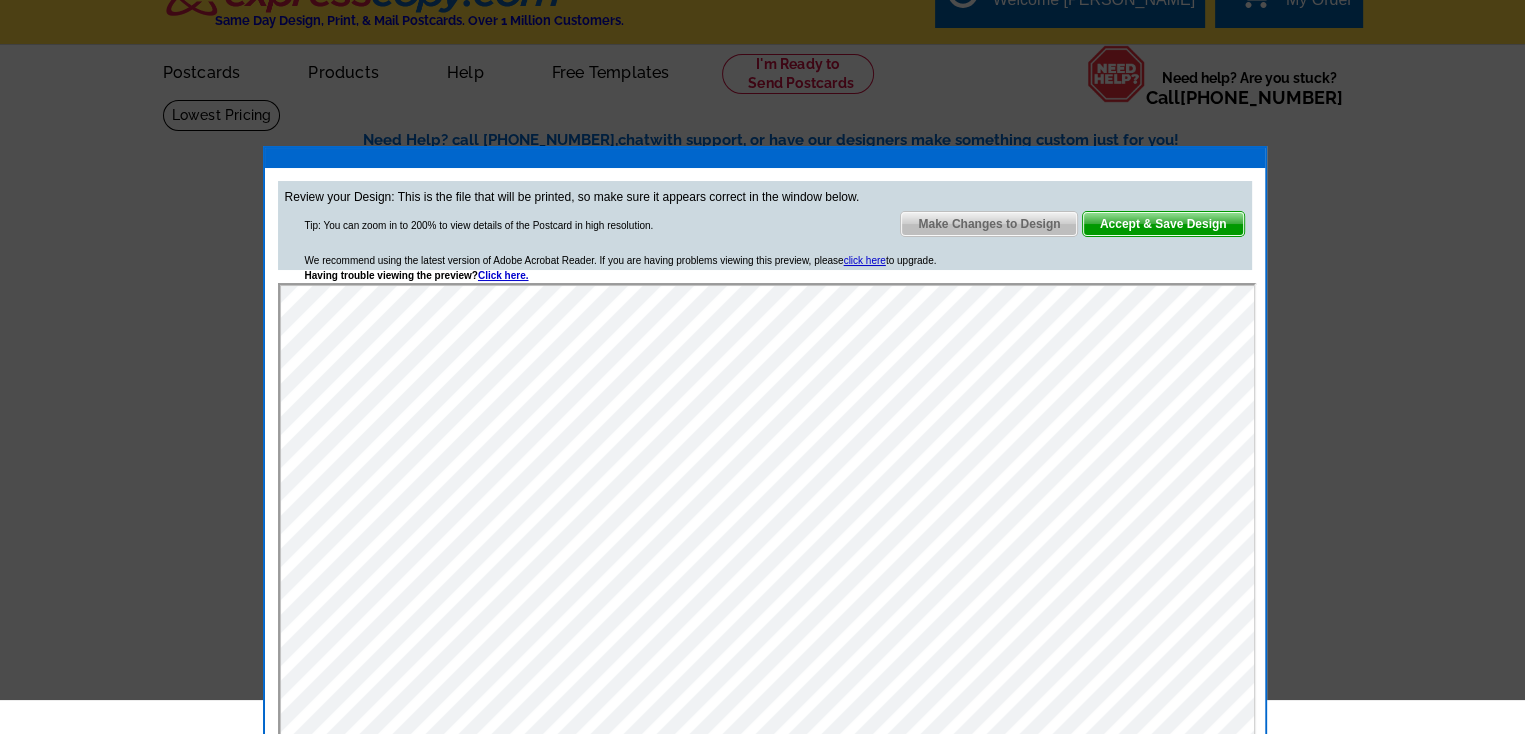 scroll, scrollTop: 0, scrollLeft: 0, axis: both 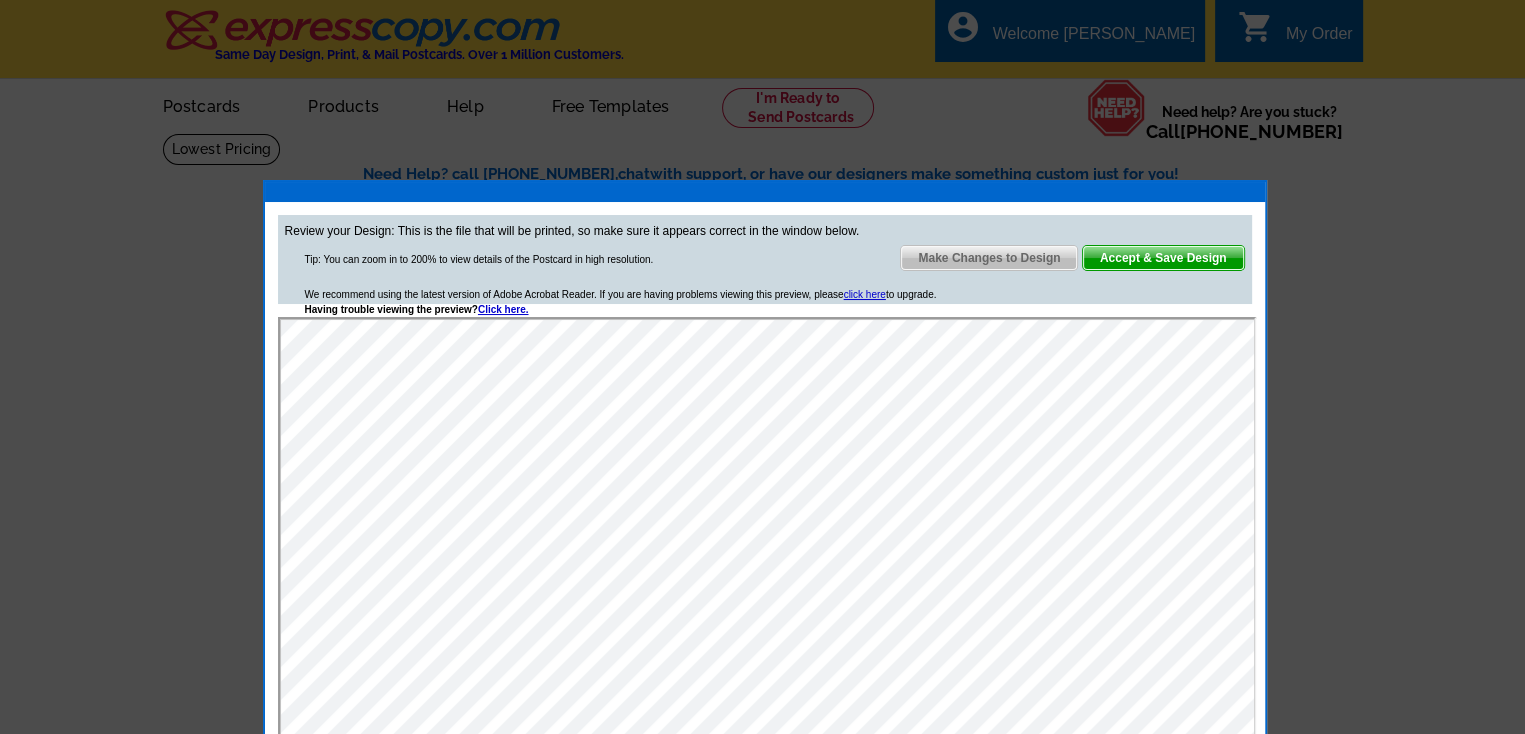 click on "Make Changes to Design" at bounding box center [989, 258] 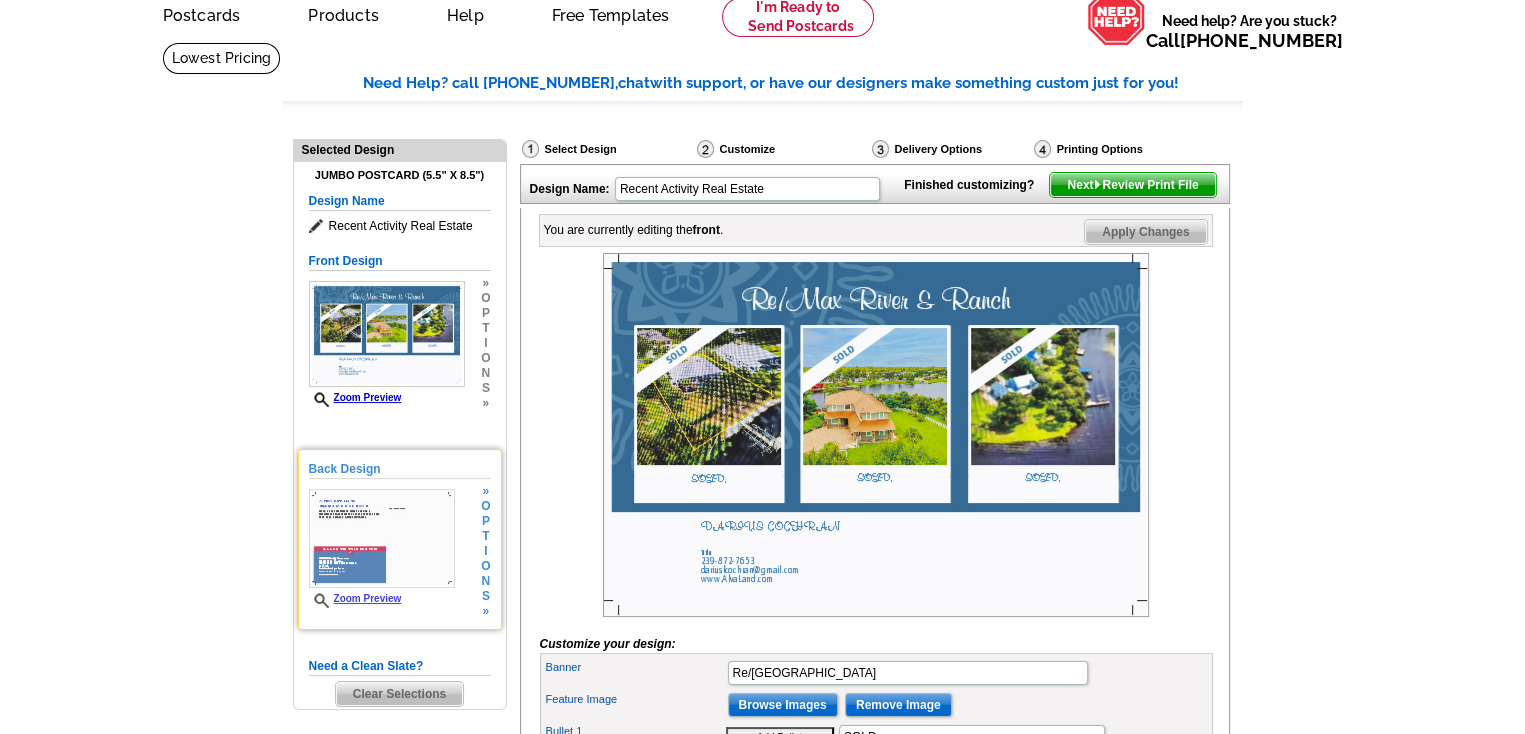 scroll, scrollTop: 300, scrollLeft: 0, axis: vertical 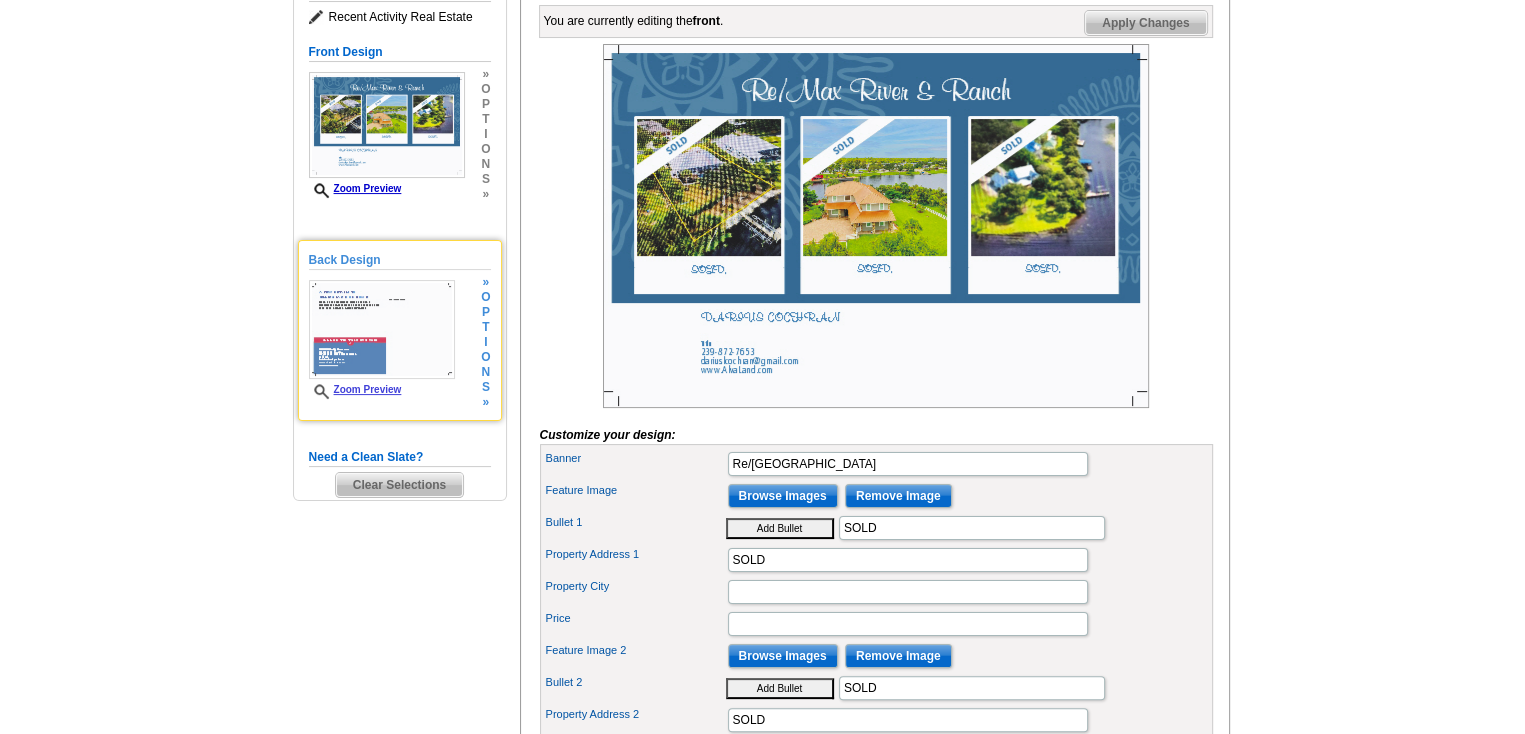click on "Back Design" at bounding box center (400, 260) 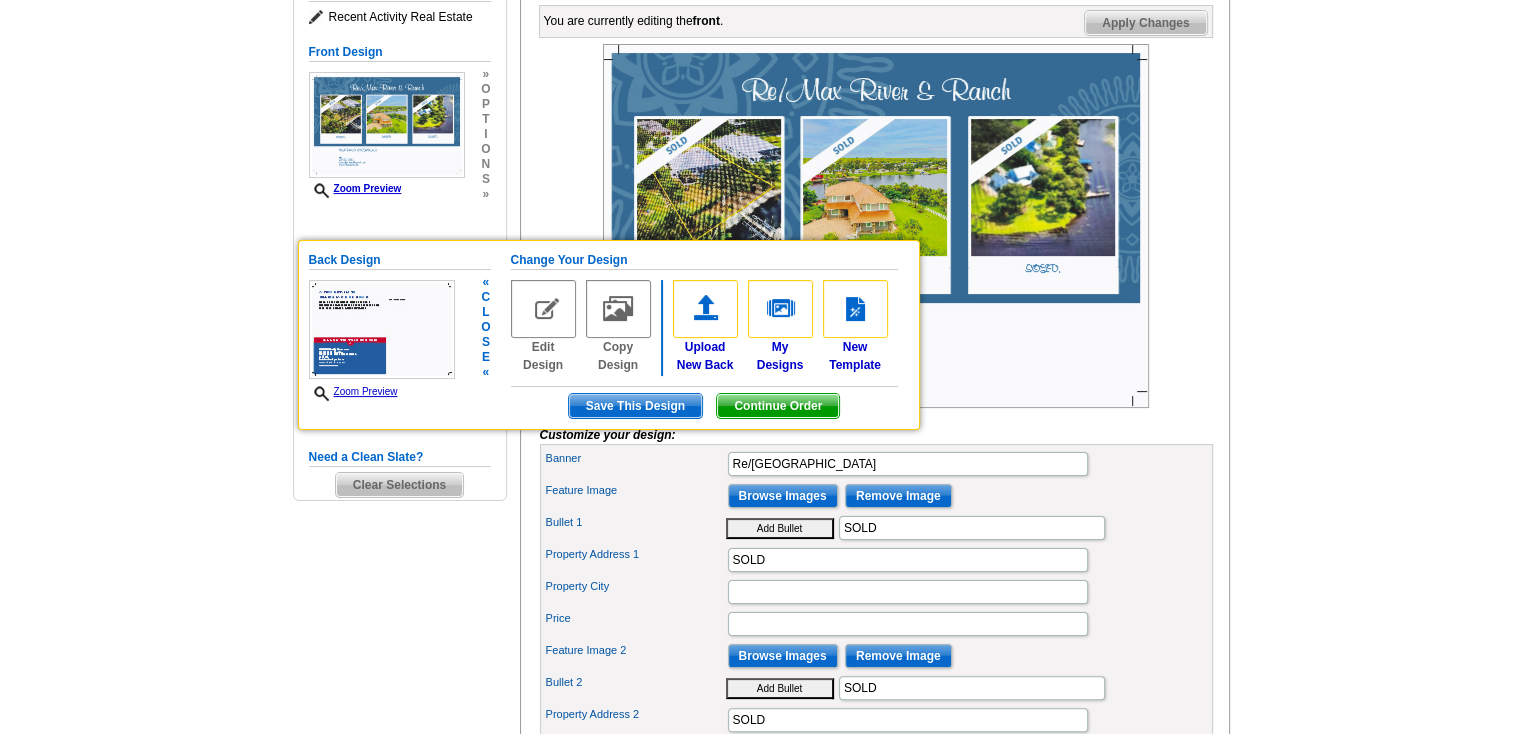click on "Save This Design" at bounding box center (635, 406) 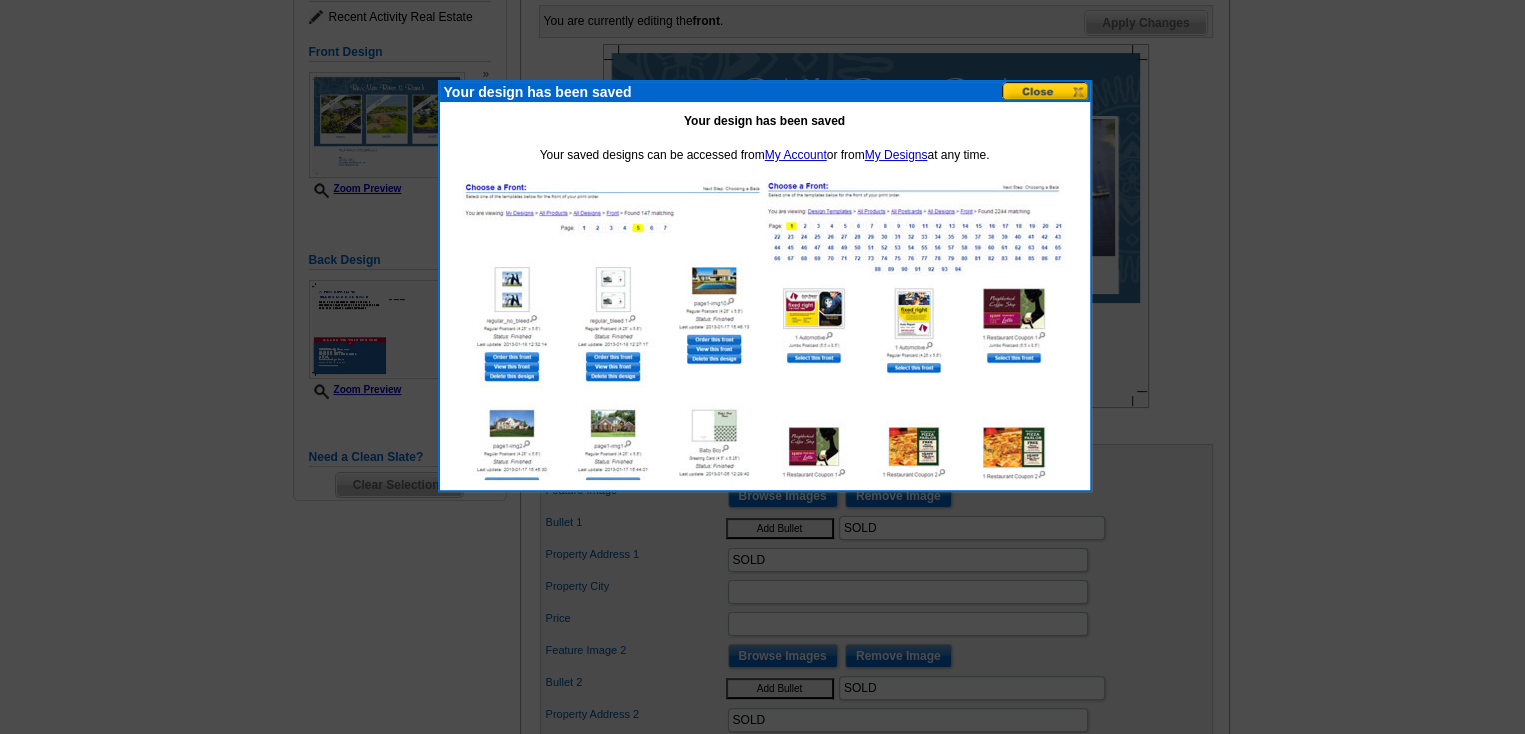 click at bounding box center (1046, 91) 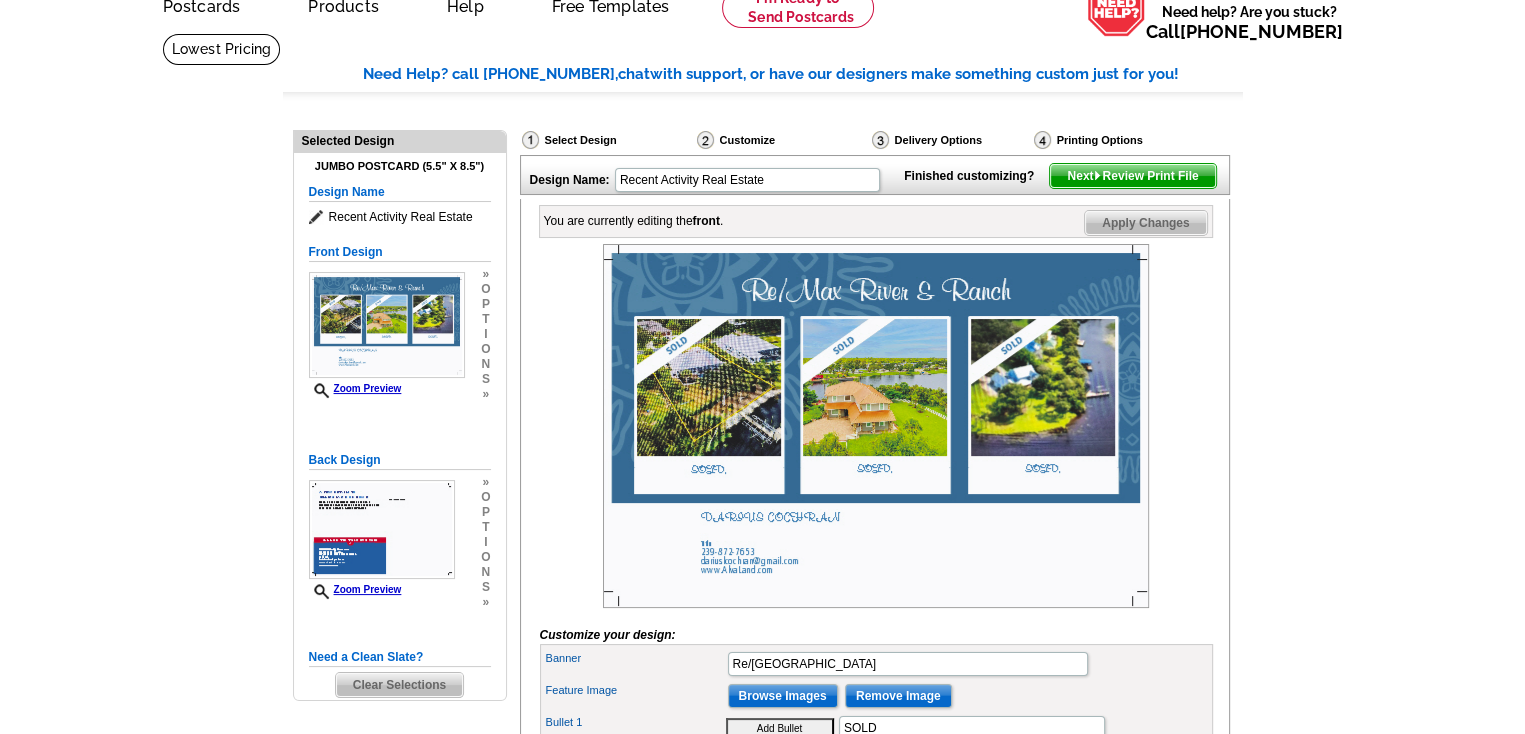 scroll, scrollTop: 100, scrollLeft: 0, axis: vertical 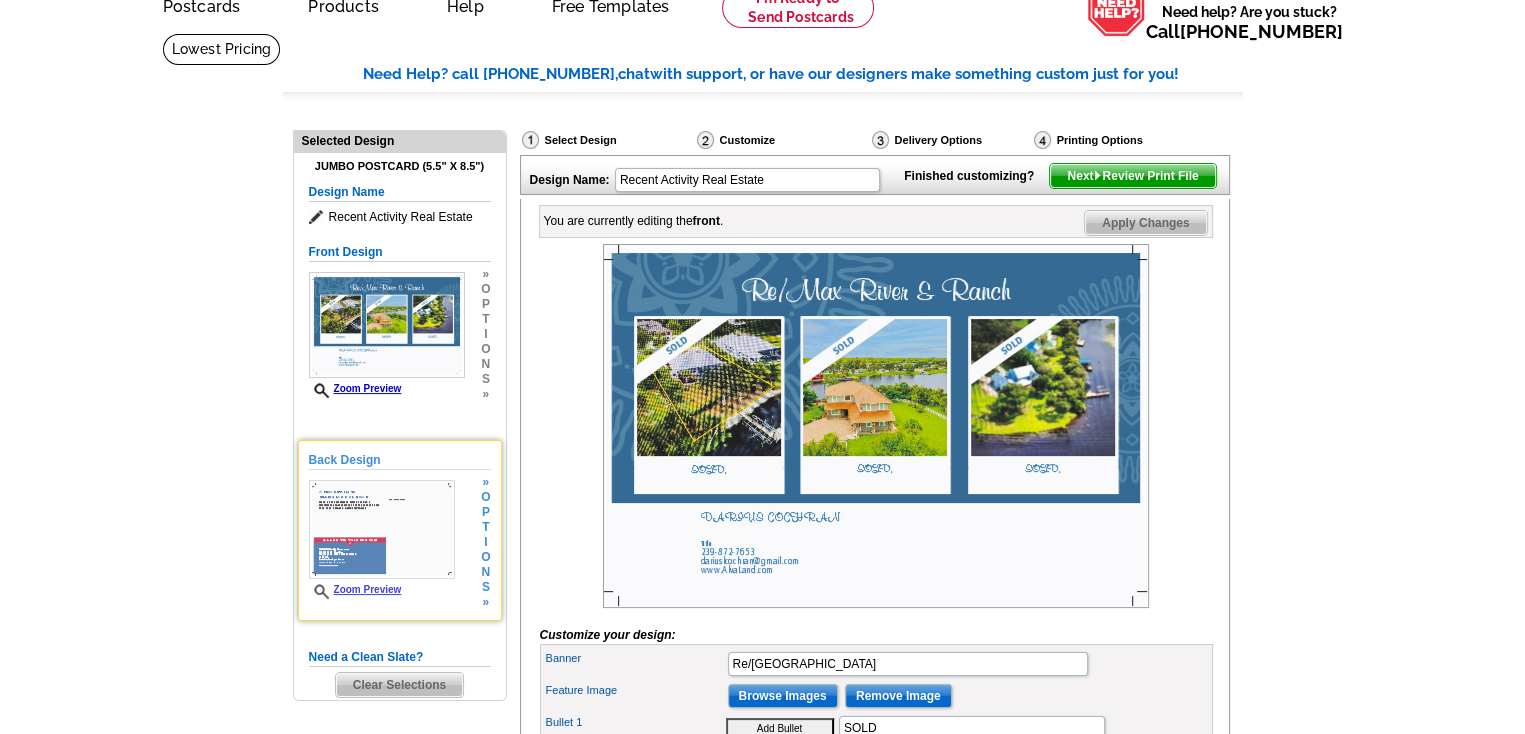 click at bounding box center [382, 529] 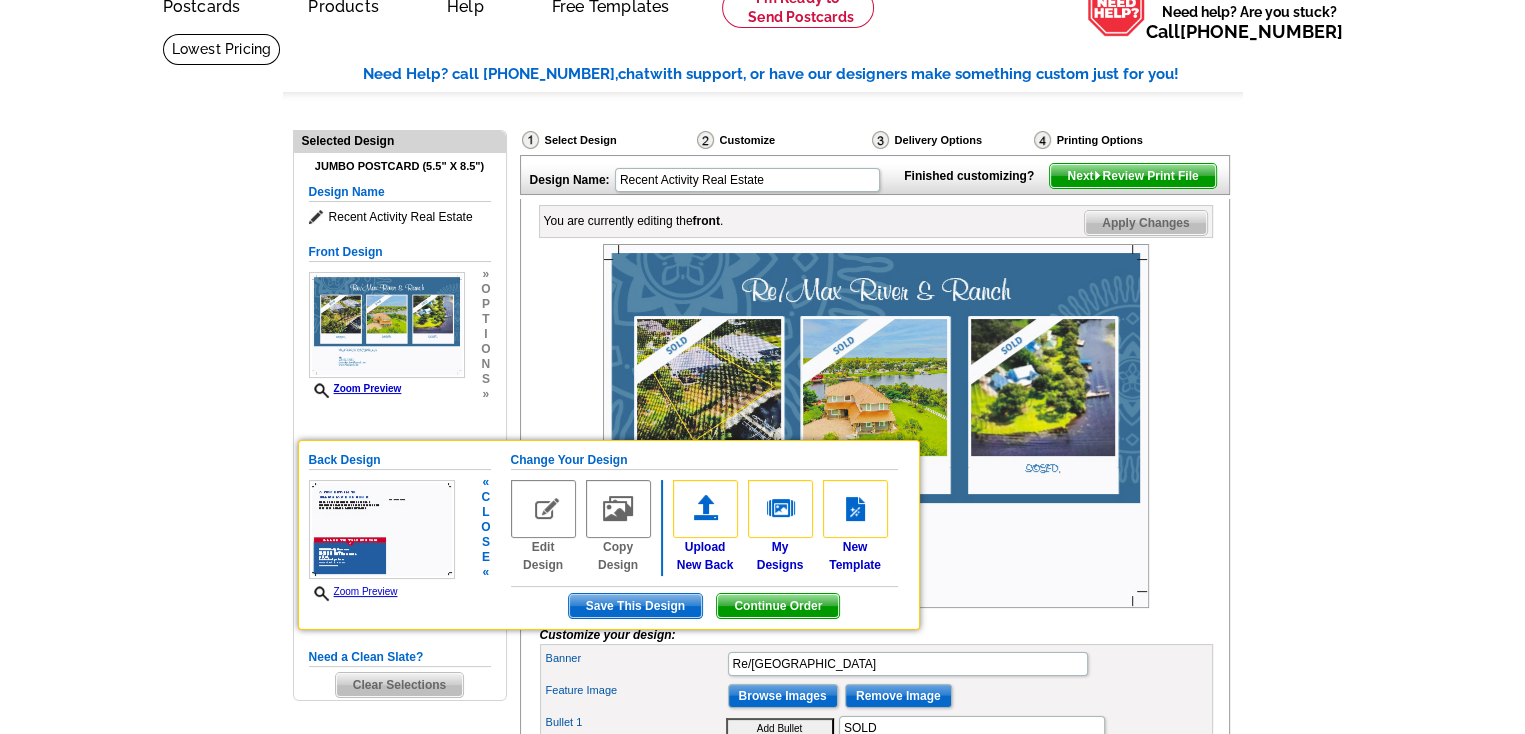 click on "Continue Order" at bounding box center [778, 606] 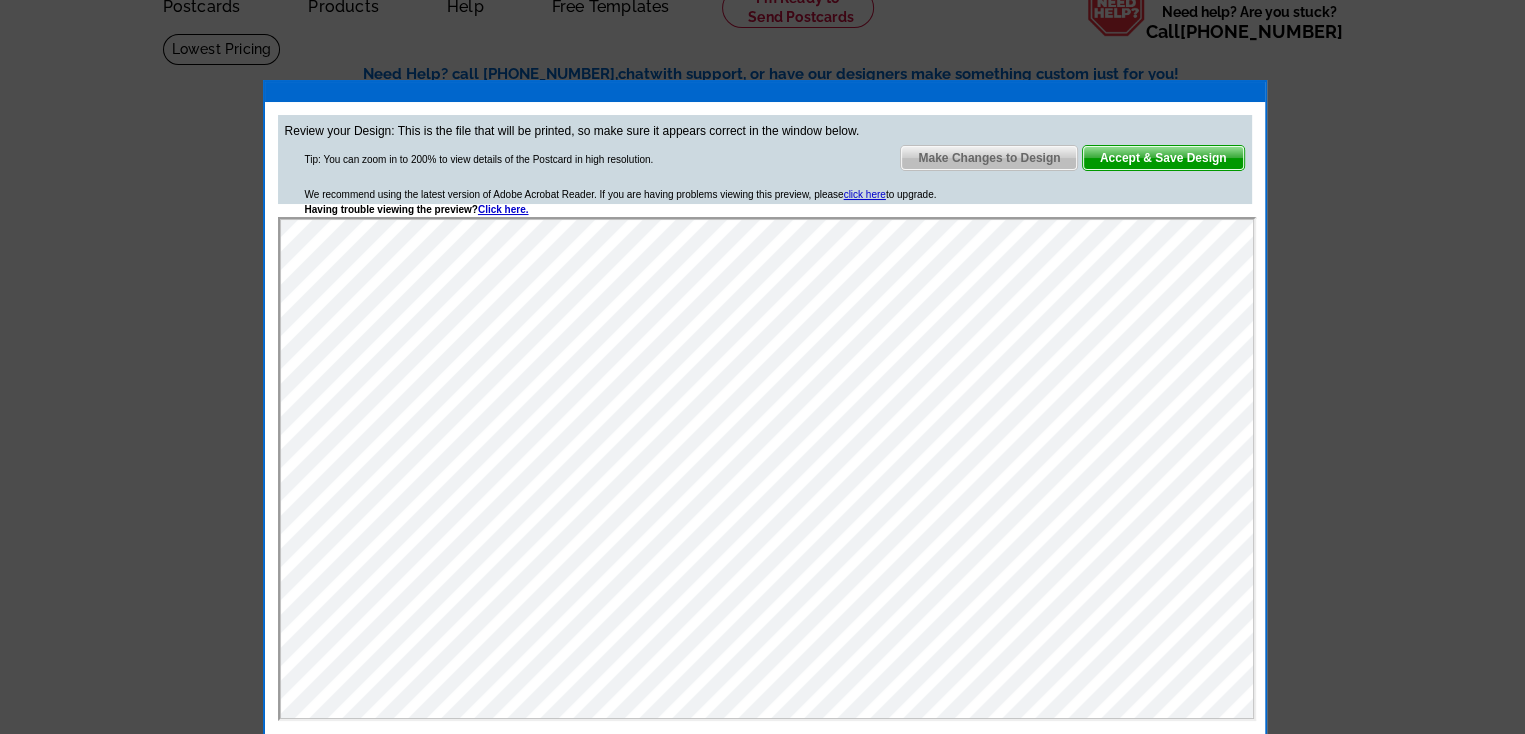 scroll, scrollTop: 0, scrollLeft: 0, axis: both 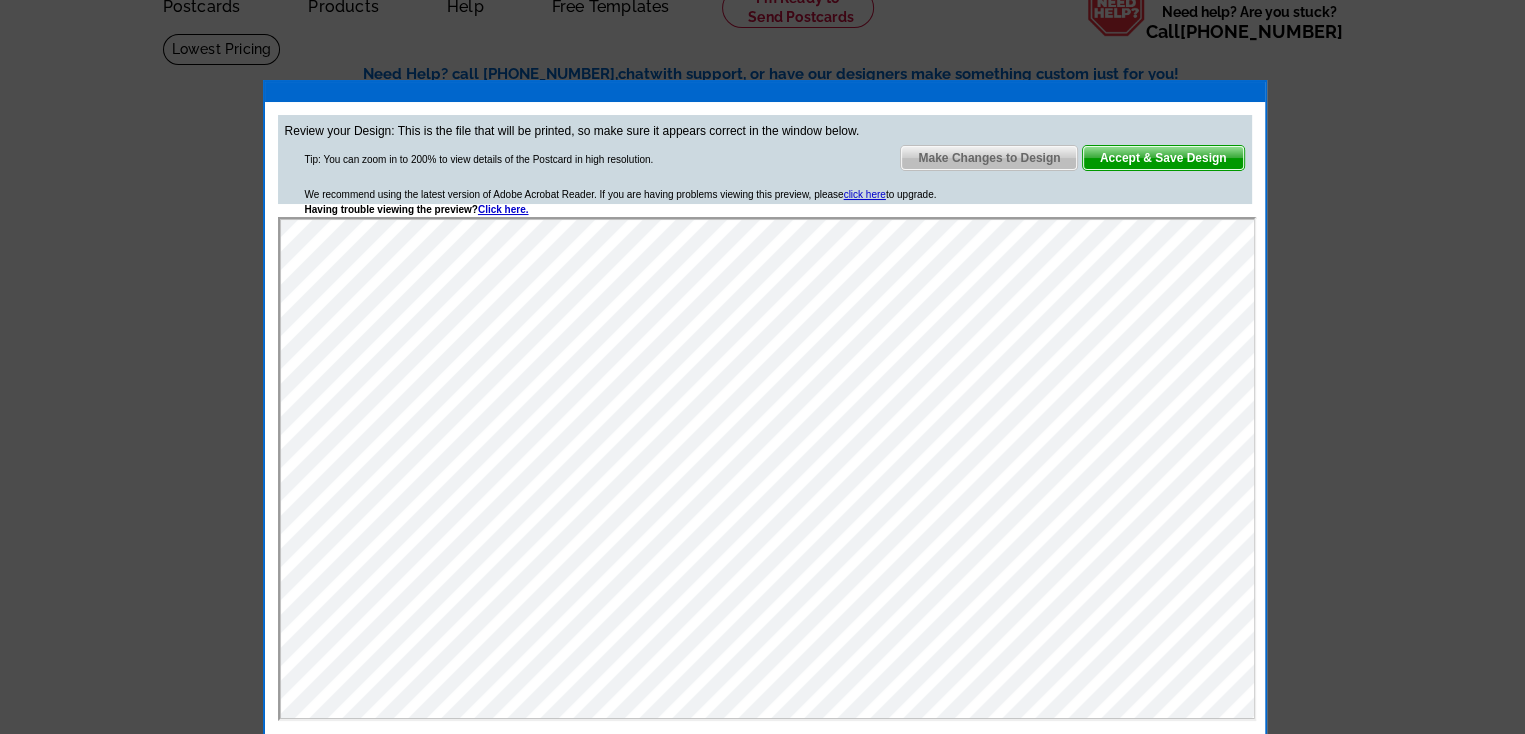 click on "Make Changes to Design" at bounding box center [989, 158] 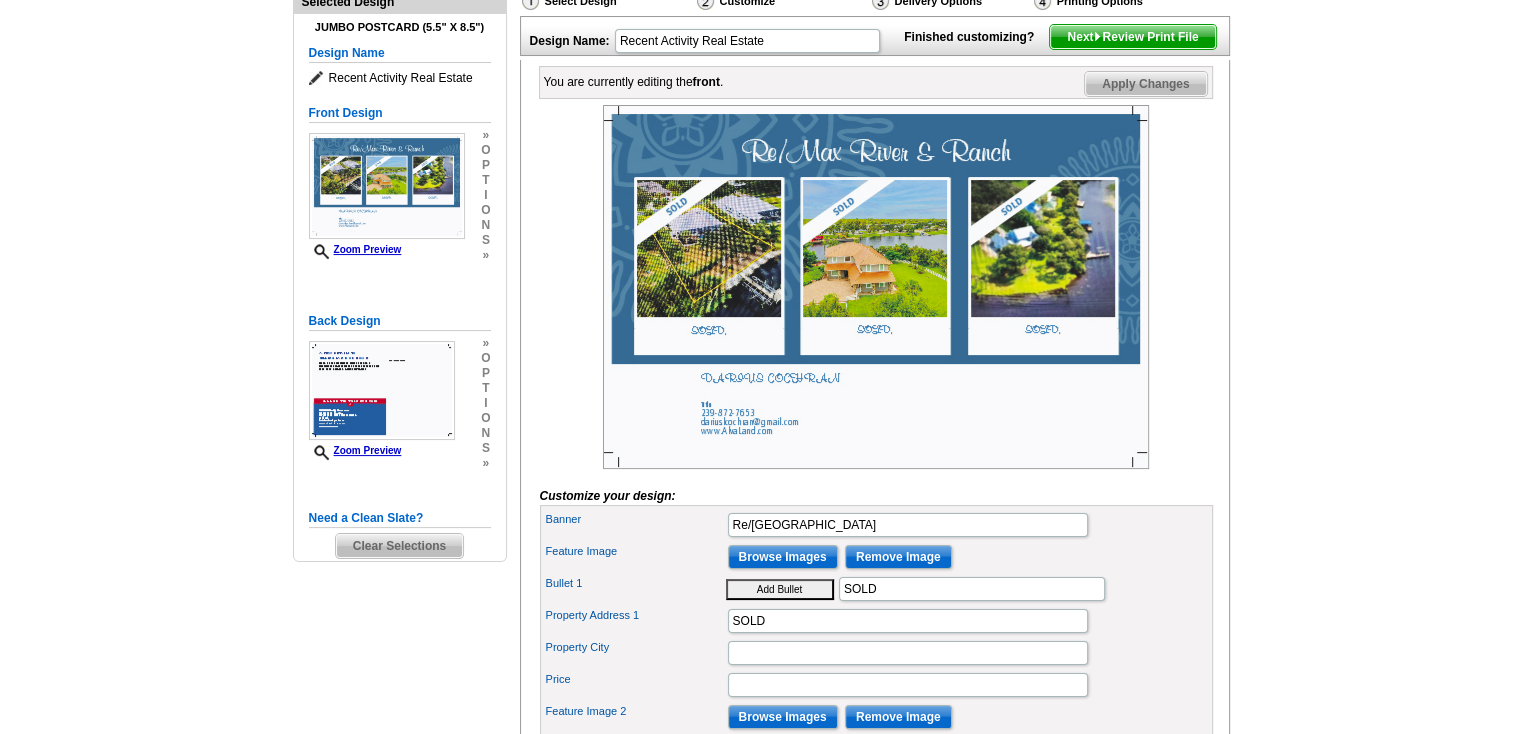 scroll, scrollTop: 400, scrollLeft: 0, axis: vertical 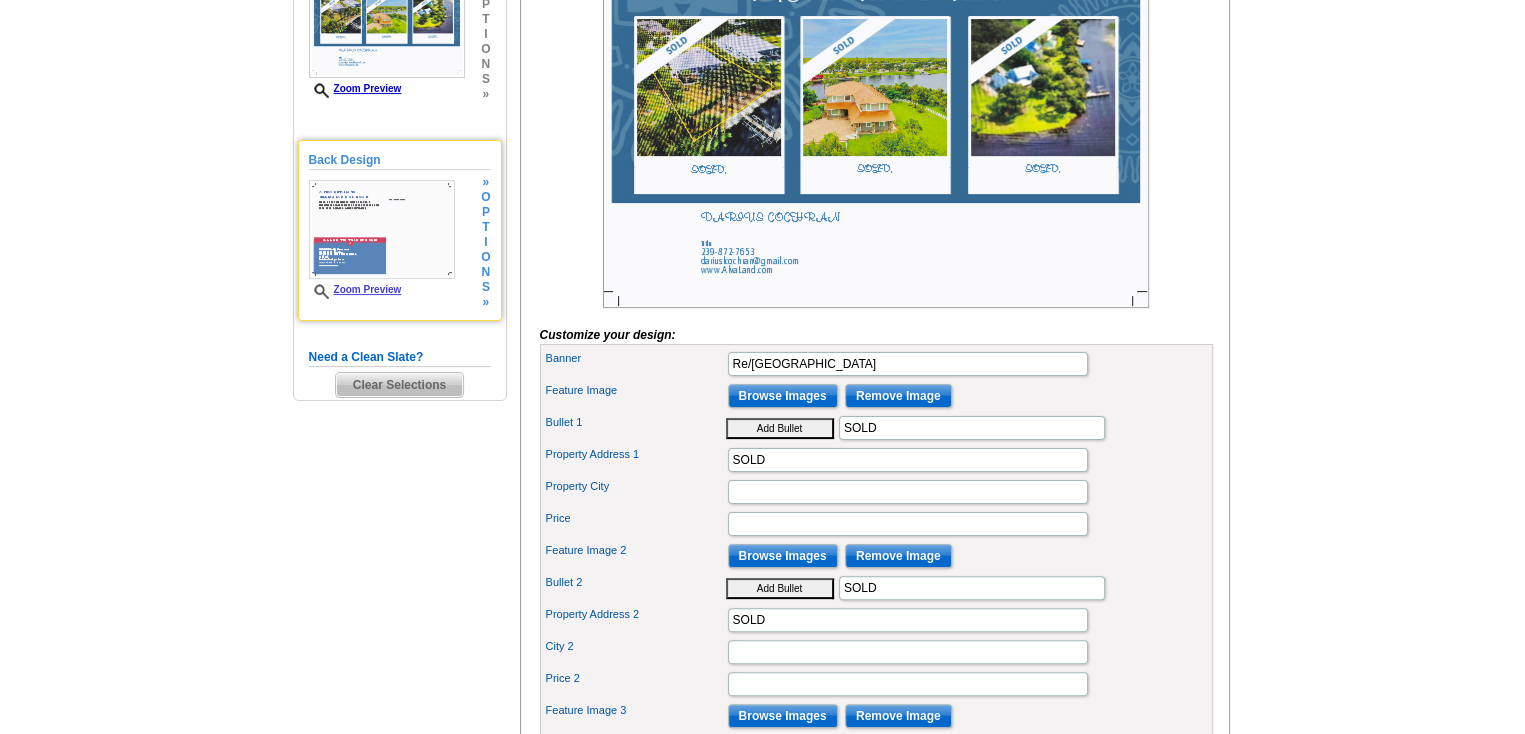 click at bounding box center (382, 229) 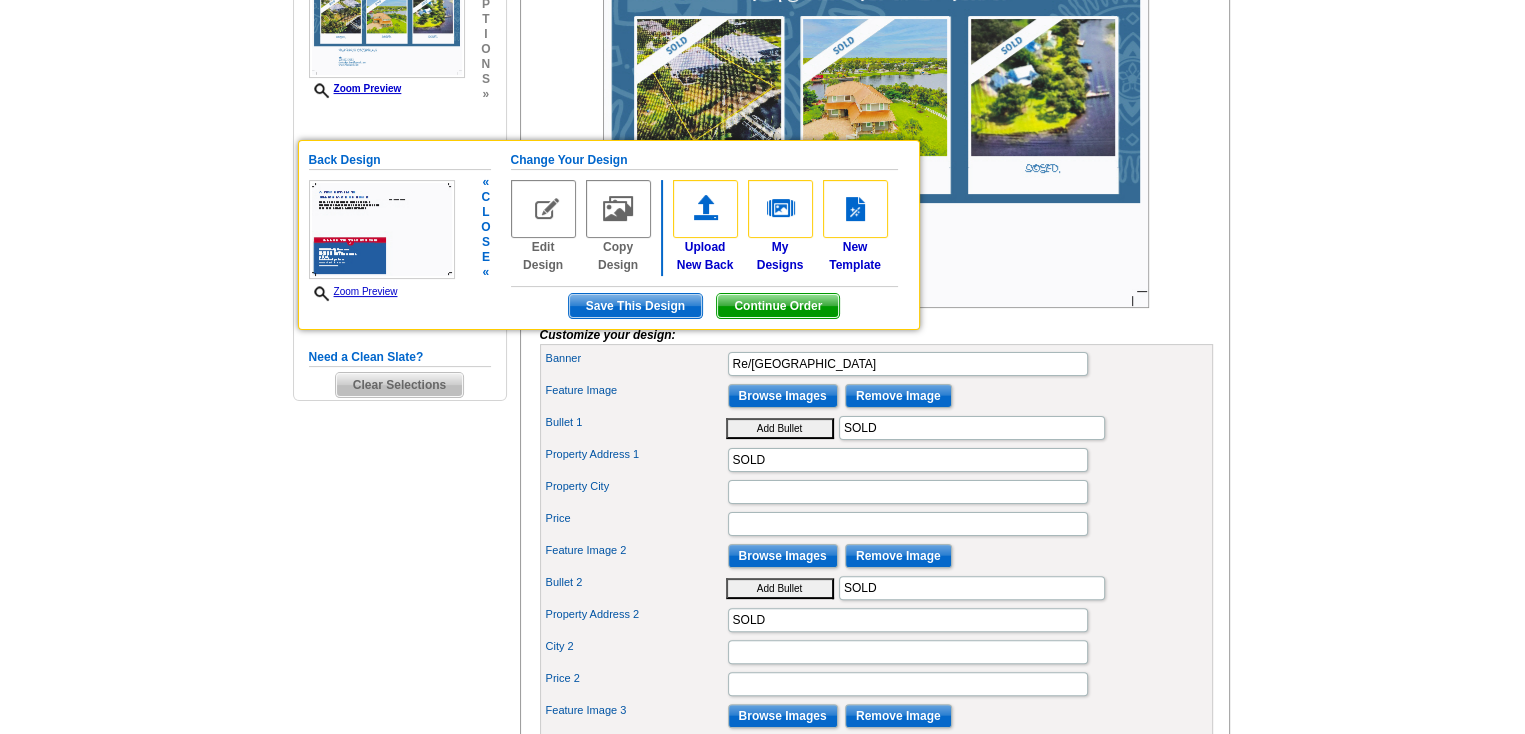 click on "Change Your Design" at bounding box center (704, 160) 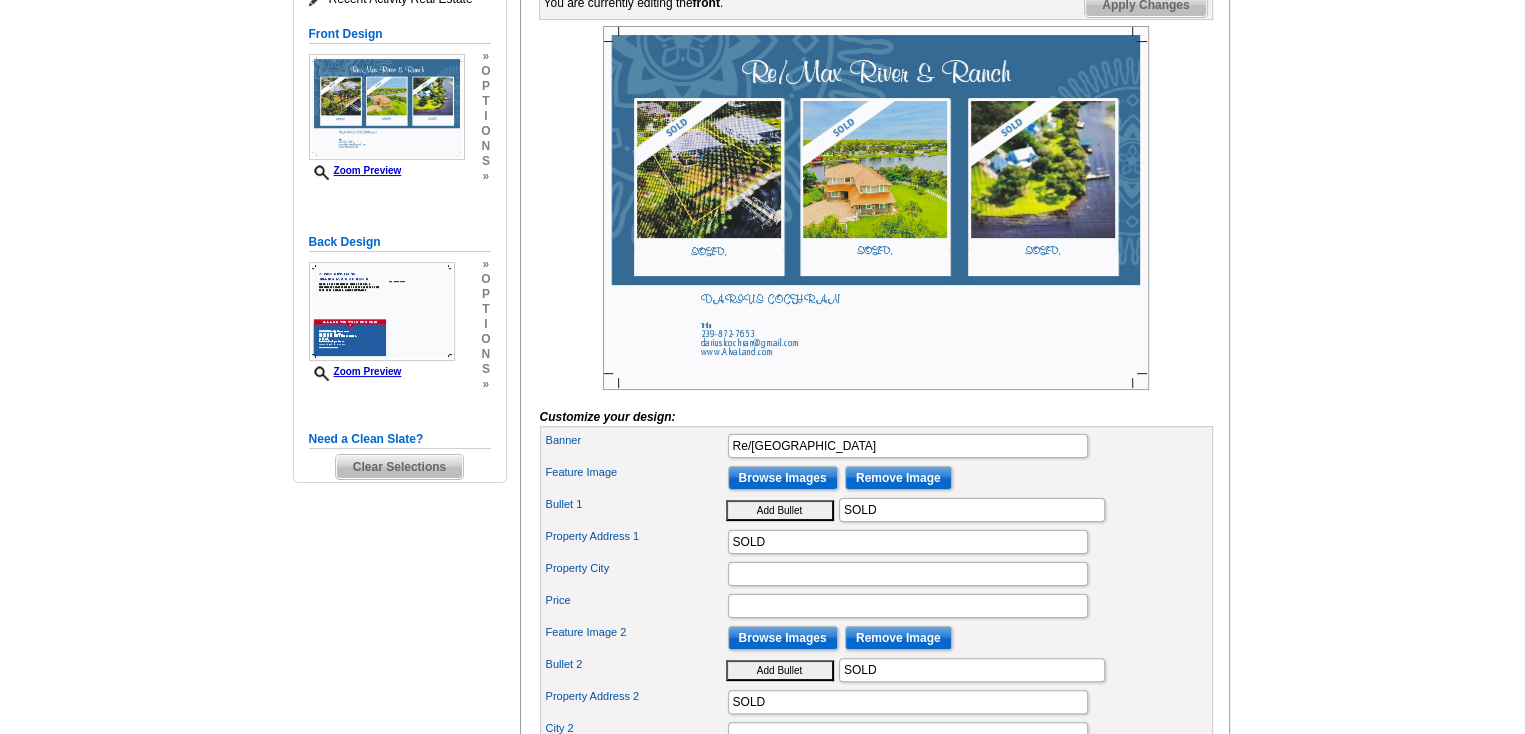 scroll, scrollTop: 600, scrollLeft: 0, axis: vertical 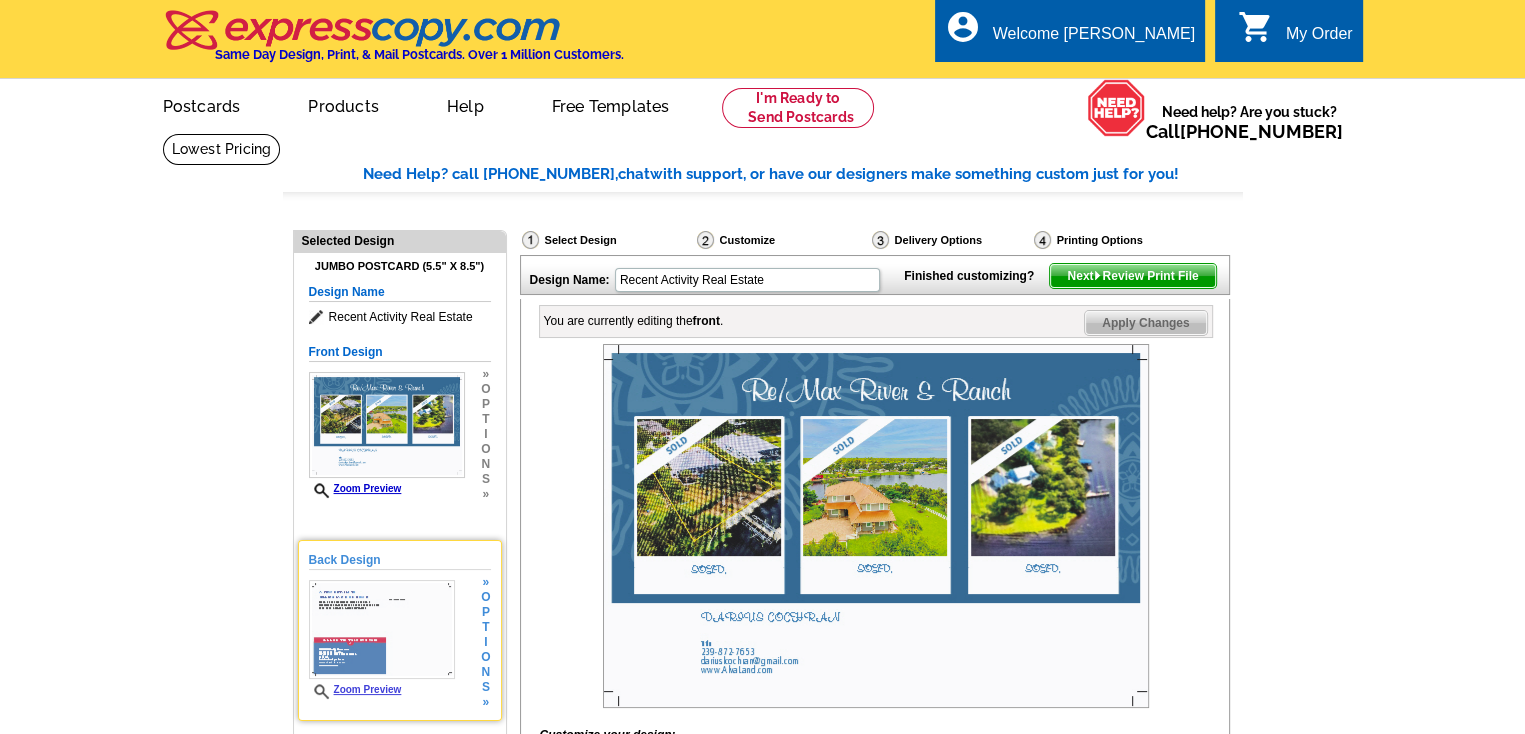 click at bounding box center [382, 629] 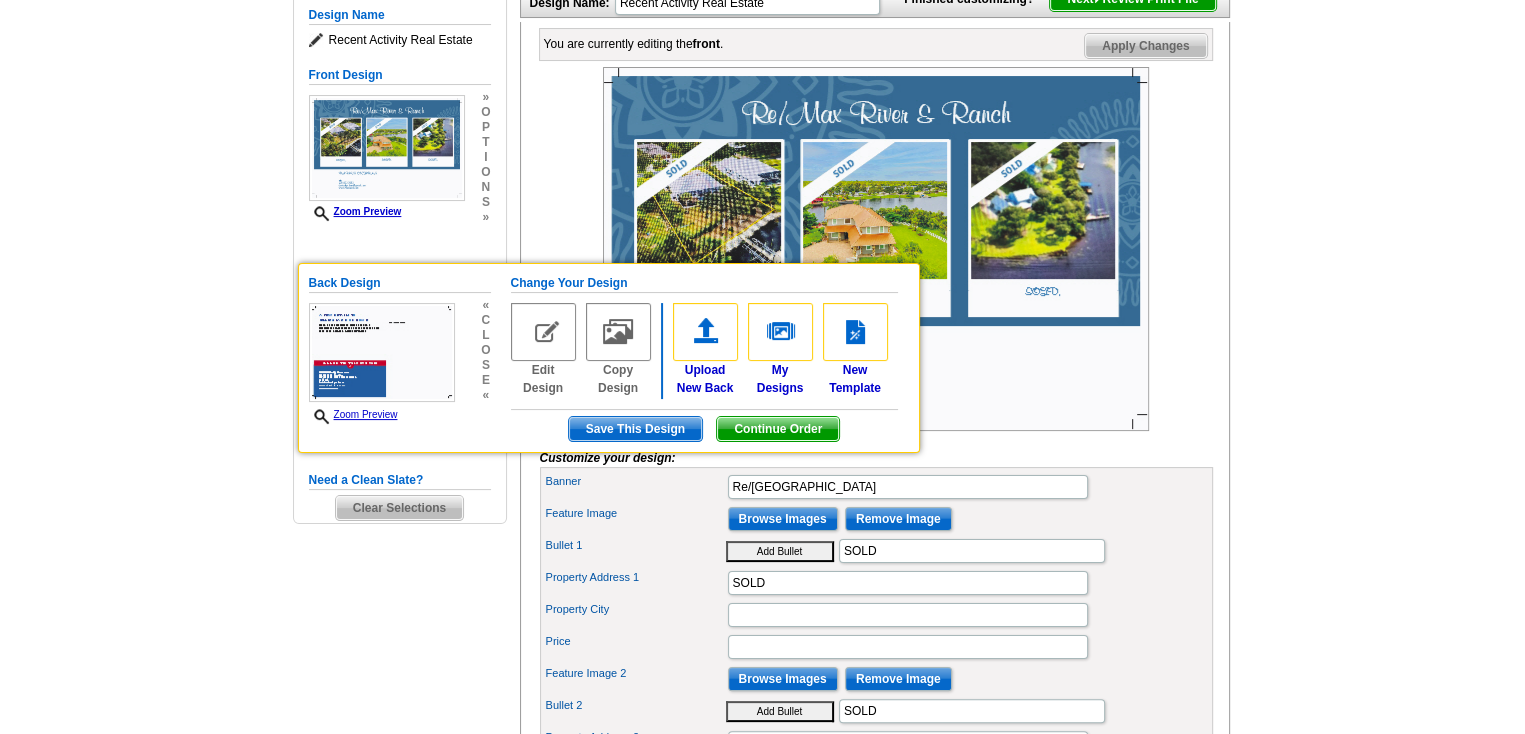 scroll, scrollTop: 300, scrollLeft: 0, axis: vertical 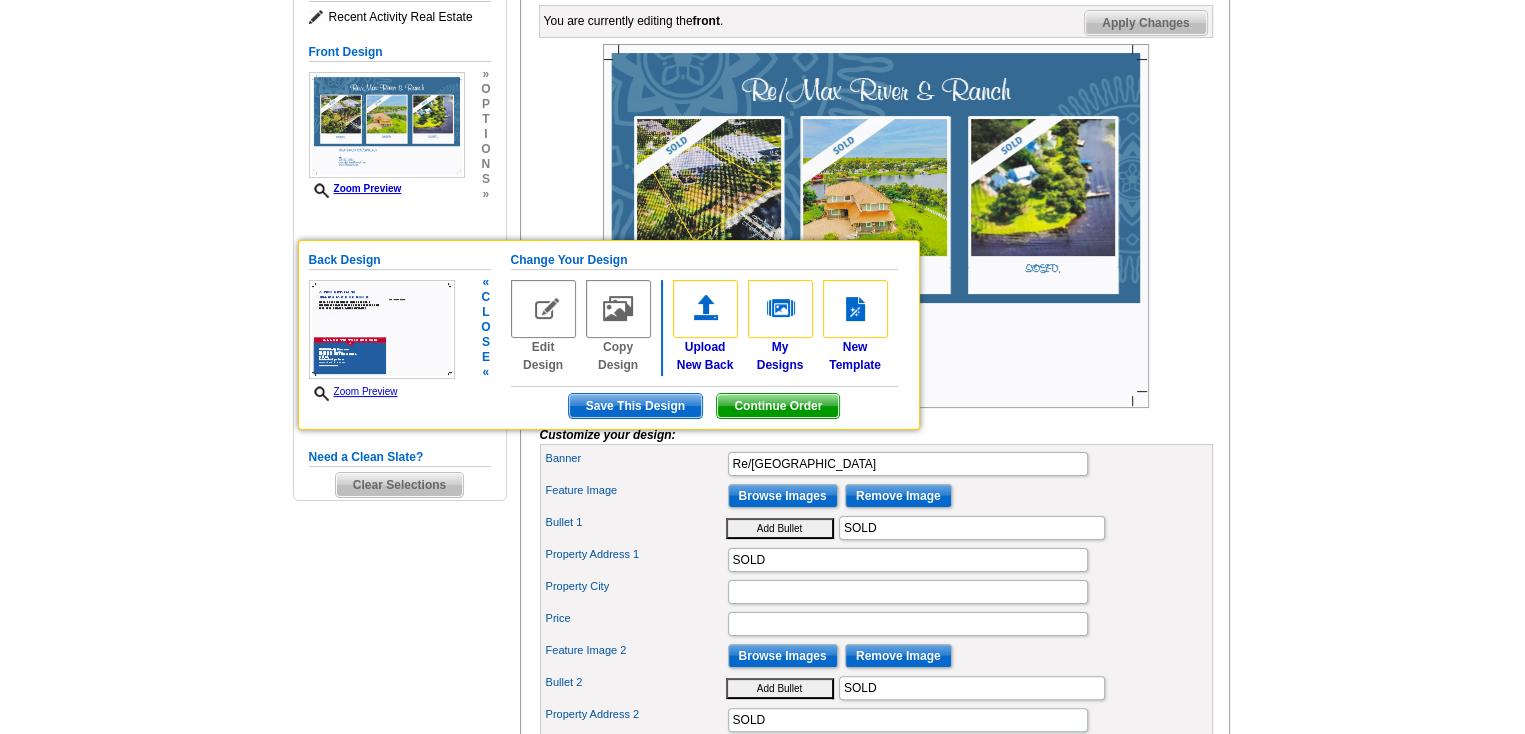 click on "s" at bounding box center (485, 342) 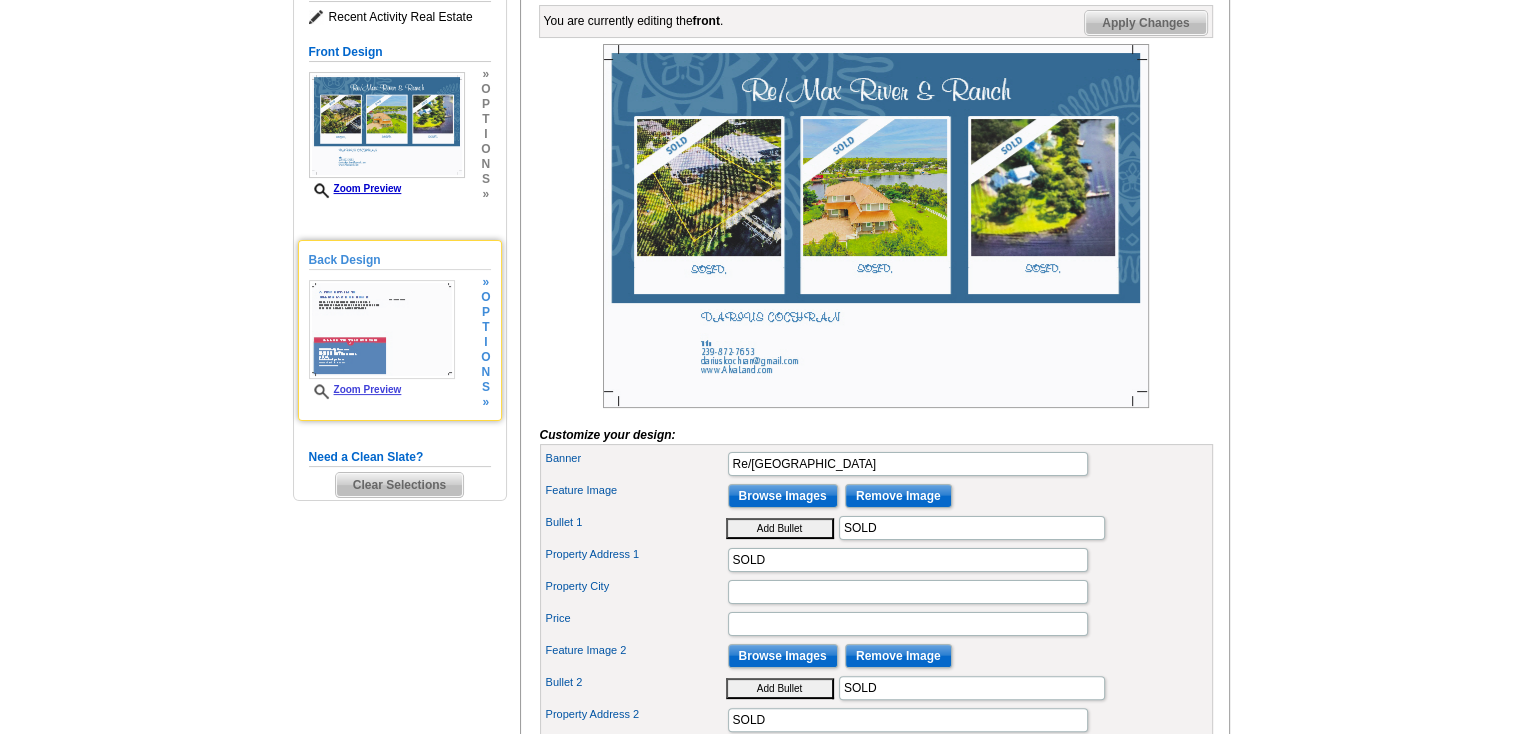 click on "Back Design" at bounding box center (400, 260) 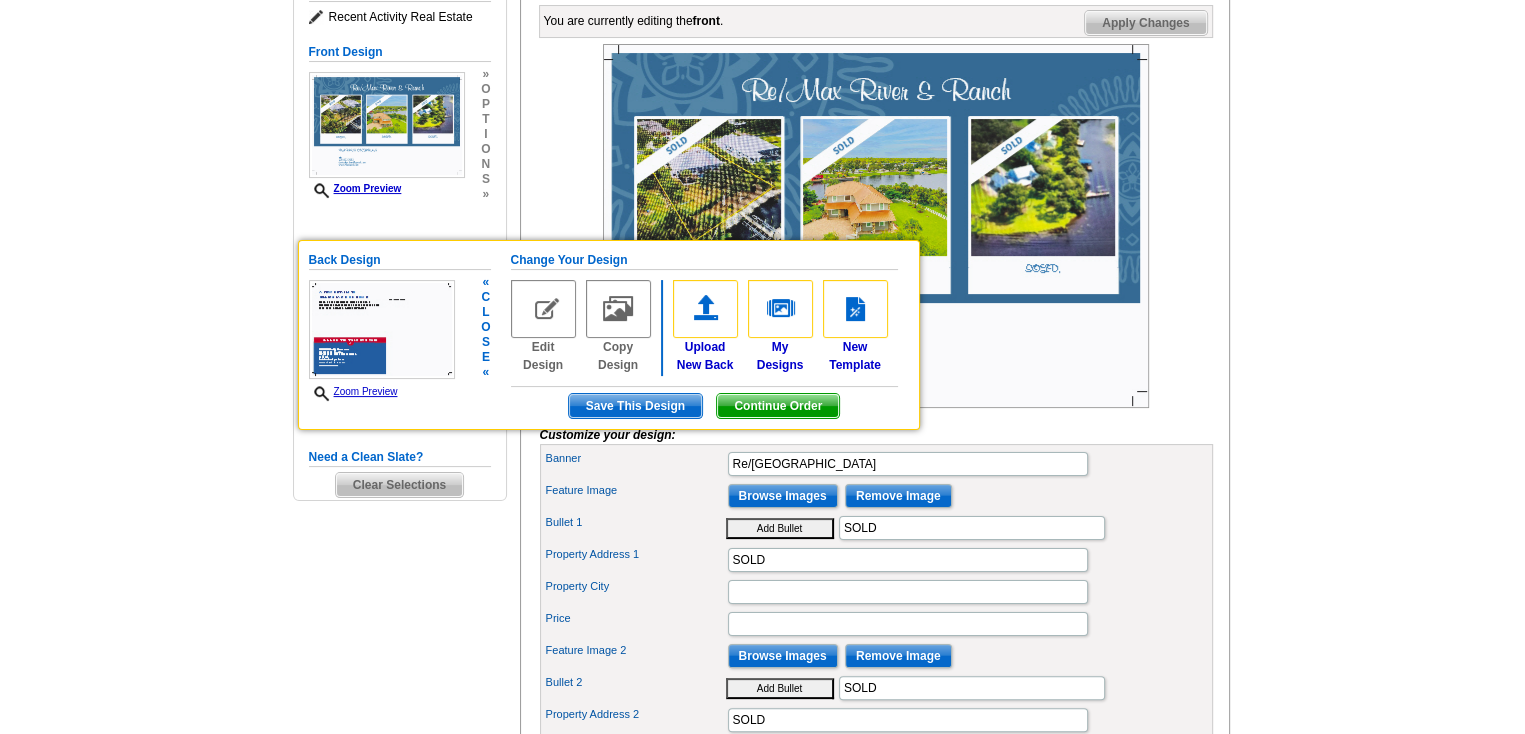 click on "Change Your Design" at bounding box center (704, 260) 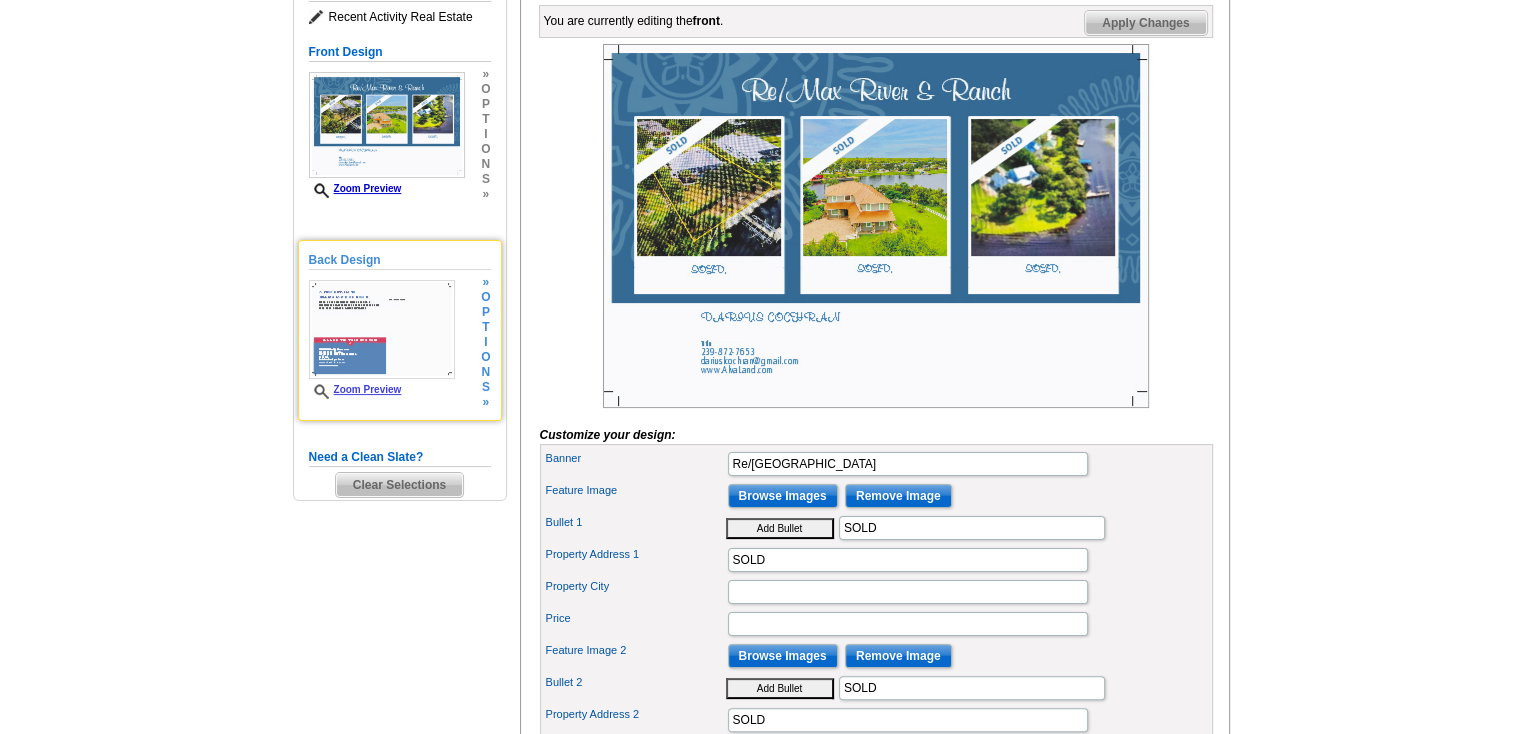 click at bounding box center [382, 329] 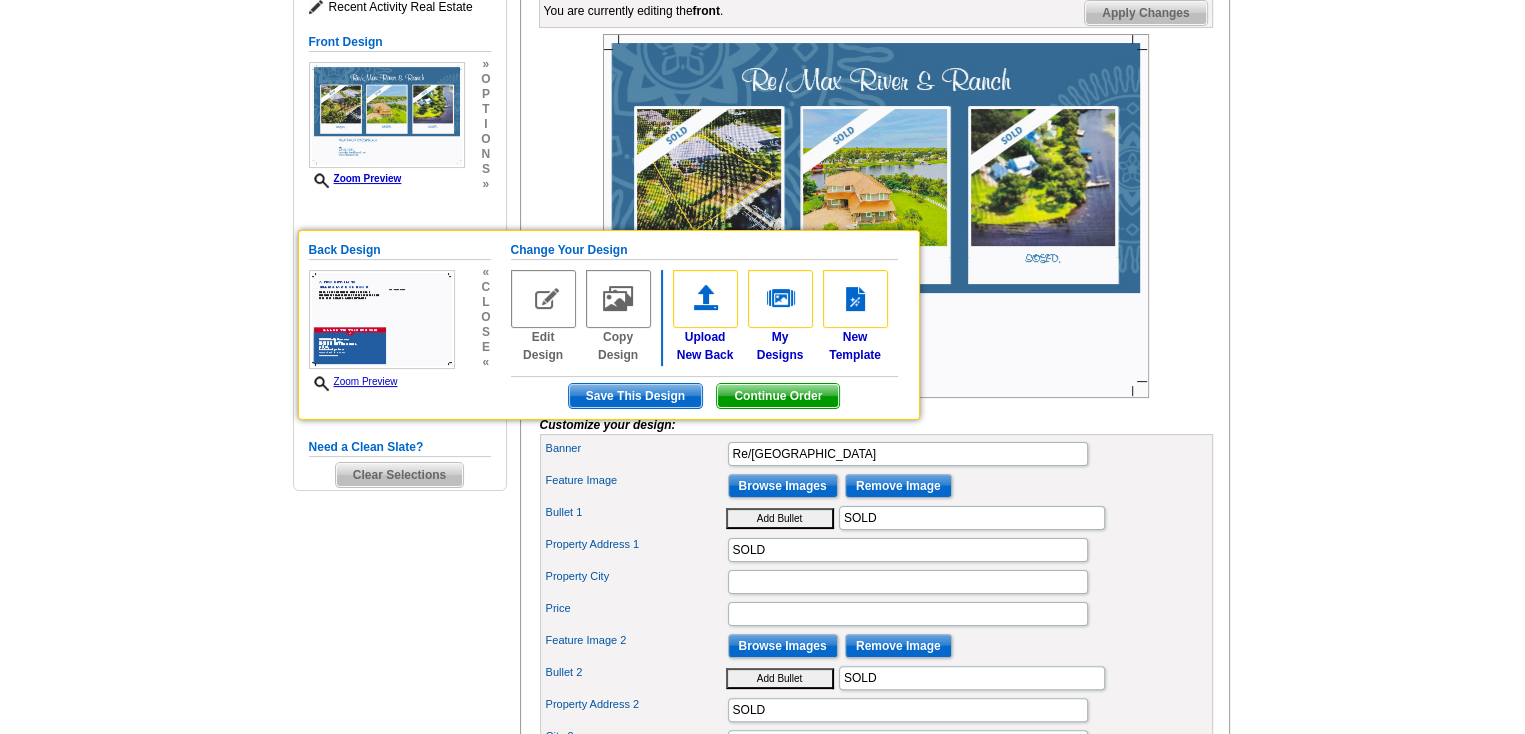 scroll, scrollTop: 300, scrollLeft: 0, axis: vertical 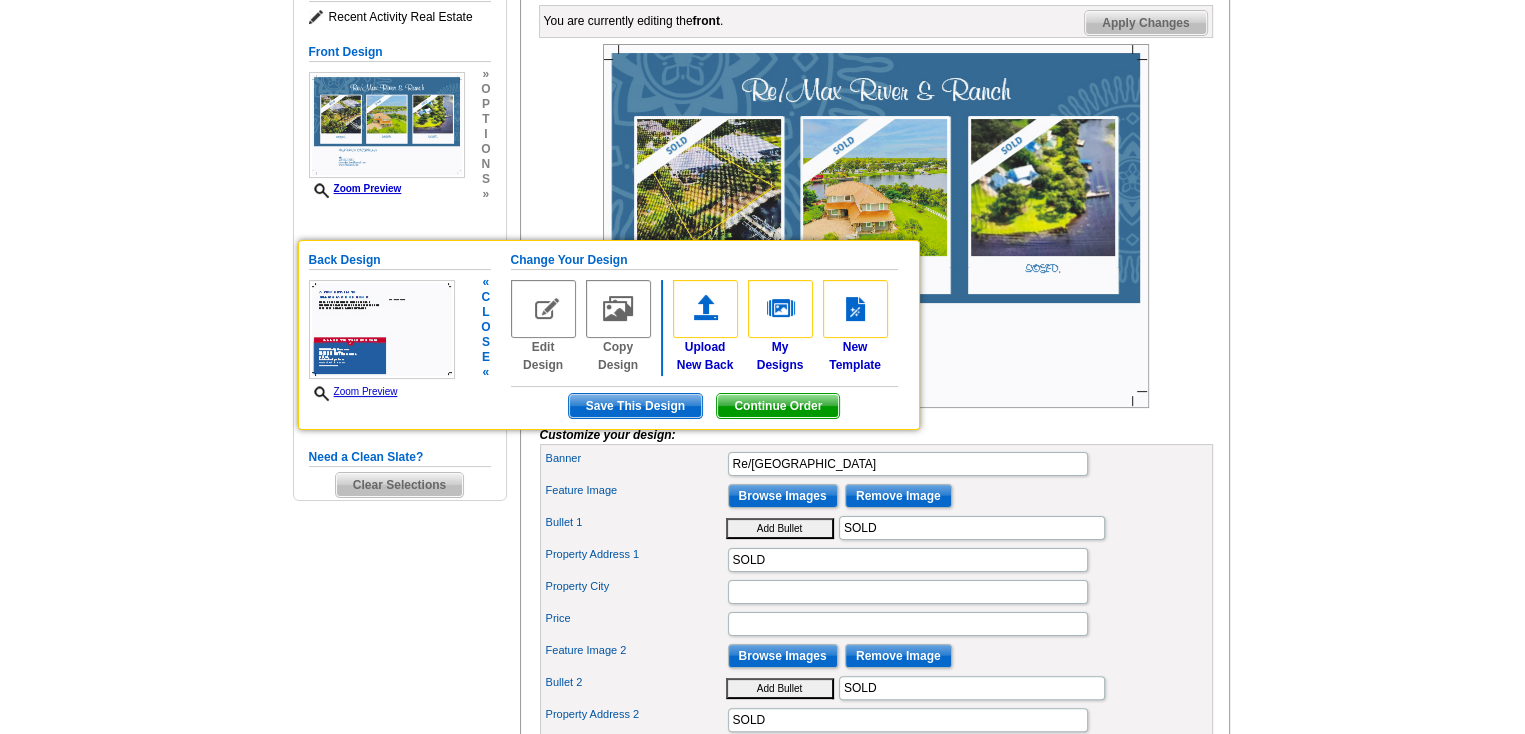 click at bounding box center (382, 329) 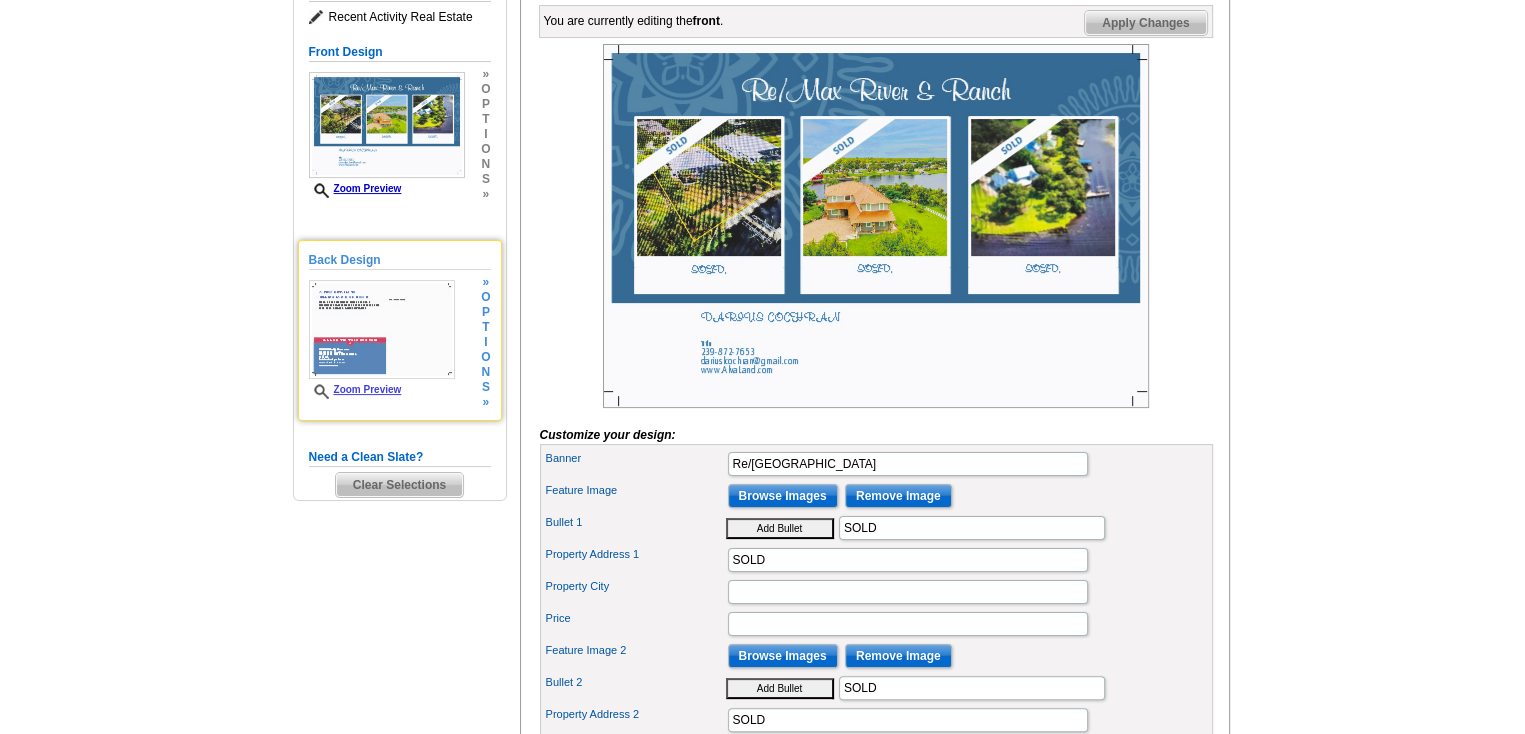click at bounding box center [382, 329] 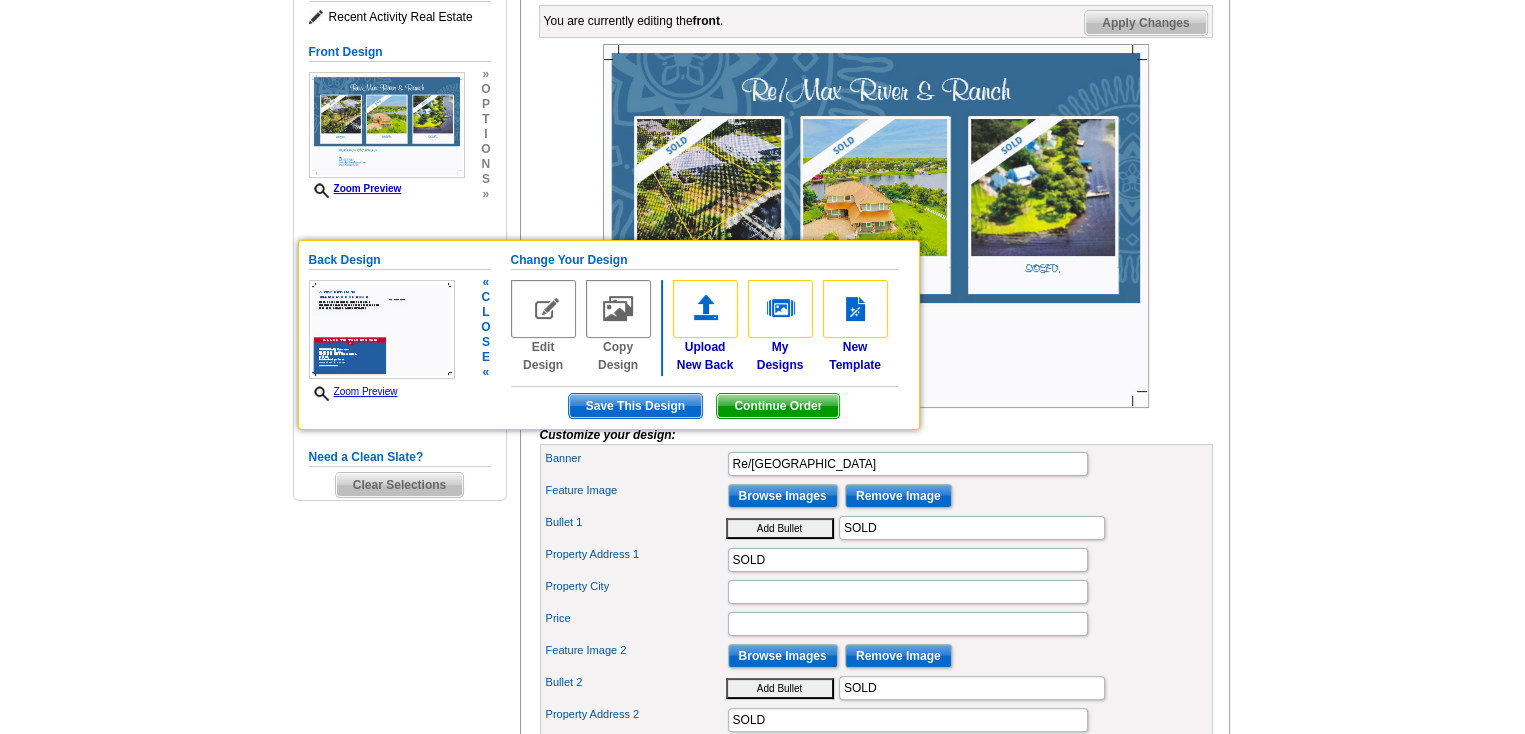 click at bounding box center [382, 329] 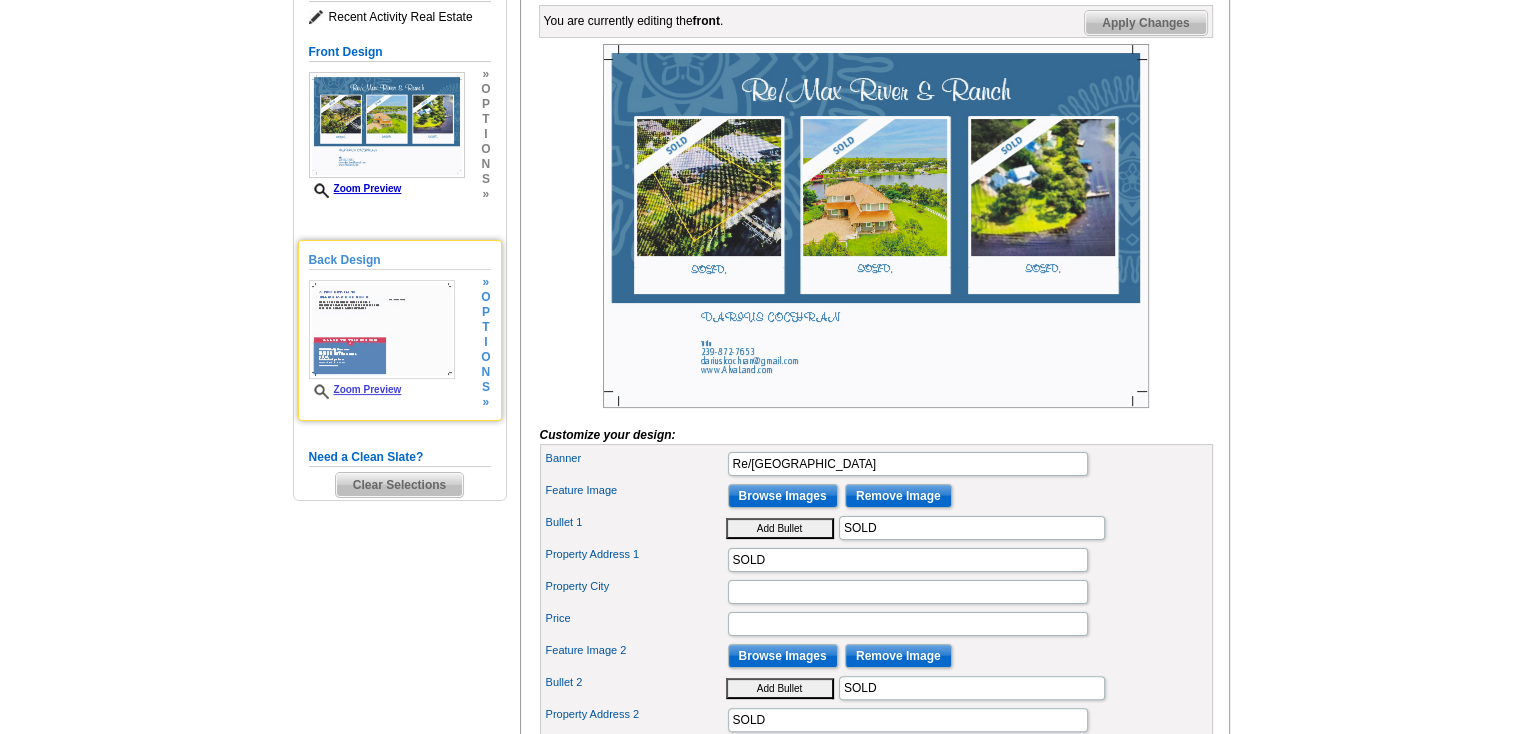 click on "Back Design" at bounding box center (400, 260) 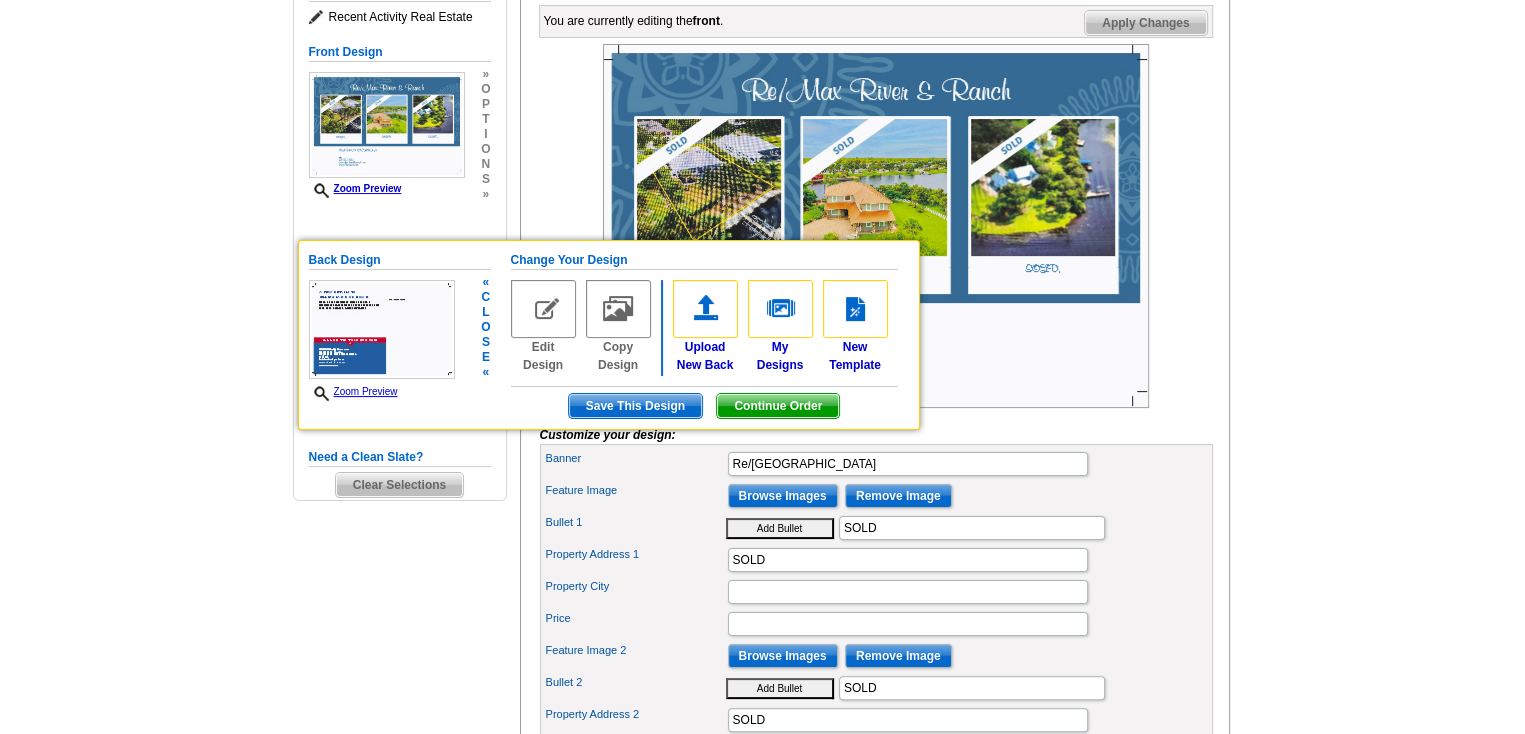 click at bounding box center [382, 329] 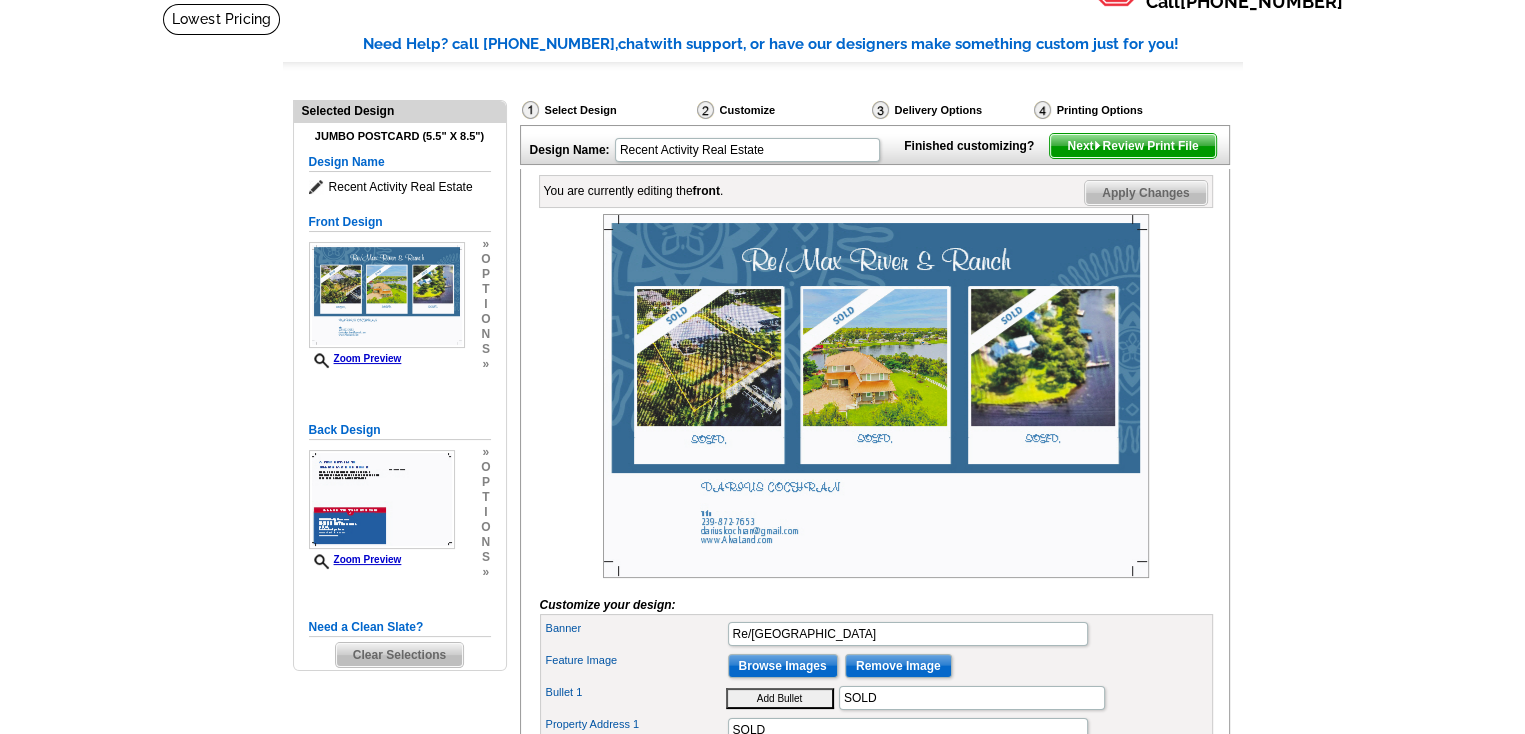 scroll, scrollTop: 100, scrollLeft: 0, axis: vertical 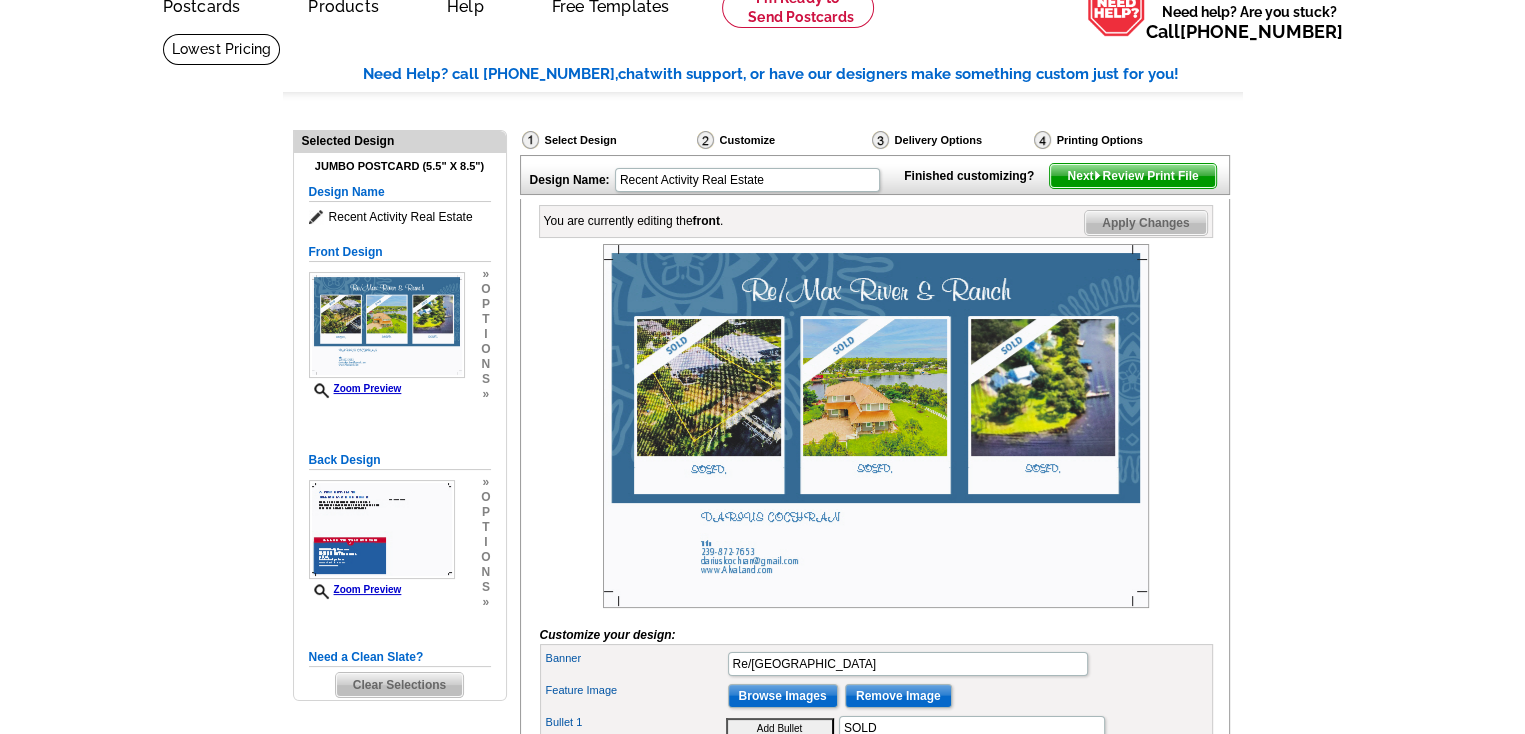 click on "Apply Changes" at bounding box center [1145, 223] 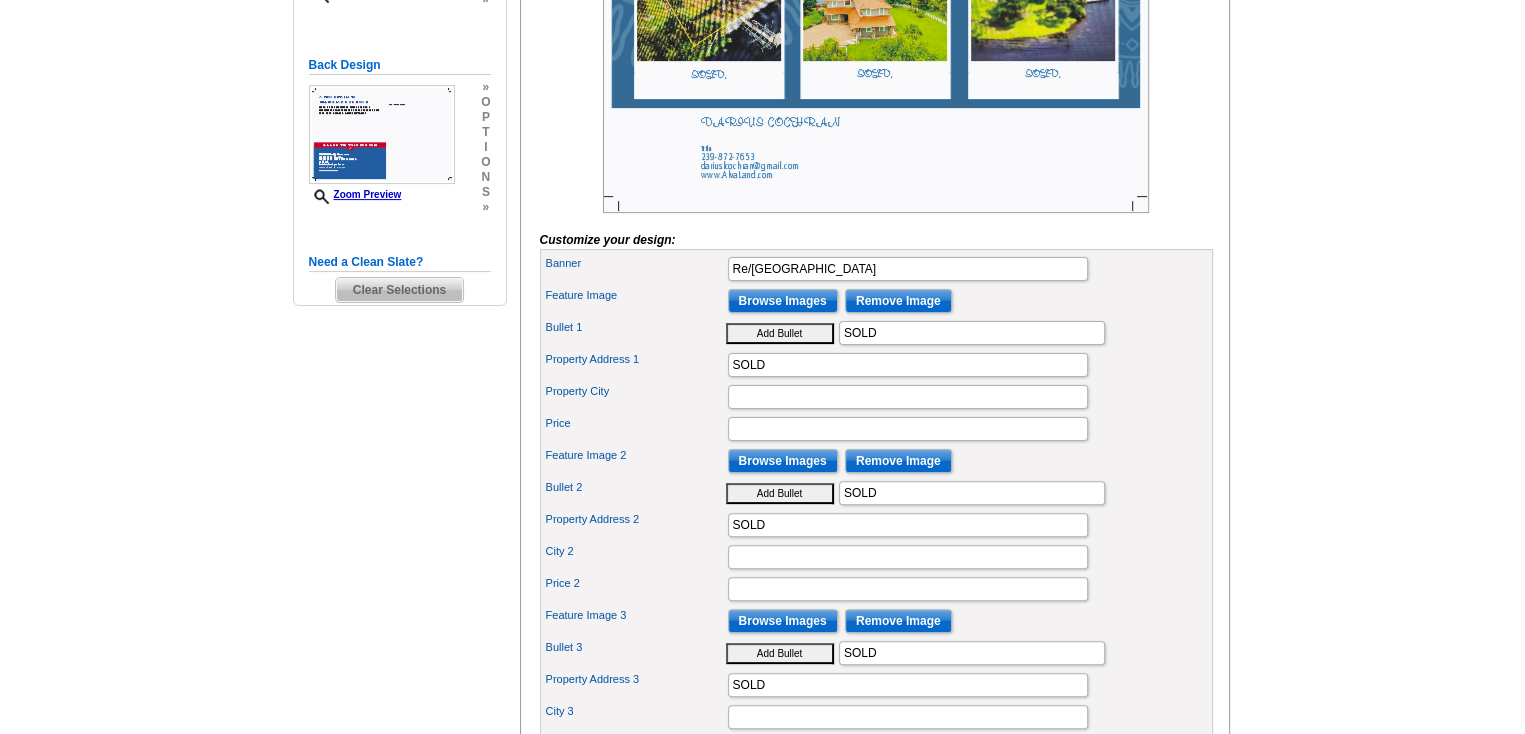 scroll, scrollTop: 500, scrollLeft: 0, axis: vertical 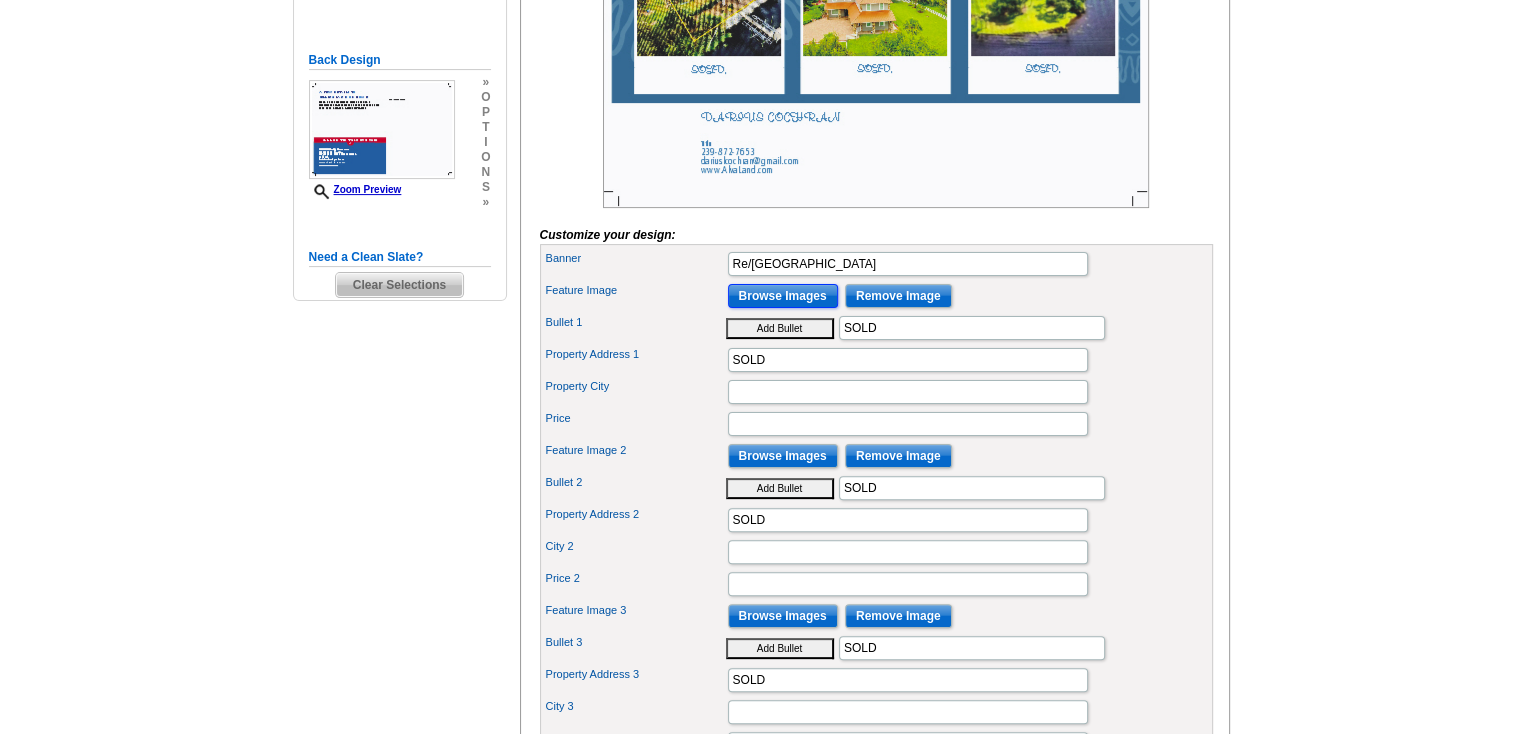 click on "Browse Images" at bounding box center (783, 296) 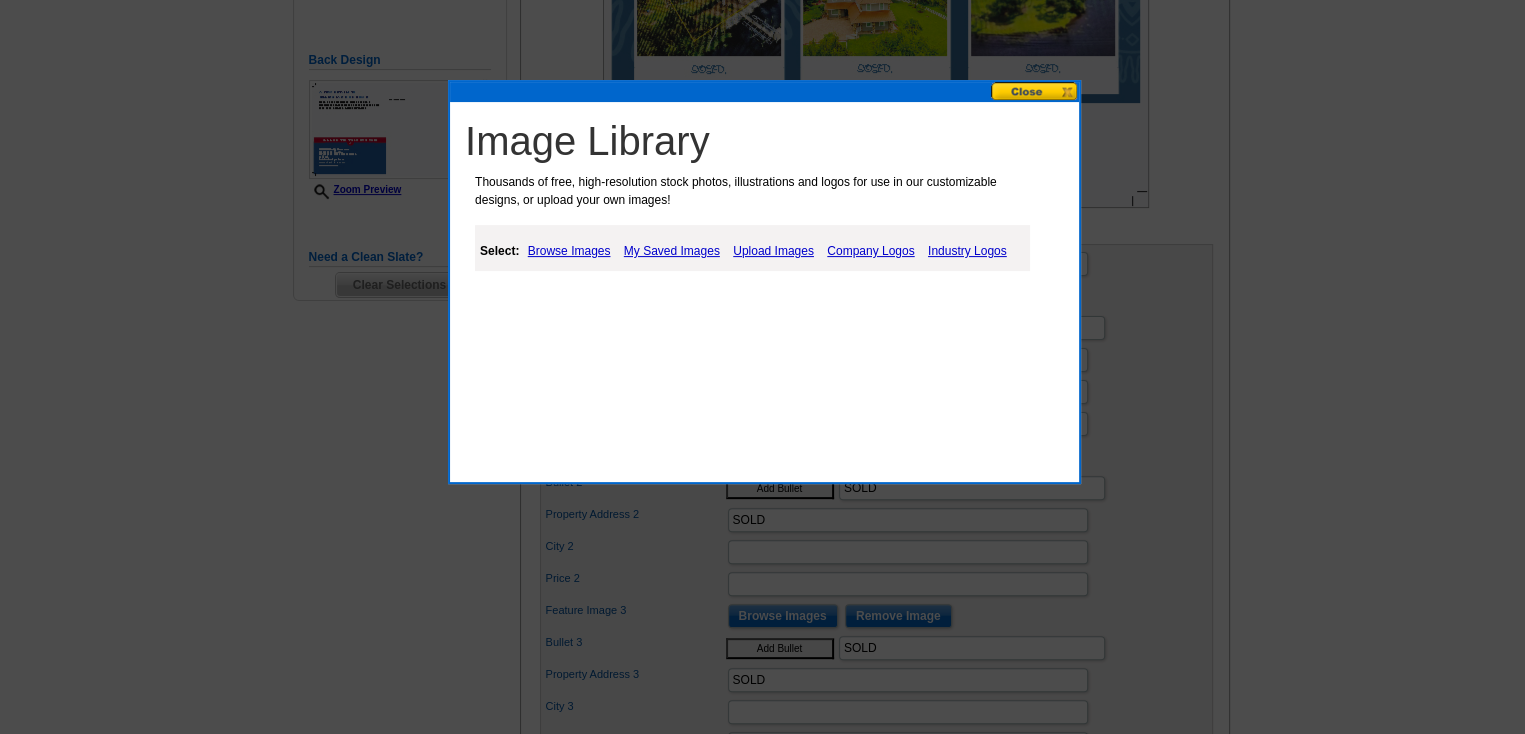 click on "Upload Images" at bounding box center (773, 251) 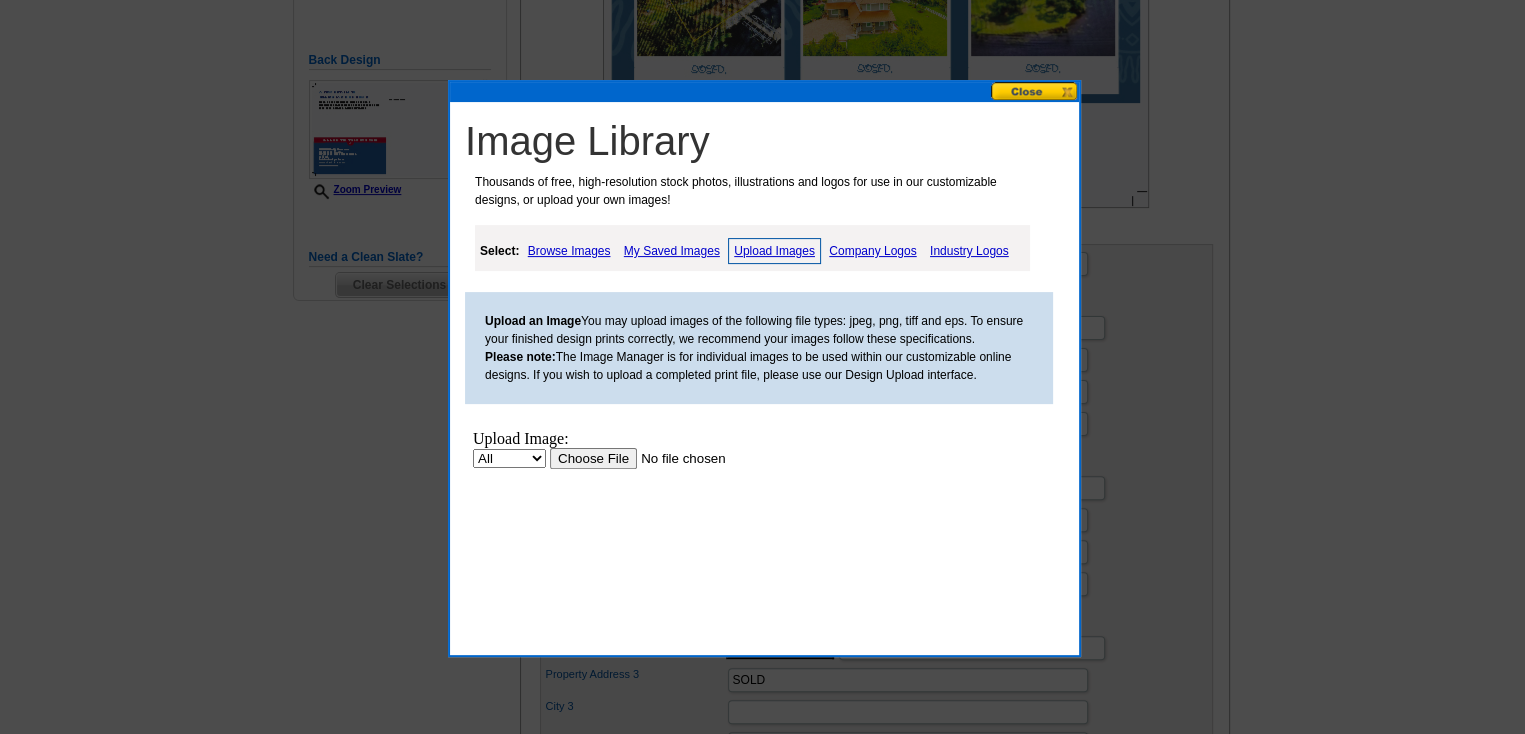 scroll, scrollTop: 0, scrollLeft: 0, axis: both 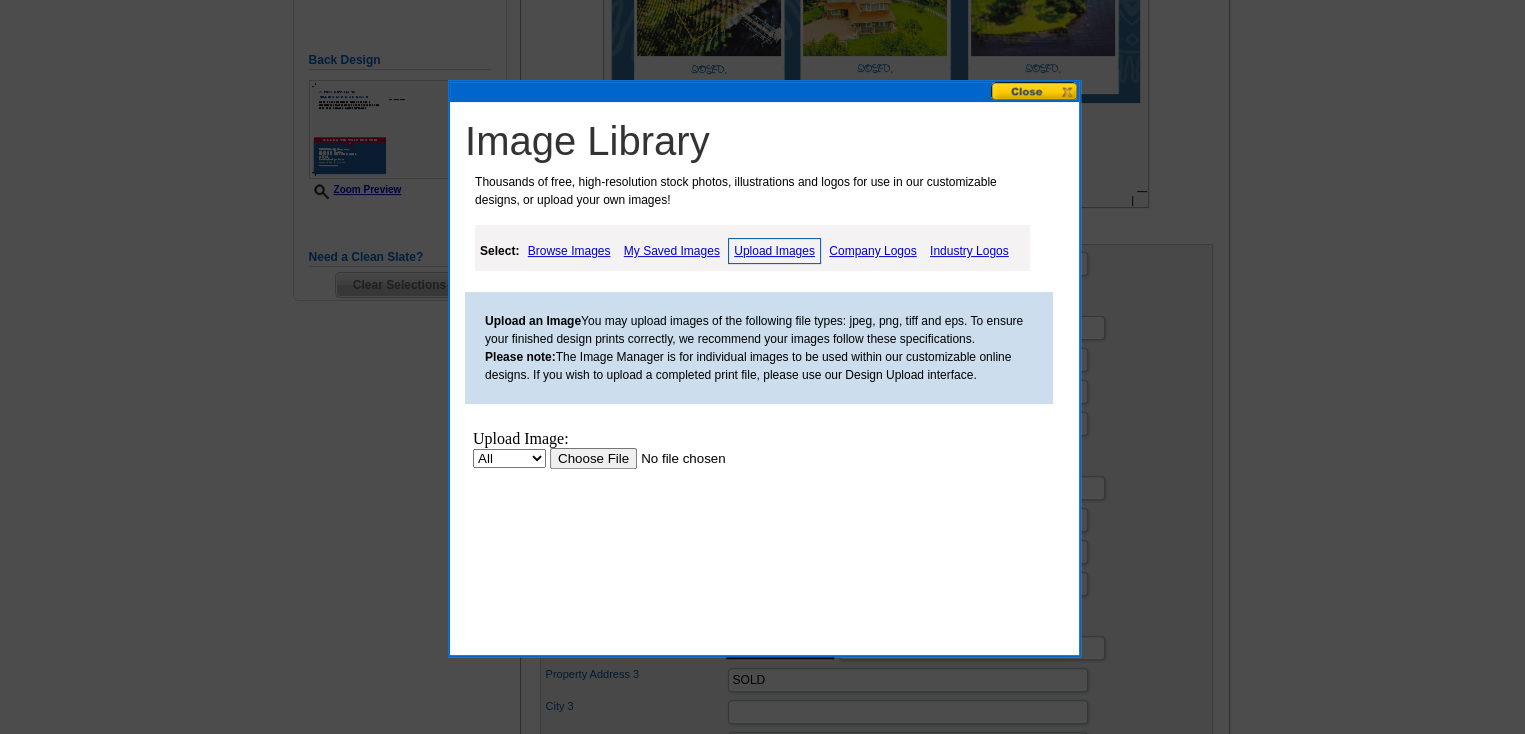click at bounding box center (676, 458) 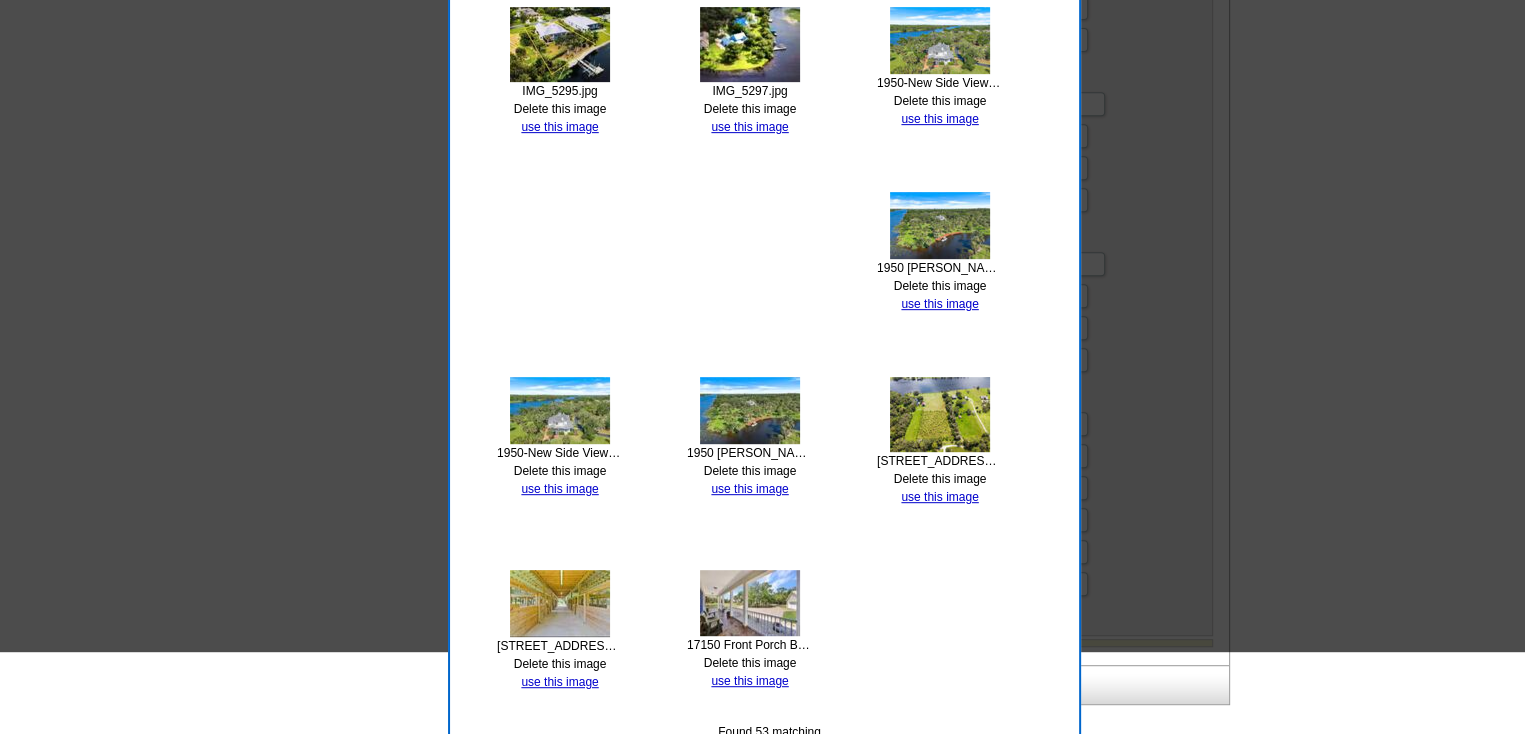 scroll, scrollTop: 1000, scrollLeft: 0, axis: vertical 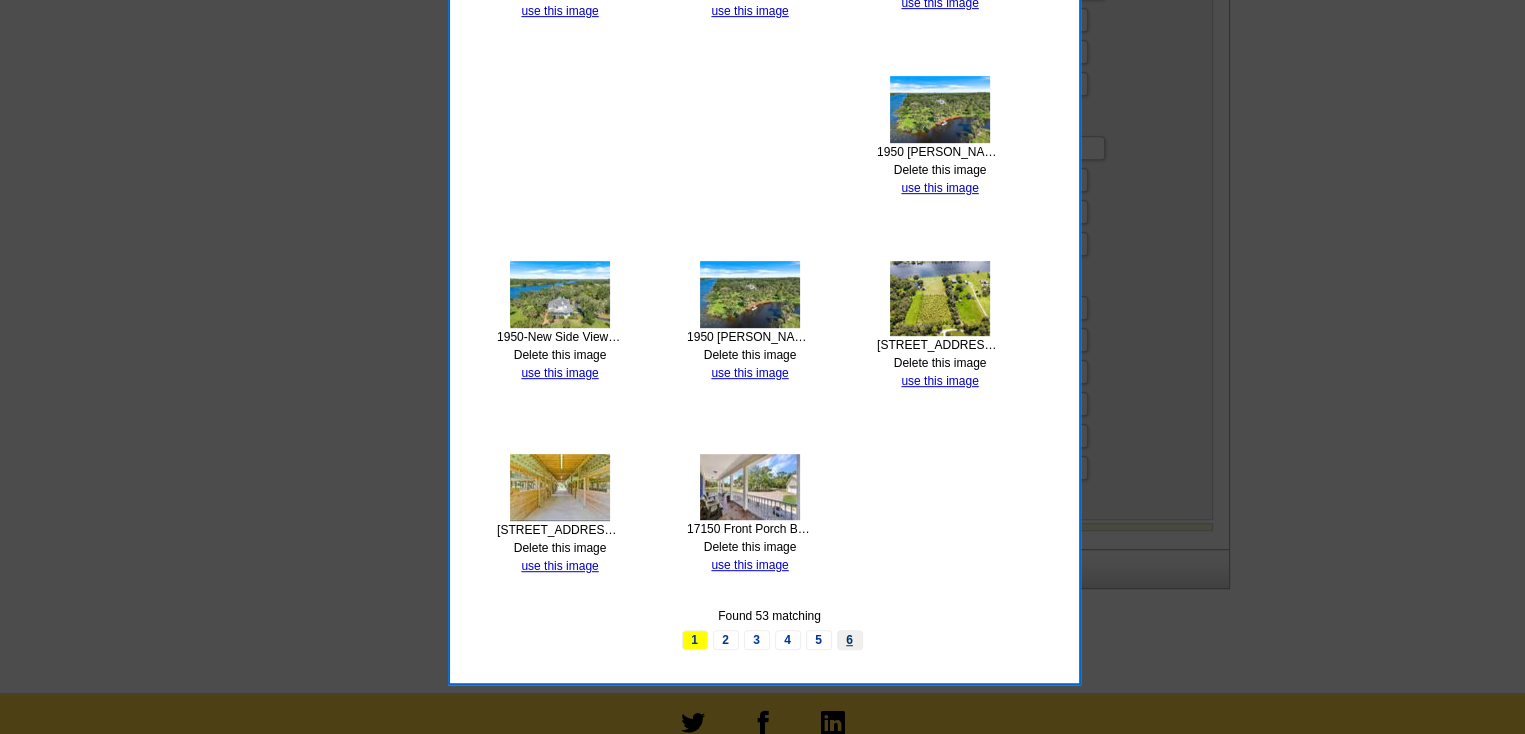 click on "6" at bounding box center (850, 640) 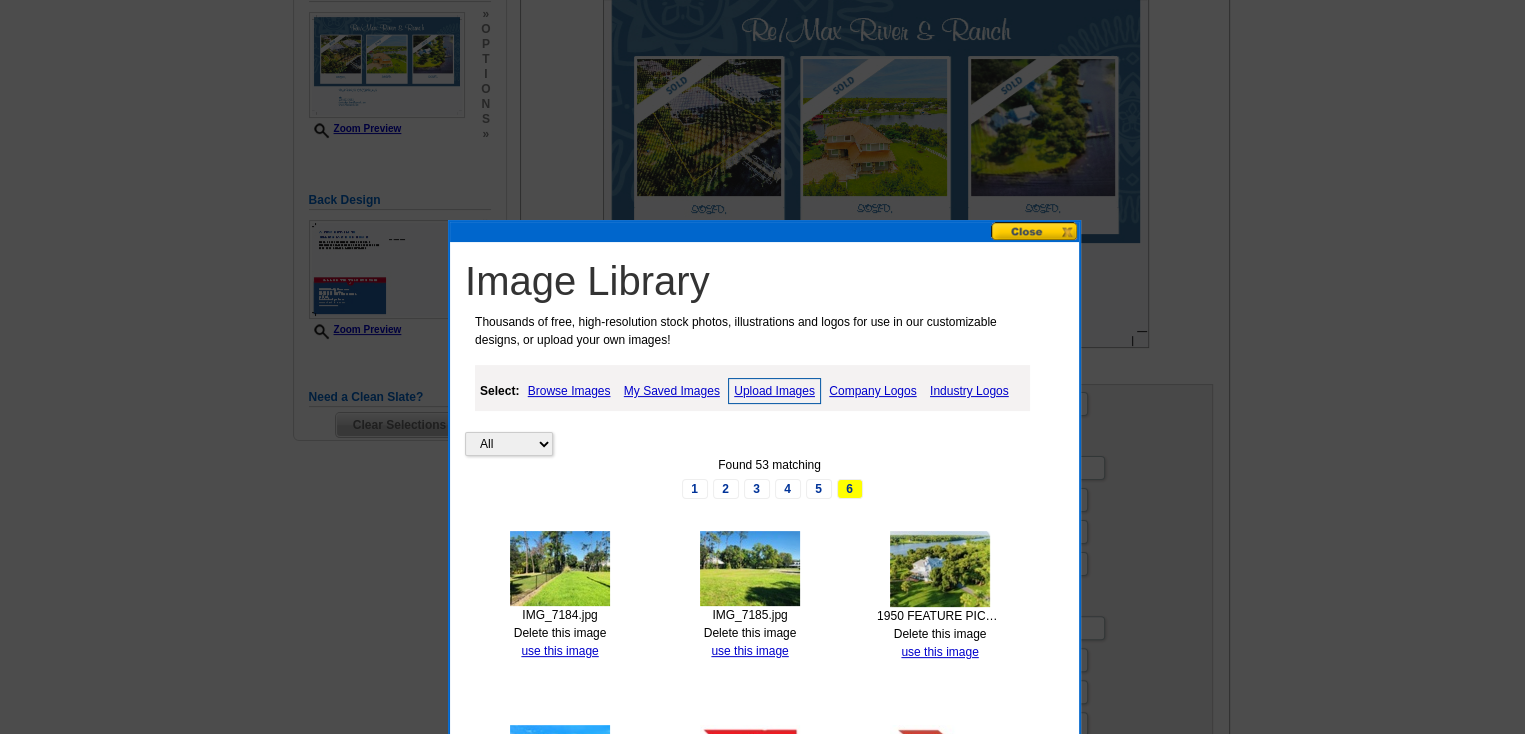 scroll, scrollTop: 300, scrollLeft: 0, axis: vertical 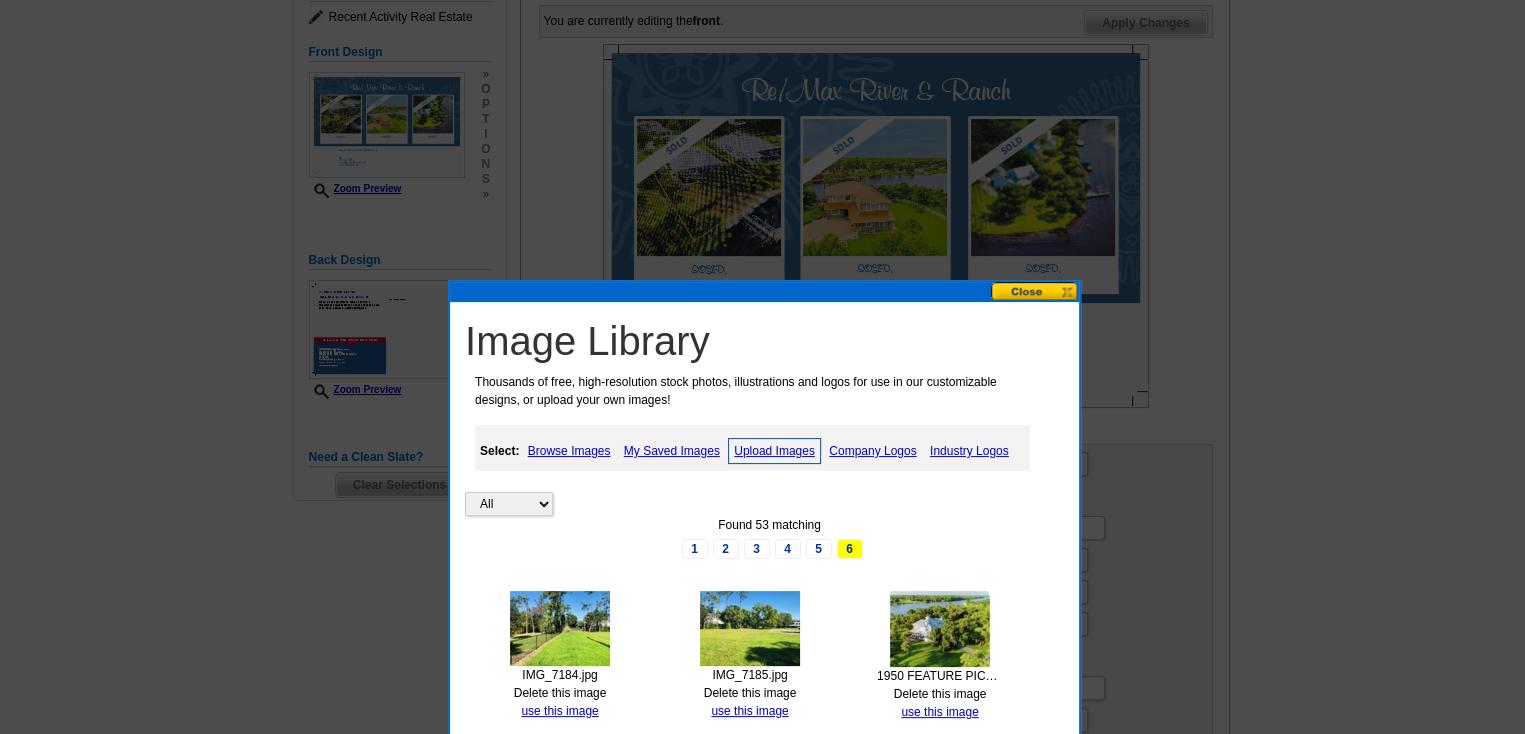 click on "My Saved Images" at bounding box center (672, 451) 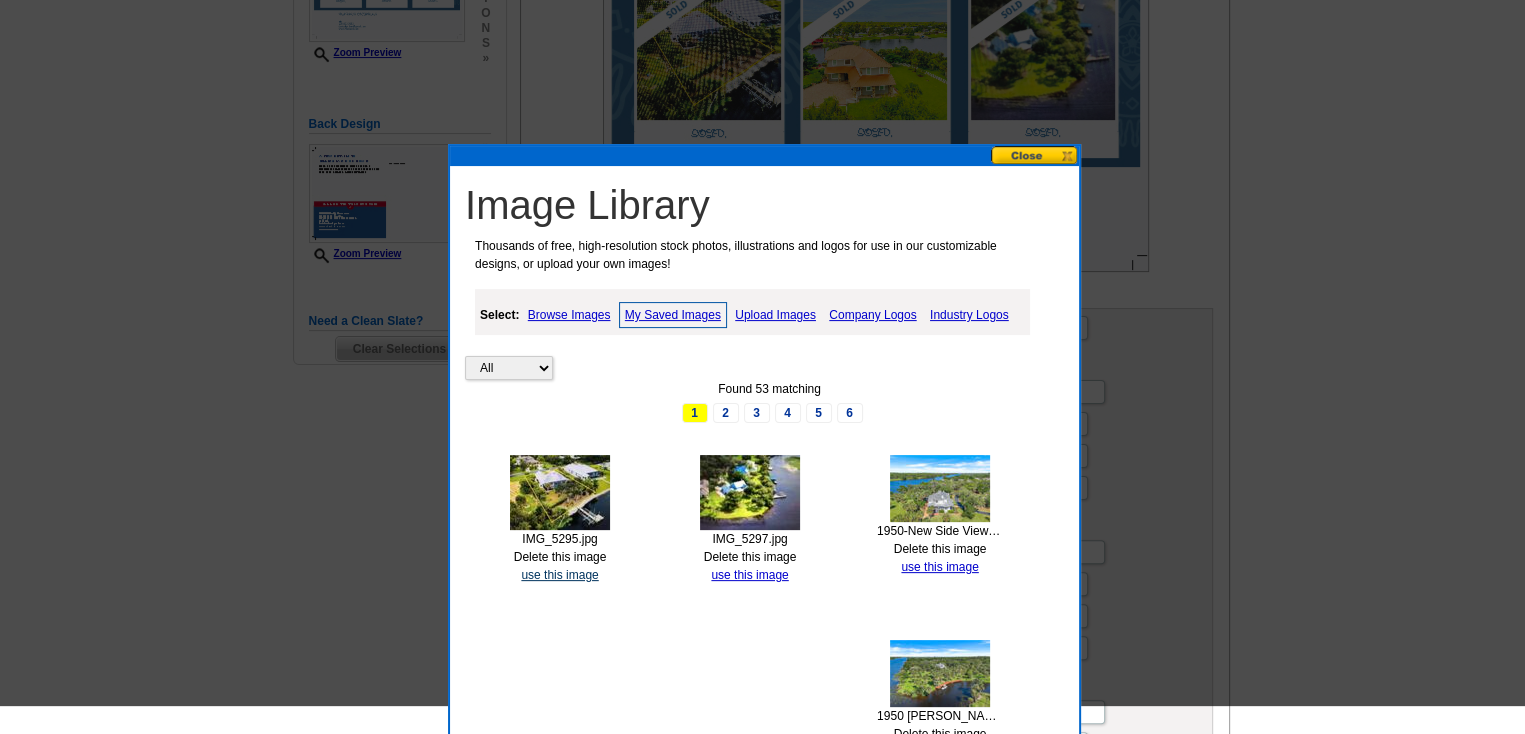 scroll, scrollTop: 400, scrollLeft: 0, axis: vertical 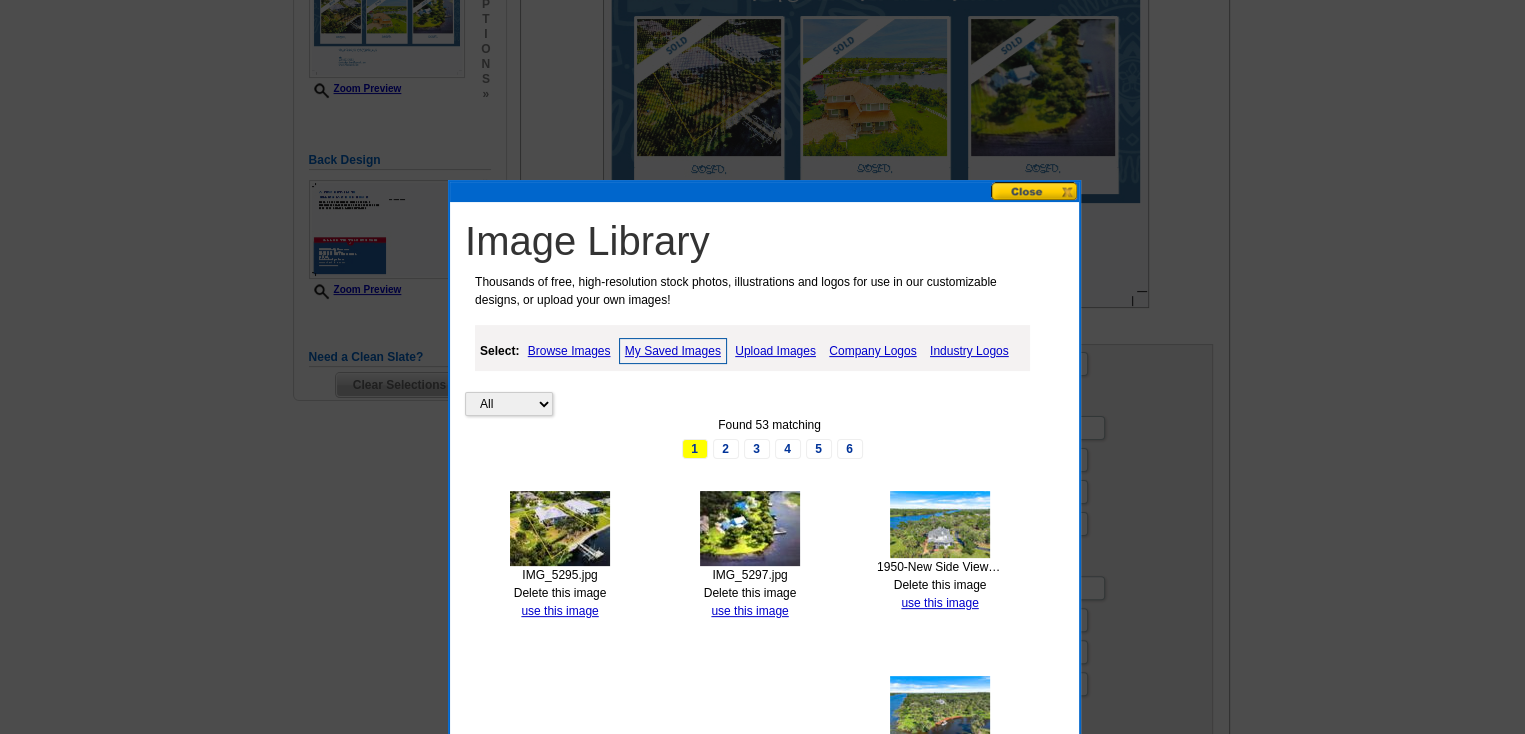 click at bounding box center (1035, 191) 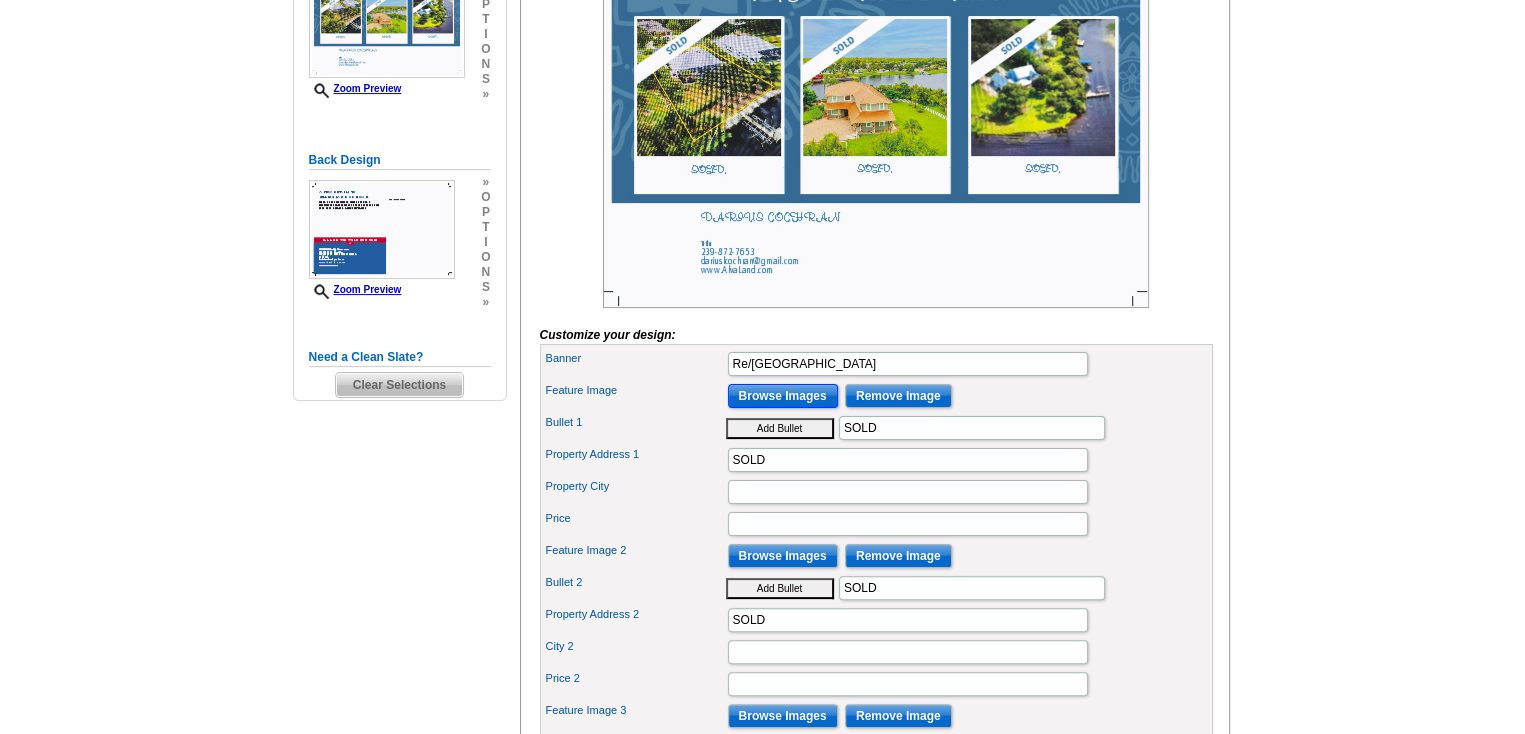 click on "Browse Images" at bounding box center (783, 396) 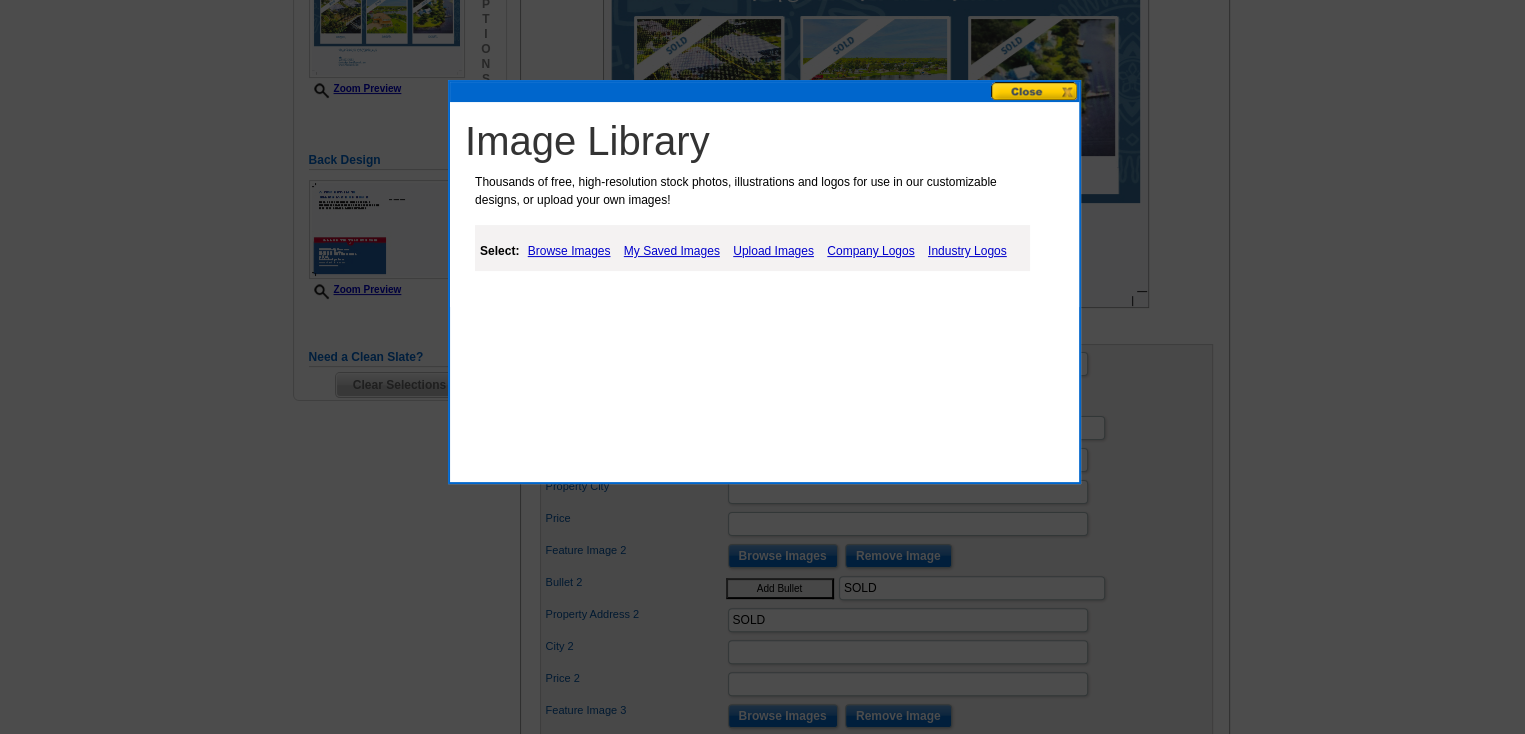 click on "Upload Images" at bounding box center (773, 251) 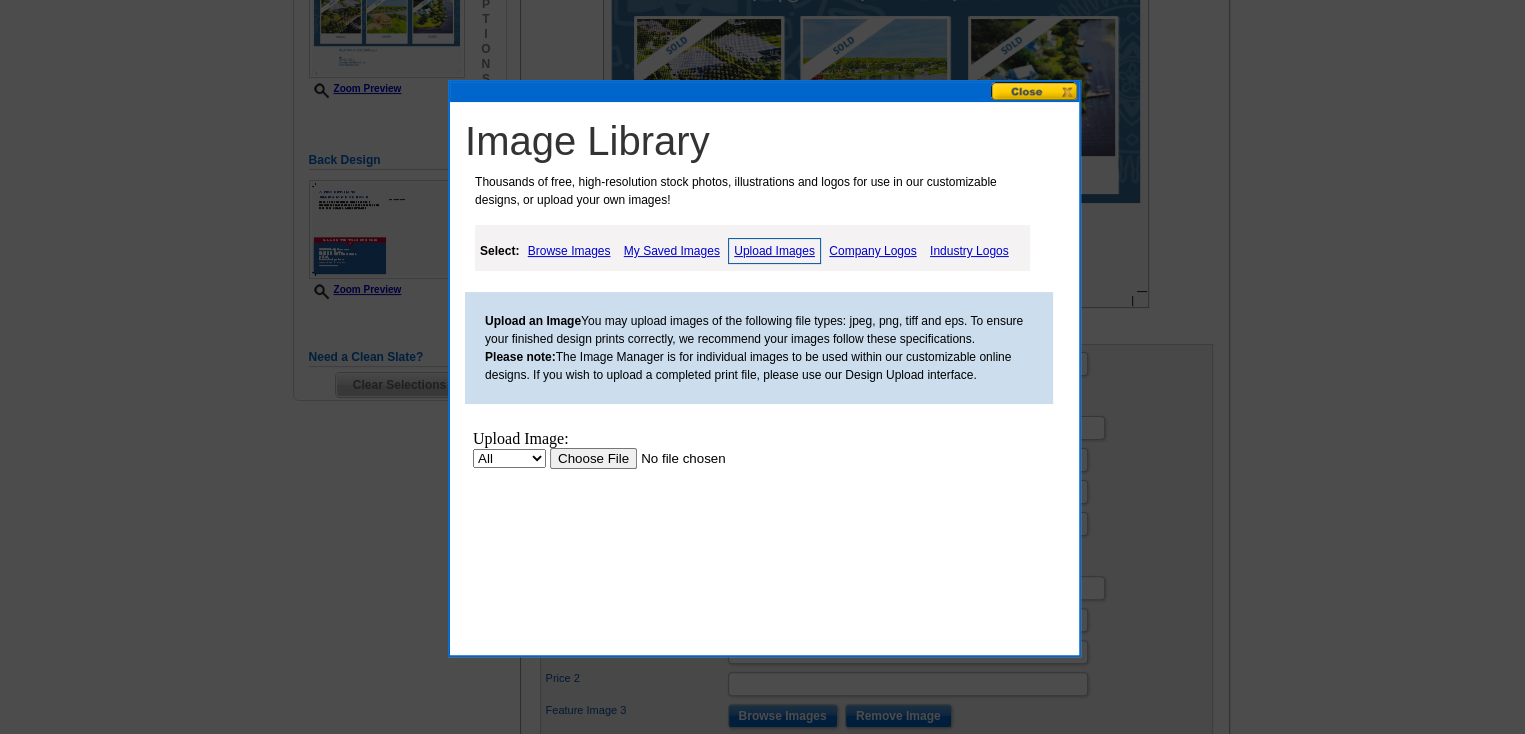 scroll, scrollTop: 0, scrollLeft: 0, axis: both 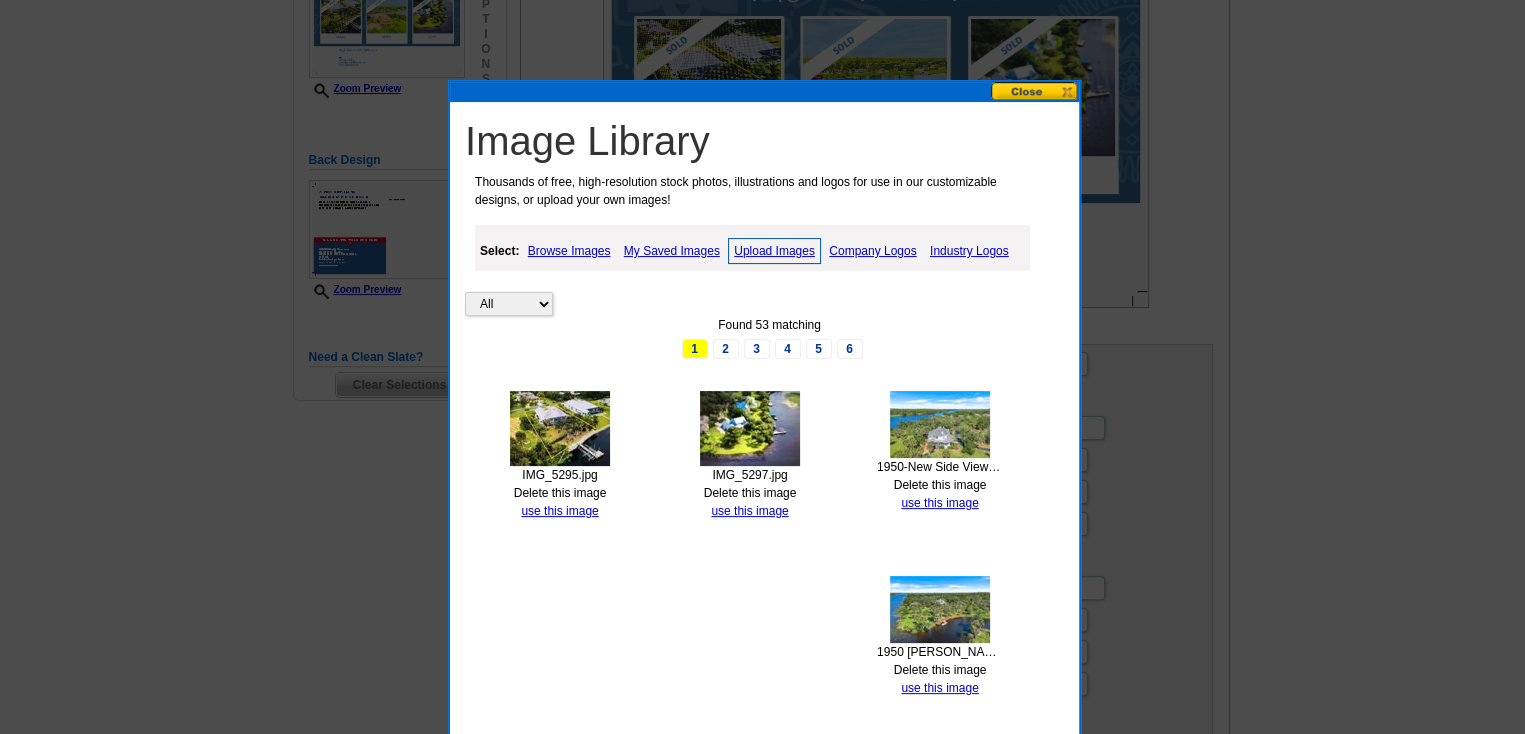 click on "My Saved Images" at bounding box center (672, 251) 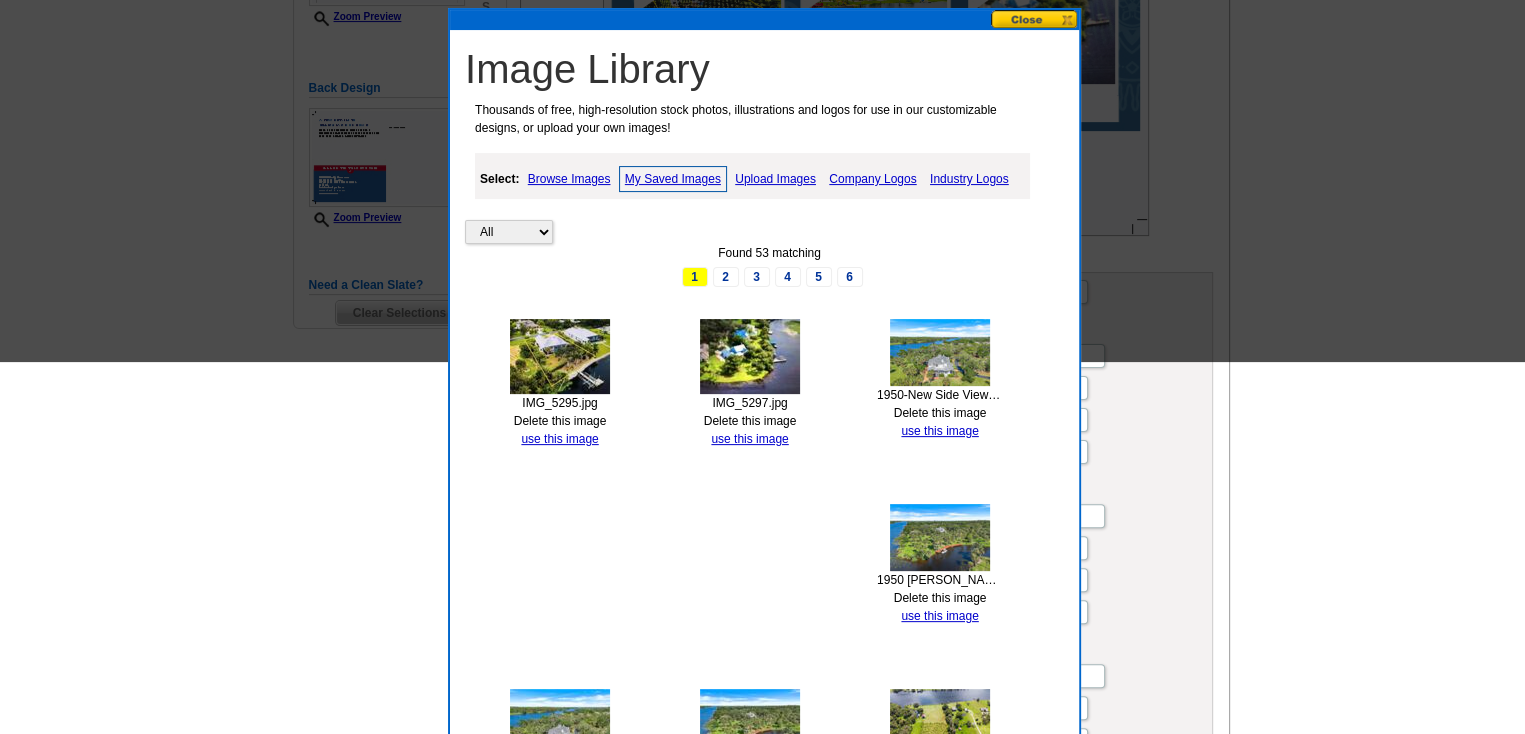 scroll, scrollTop: 100, scrollLeft: 0, axis: vertical 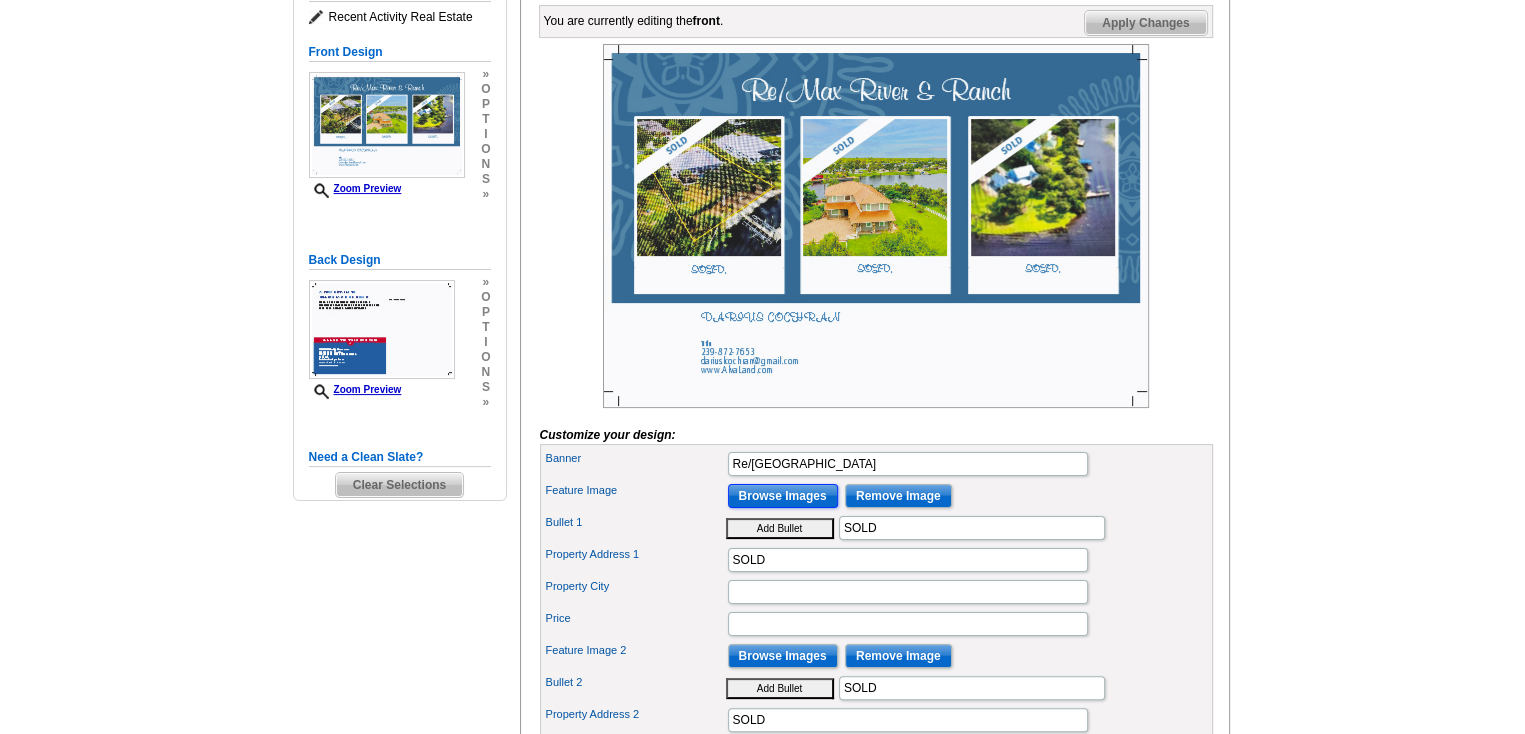 click on "Browse Images" at bounding box center (783, 496) 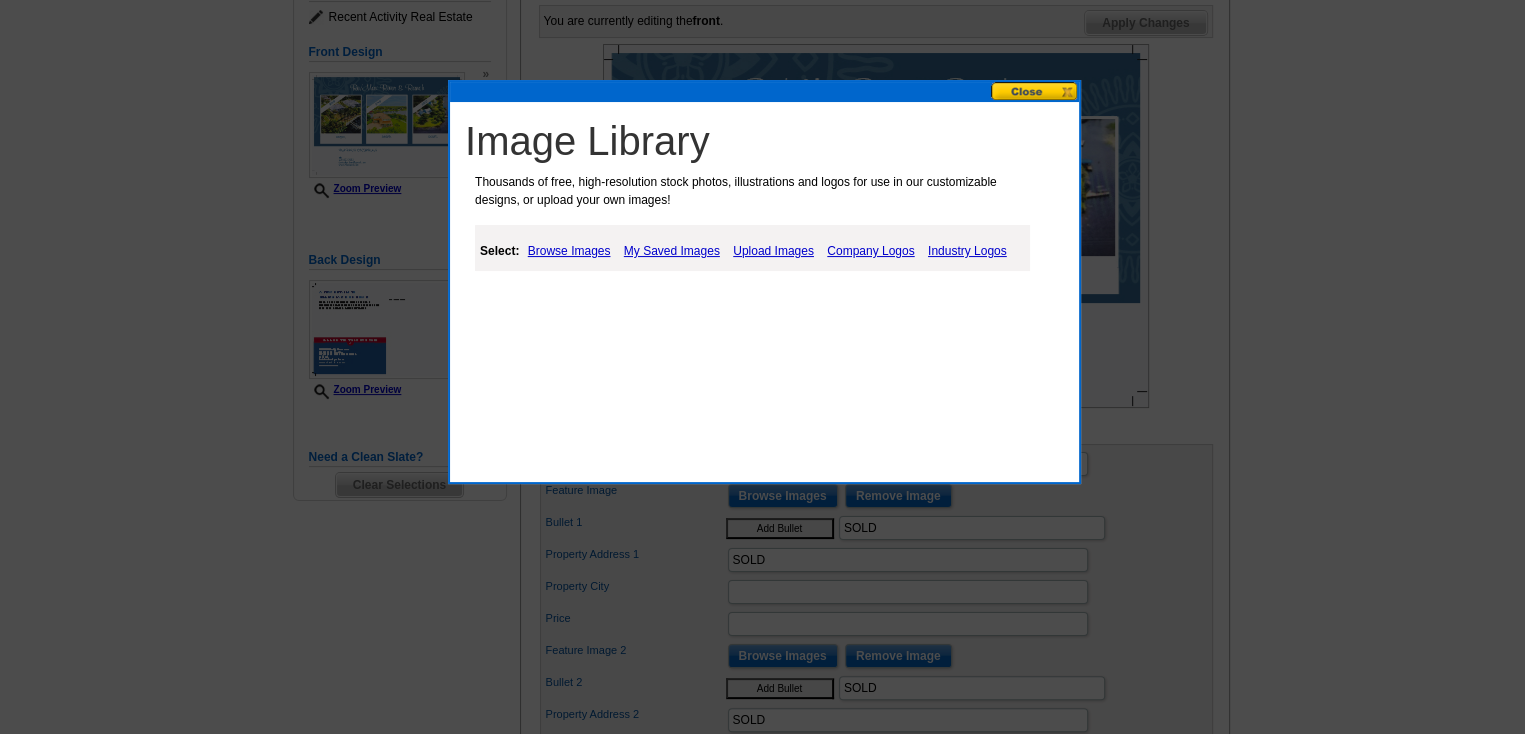click on "My Saved Images" at bounding box center (672, 251) 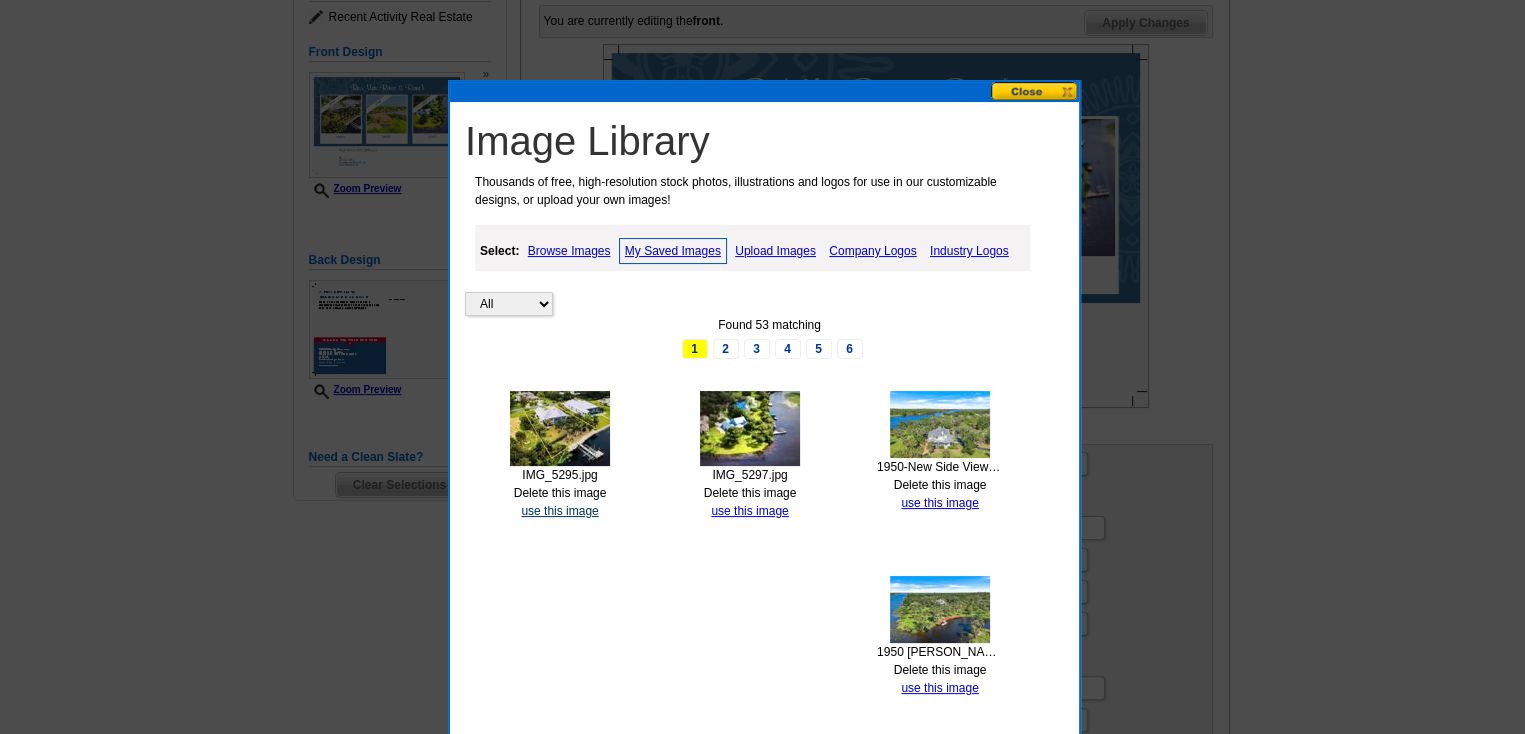 click on "use this image" at bounding box center (559, 511) 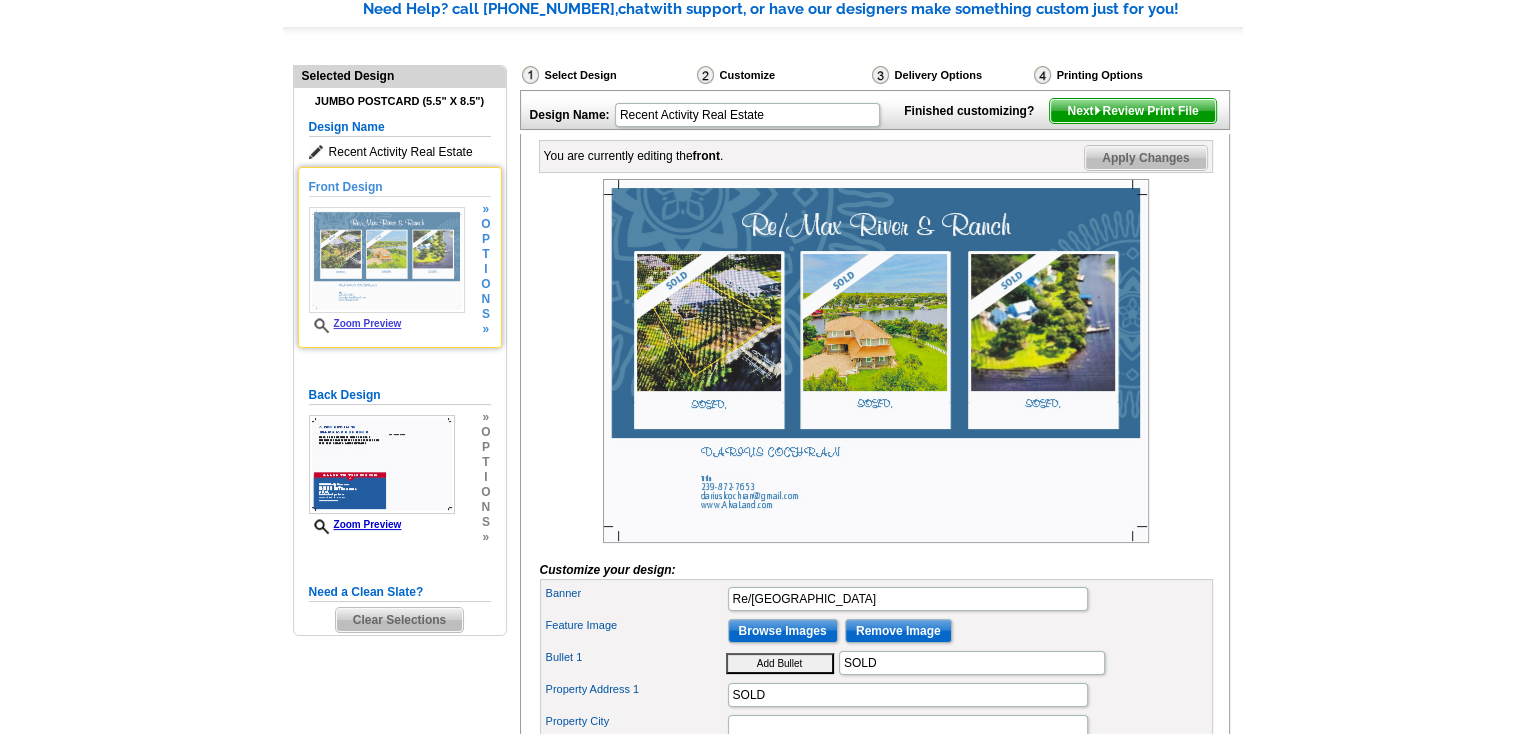 scroll, scrollTop: 200, scrollLeft: 0, axis: vertical 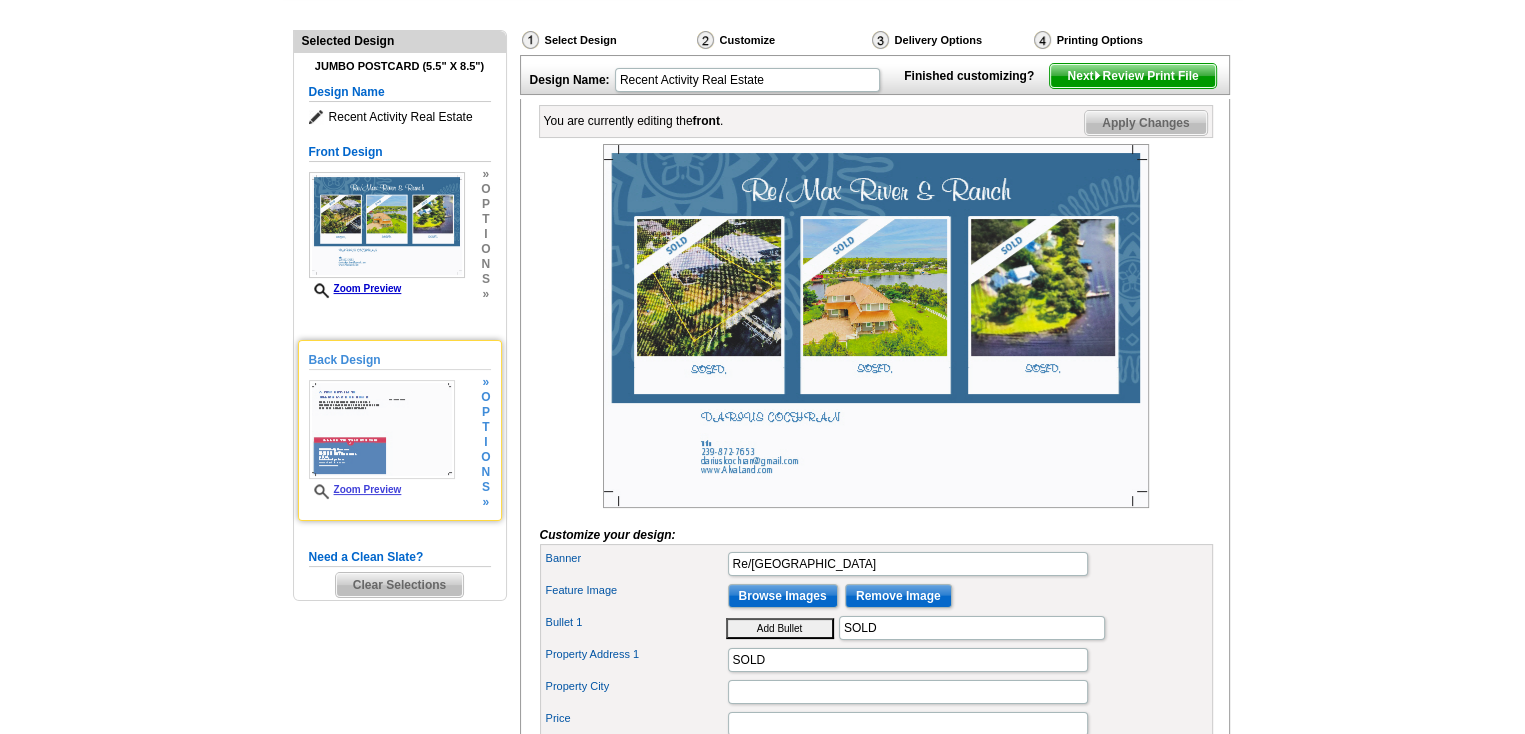 click at bounding box center [382, 429] 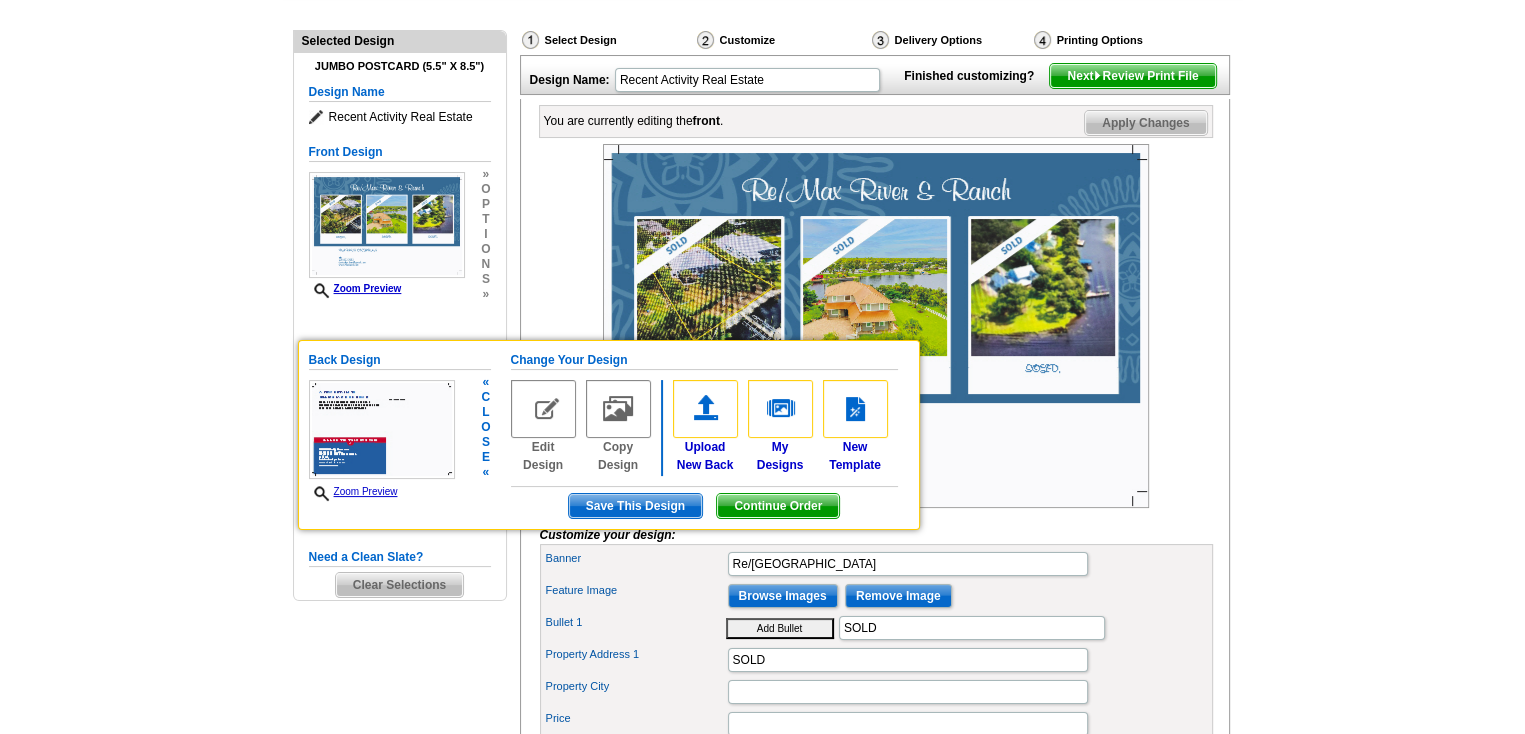 click on "Change Your Design" at bounding box center (704, 360) 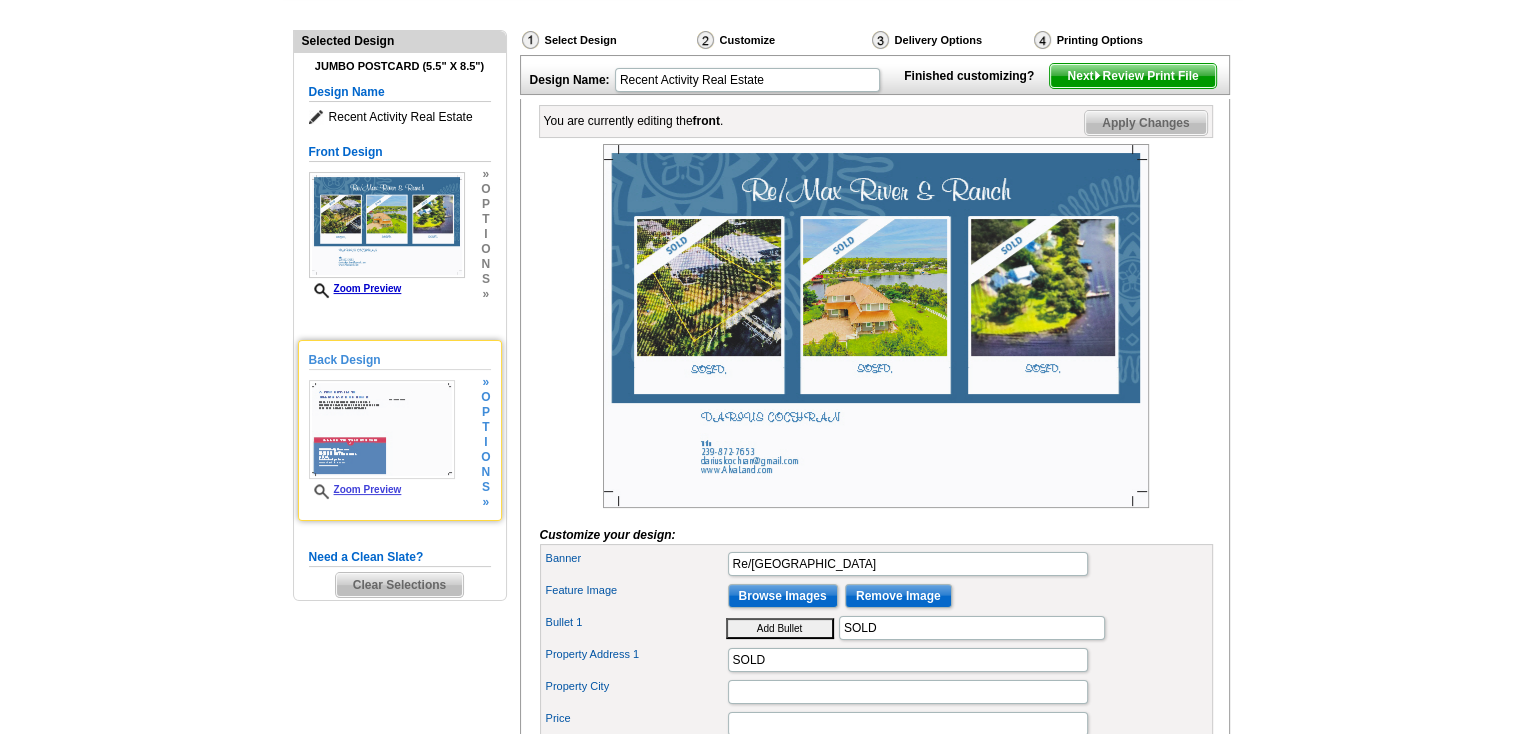 click at bounding box center (382, 429) 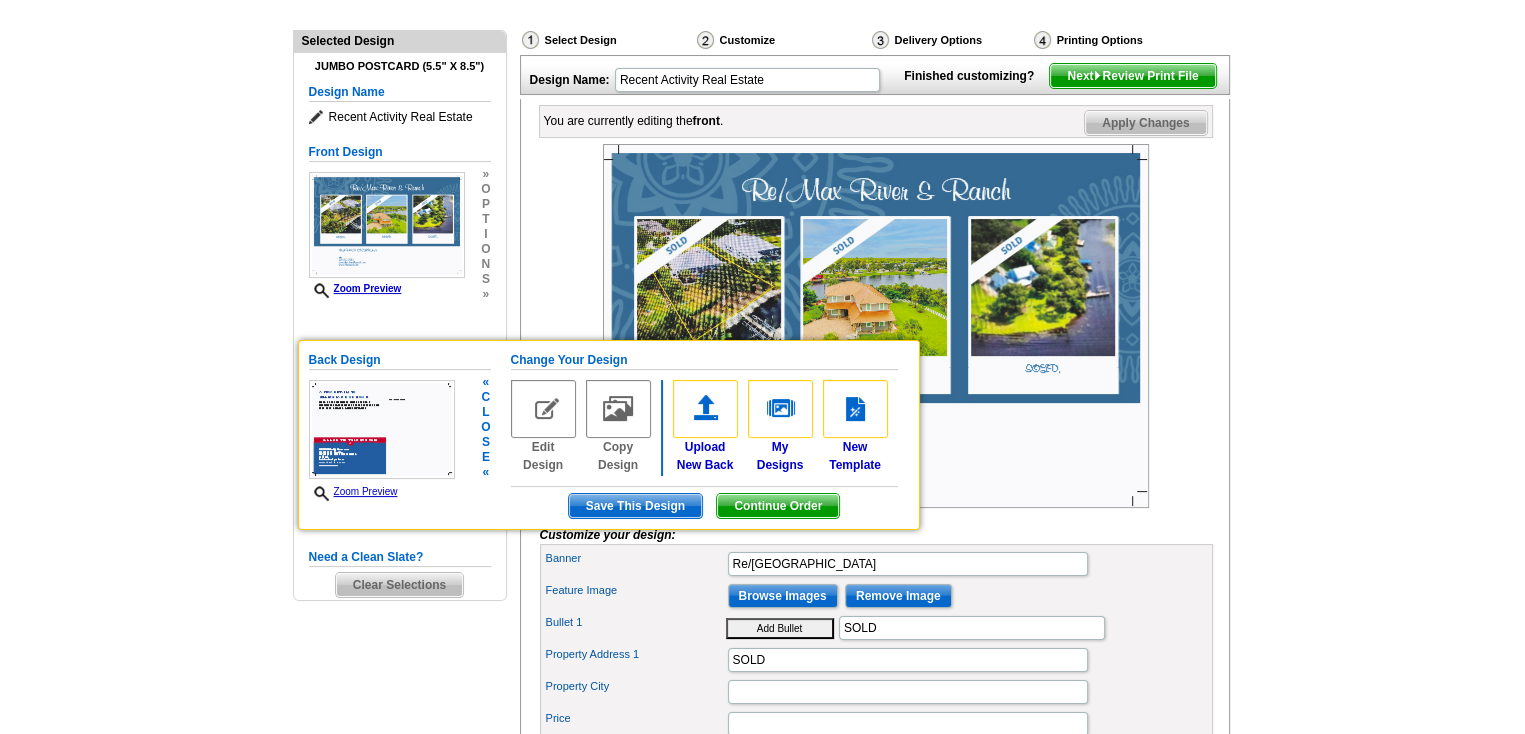 click on "Save This Design" at bounding box center (635, 506) 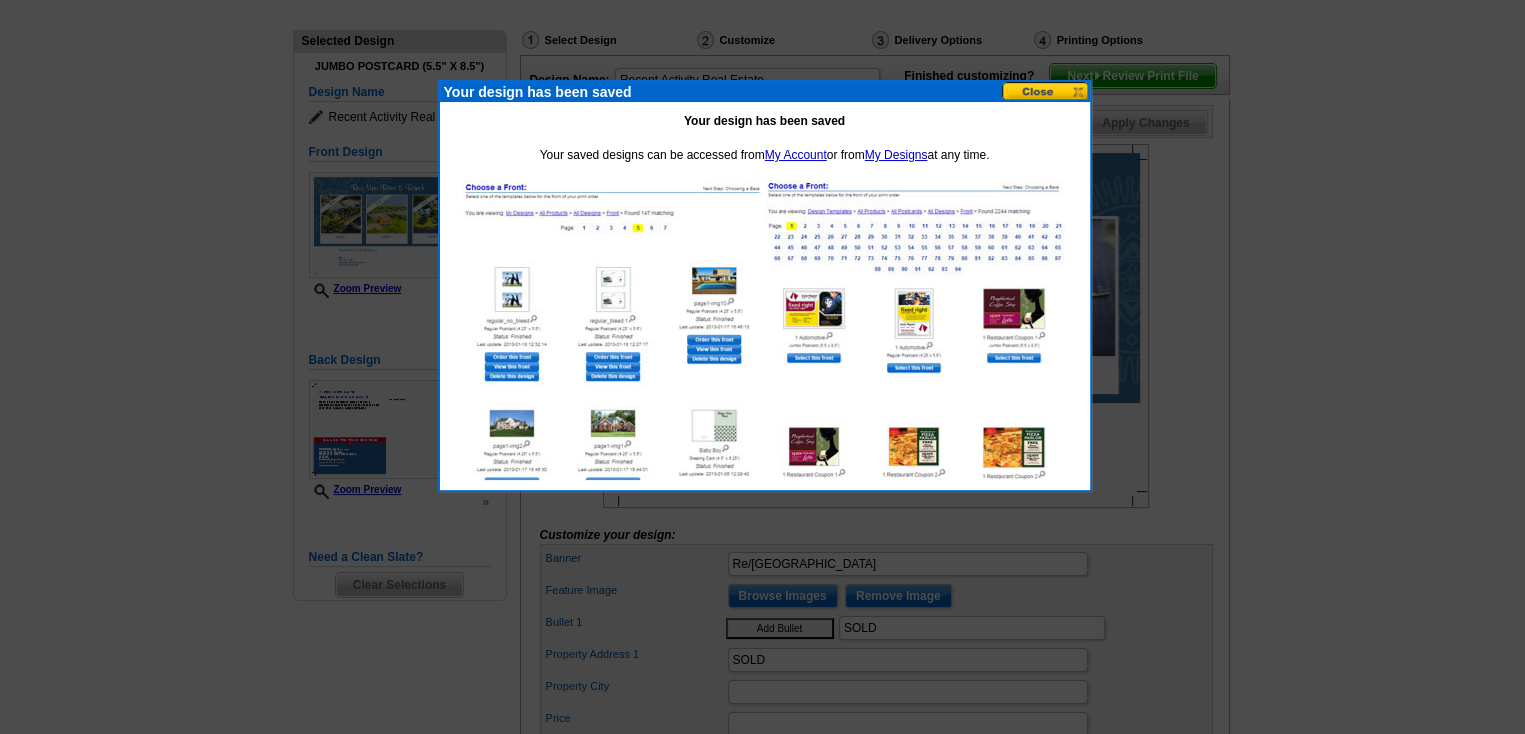 click at bounding box center (1046, 91) 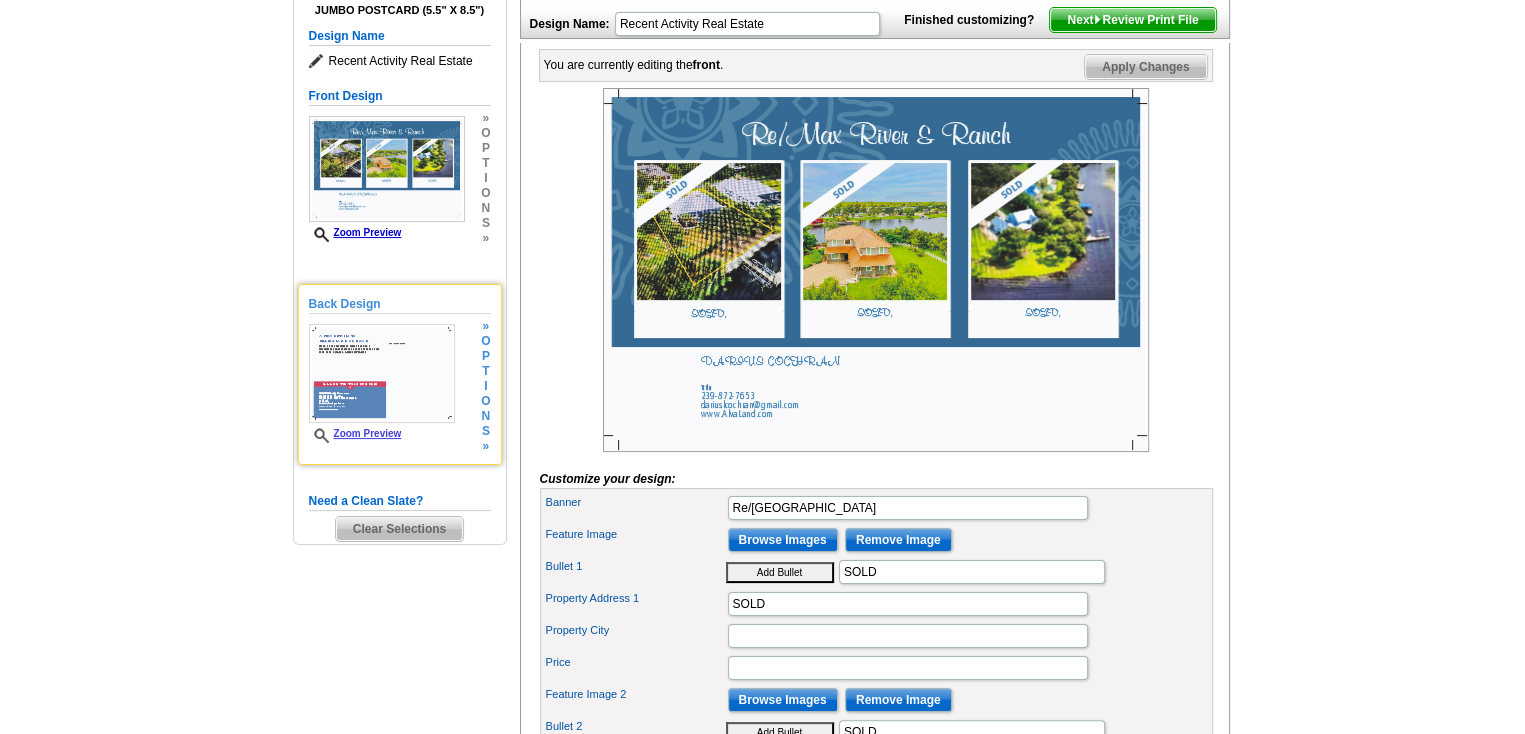 scroll, scrollTop: 300, scrollLeft: 0, axis: vertical 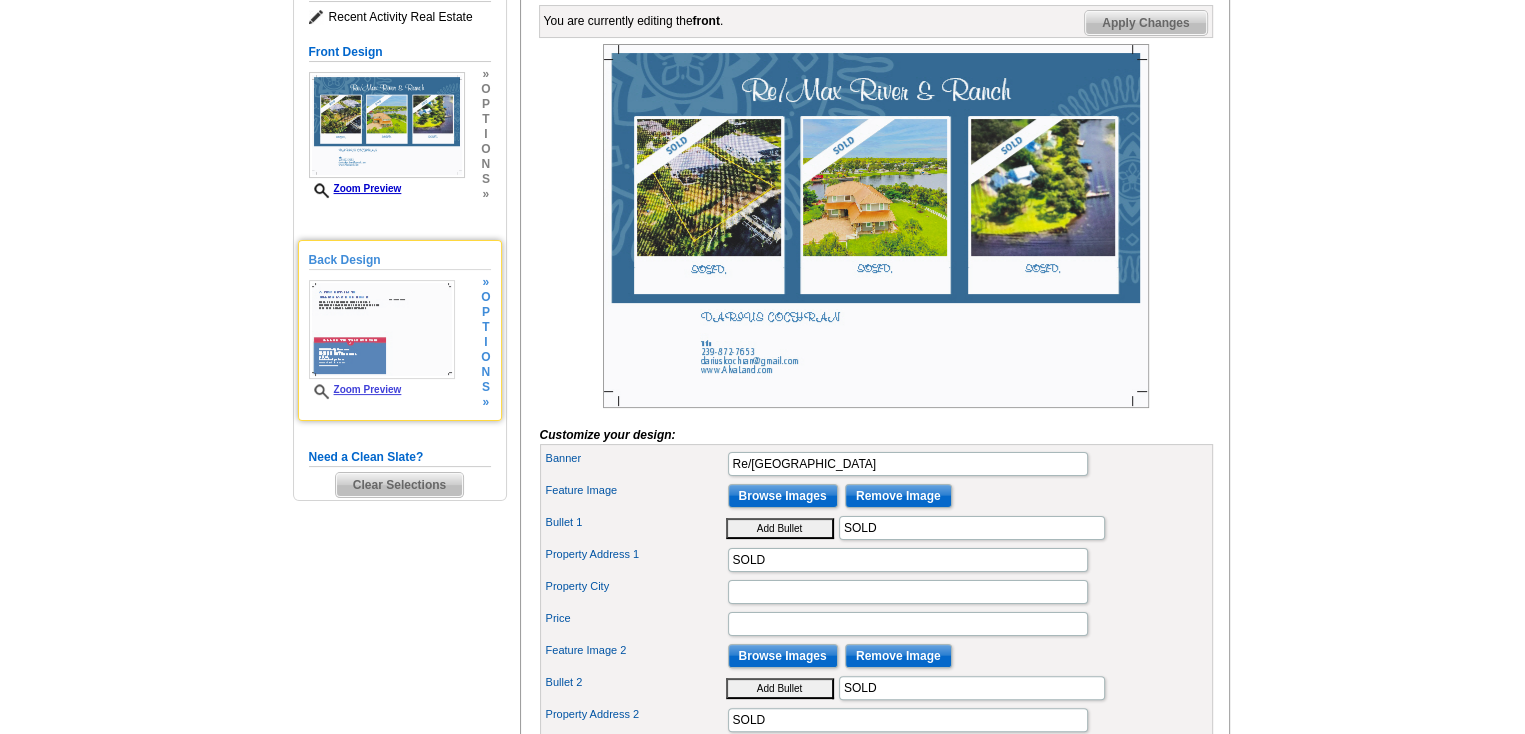 click at bounding box center (382, 329) 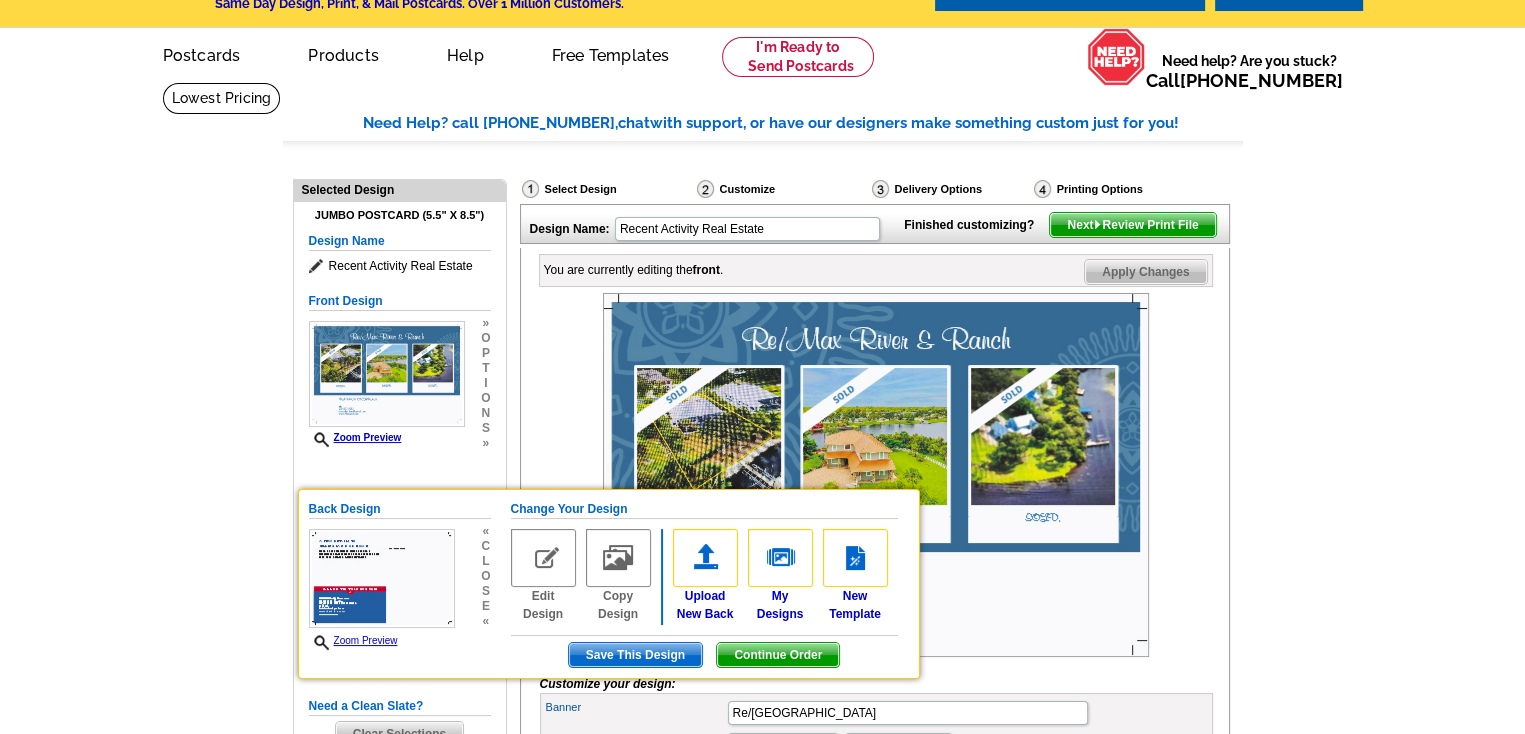 scroll, scrollTop: 100, scrollLeft: 0, axis: vertical 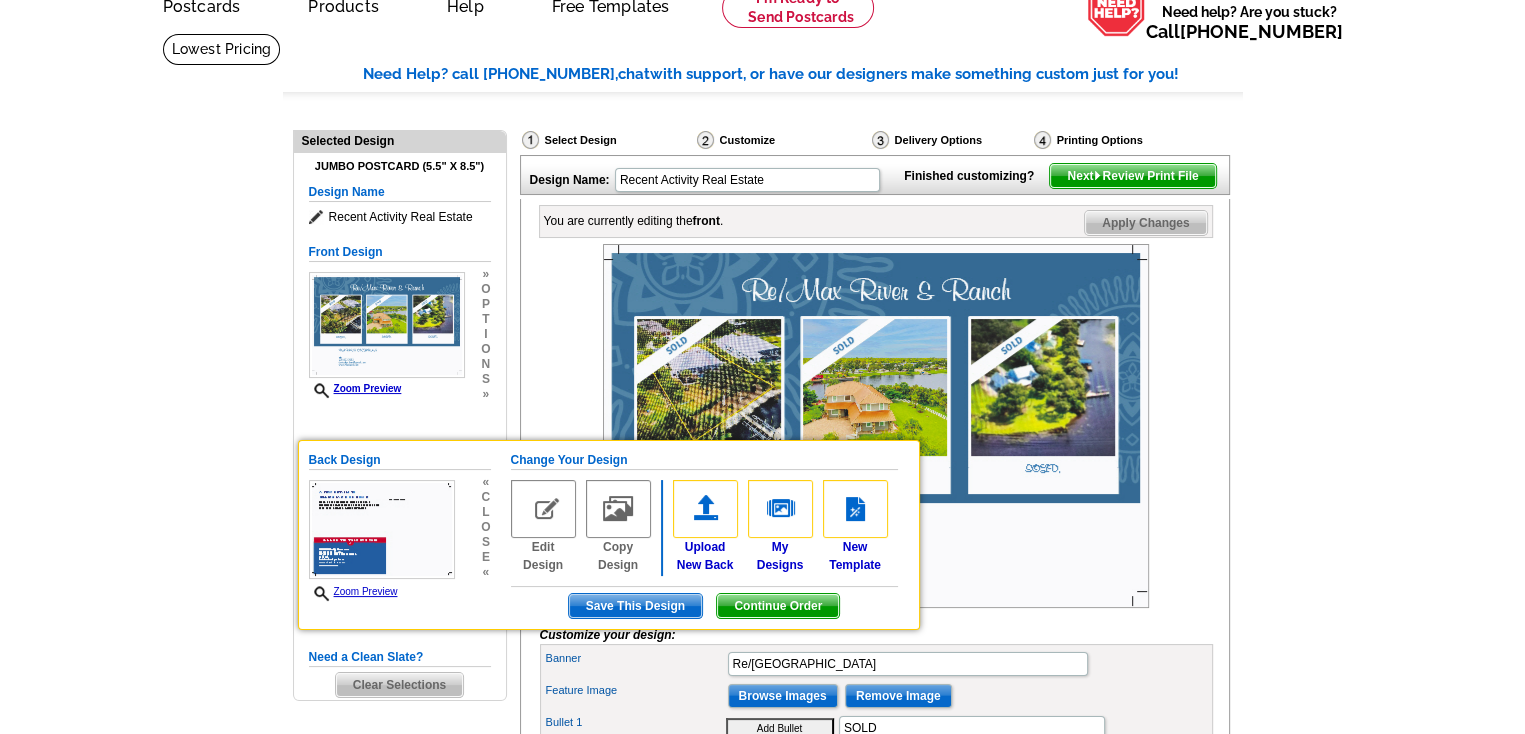 click on "Apply Changes" at bounding box center [1145, 223] 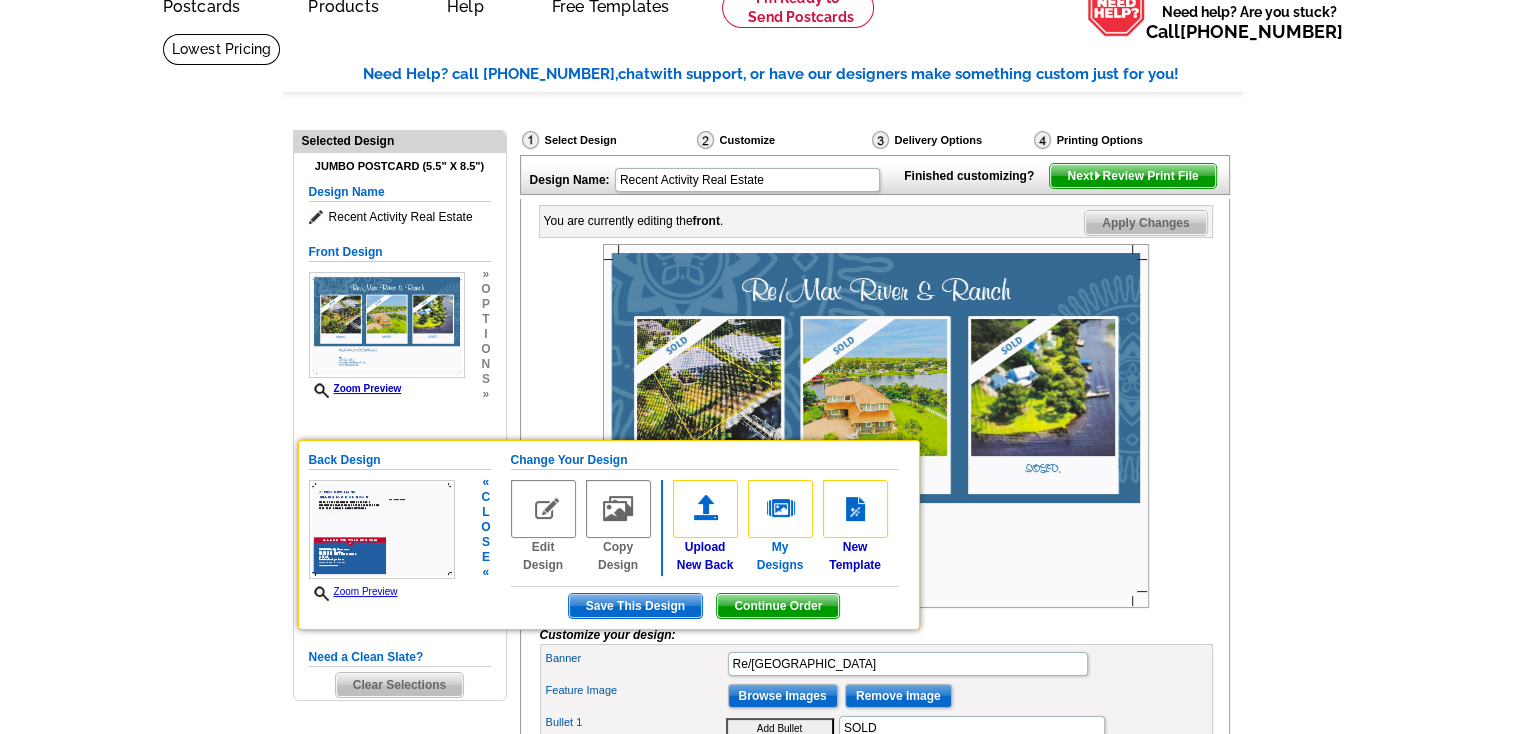click at bounding box center (780, 509) 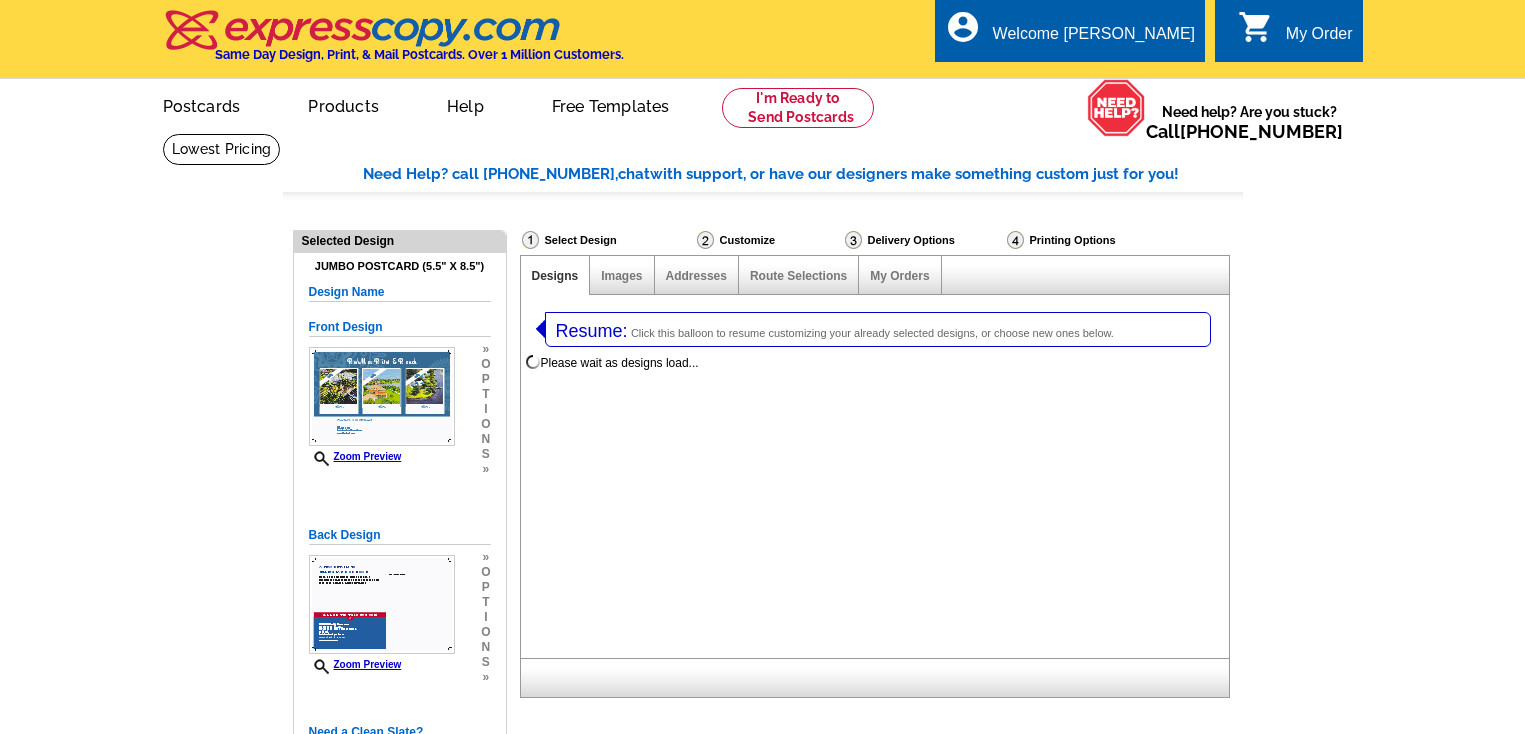 select on "1" 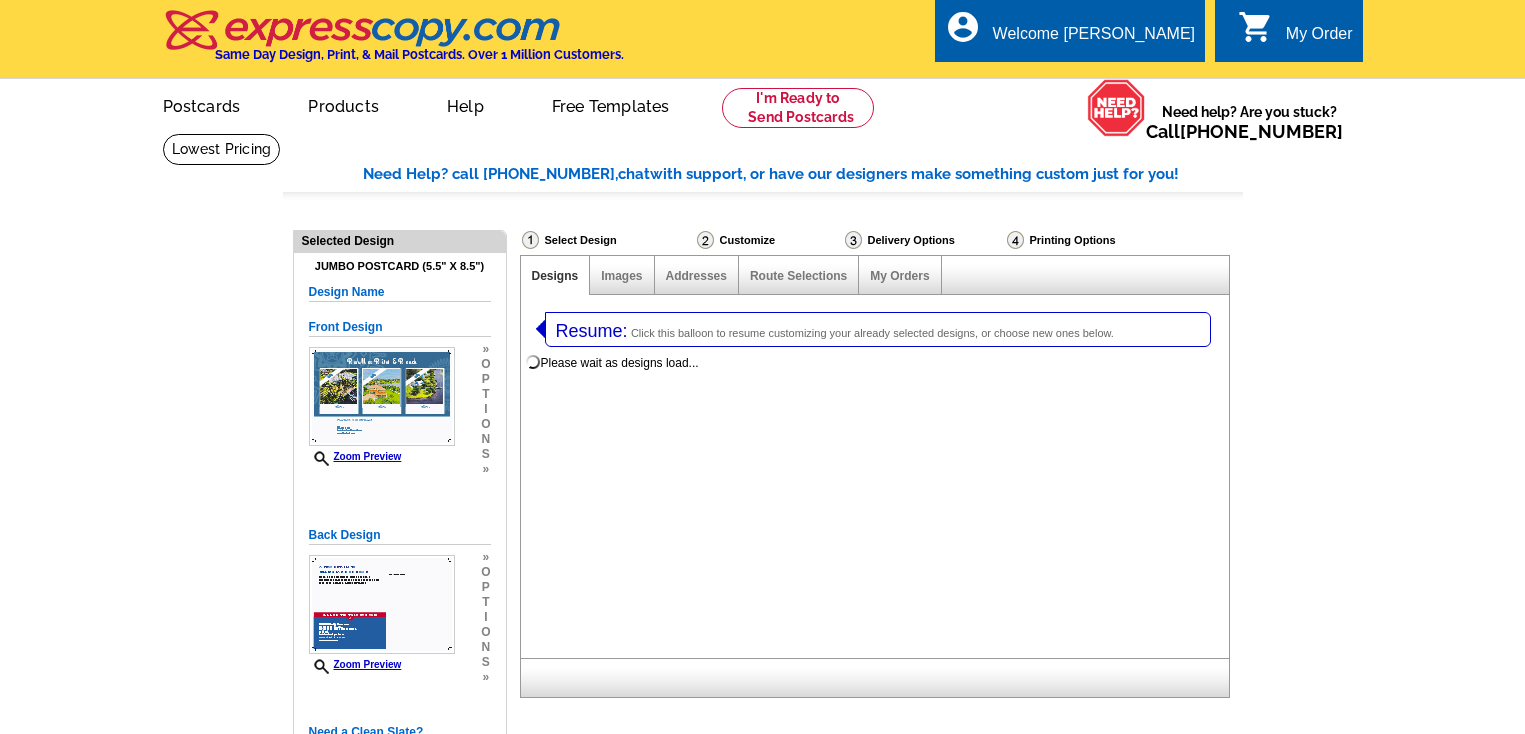 select on "2" 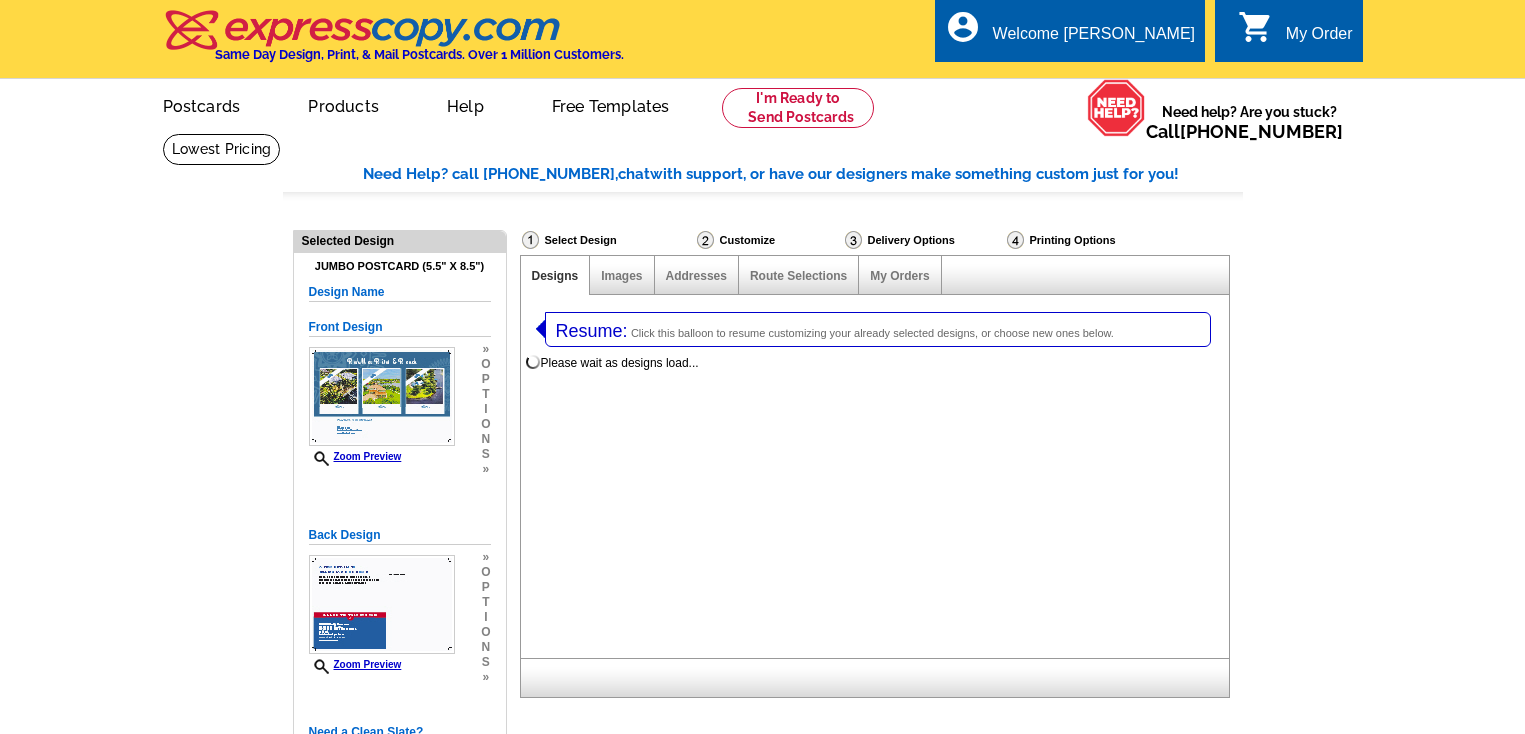 scroll, scrollTop: 0, scrollLeft: 0, axis: both 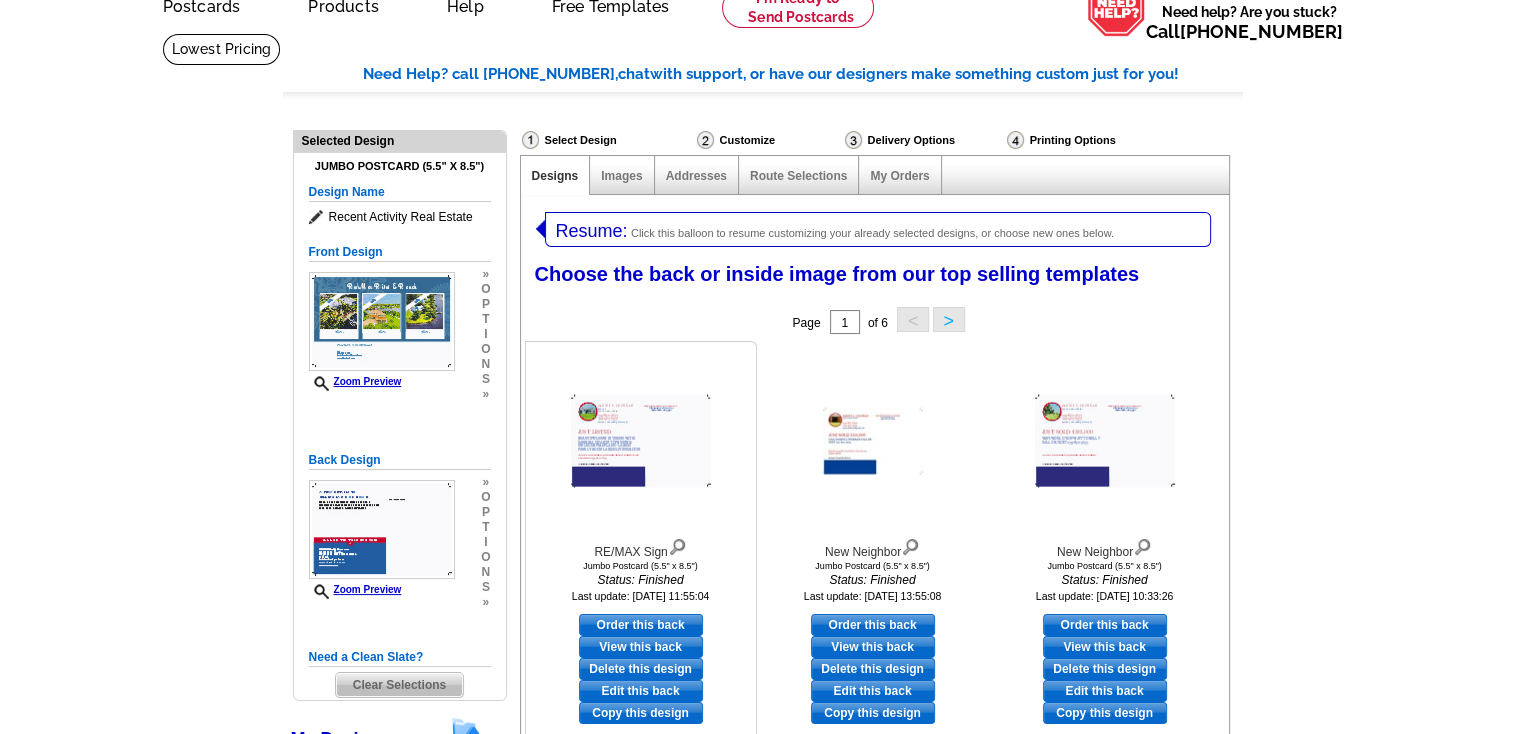 click on "Order this back" at bounding box center (641, 625) 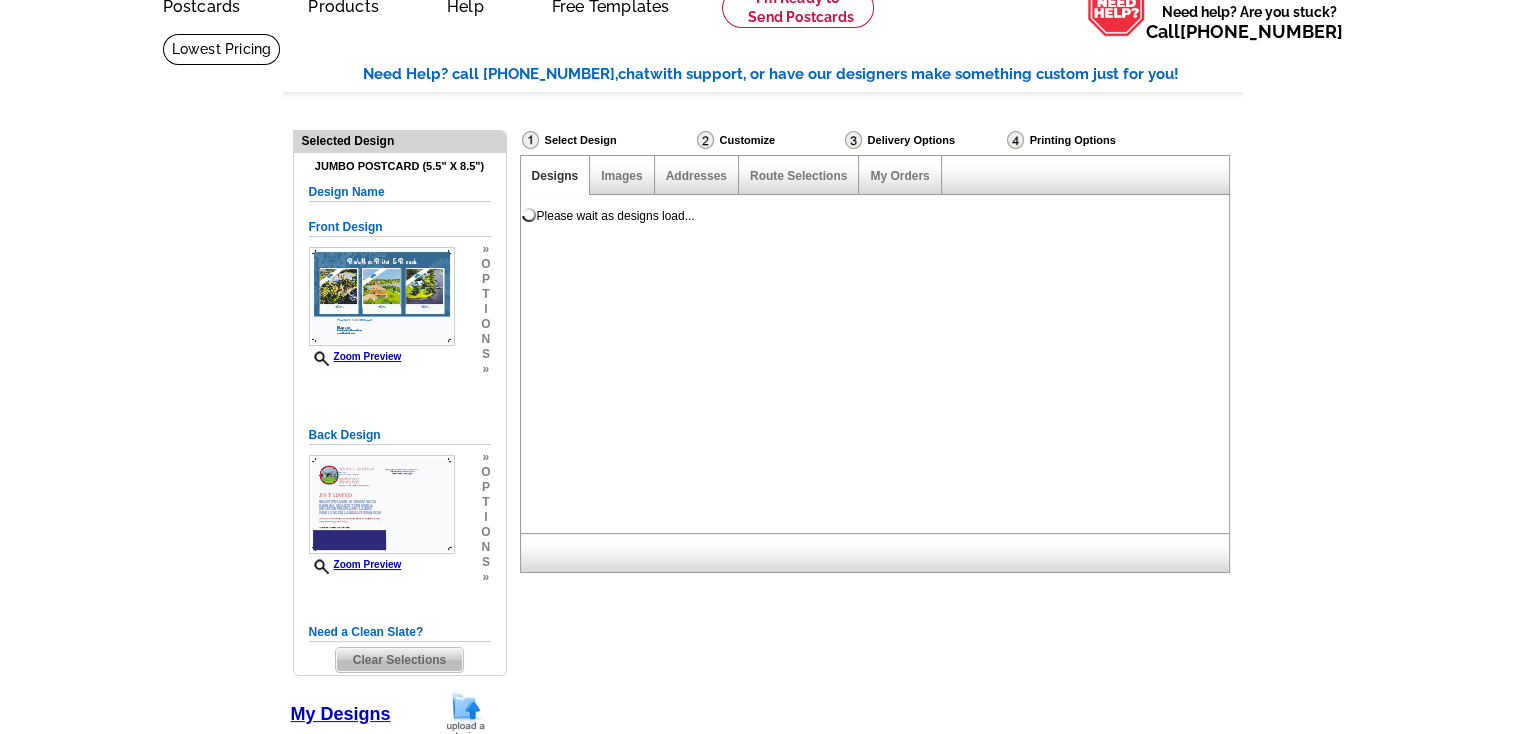 scroll, scrollTop: 0, scrollLeft: 0, axis: both 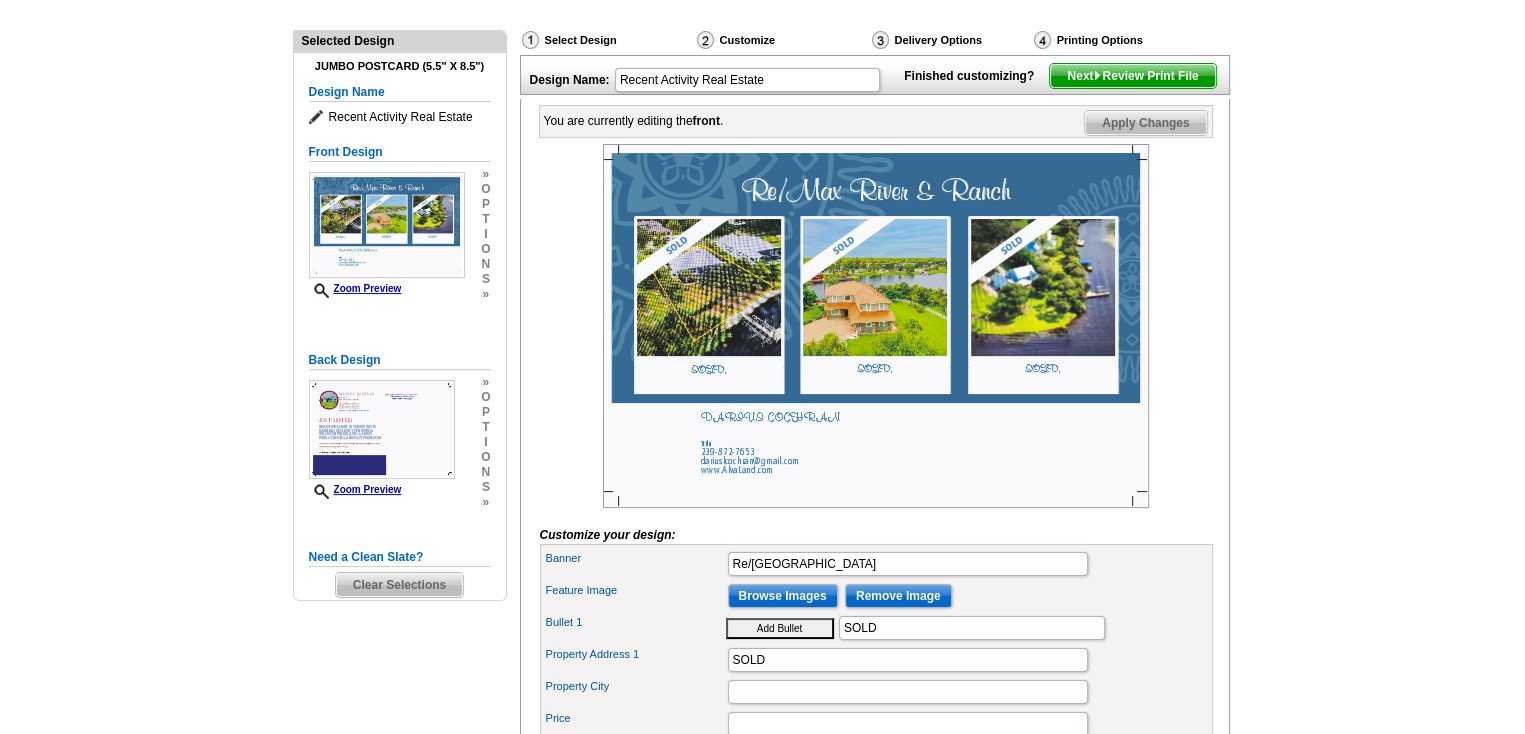 click on "Clear Selections" at bounding box center (399, 585) 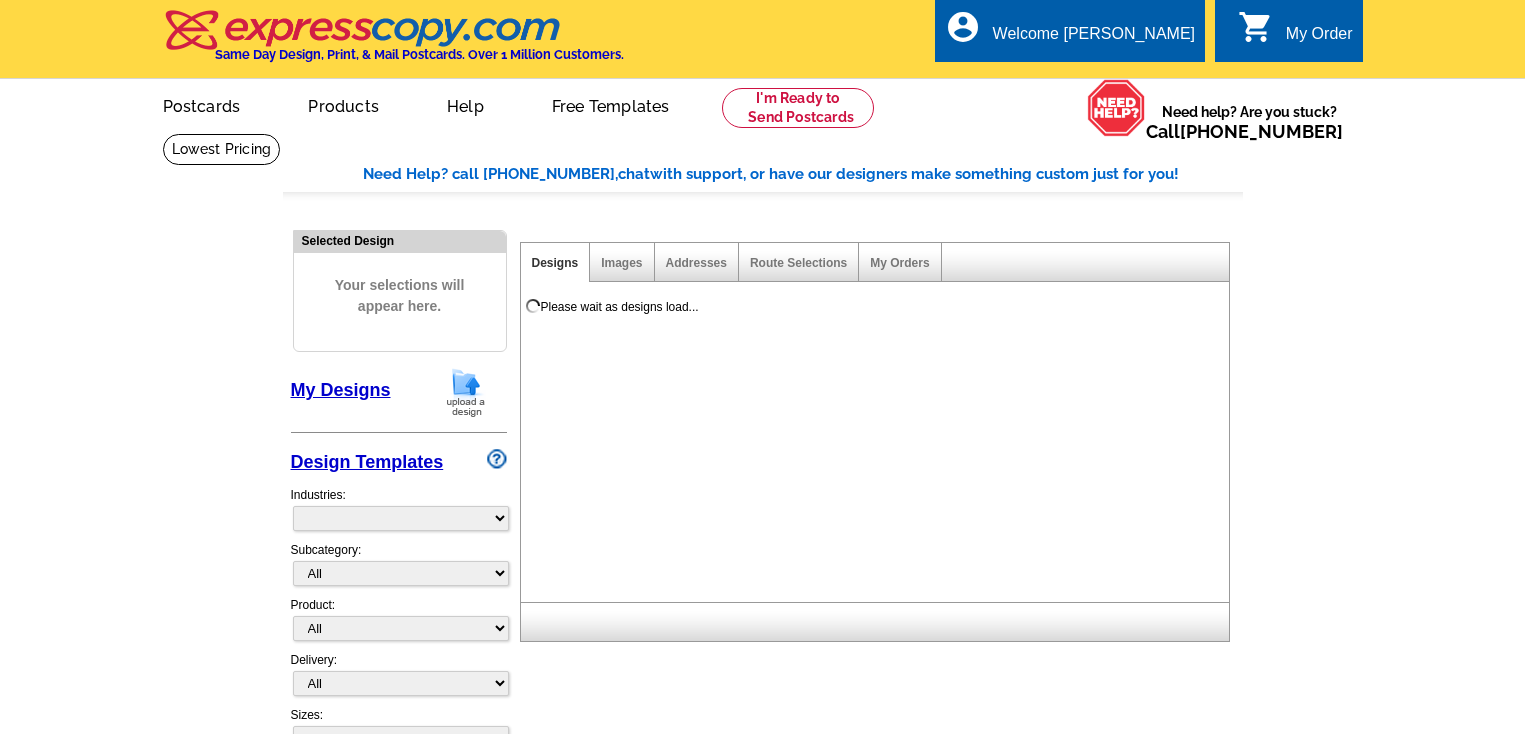 scroll, scrollTop: 0, scrollLeft: 0, axis: both 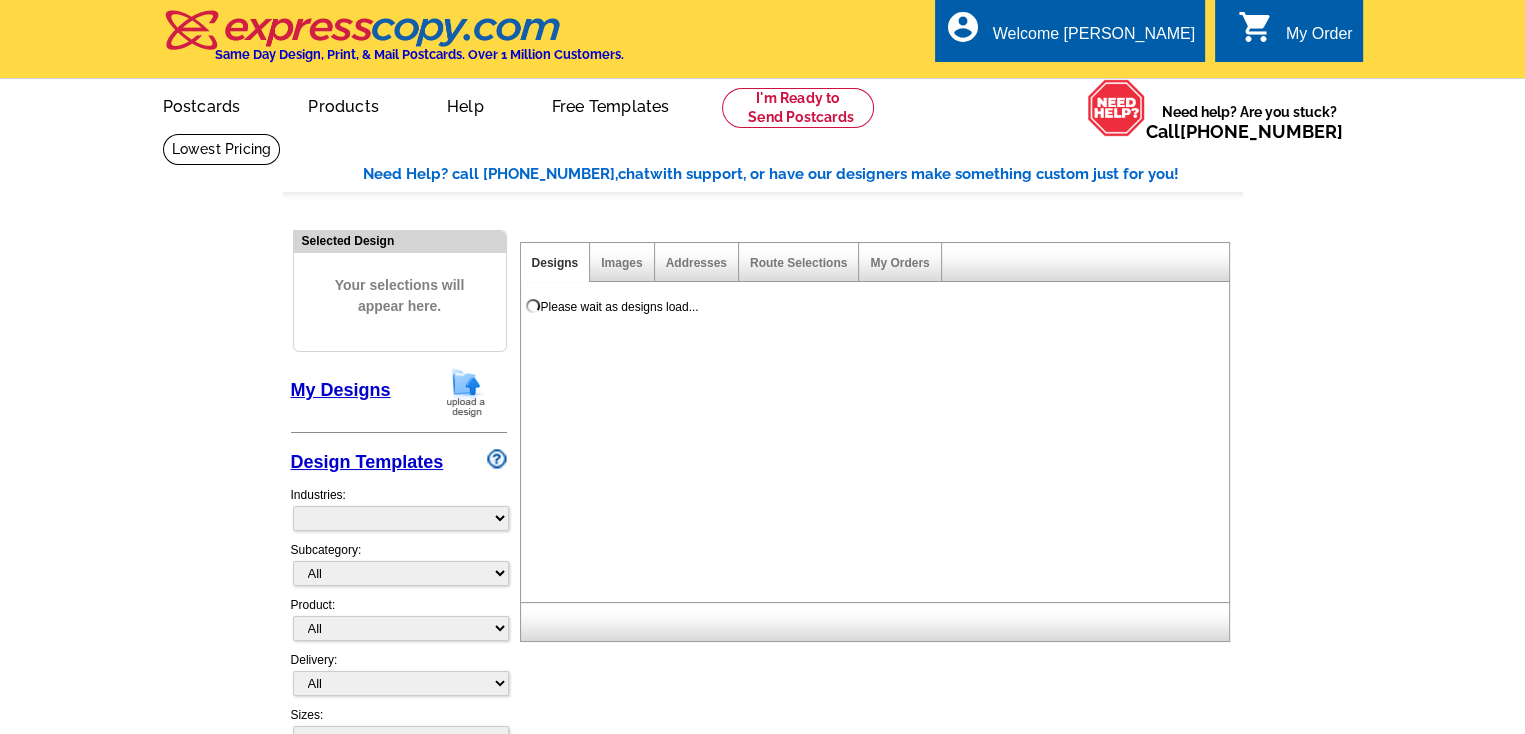 select on "785" 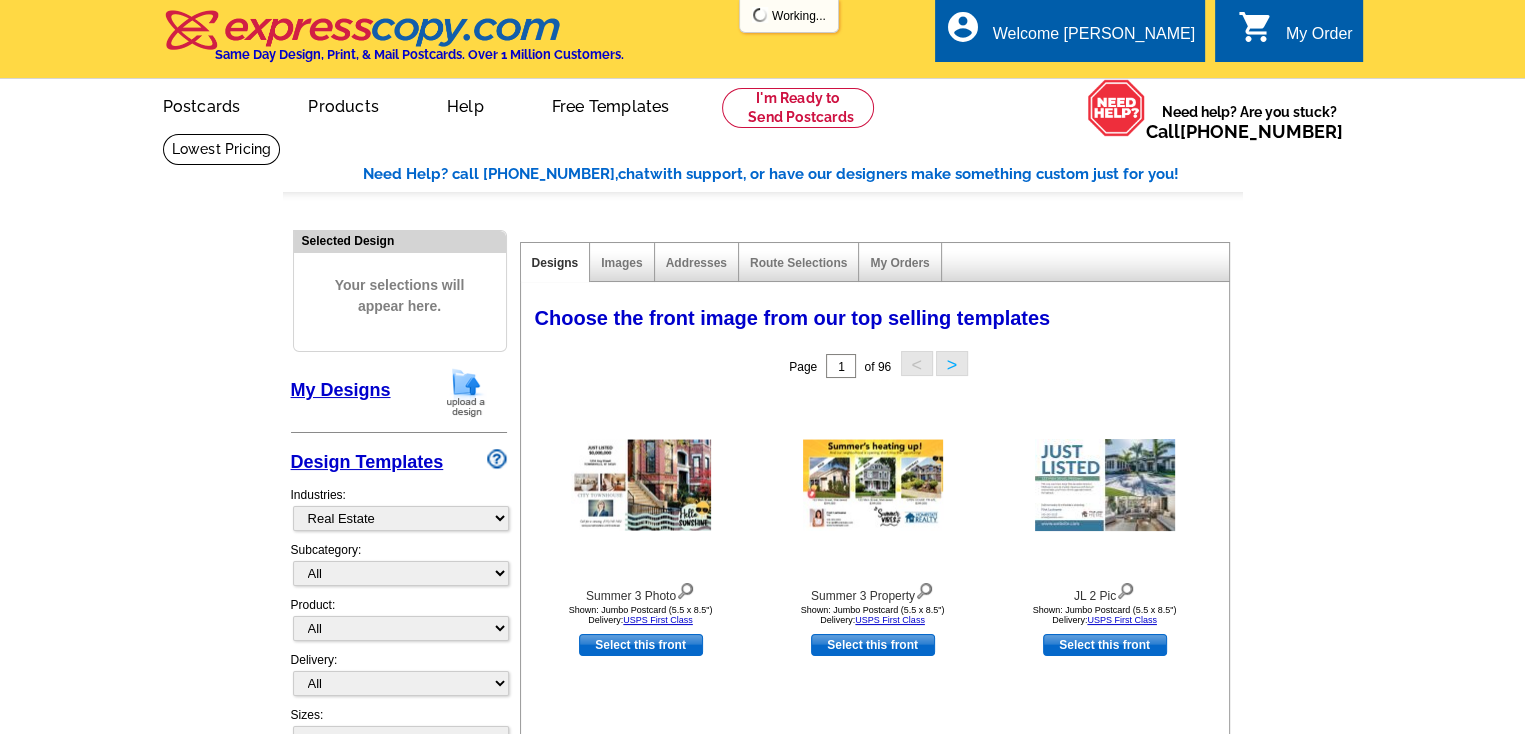 scroll, scrollTop: 0, scrollLeft: 0, axis: both 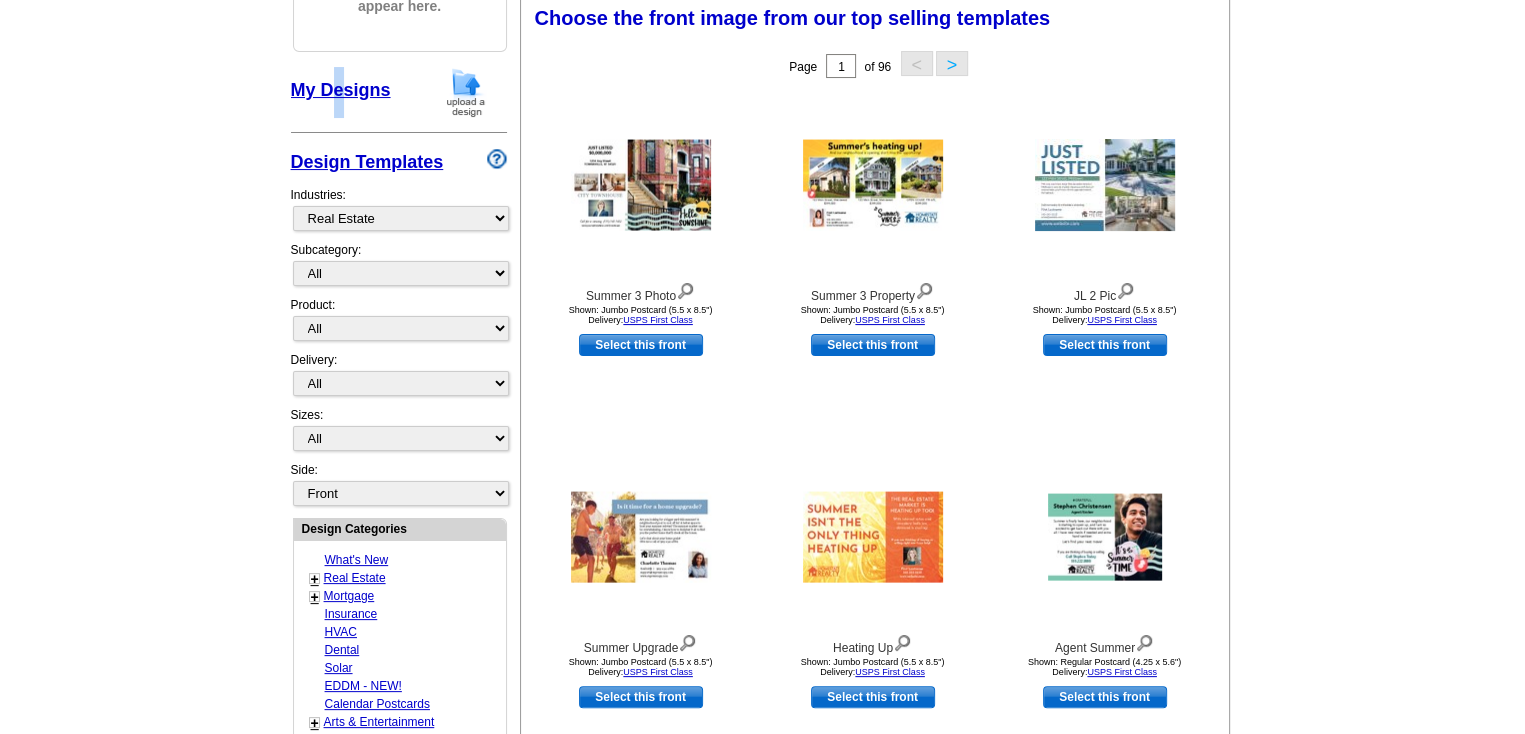 click on "My Designs" at bounding box center [341, 90] 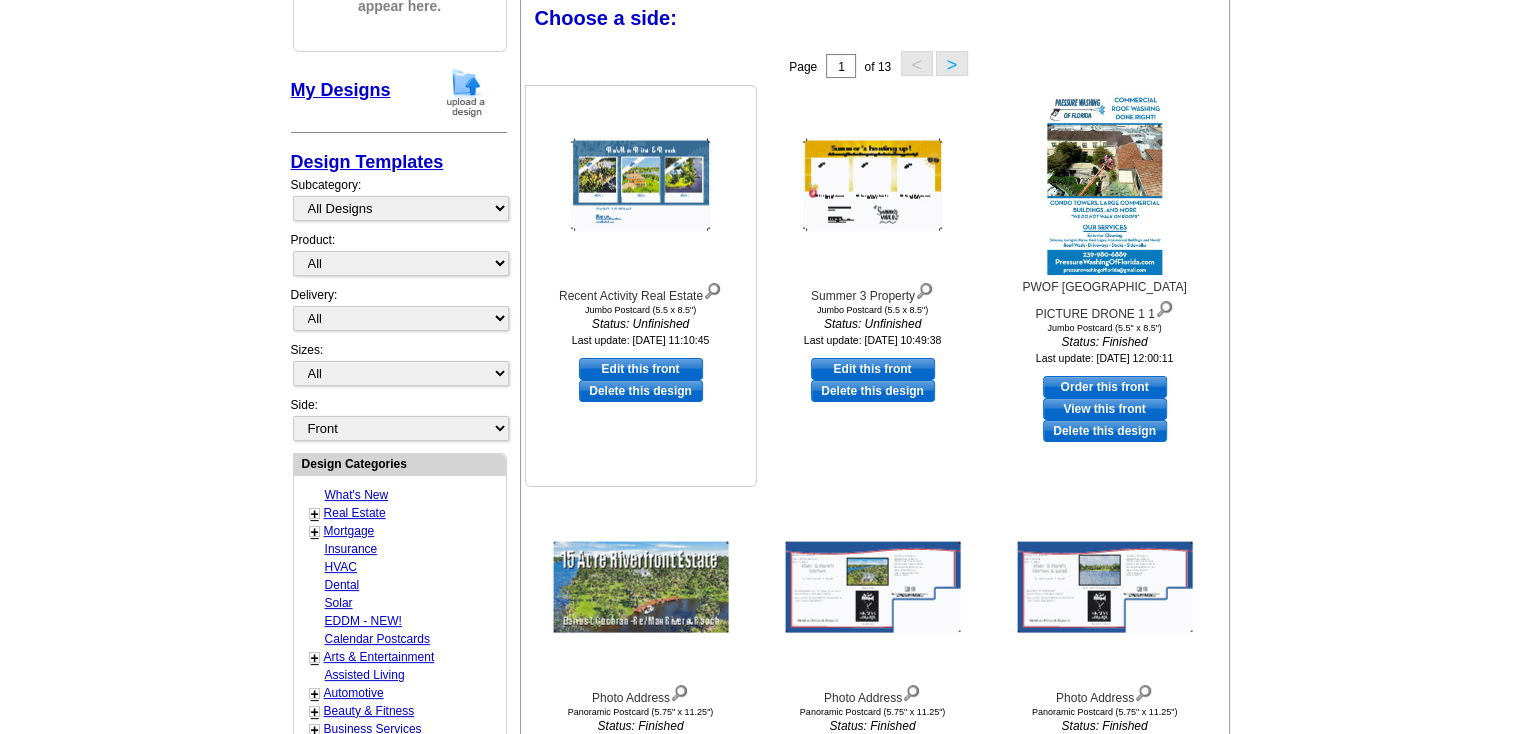 click on "Edit this front" at bounding box center (641, 369) 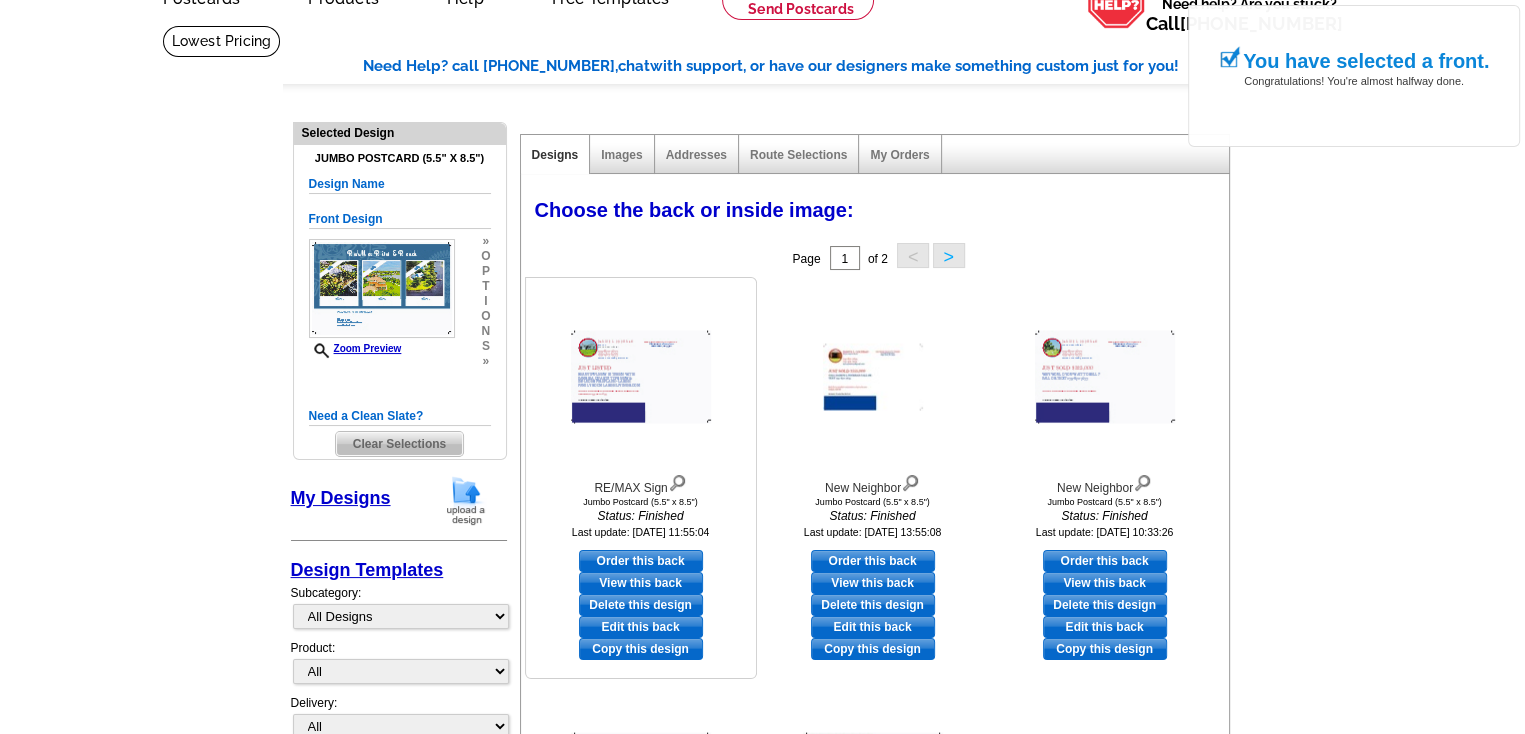 scroll, scrollTop: 300, scrollLeft: 0, axis: vertical 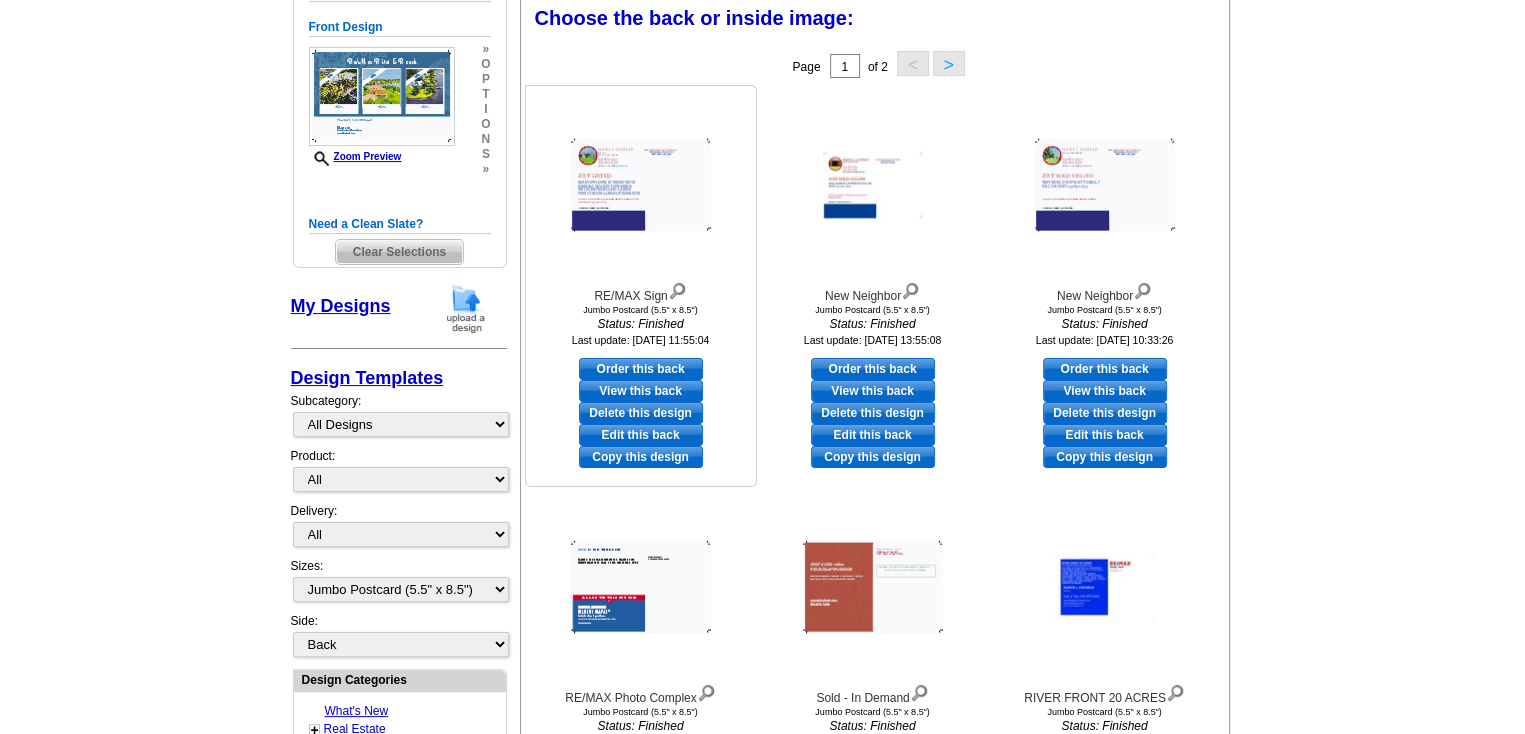 click on "Edit this back" at bounding box center (641, 435) 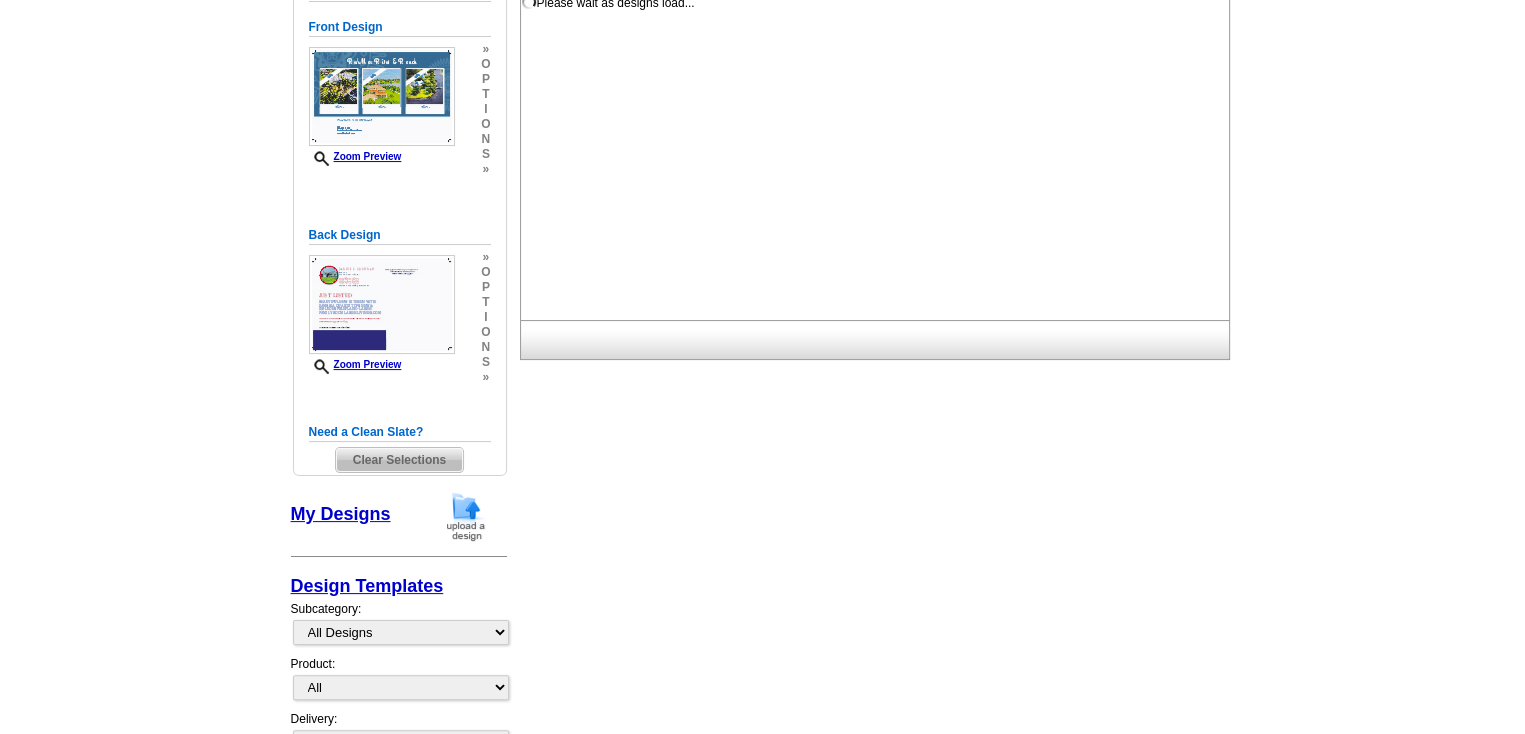 scroll, scrollTop: 0, scrollLeft: 0, axis: both 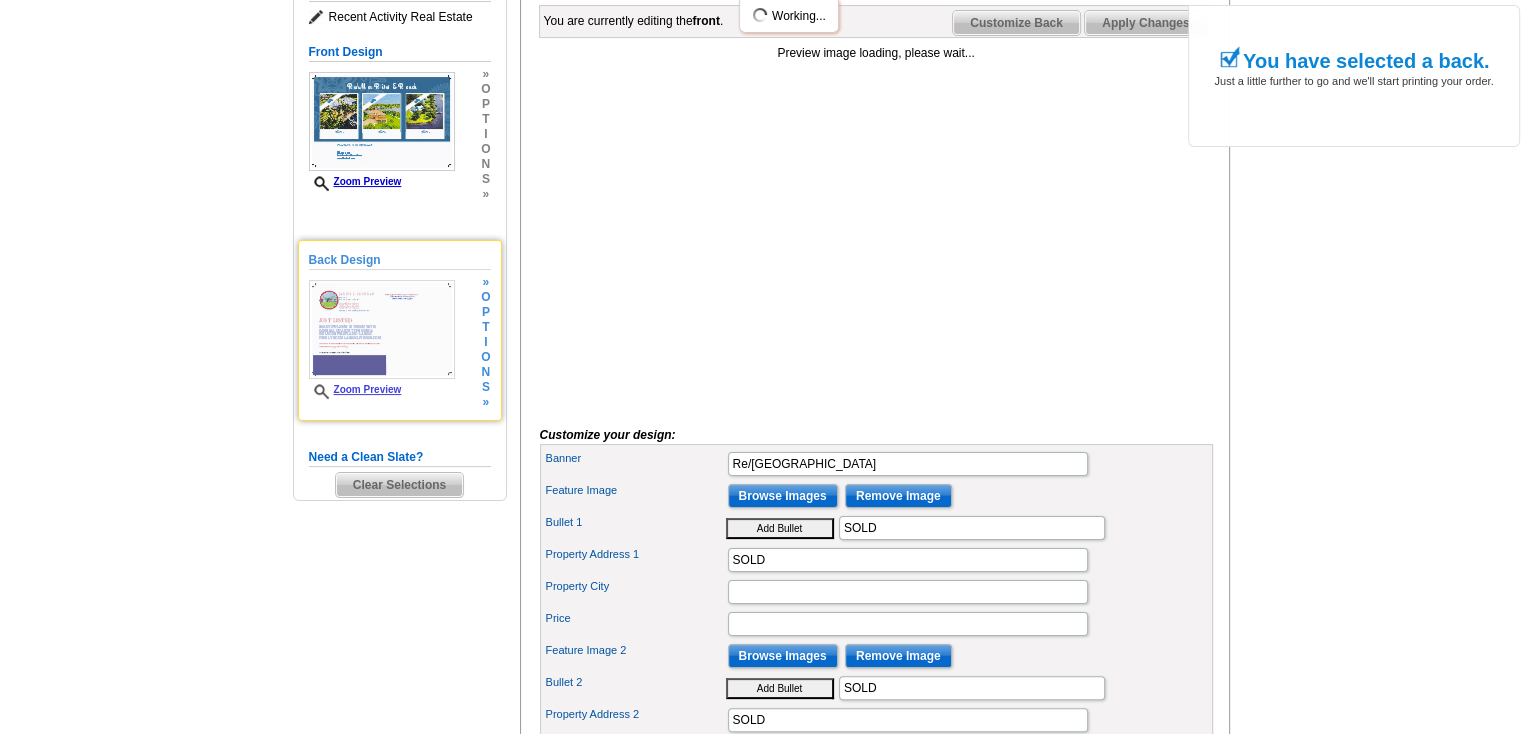 click at bounding box center [382, 329] 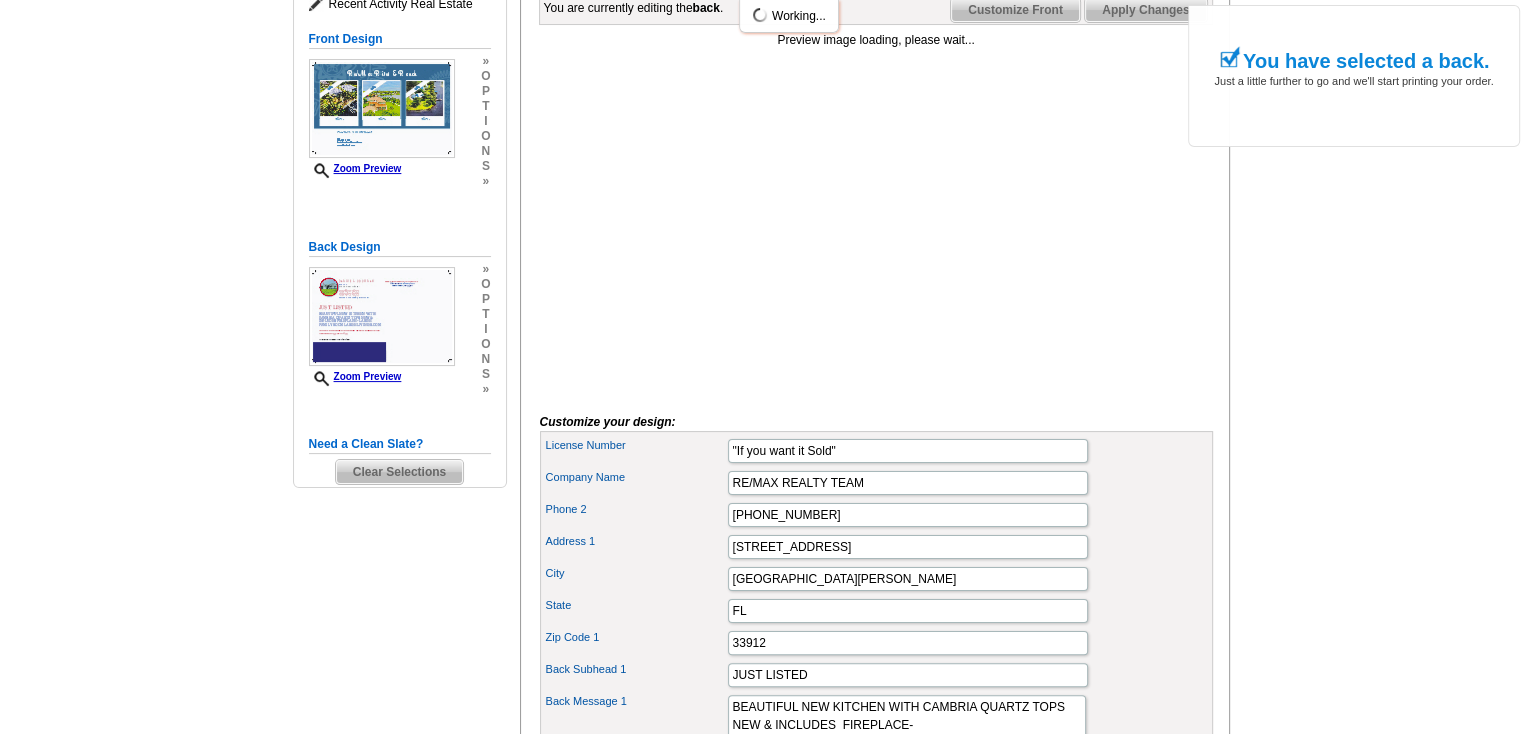 scroll, scrollTop: 500, scrollLeft: 0, axis: vertical 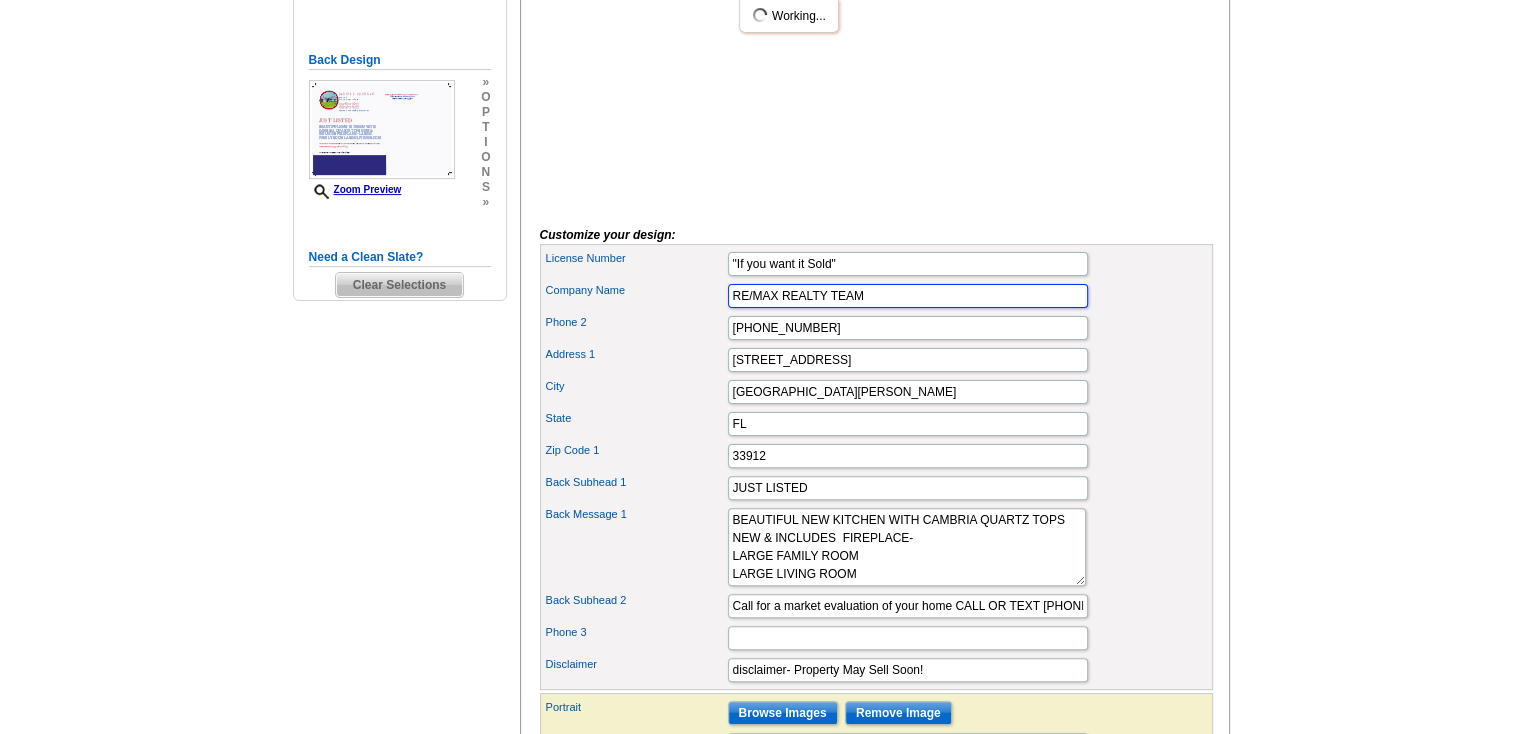 click on "RE/MAX REALTY TEAM" at bounding box center [908, 296] 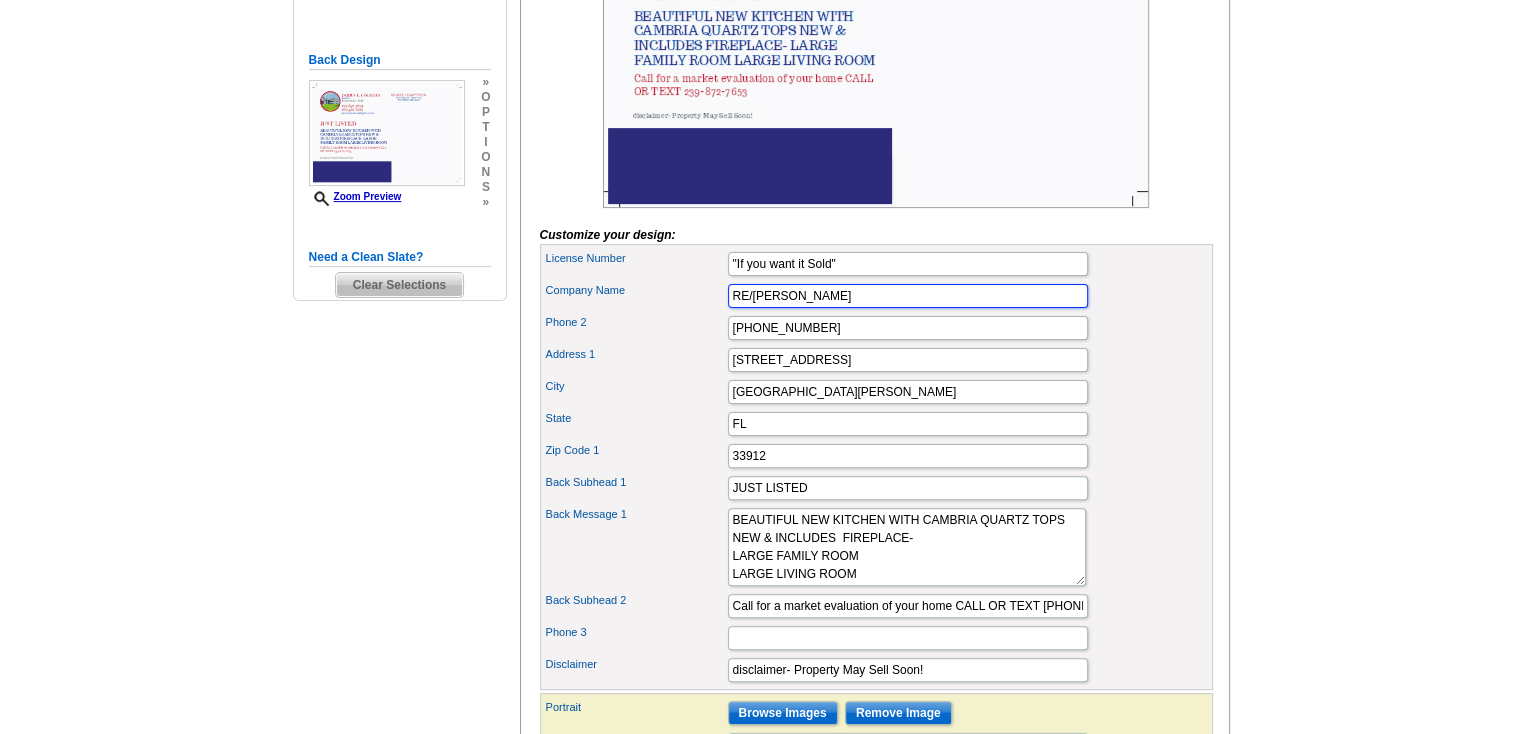 type on "Re/[GEOGRAPHIC_DATA]" 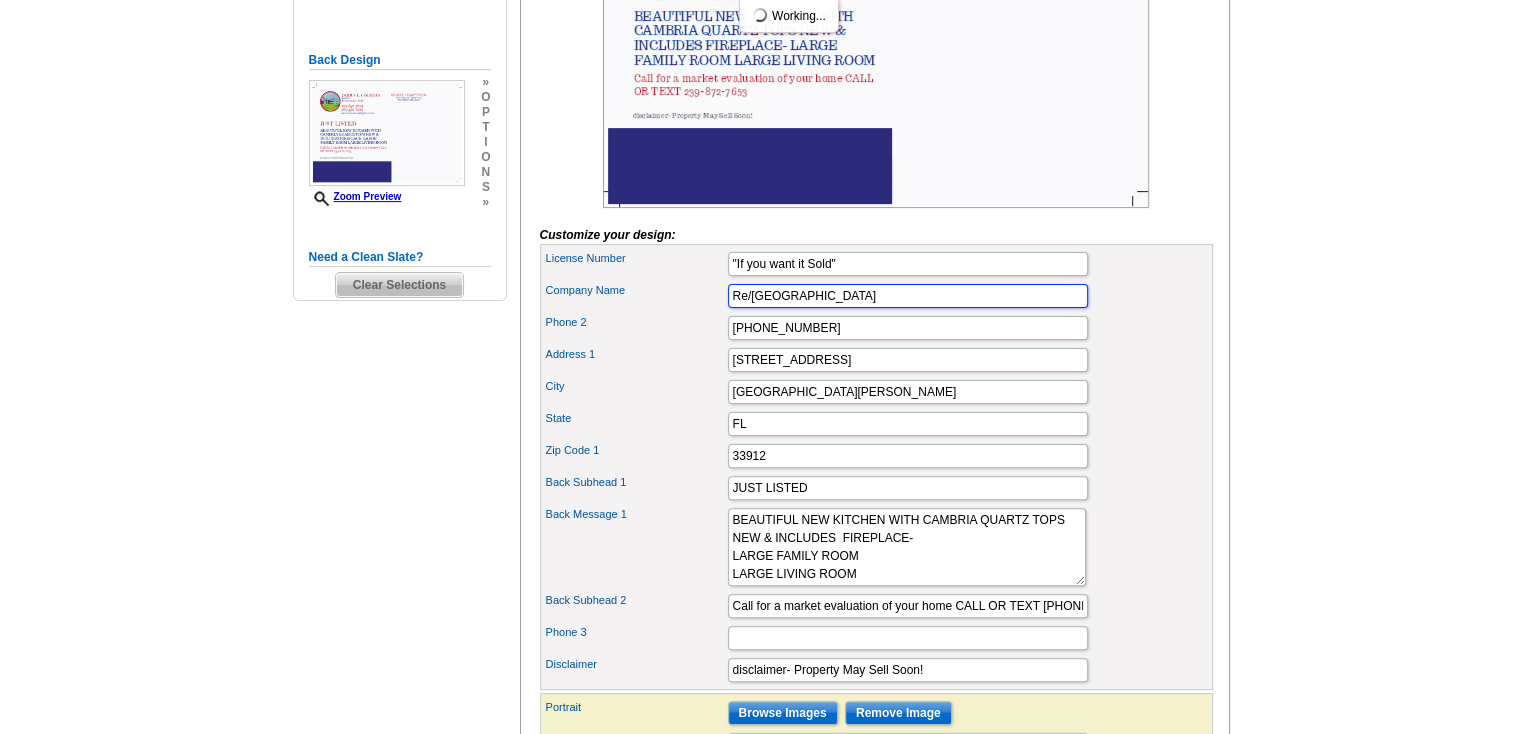 scroll, scrollTop: 0, scrollLeft: 0, axis: both 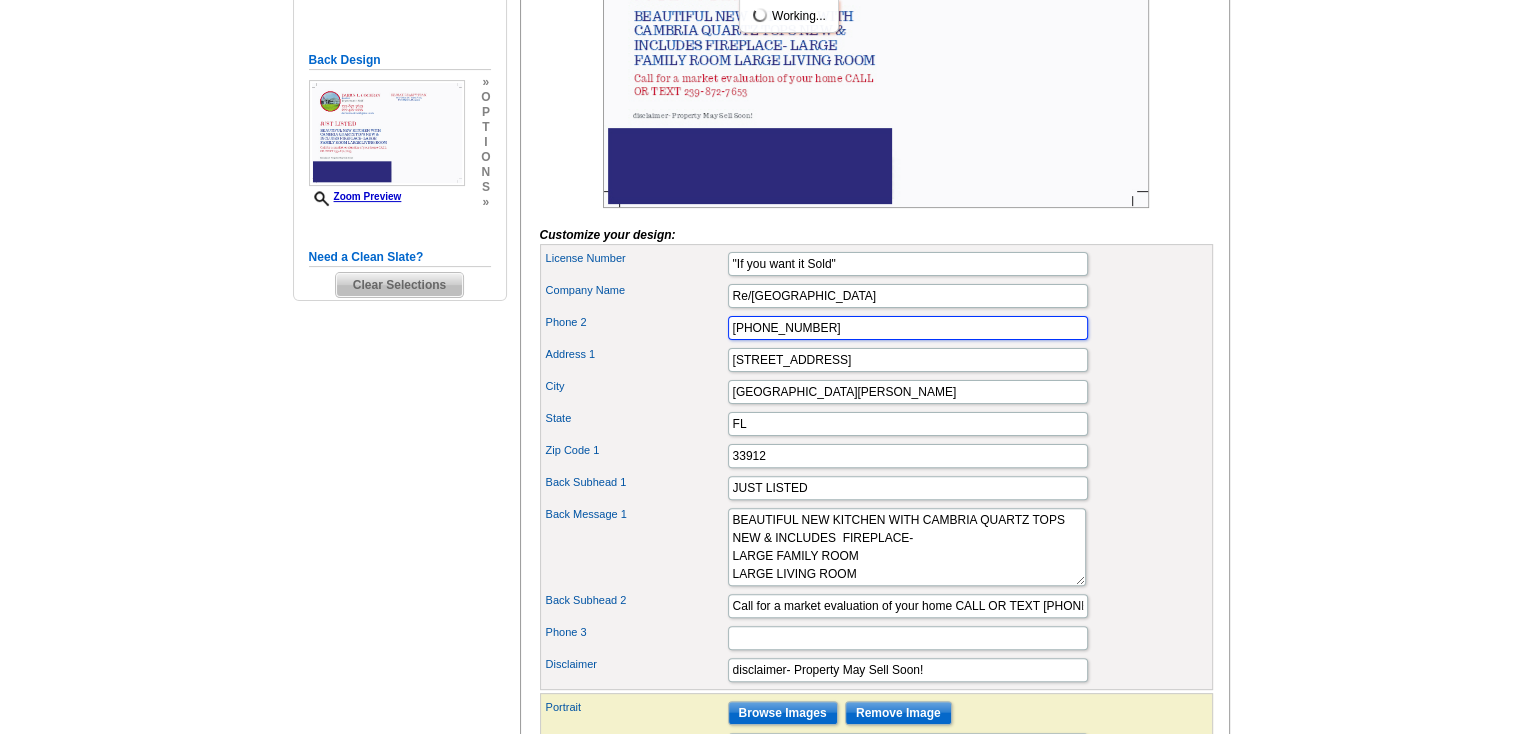 click on "[PHONE_NUMBER]" at bounding box center (908, 328) 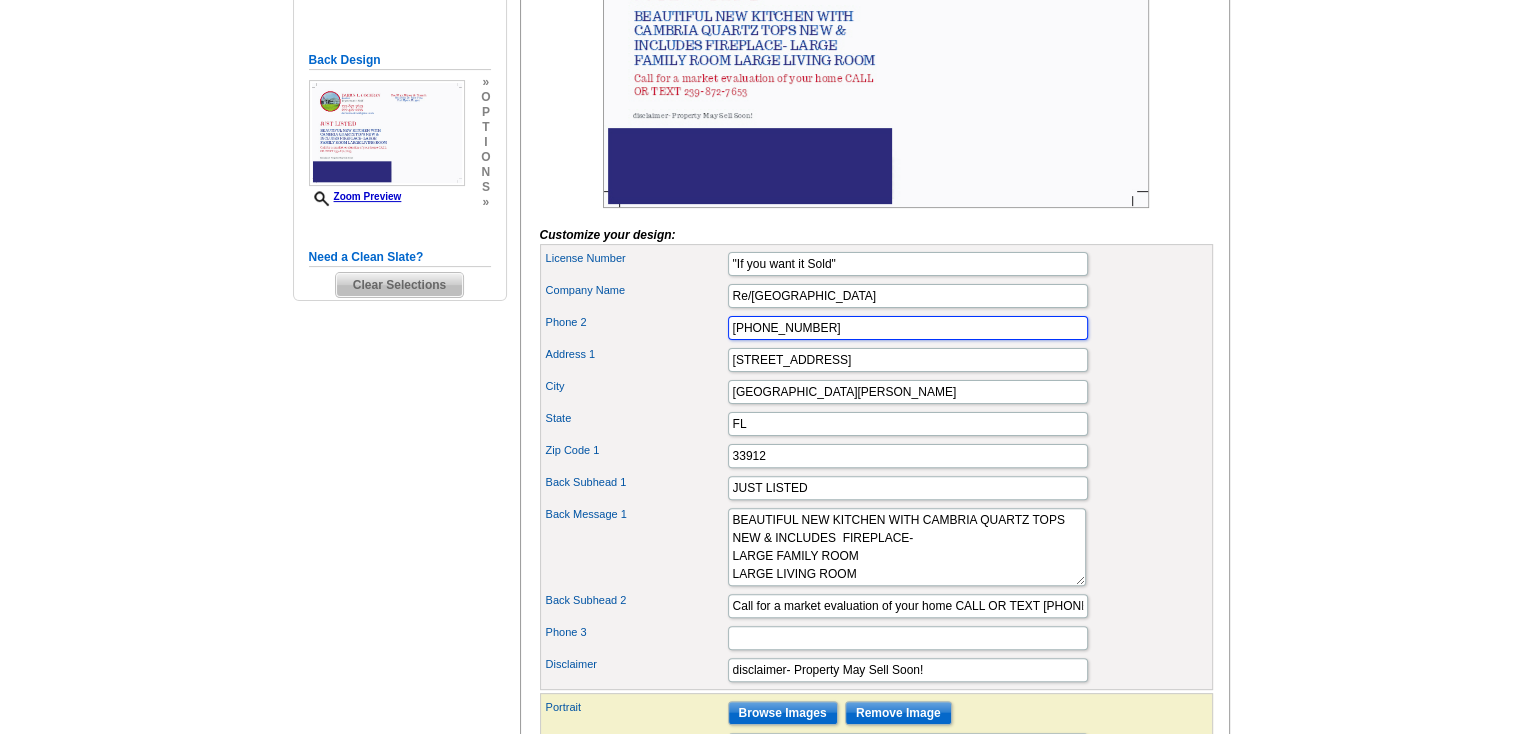 type on "[PHONE_NUMBER]" 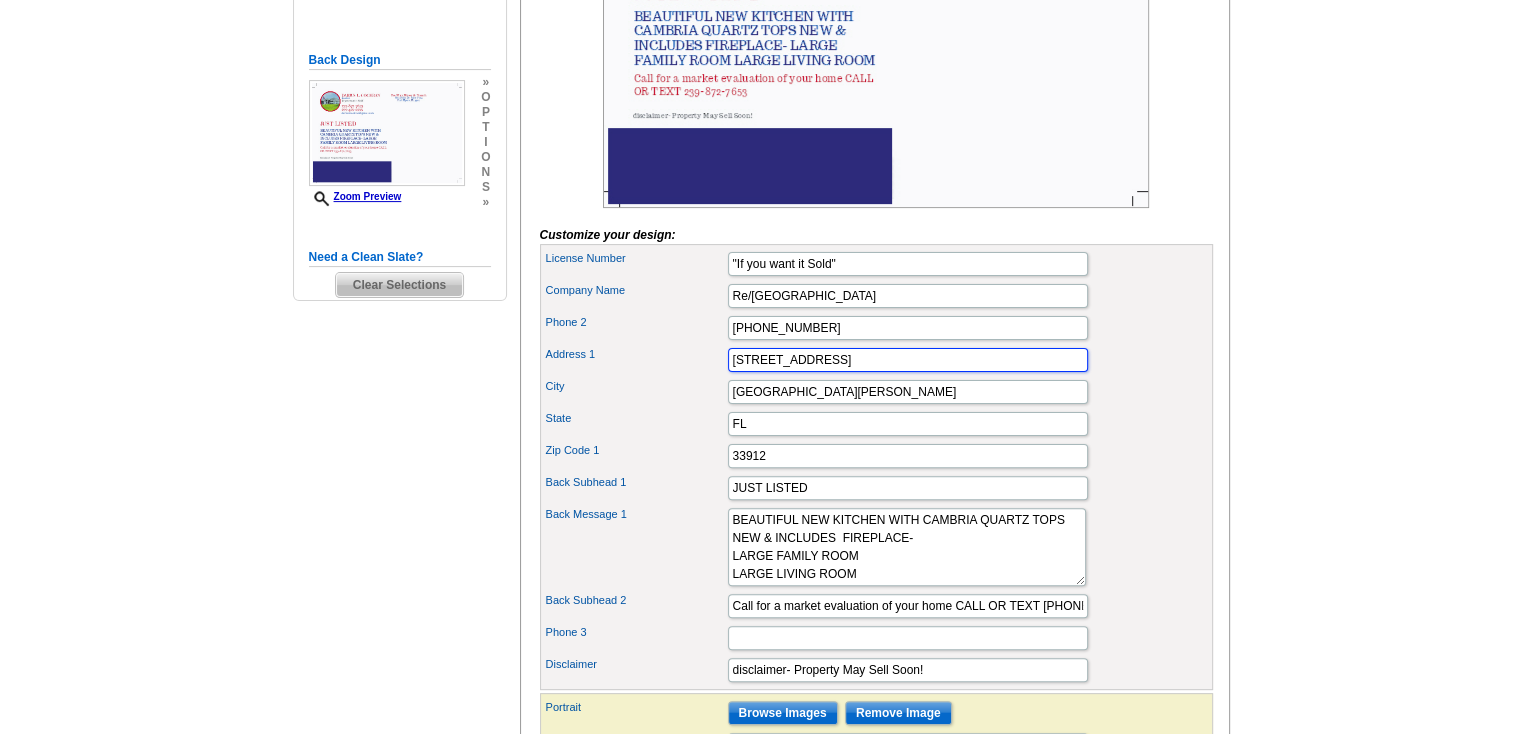 click on "[STREET_ADDRESS]" at bounding box center [908, 360] 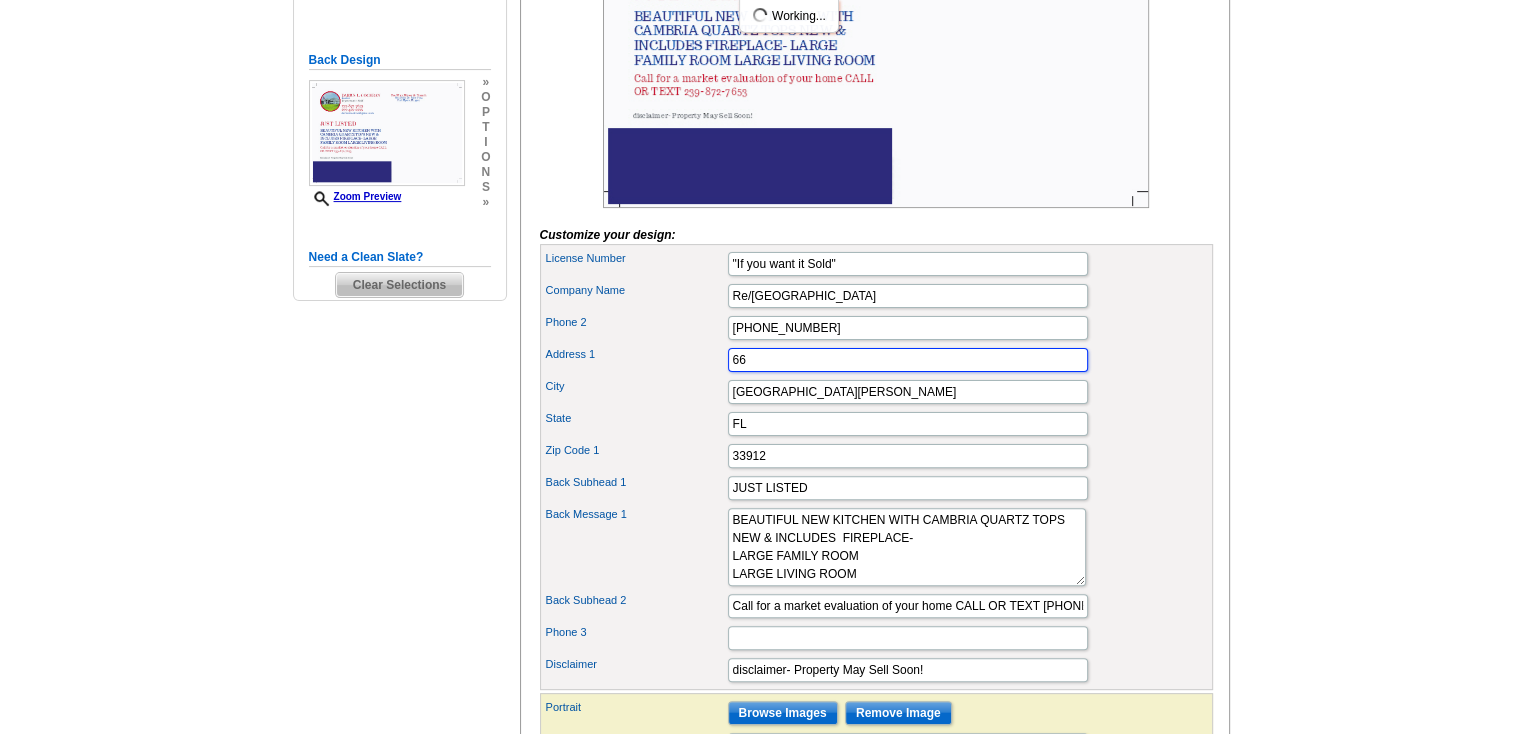 type on "6" 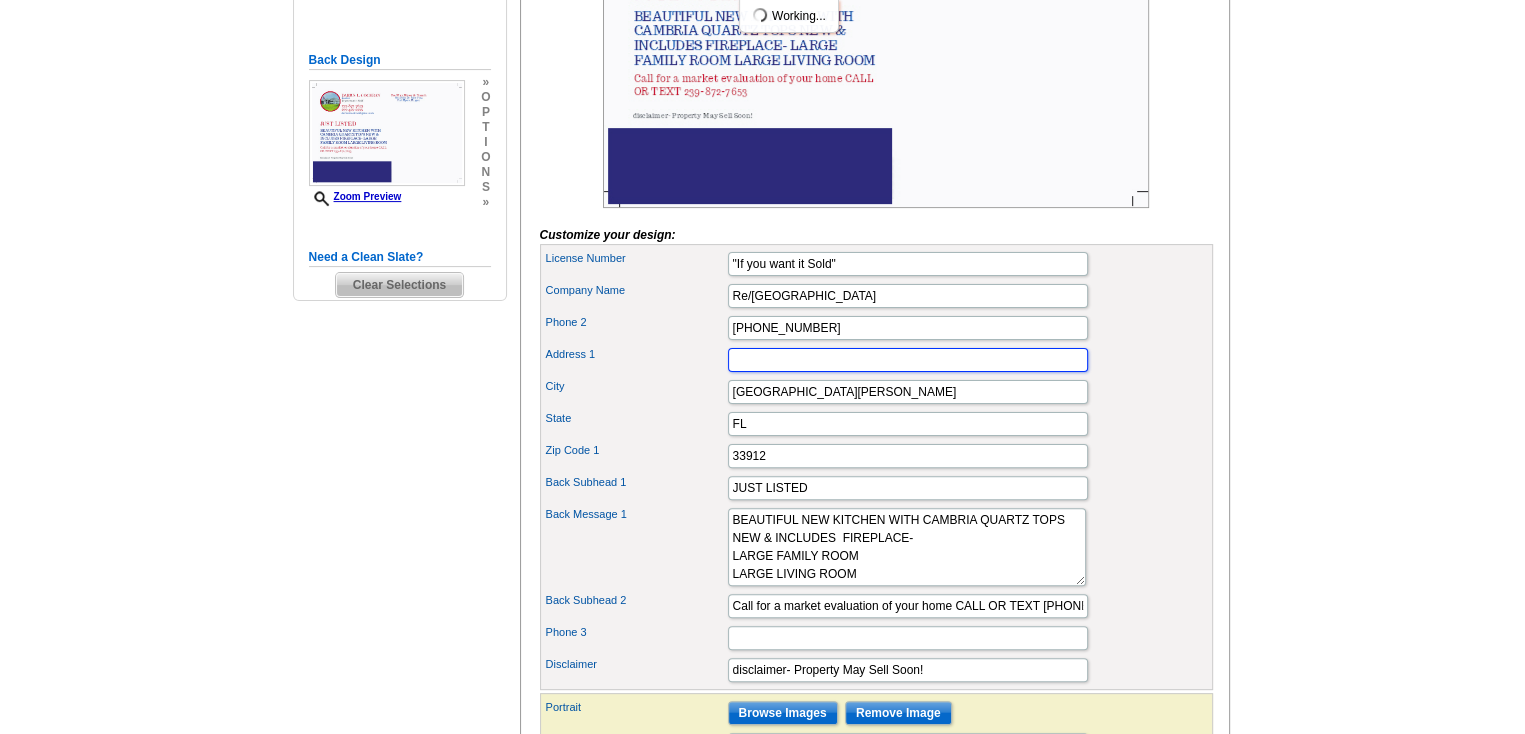 type 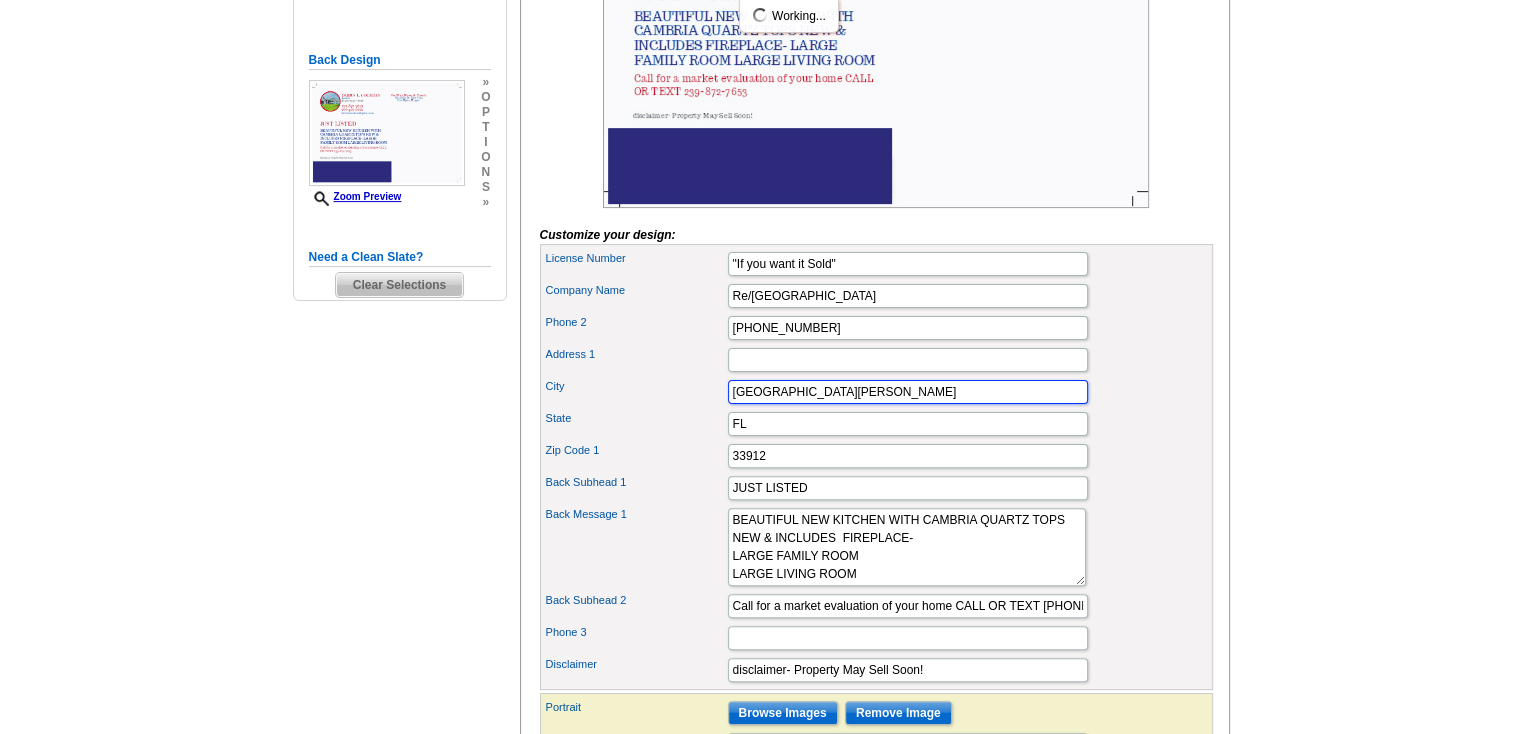 click on "[GEOGRAPHIC_DATA][PERSON_NAME]" at bounding box center [908, 392] 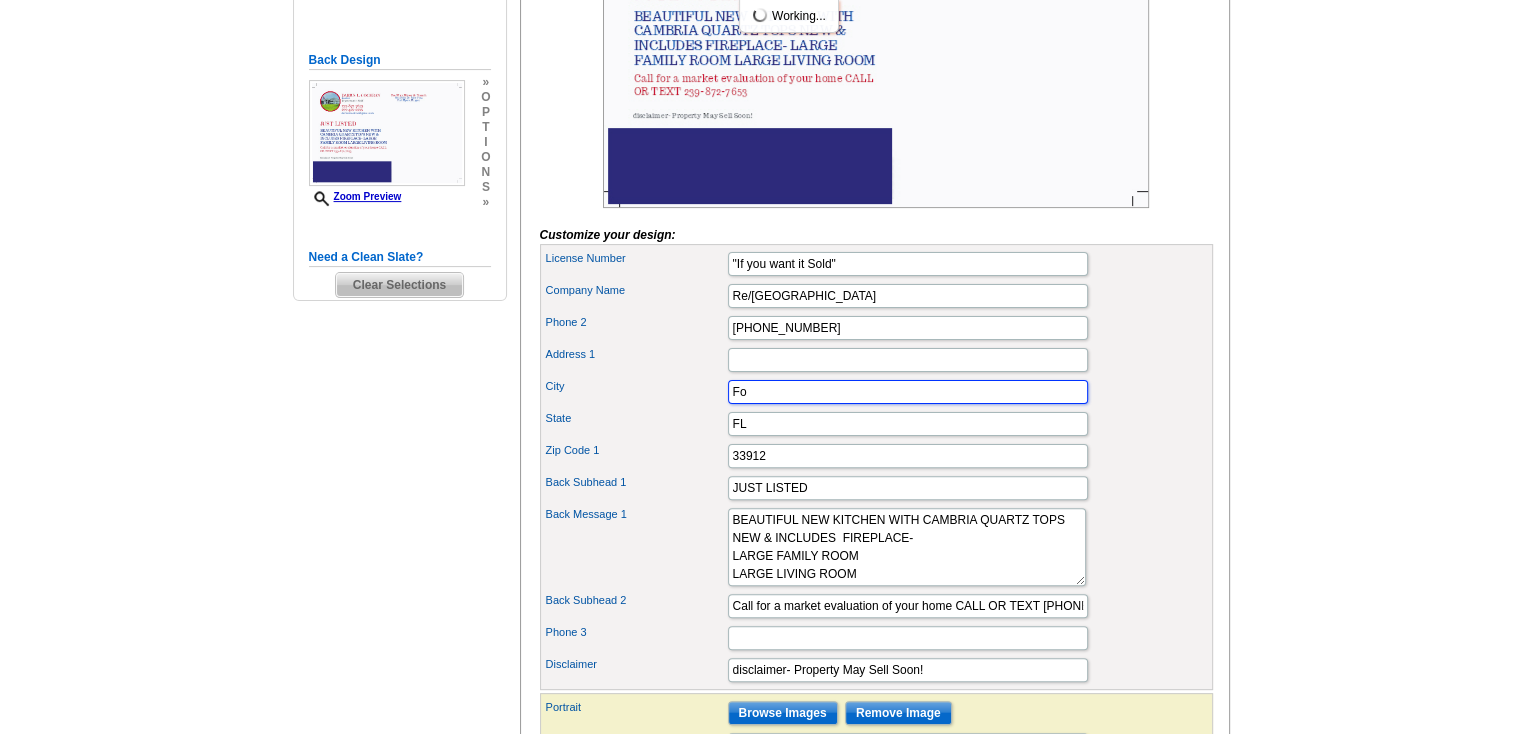 type on "F" 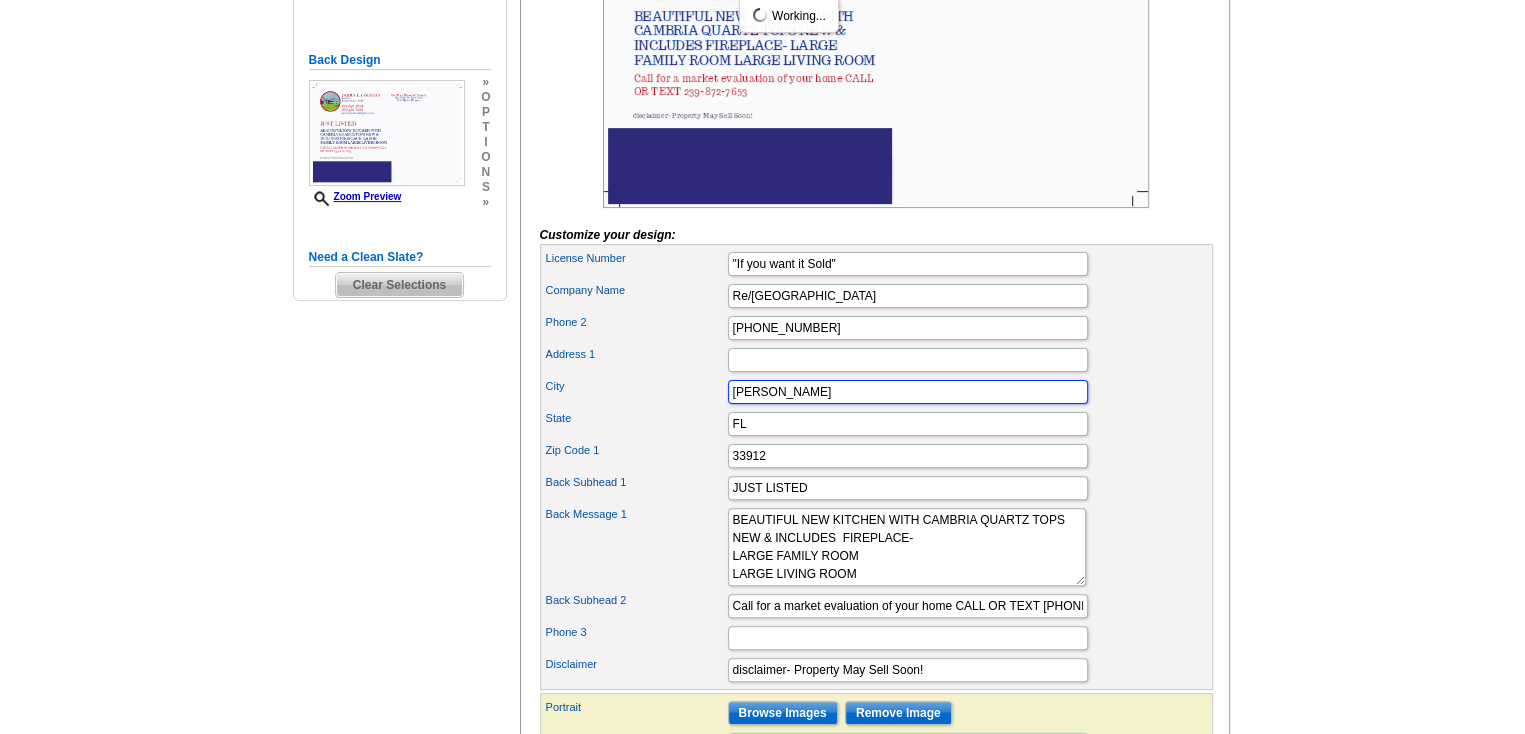 type on "[PERSON_NAME]" 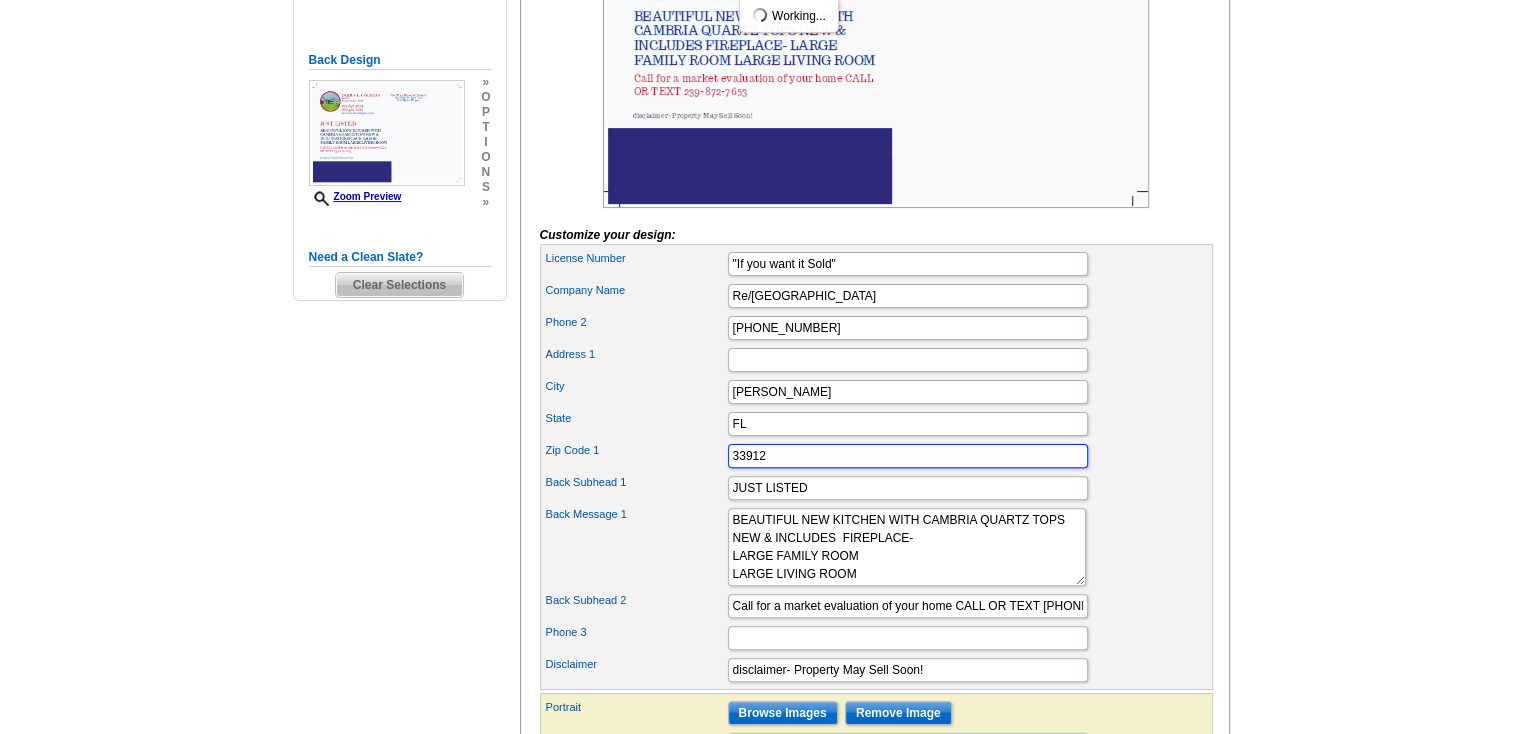 click on "33912" at bounding box center [908, 456] 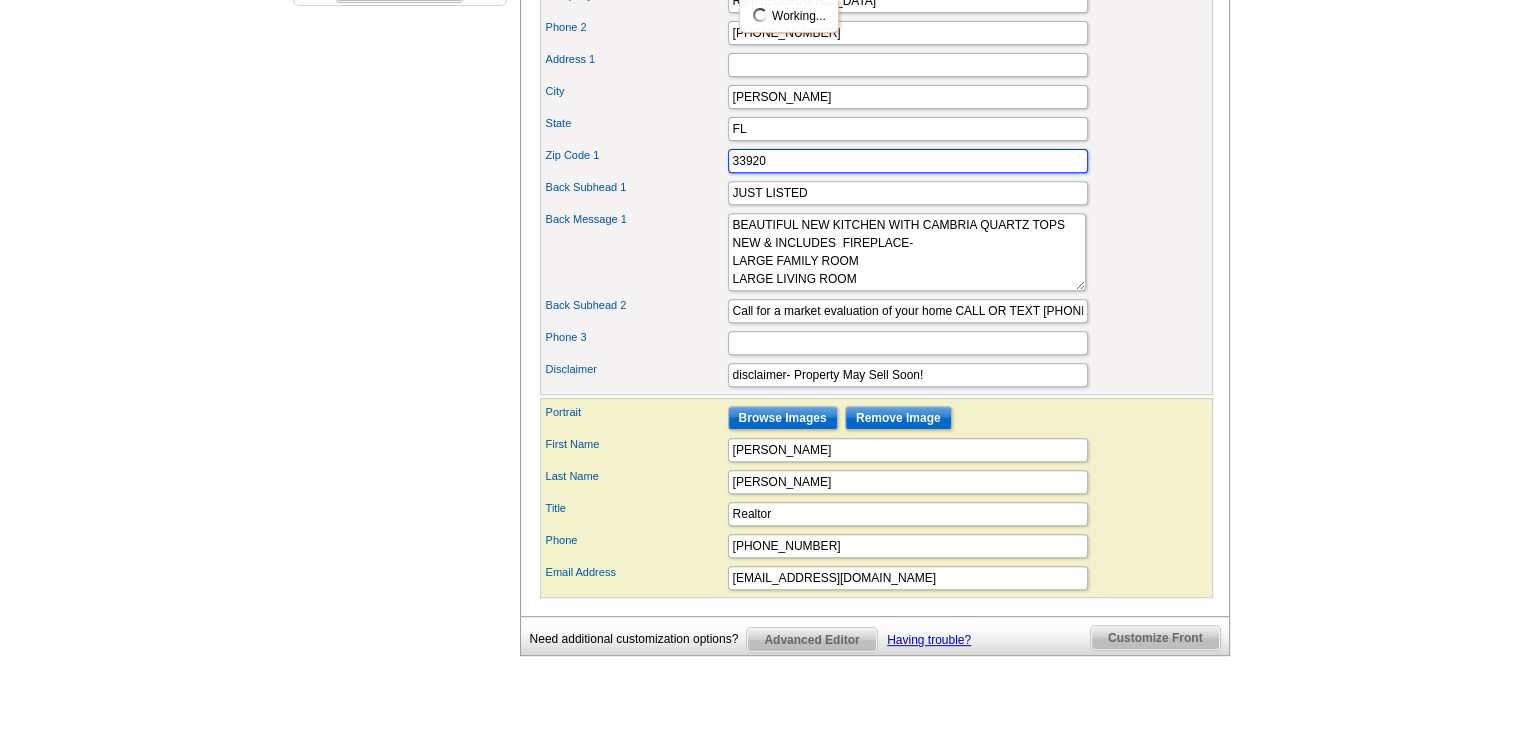 scroll, scrollTop: 800, scrollLeft: 0, axis: vertical 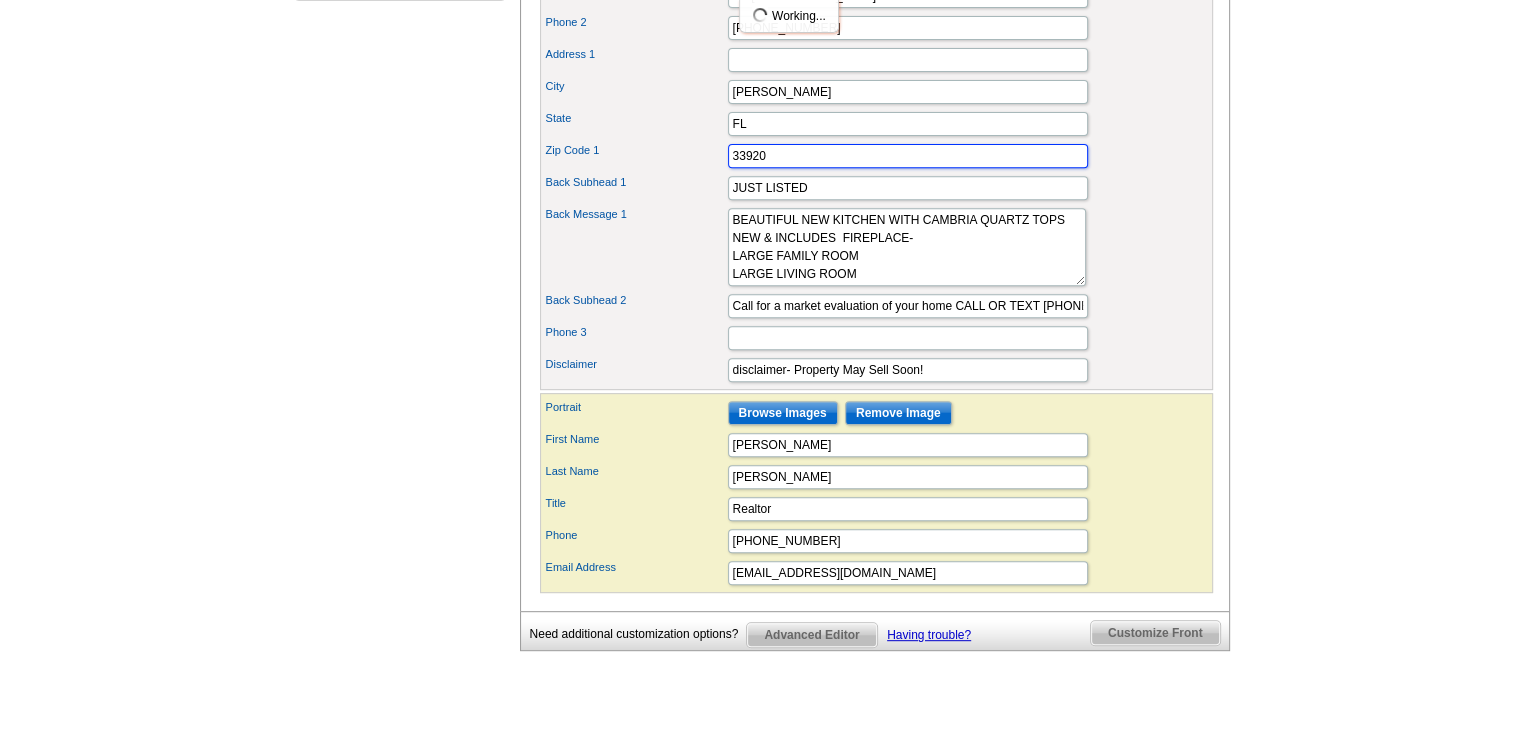 type on "33920" 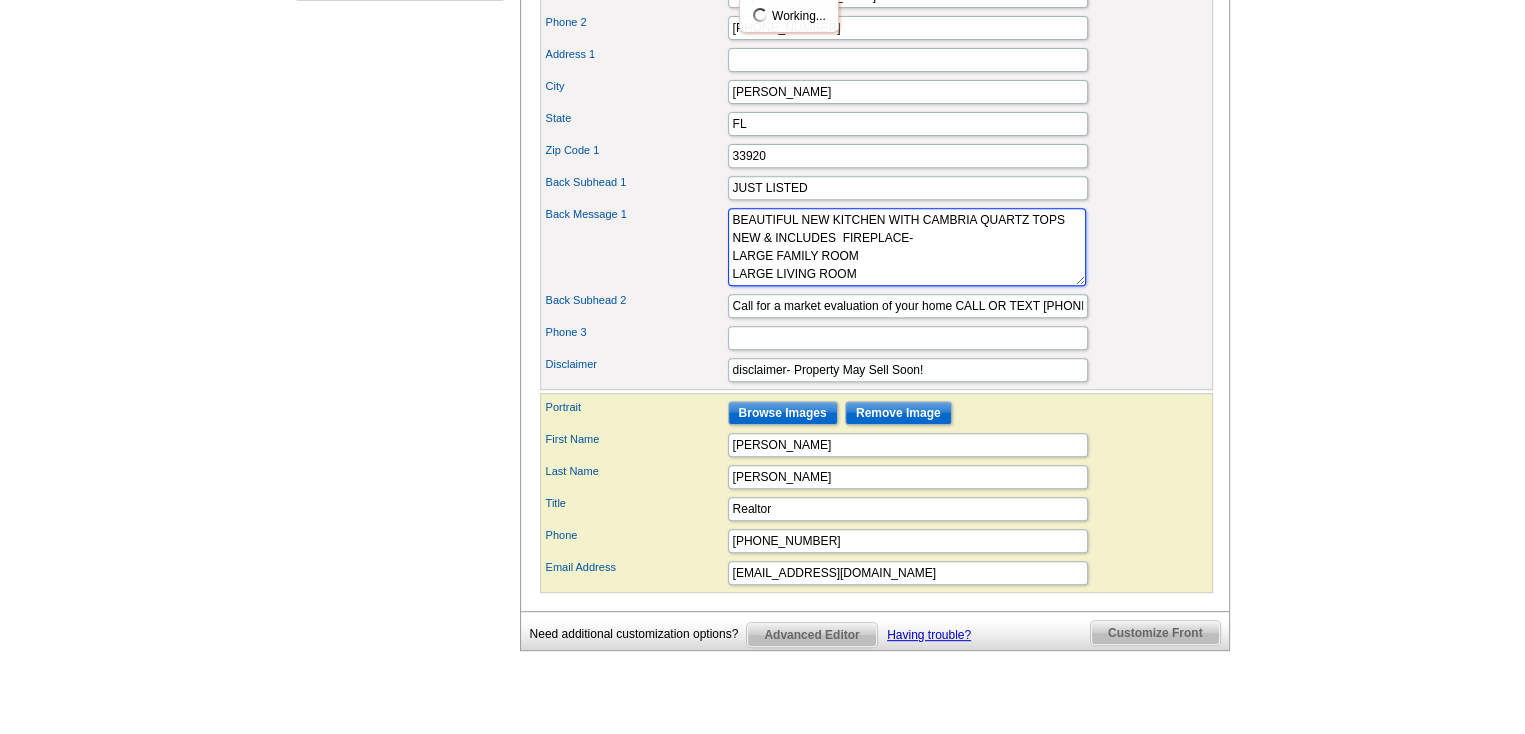 click on "BEAUTIFUL NEW KITCHEN WITH CAMBRIA QUARTZ TOPS NEW & INCLUDES  FIREPLACE-
LARGE FAMILY ROOM
LARGE LIVING ROOM" at bounding box center (907, 247) 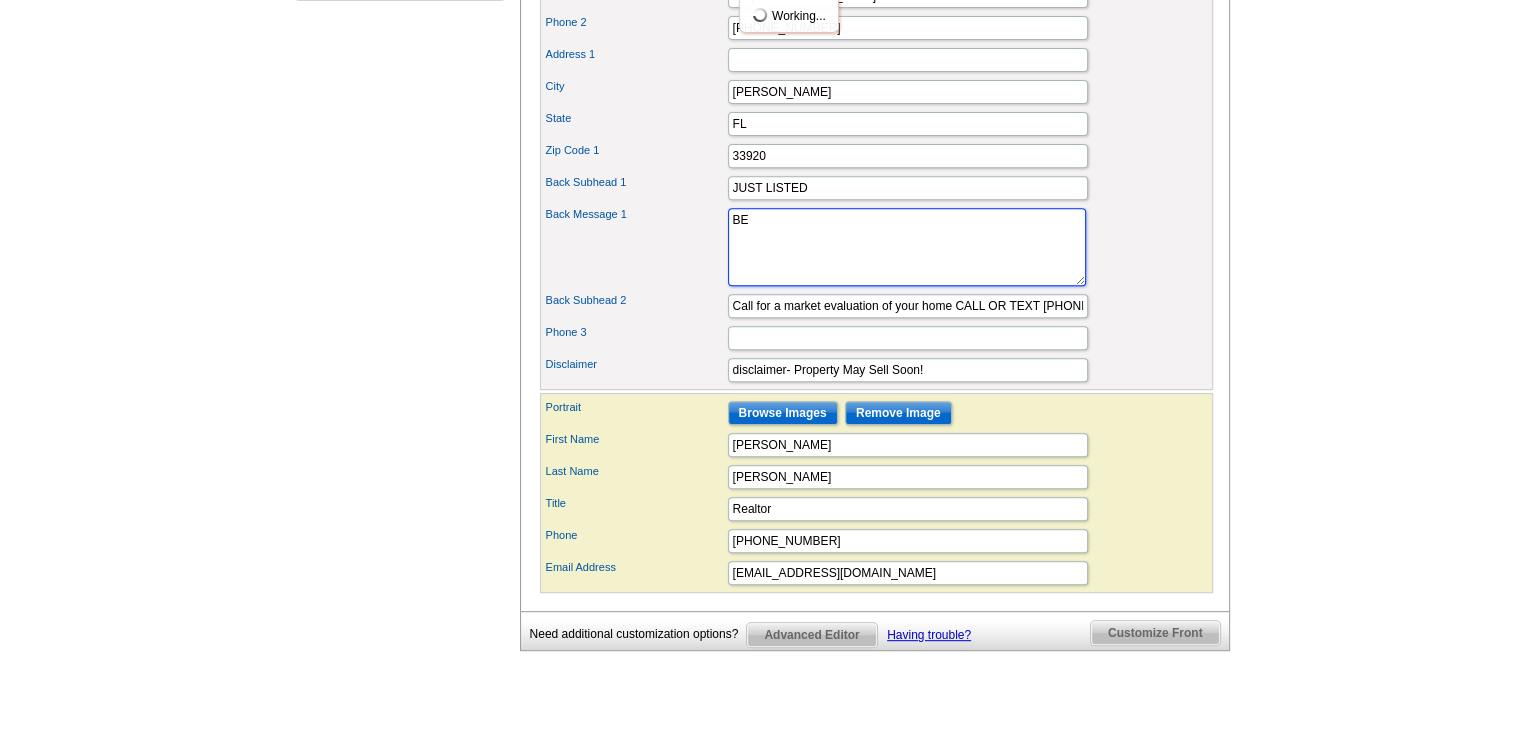 type on "B" 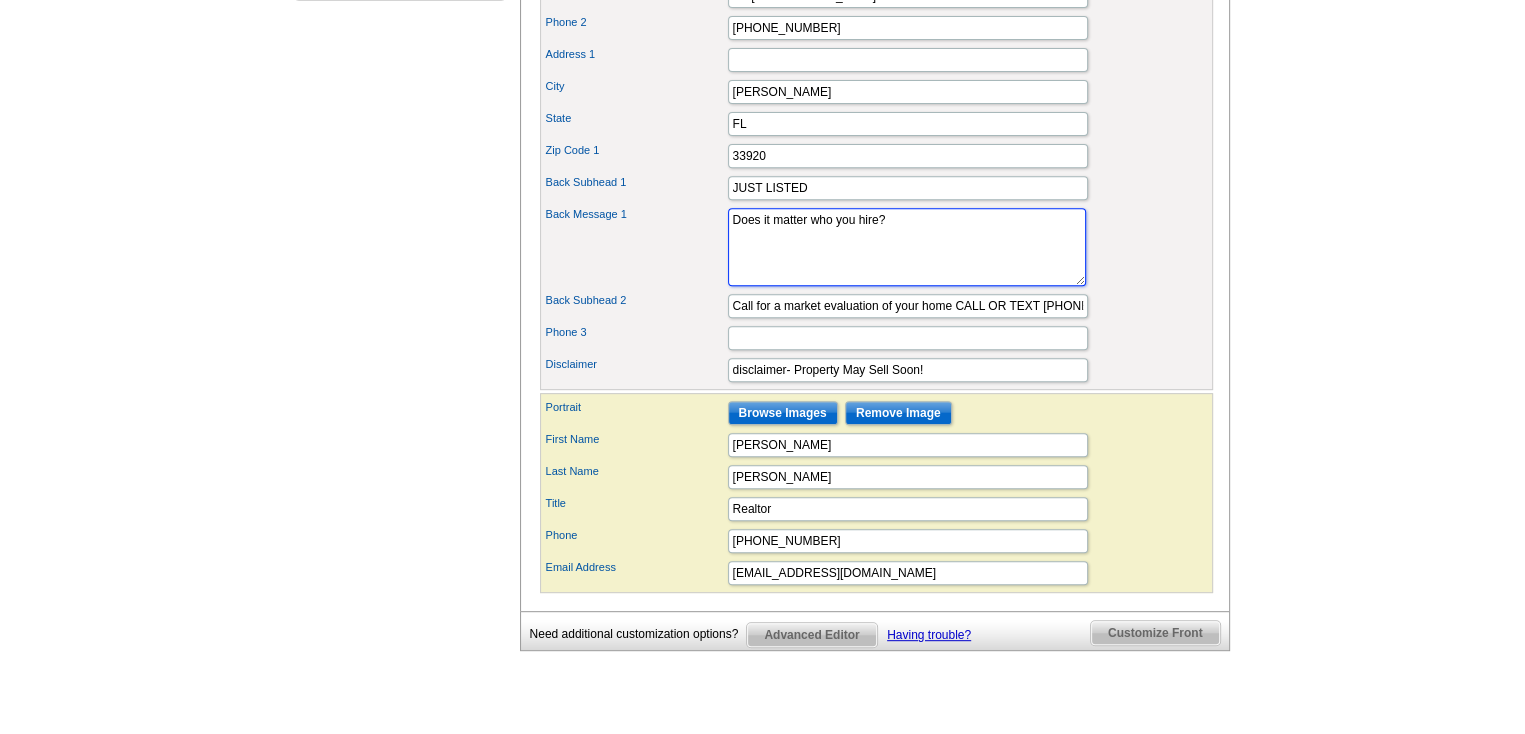 type on "Does it matter who you hire?" 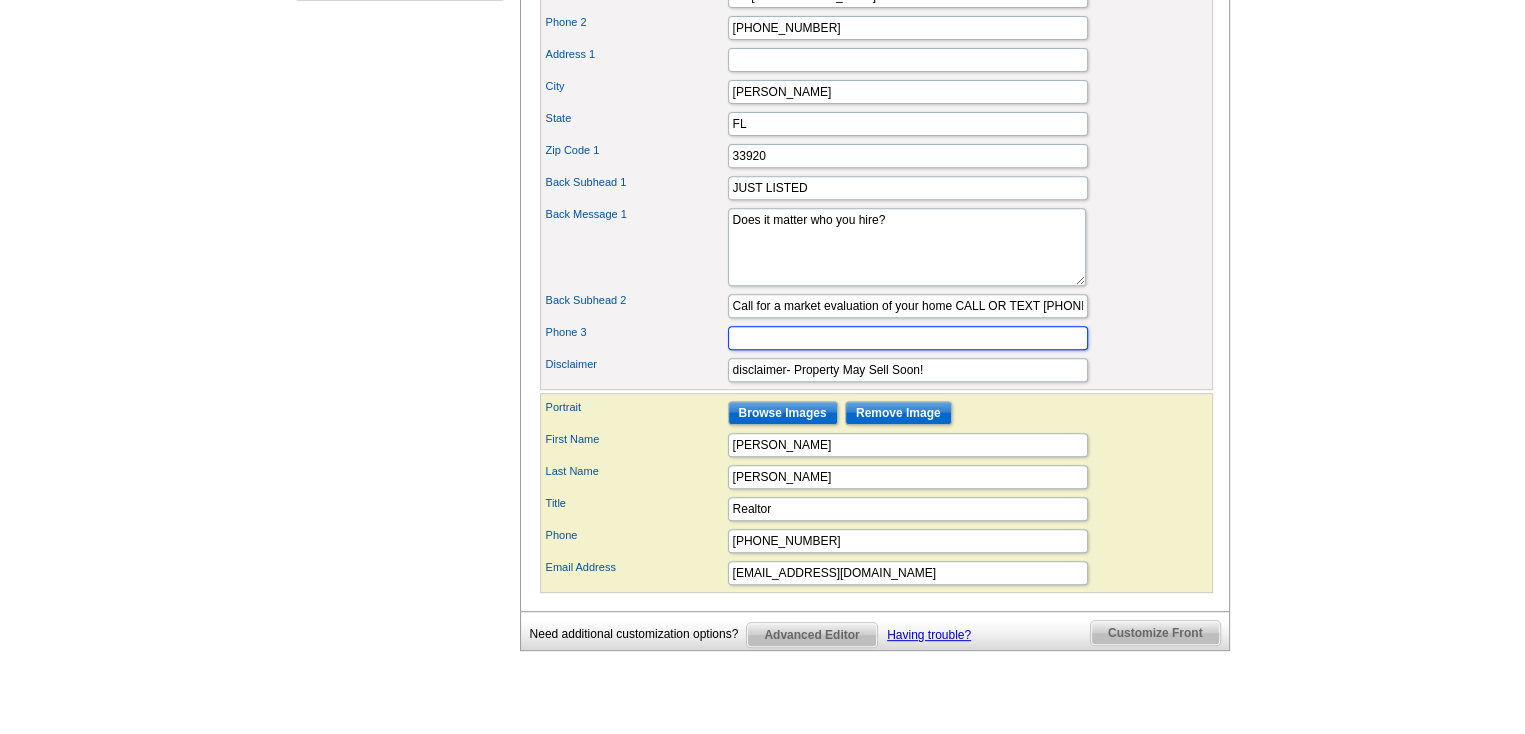 click on "Phone 3" at bounding box center [908, 338] 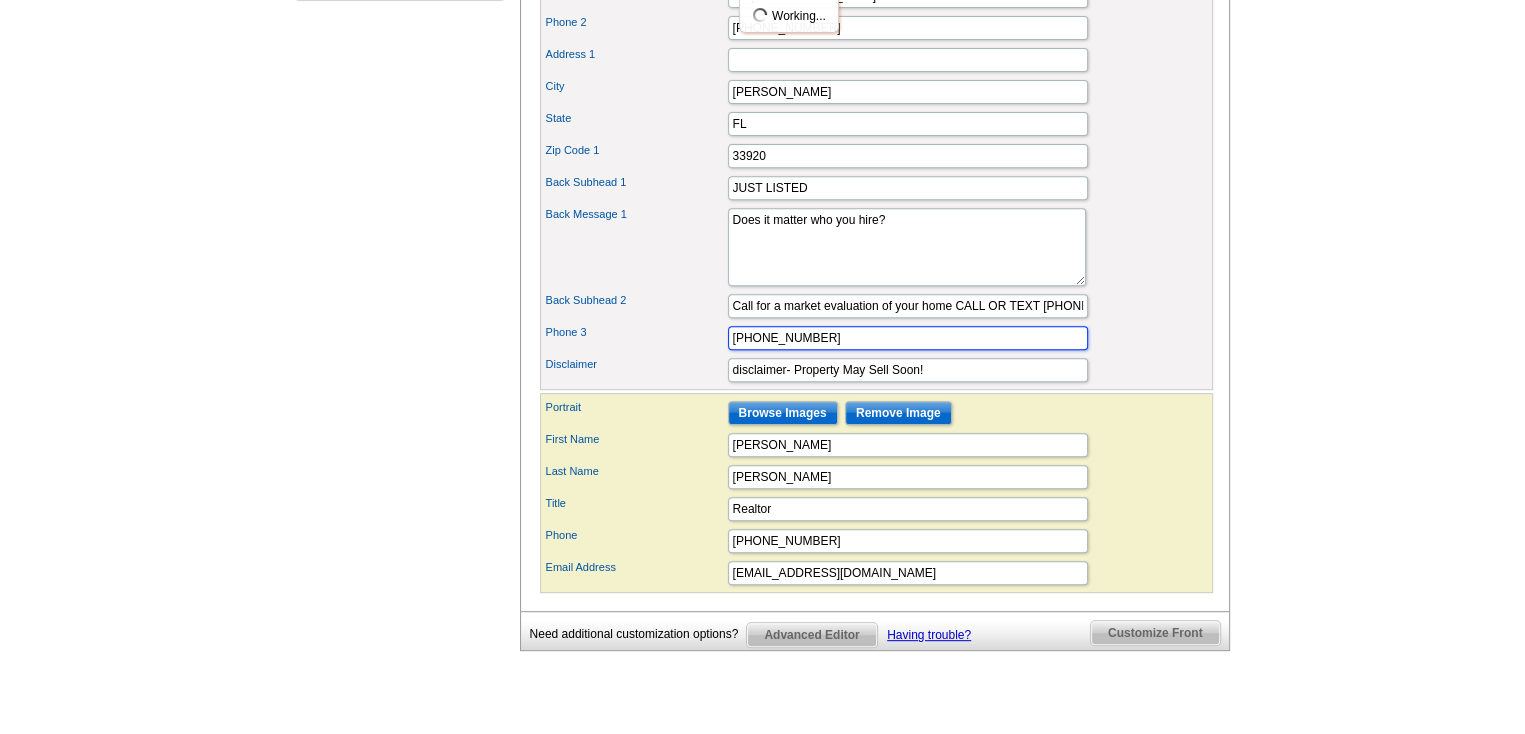 type on "[PHONE_NUMBER]" 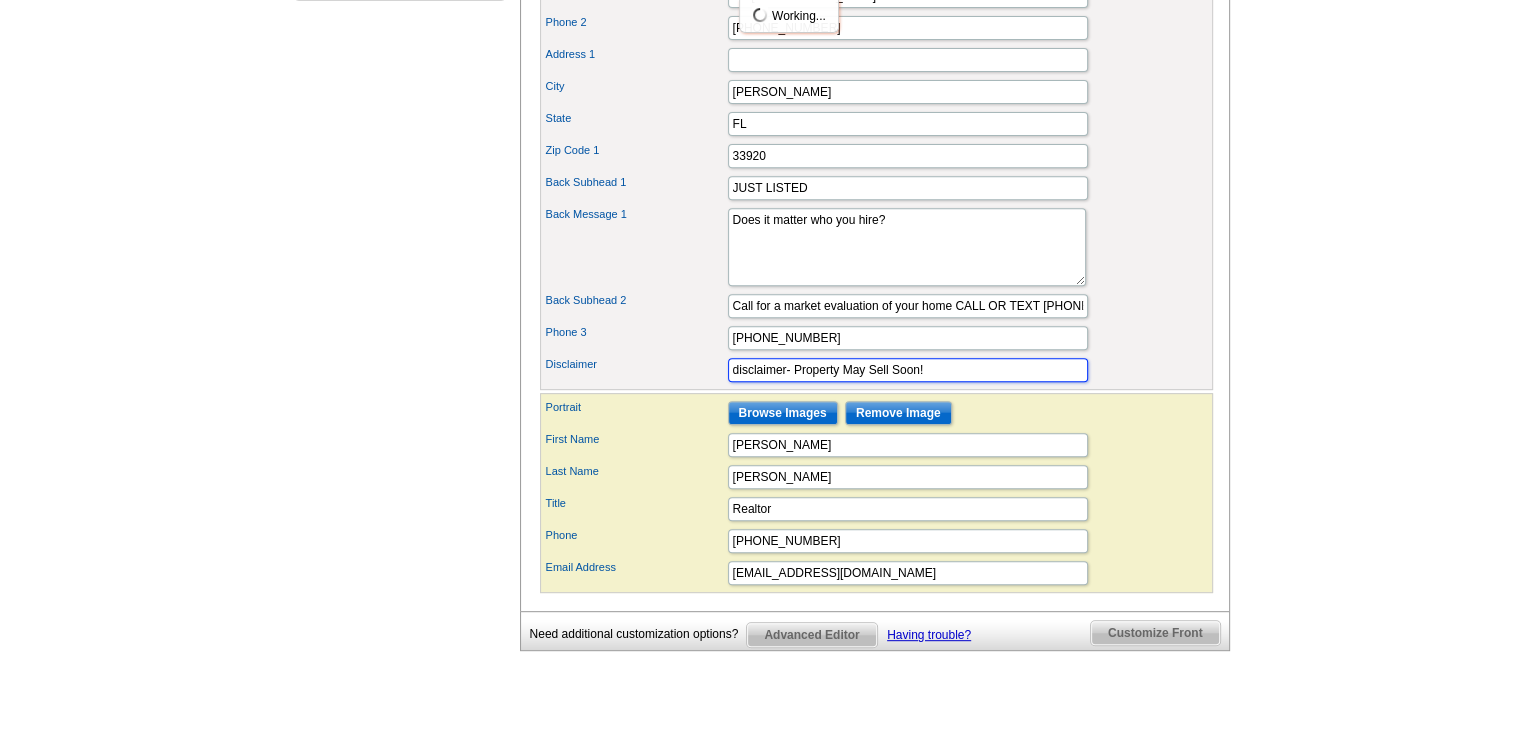 click on "disclaimer- Property May Sell Soon!" at bounding box center [908, 370] 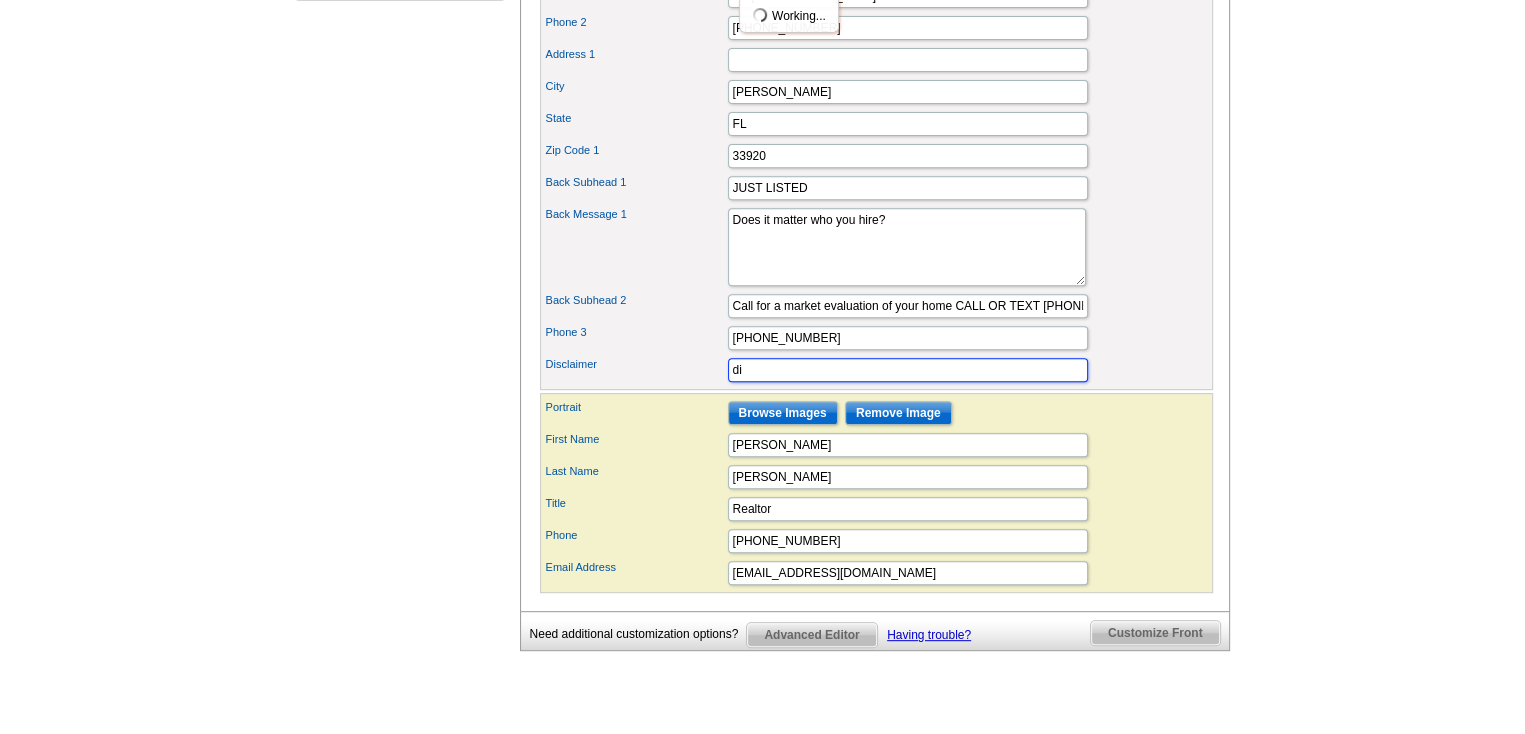 type on "d" 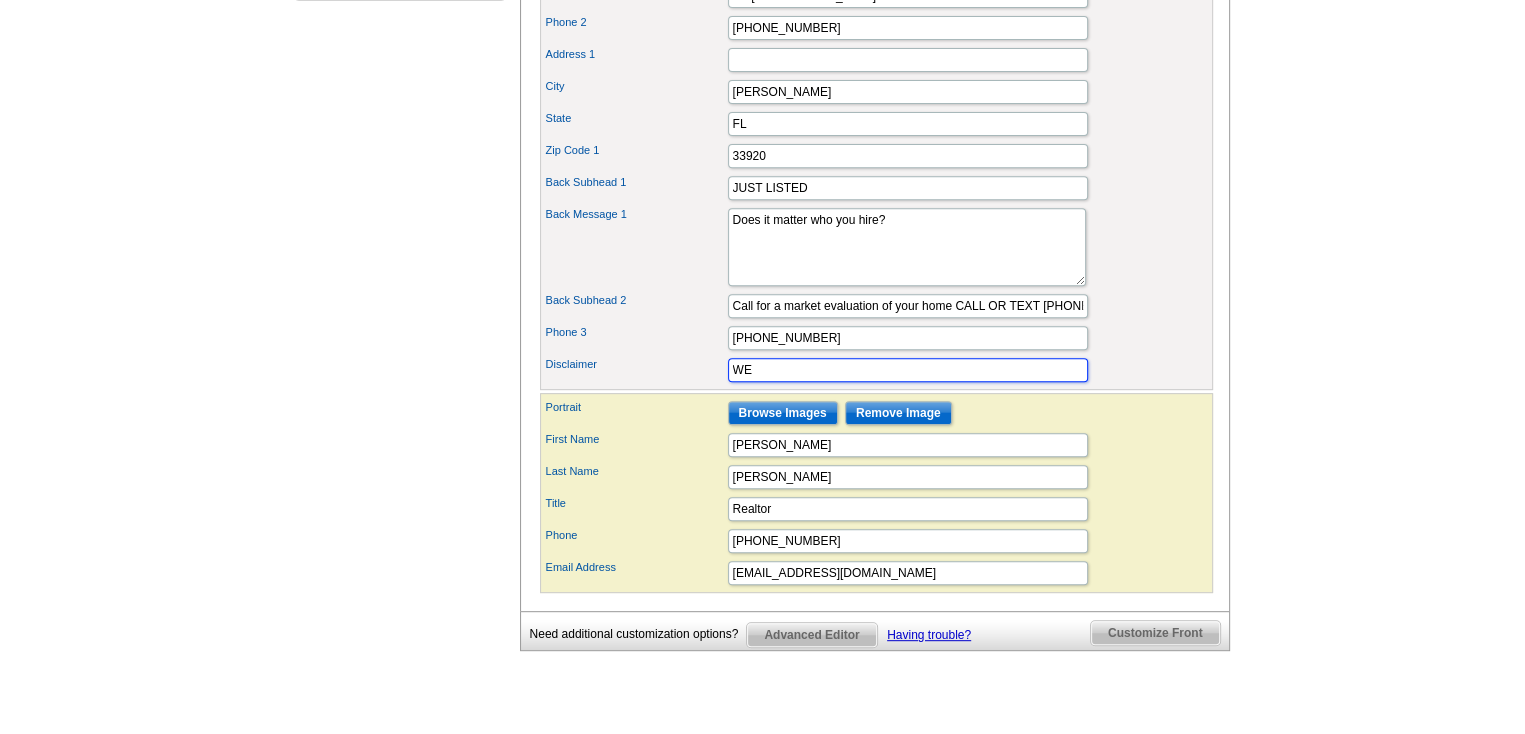 type on "W" 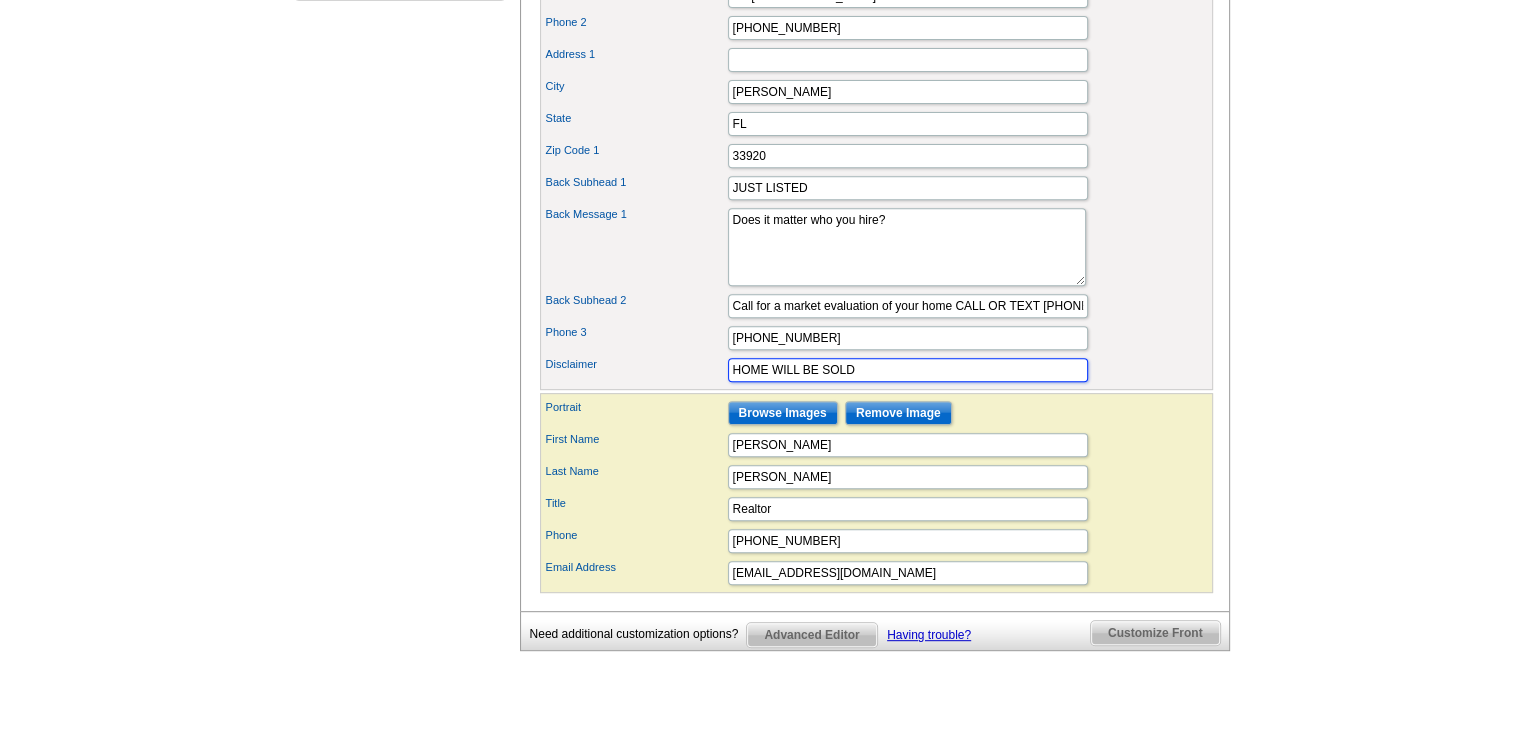 type on "HOME WILL BE SOLD" 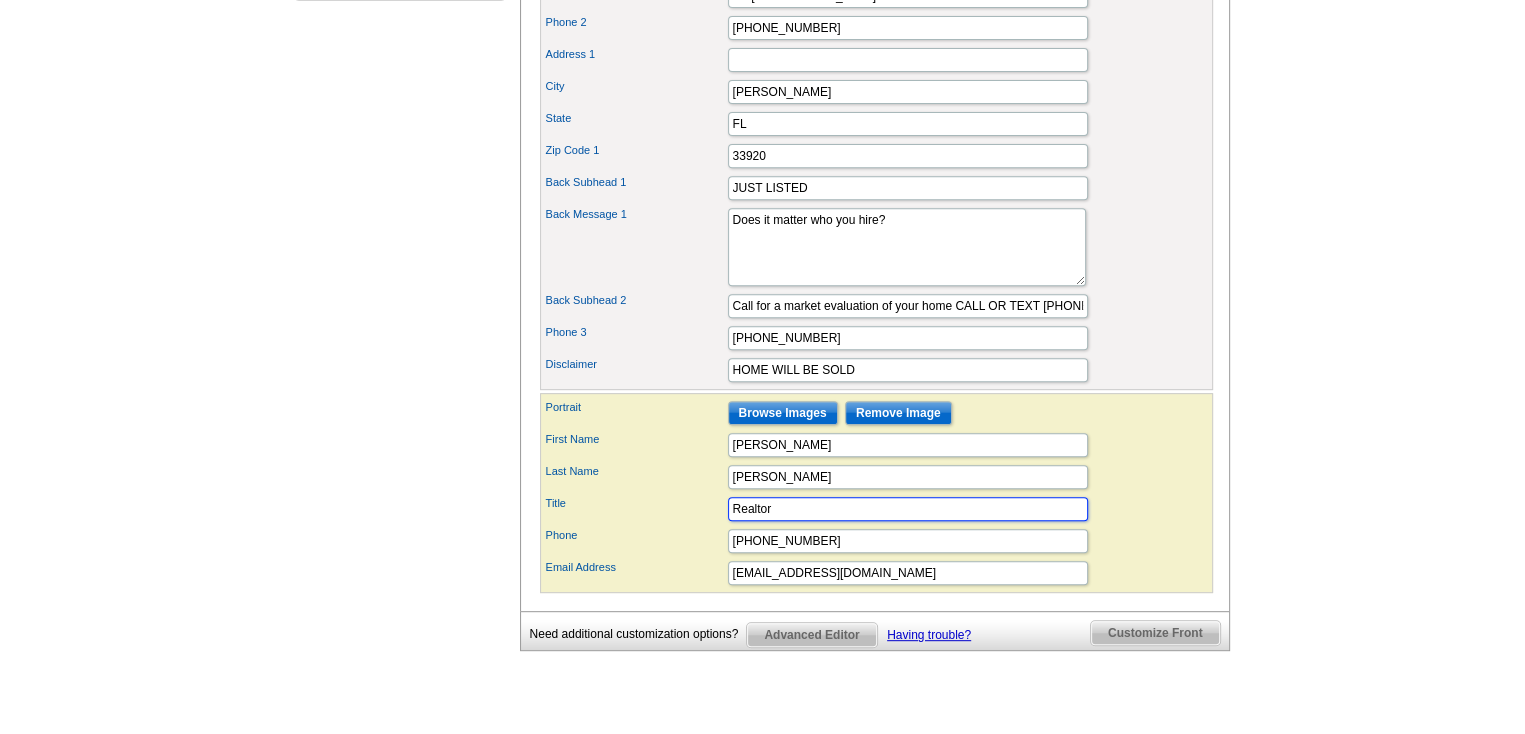 click on "Realtor" at bounding box center [908, 509] 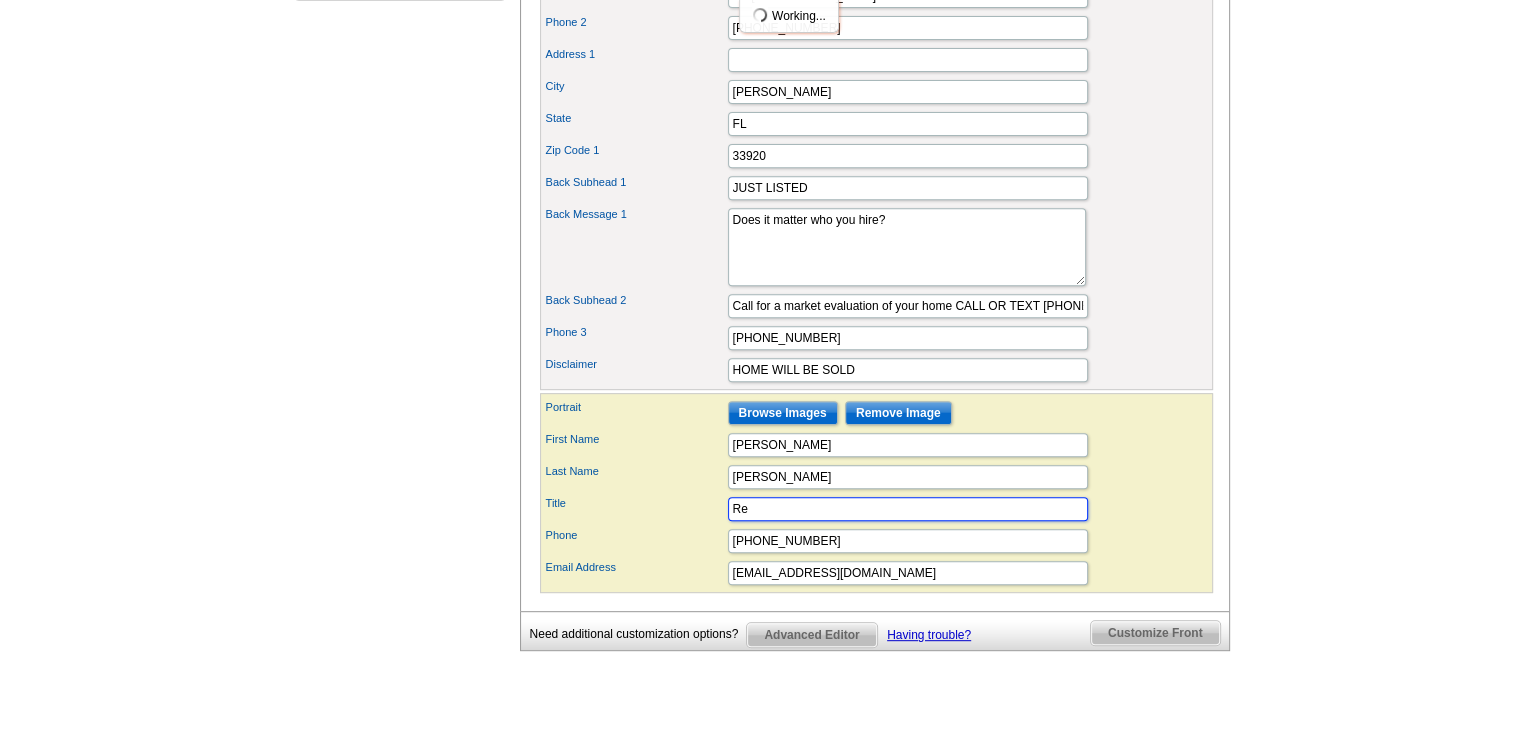 type on "R" 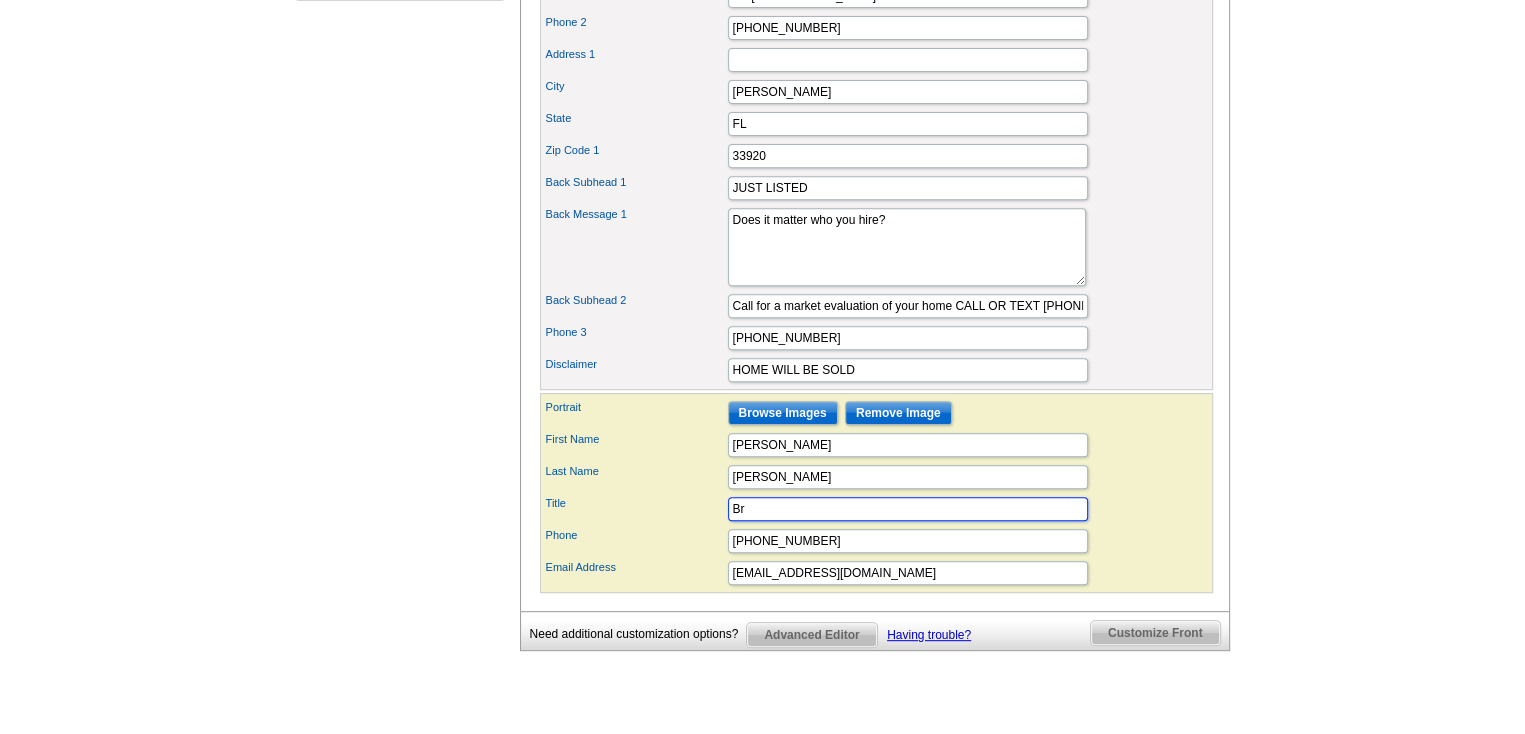 type on "B" 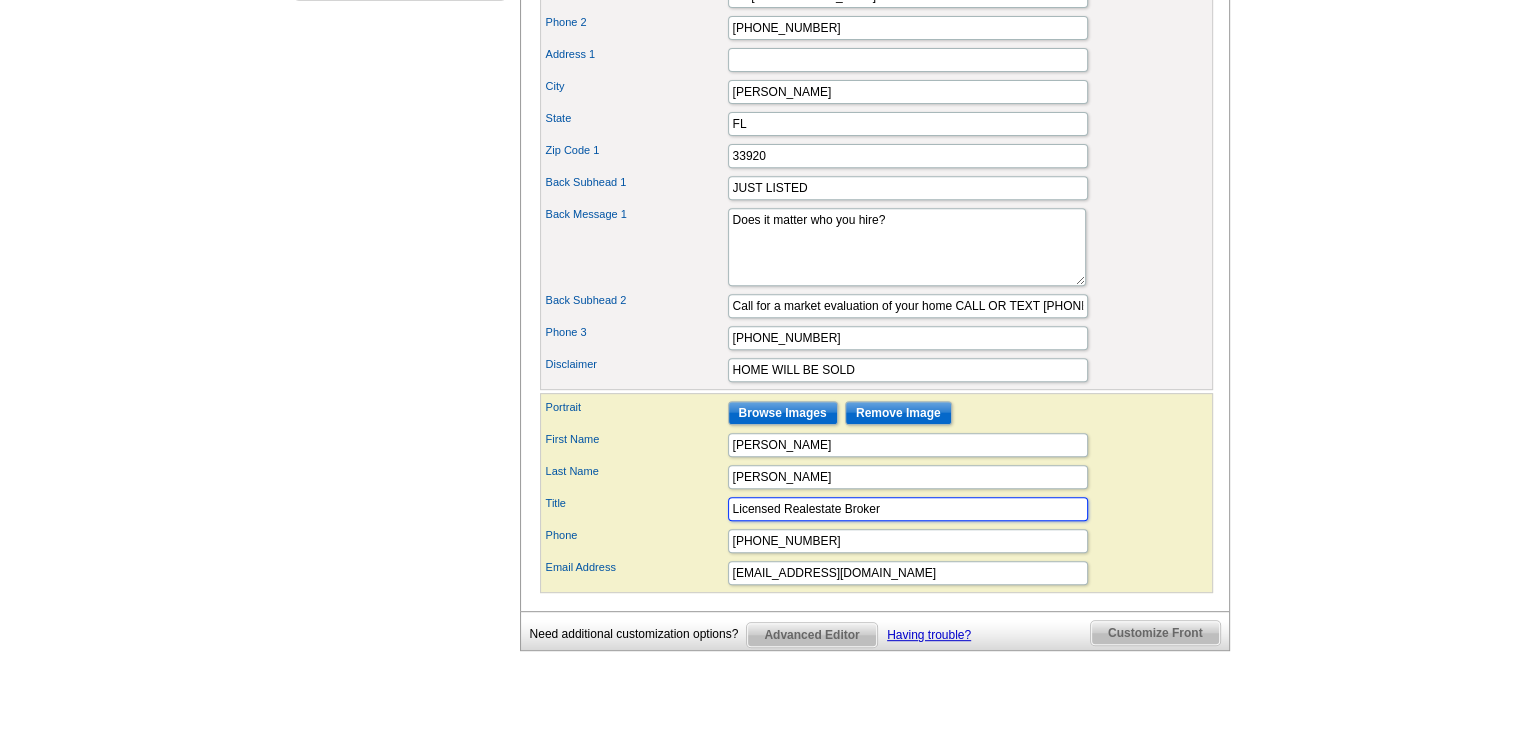 click on "Licensed Realestate Broker" at bounding box center (908, 509) 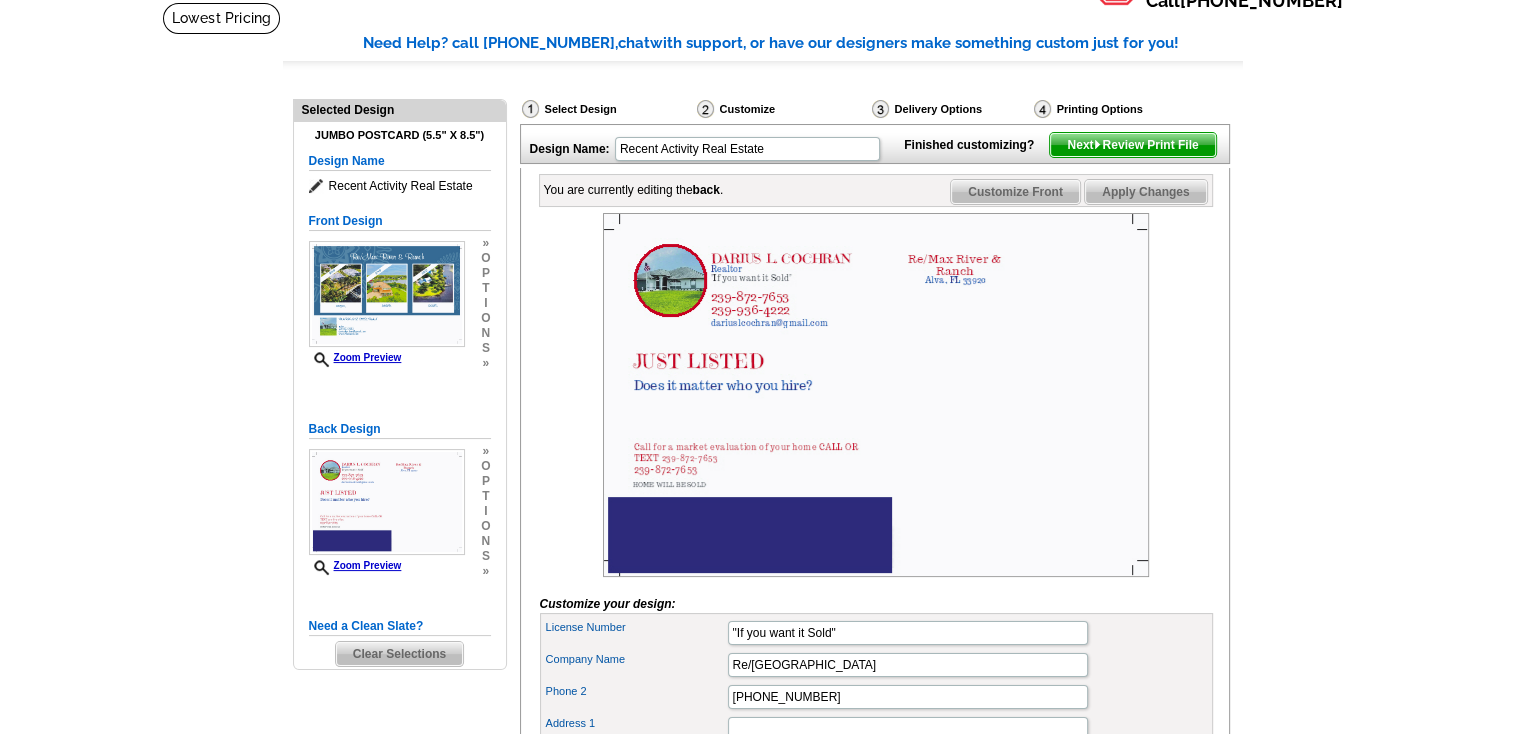 scroll, scrollTop: 0, scrollLeft: 0, axis: both 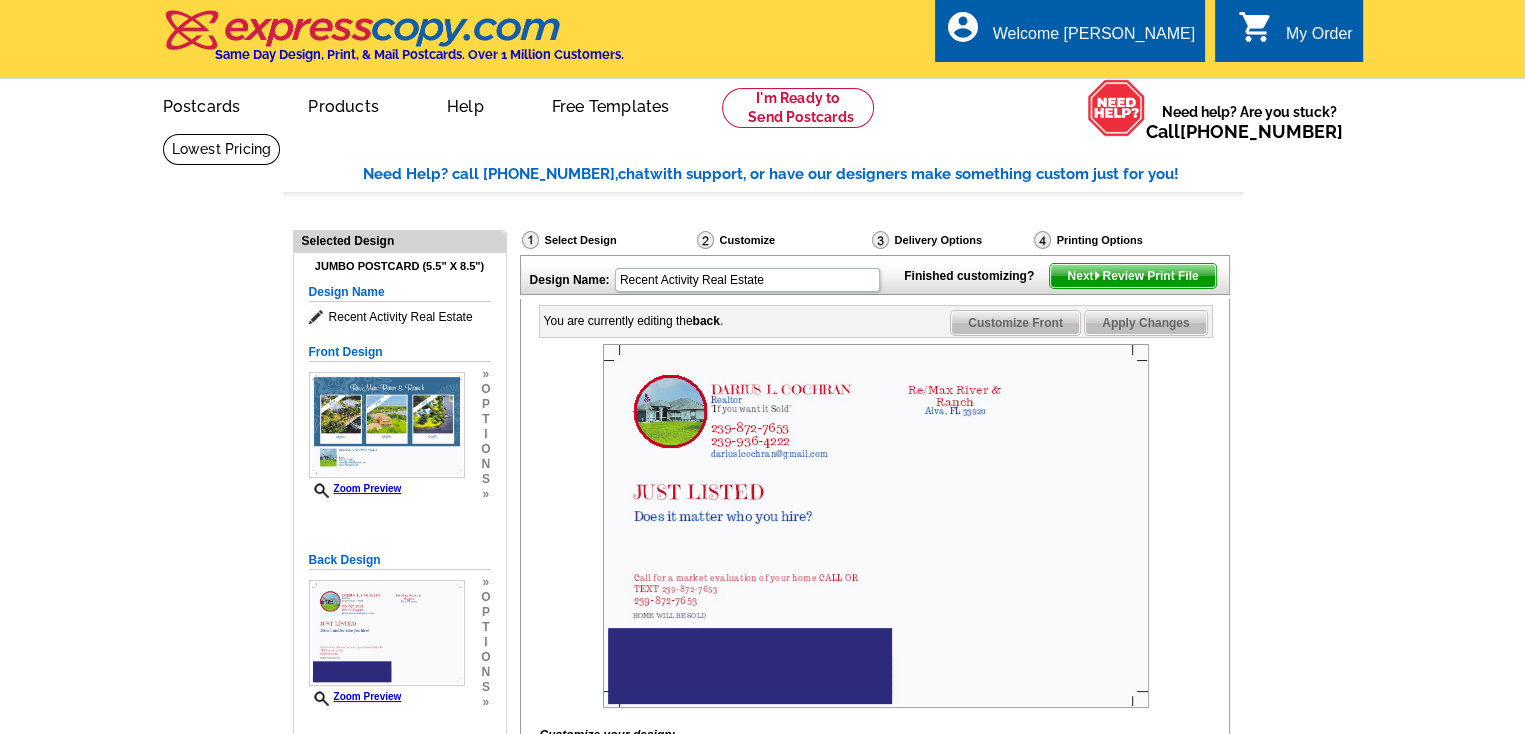 type on "Licensed Real estate Broker" 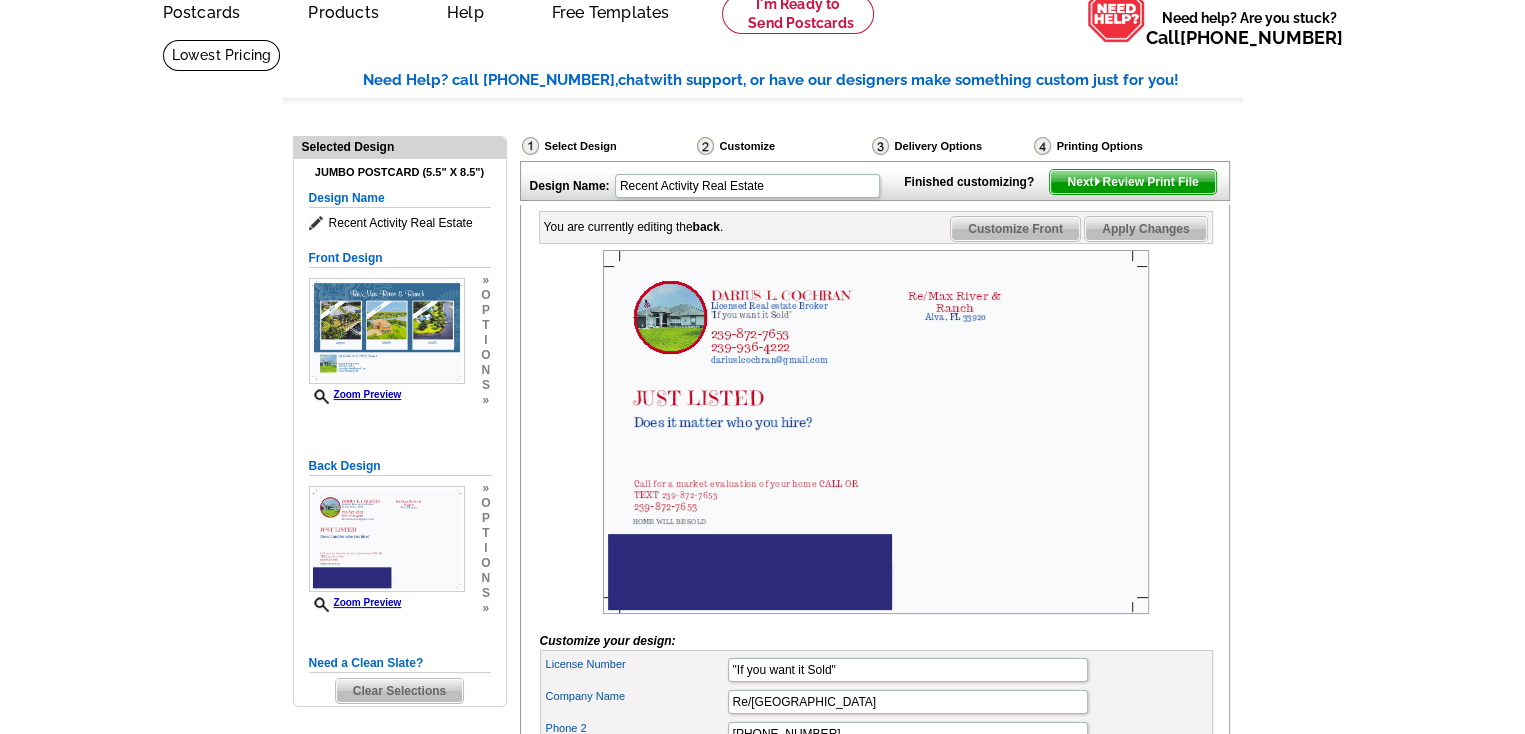 scroll, scrollTop: 400, scrollLeft: 0, axis: vertical 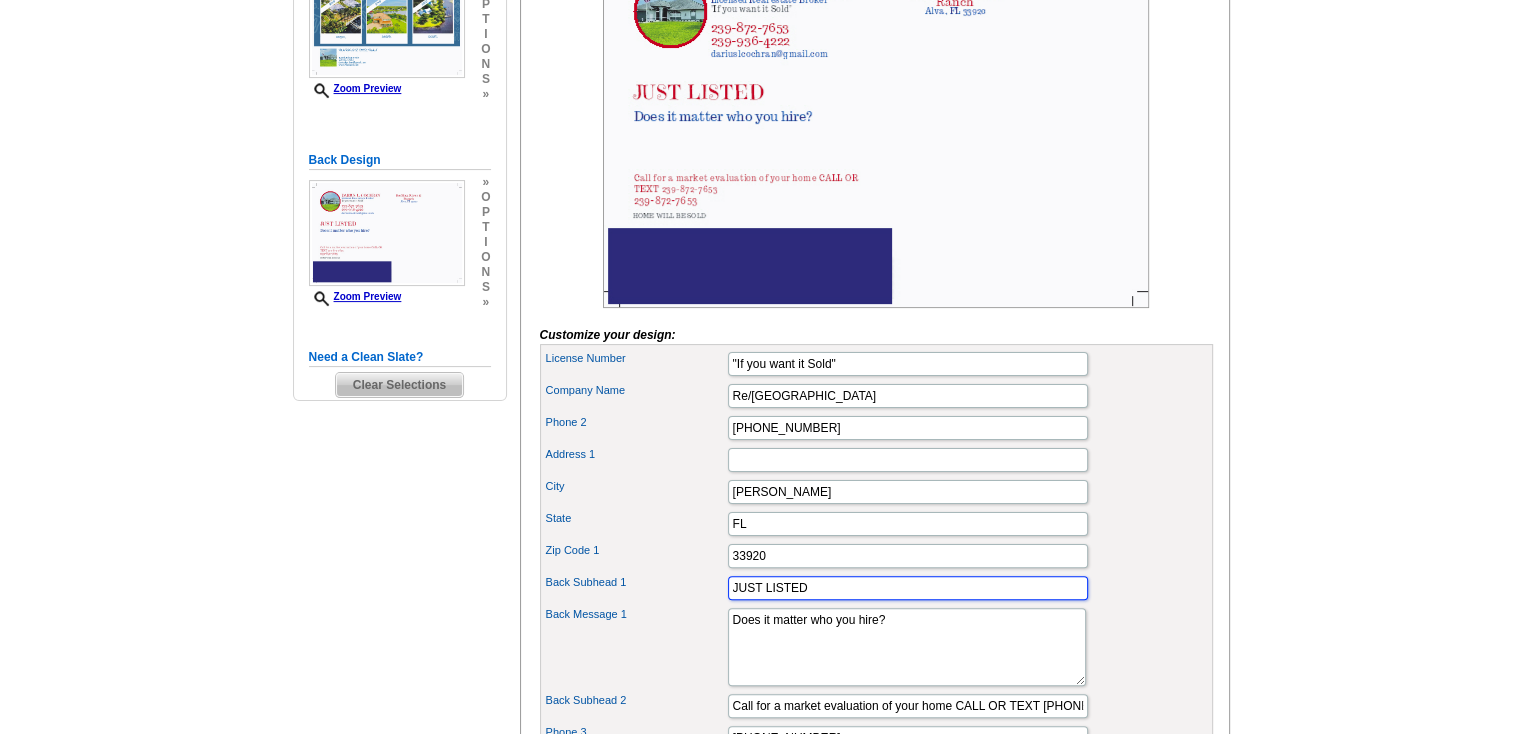 click on "JUST LISTED" at bounding box center (908, 588) 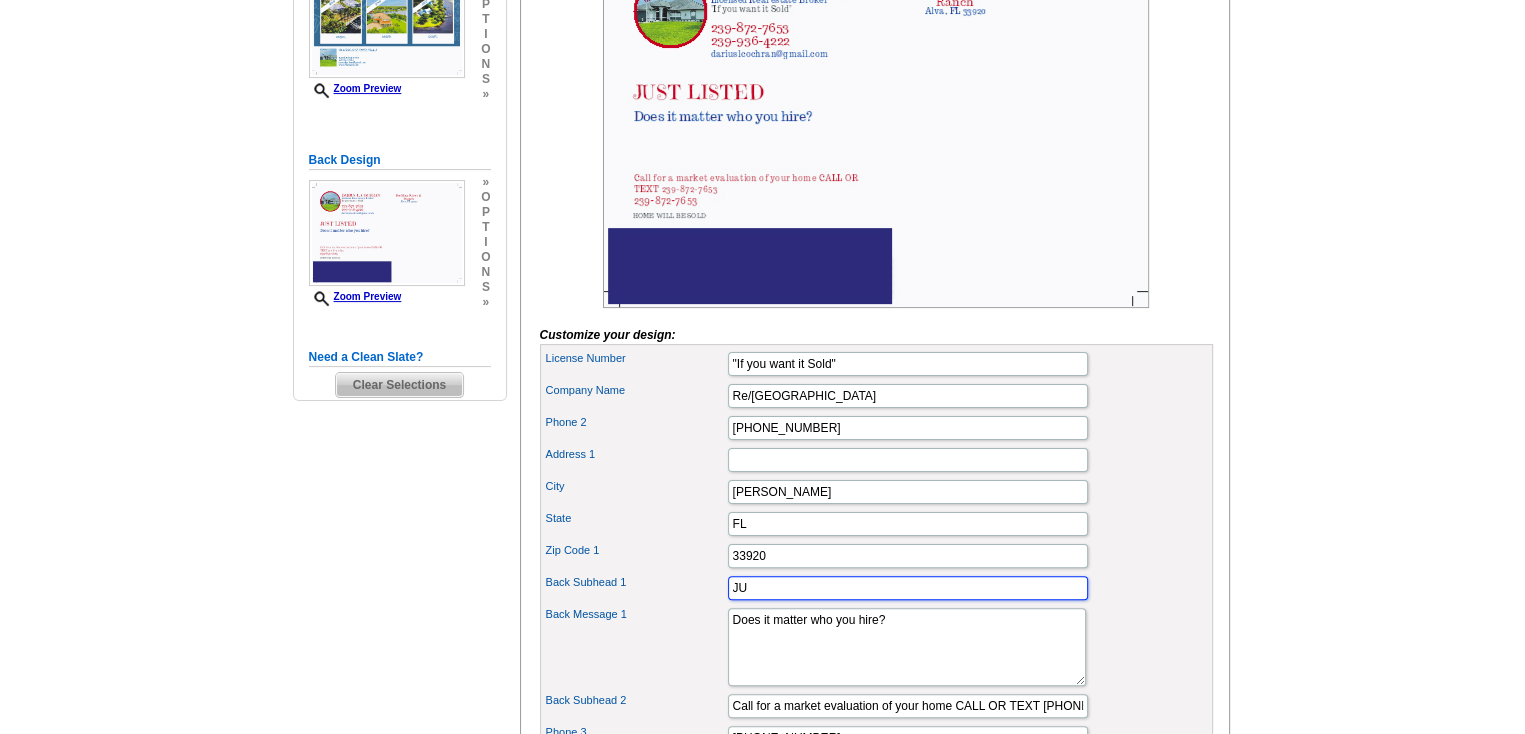 type on "J" 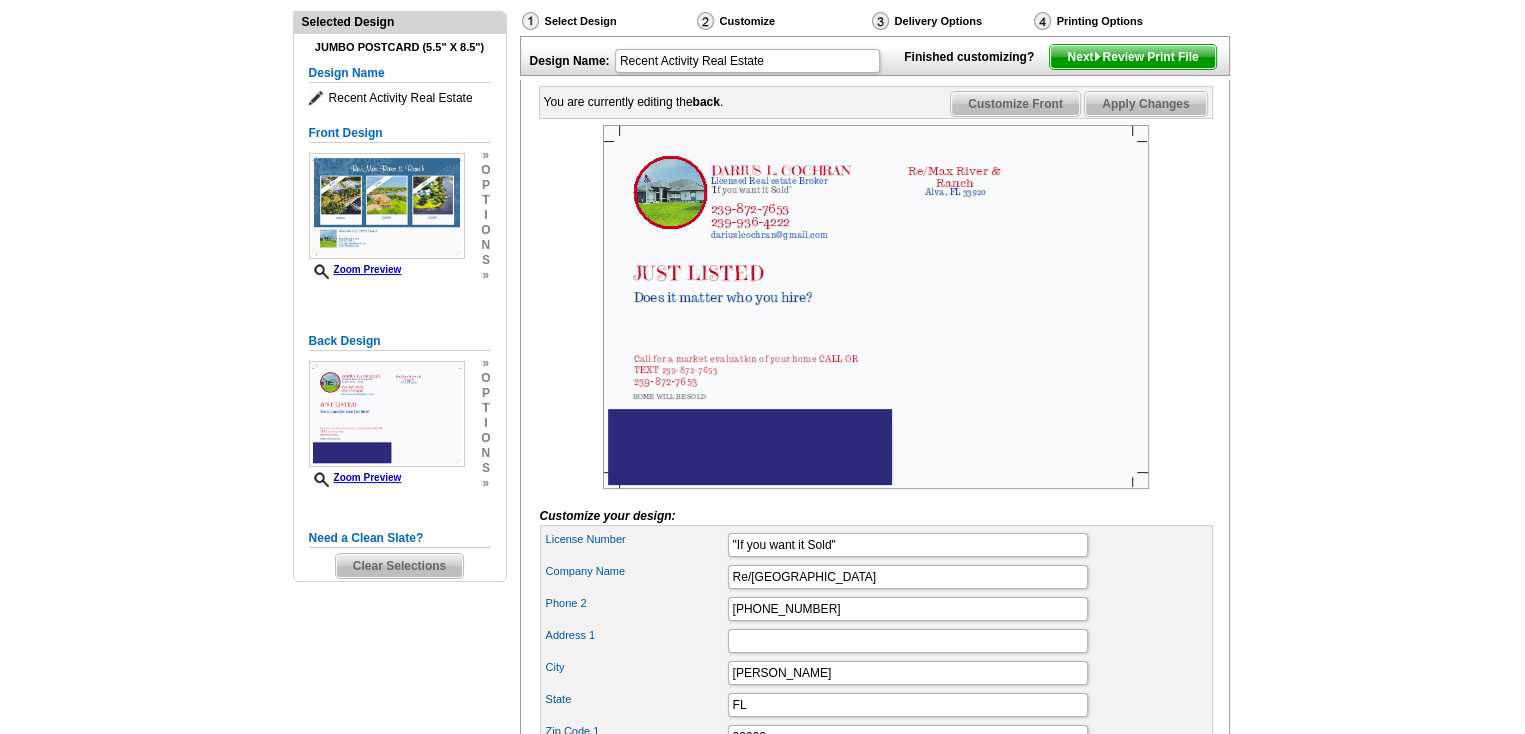 scroll, scrollTop: 0, scrollLeft: 0, axis: both 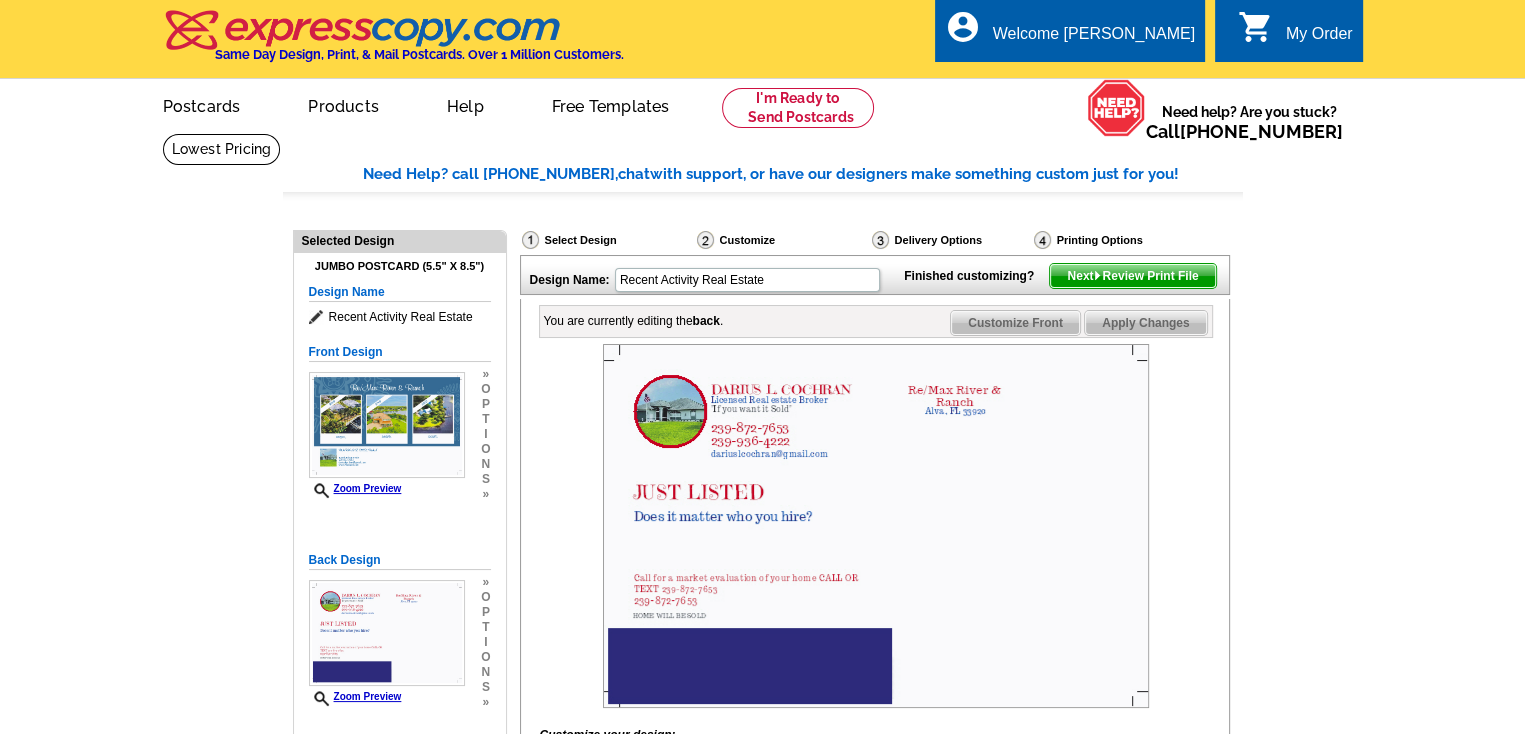 type on "SOLD" 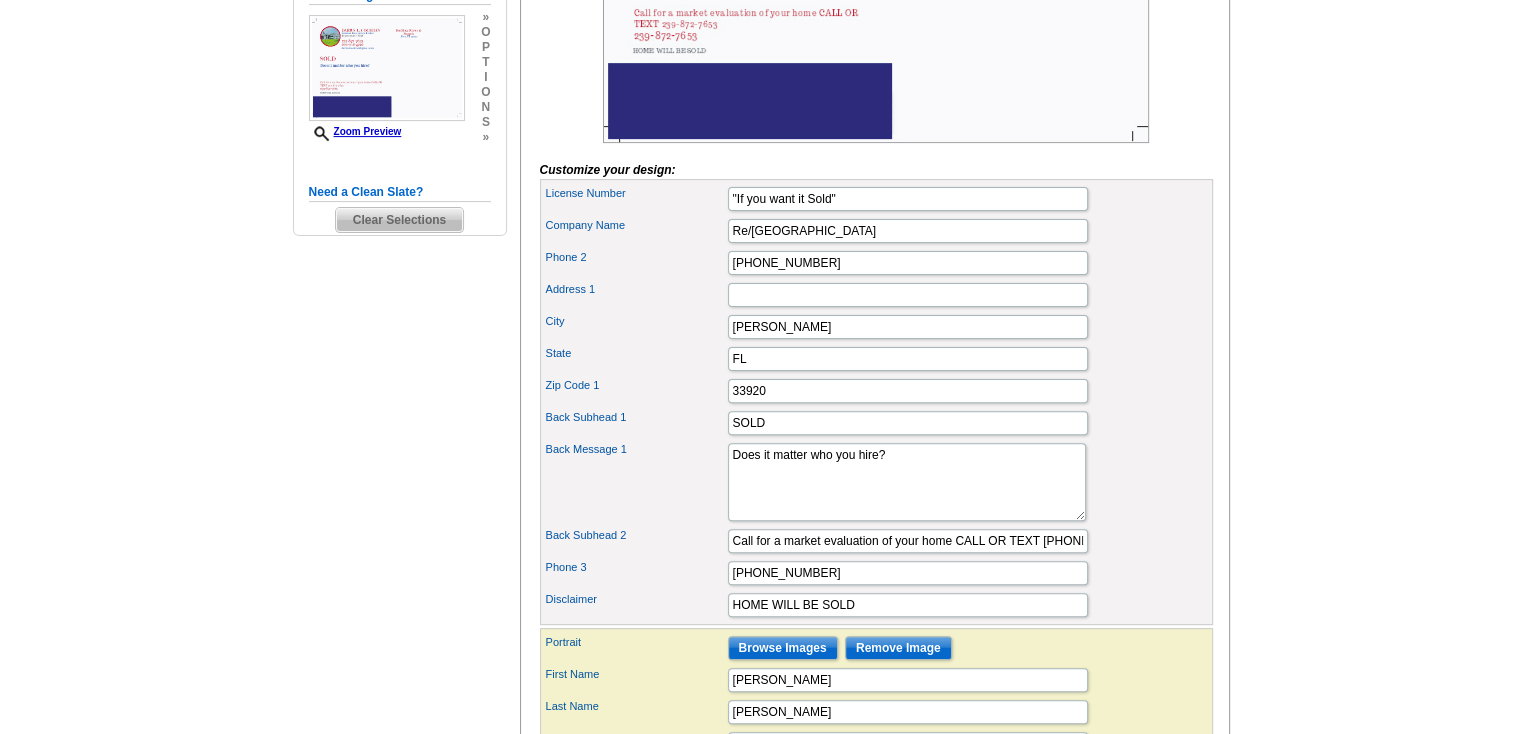 scroll, scrollTop: 600, scrollLeft: 0, axis: vertical 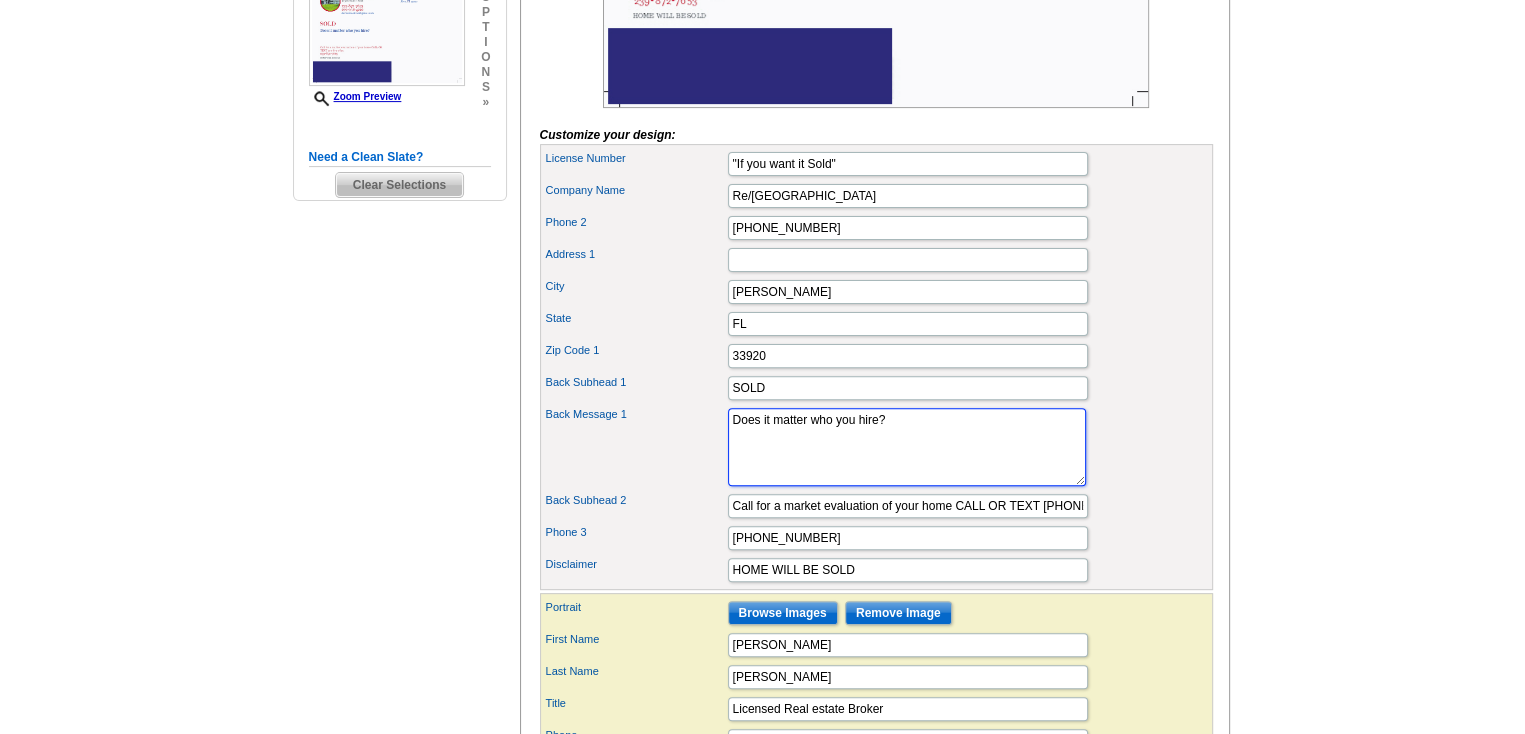 click on "BEAUTIFUL NEW KITCHEN WITH CAMBRIA QUARTZ TOPS NEW & INCLUDES  FIREPLACE-
LARGE FAMILY ROOM
LARGE LIVING ROOM" at bounding box center [907, 447] 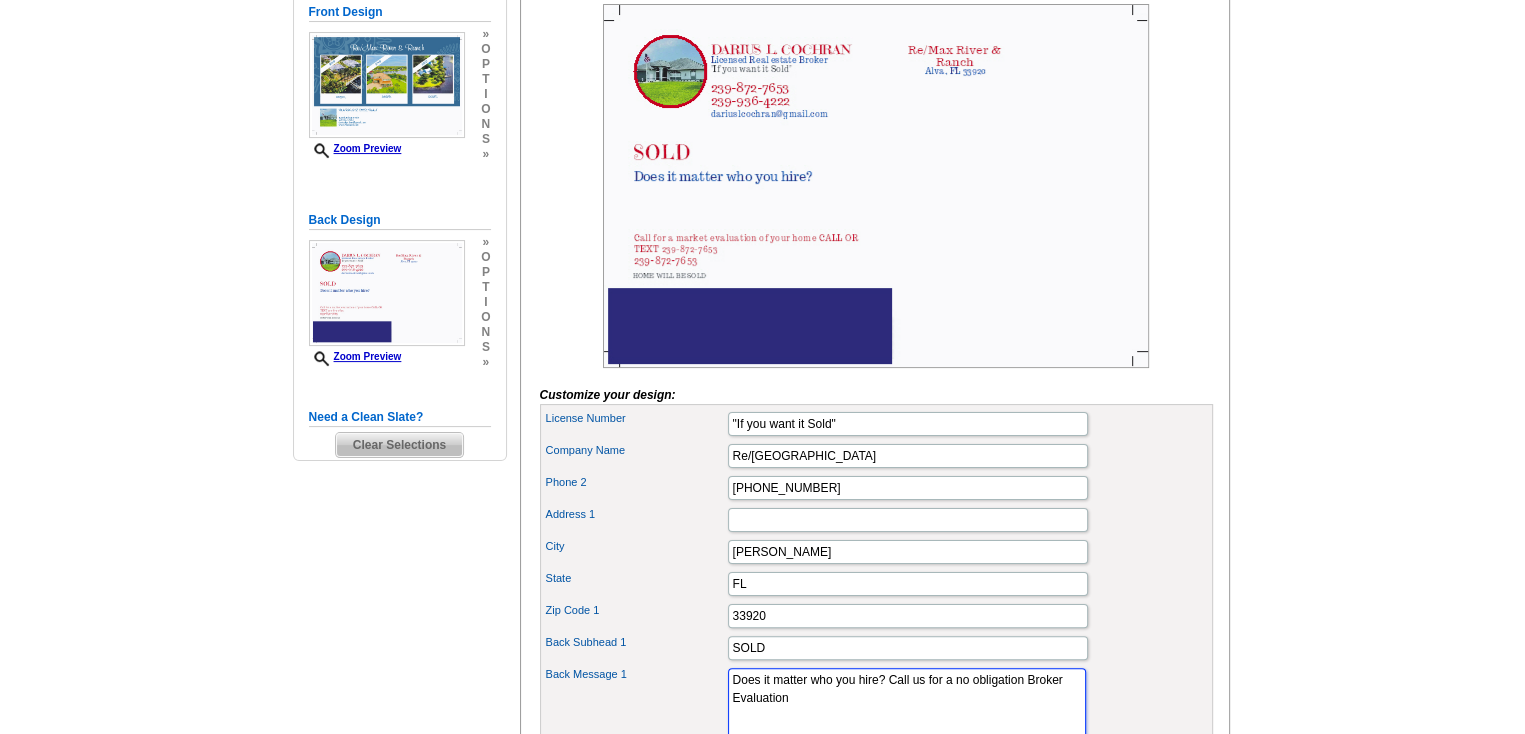 scroll, scrollTop: 200, scrollLeft: 0, axis: vertical 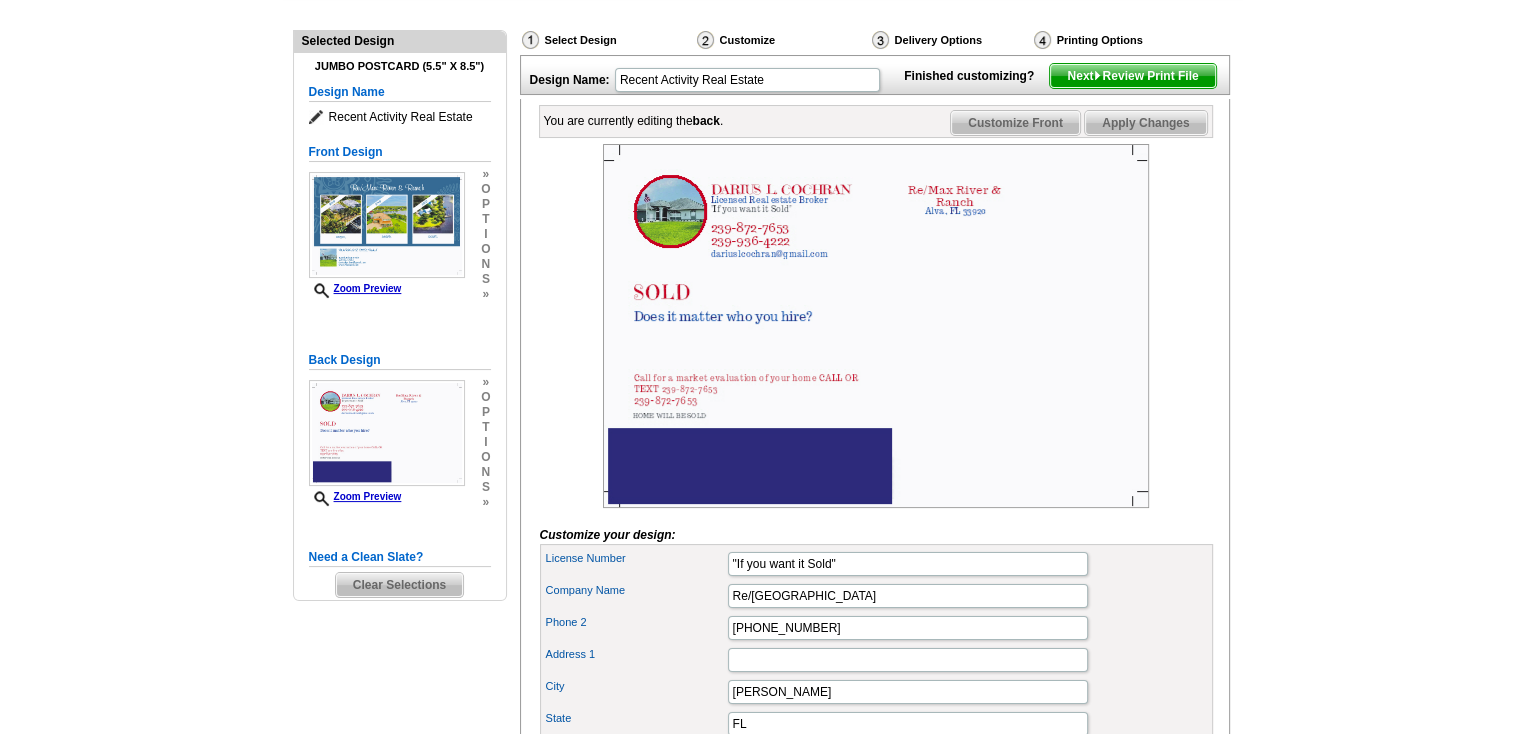 click on "Apply Changes" at bounding box center (1145, 123) 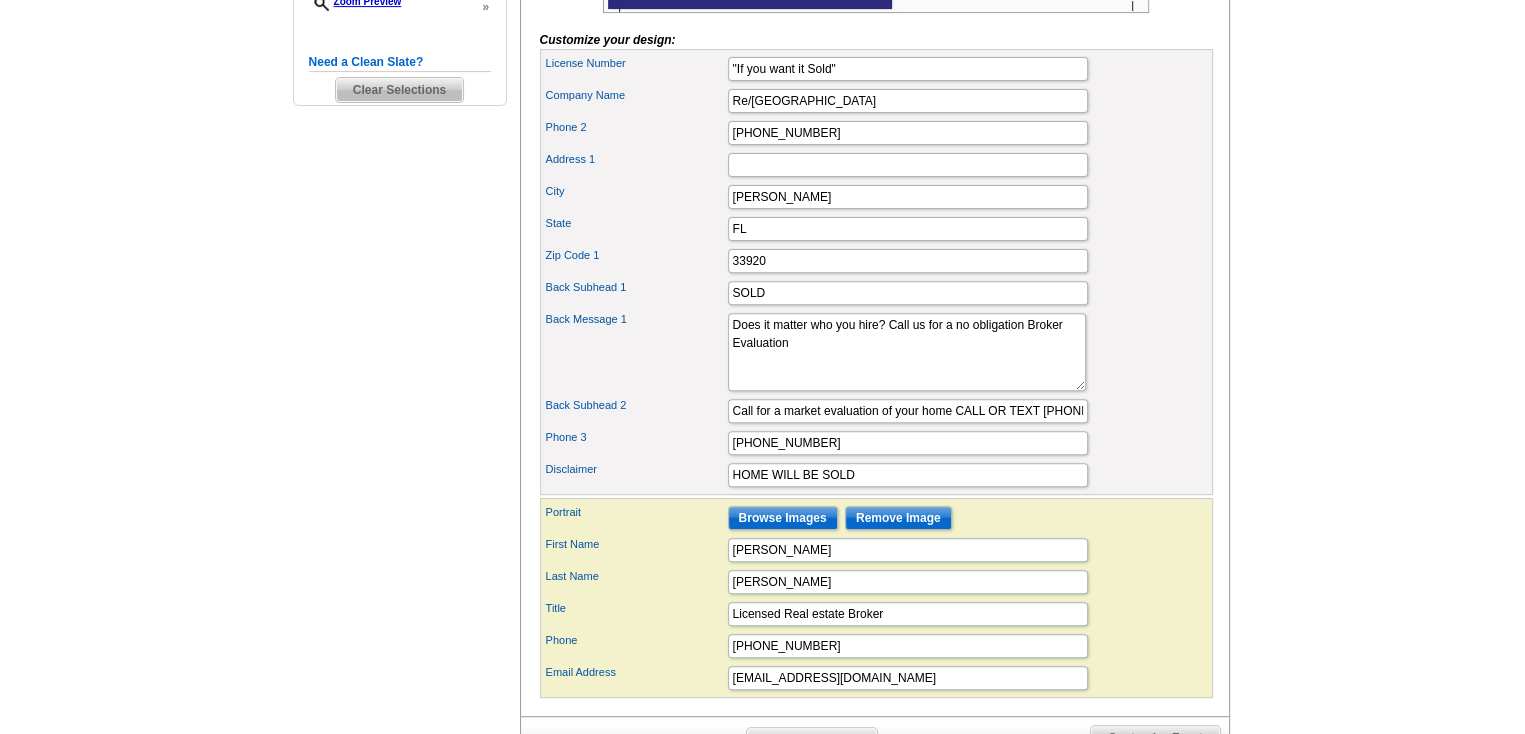 scroll, scrollTop: 700, scrollLeft: 0, axis: vertical 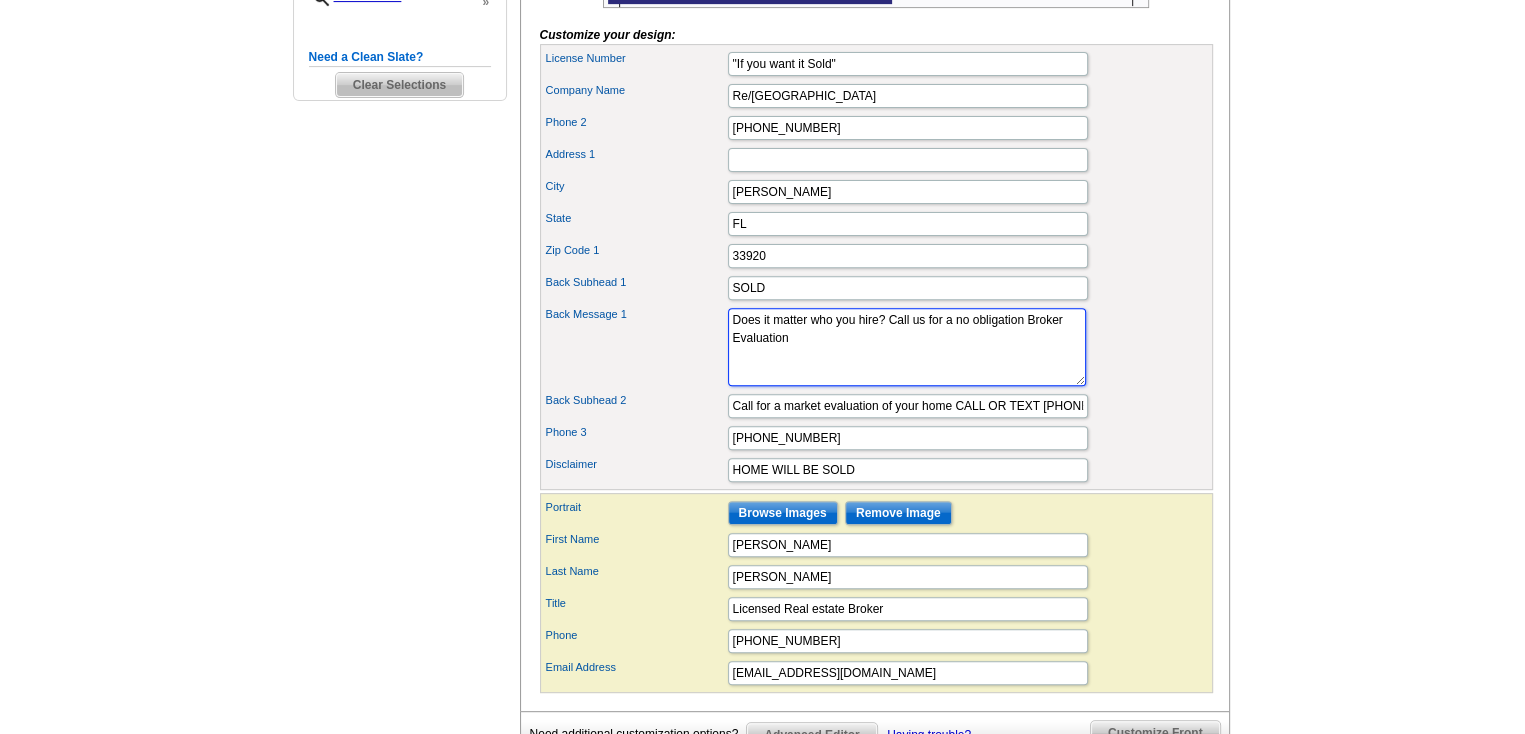 click on "BEAUTIFUL NEW KITCHEN WITH CAMBRIA QUARTZ TOPS NEW & INCLUDES  FIREPLACE-
LARGE FAMILY ROOM
LARGE LIVING ROOM" at bounding box center (907, 347) 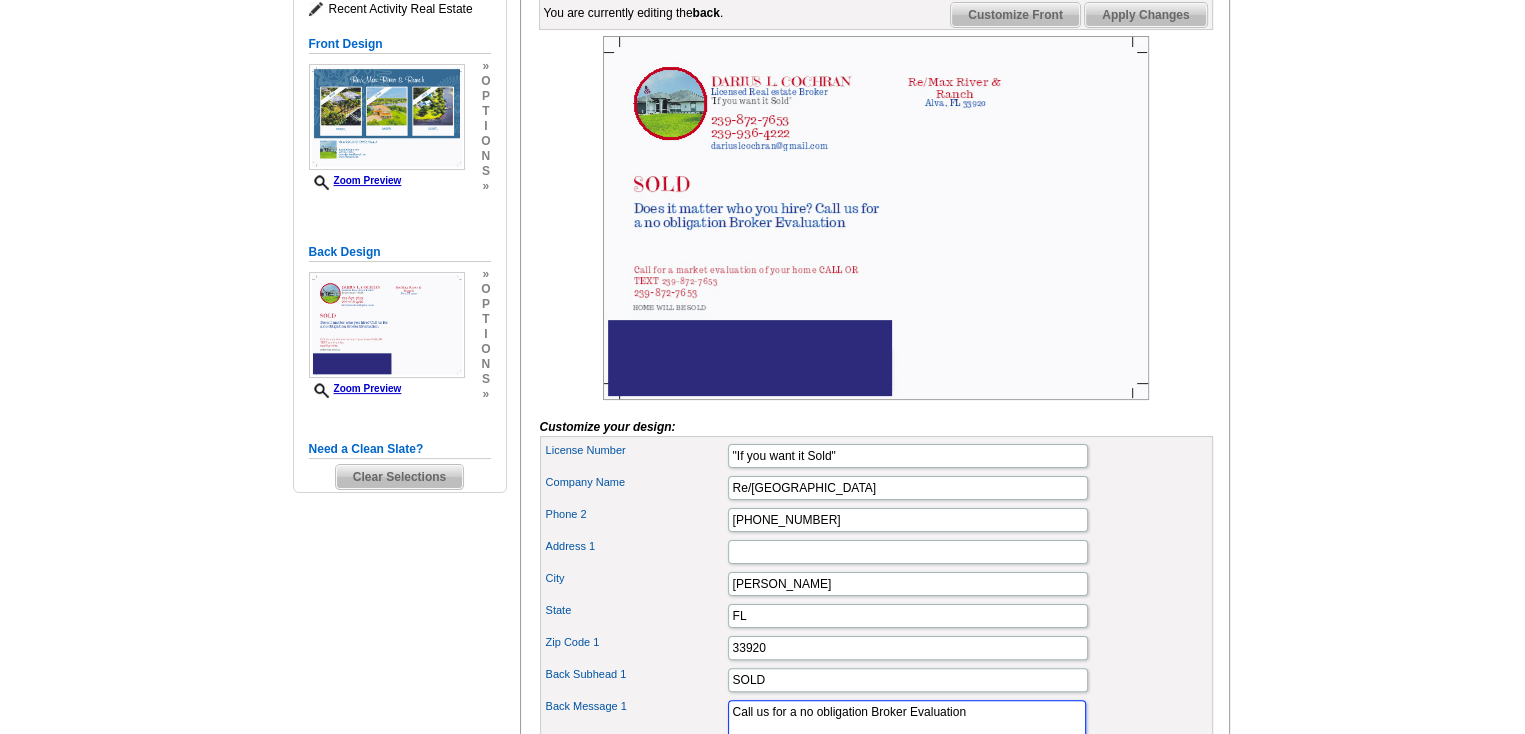 scroll, scrollTop: 300, scrollLeft: 0, axis: vertical 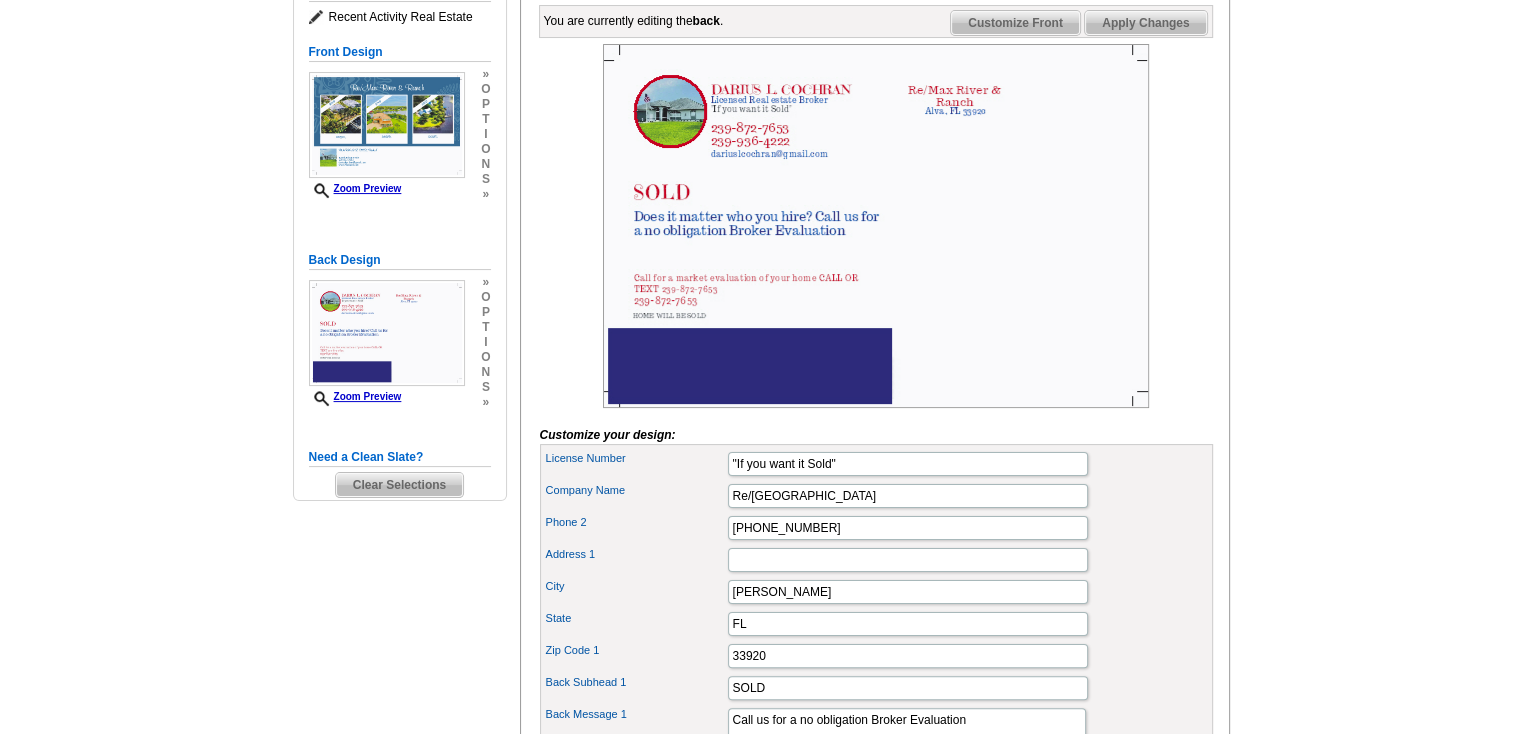 click on "Apply Changes" at bounding box center [1145, 23] 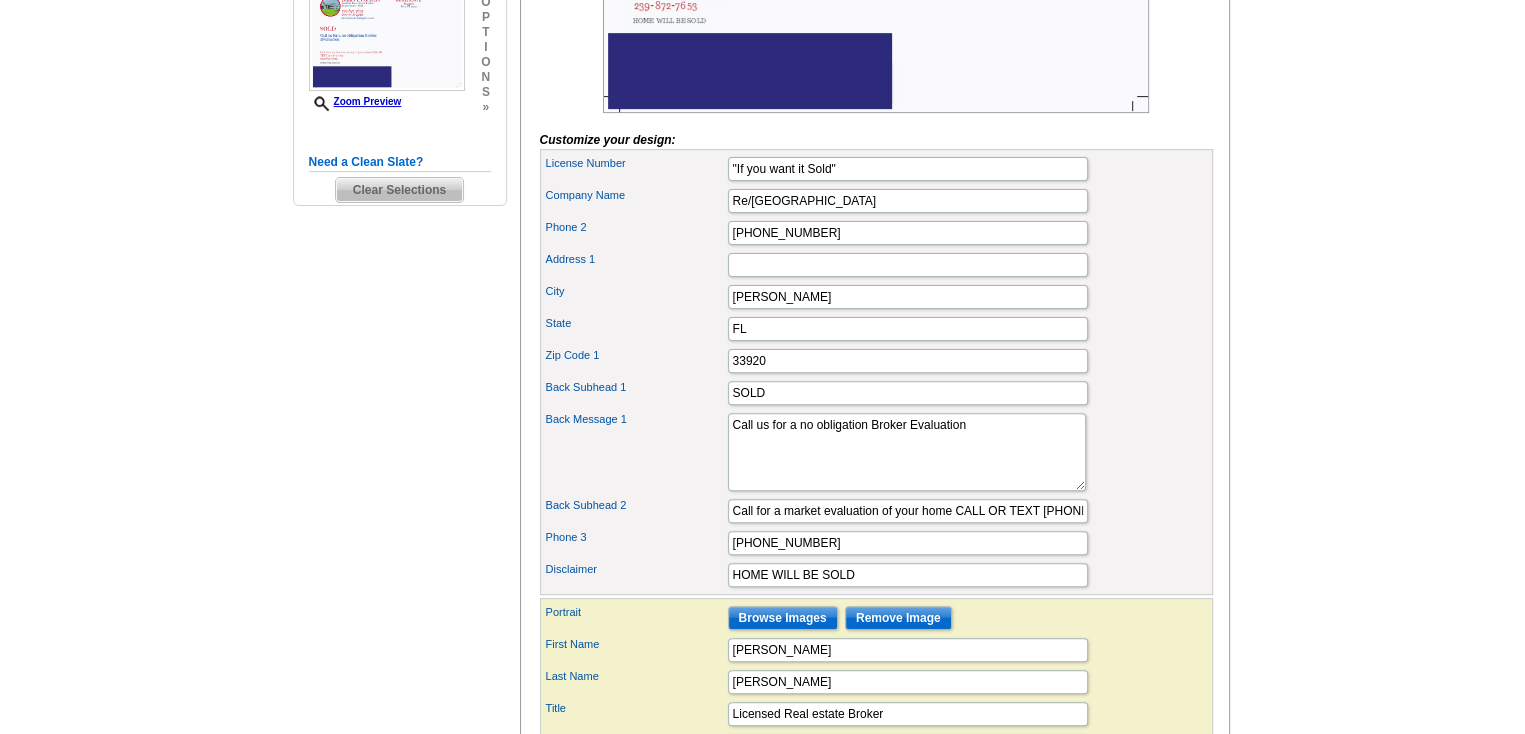 scroll, scrollTop: 600, scrollLeft: 0, axis: vertical 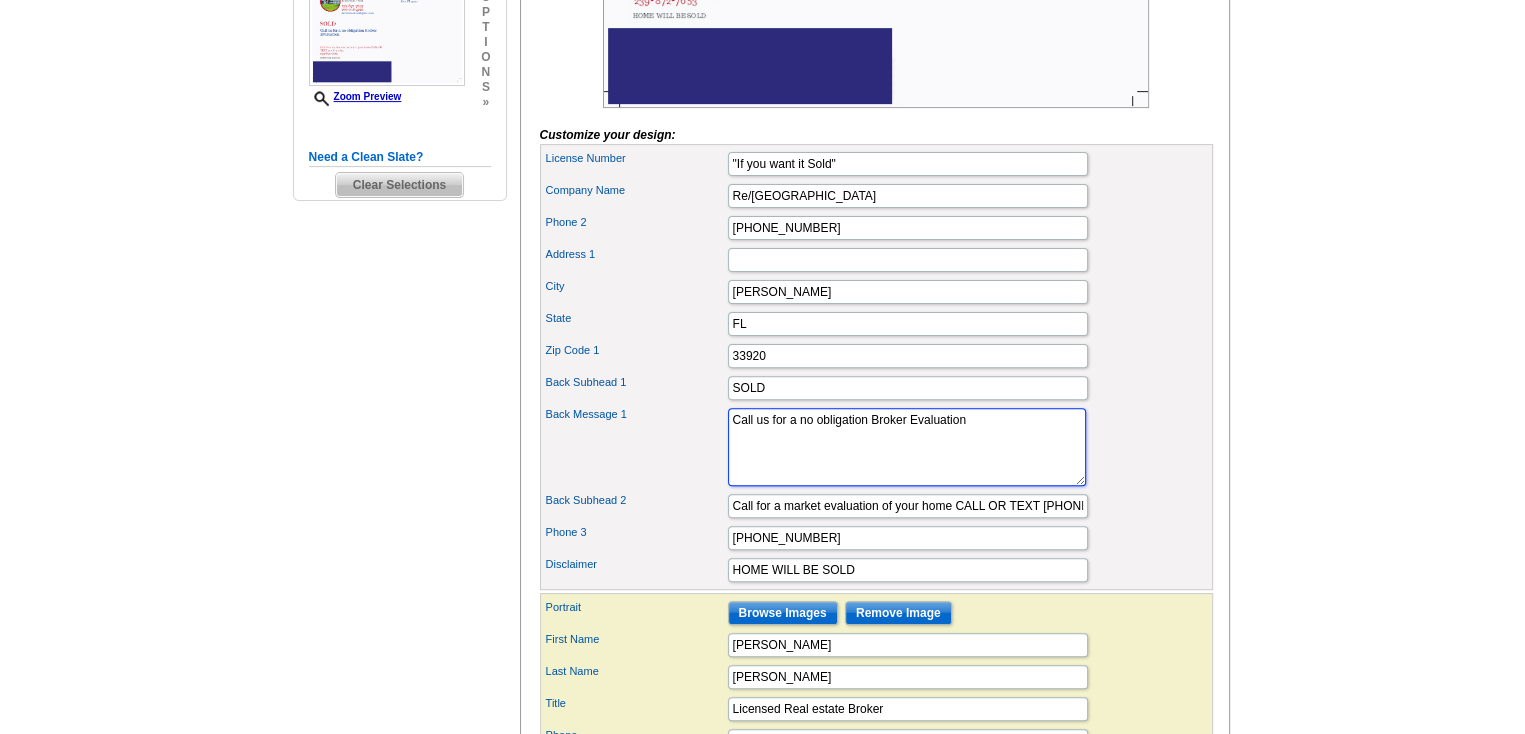 click on "BEAUTIFUL NEW KITCHEN WITH CAMBRIA QUARTZ TOPS NEW & INCLUDES  FIREPLACE-
LARGE FAMILY ROOM
LARGE LIVING ROOM" at bounding box center (907, 447) 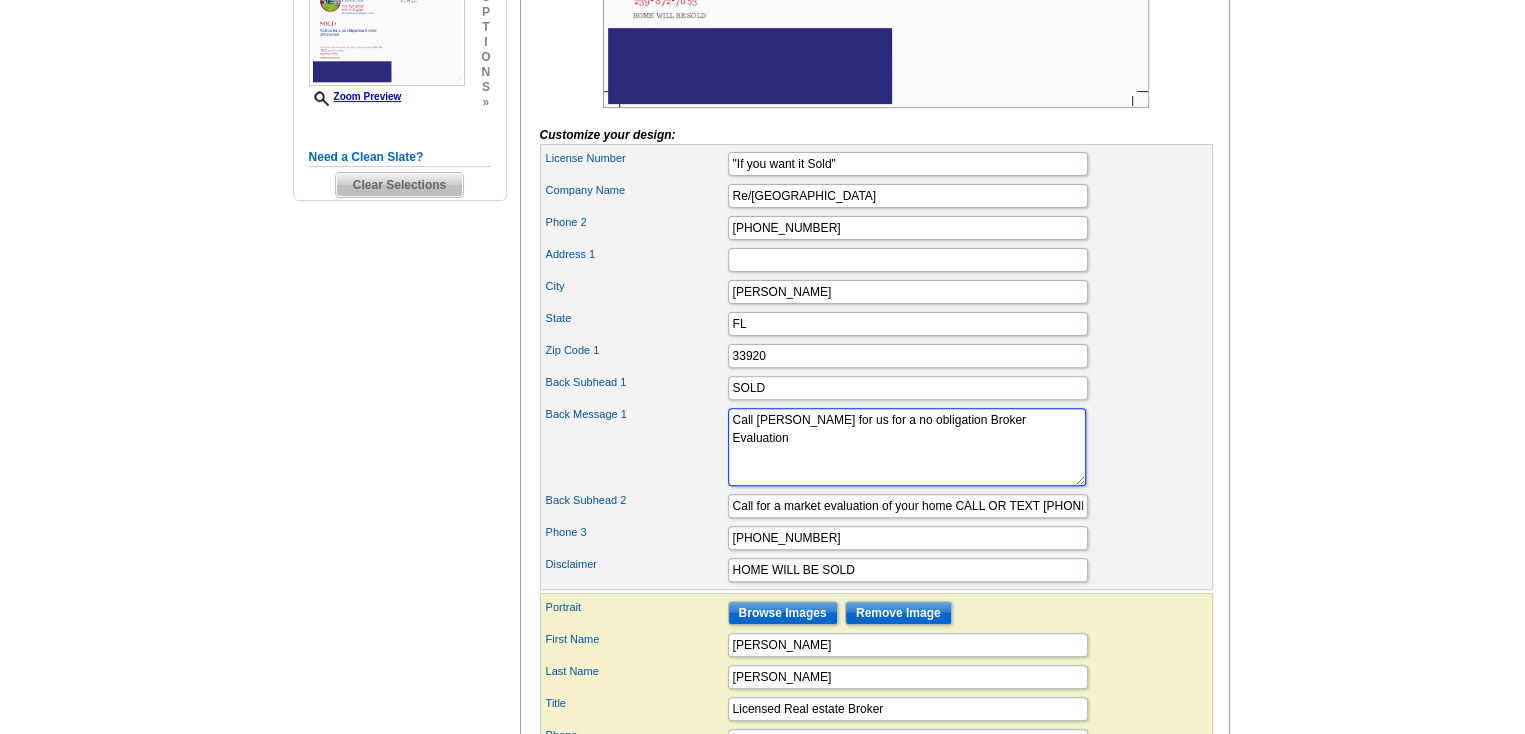 click on "BEAUTIFUL NEW KITCHEN WITH CAMBRIA QUARTZ TOPS NEW & INCLUDES  FIREPLACE-
LARGE FAMILY ROOM
LARGE LIVING ROOM" at bounding box center (907, 447) 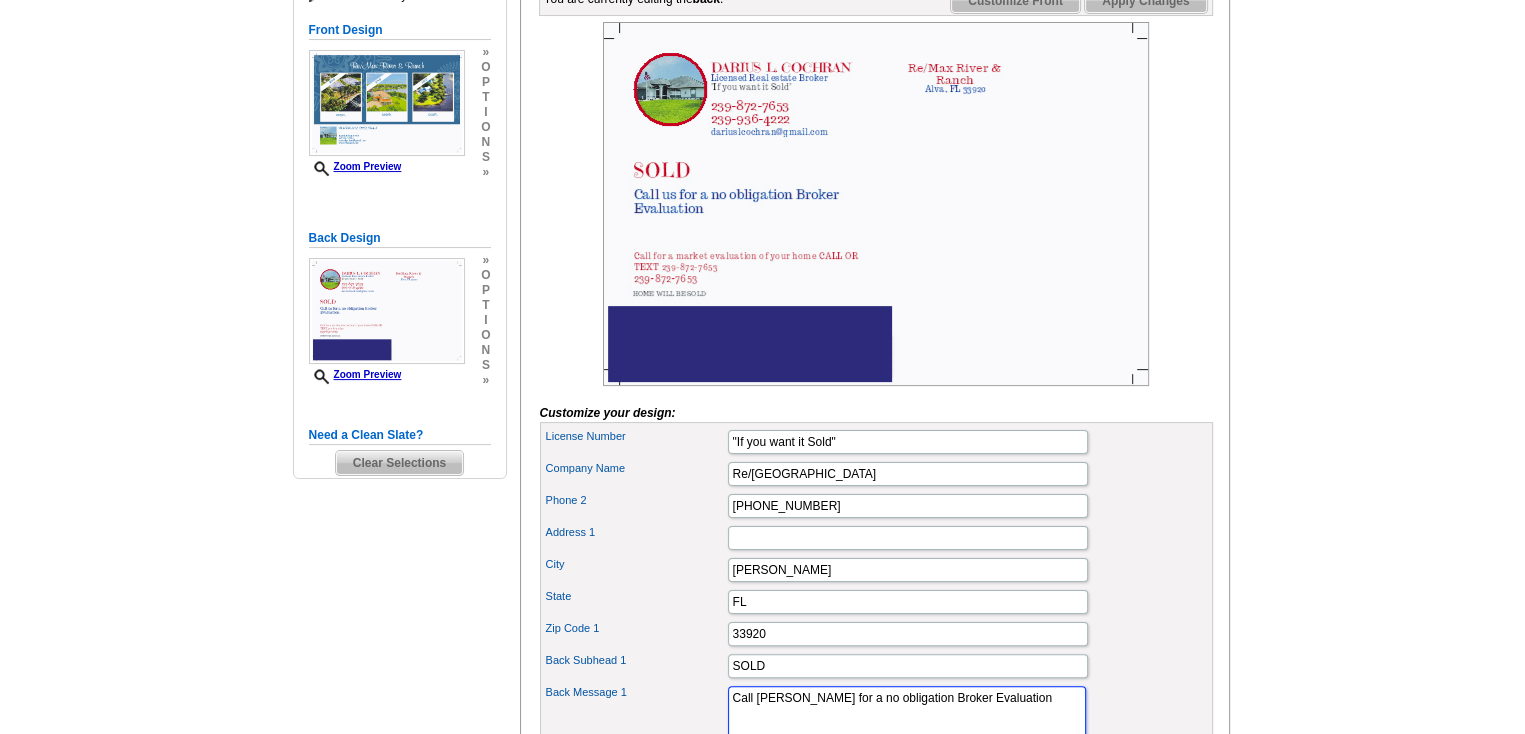 scroll, scrollTop: 100, scrollLeft: 0, axis: vertical 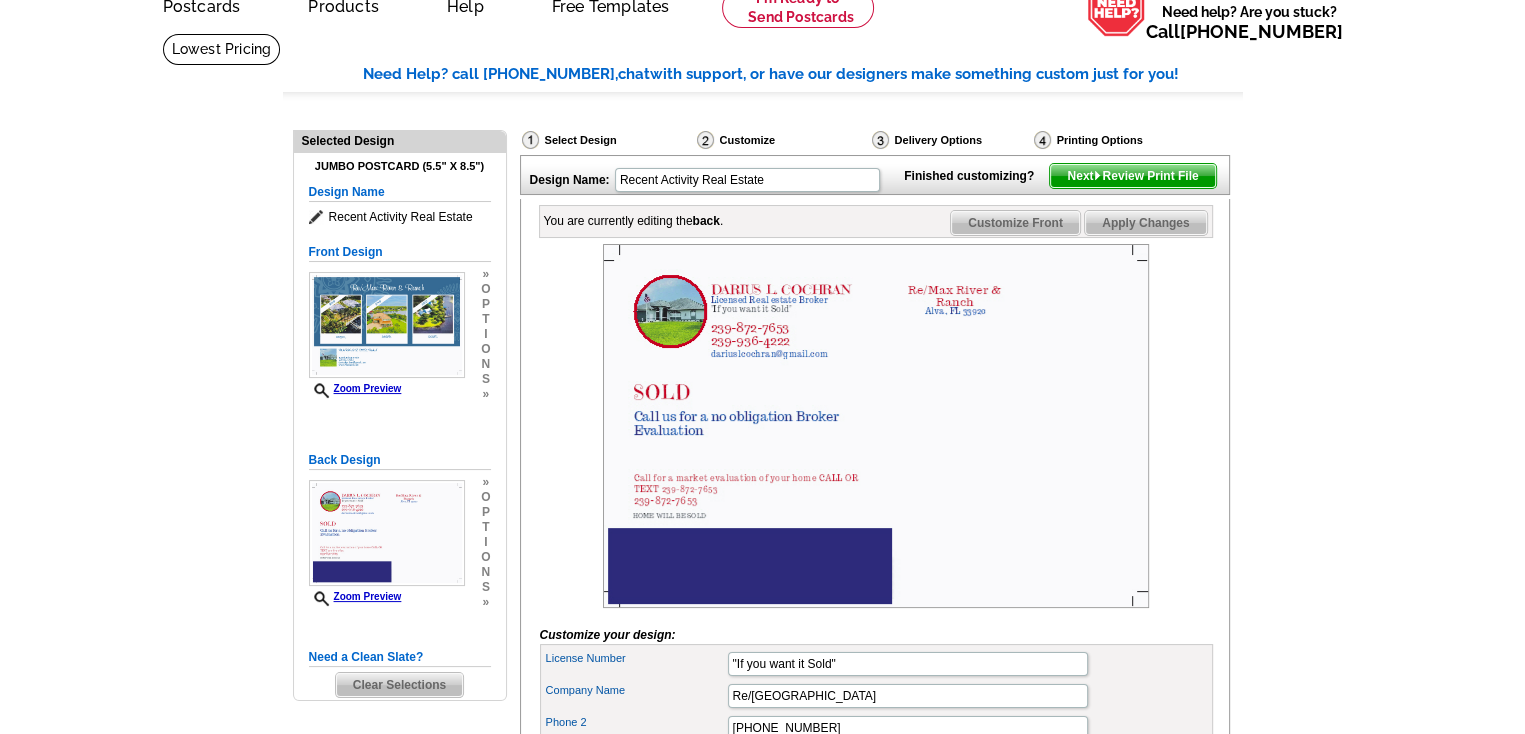 click on "Apply Changes" at bounding box center [1145, 223] 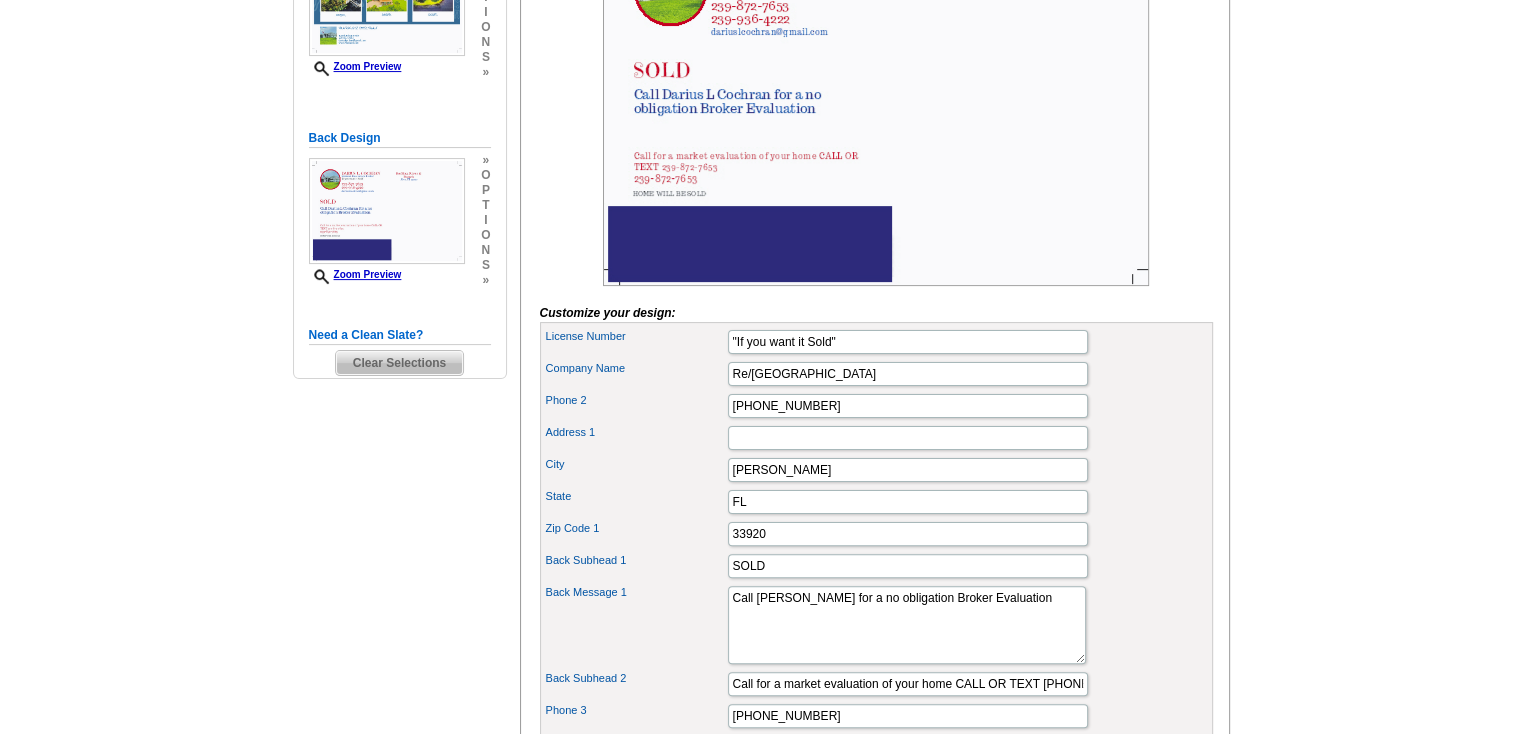 scroll, scrollTop: 700, scrollLeft: 0, axis: vertical 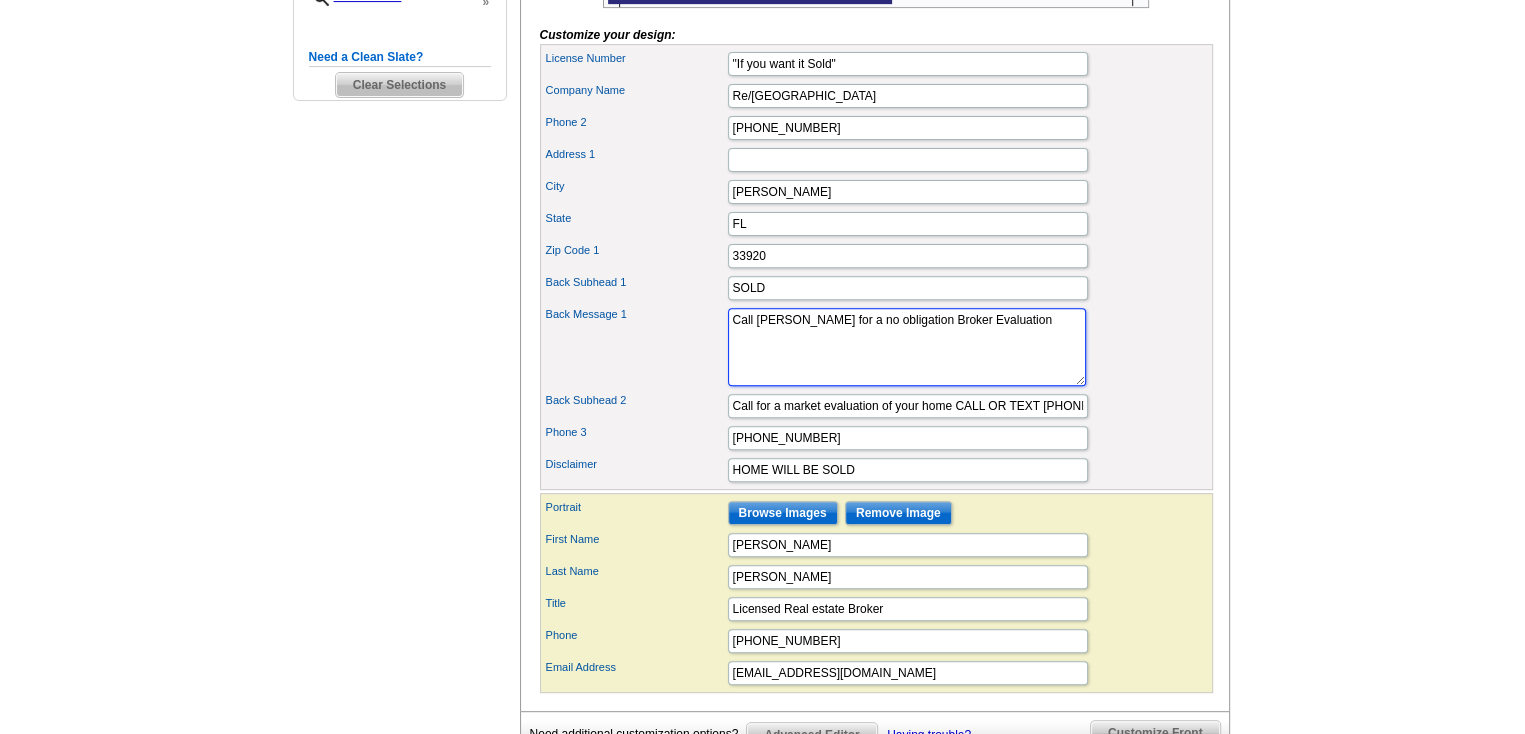 click on "BEAUTIFUL NEW KITCHEN WITH CAMBRIA QUARTZ TOPS NEW & INCLUDES  FIREPLACE-
LARGE FAMILY ROOM
LARGE LIVING ROOM" at bounding box center (907, 347) 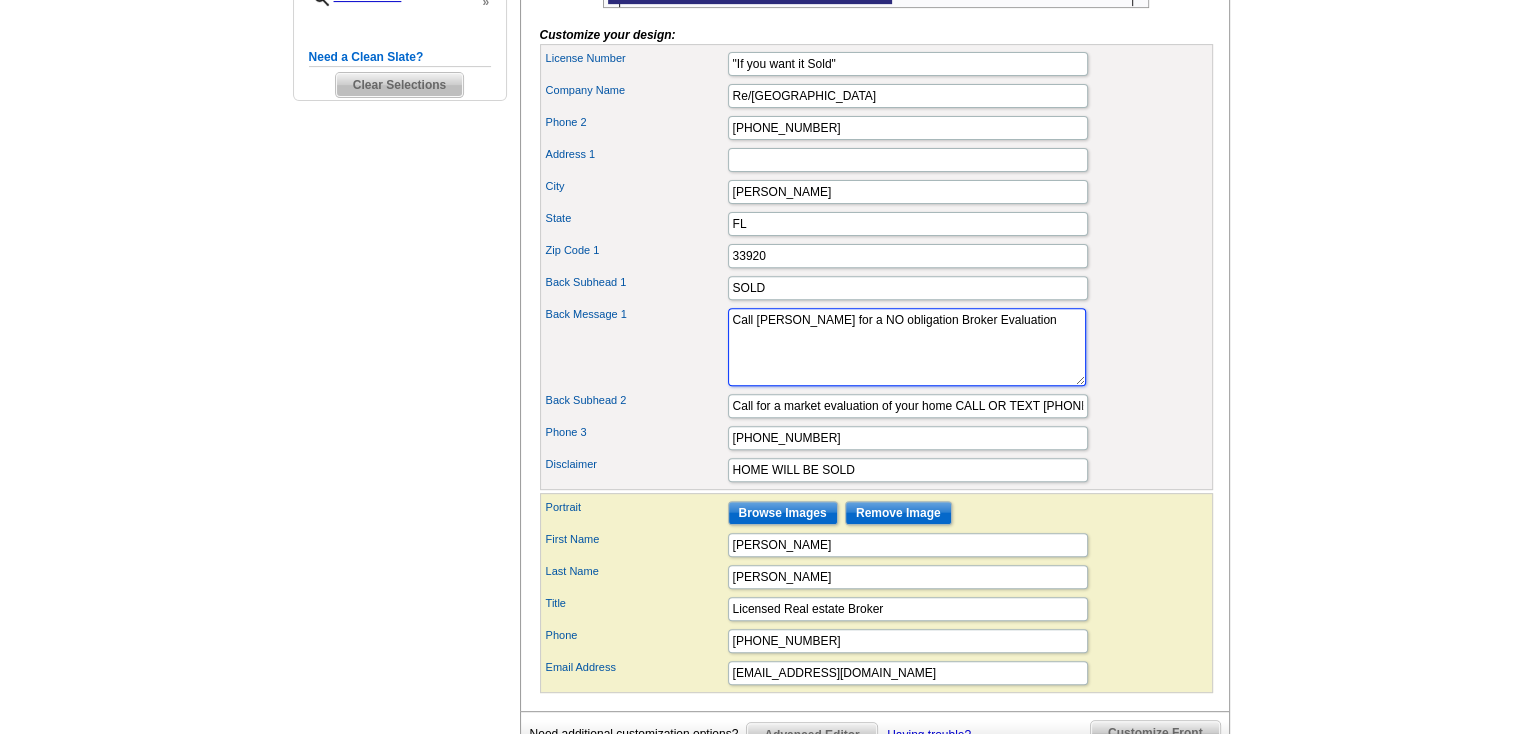 click on "BEAUTIFUL NEW KITCHEN WITH CAMBRIA QUARTZ TOPS NEW & INCLUDES  FIREPLACE-
LARGE FAMILY ROOM
LARGE LIVING ROOM" at bounding box center (907, 347) 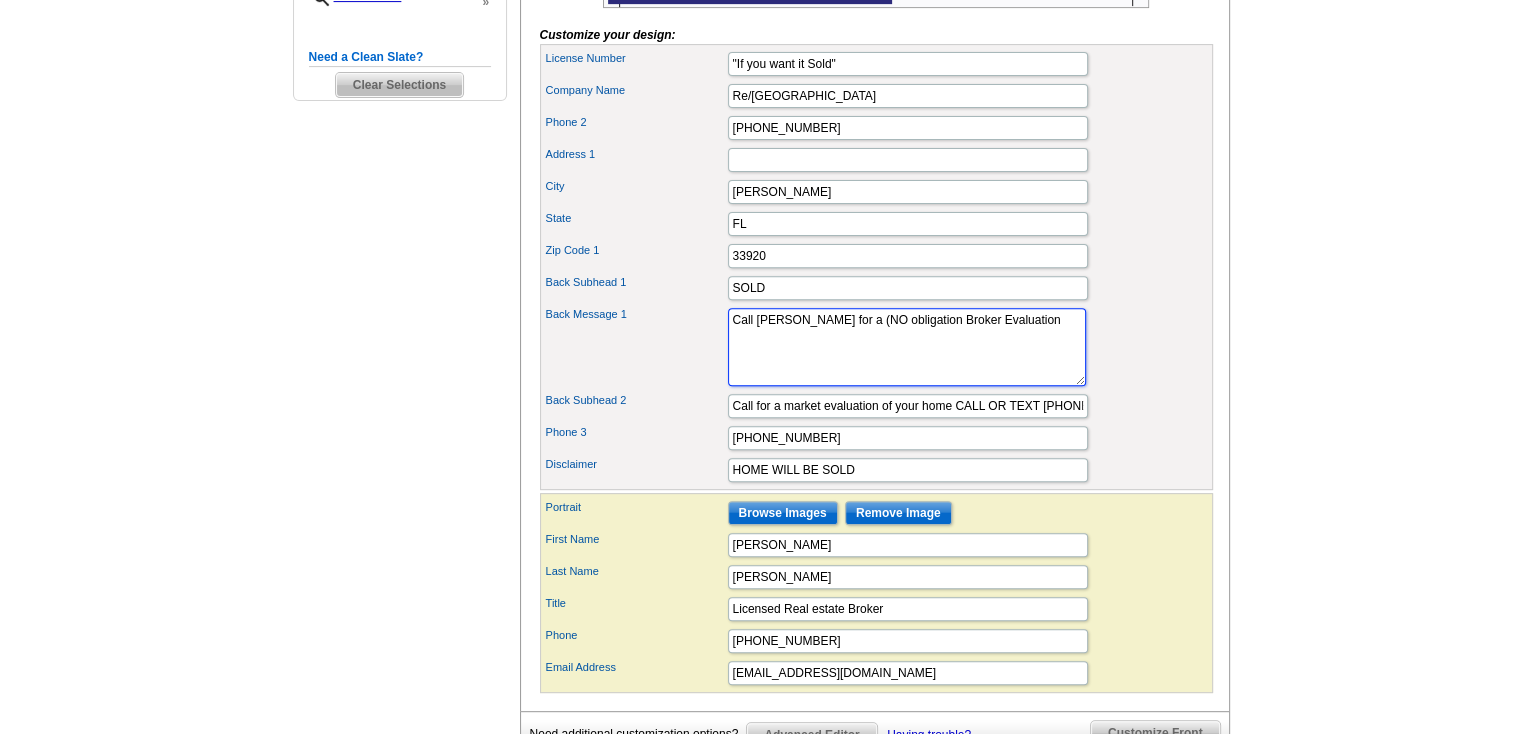 click on "BEAUTIFUL NEW KITCHEN WITH CAMBRIA QUARTZ TOPS NEW & INCLUDES  FIREPLACE-
LARGE FAMILY ROOM
LARGE LIVING ROOM" at bounding box center [907, 347] 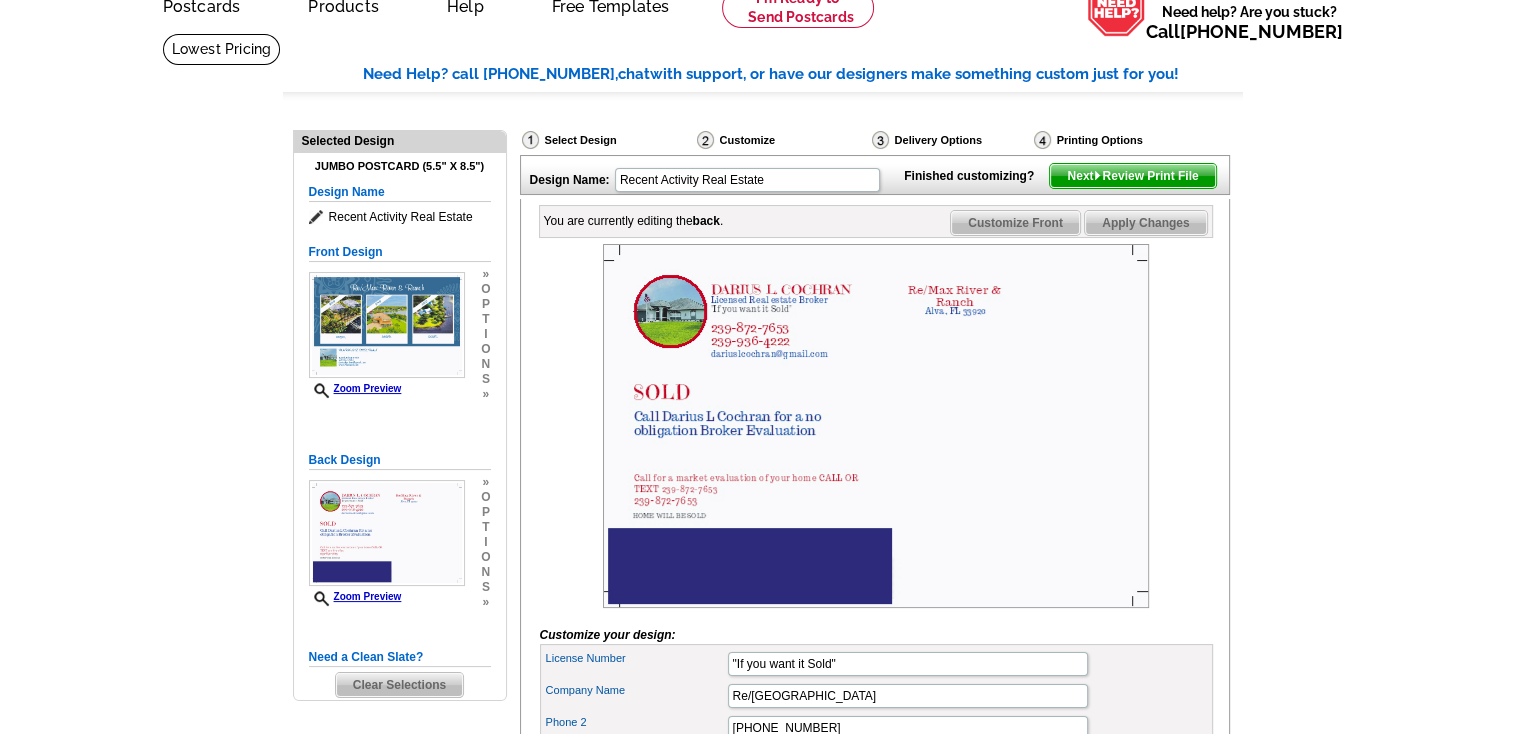 scroll, scrollTop: 100, scrollLeft: 0, axis: vertical 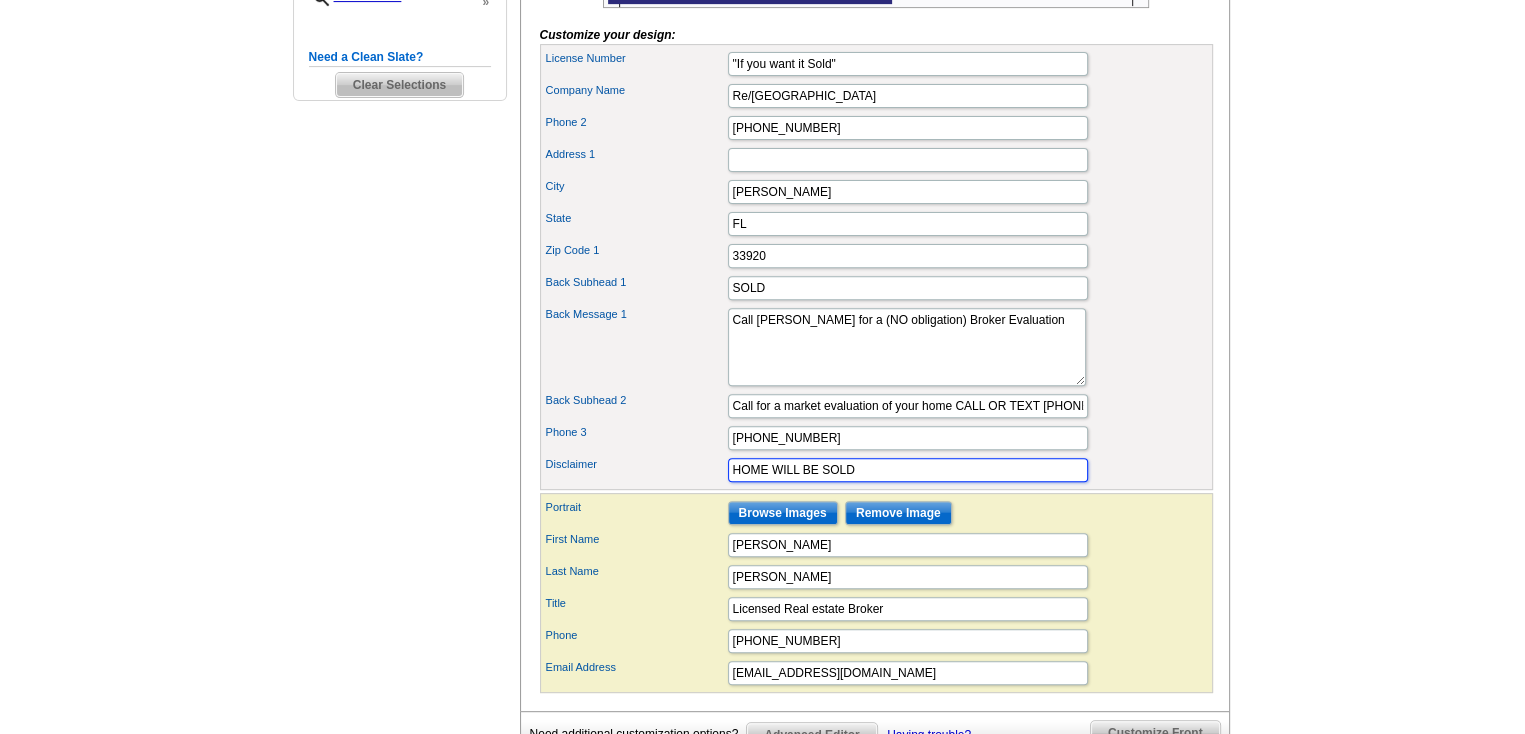 click on "HOME WILL BE SOLD" at bounding box center [908, 470] 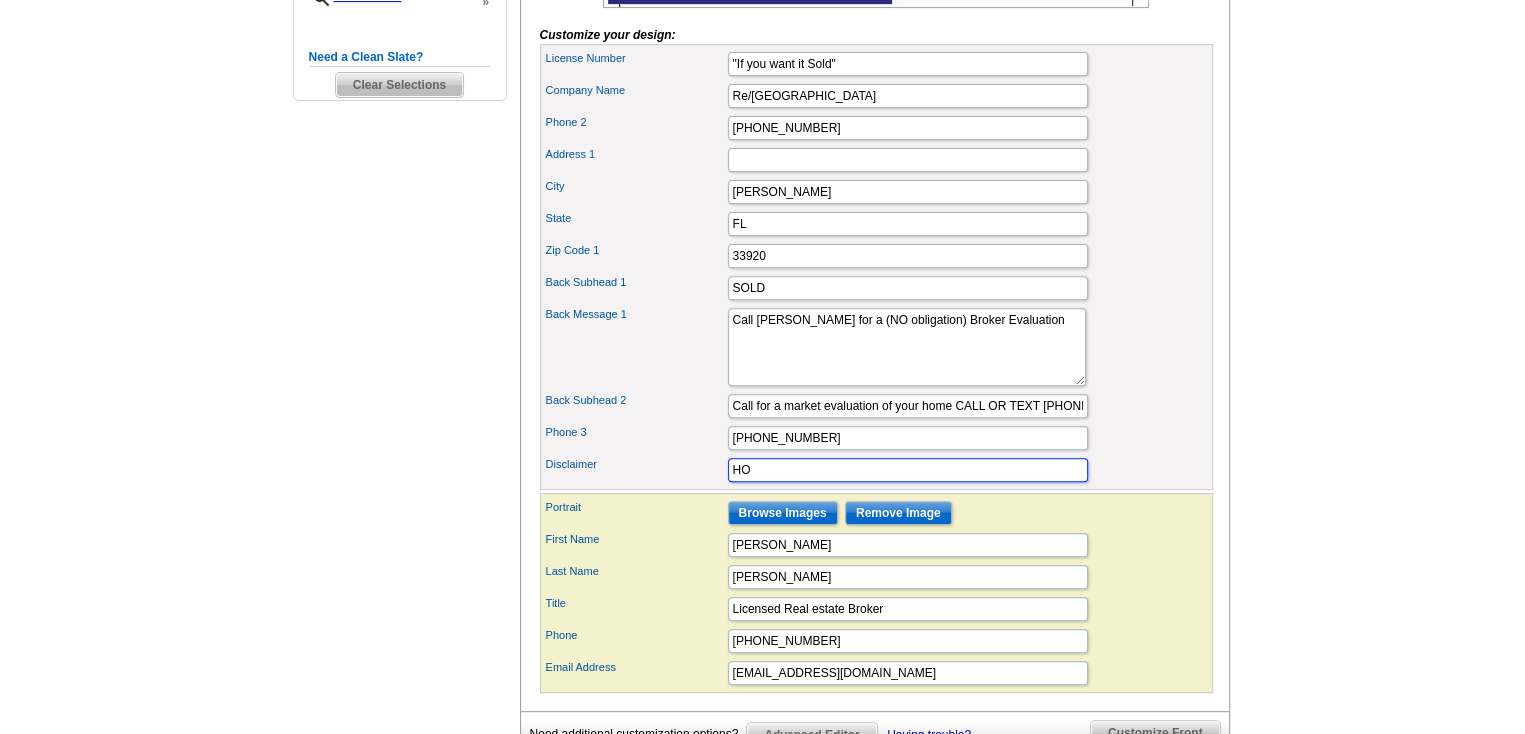 type on "H" 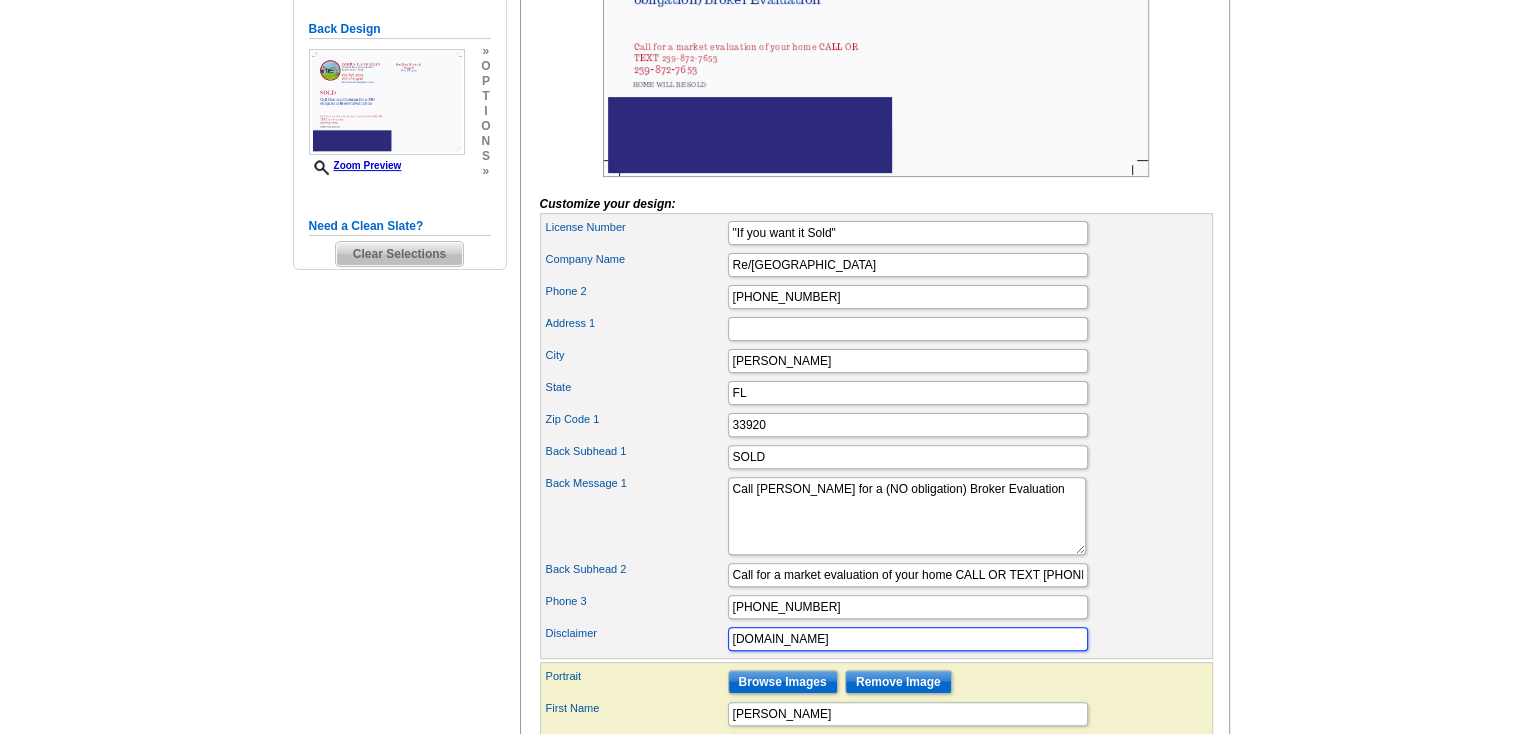scroll, scrollTop: 300, scrollLeft: 0, axis: vertical 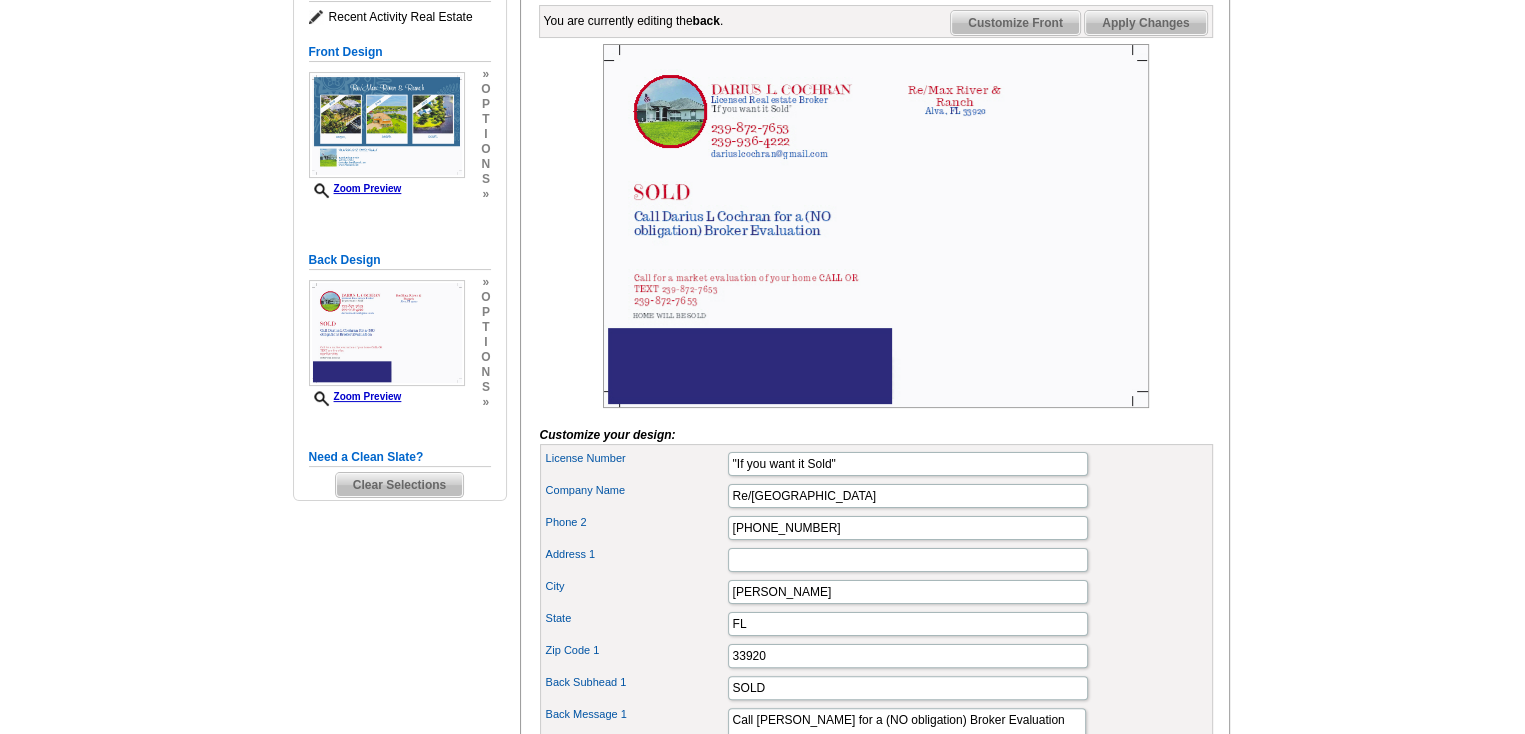 type on "[DOMAIN_NAME]" 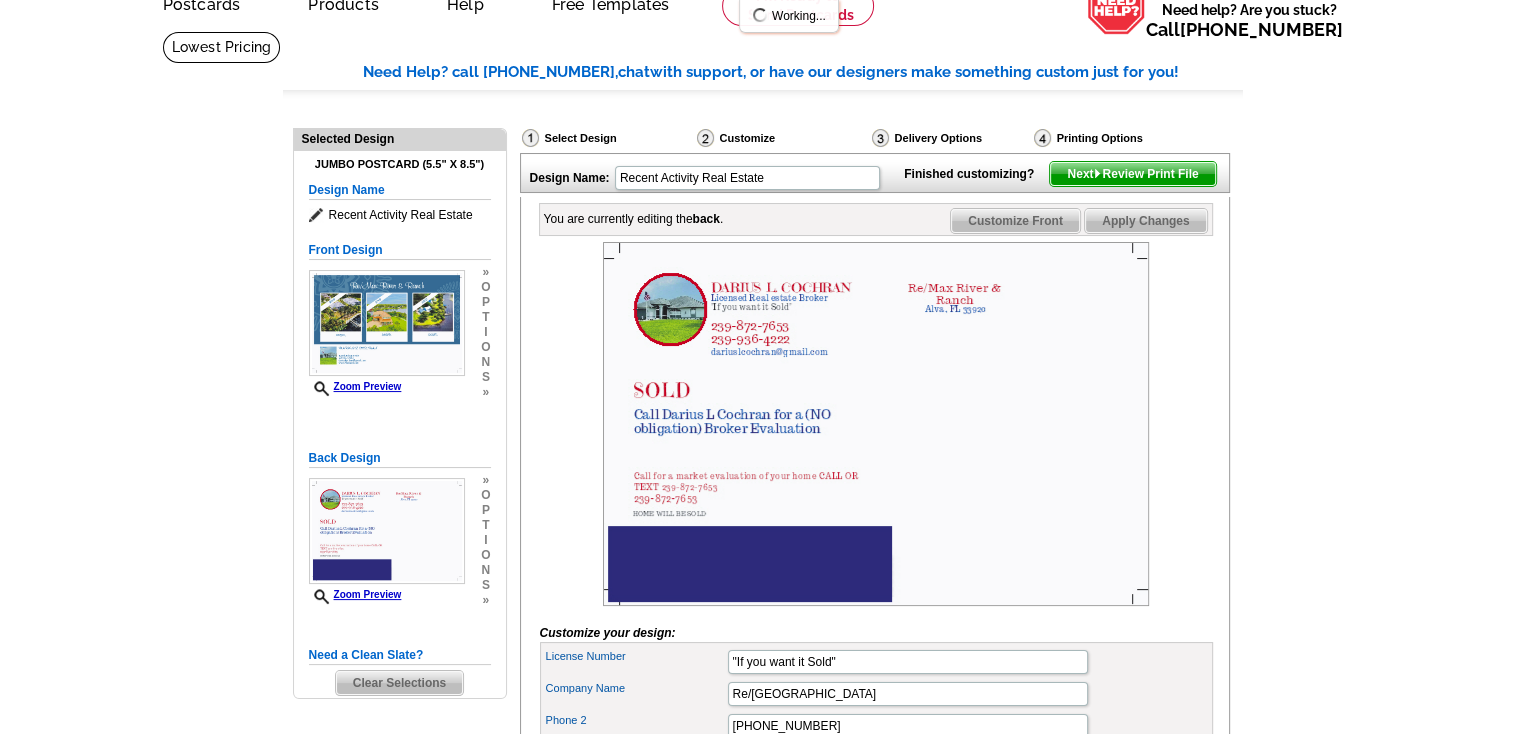 scroll, scrollTop: 100, scrollLeft: 0, axis: vertical 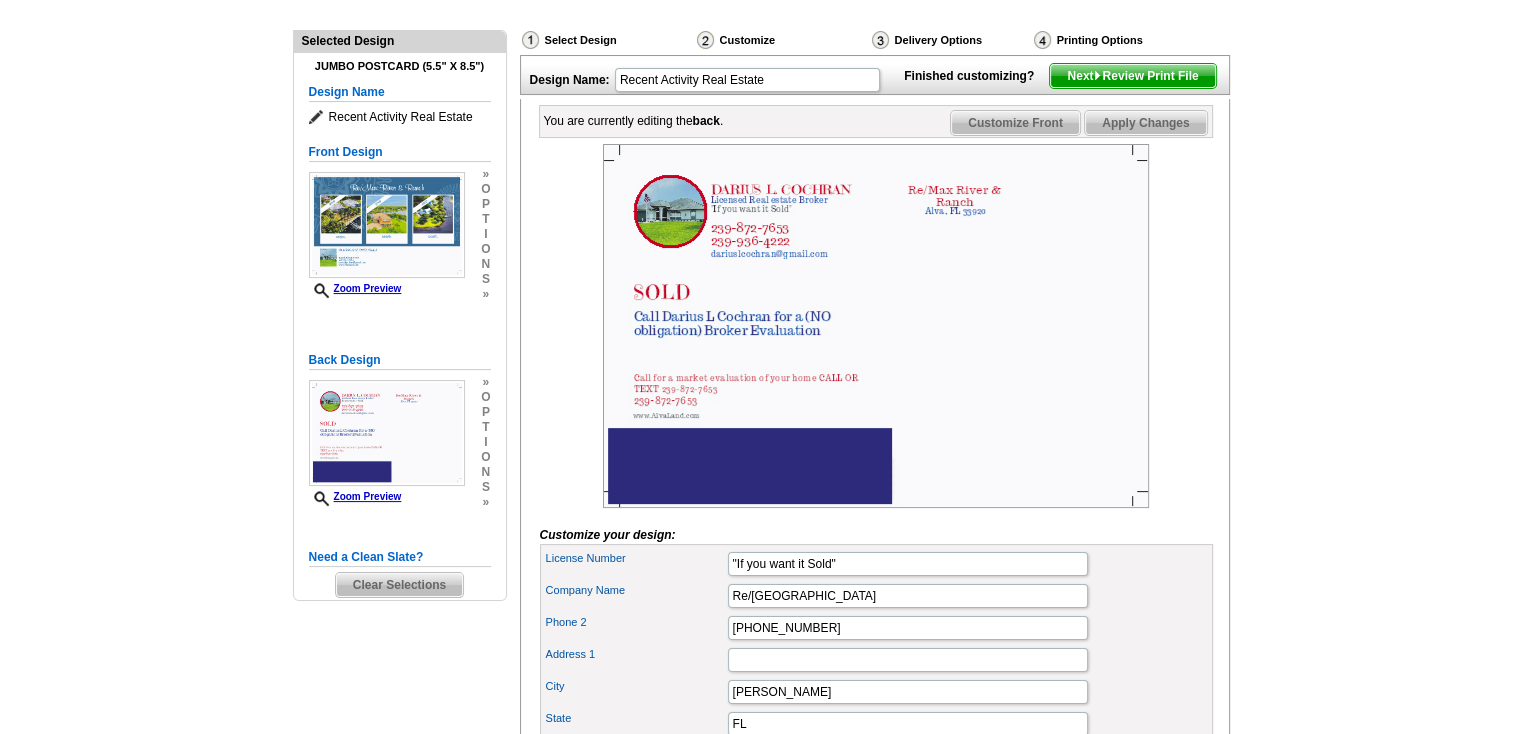 click on "Customize Front" at bounding box center [1015, 123] 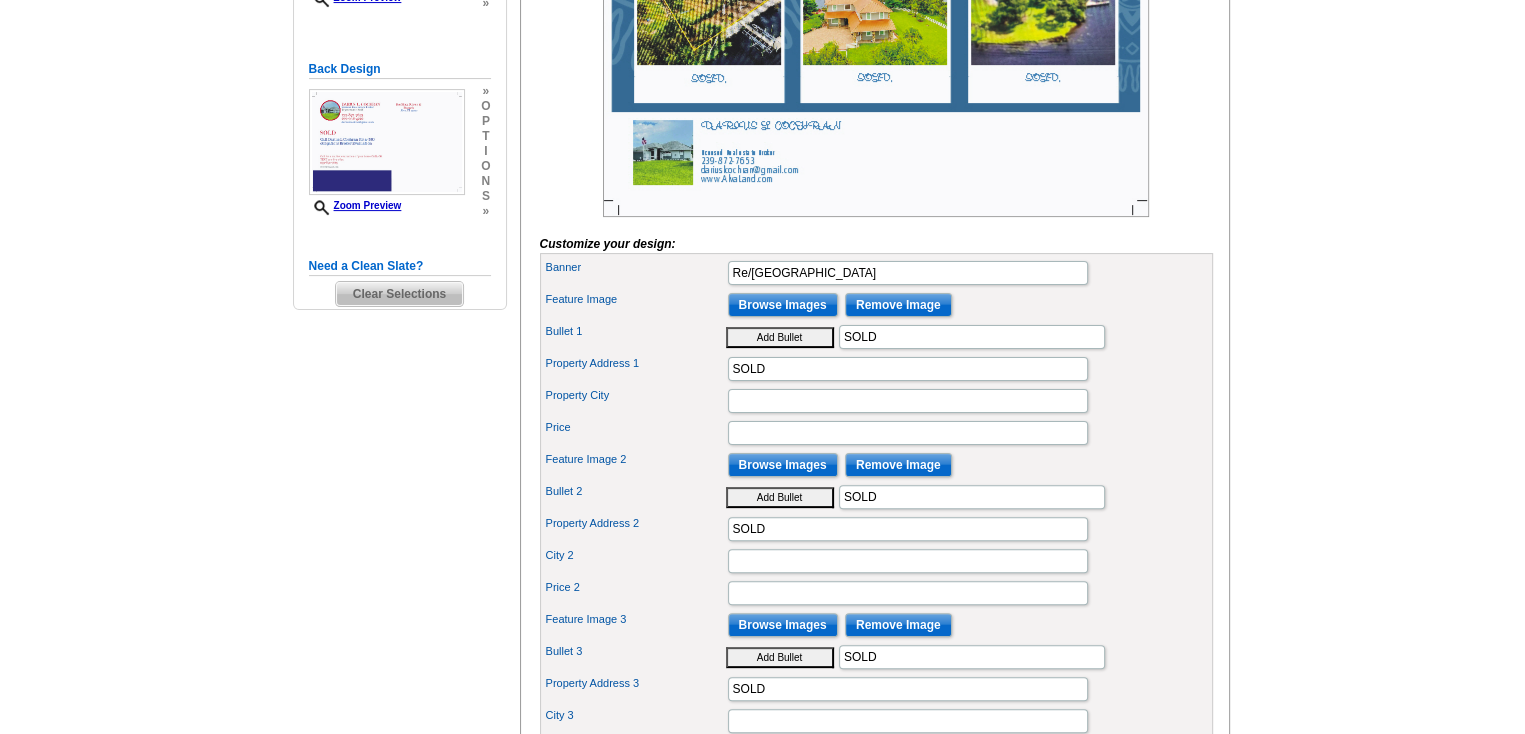 scroll, scrollTop: 500, scrollLeft: 0, axis: vertical 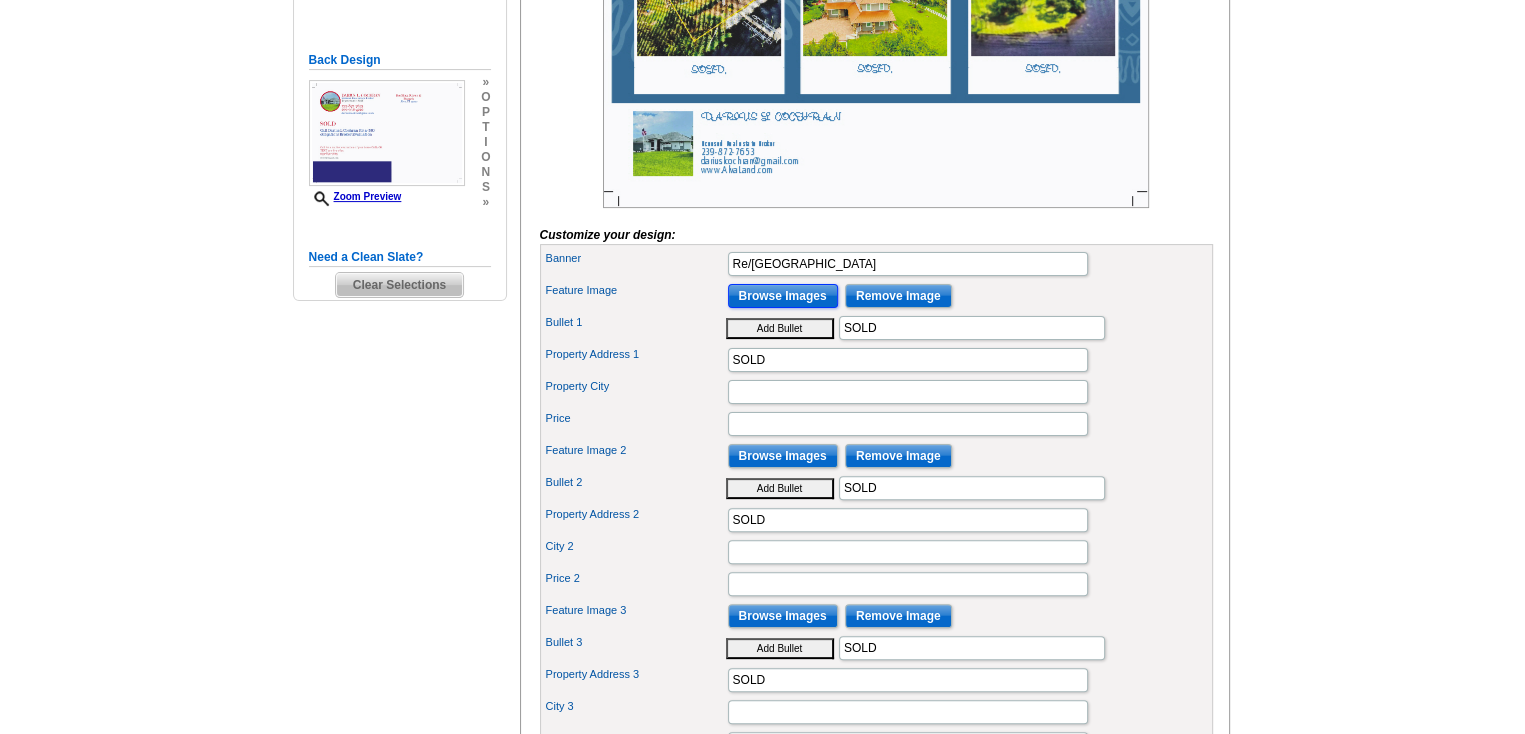 click on "Browse Images" at bounding box center [783, 296] 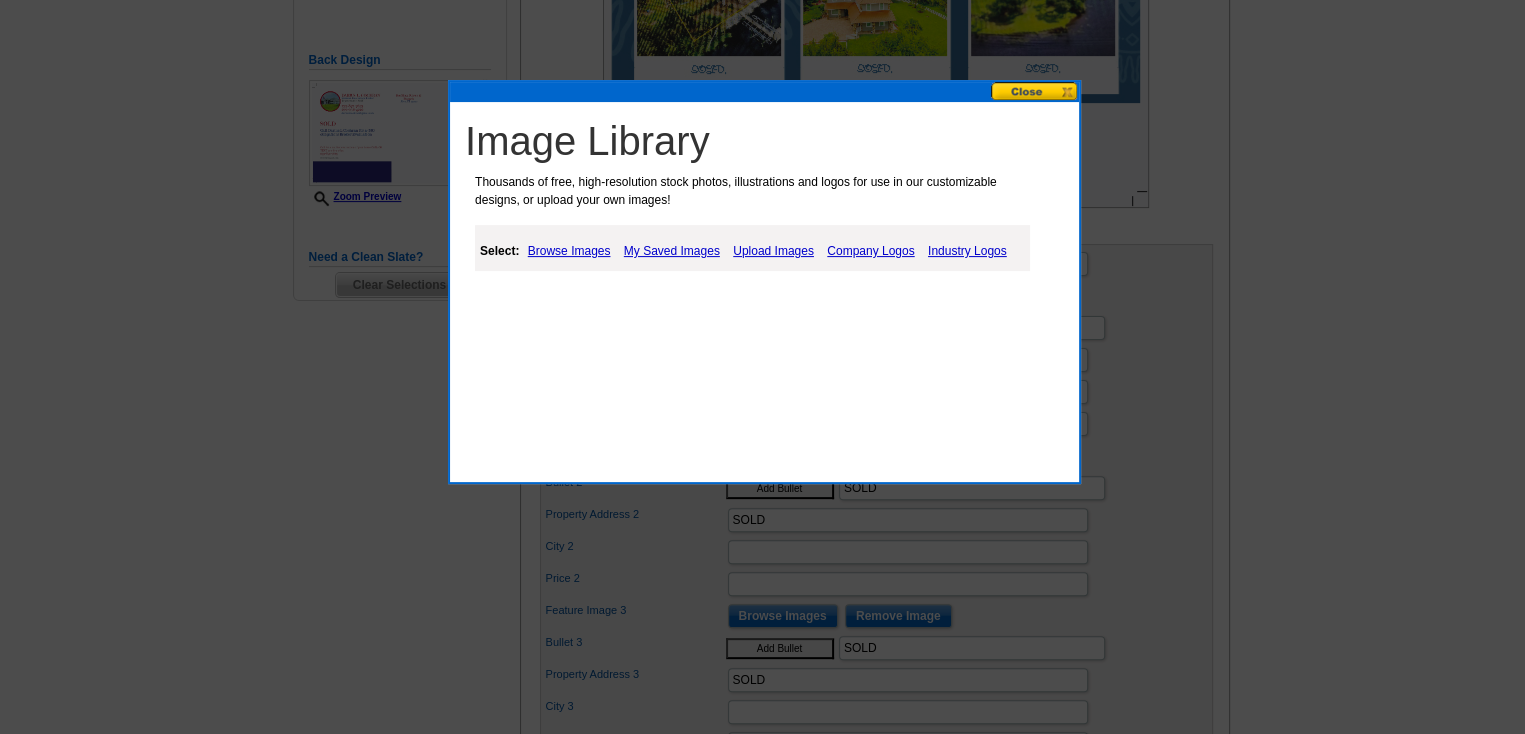 click on "My Saved Images" at bounding box center [672, 251] 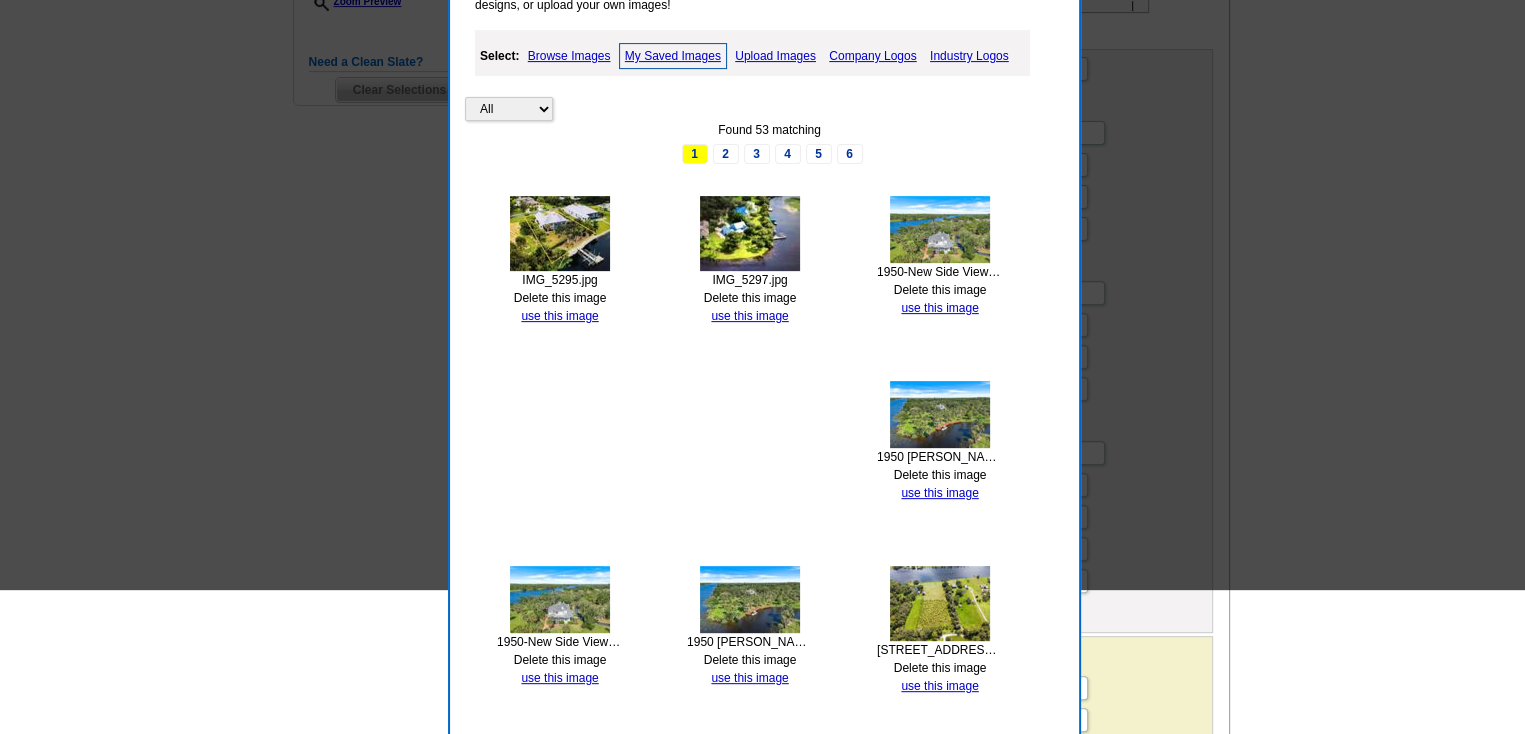 scroll, scrollTop: 700, scrollLeft: 0, axis: vertical 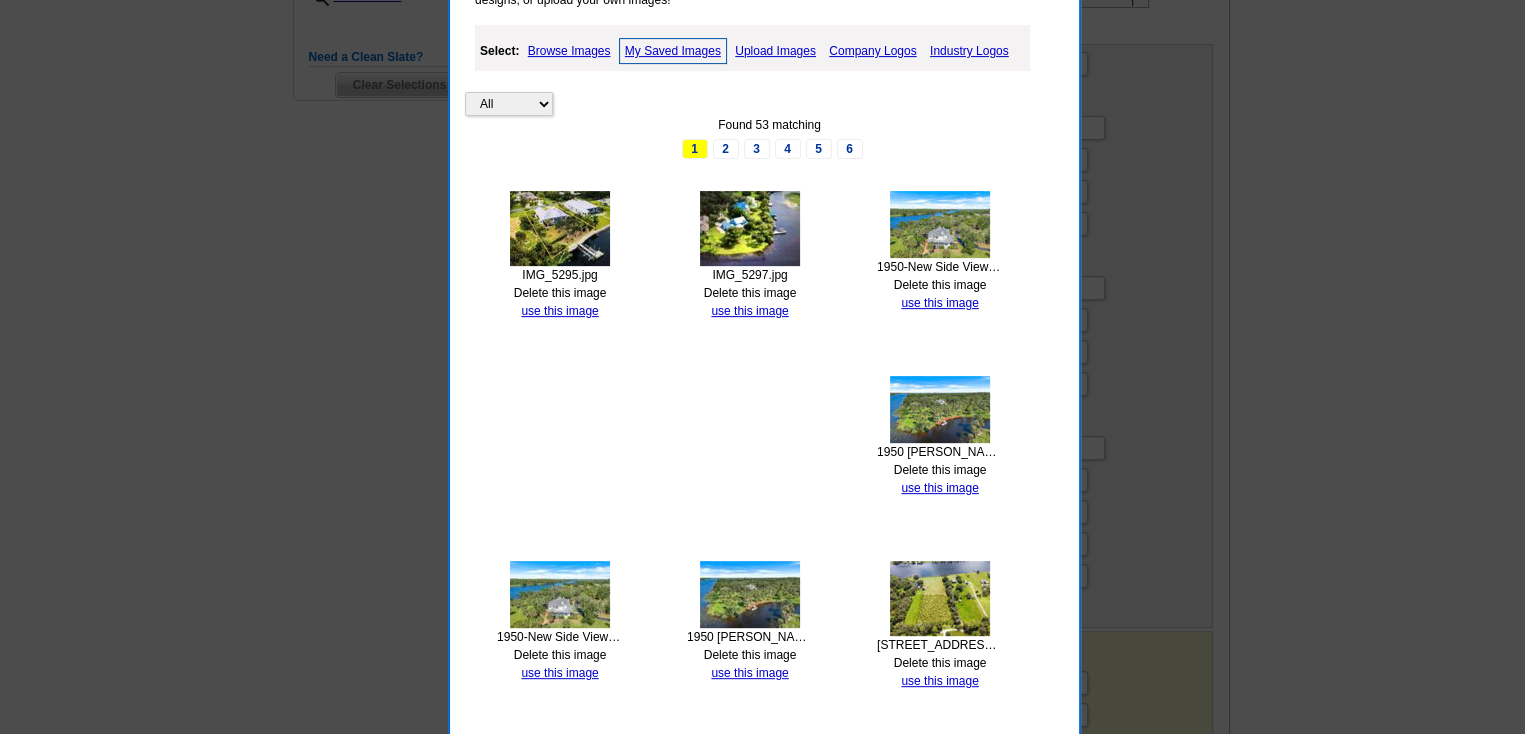 click on "Delete this image" at bounding box center [560, 293] 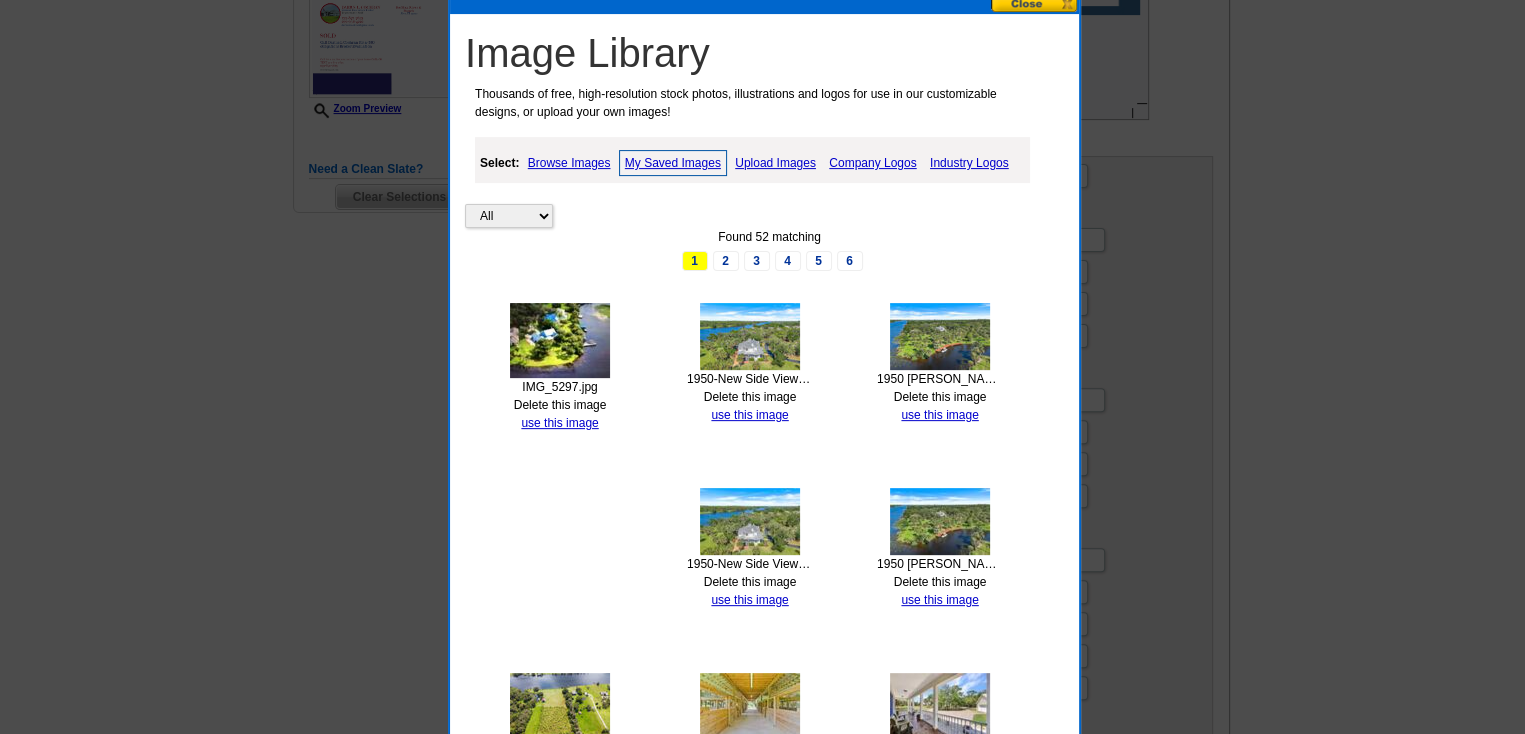 scroll, scrollTop: 400, scrollLeft: 0, axis: vertical 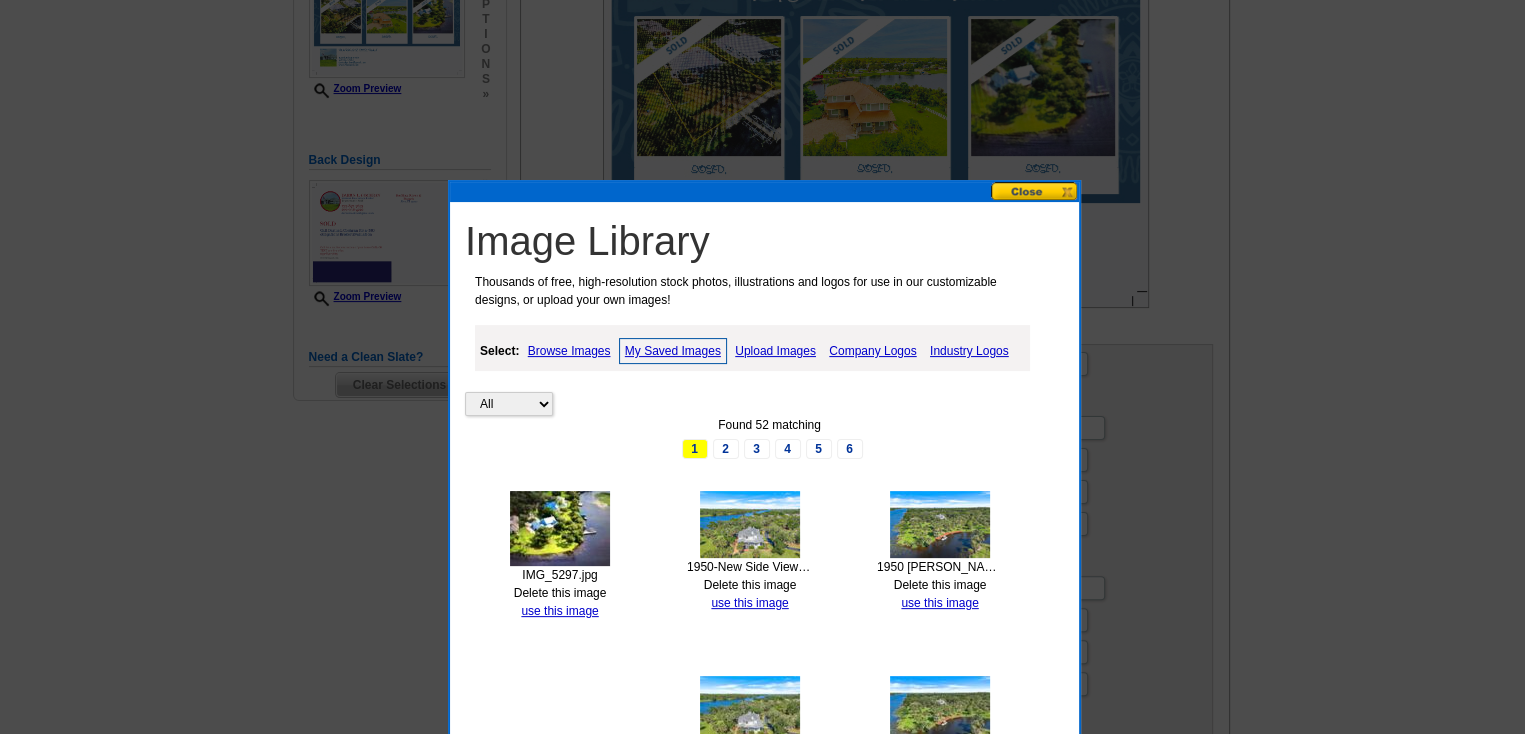 click on "Upload Images" at bounding box center (775, 351) 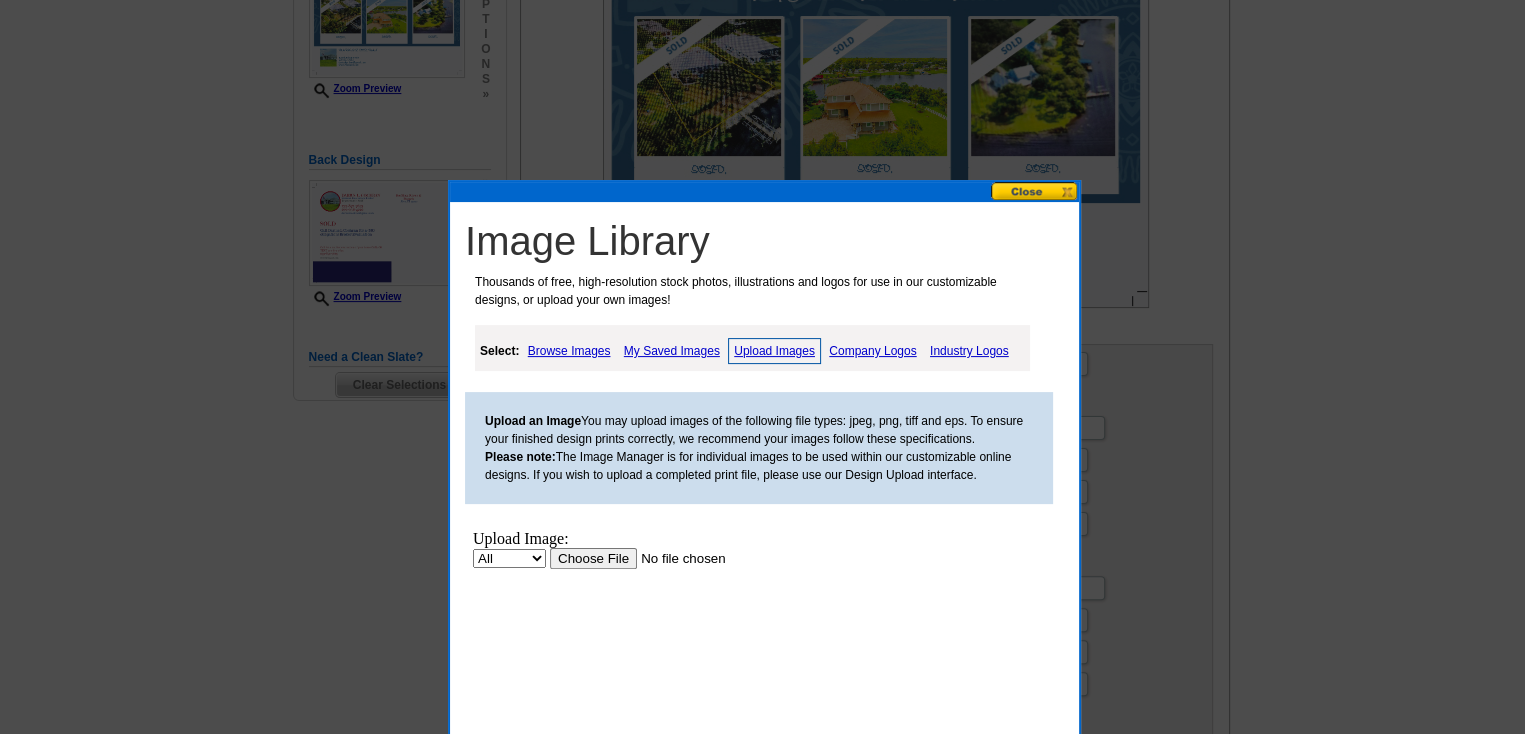 scroll, scrollTop: 0, scrollLeft: 0, axis: both 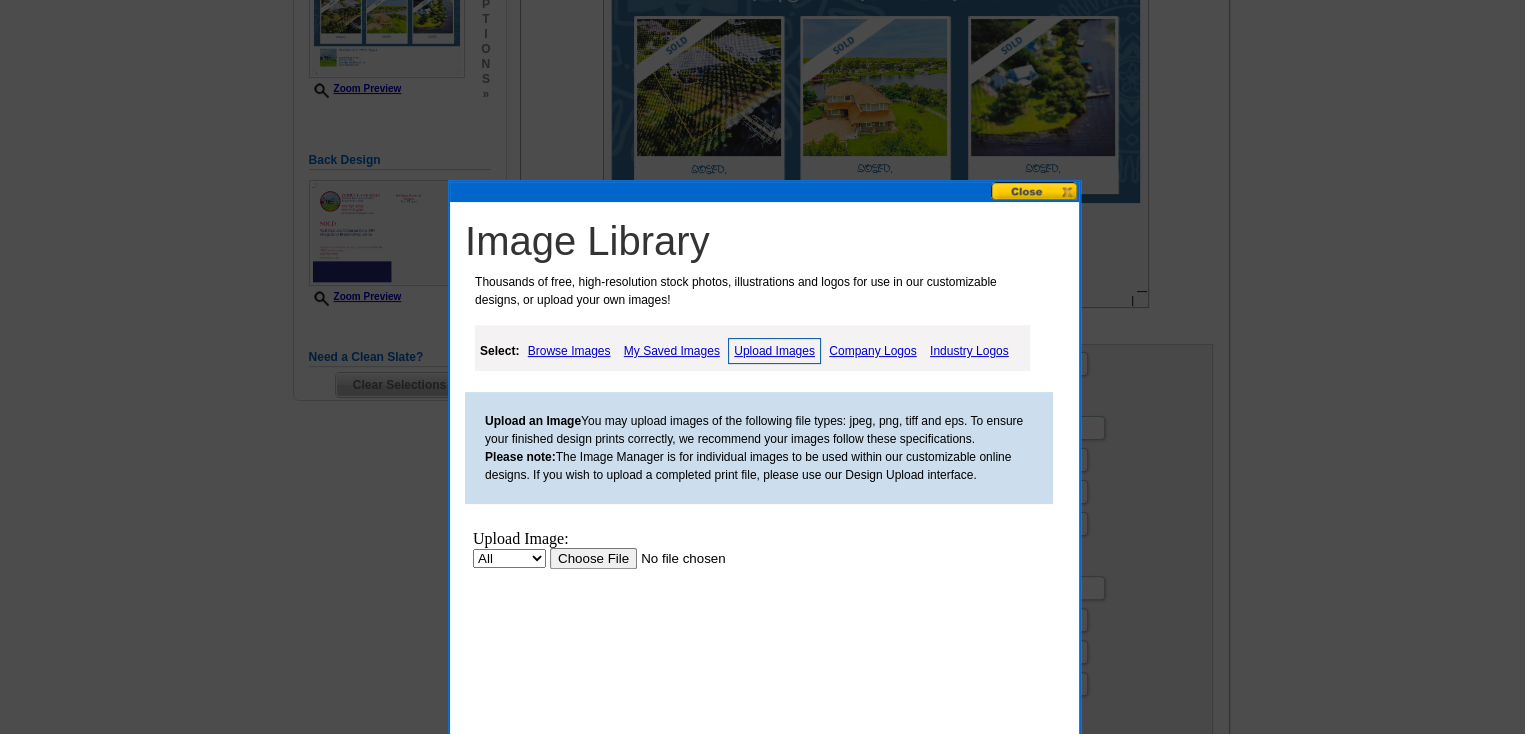 click at bounding box center [676, 558] 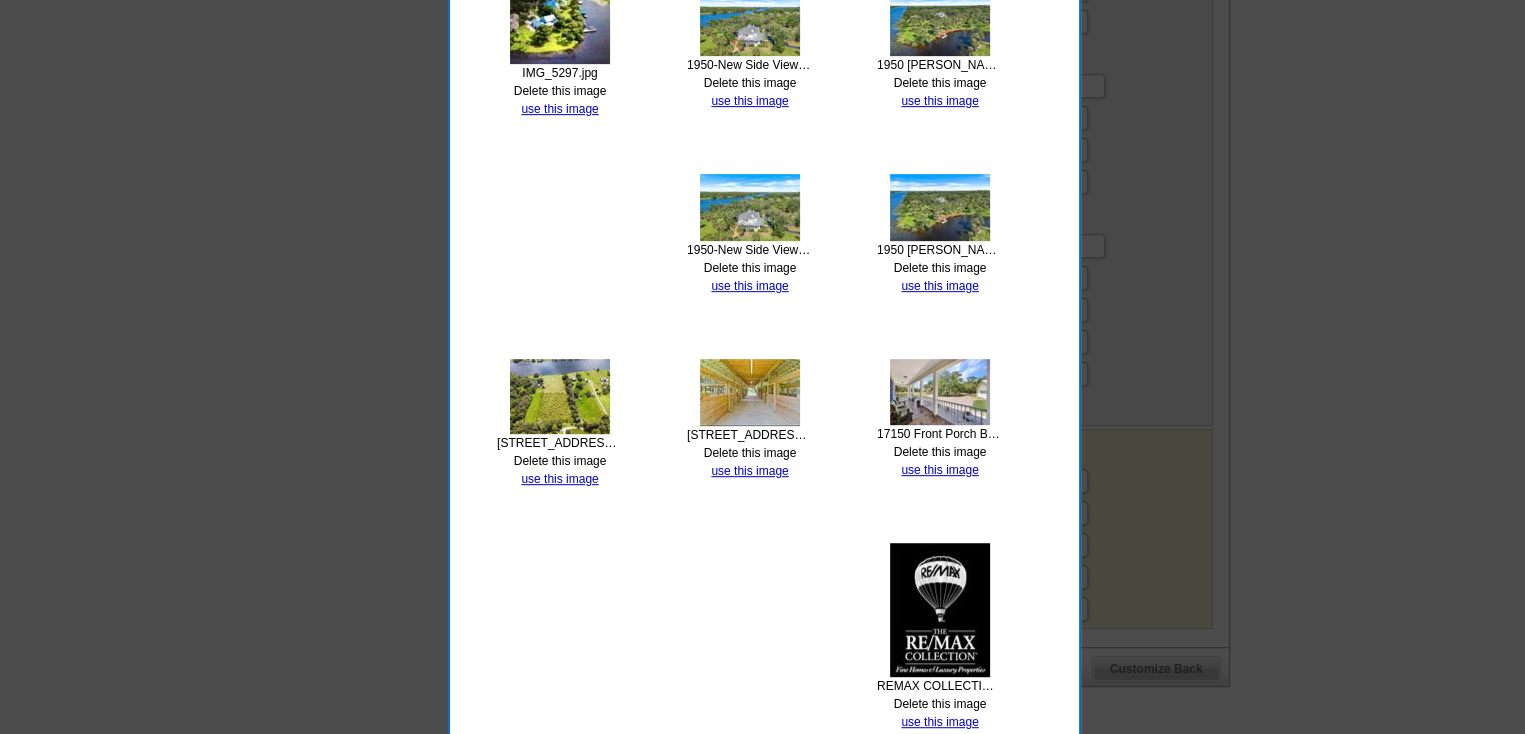 scroll, scrollTop: 1100, scrollLeft: 0, axis: vertical 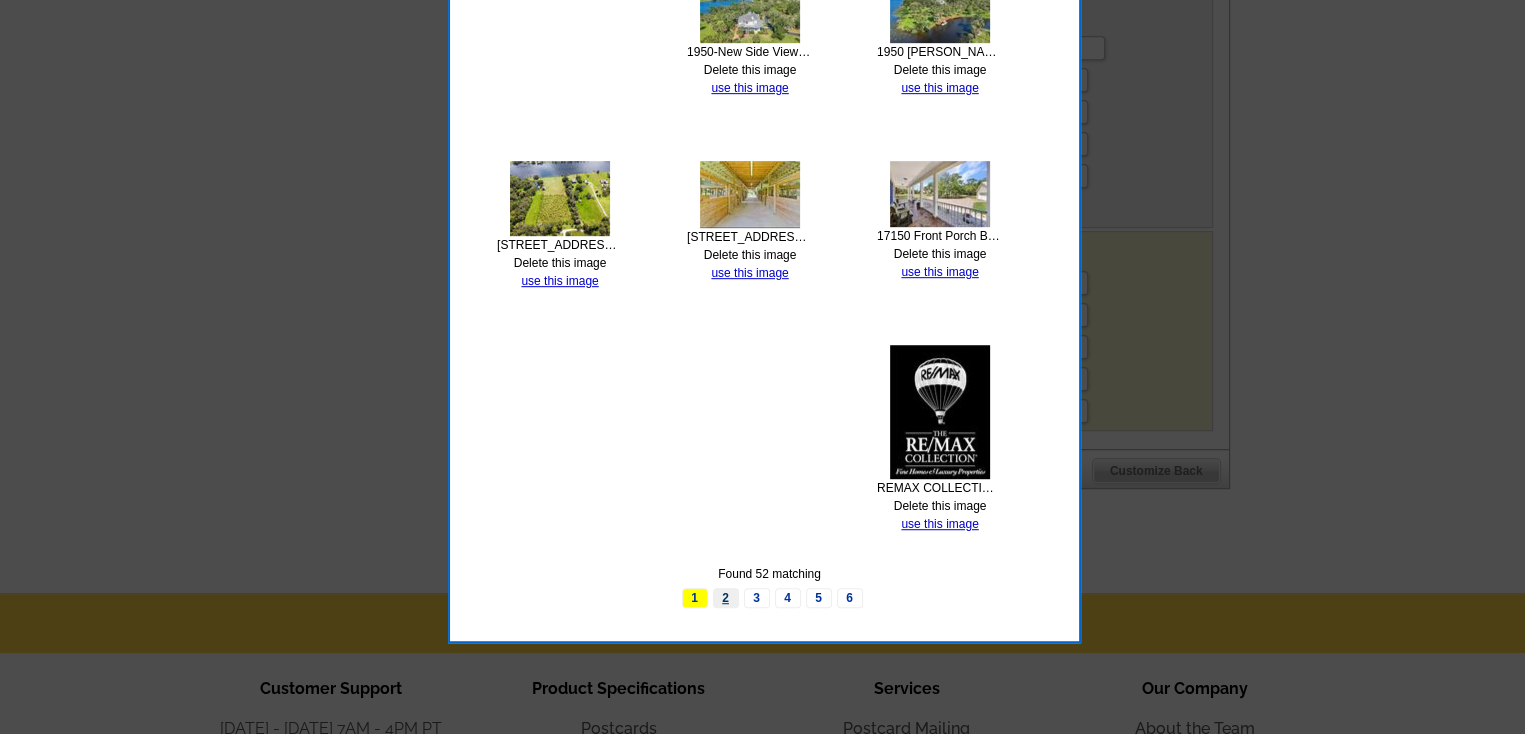 click on "2" at bounding box center (726, 598) 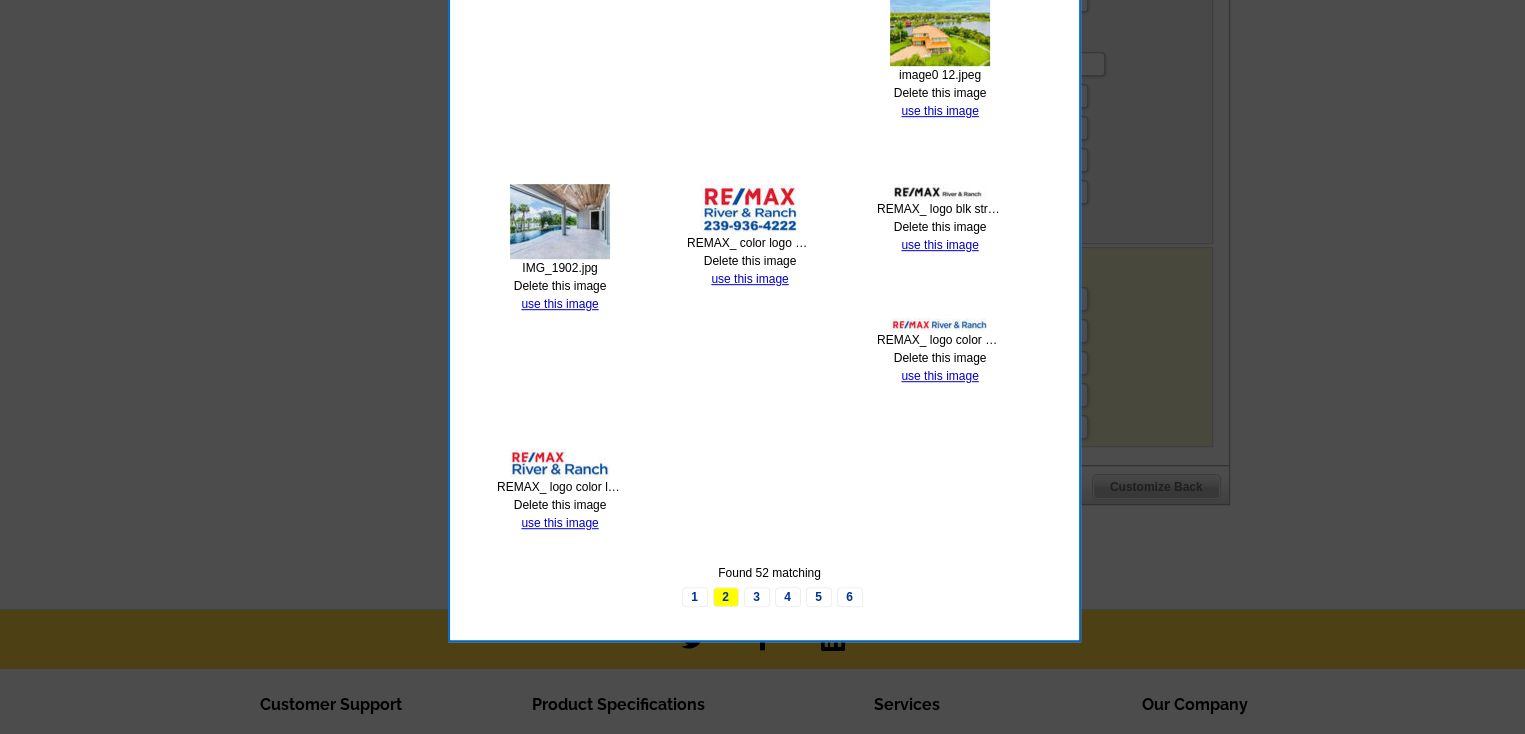 scroll, scrollTop: 1100, scrollLeft: 0, axis: vertical 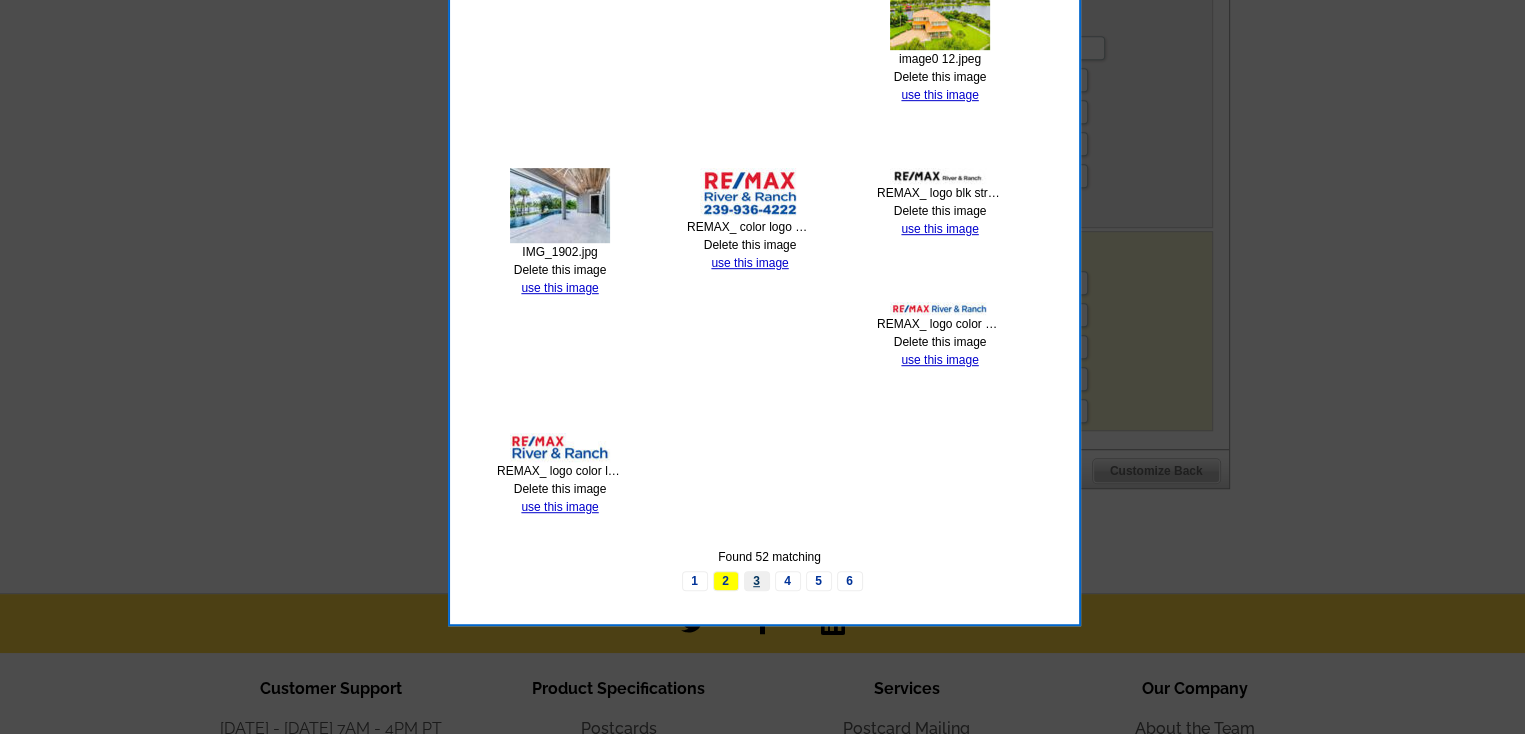 click on "3" at bounding box center (757, 581) 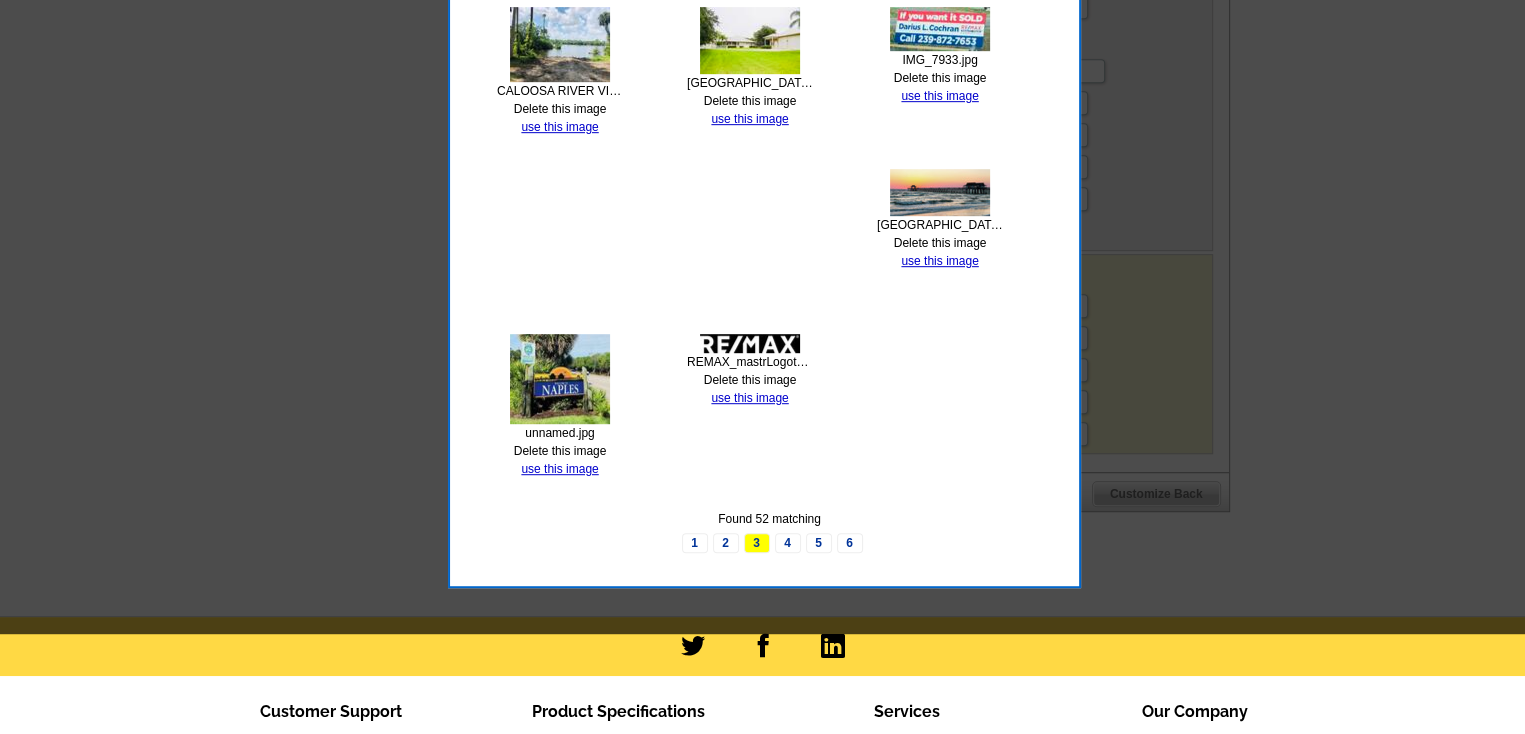scroll, scrollTop: 1100, scrollLeft: 0, axis: vertical 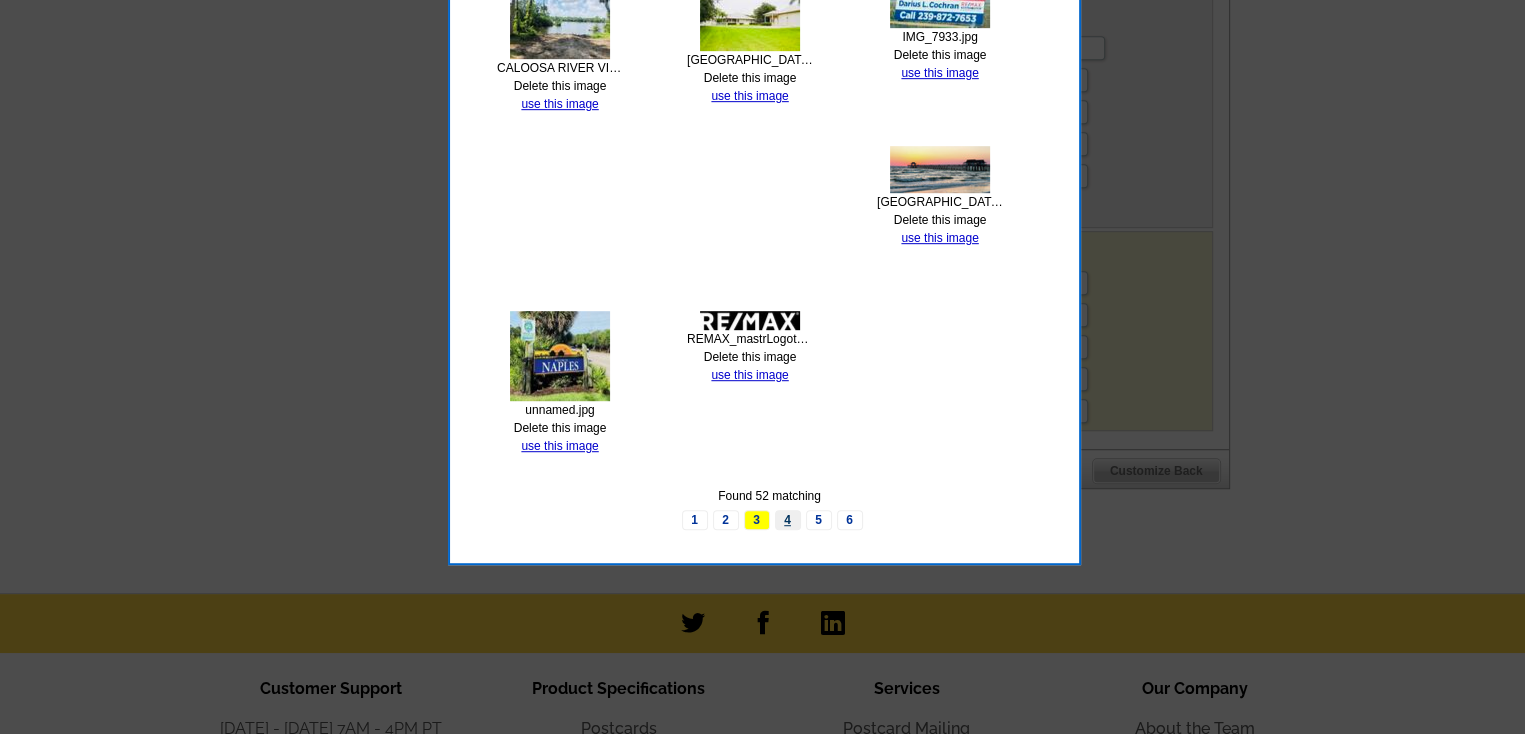 click on "4" at bounding box center (788, 520) 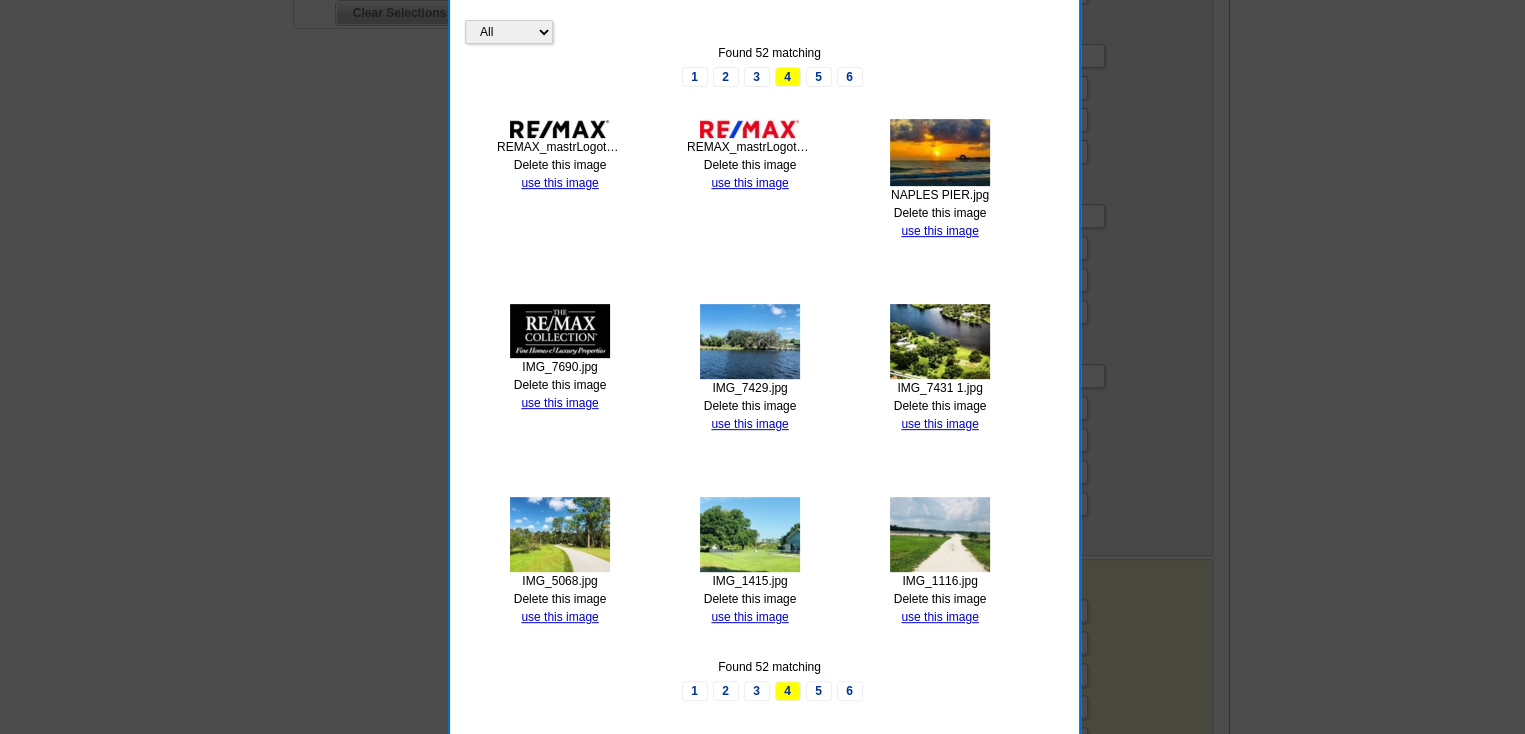 scroll, scrollTop: 1200, scrollLeft: 0, axis: vertical 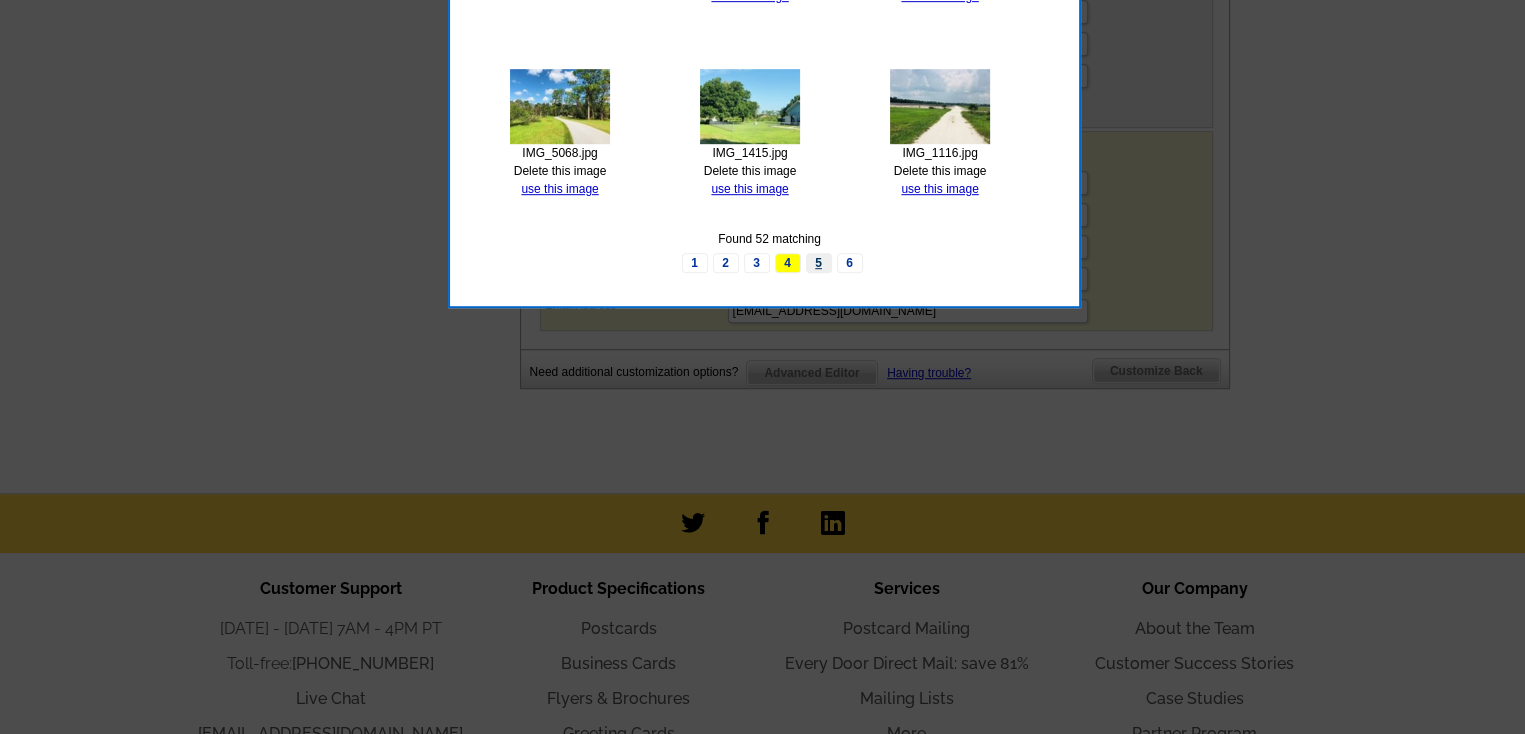 click on "5" at bounding box center [819, 263] 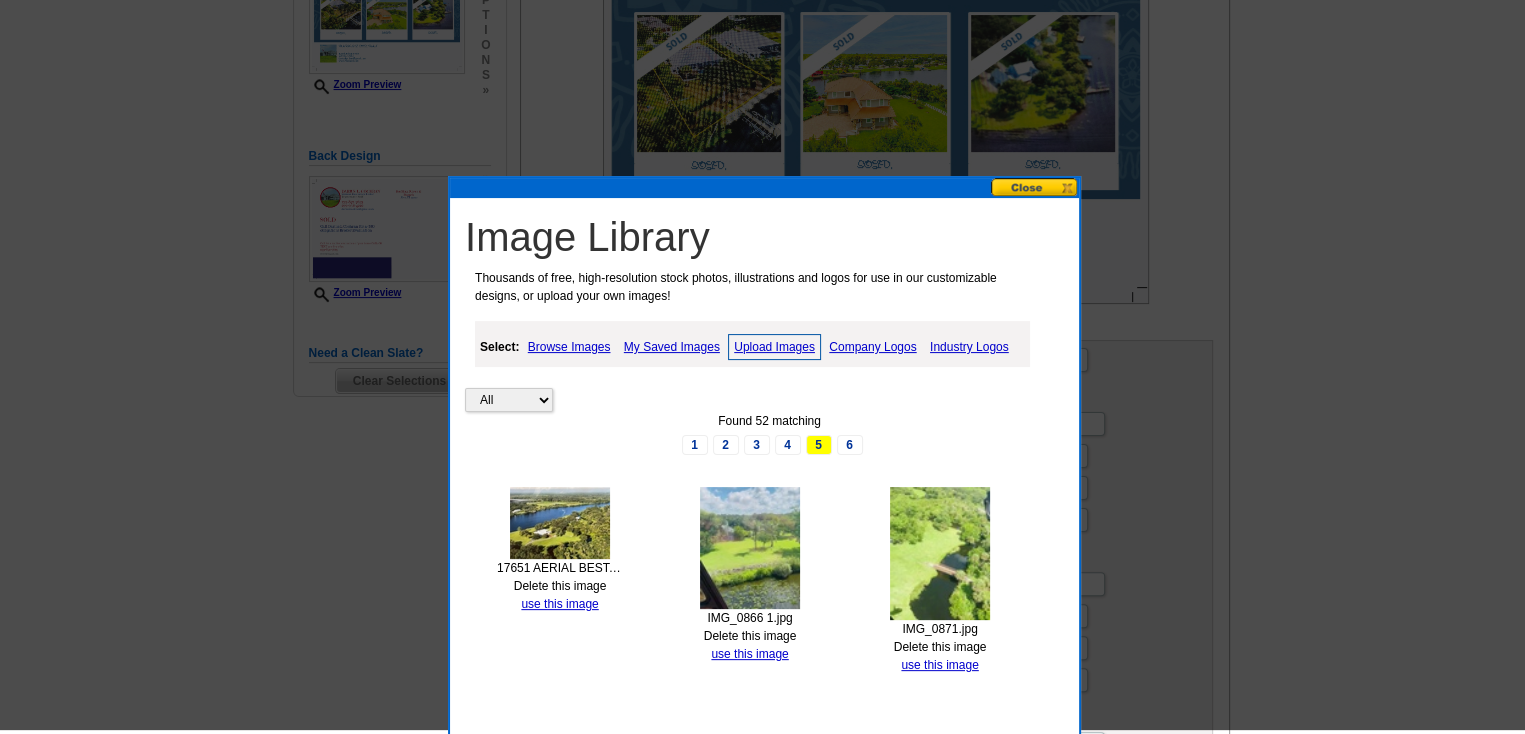 scroll, scrollTop: 400, scrollLeft: 0, axis: vertical 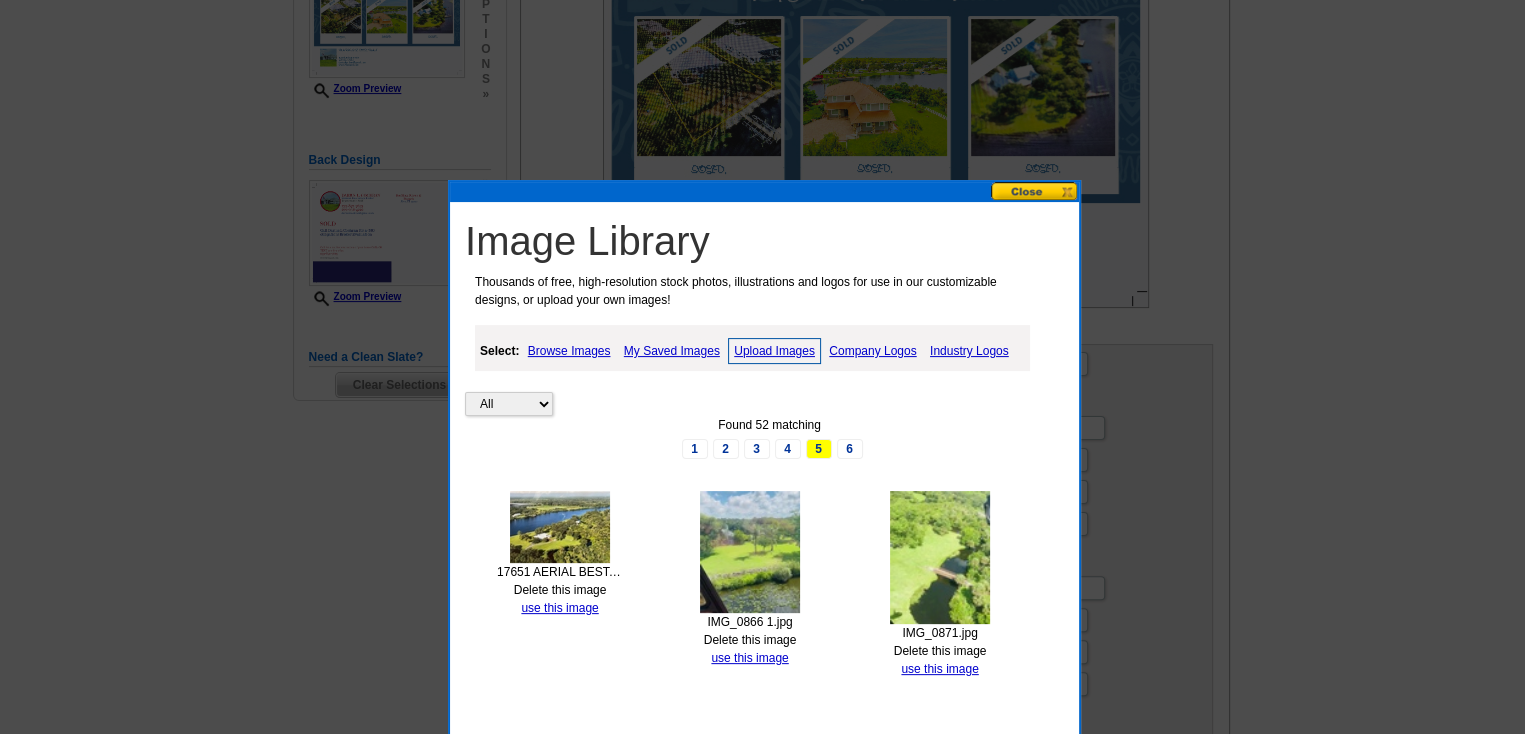 click at bounding box center (1035, 191) 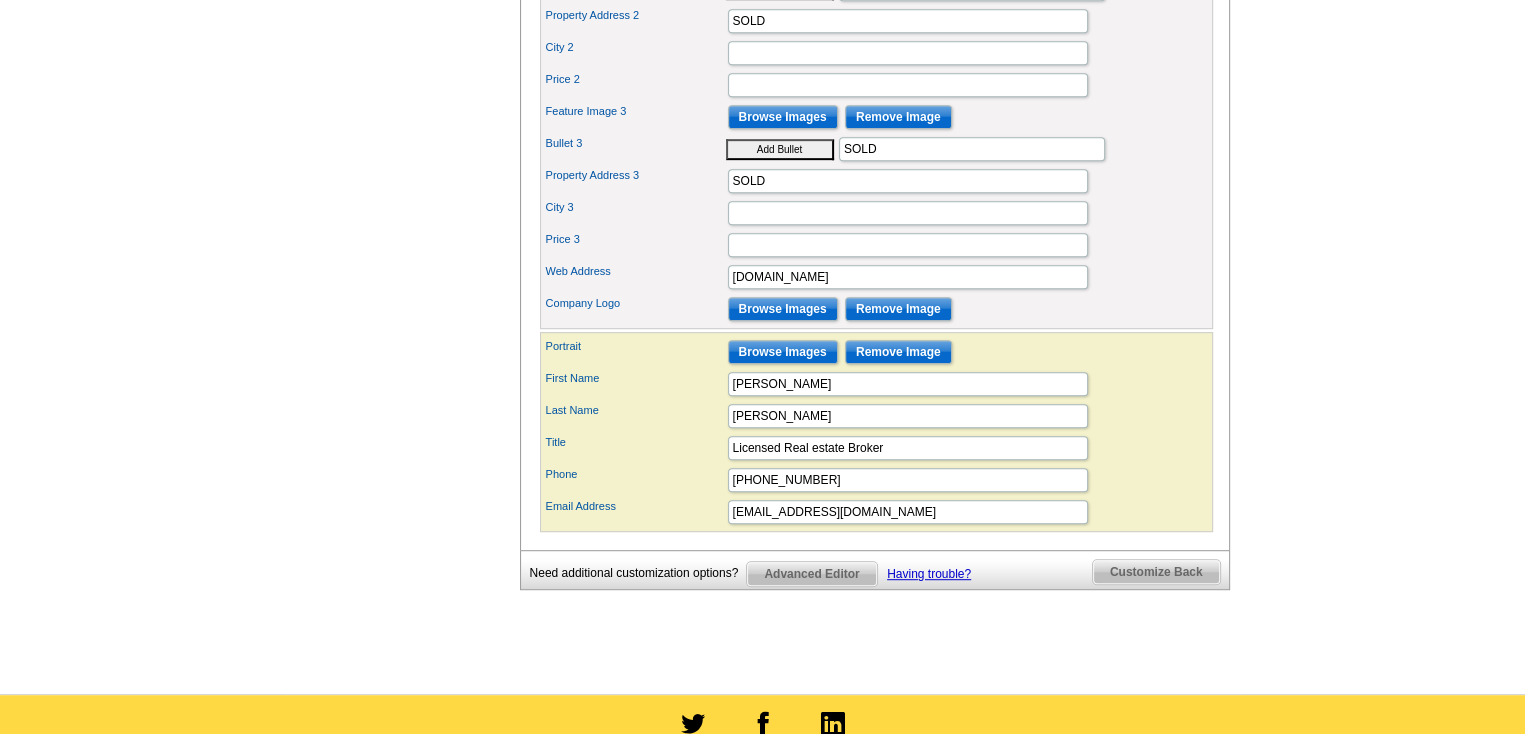 scroll, scrollTop: 1000, scrollLeft: 0, axis: vertical 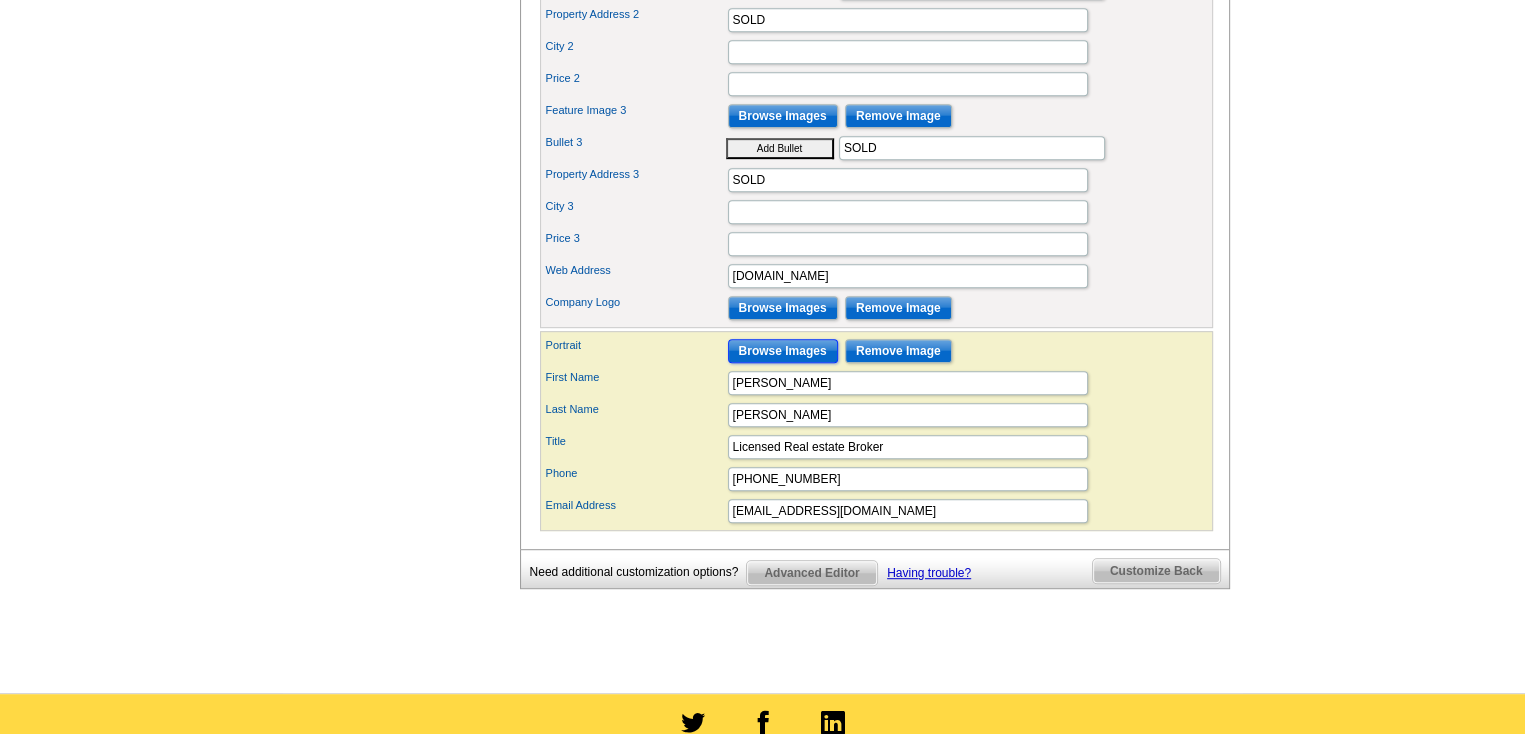 click on "Browse Images" at bounding box center [783, 351] 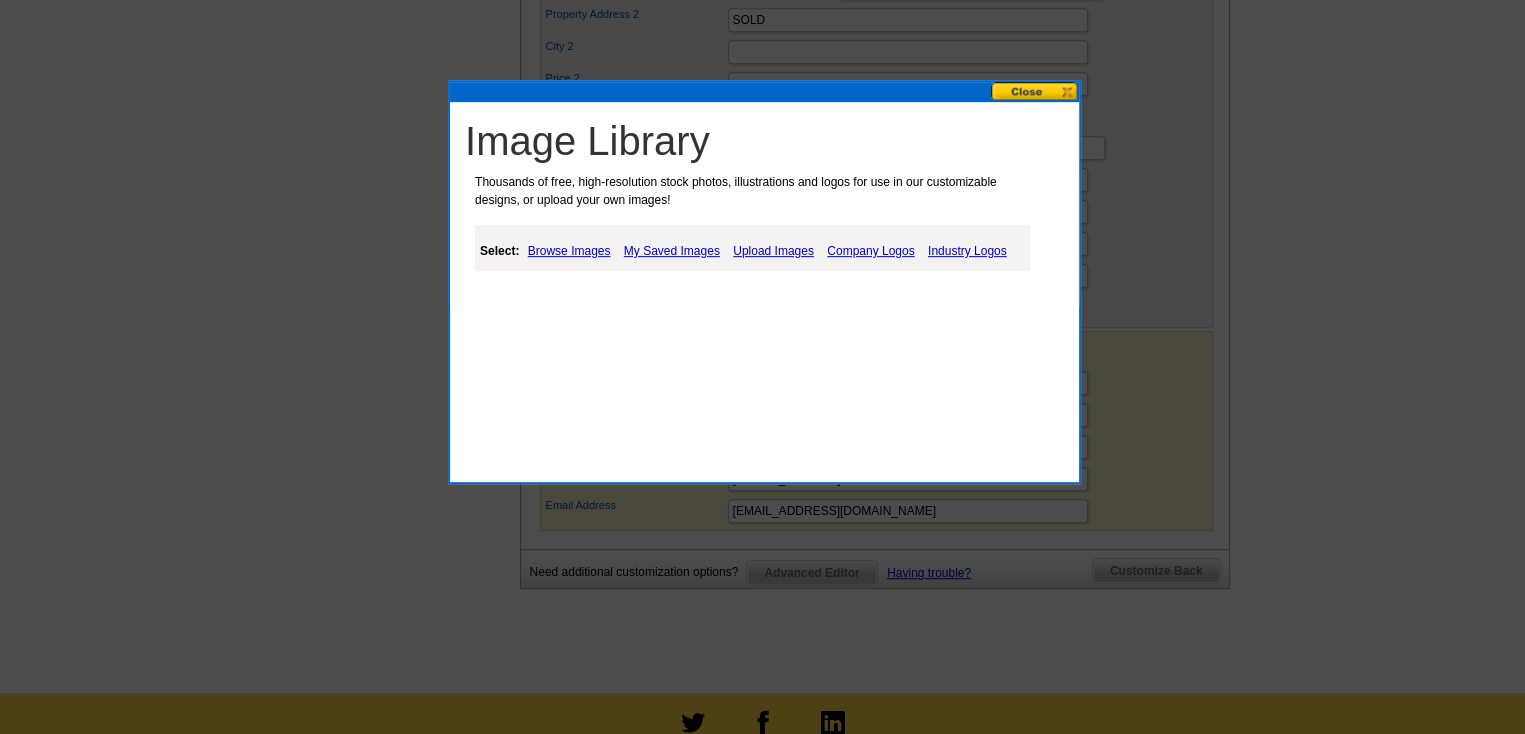 click on "Upload Images" at bounding box center (773, 251) 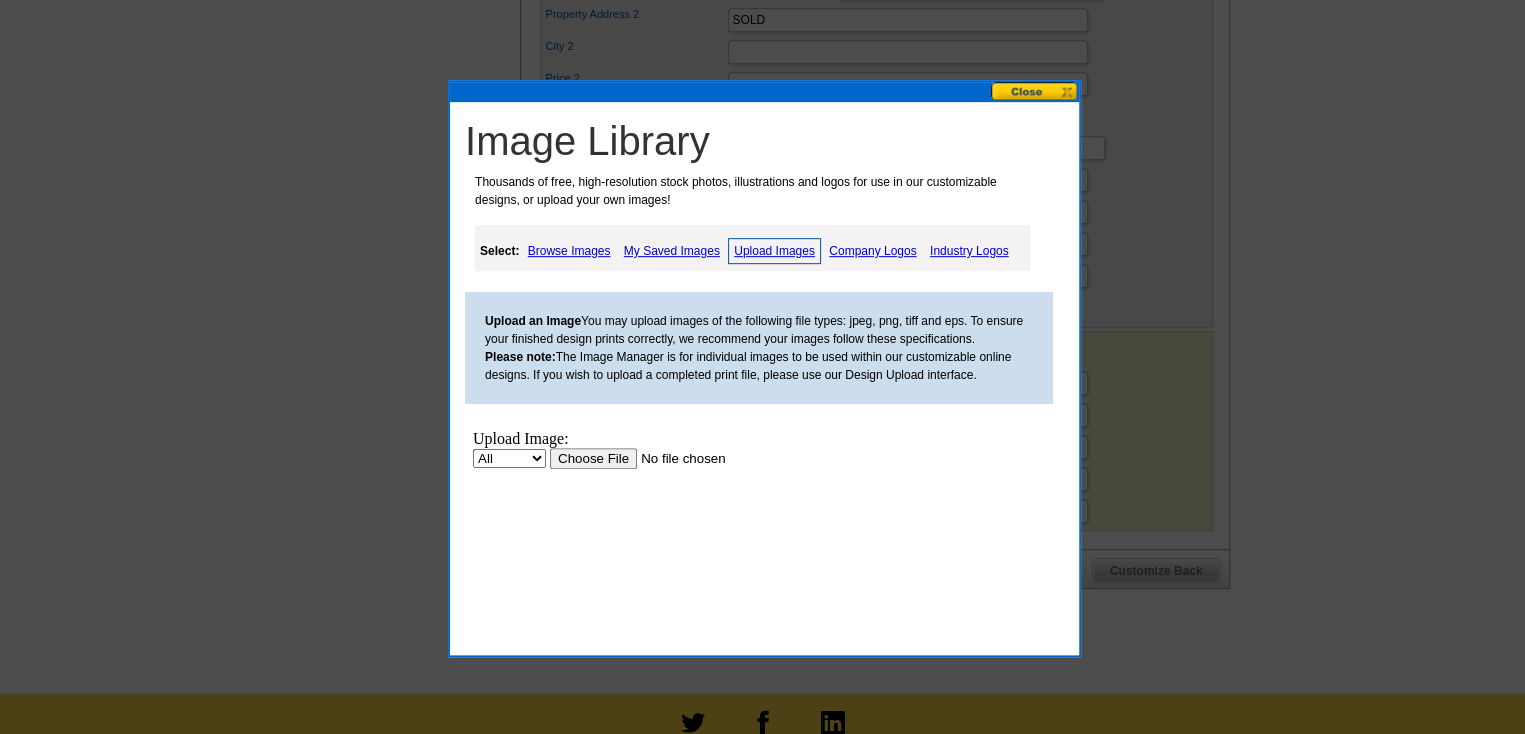 scroll, scrollTop: 0, scrollLeft: 0, axis: both 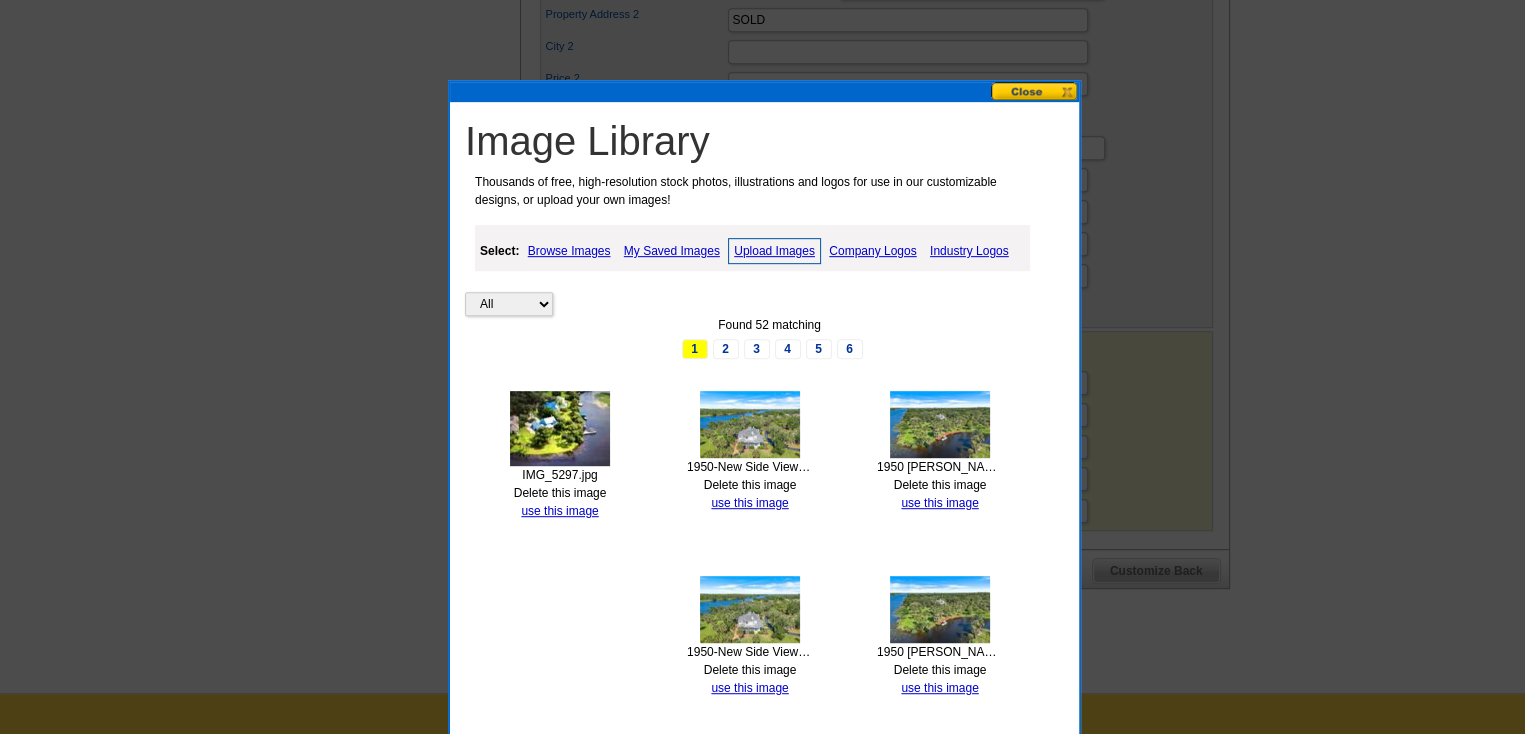 click on "Browse Images" at bounding box center [569, 251] 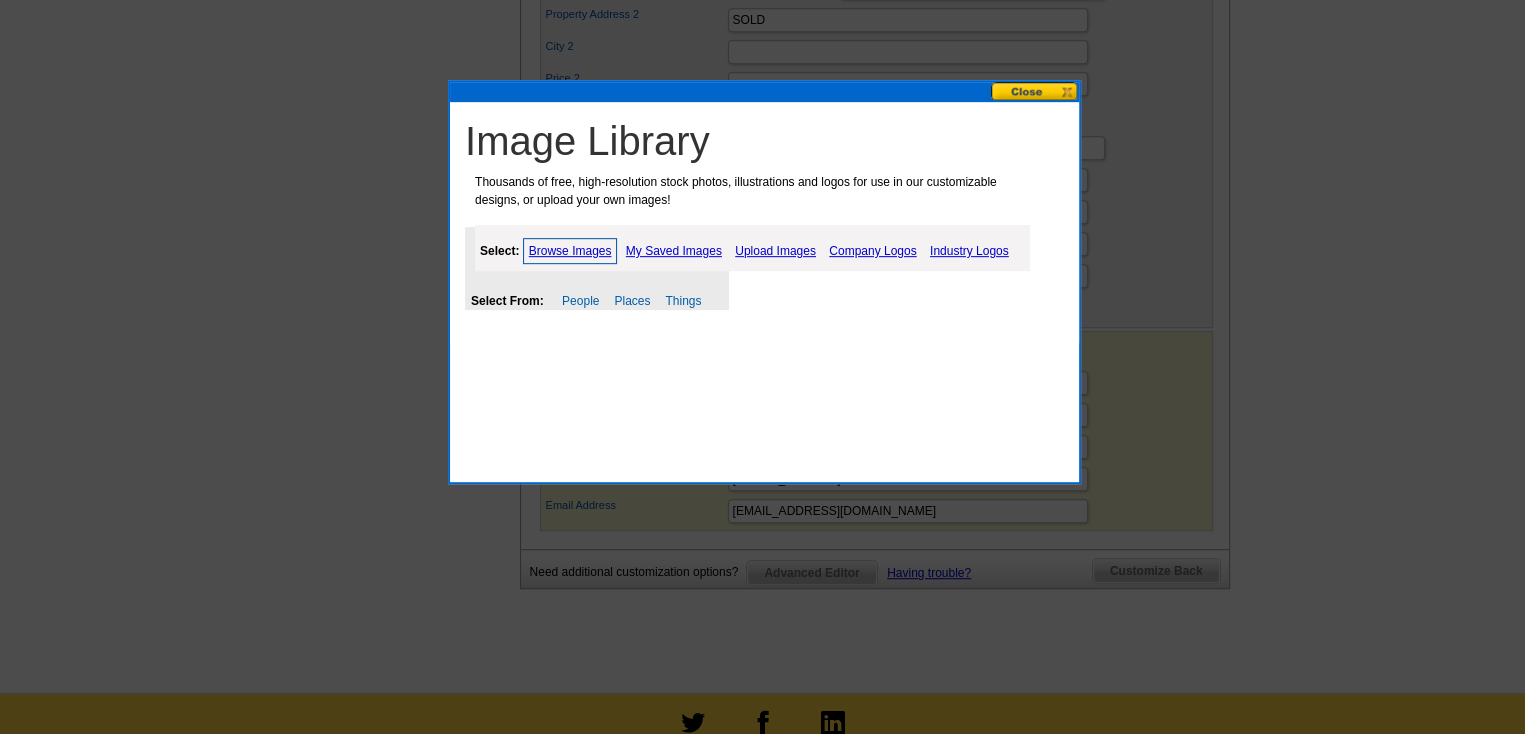 click at bounding box center [1035, 91] 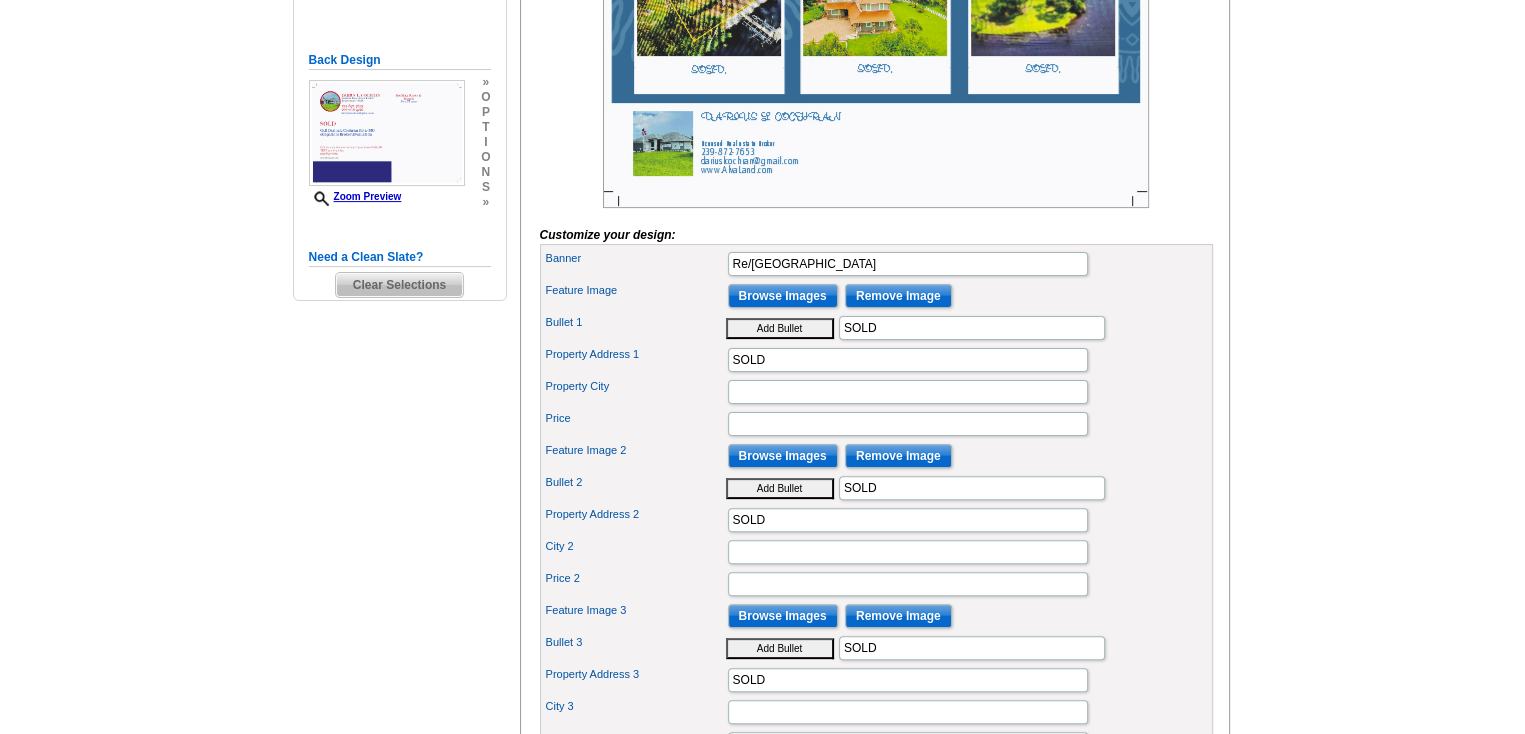 scroll, scrollTop: 0, scrollLeft: 0, axis: both 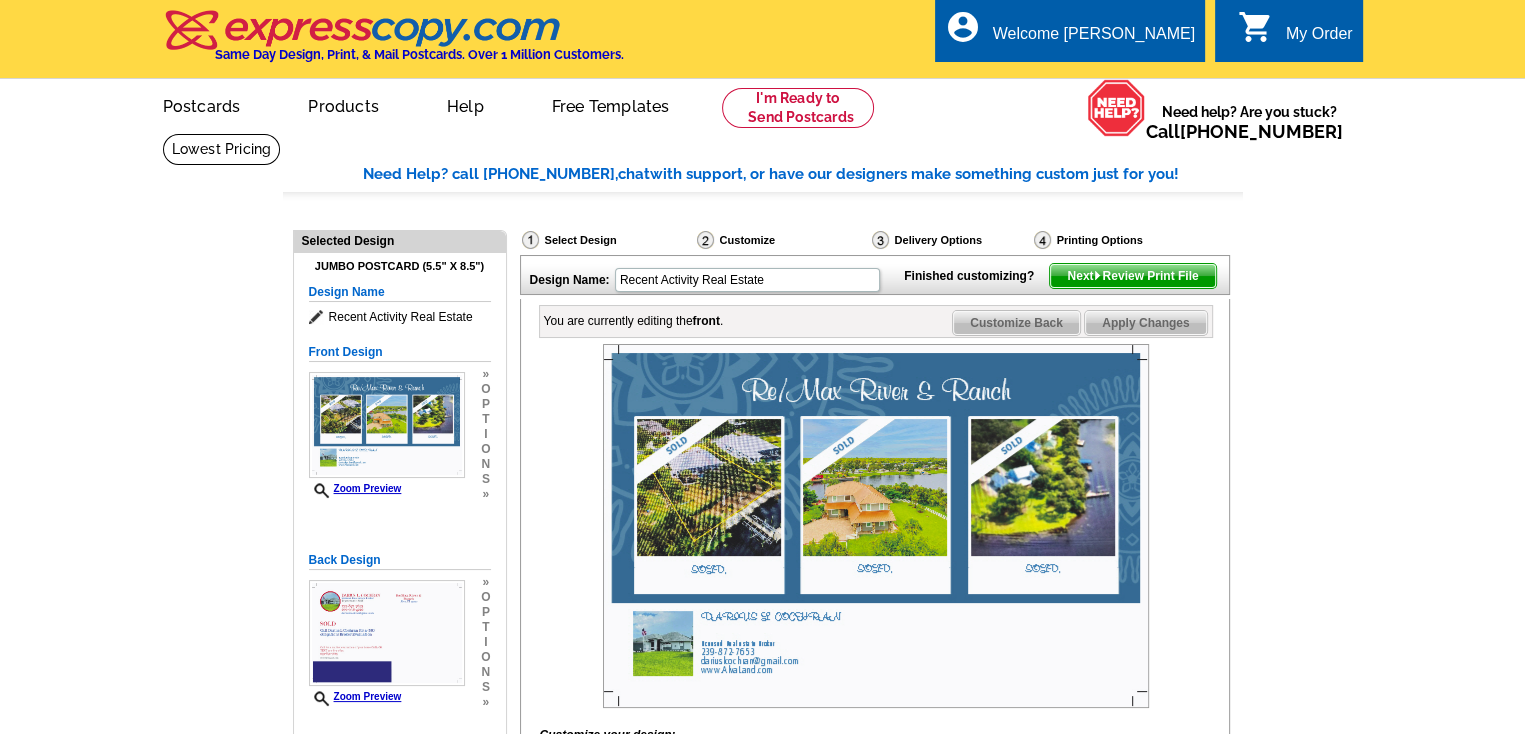 click on "Apply Changes" at bounding box center (1145, 323) 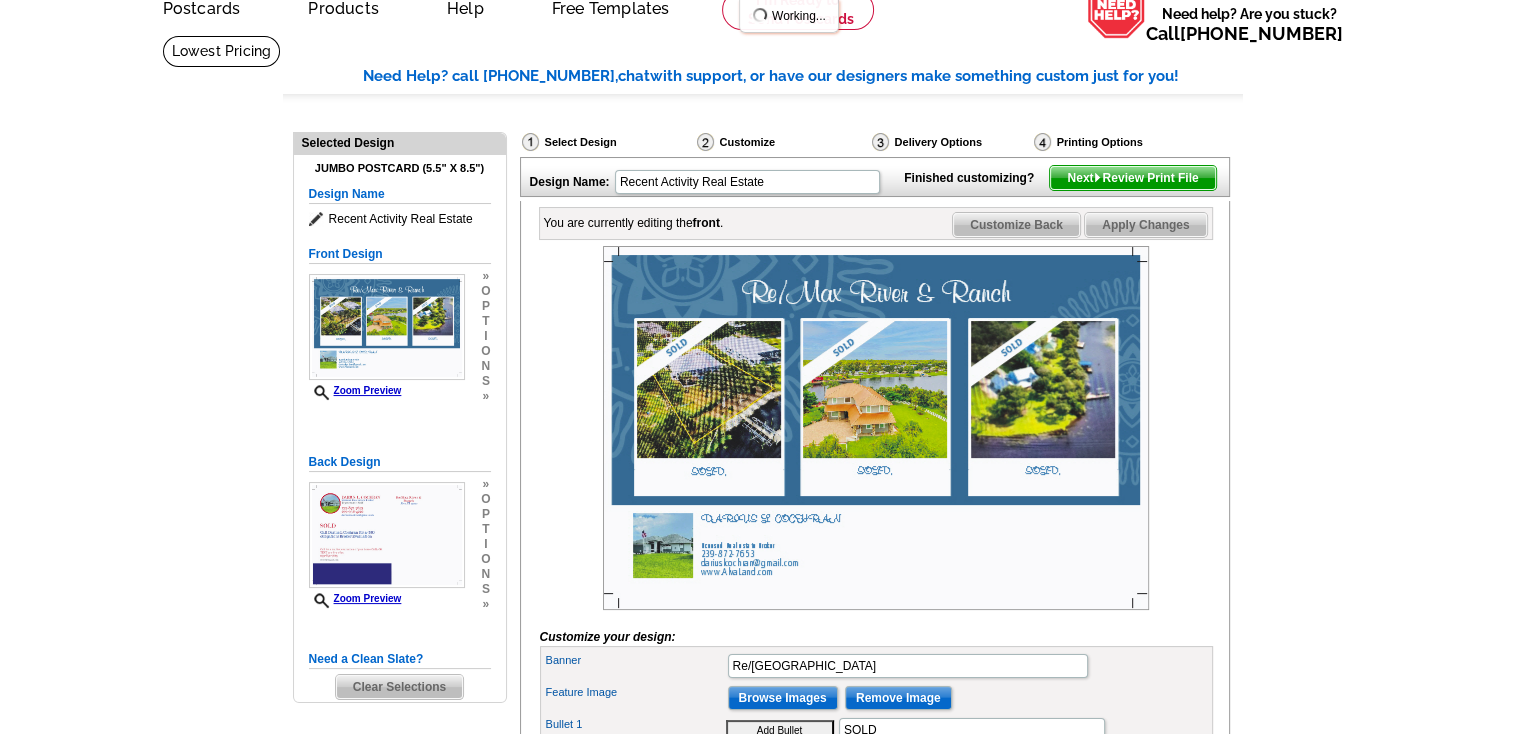 scroll, scrollTop: 300, scrollLeft: 0, axis: vertical 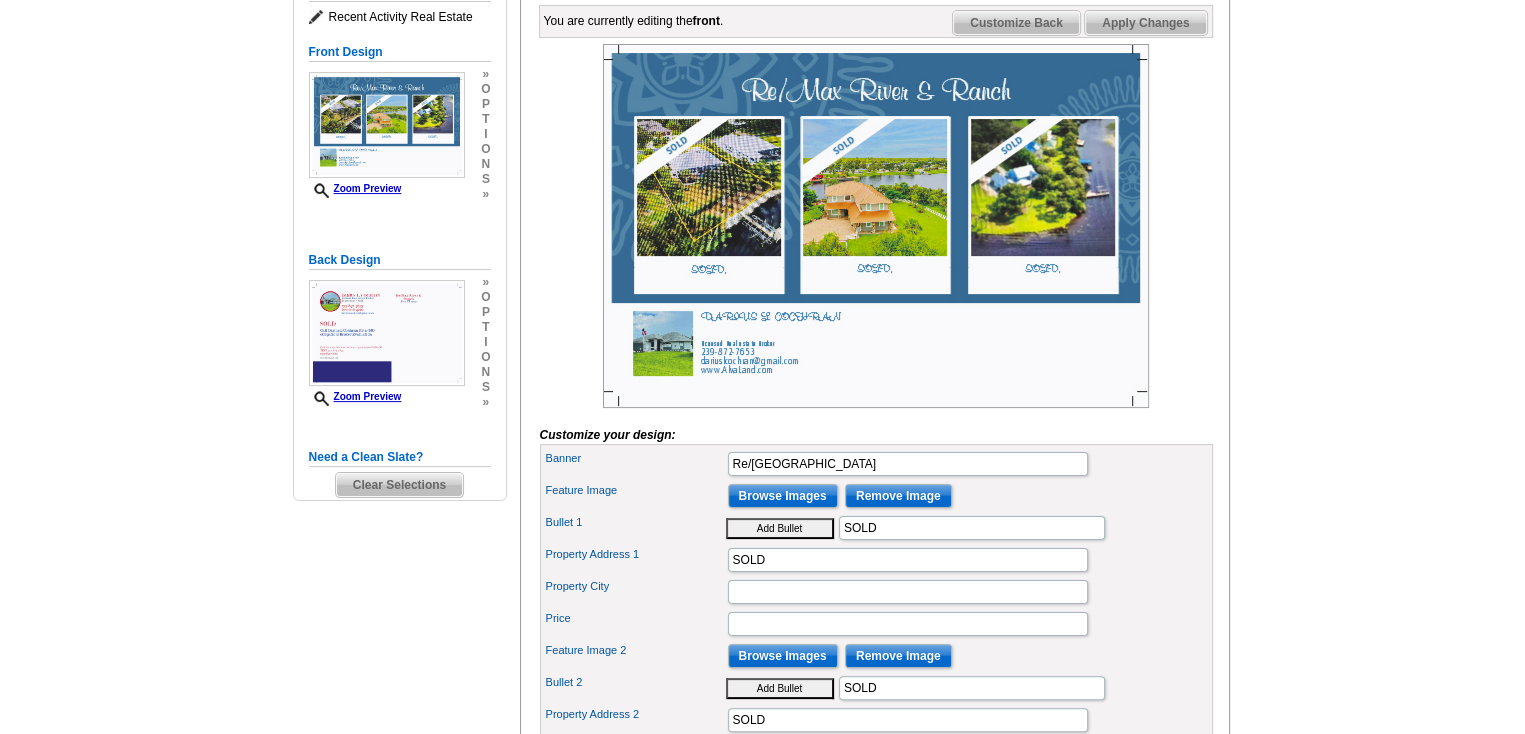 click on "Next   Review Print File" at bounding box center [1132, -24] 